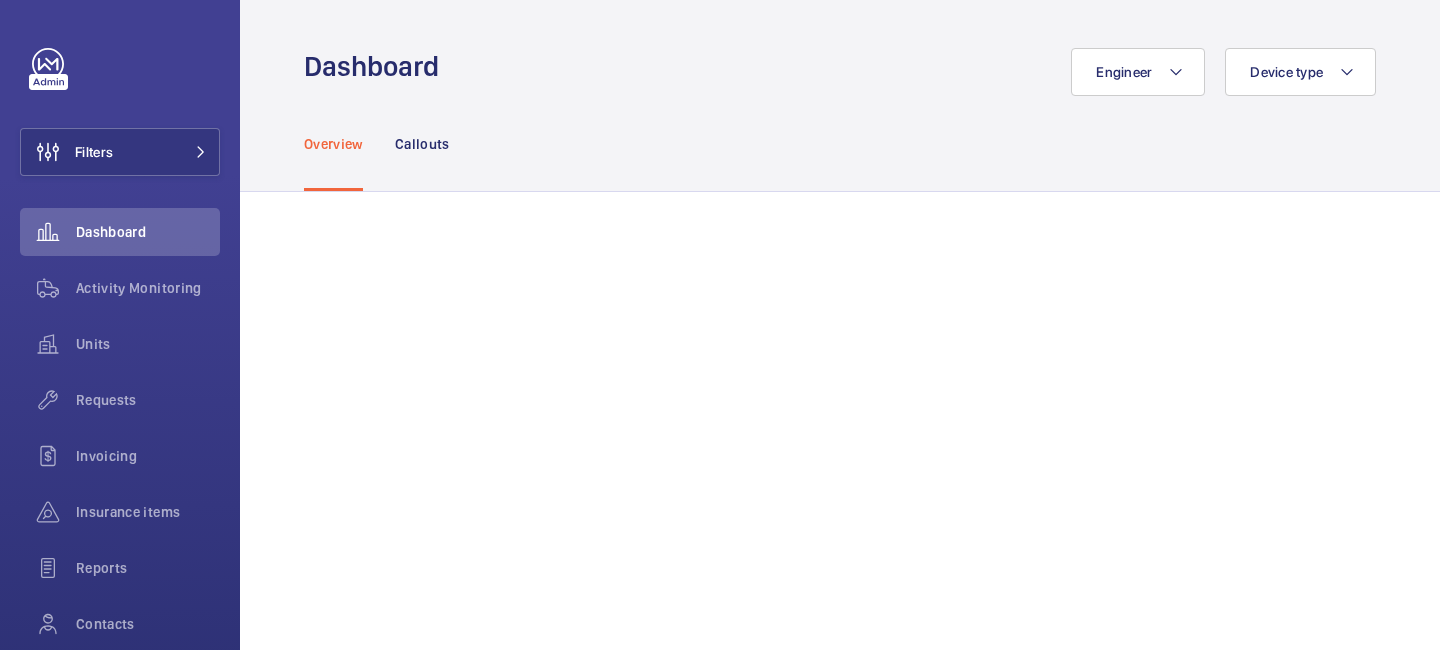 scroll, scrollTop: 0, scrollLeft: 0, axis: both 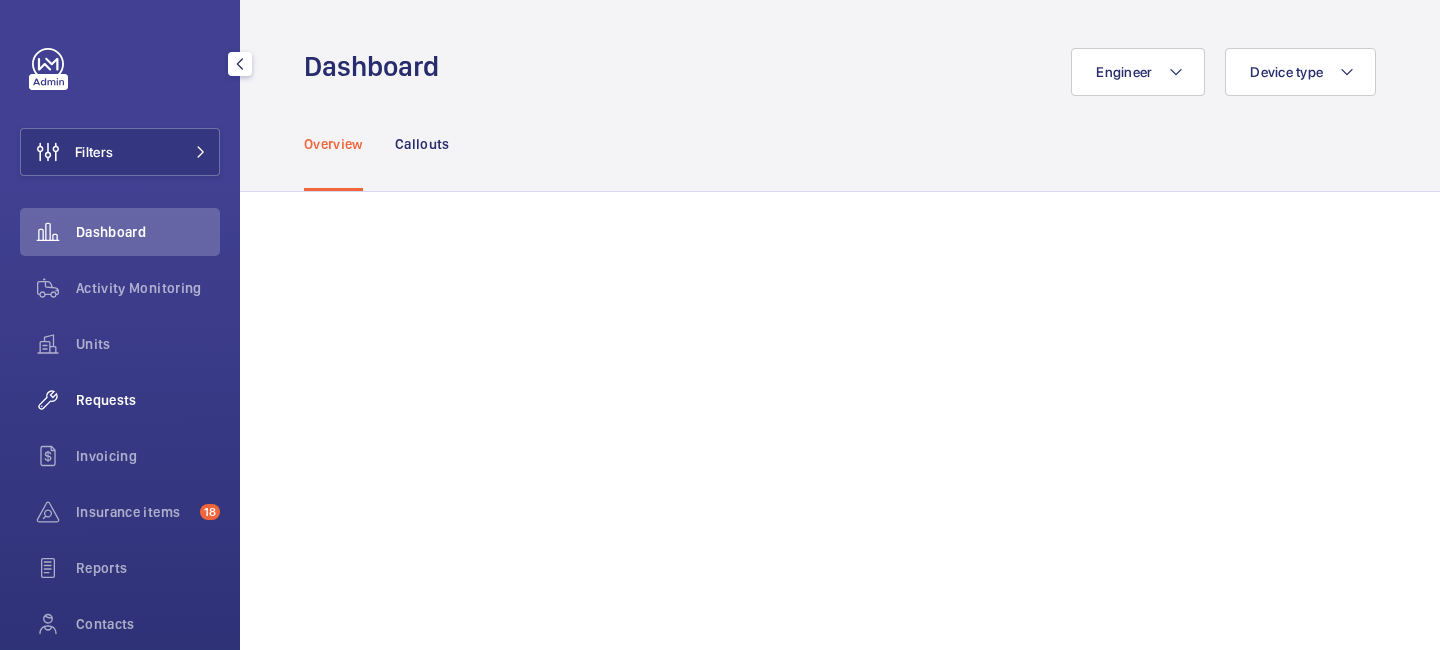 click on "Requests" 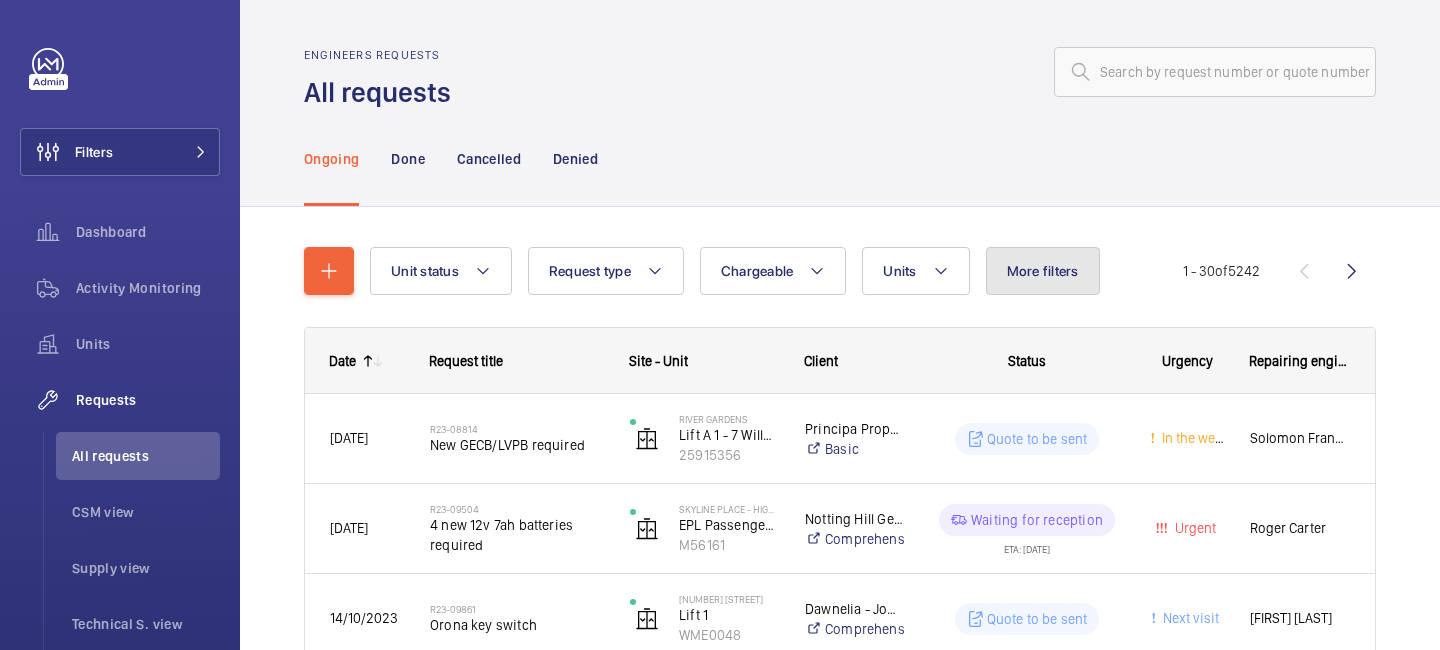 click on "More filters" 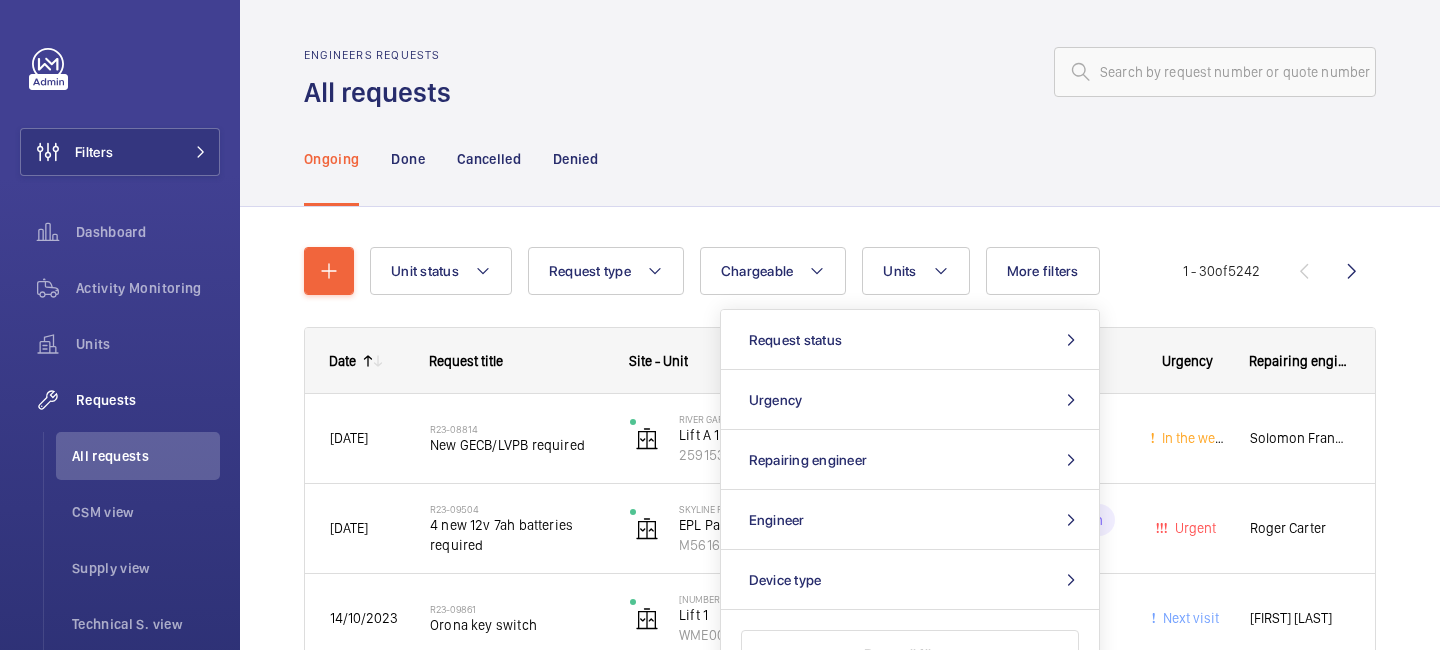 click on "Ongoing Done Cancelled Denied" 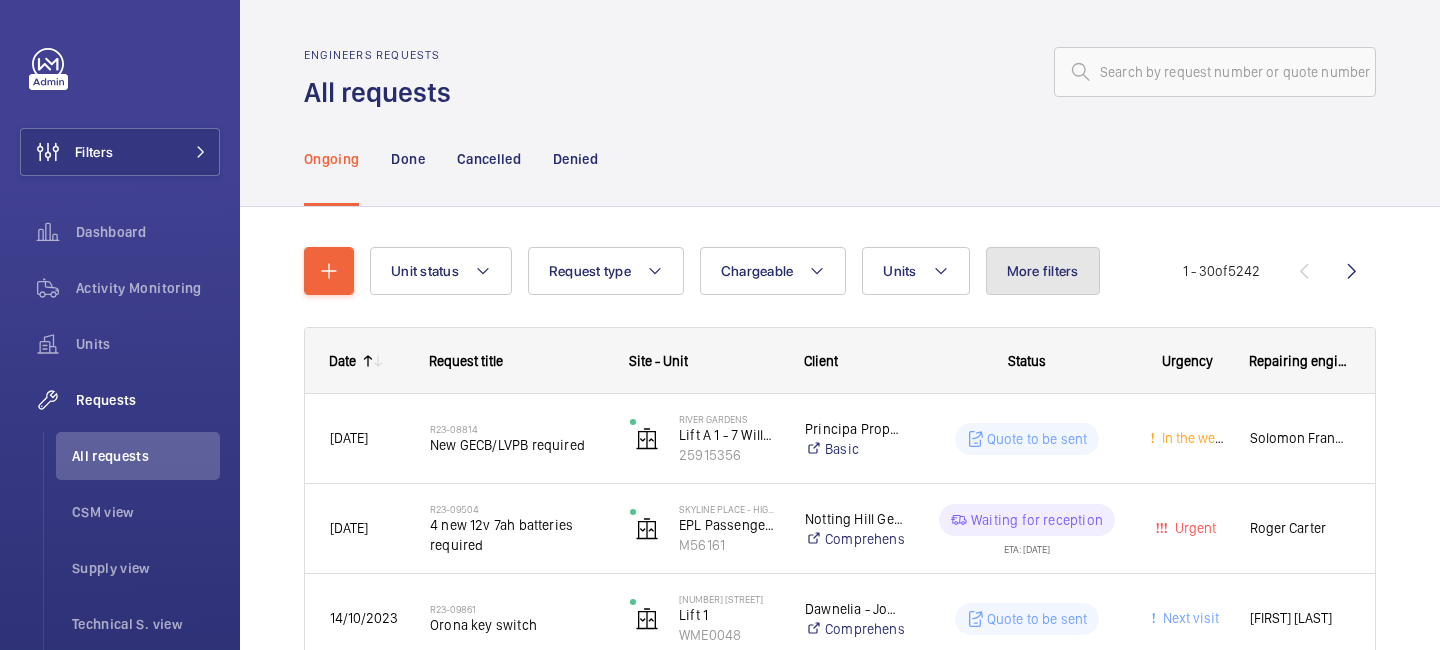click on "More filters" 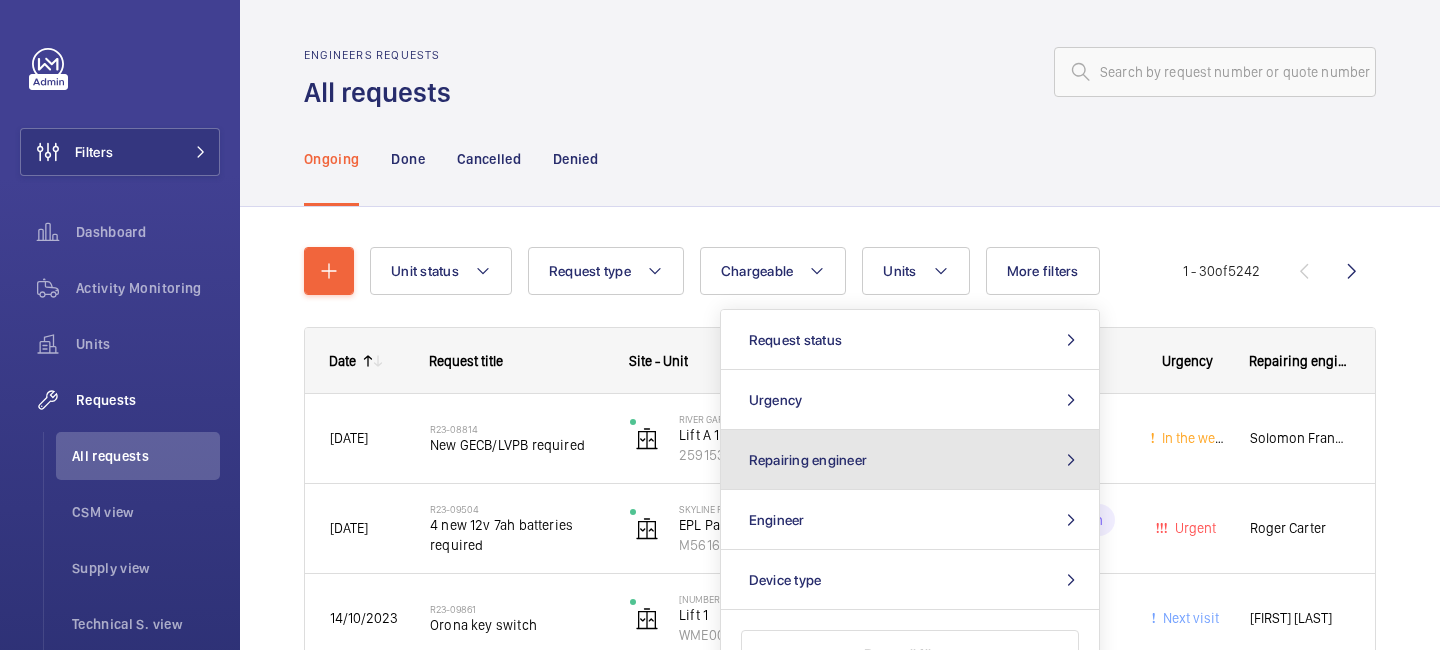 click on "Repairing engineer" 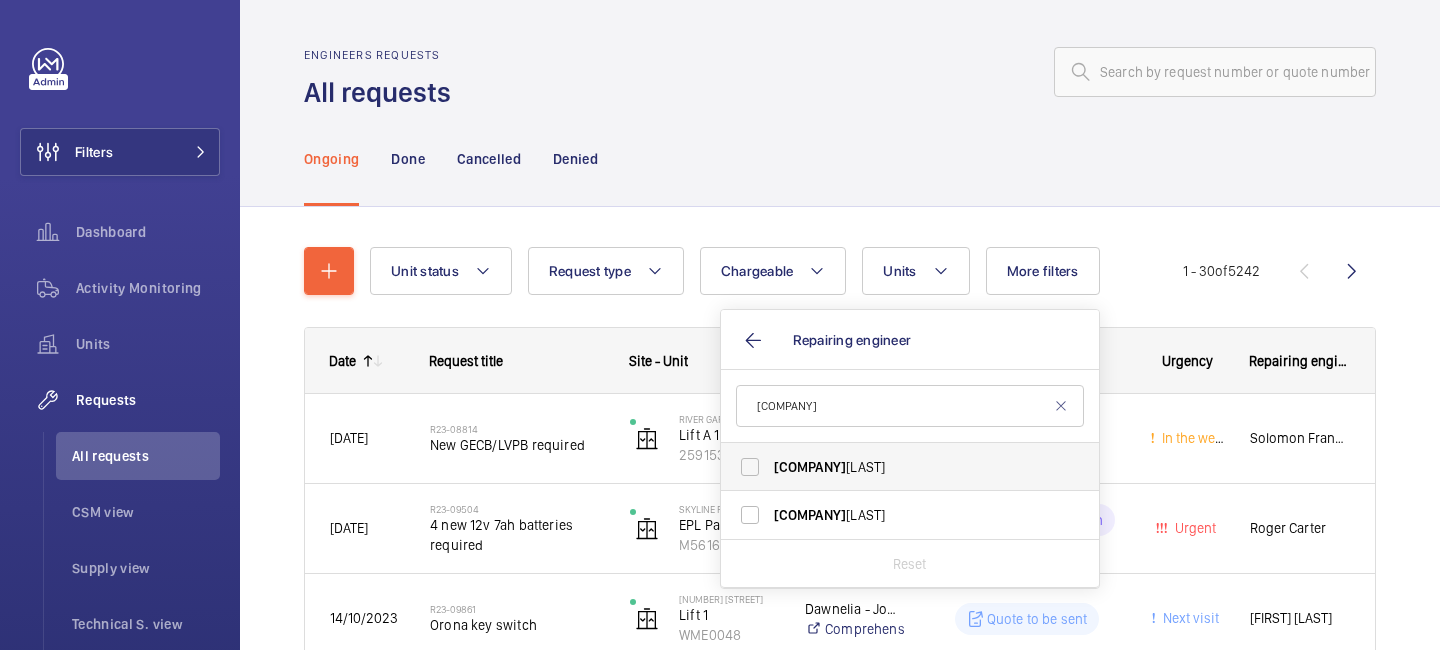 type on "tek" 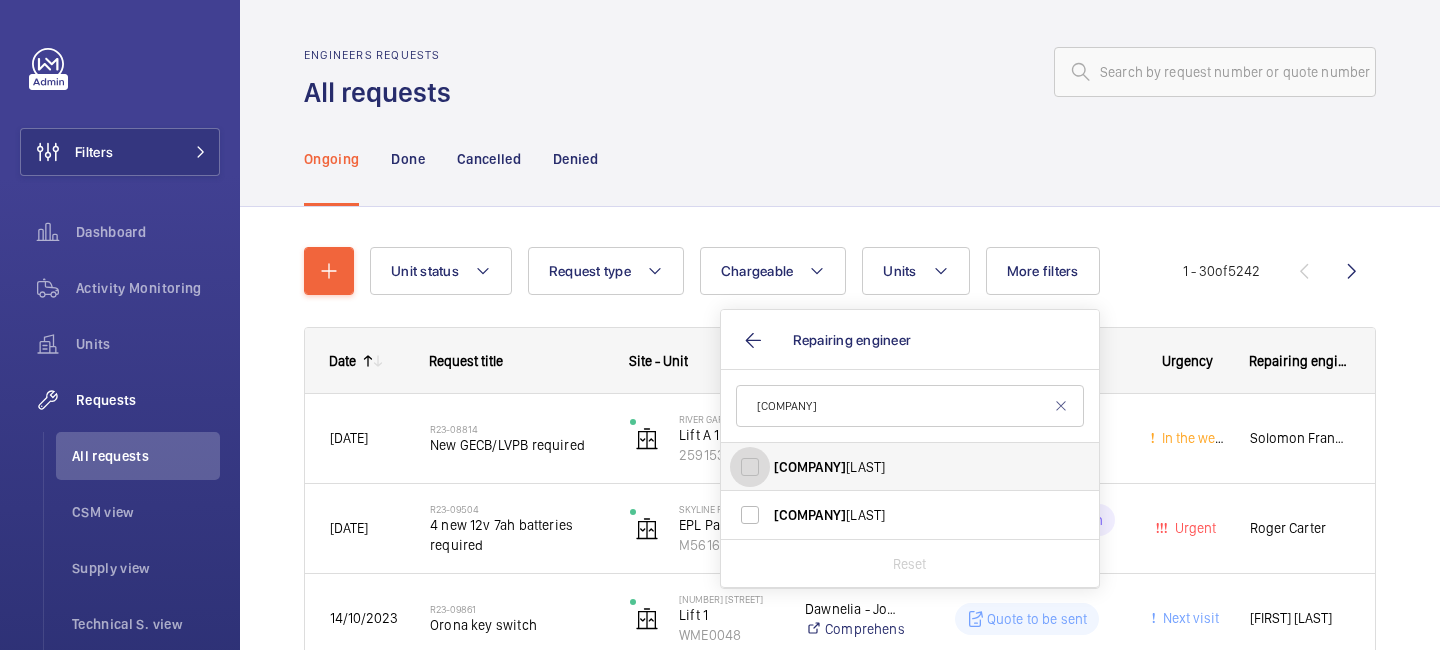 click on "Tek  Hussein" at bounding box center [750, 467] 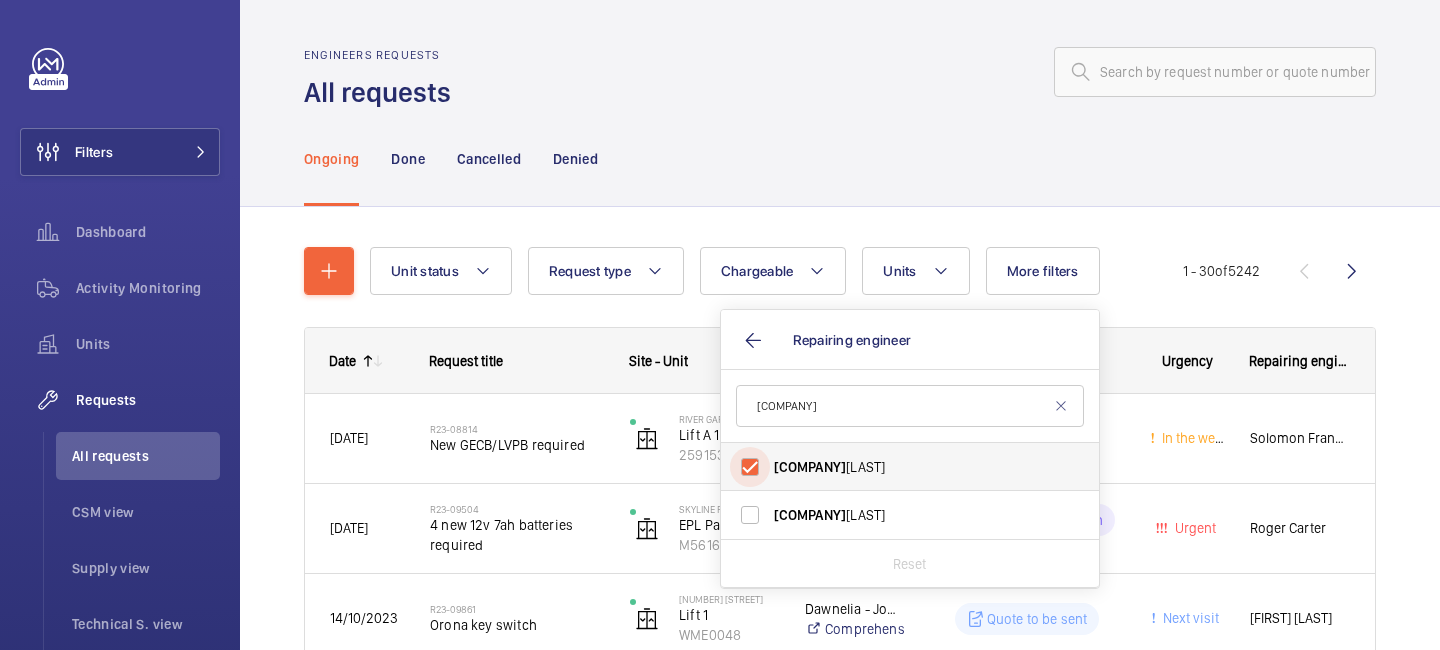 checkbox on "true" 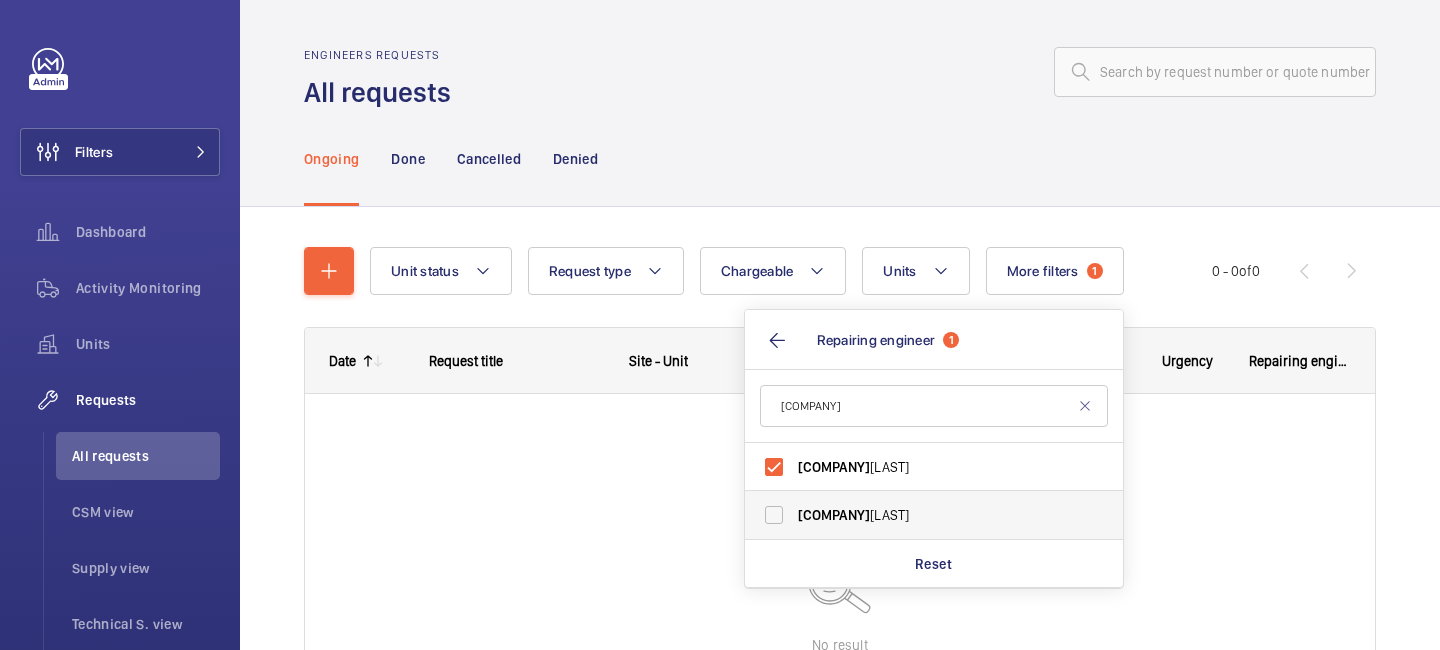 click on "Tek  Hussein" at bounding box center [919, 515] 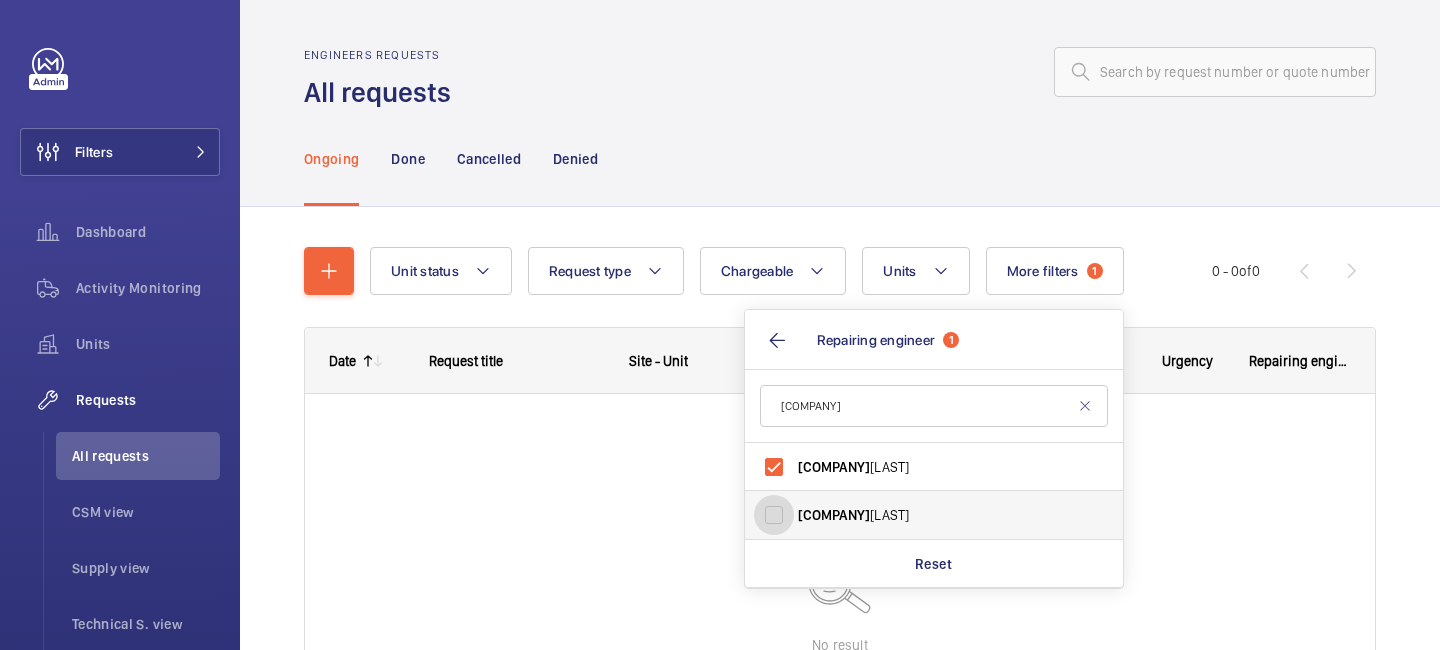 click on "Tek  Hussein" at bounding box center [774, 515] 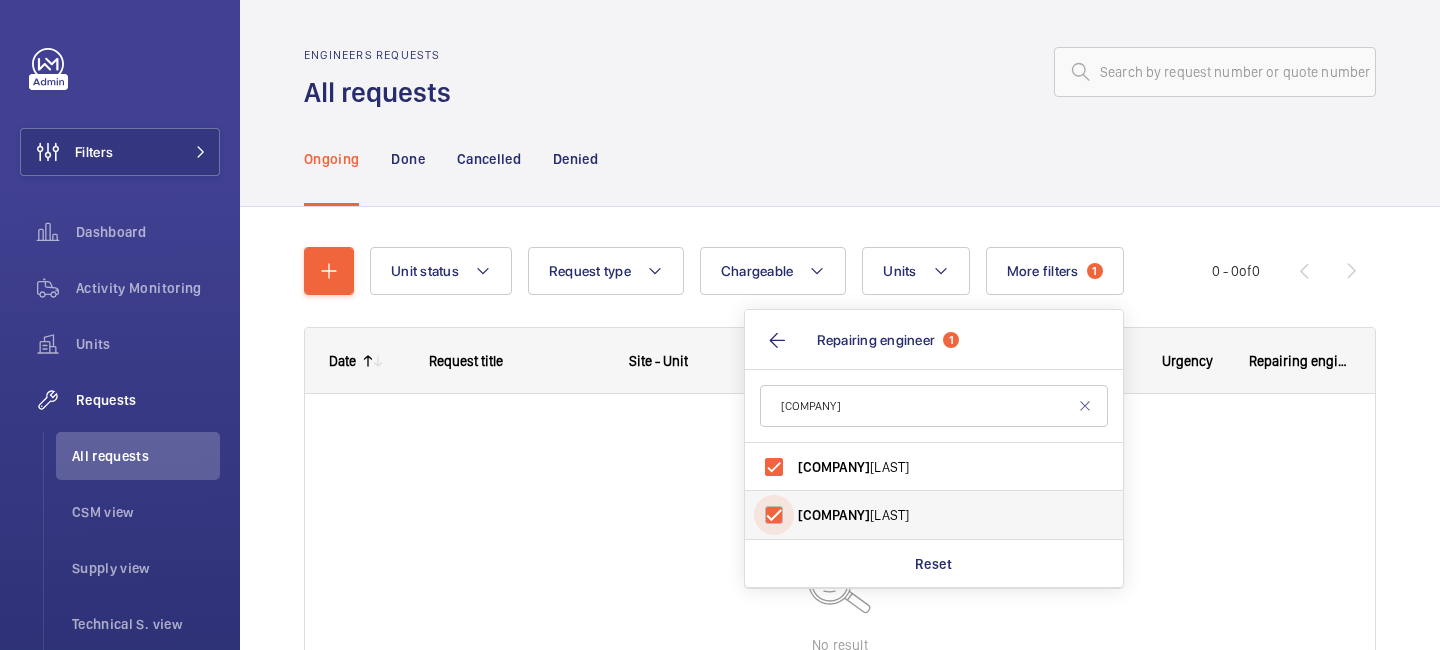 checkbox on "true" 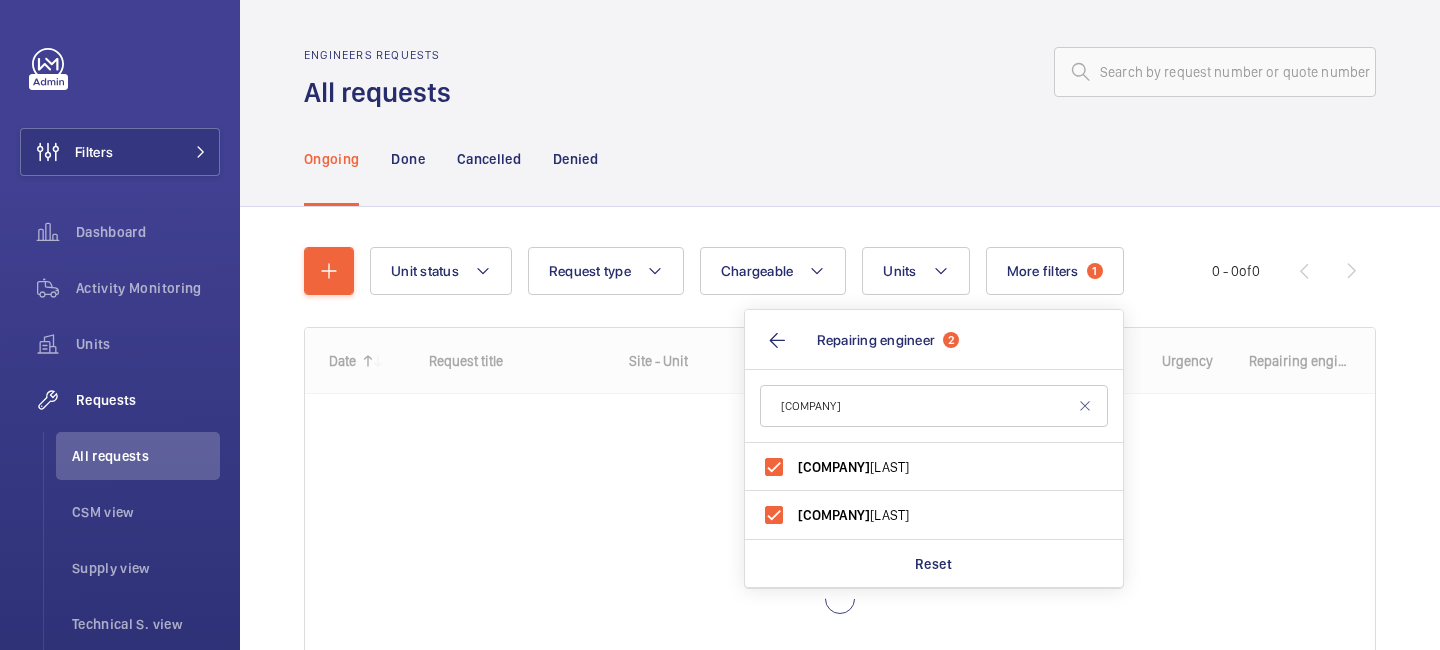 click on "Ongoing Done Cancelled Denied" 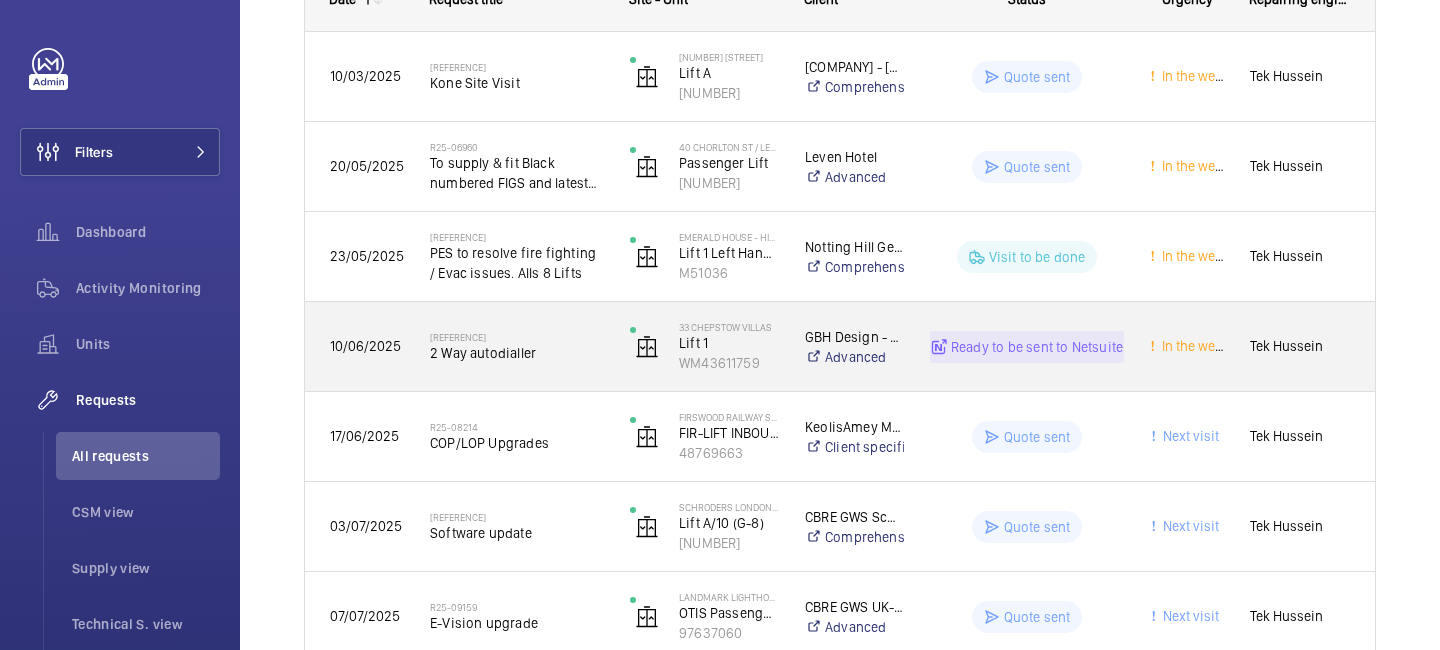 scroll, scrollTop: 323, scrollLeft: 0, axis: vertical 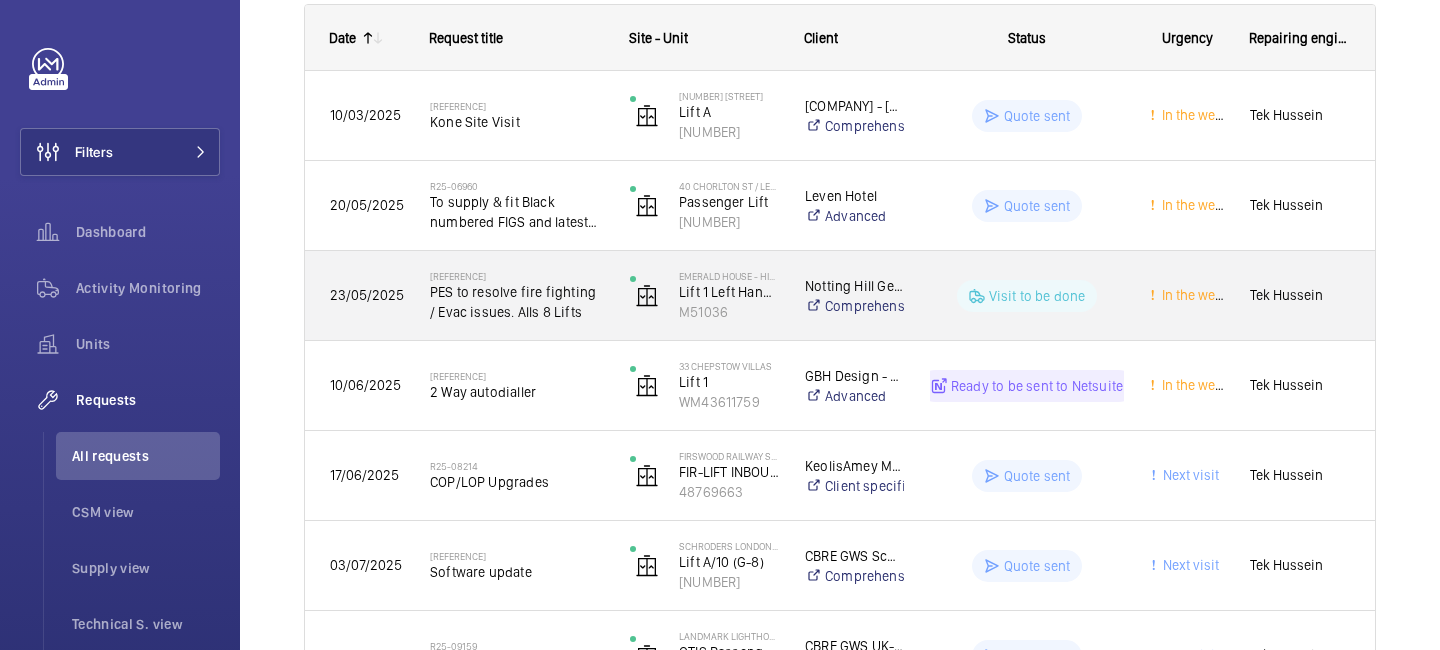 click on "In the week" 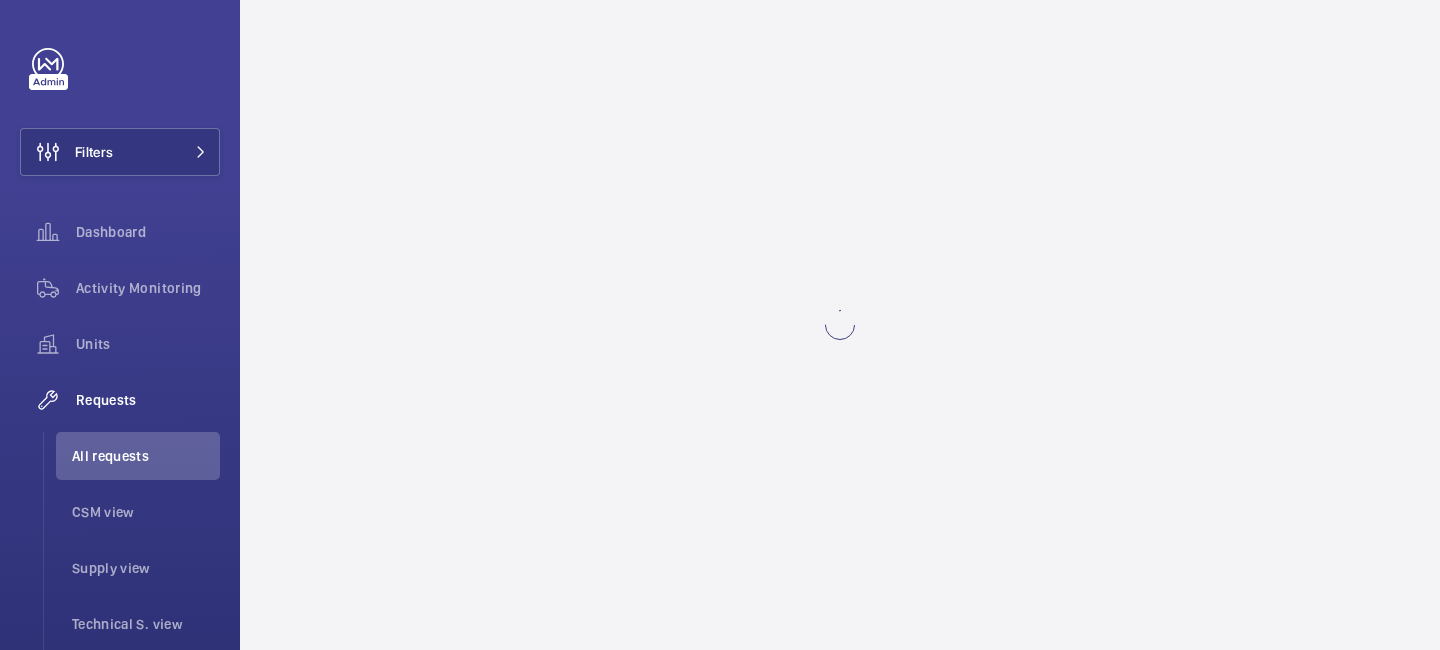 scroll, scrollTop: 0, scrollLeft: 0, axis: both 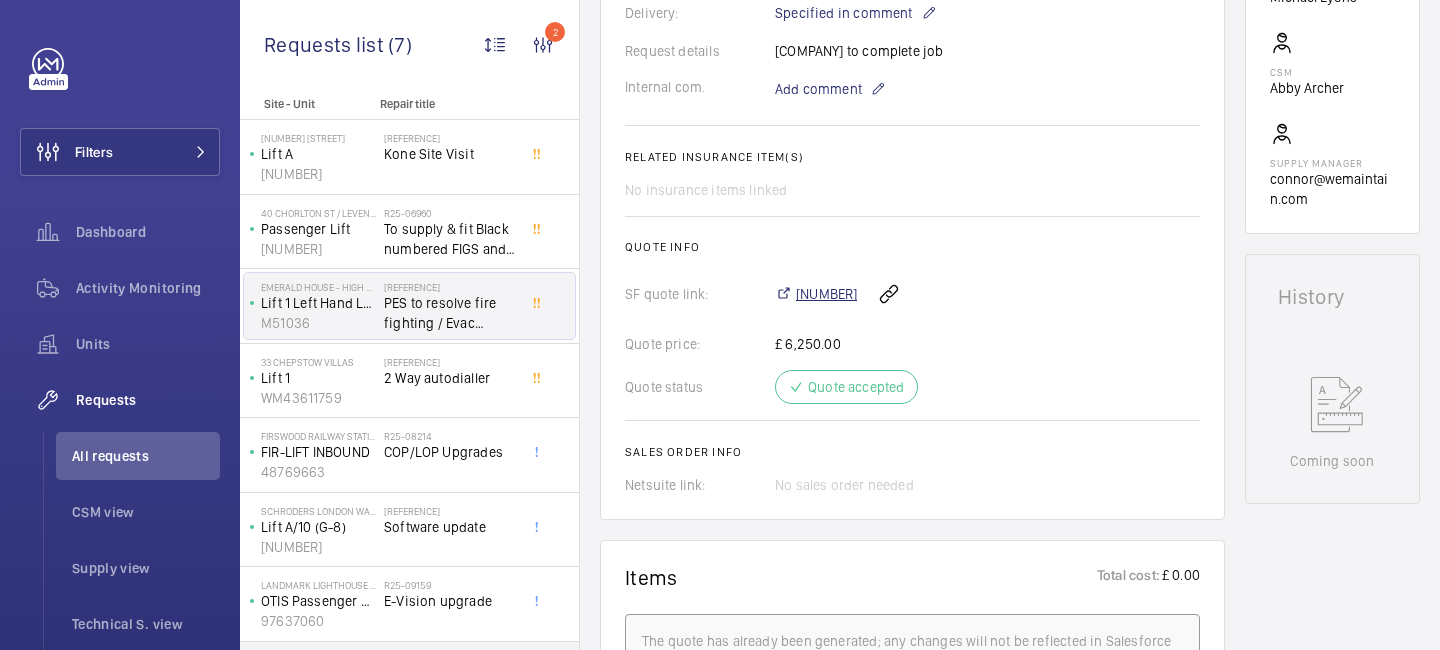 click on "00019631" 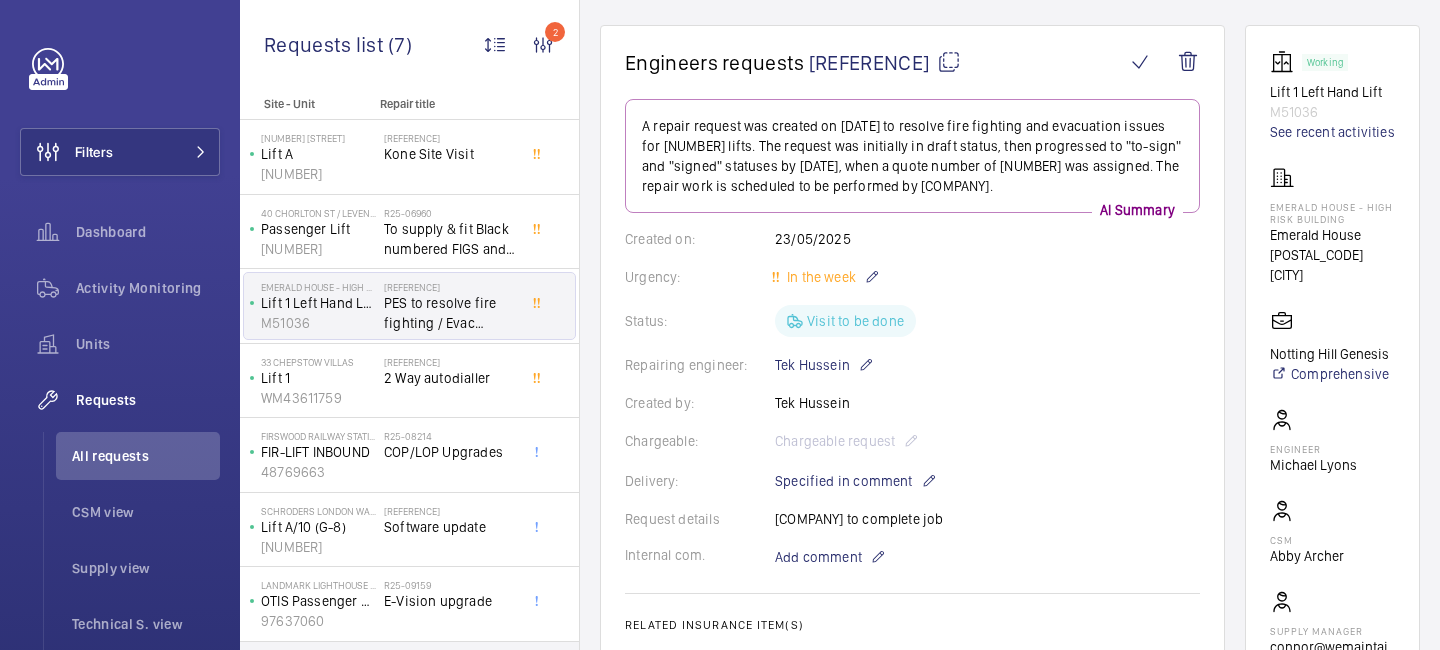 scroll, scrollTop: 0, scrollLeft: 0, axis: both 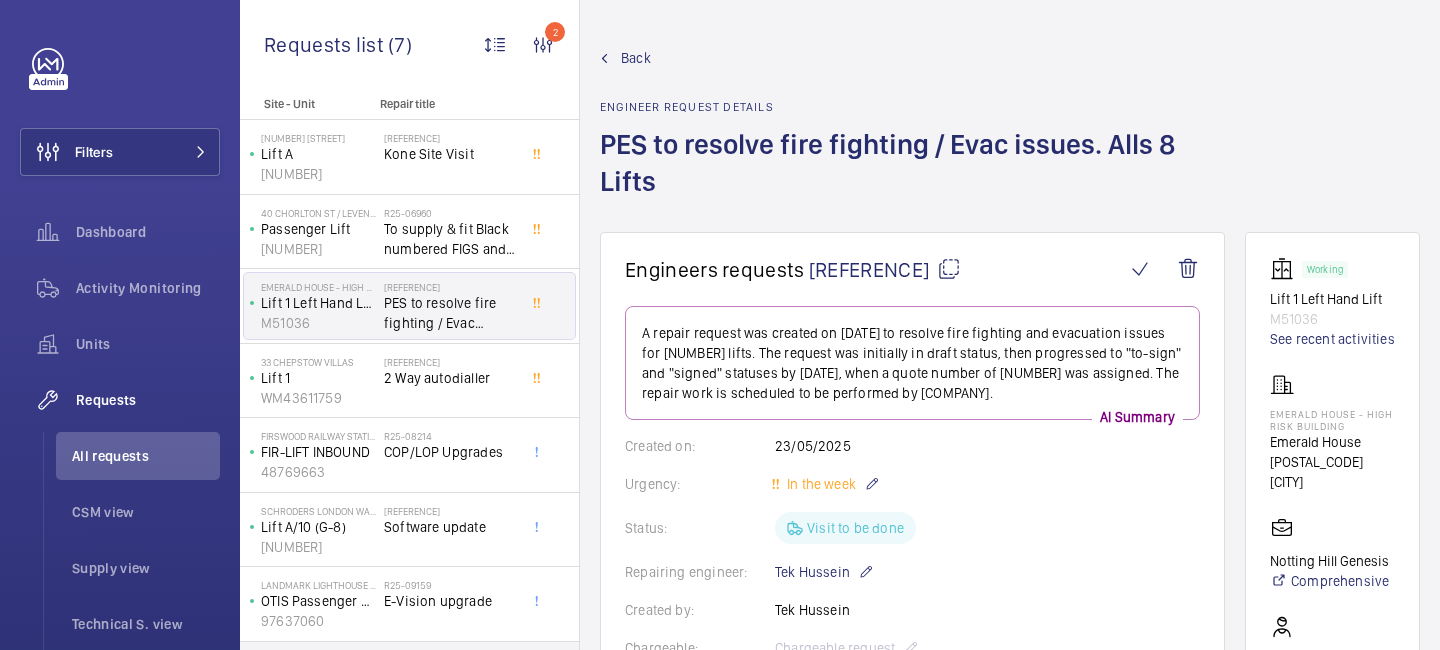 click on "Back Engineer request details  PES to resolve fire fighting / Evac issues. Alls 8 Lifts" 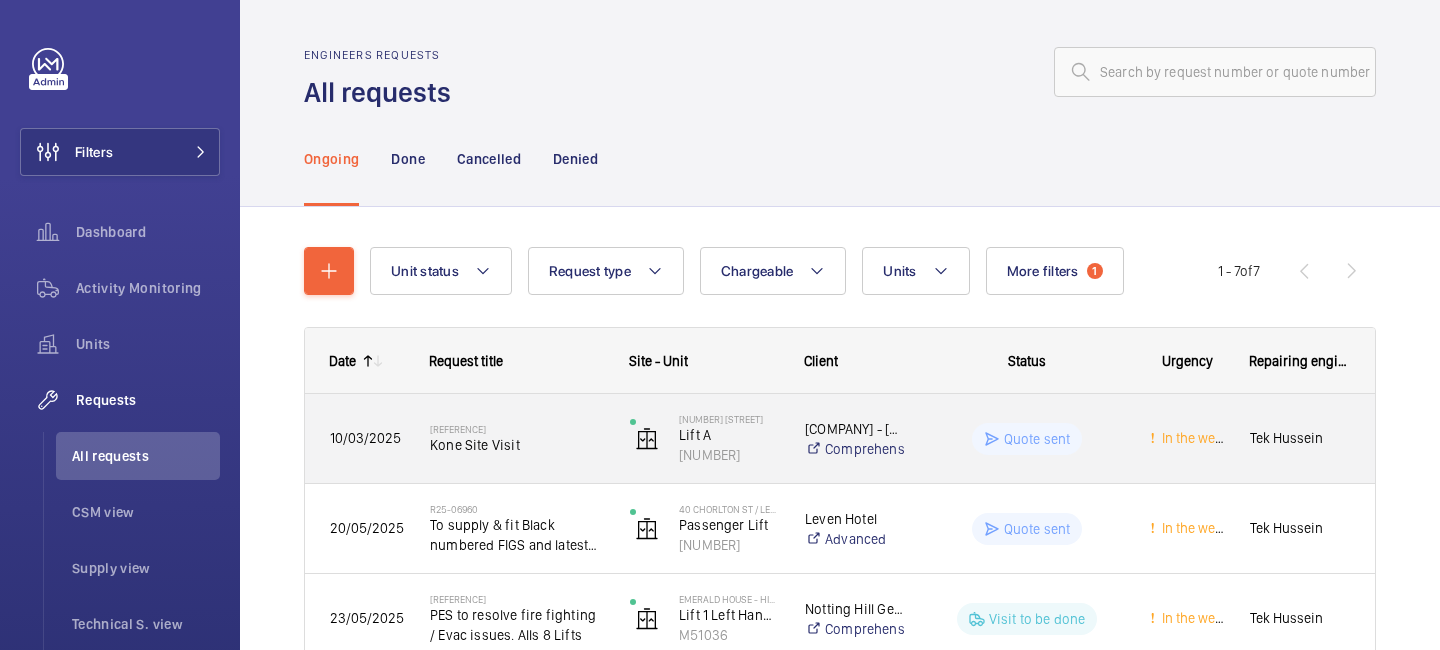 click on "Kone Site Visit" 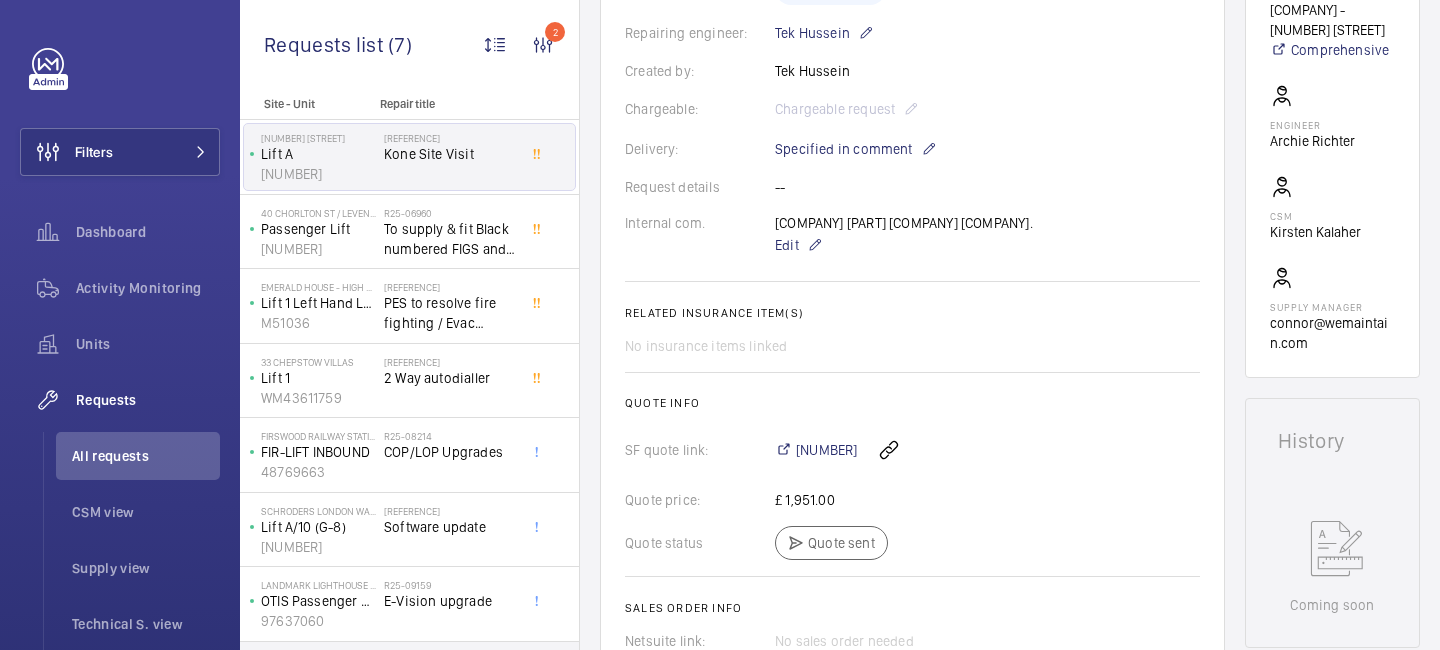 scroll, scrollTop: 545, scrollLeft: 0, axis: vertical 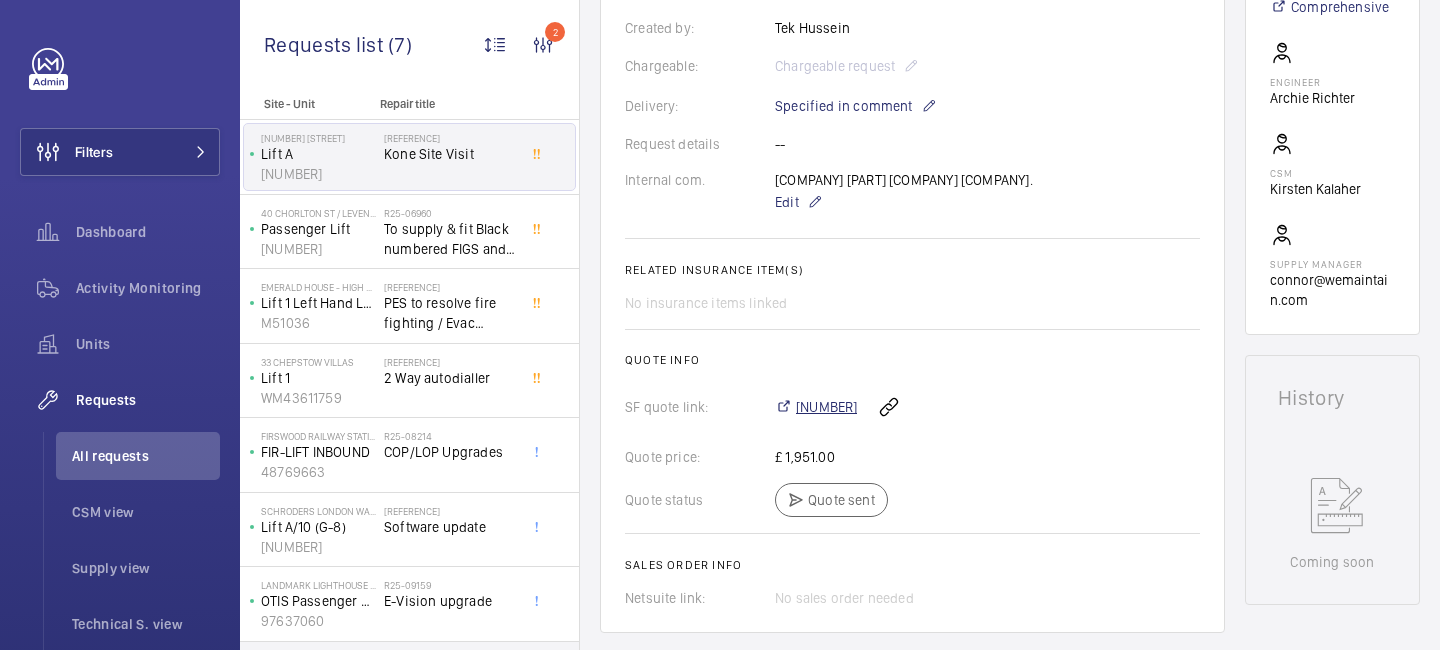 click on "00018002" 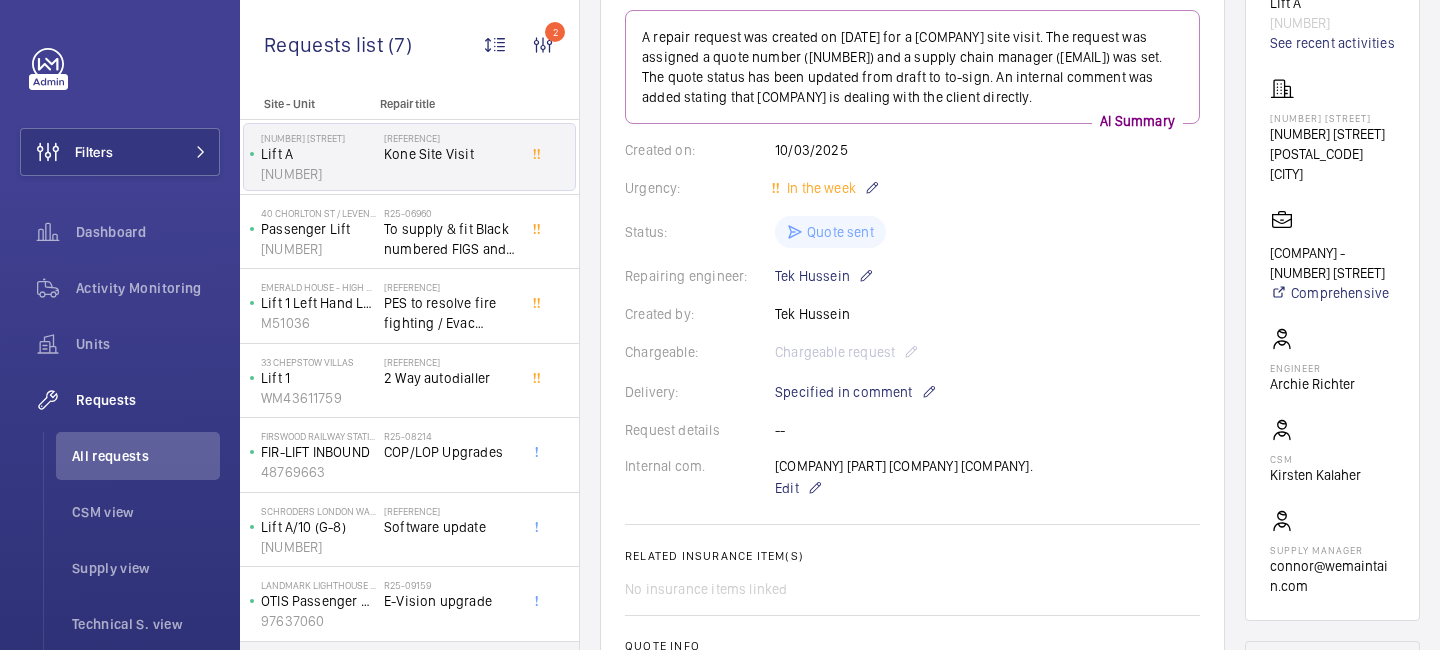 scroll, scrollTop: 0, scrollLeft: 0, axis: both 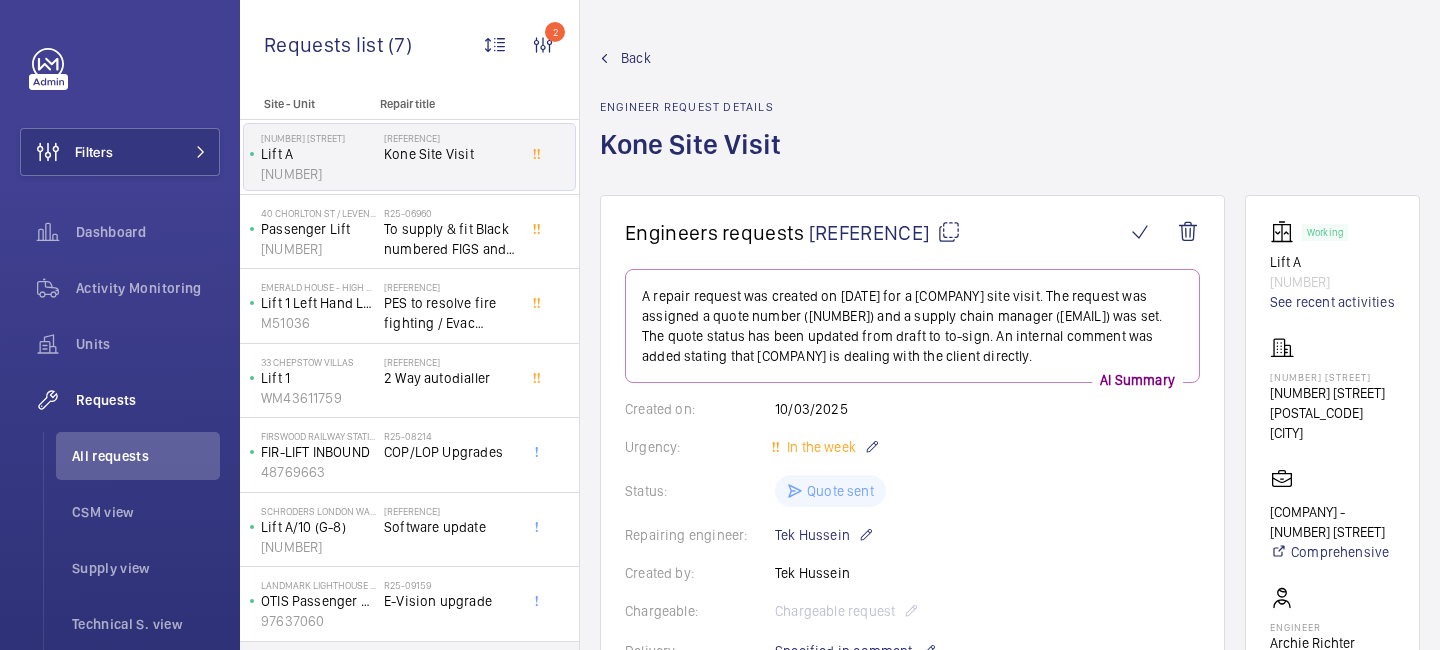 click on "Back" 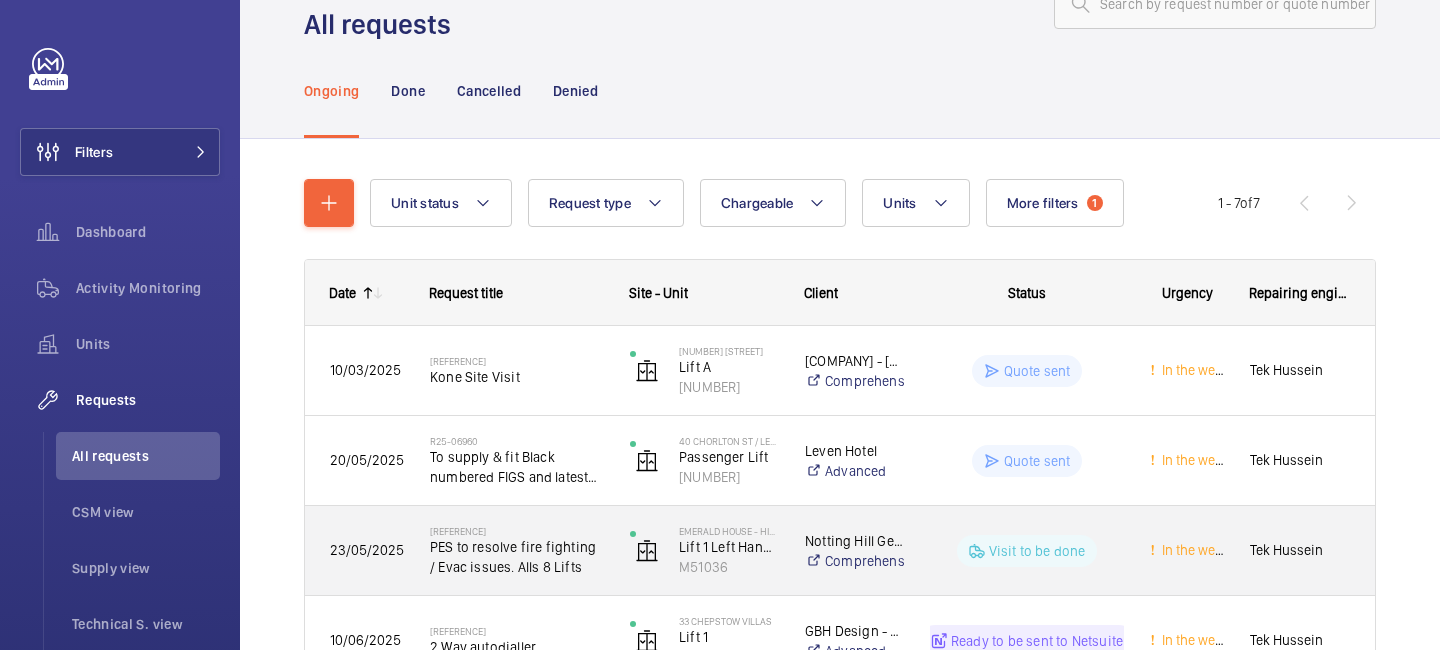 scroll, scrollTop: 0, scrollLeft: 0, axis: both 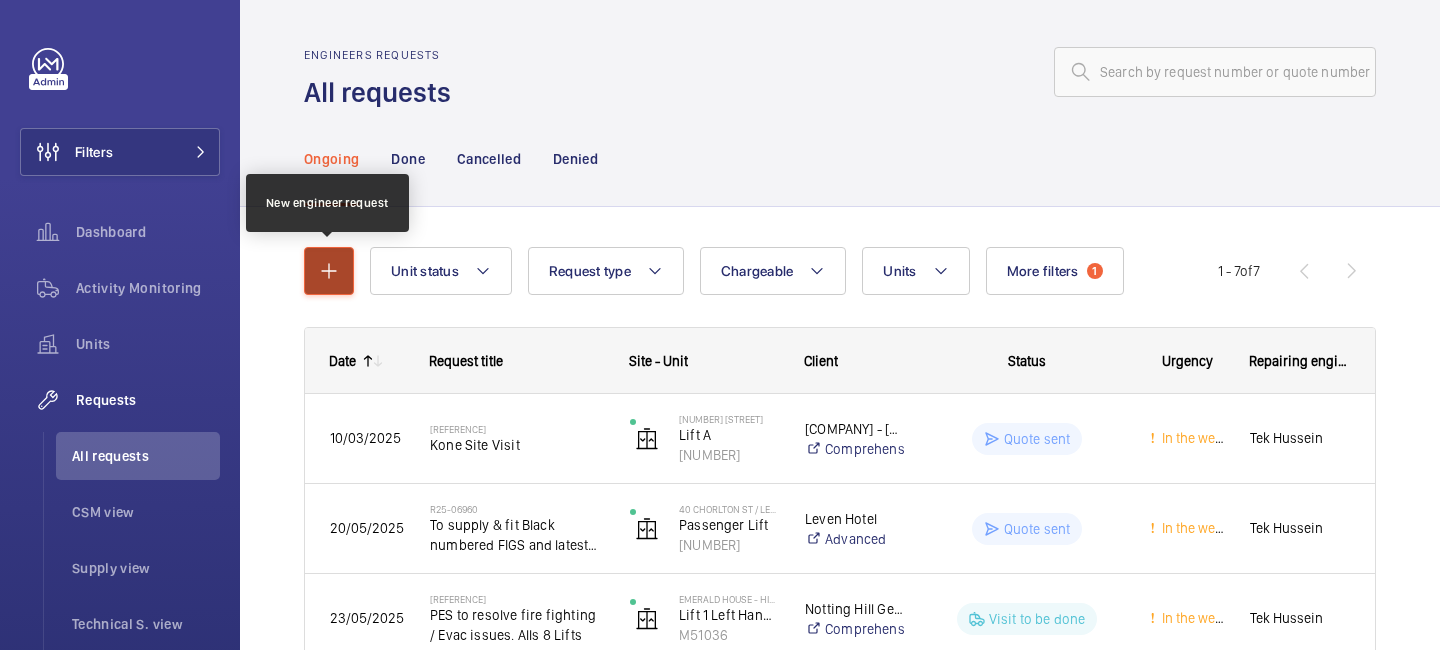 click 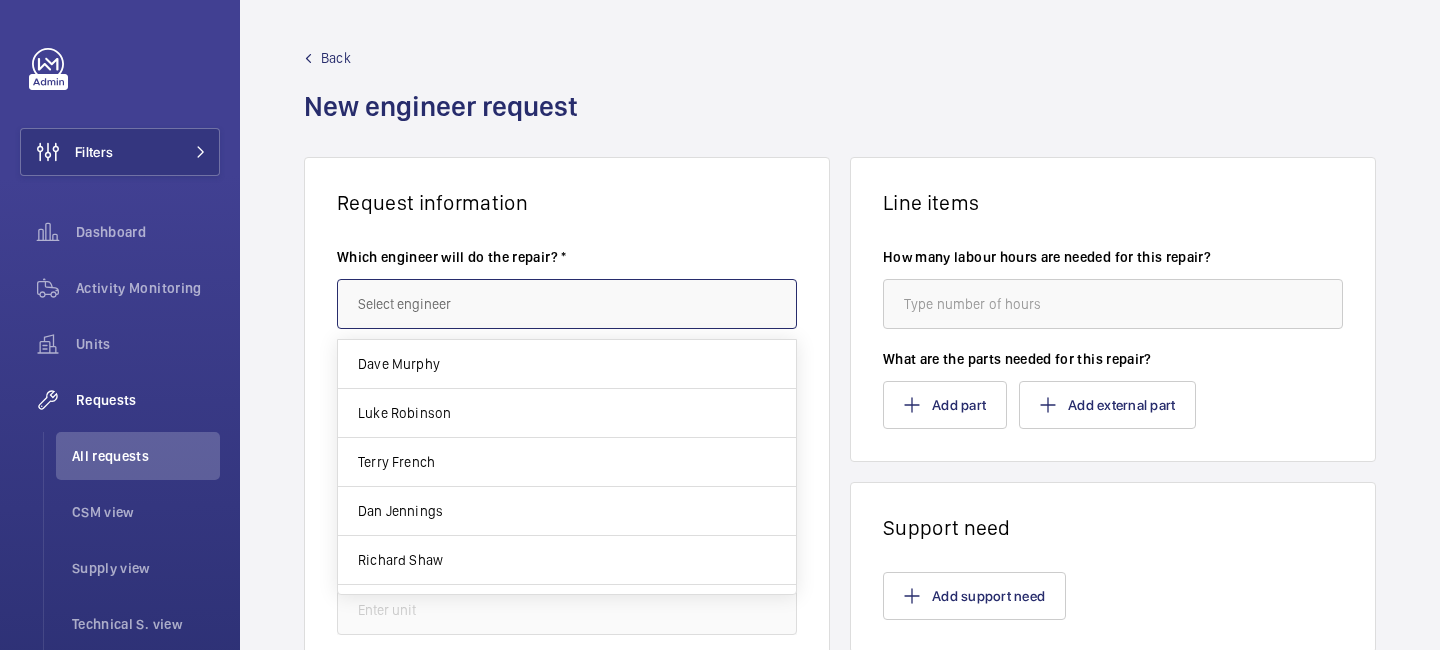 click at bounding box center (567, 304) 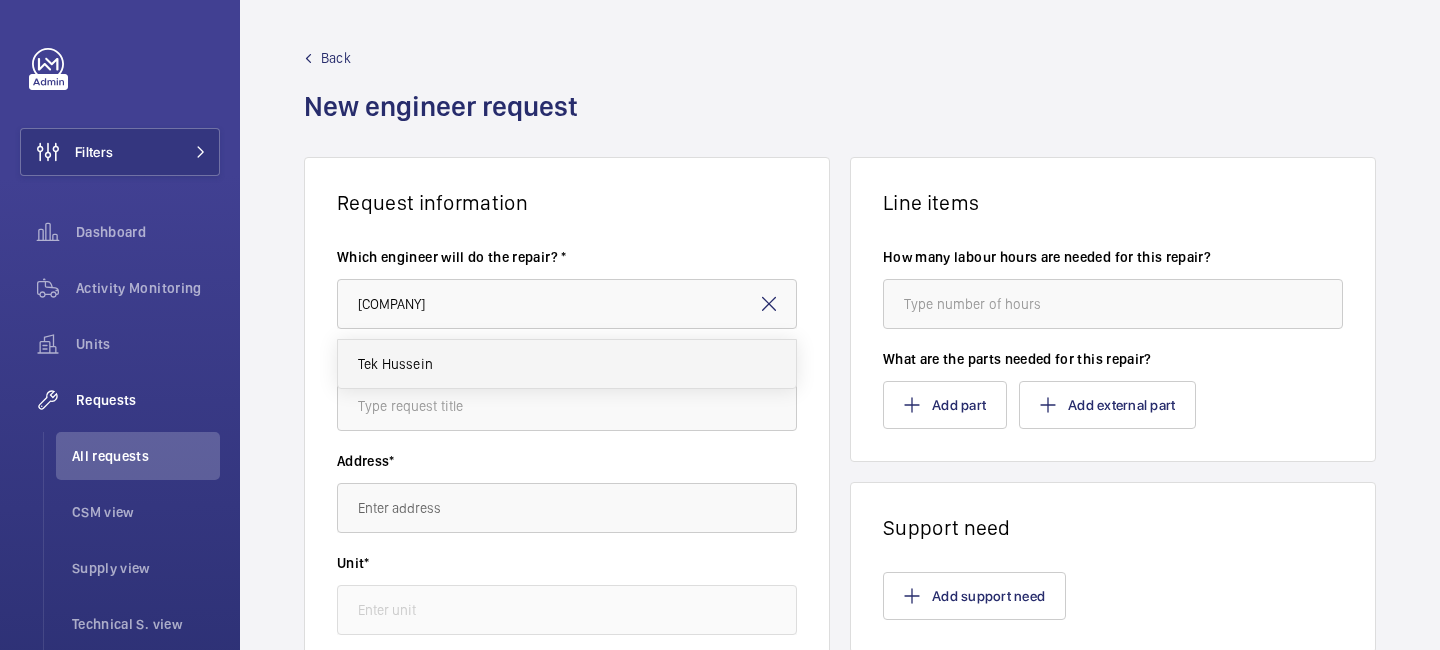 click on "Tek Hussein" at bounding box center [567, 364] 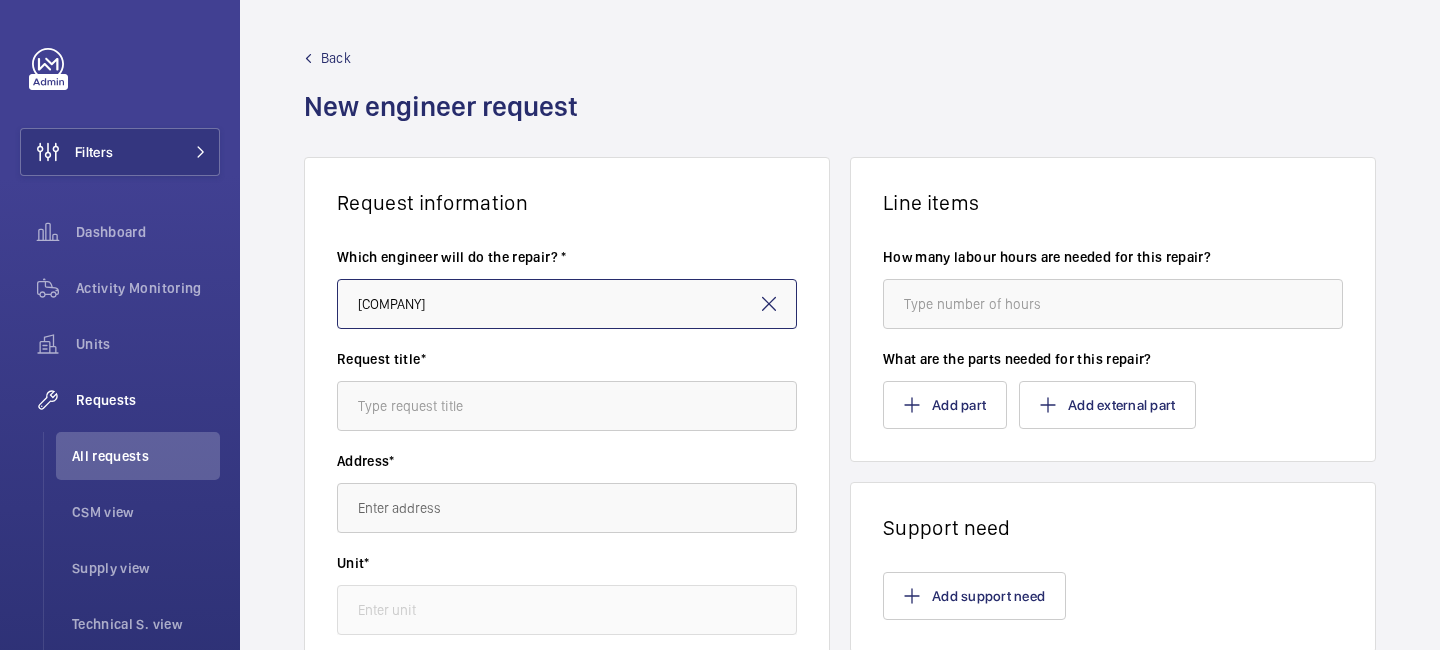 type on "Tek Hussein" 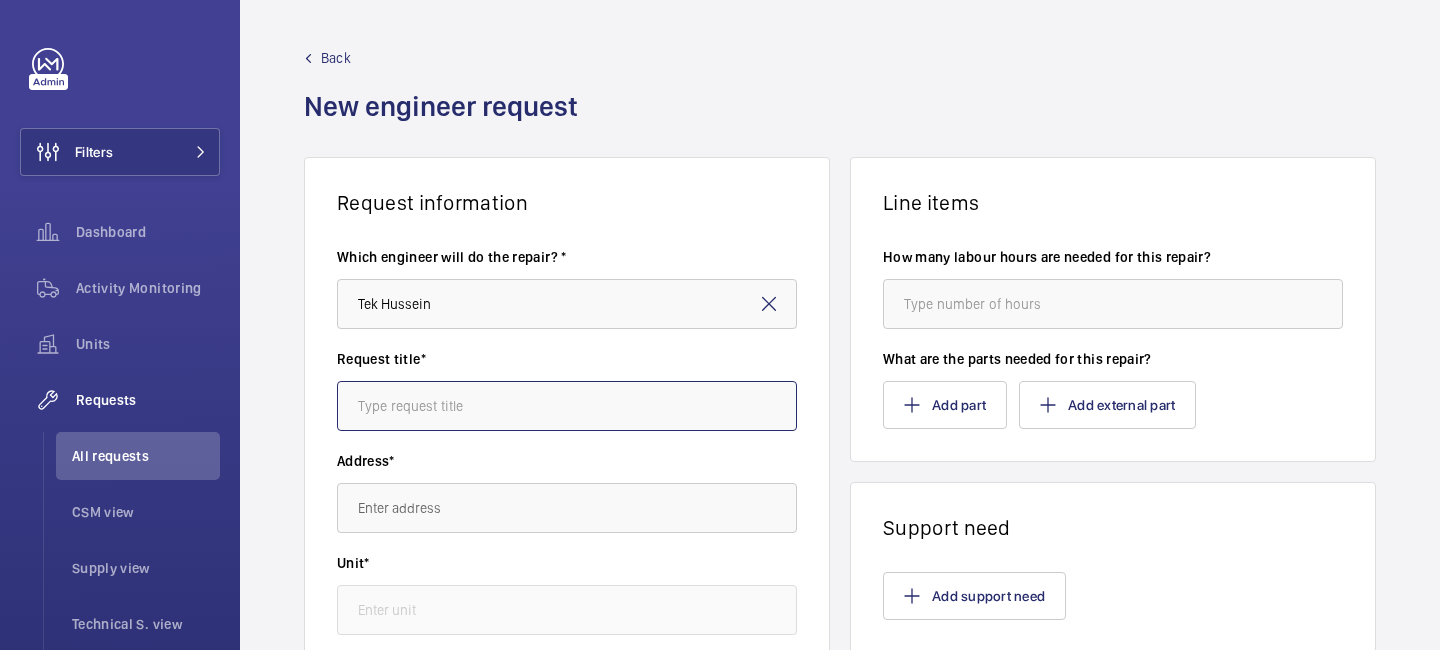 click 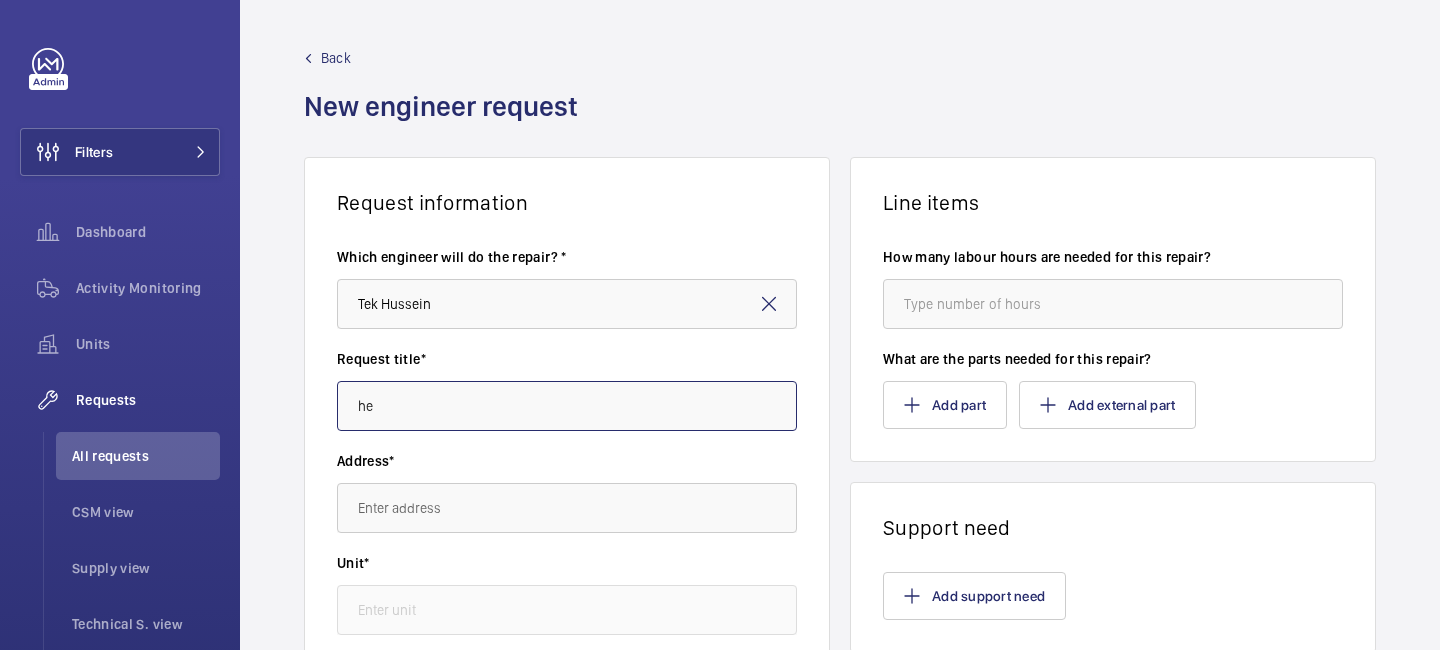 type on "h" 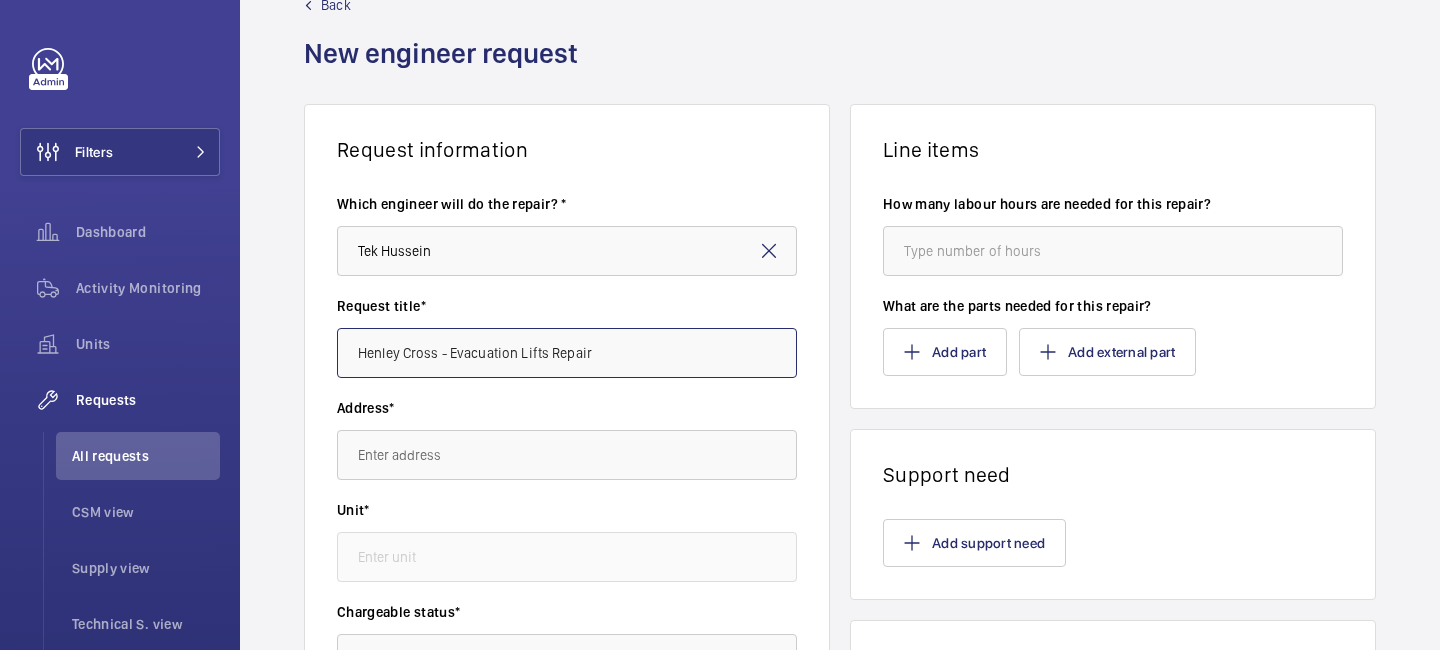 scroll, scrollTop: 98, scrollLeft: 0, axis: vertical 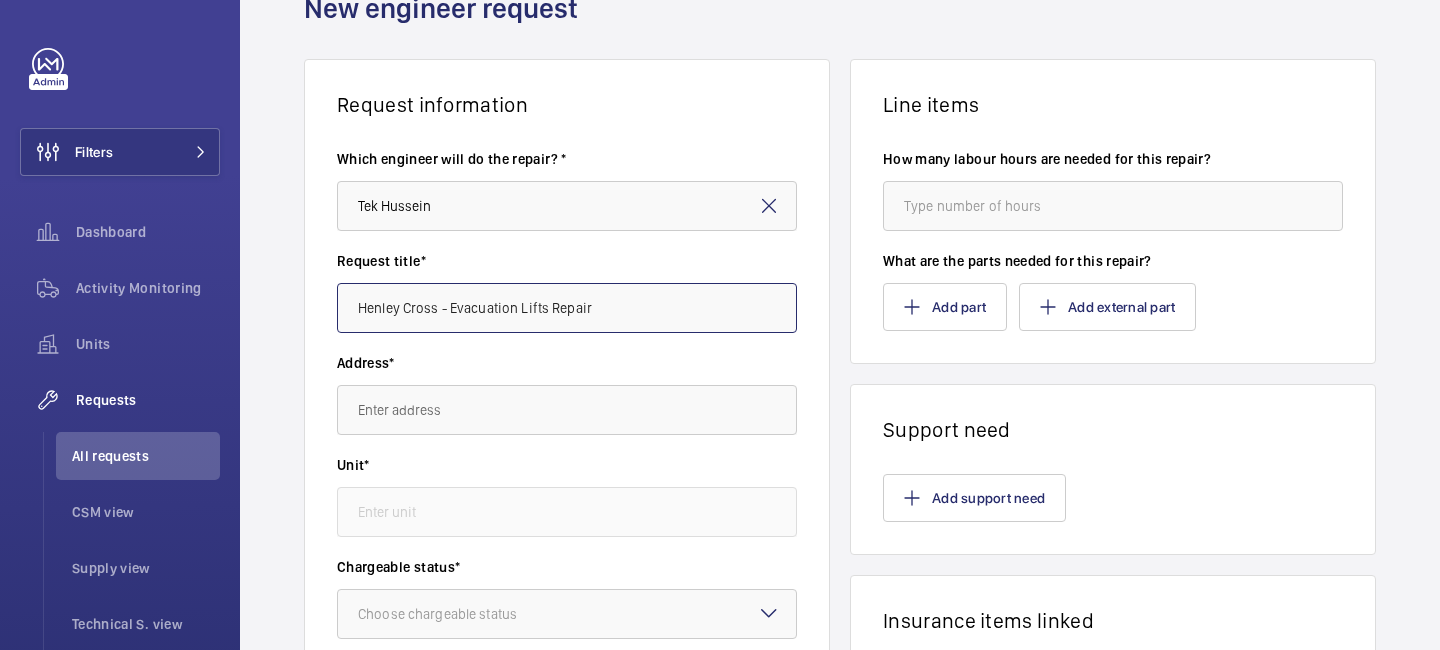 type on "Henley Cross - Evacuation Lifts Repair" 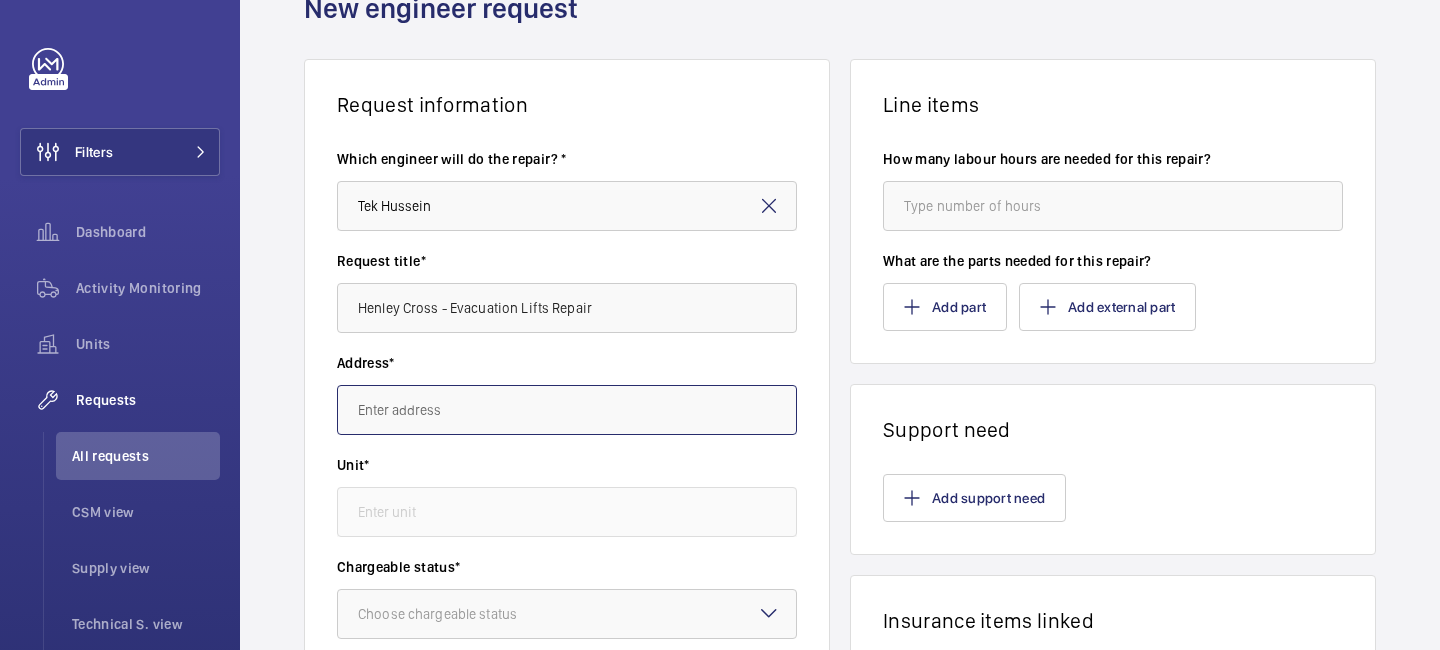click at bounding box center [567, 410] 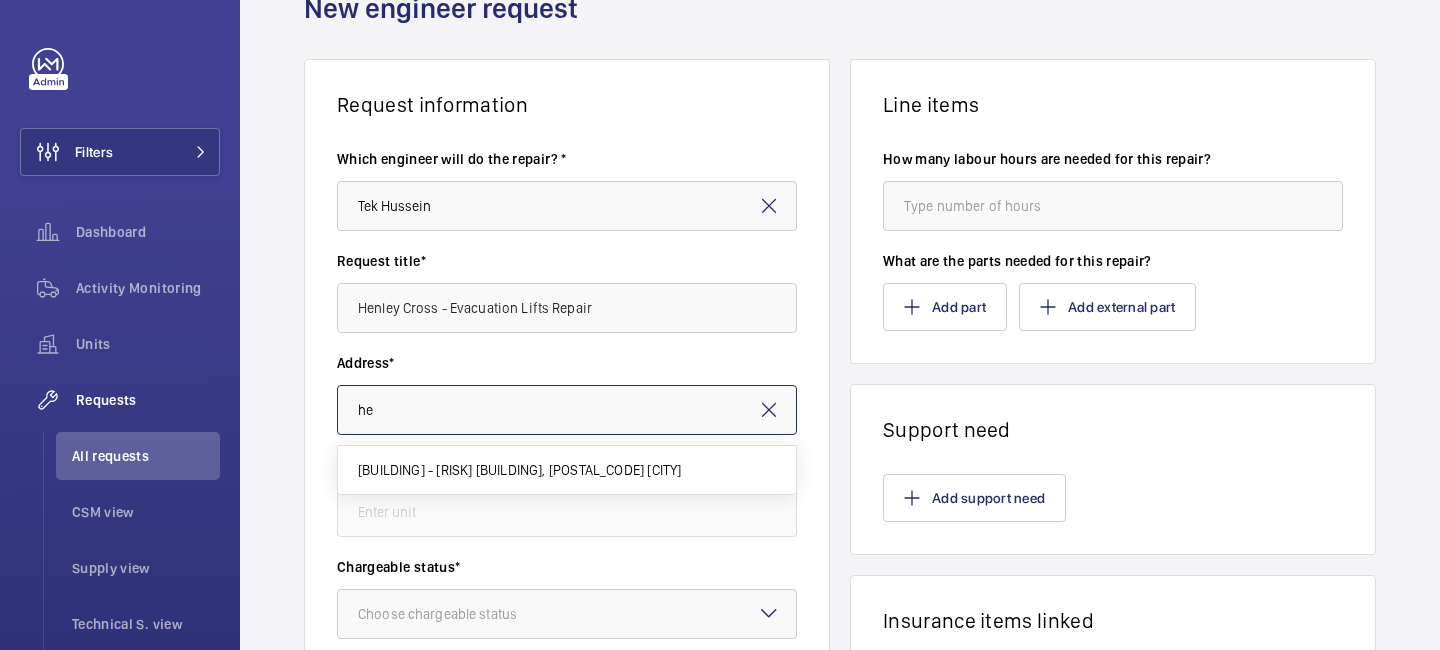 type on "h" 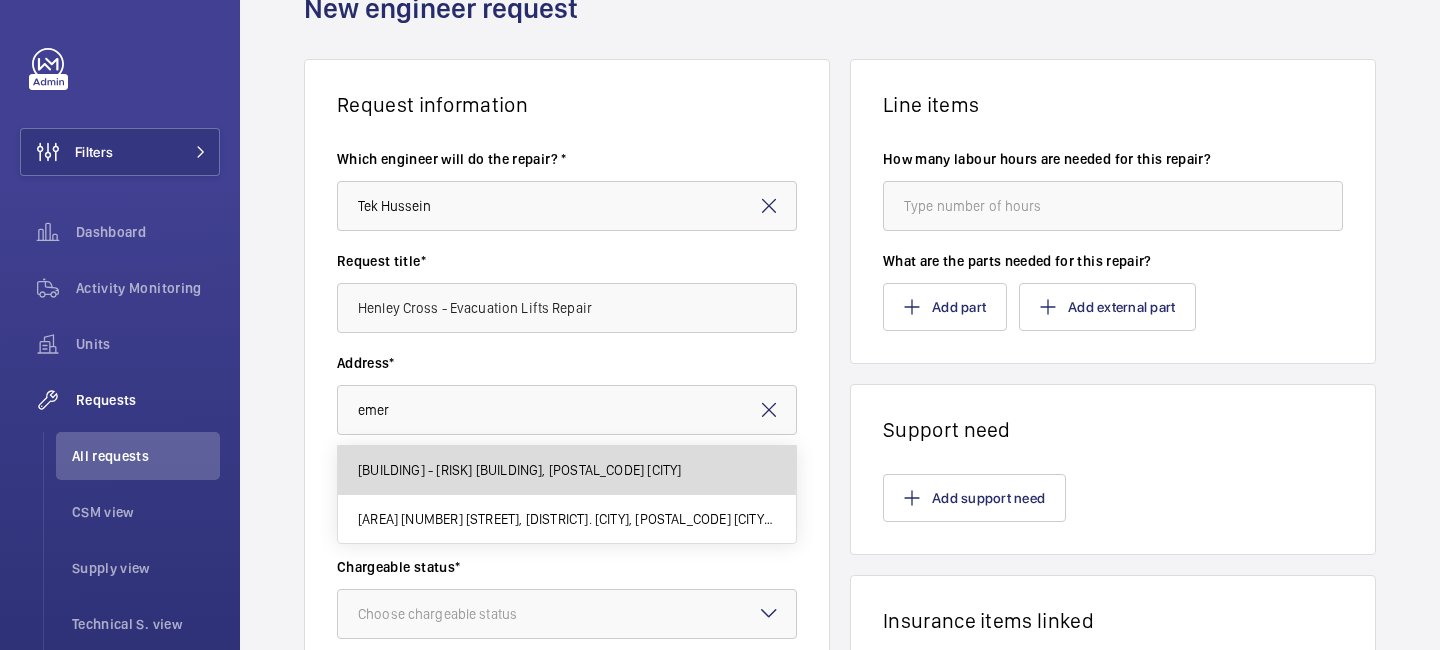 click on "Emerald House - High Risk Building Emerald House, SE3 9LU LONDON" at bounding box center (519, 470) 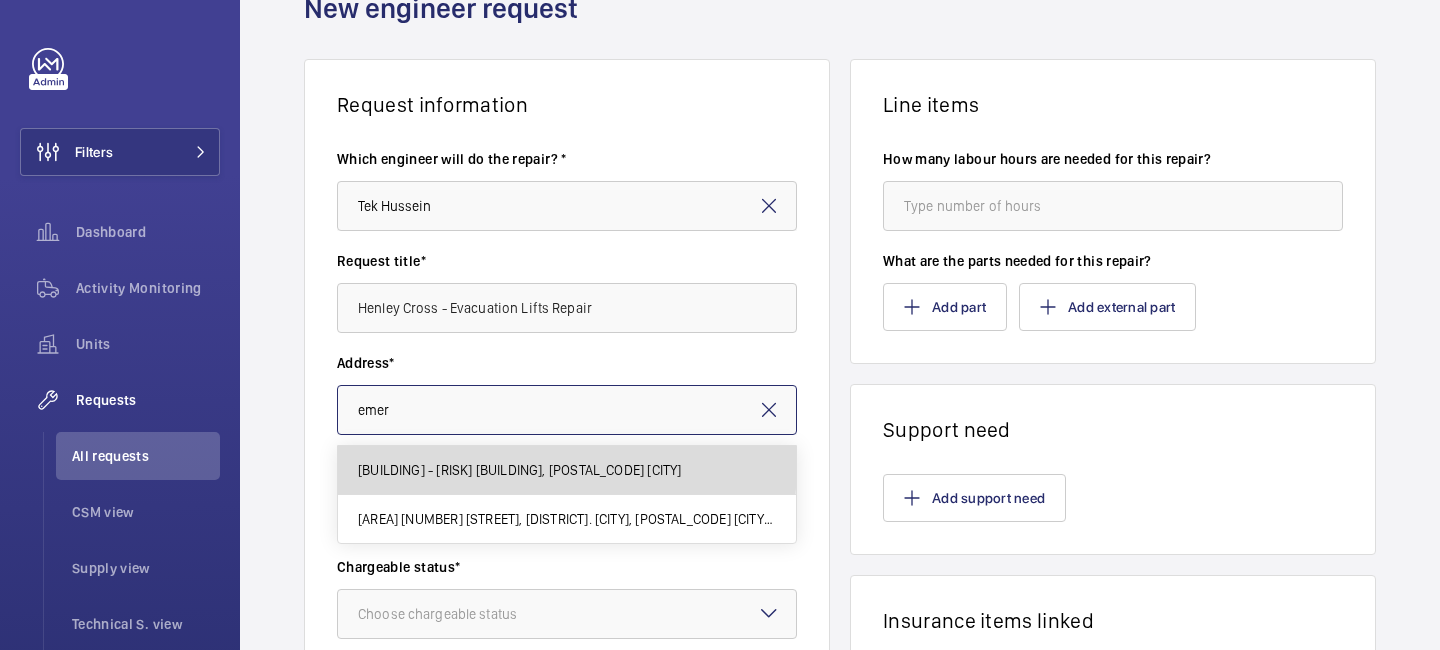 type on "Emerald House - High Risk Building Emerald House, SE3 9LU LONDON" 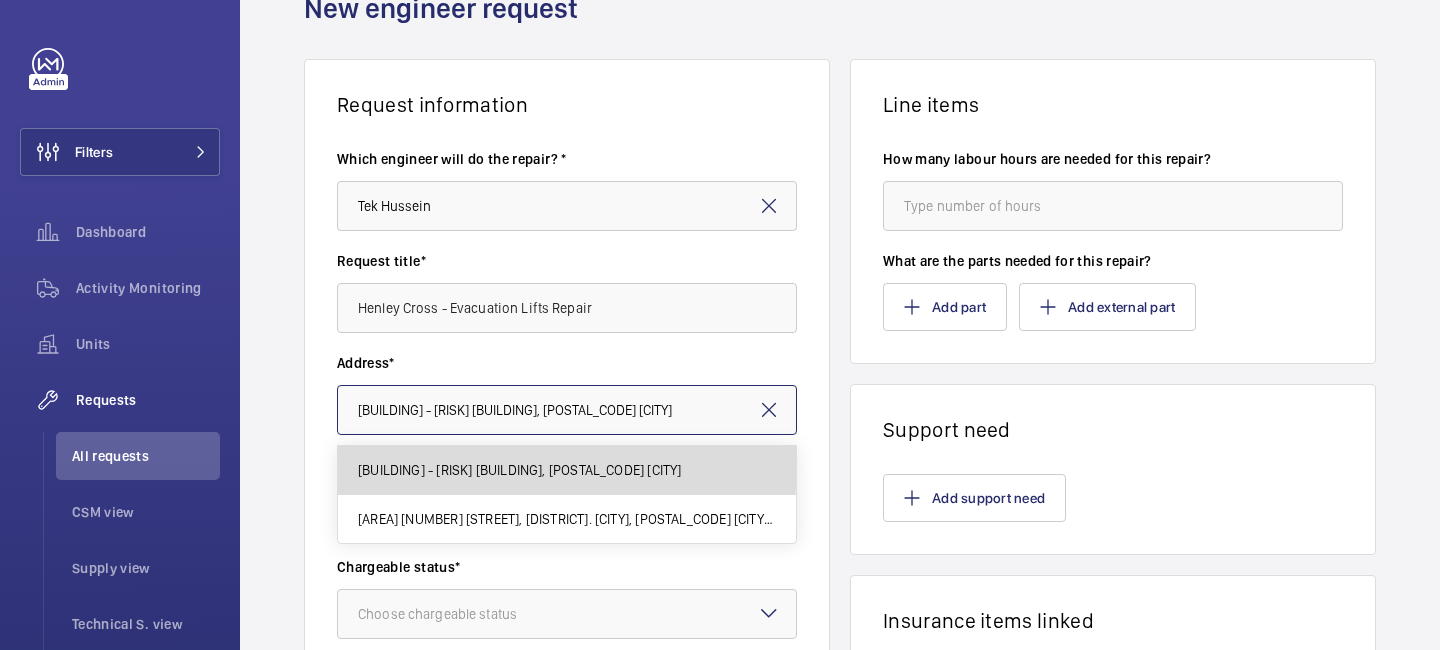 scroll, scrollTop: 0, scrollLeft: 20, axis: horizontal 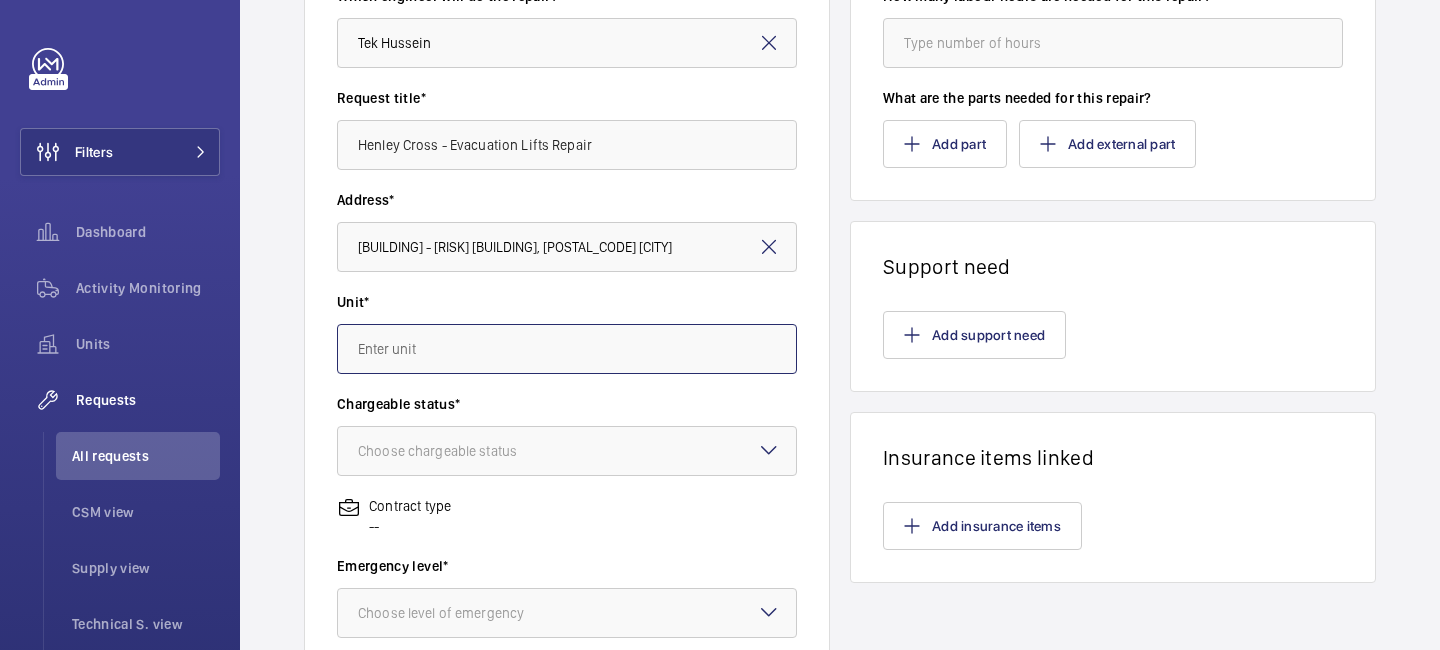 click at bounding box center [567, 349] 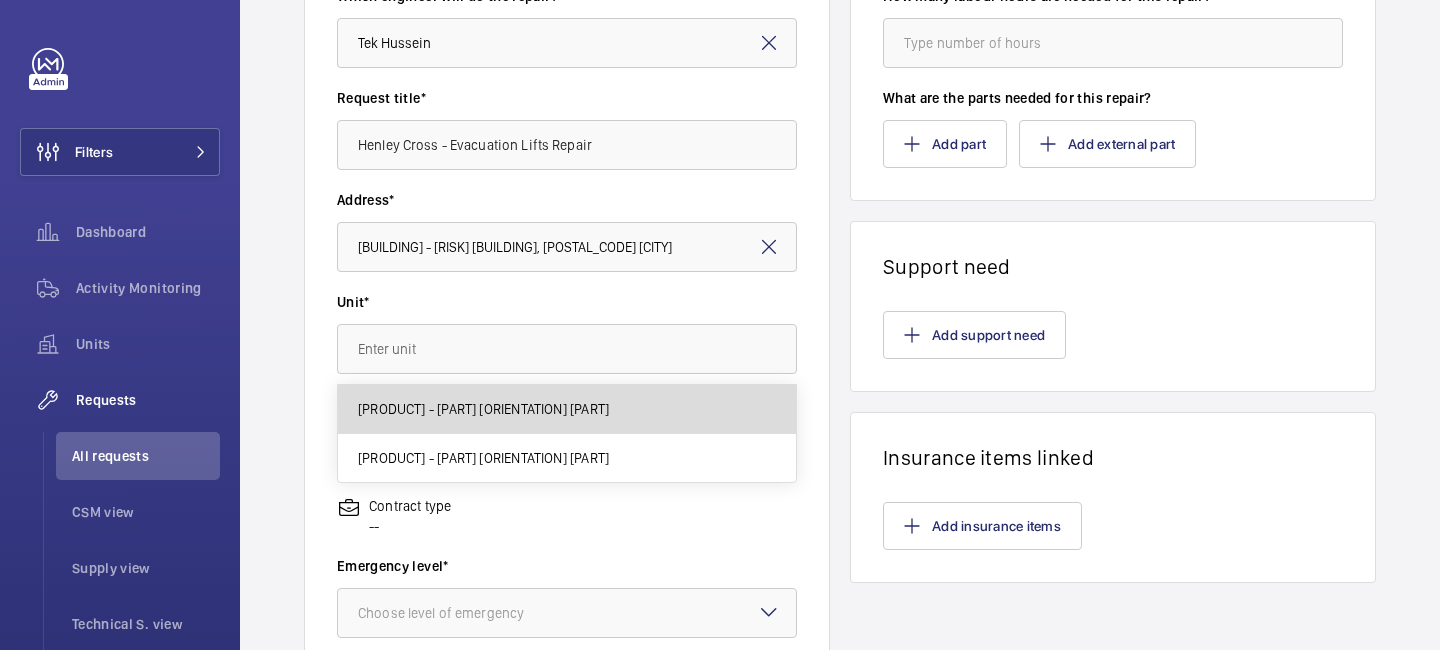 click on "M51036 - Lift 1 Left Hand Lift" at bounding box center (567, 409) 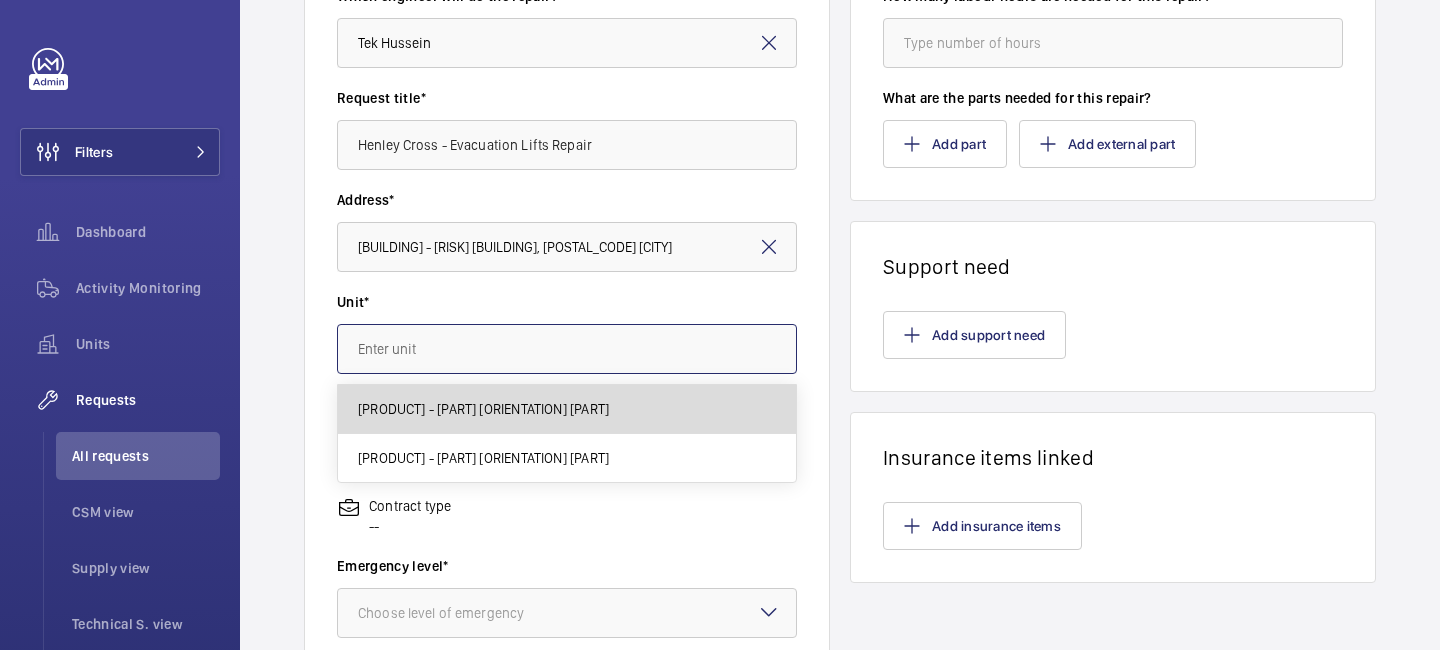 type on "M51036 - Lift 1 Left Hand Lift" 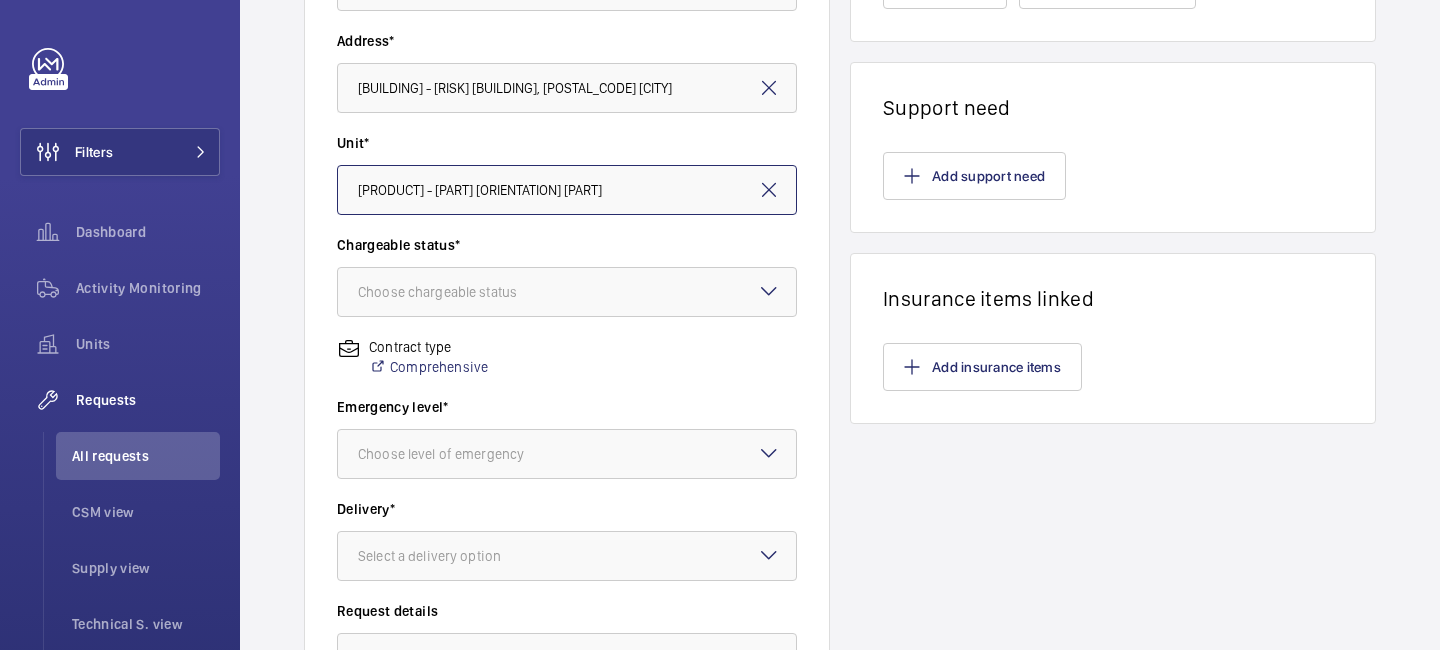 scroll, scrollTop: 442, scrollLeft: 0, axis: vertical 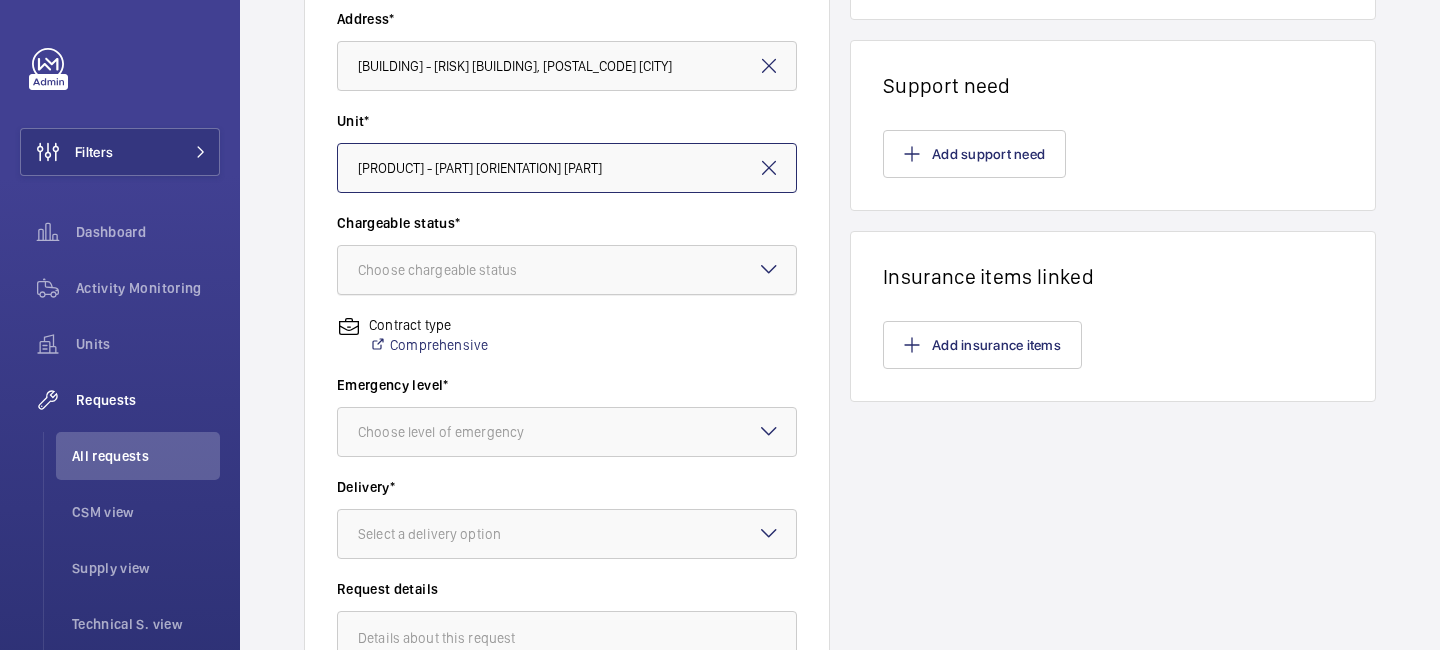 click on "Choose chargeable status" at bounding box center (462, 270) 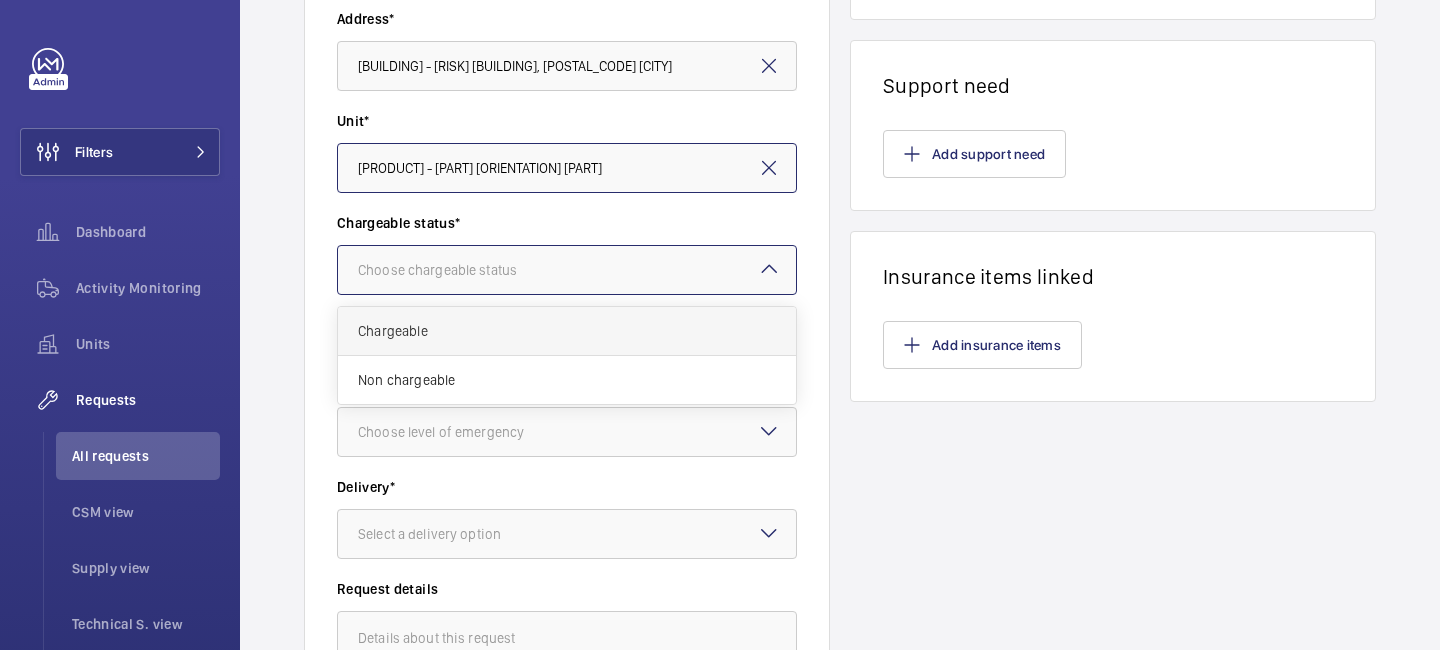 click on "Chargeable" at bounding box center (567, 331) 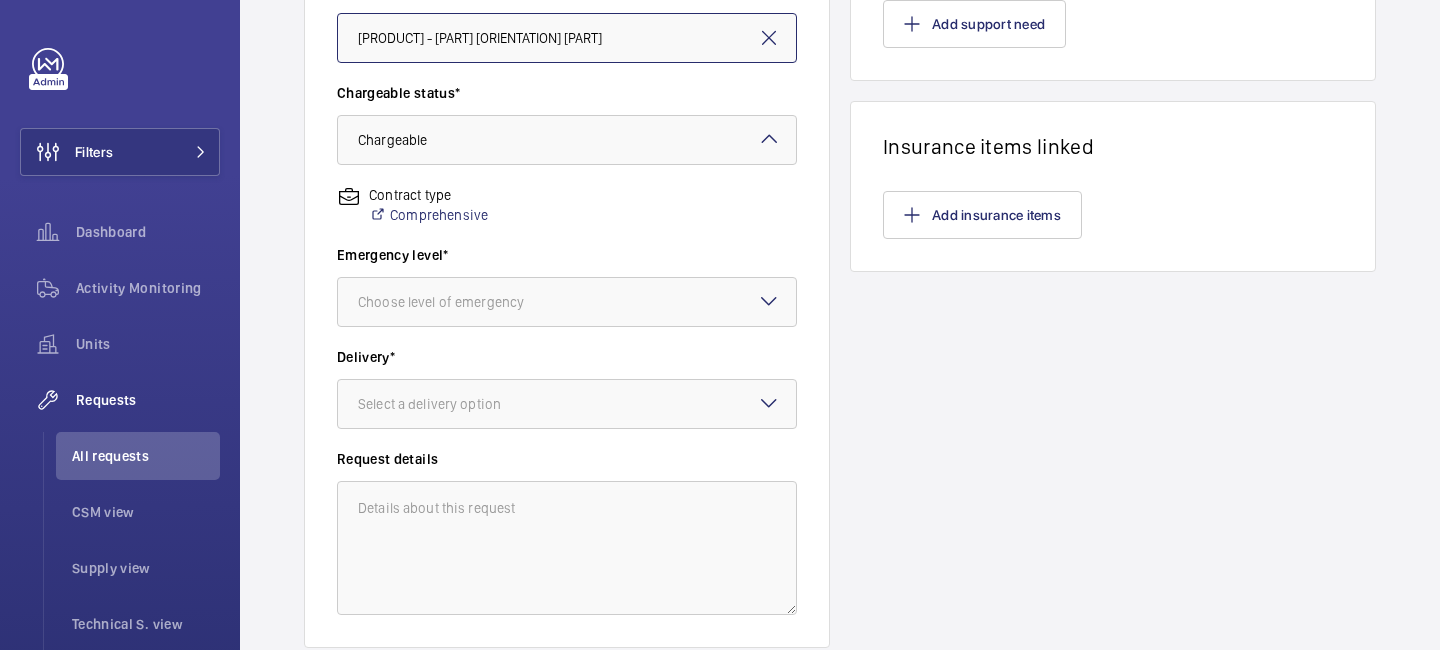 scroll, scrollTop: 669, scrollLeft: 0, axis: vertical 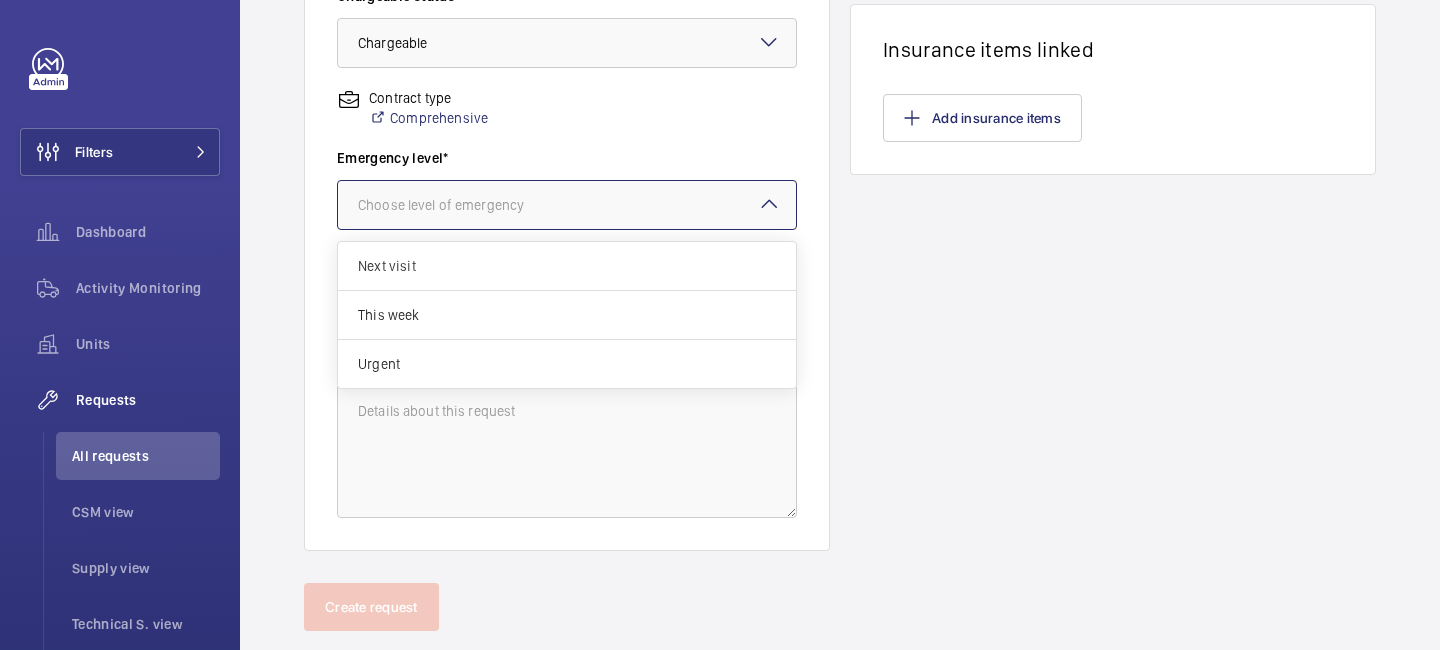 click at bounding box center [567, 205] 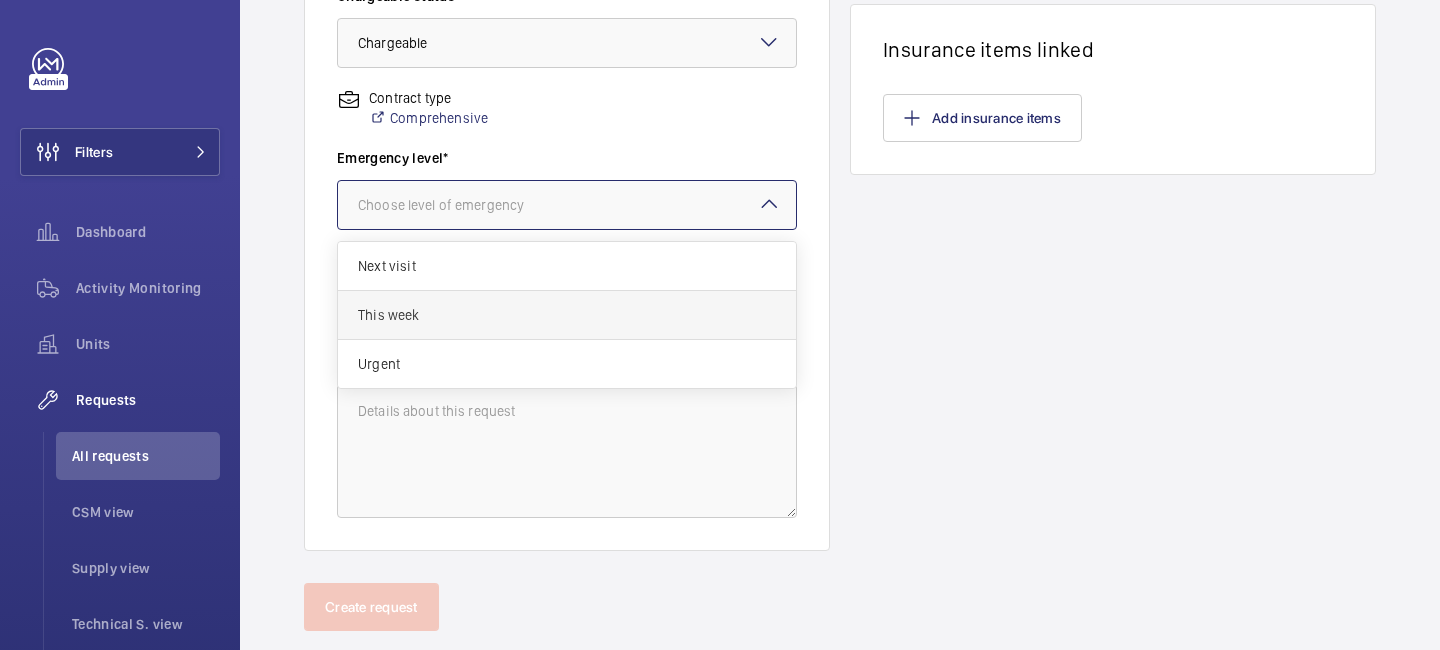 click on "This week" at bounding box center [567, 315] 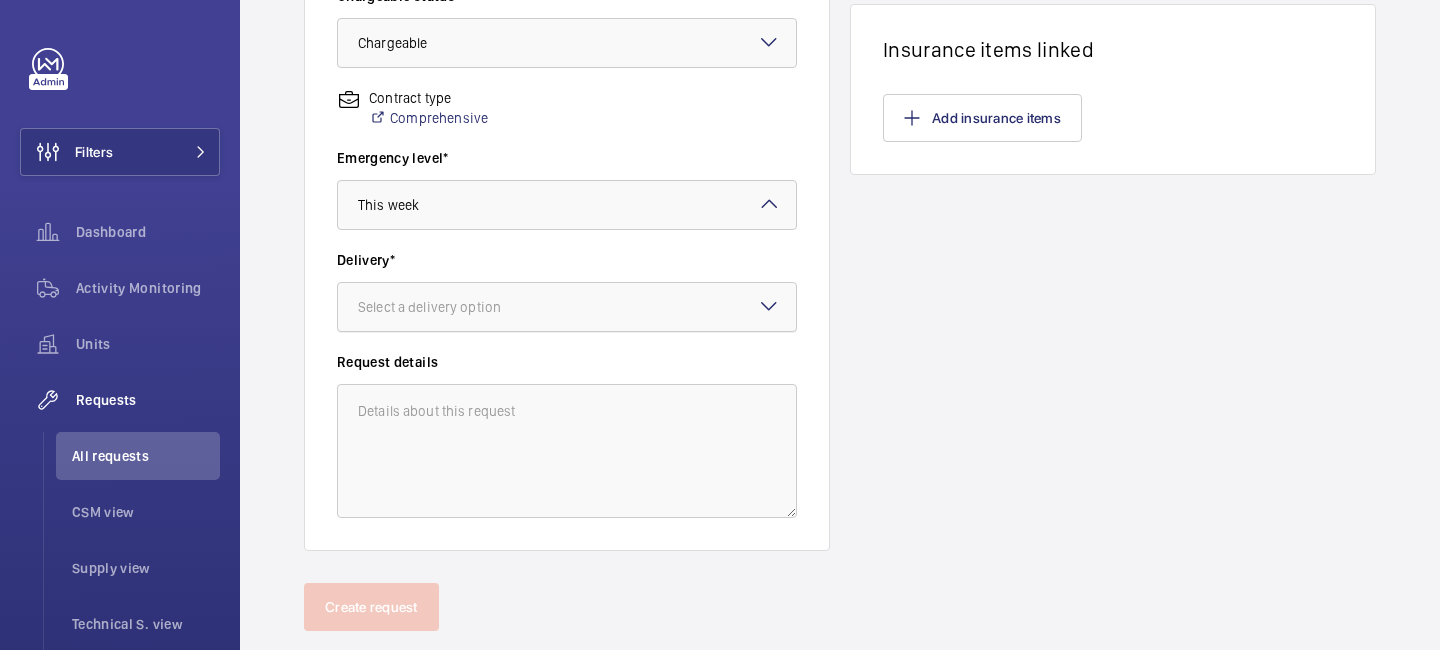 click on "Select a delivery option" at bounding box center [454, 307] 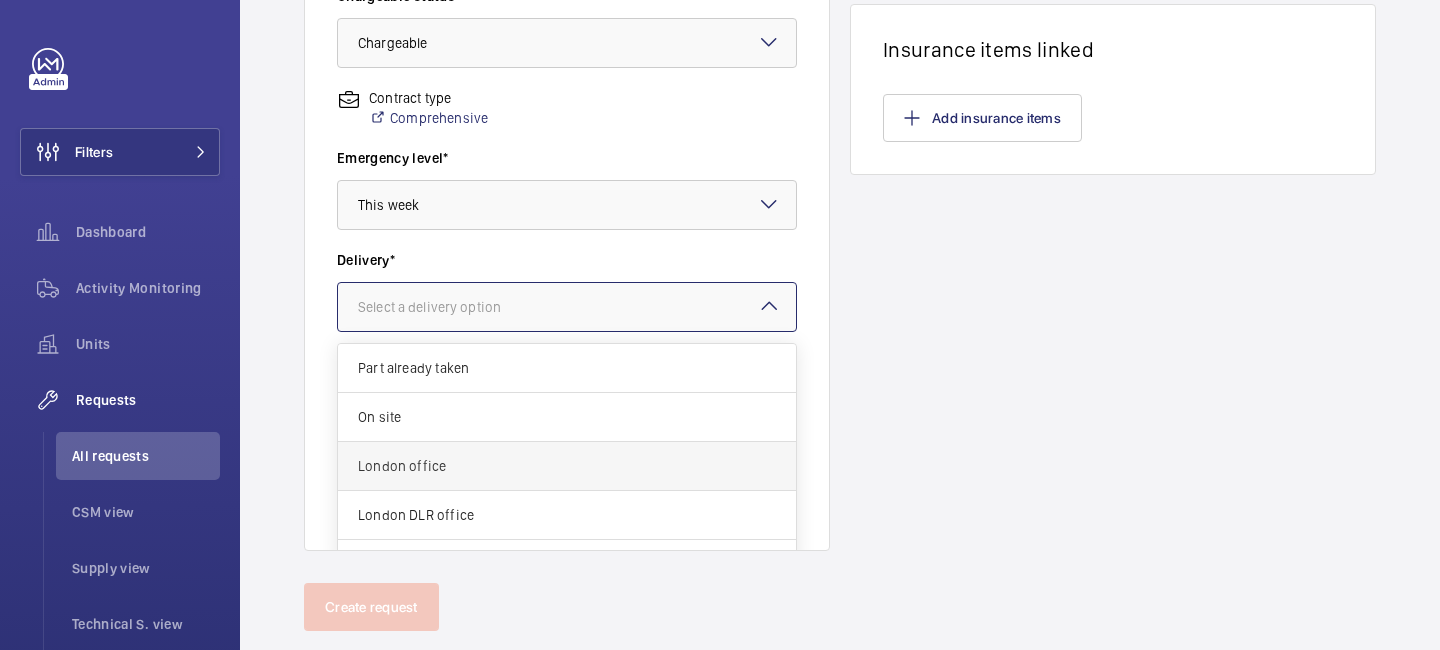 click on "London office" at bounding box center [567, 466] 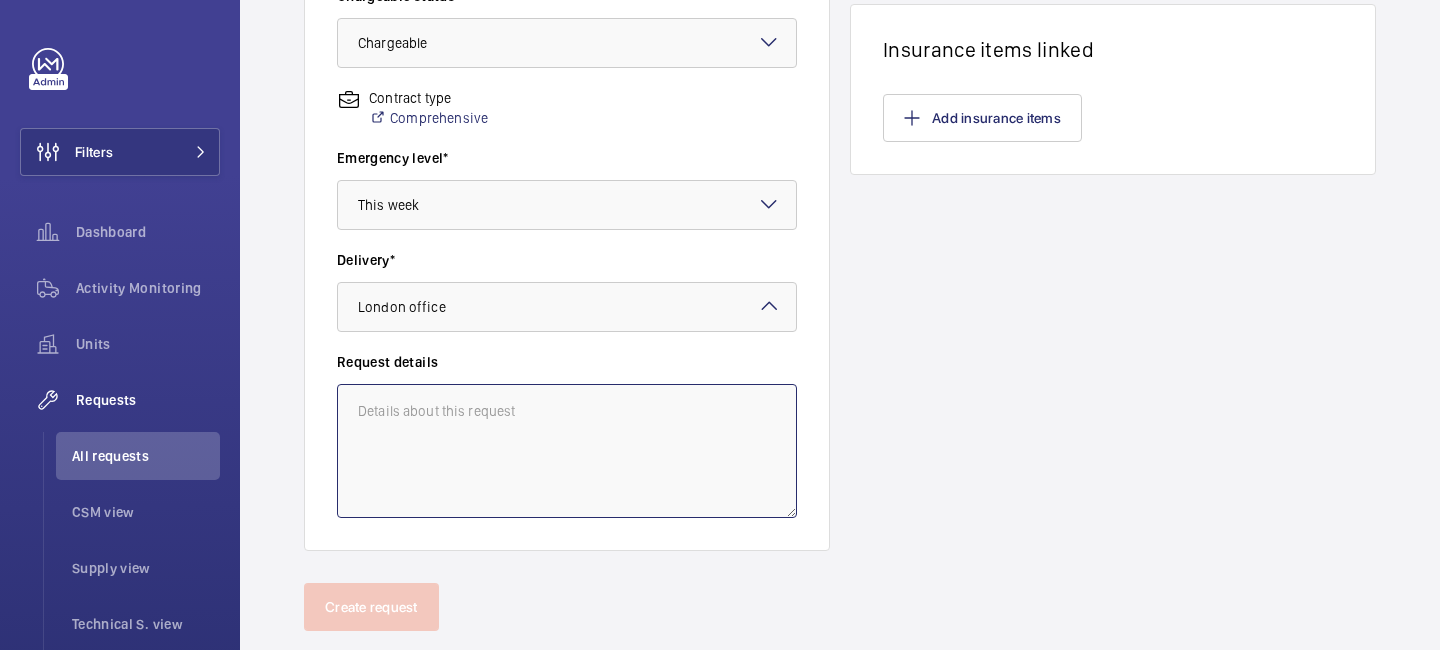 click at bounding box center (567, 451) 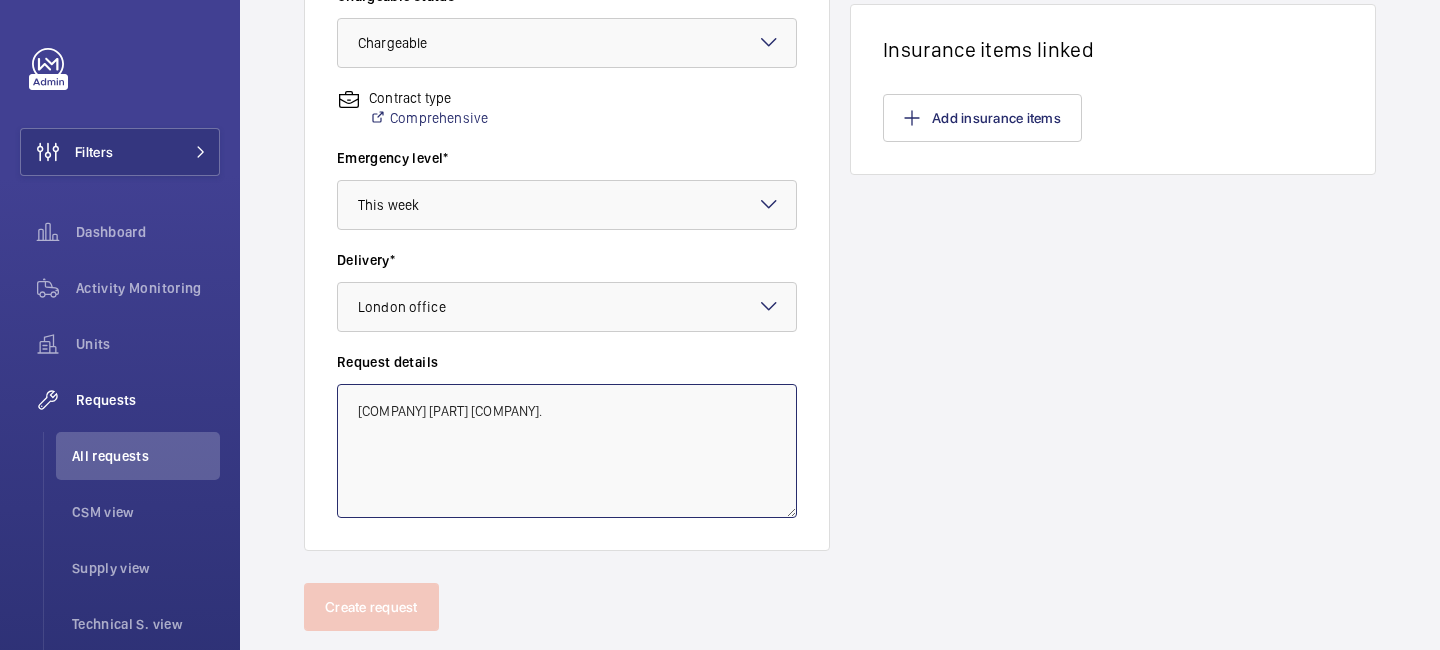 scroll, scrollTop: 714, scrollLeft: 0, axis: vertical 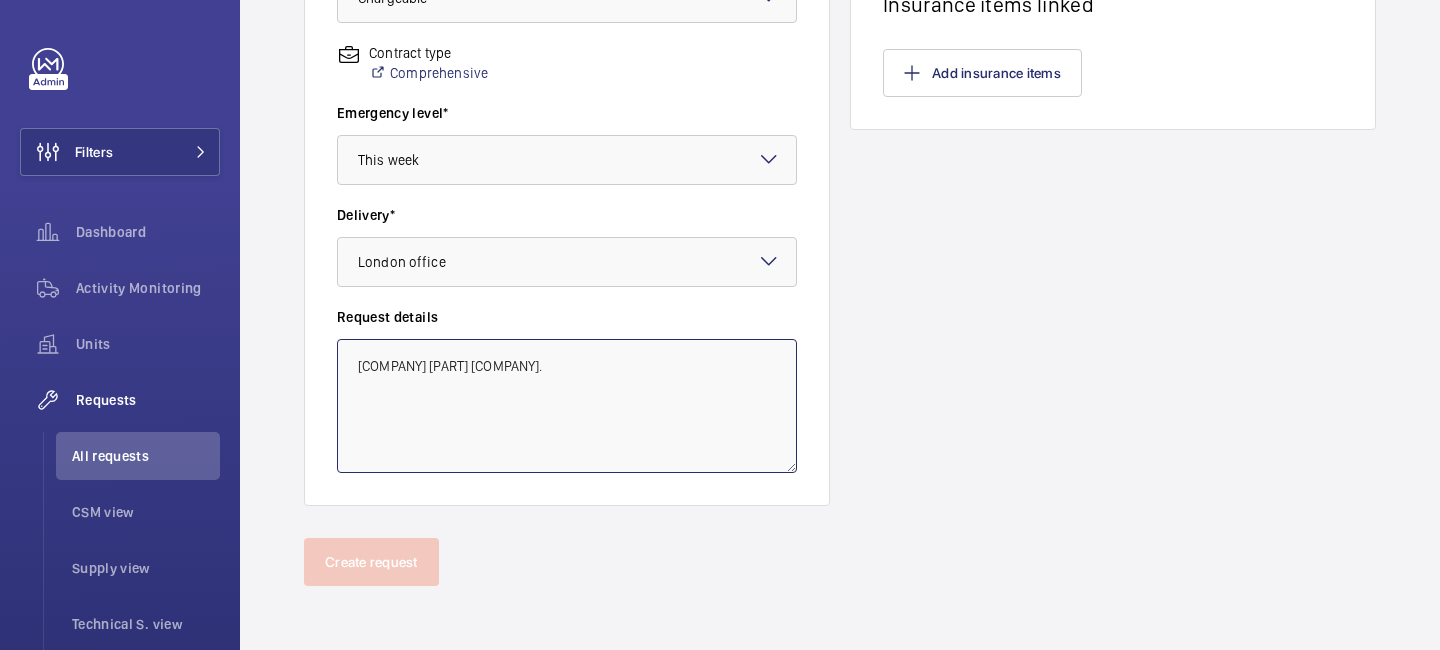 type on "Tek dealing with PES." 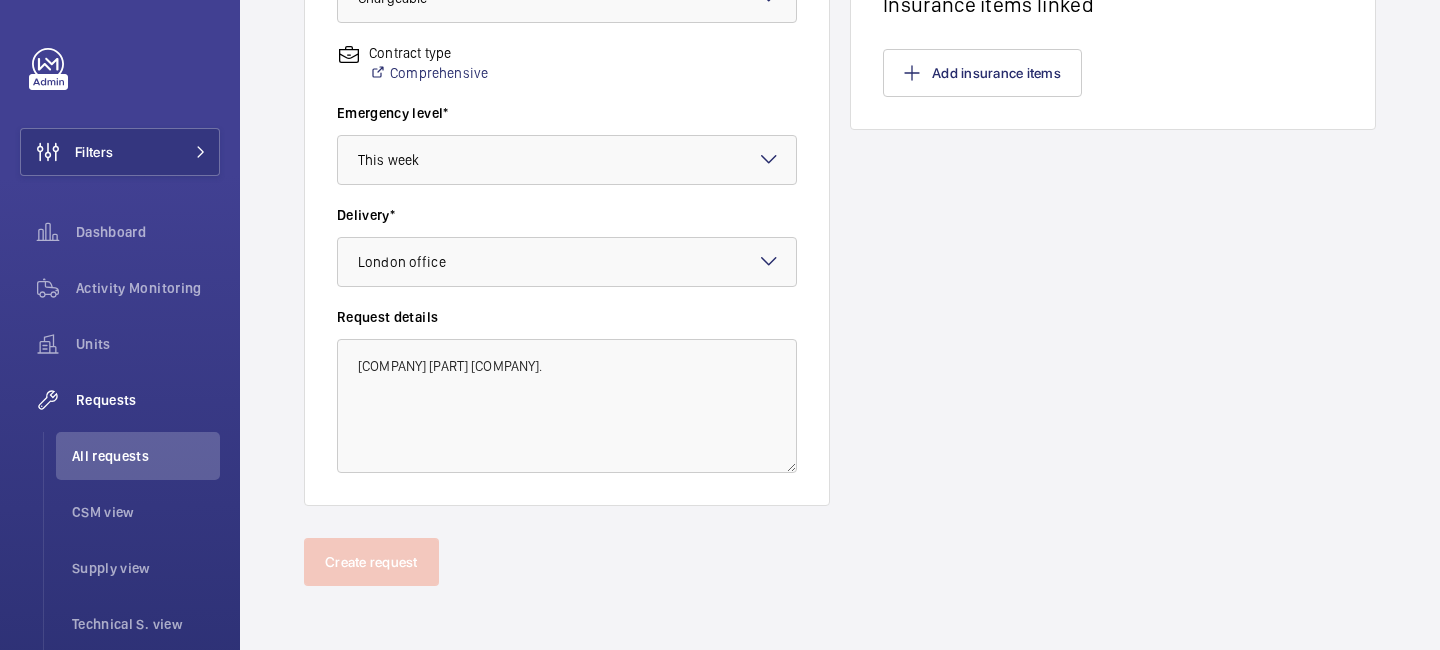 click on "Request details" at bounding box center (567, 317) 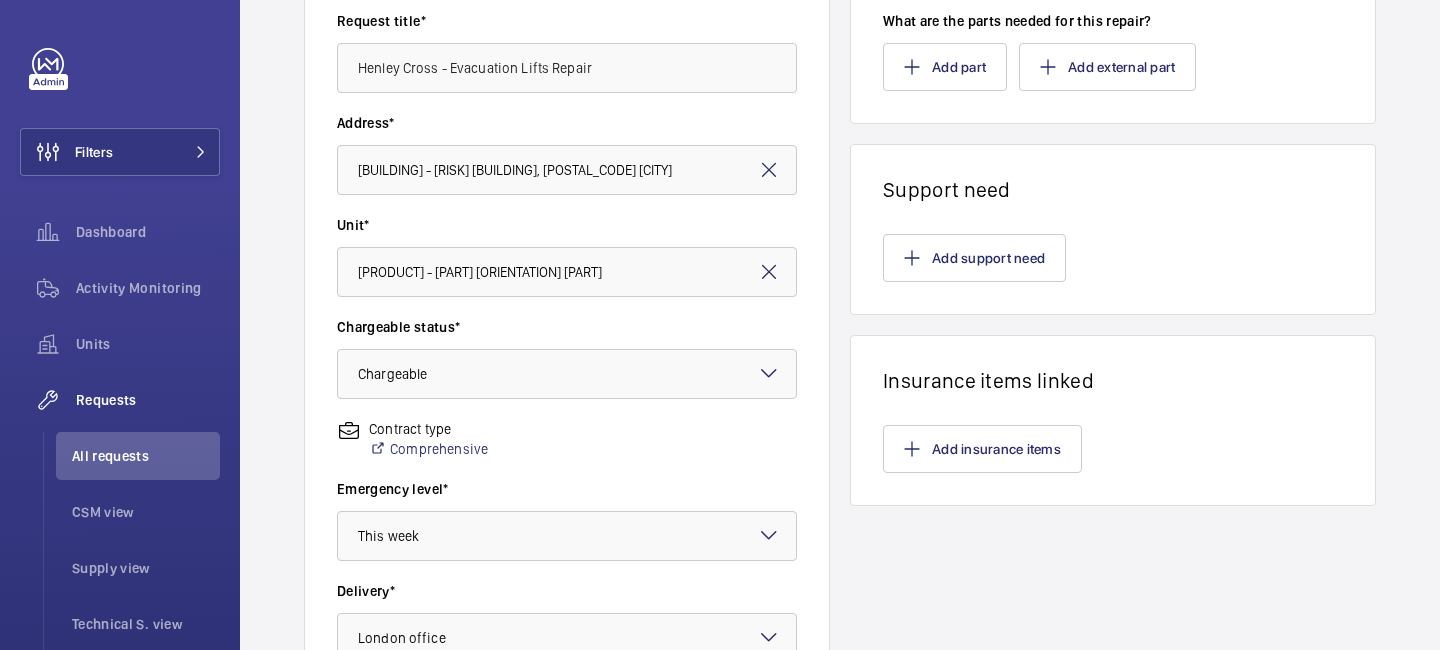 scroll, scrollTop: 0, scrollLeft: 0, axis: both 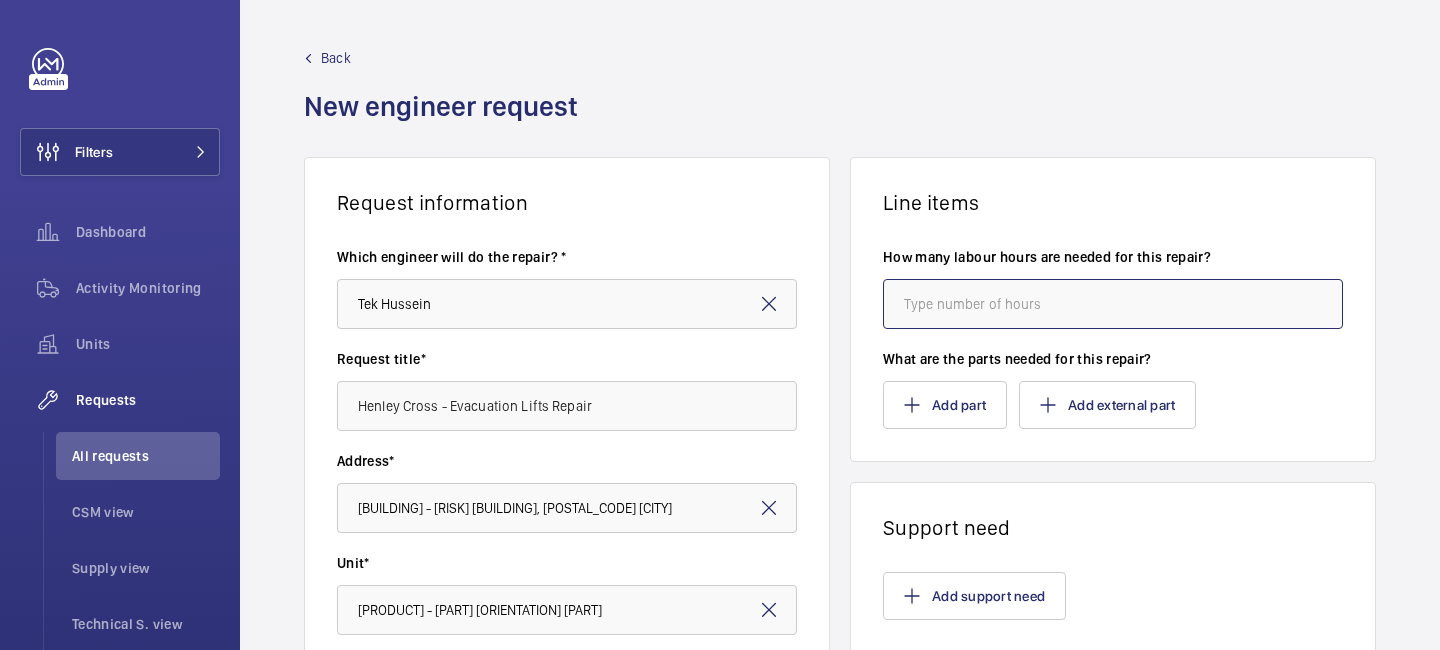 drag, startPoint x: 995, startPoint y: 306, endPoint x: 1004, endPoint y: 280, distance: 27.513634 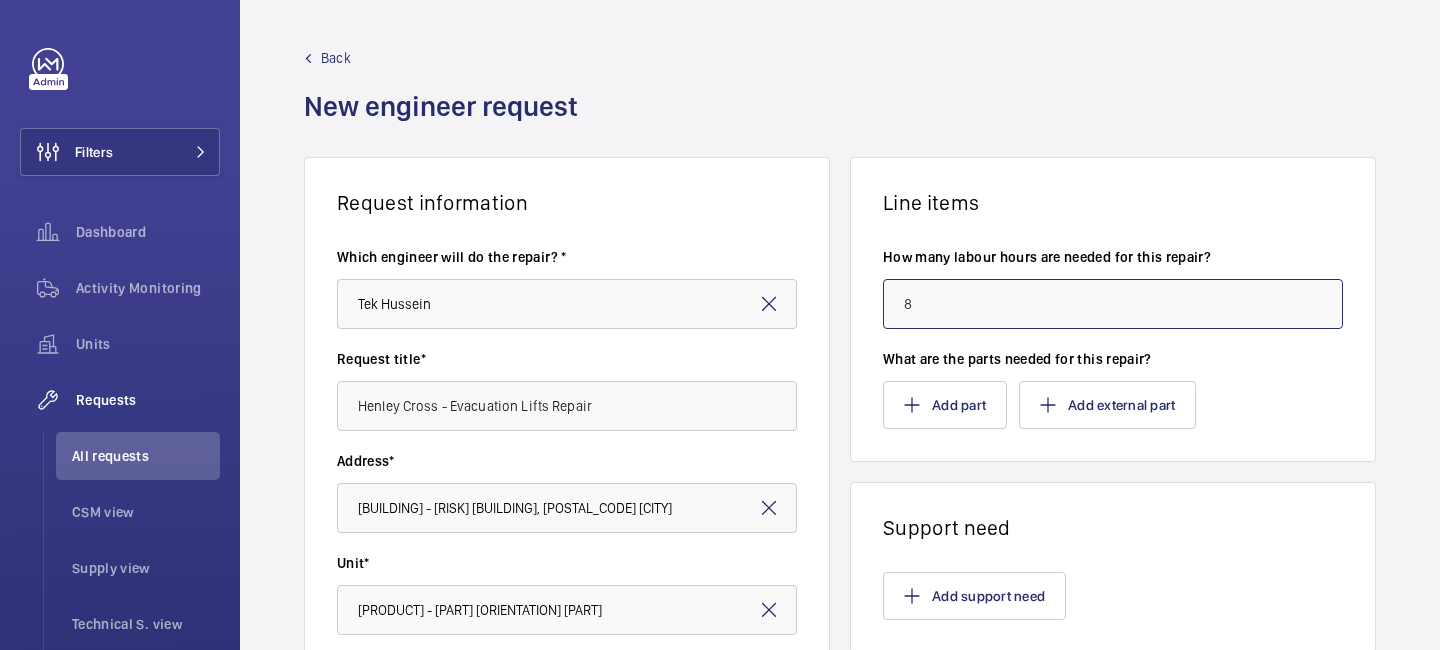type on "8" 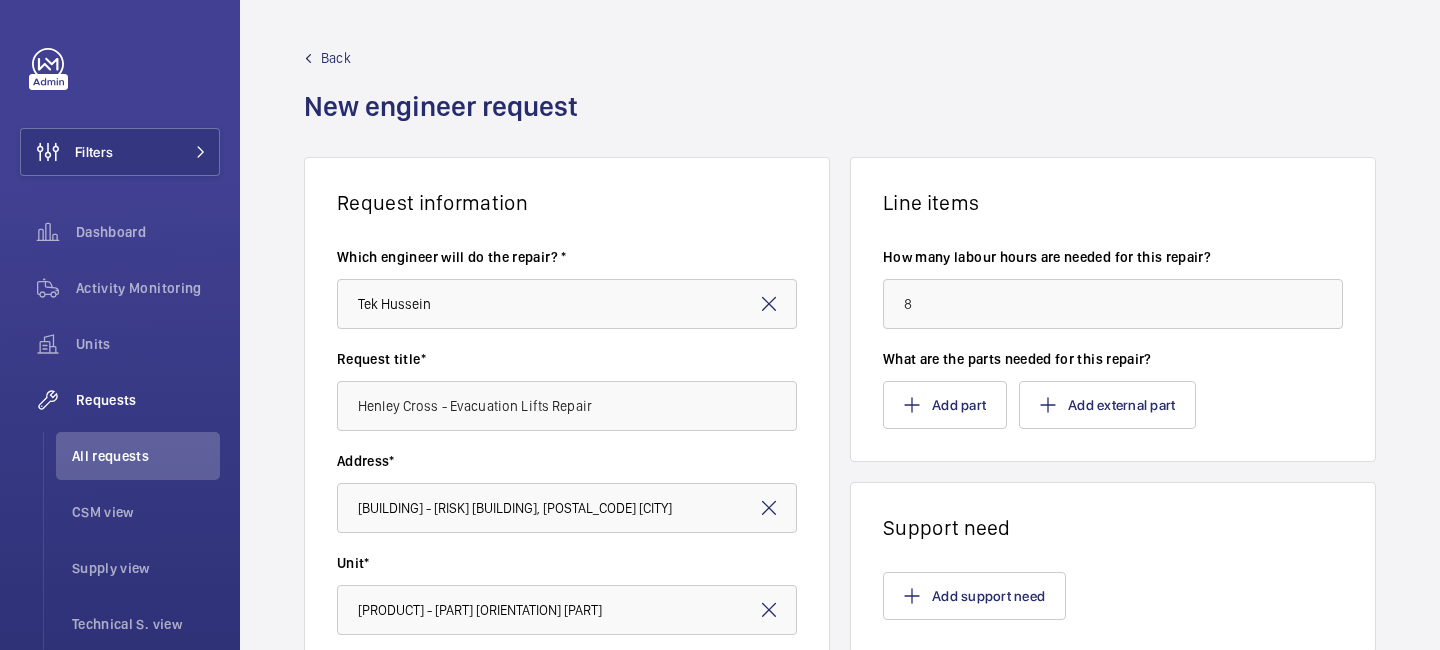click on "Line items" 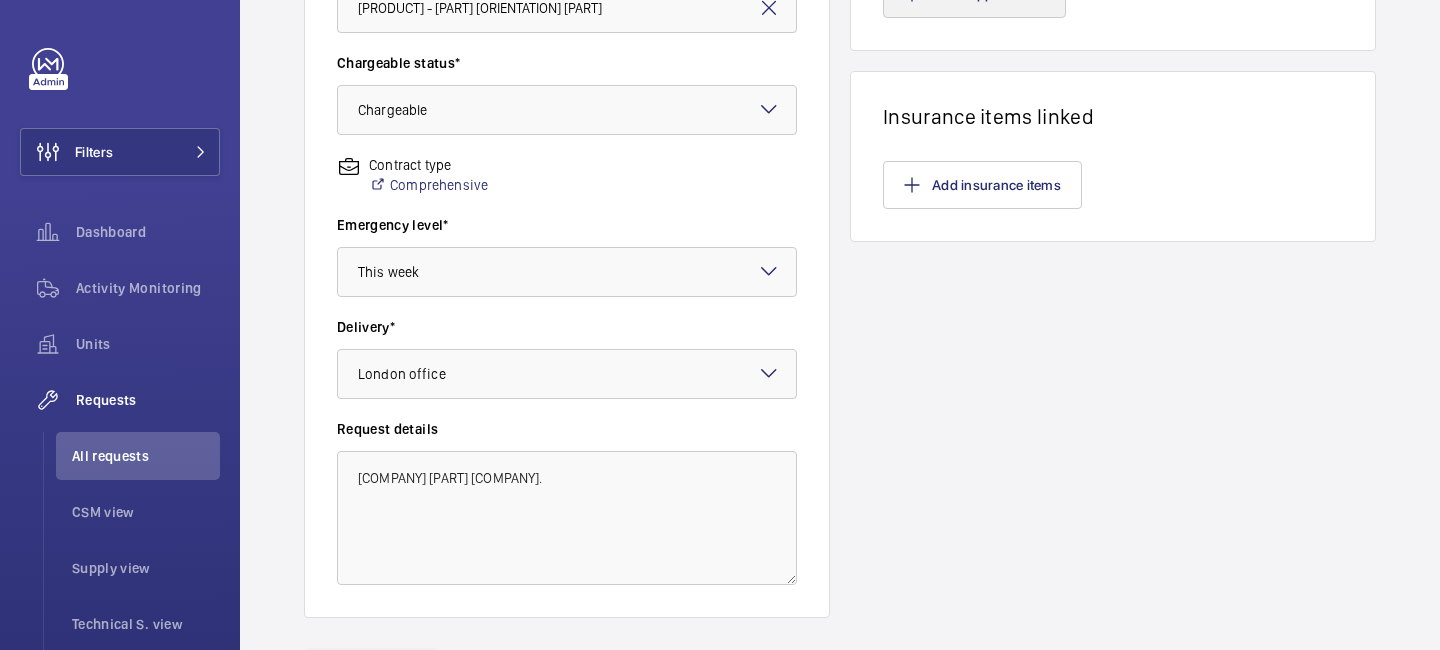 scroll, scrollTop: 714, scrollLeft: 0, axis: vertical 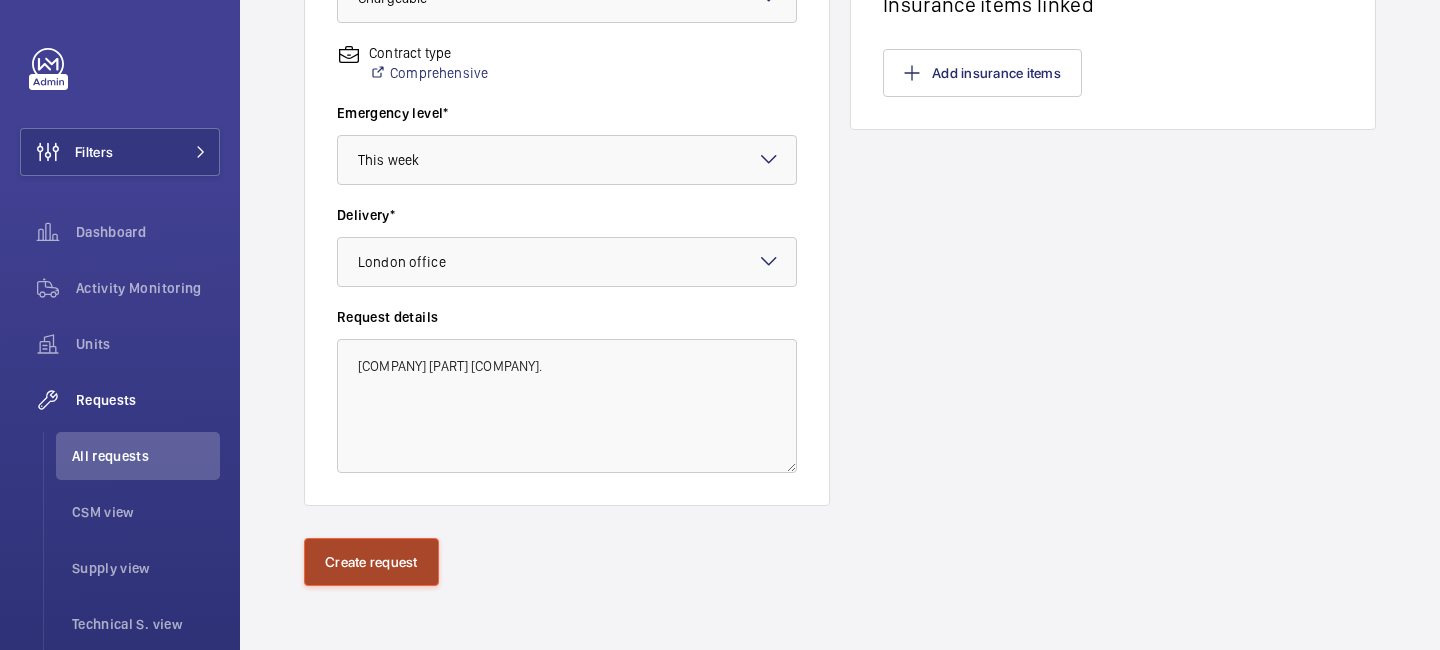 click on "Create request" 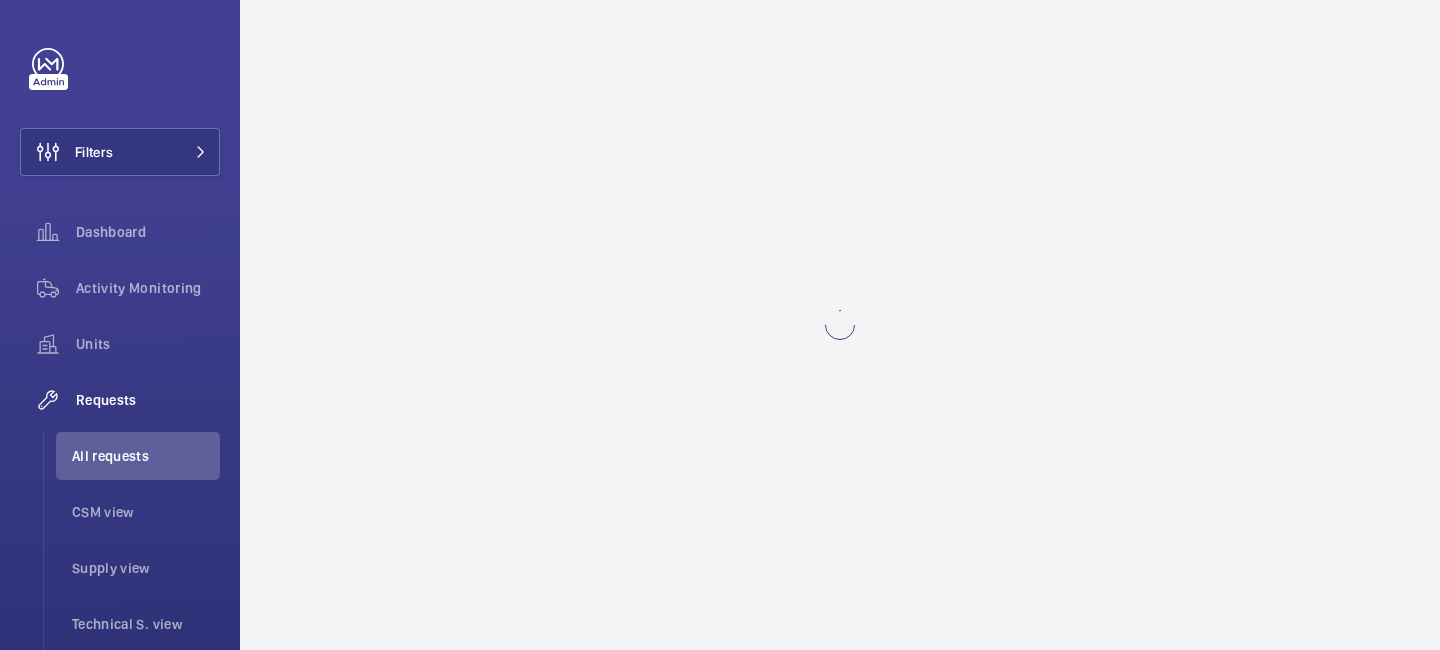 scroll, scrollTop: 0, scrollLeft: 0, axis: both 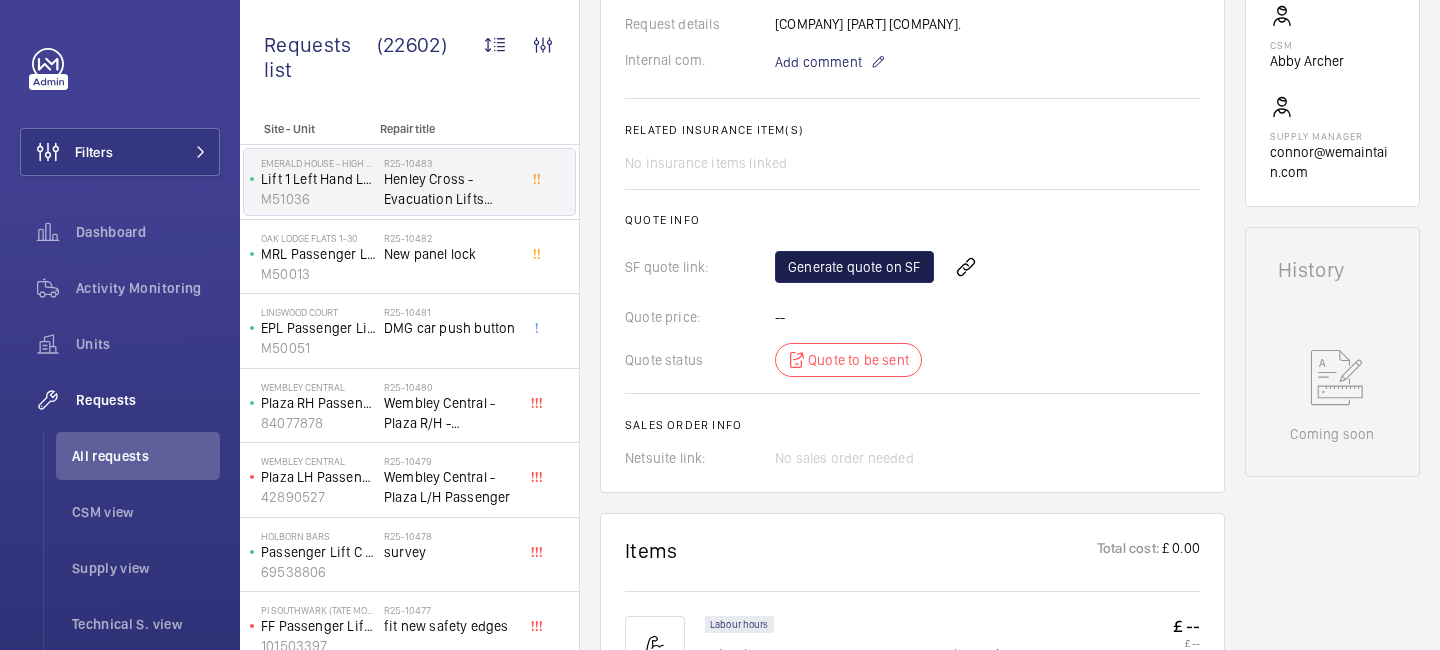 click on "Generate quote on SF" 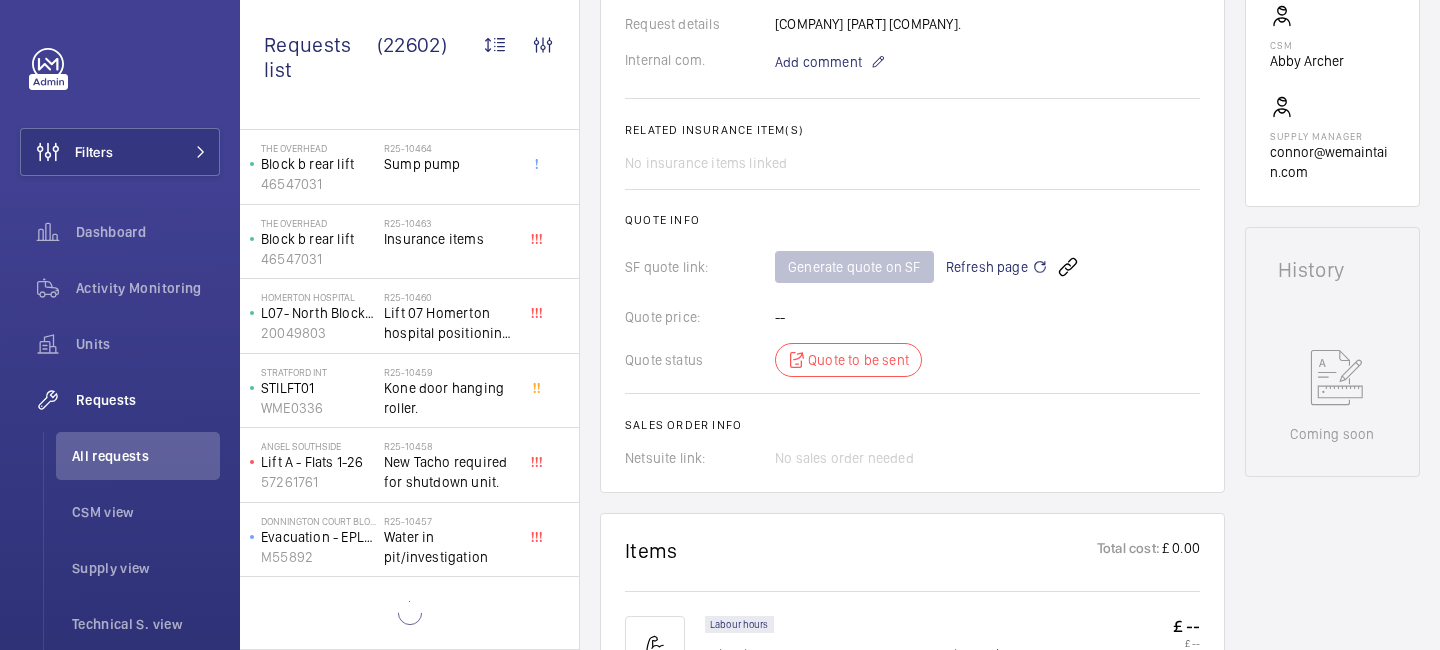 scroll, scrollTop: 0, scrollLeft: 0, axis: both 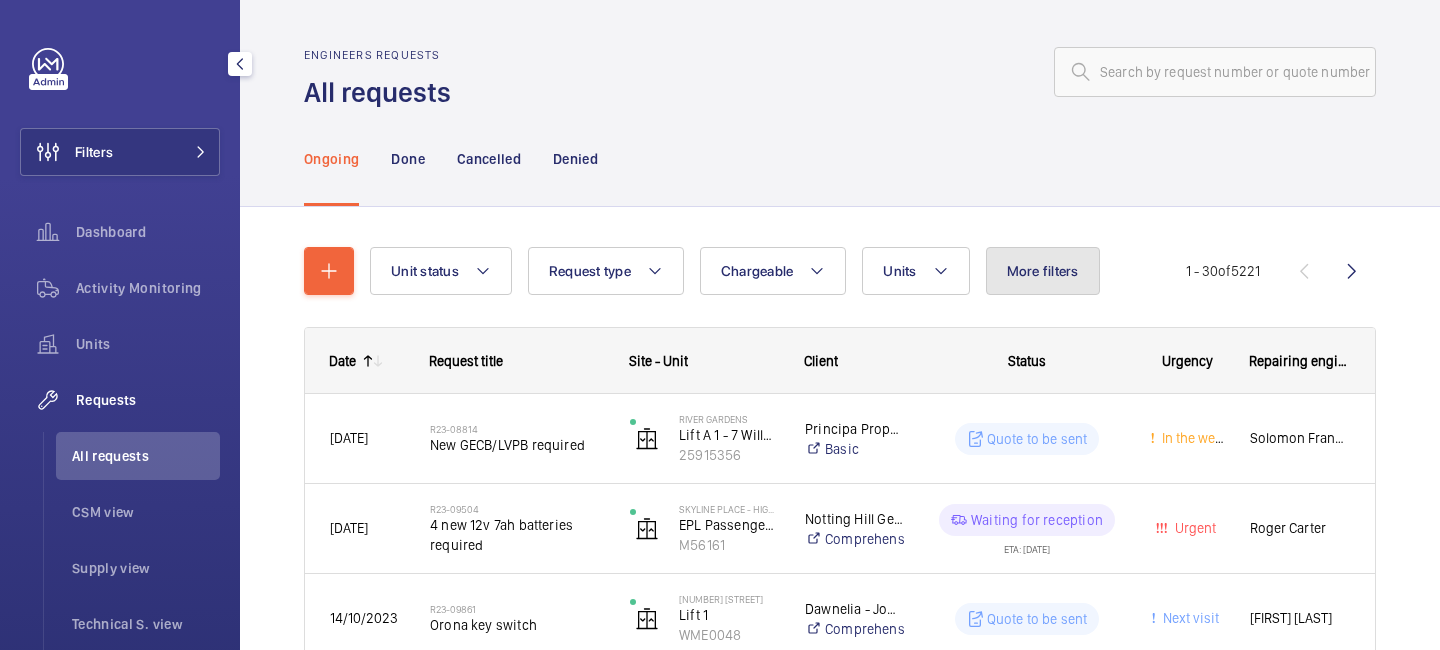click on "More filters" 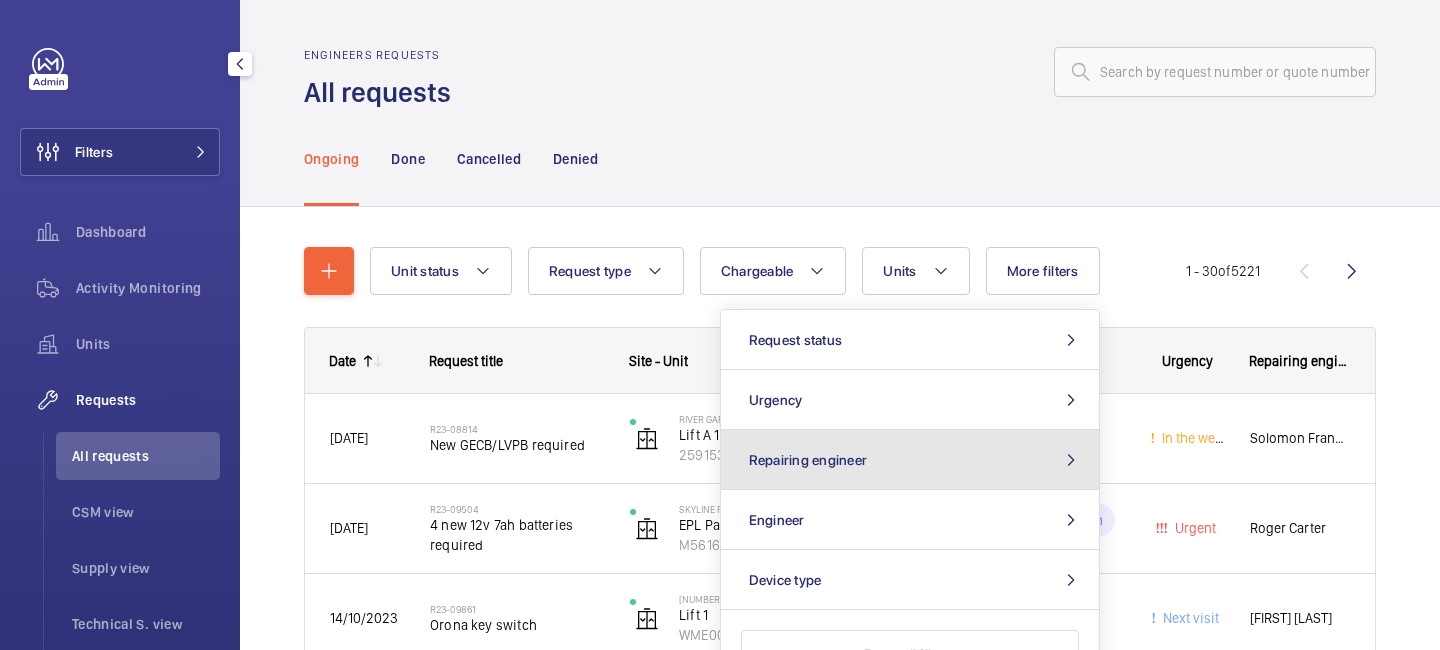 click on "Repairing engineer" 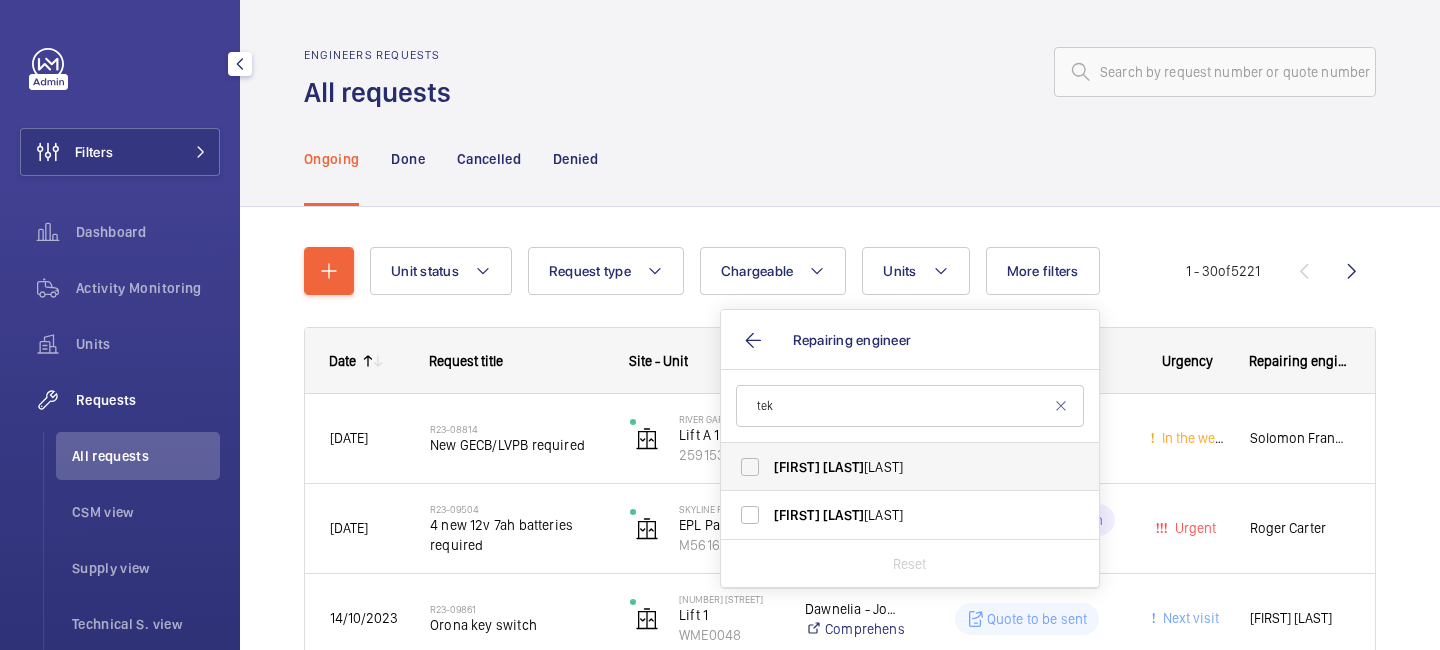 type on "tek" 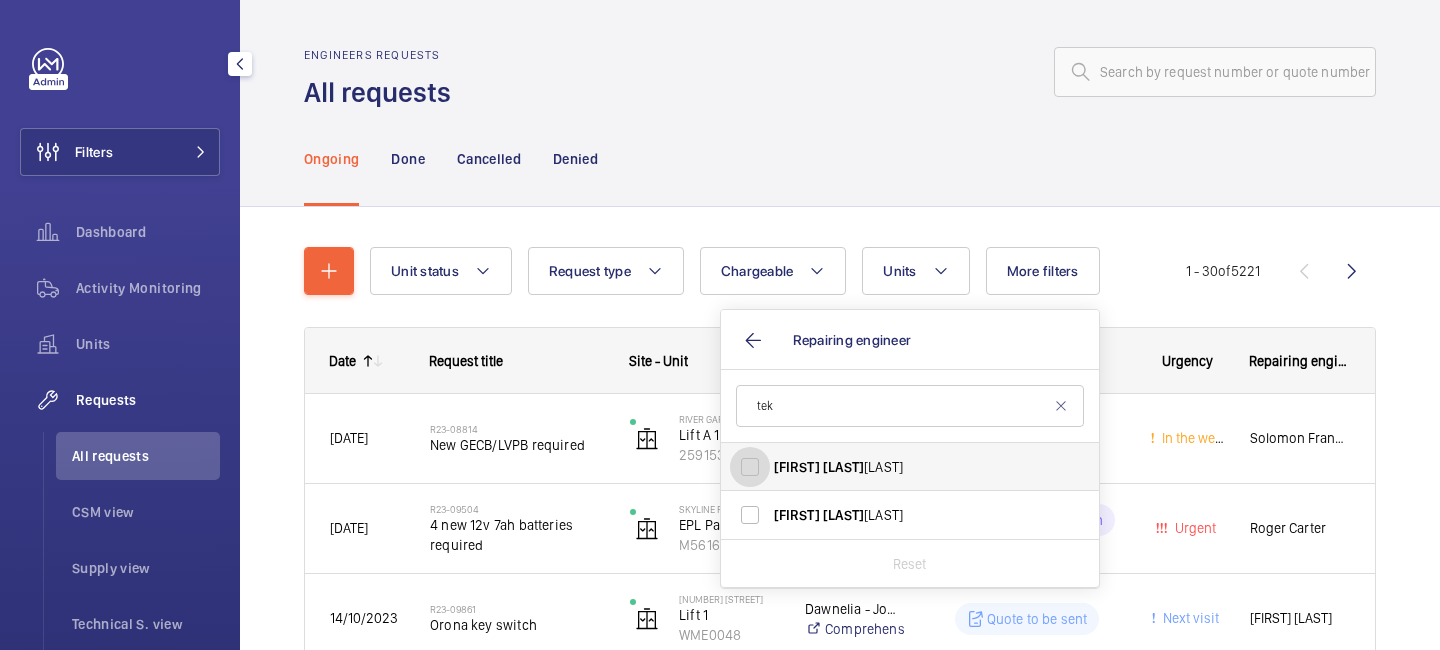 click on "Tek  Hussein" at bounding box center (750, 467) 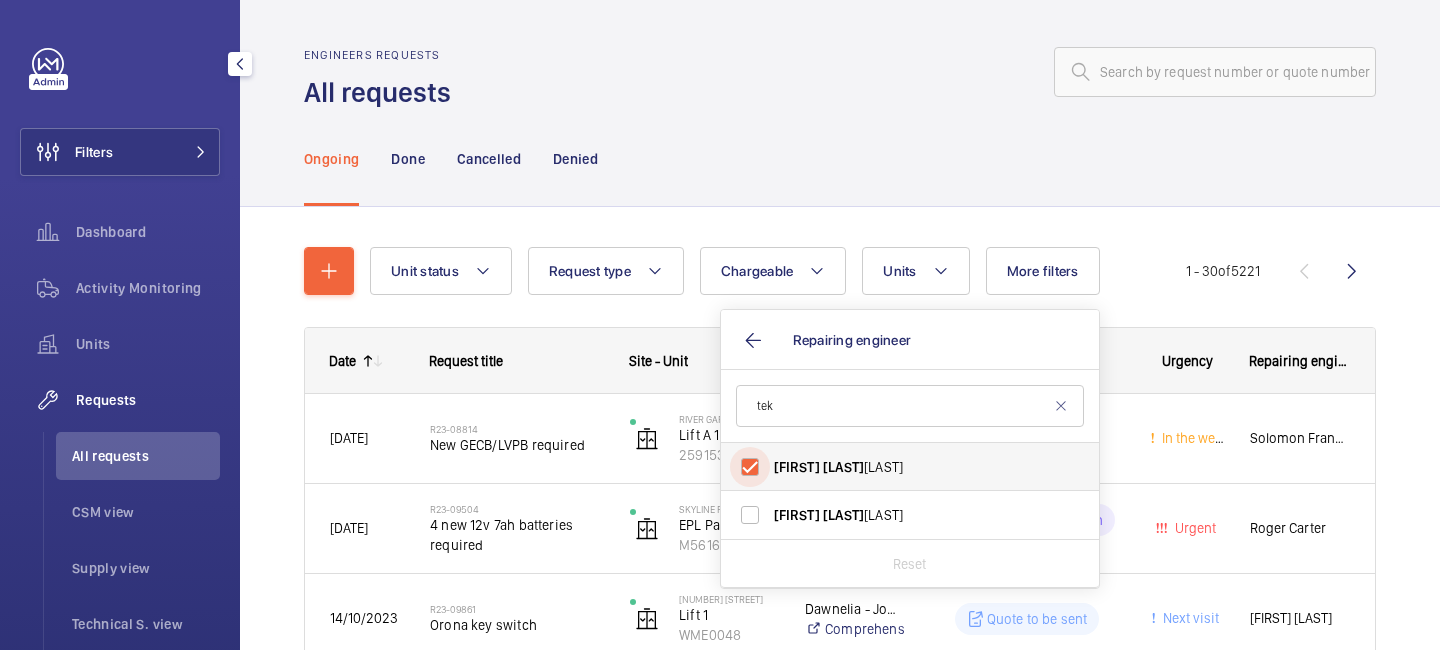 checkbox on "true" 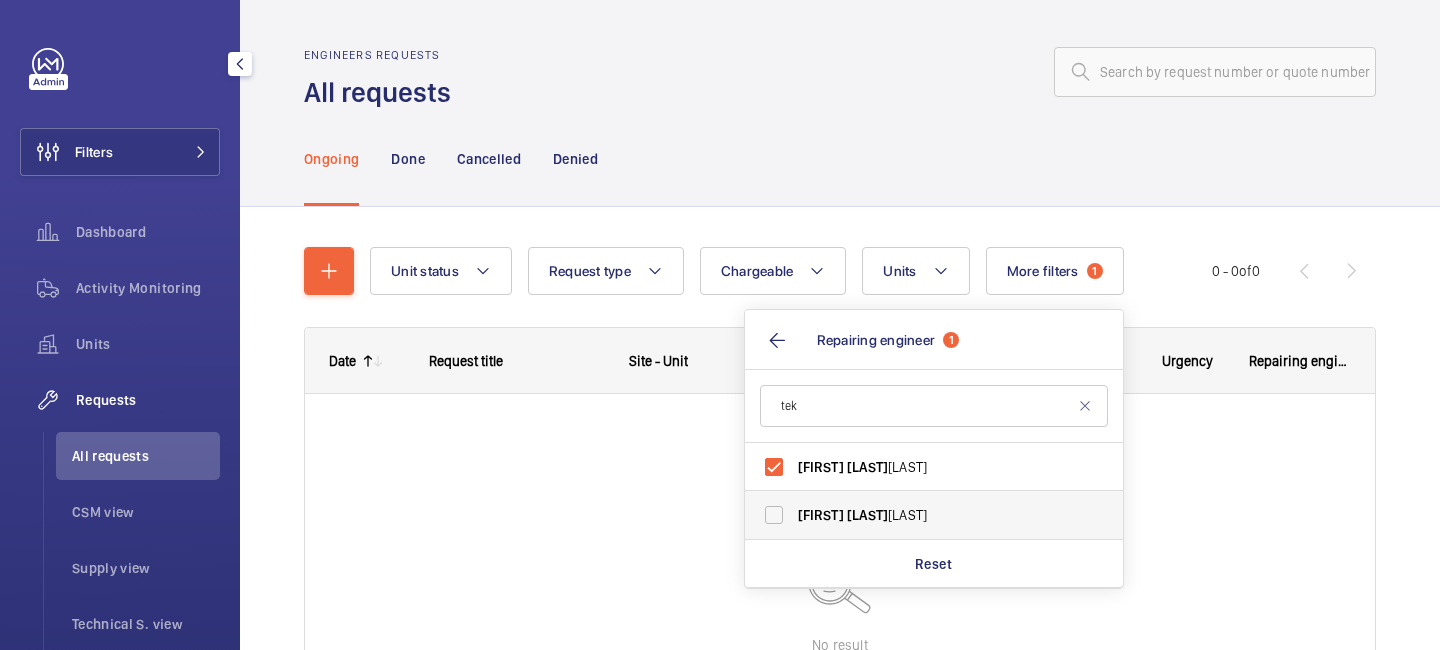 click on "Tek  Hussein" at bounding box center (919, 515) 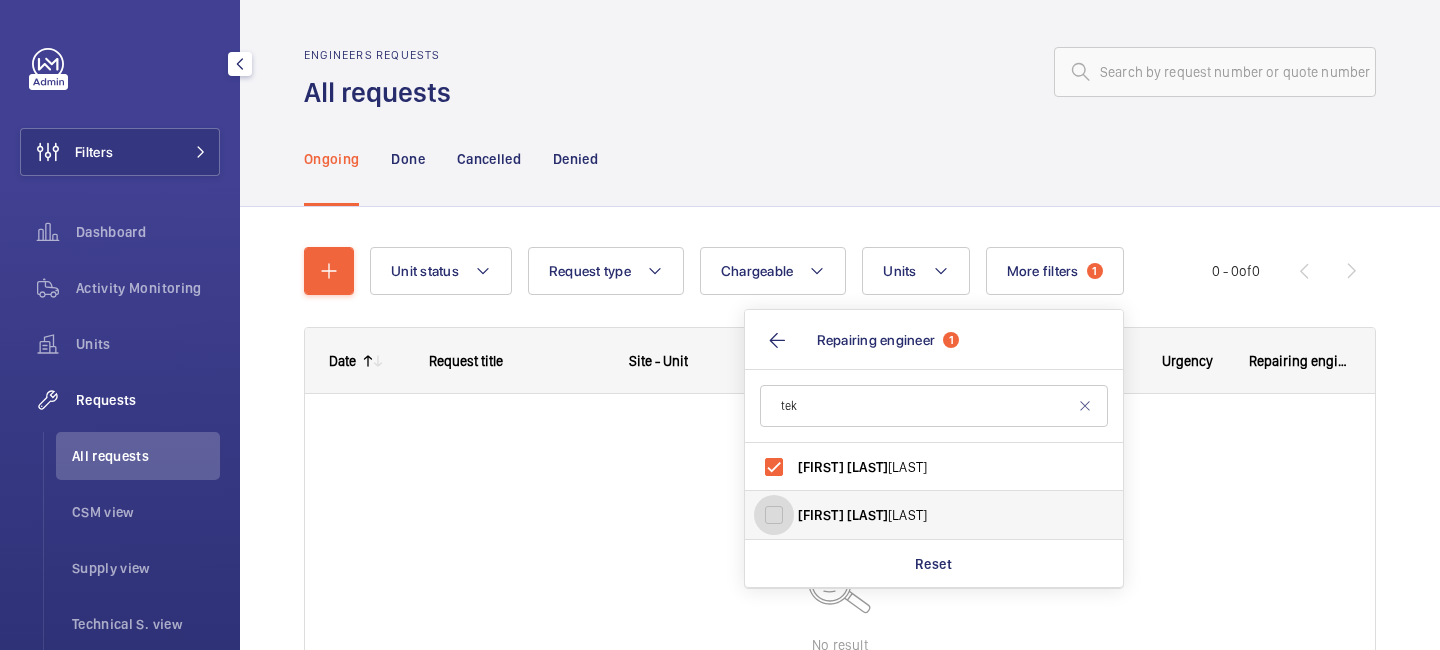 click on "Tek  Hussein" at bounding box center [774, 515] 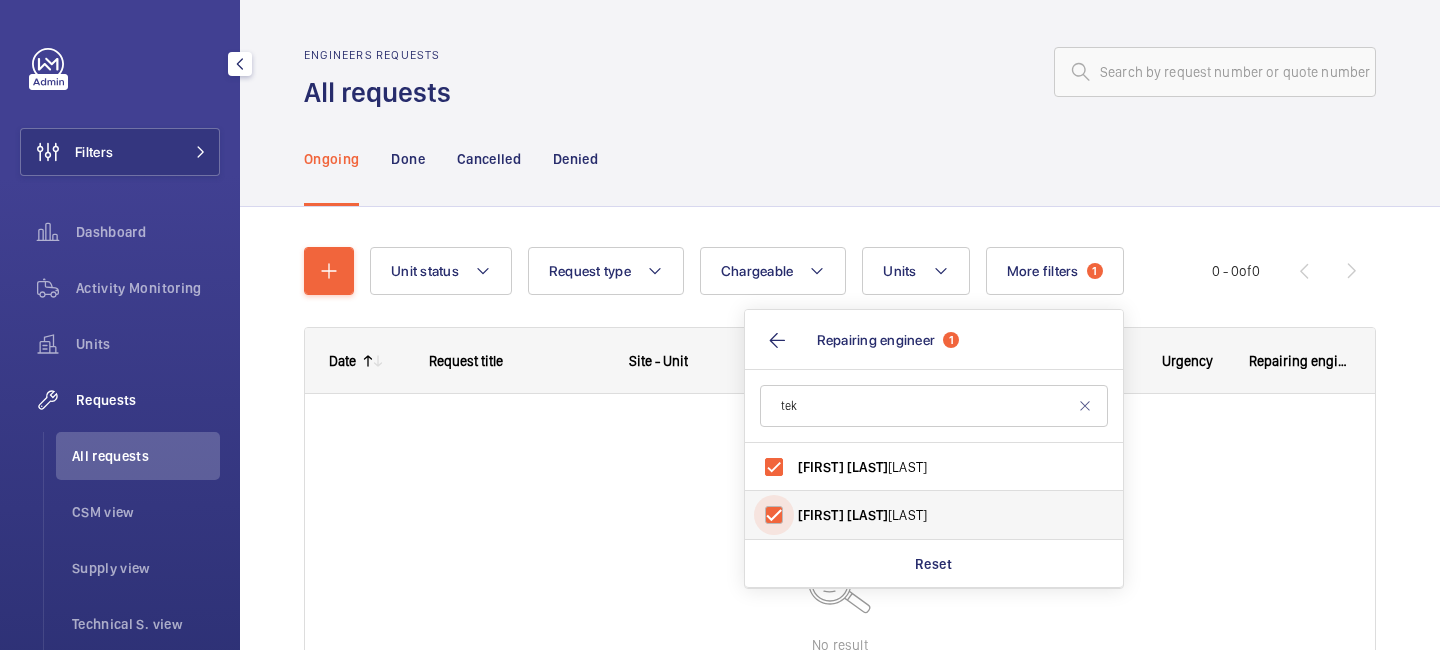 checkbox on "true" 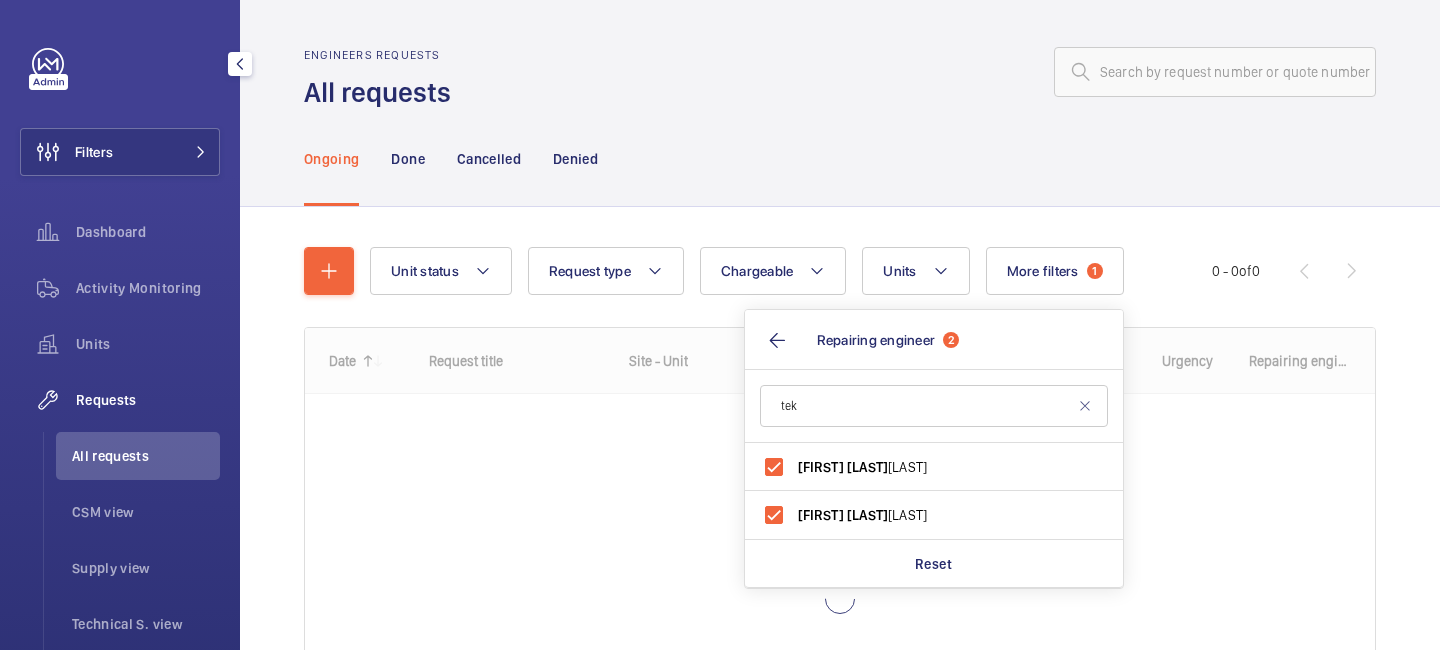 click on "Unit status Request type  Chargeable Units More filters  1  Request status Urgency Repairing engineer  2 tek Tek  Hussein Tek  Hussein Reset Engineer Device type" 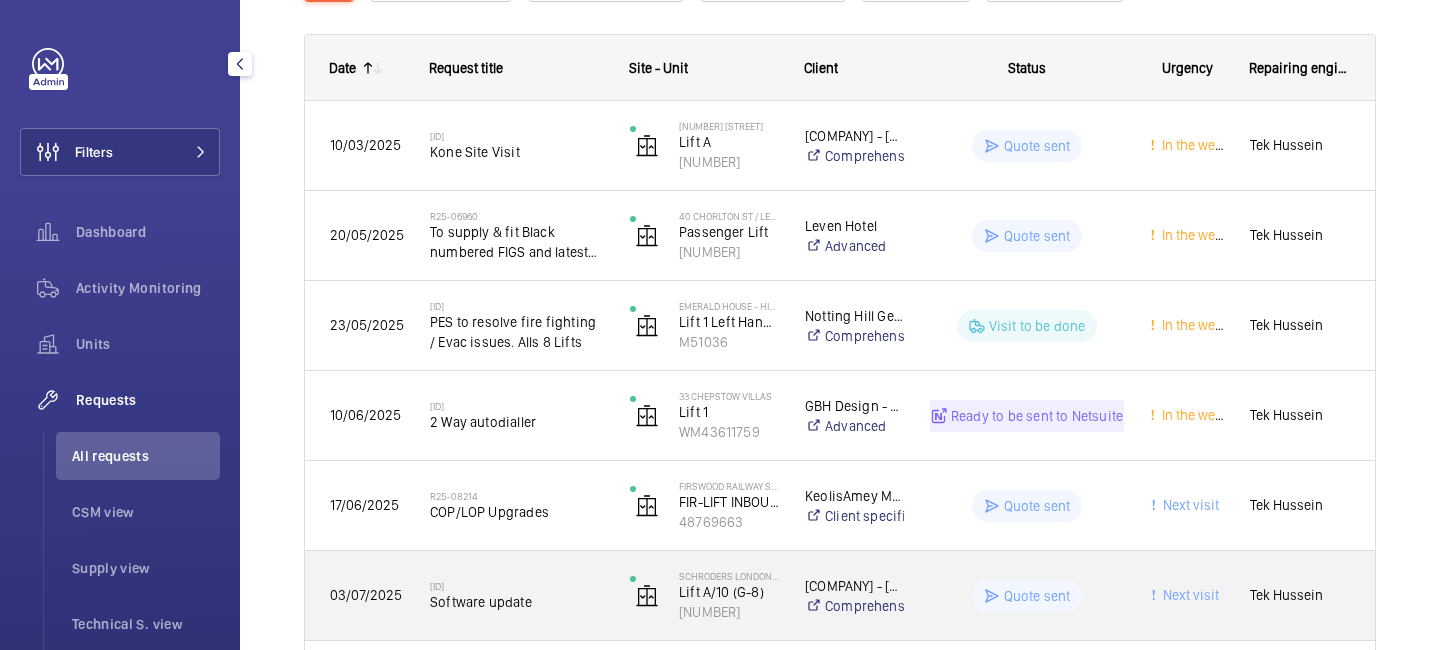 scroll, scrollTop: 248, scrollLeft: 0, axis: vertical 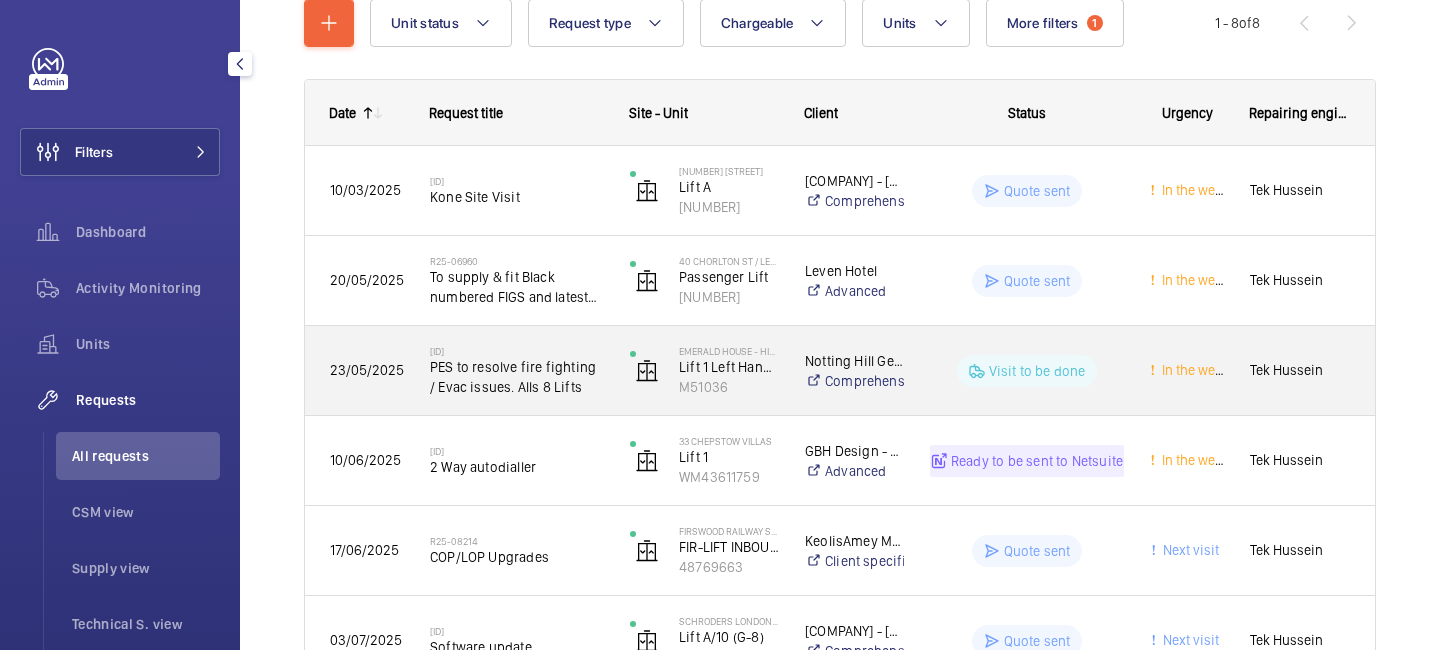 click on "Visit to be done" 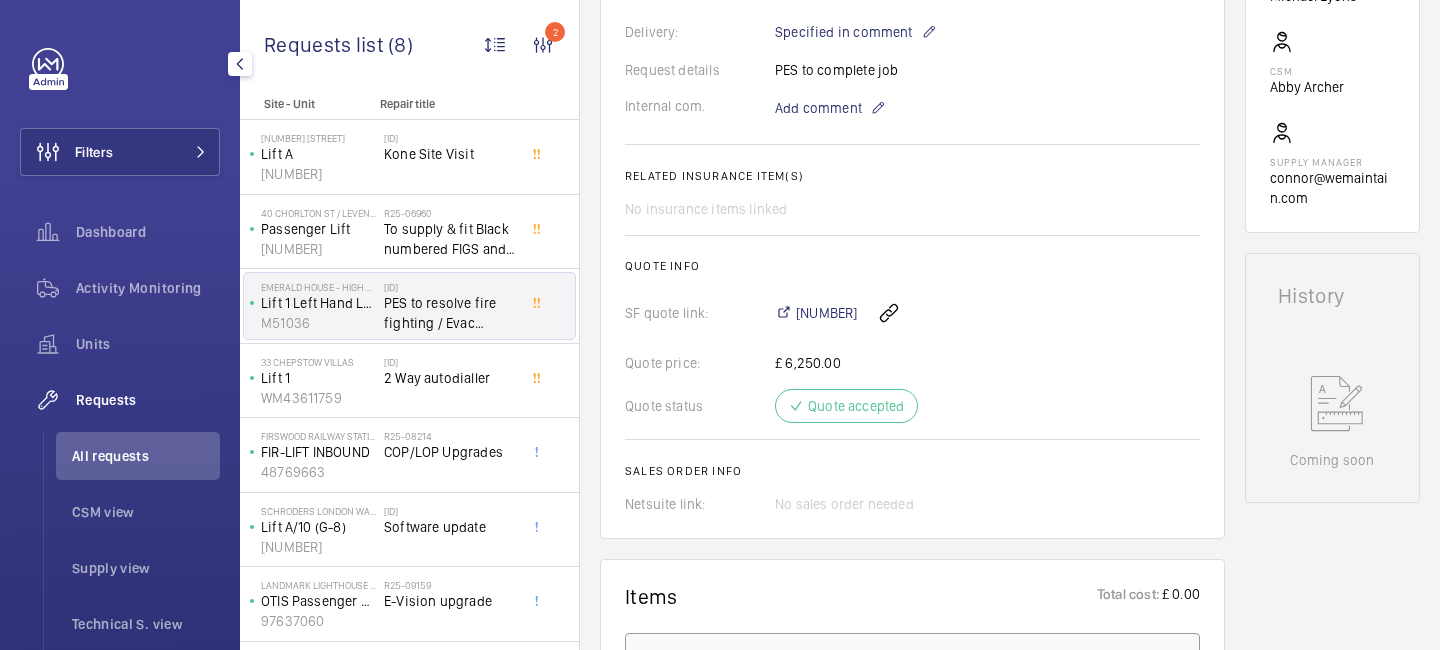 scroll, scrollTop: 656, scrollLeft: 0, axis: vertical 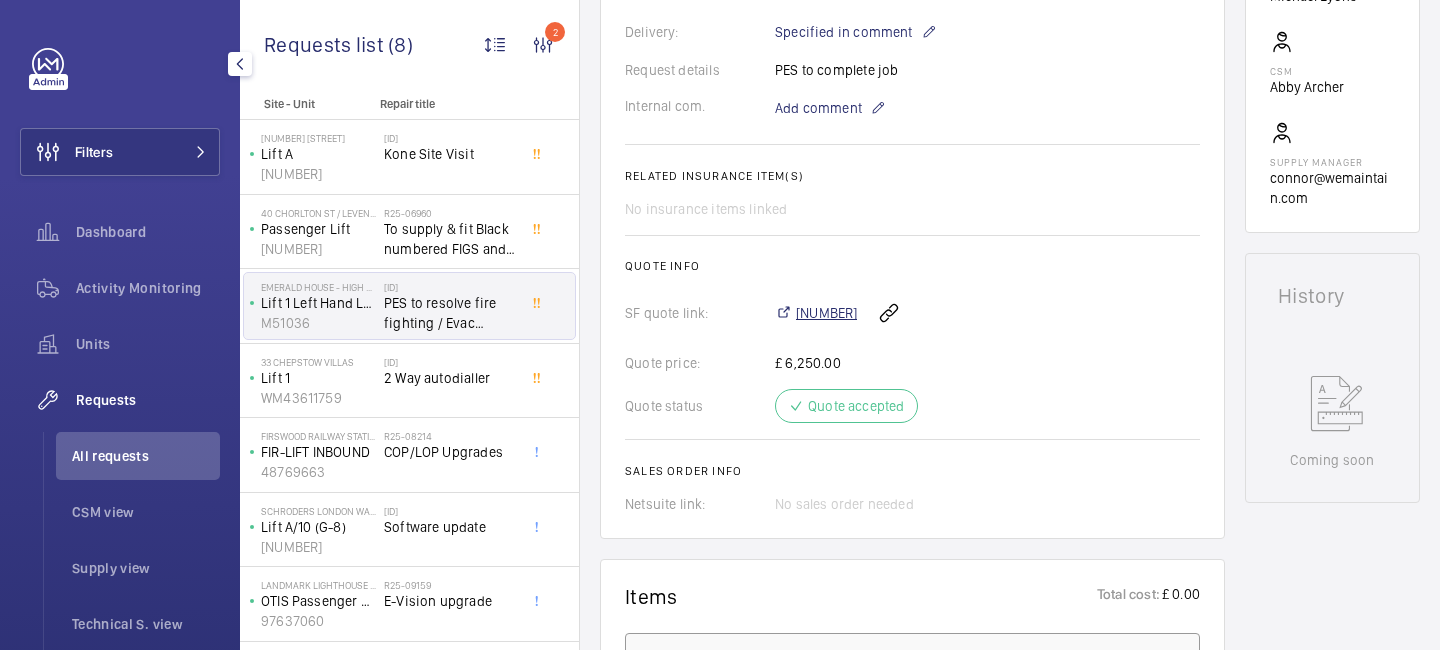 click on "00019631" 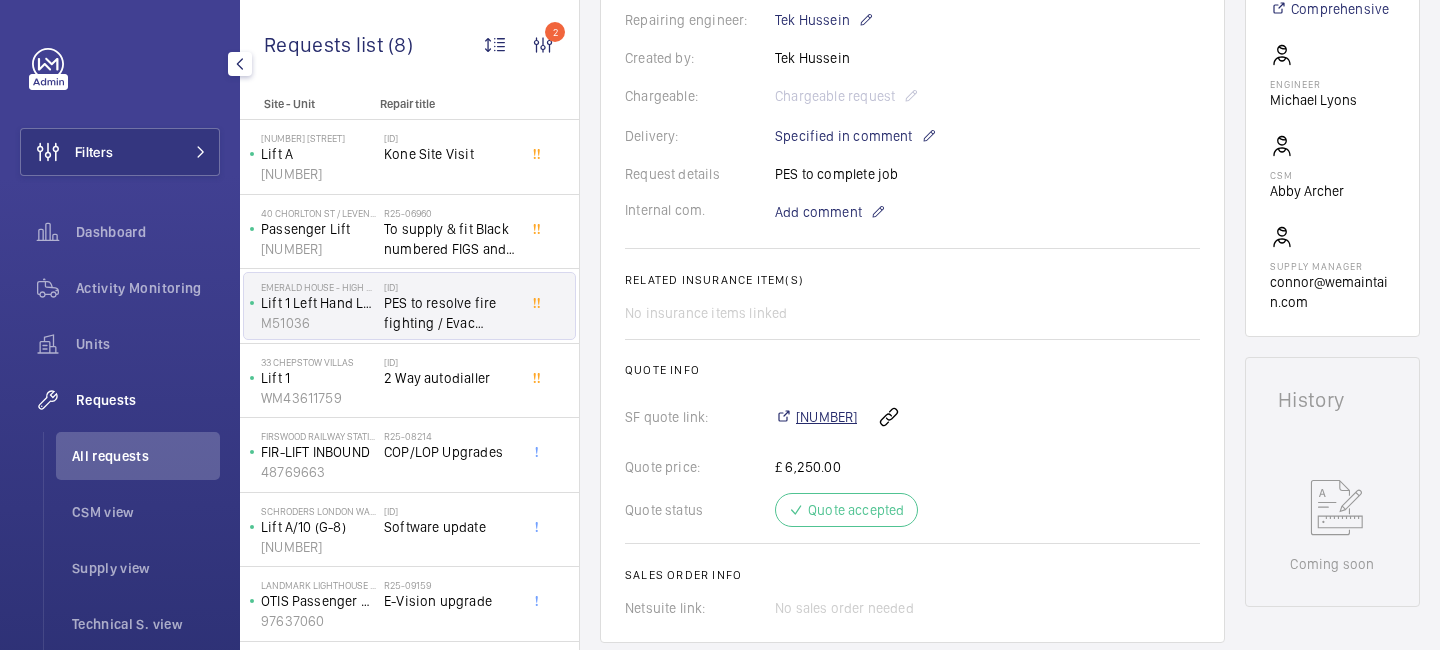 scroll, scrollTop: 543, scrollLeft: 0, axis: vertical 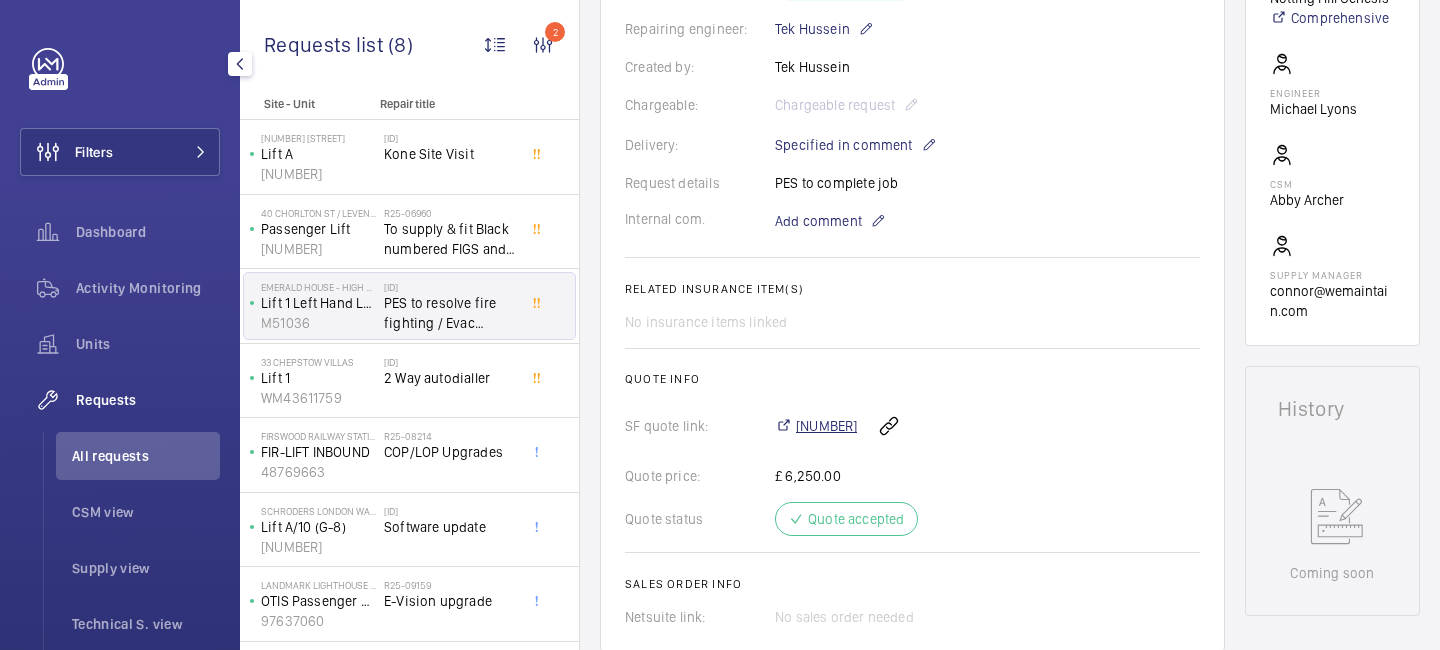 click on "00019631" 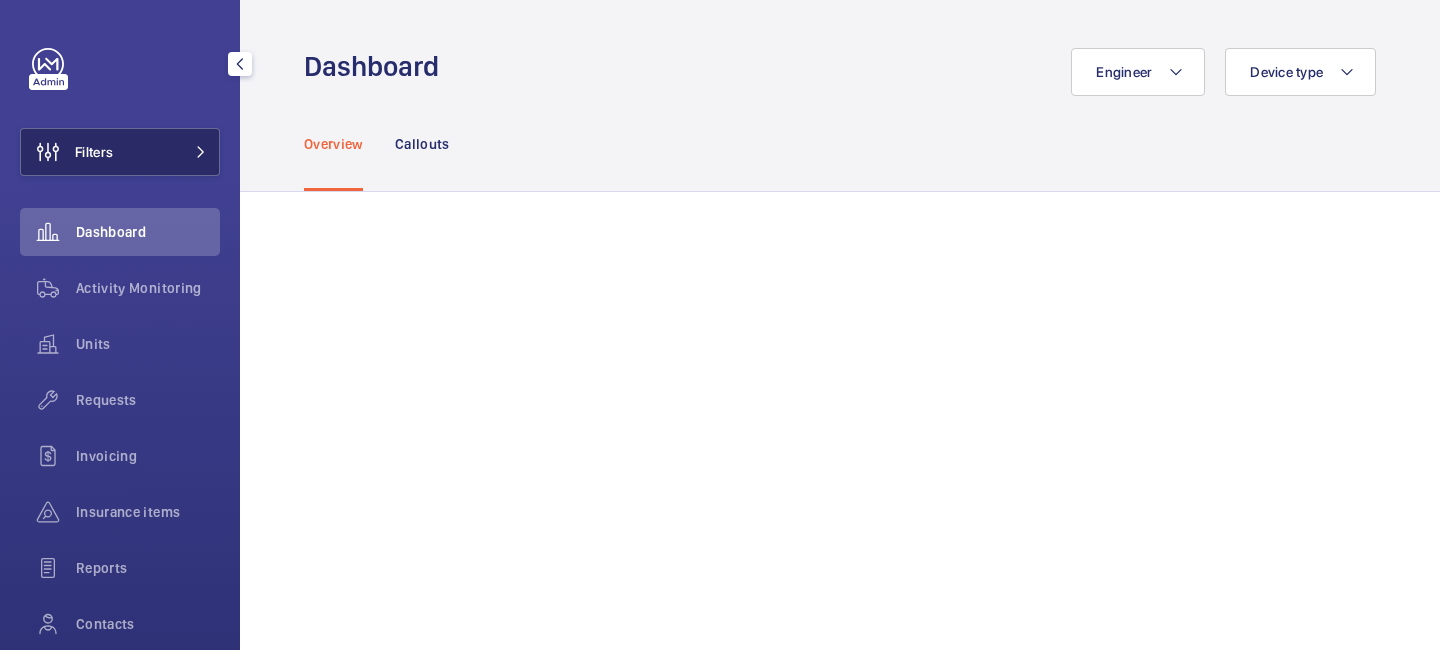 scroll, scrollTop: 0, scrollLeft: 0, axis: both 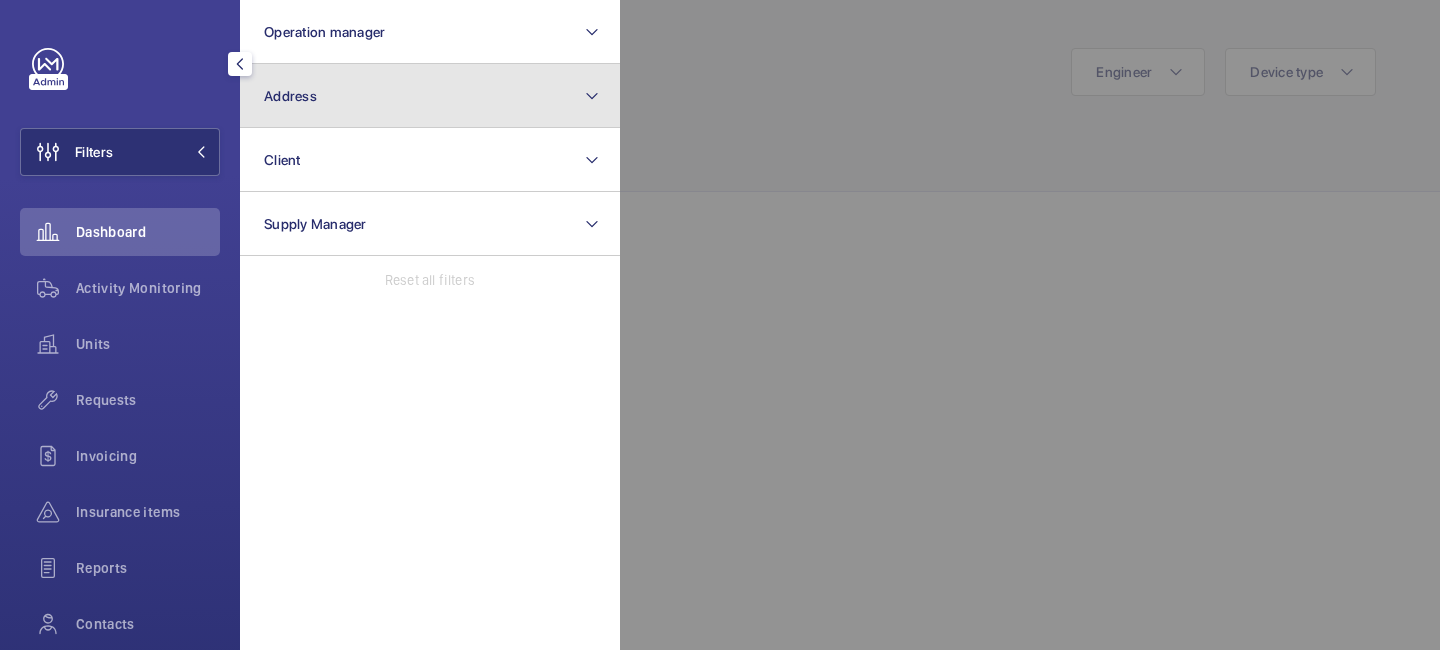 click on "Address" 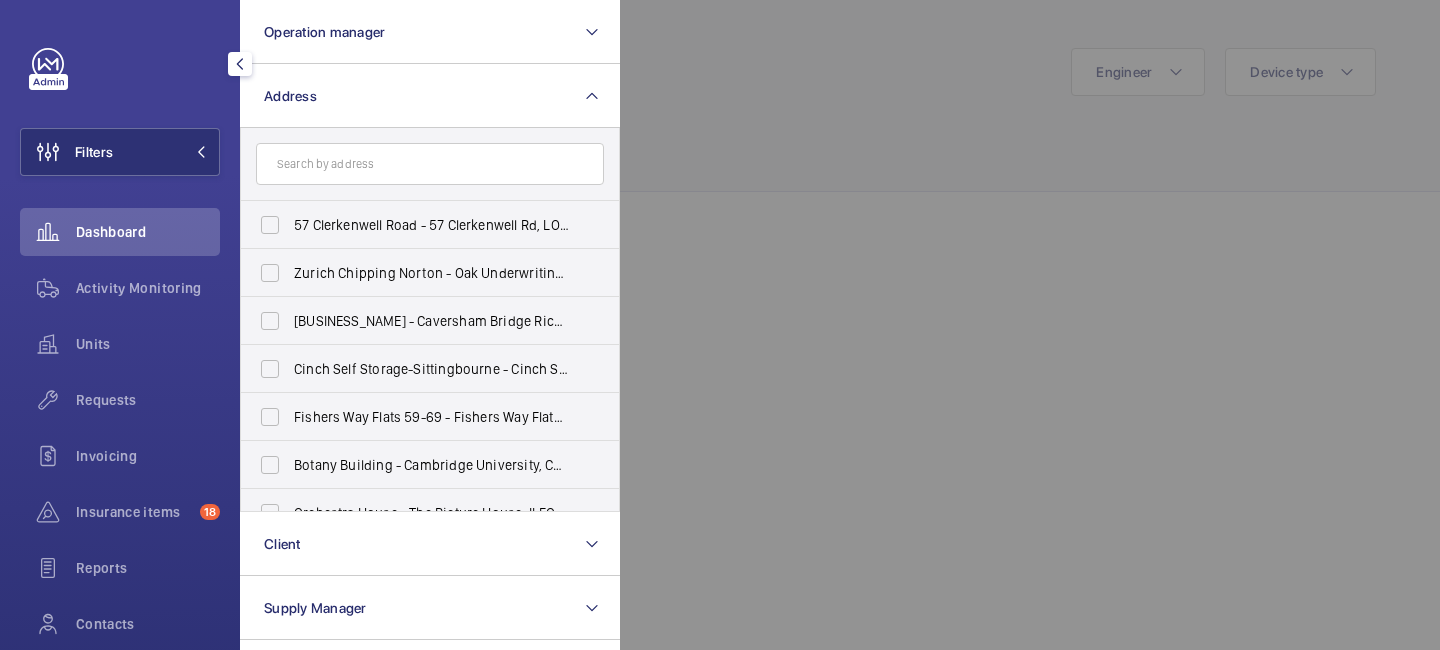 click 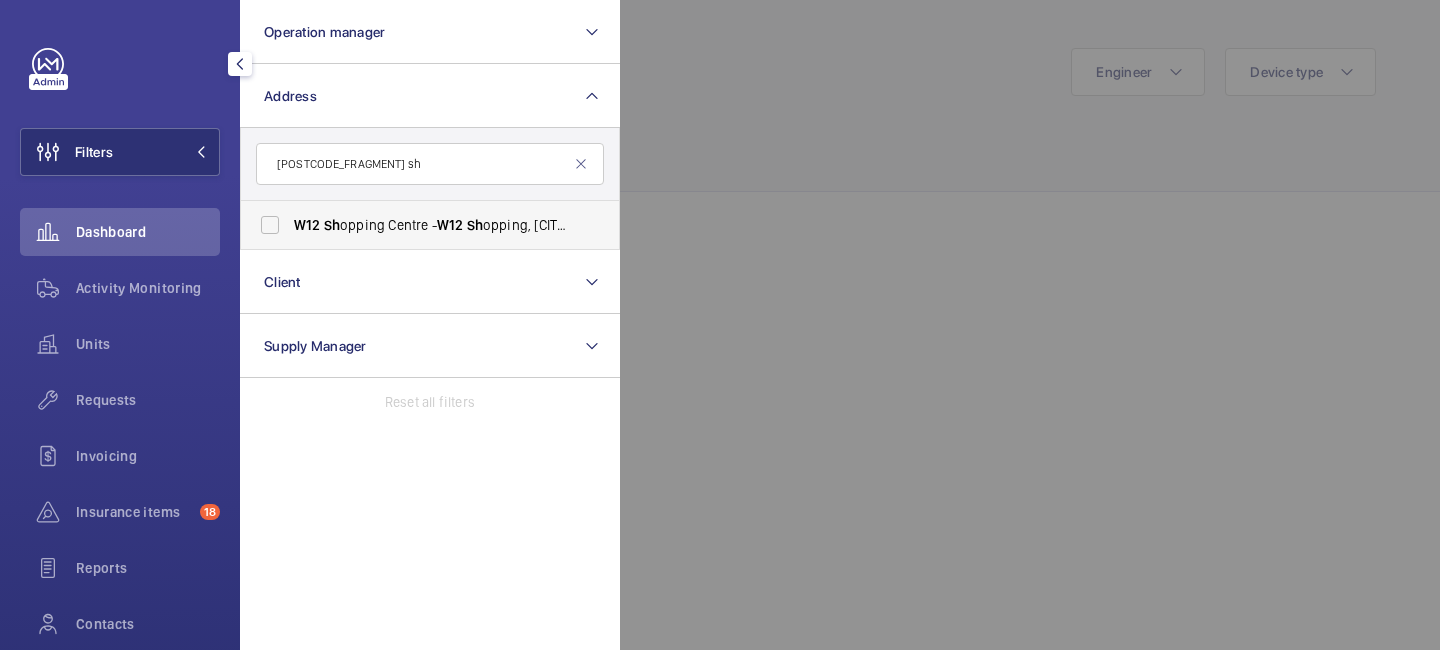 type on "w12 sh" 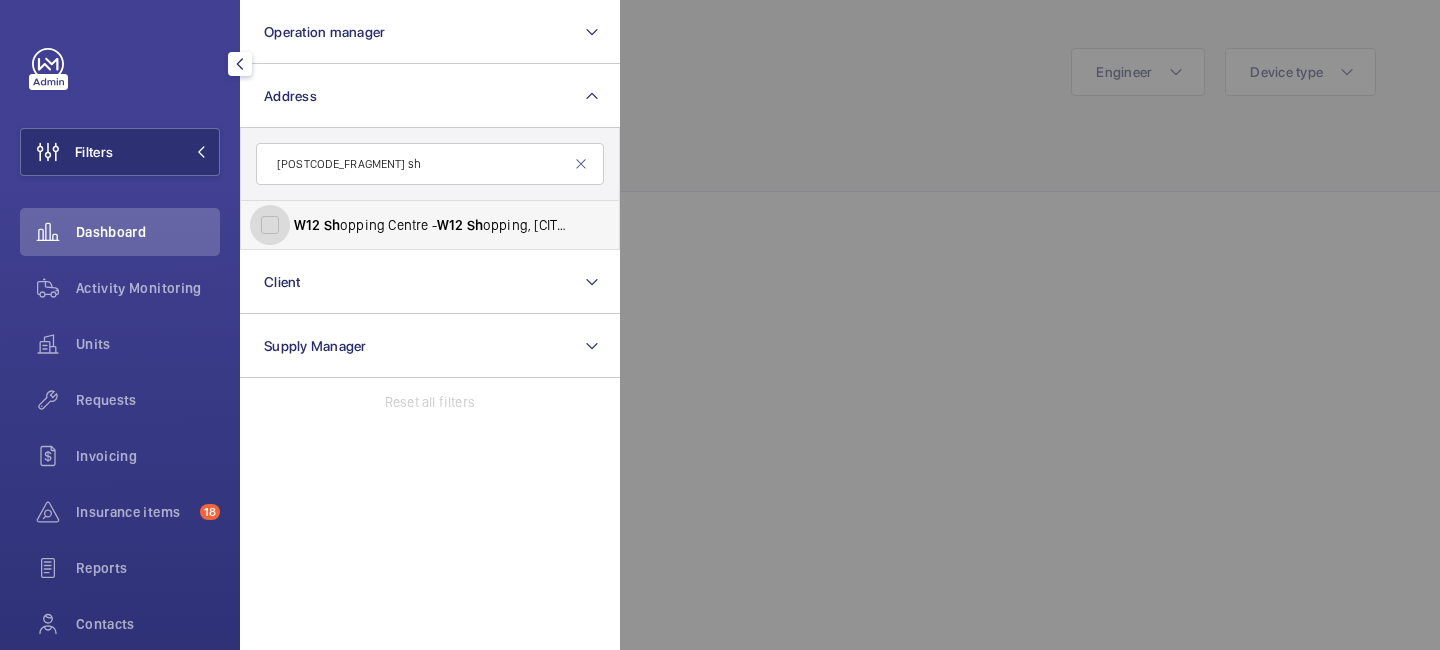 click on "W12   Sh opping Centre -  W12   Sh opping, LONDON  W12  8PP" at bounding box center (270, 225) 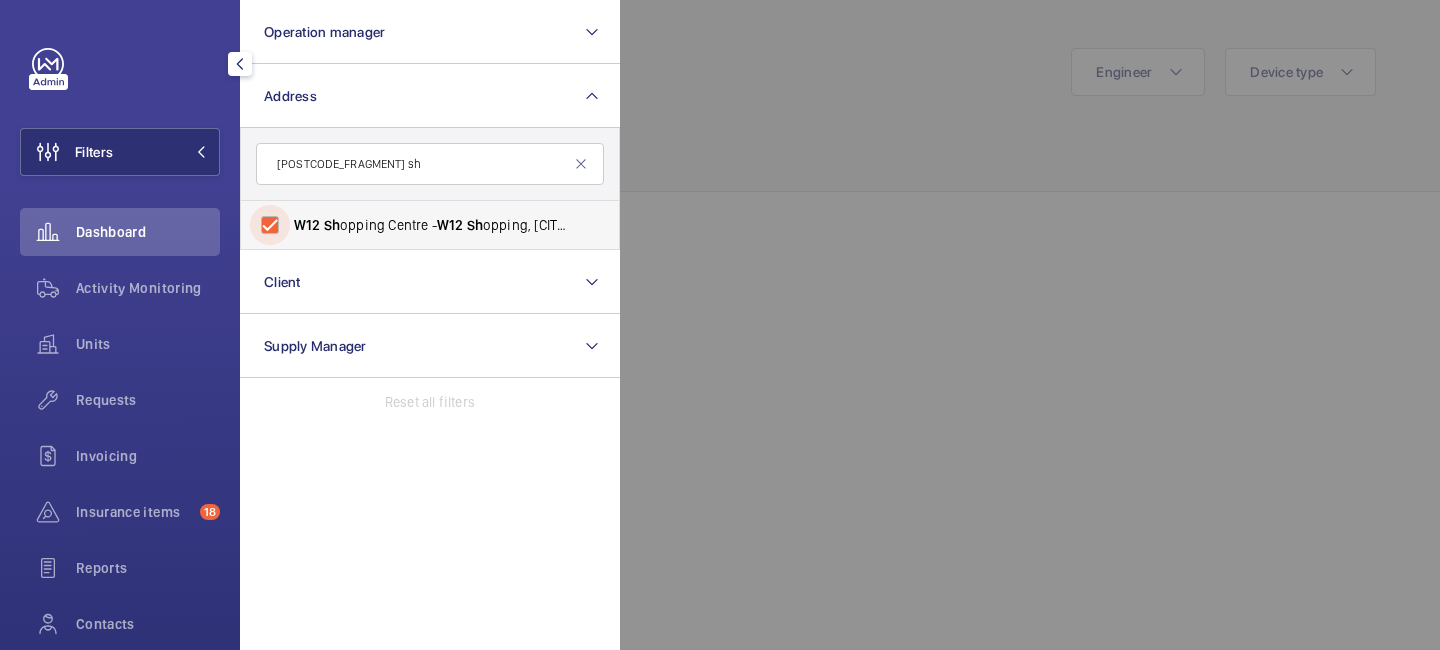 checkbox on "true" 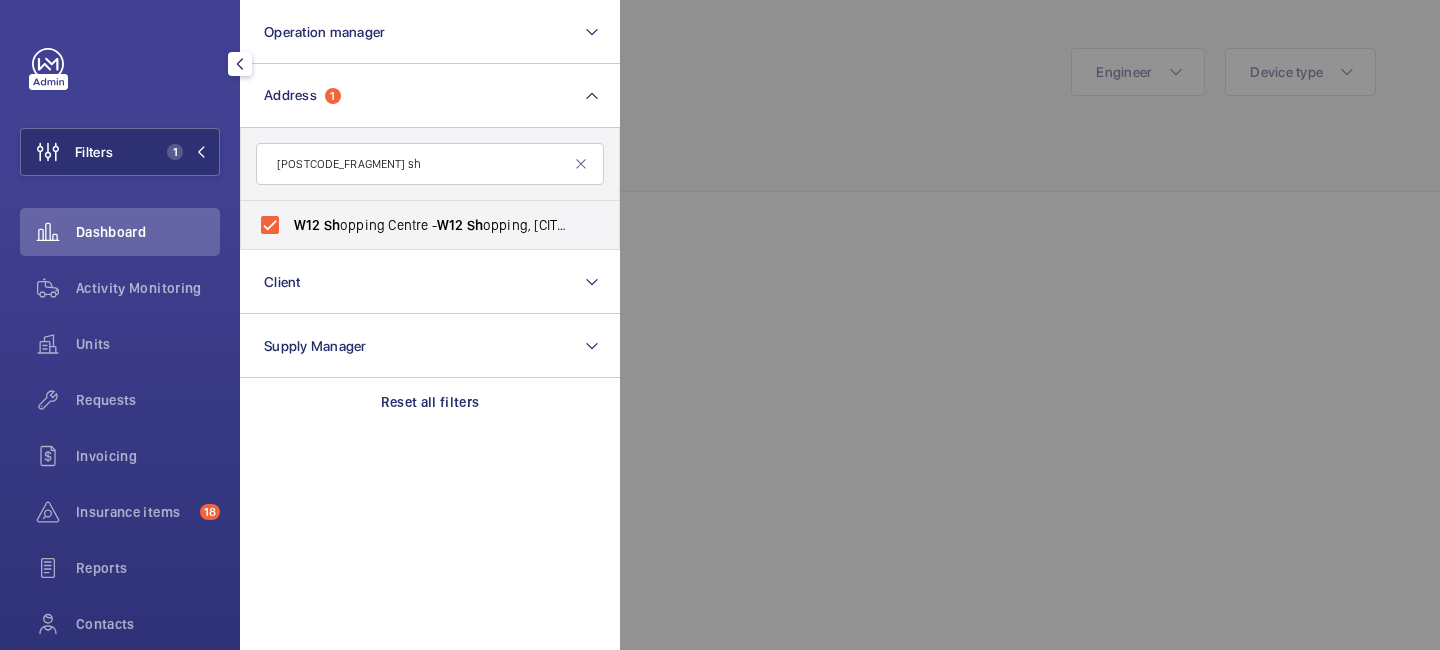click 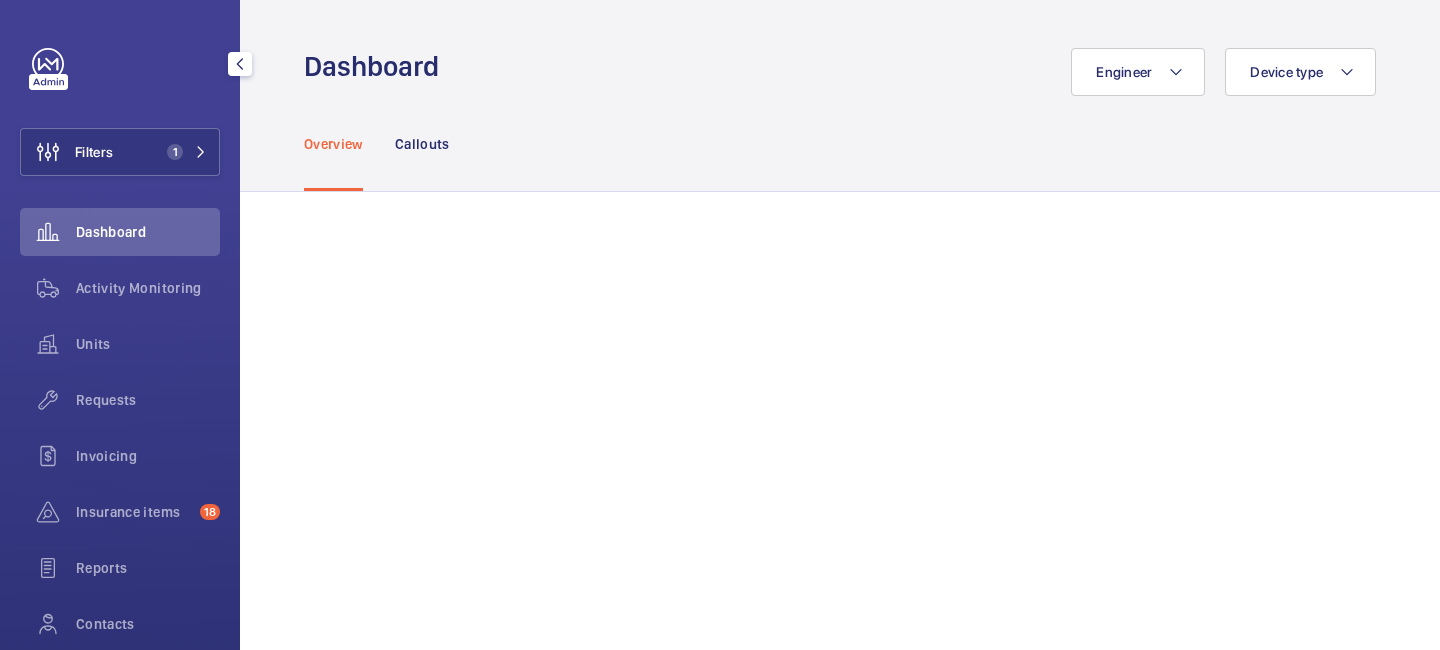 scroll, scrollTop: 184, scrollLeft: 0, axis: vertical 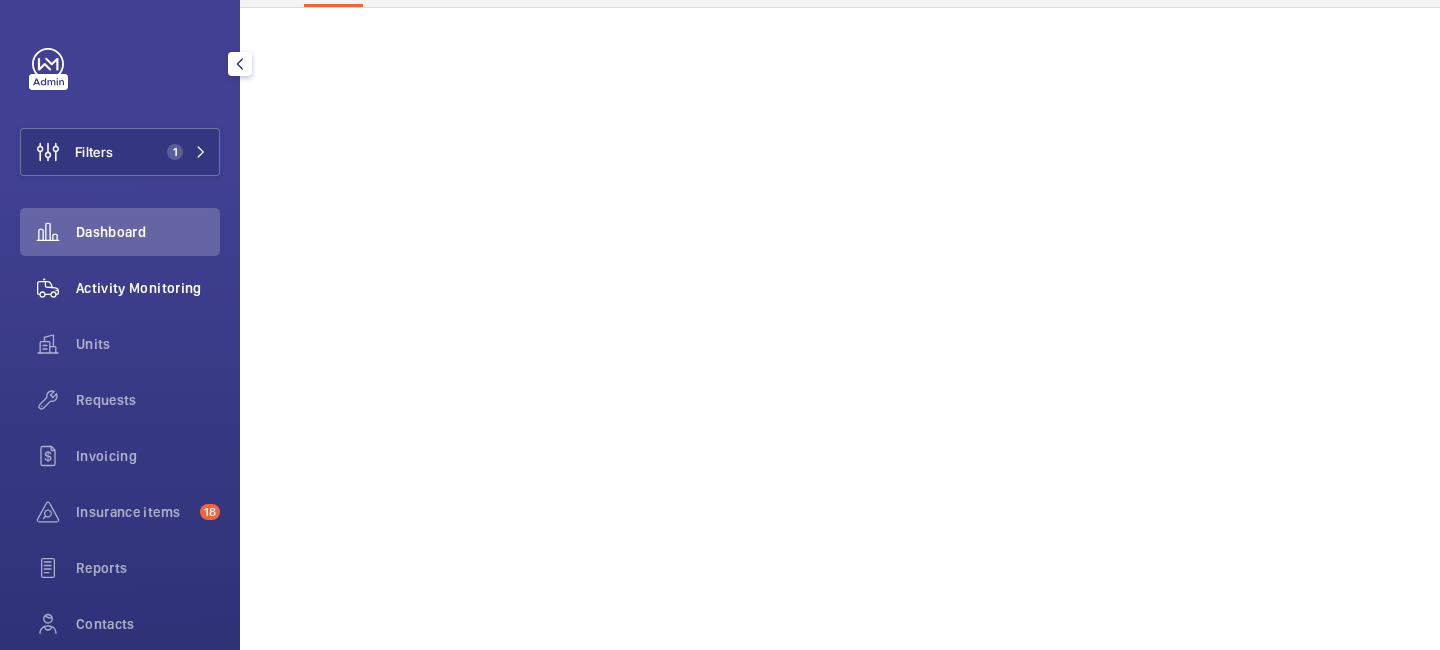 click on "Activity Monitoring" 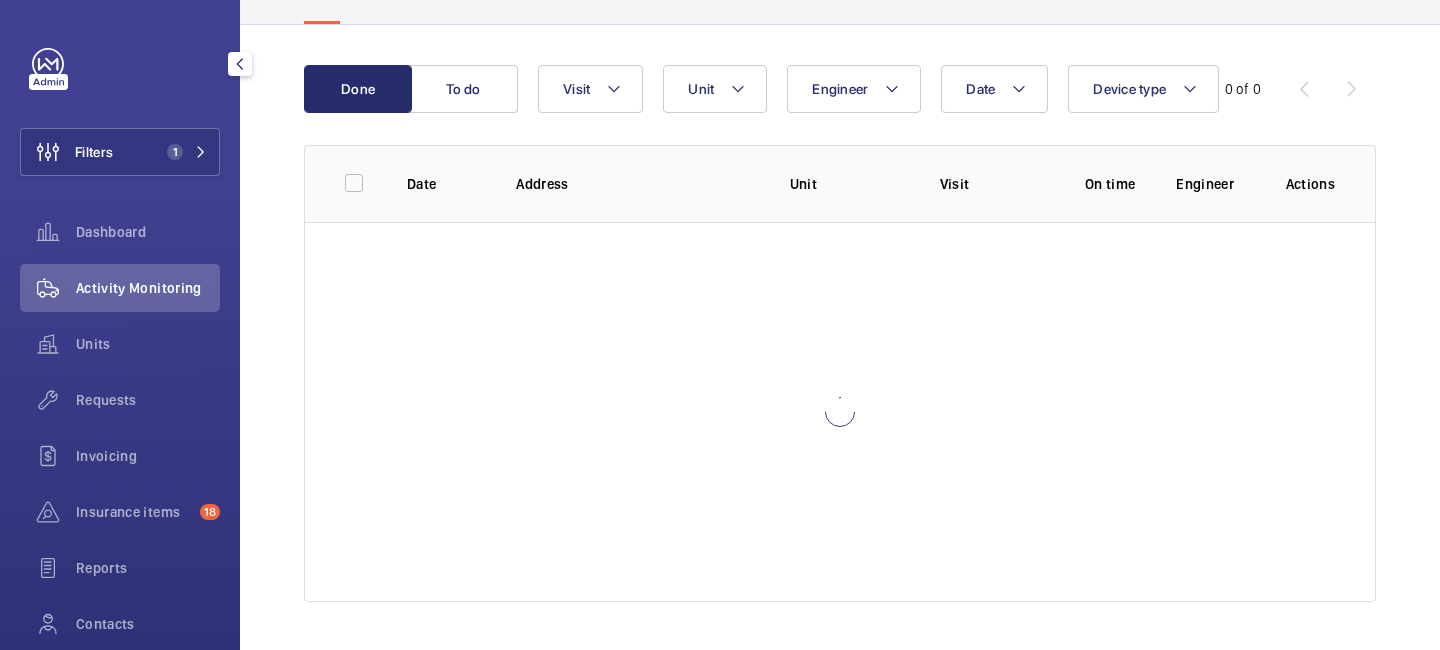 scroll, scrollTop: 167, scrollLeft: 0, axis: vertical 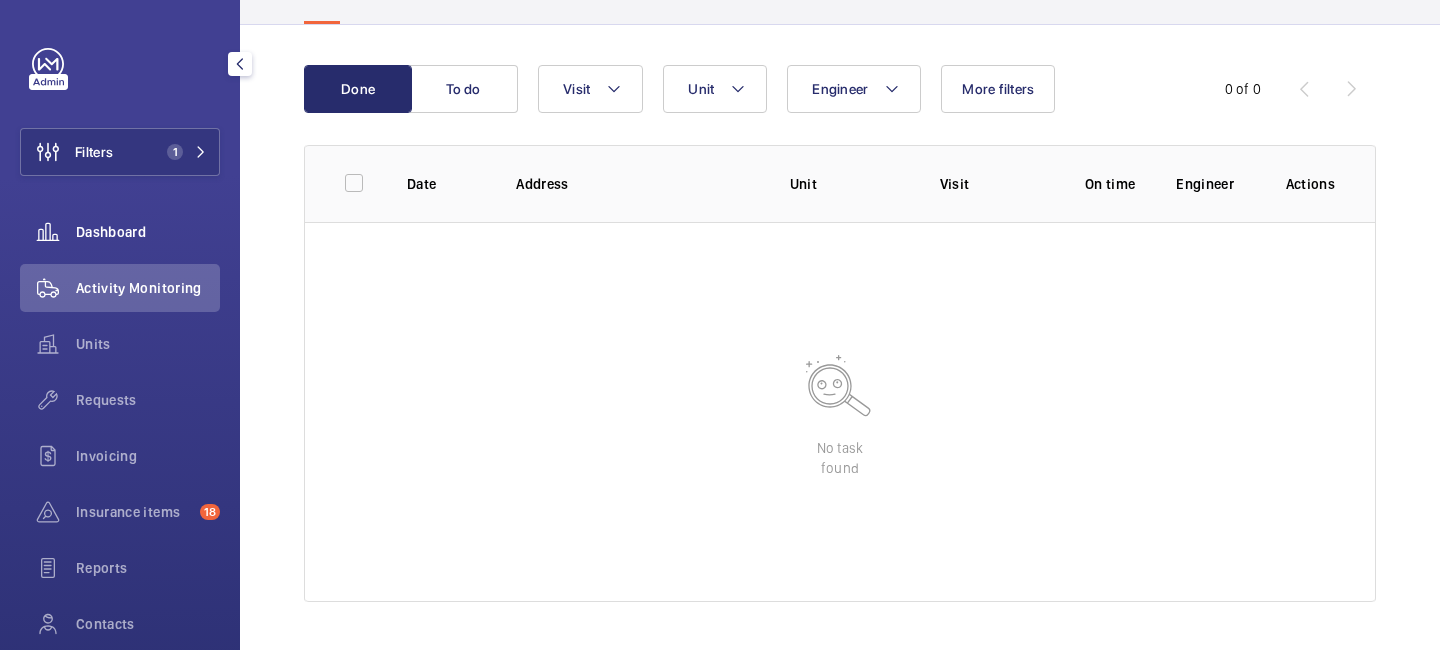 click on "Dashboard" 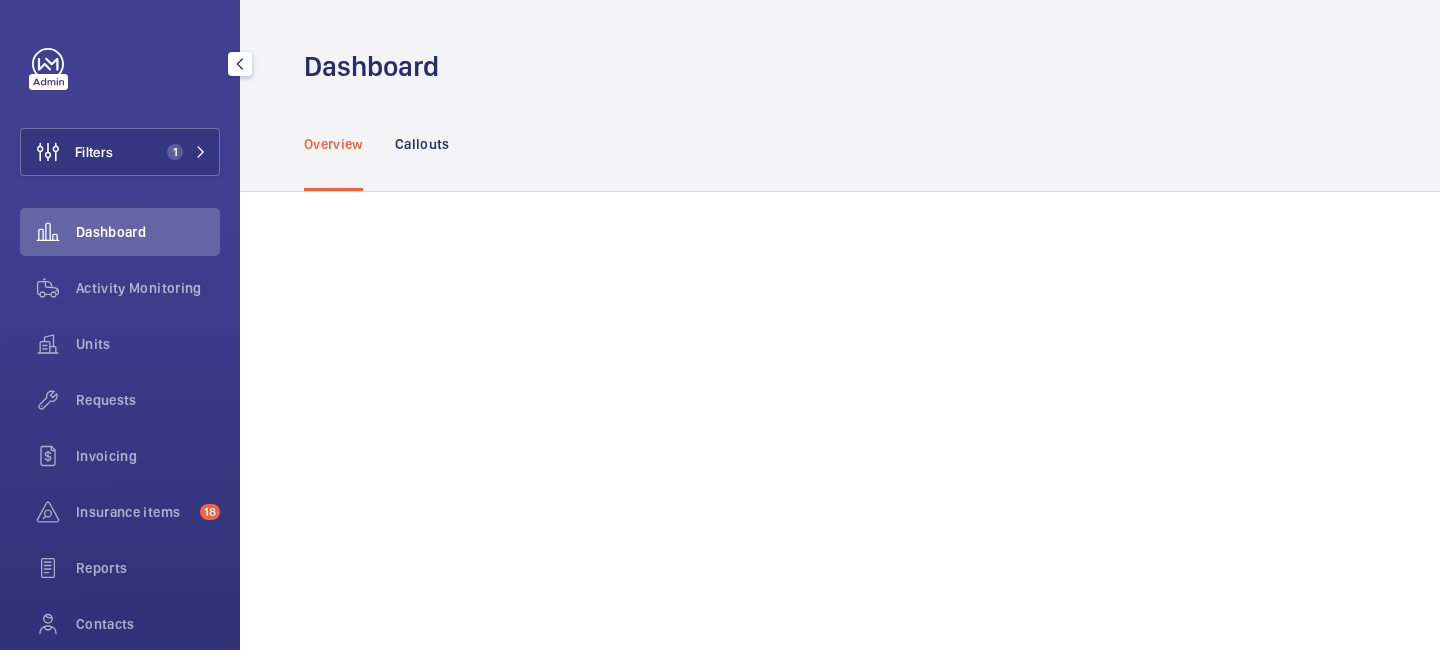 scroll, scrollTop: 0, scrollLeft: 0, axis: both 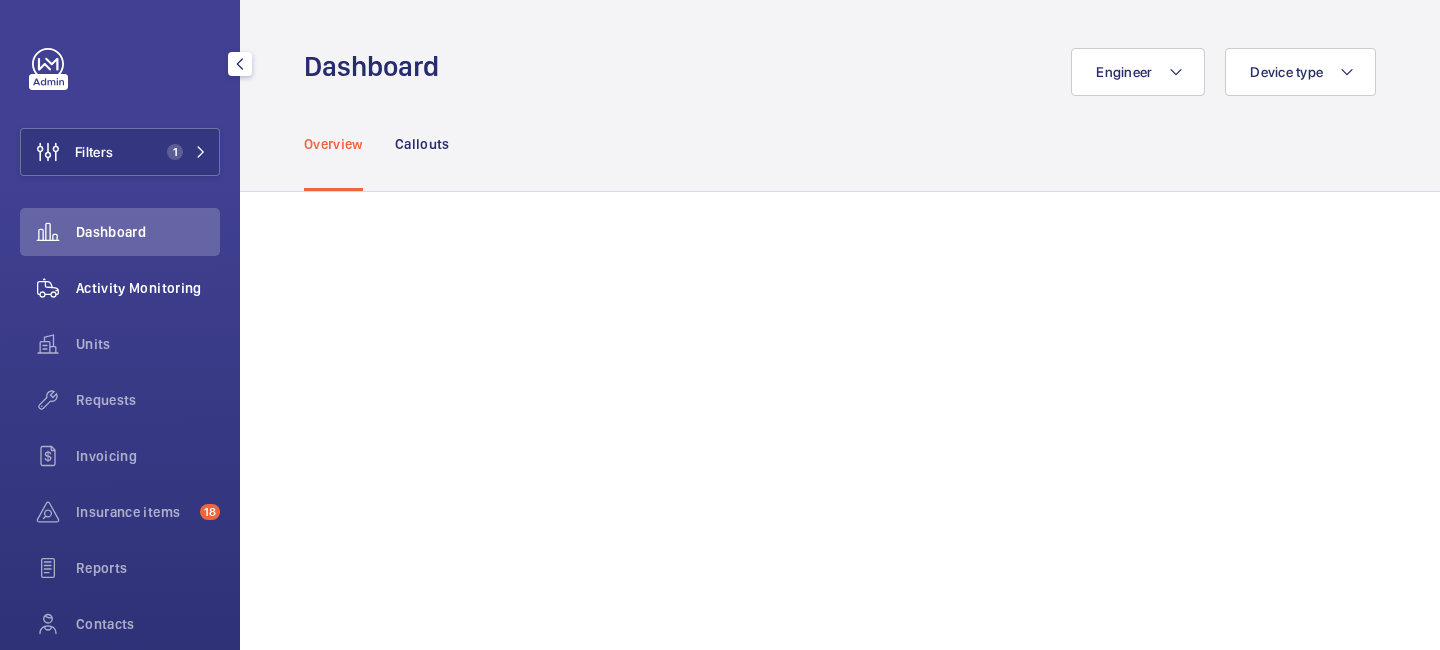 click on "Activity Monitoring" 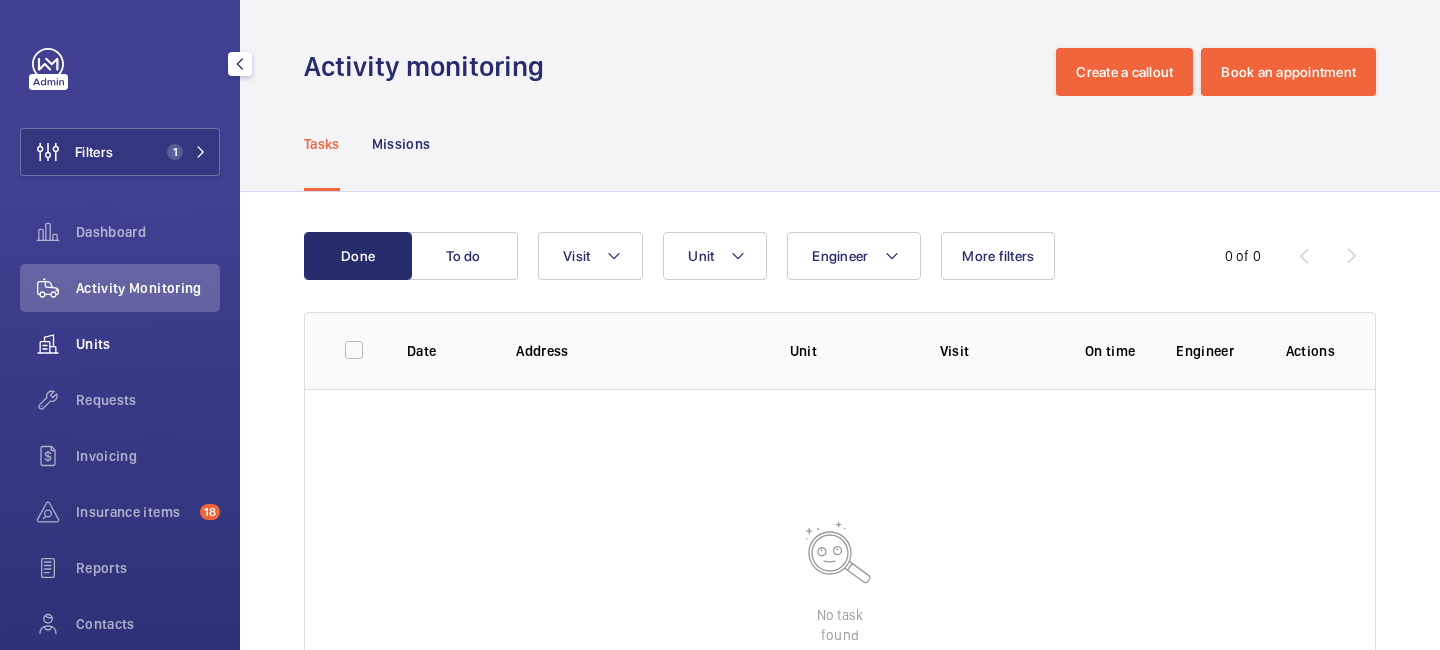 click on "Units" 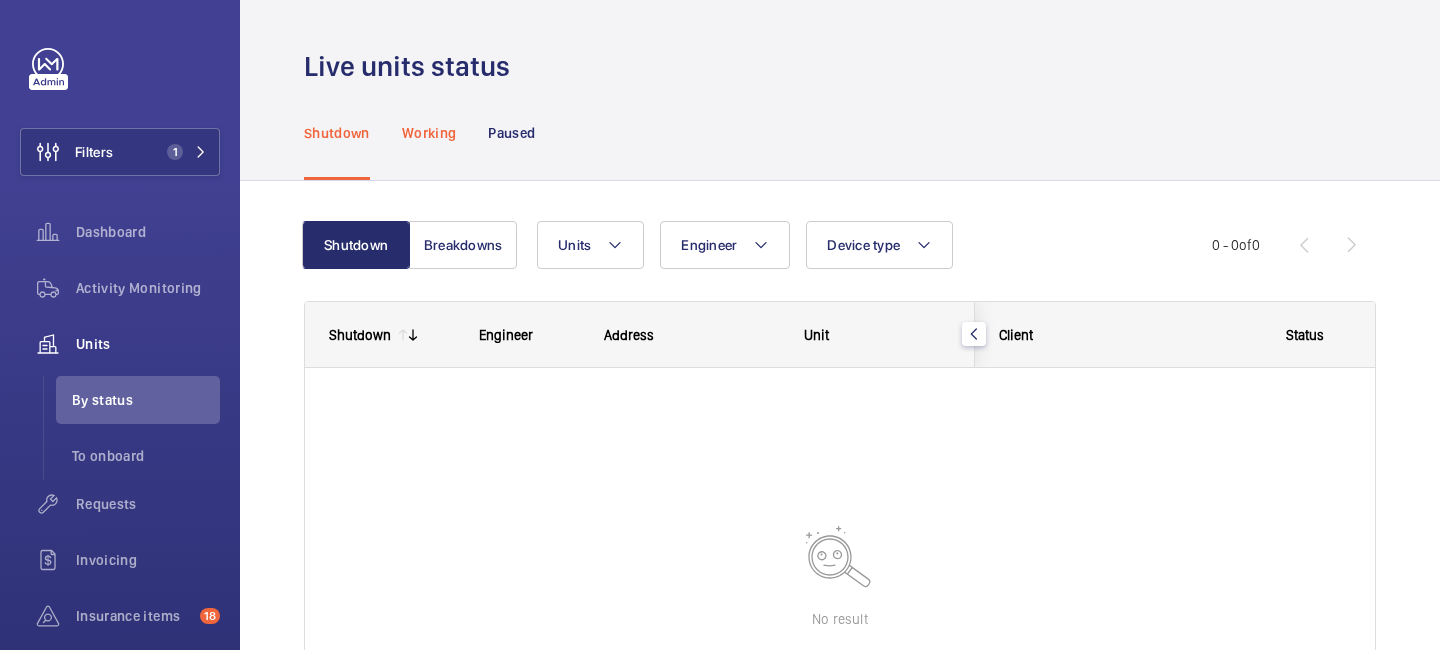 click on "Working" 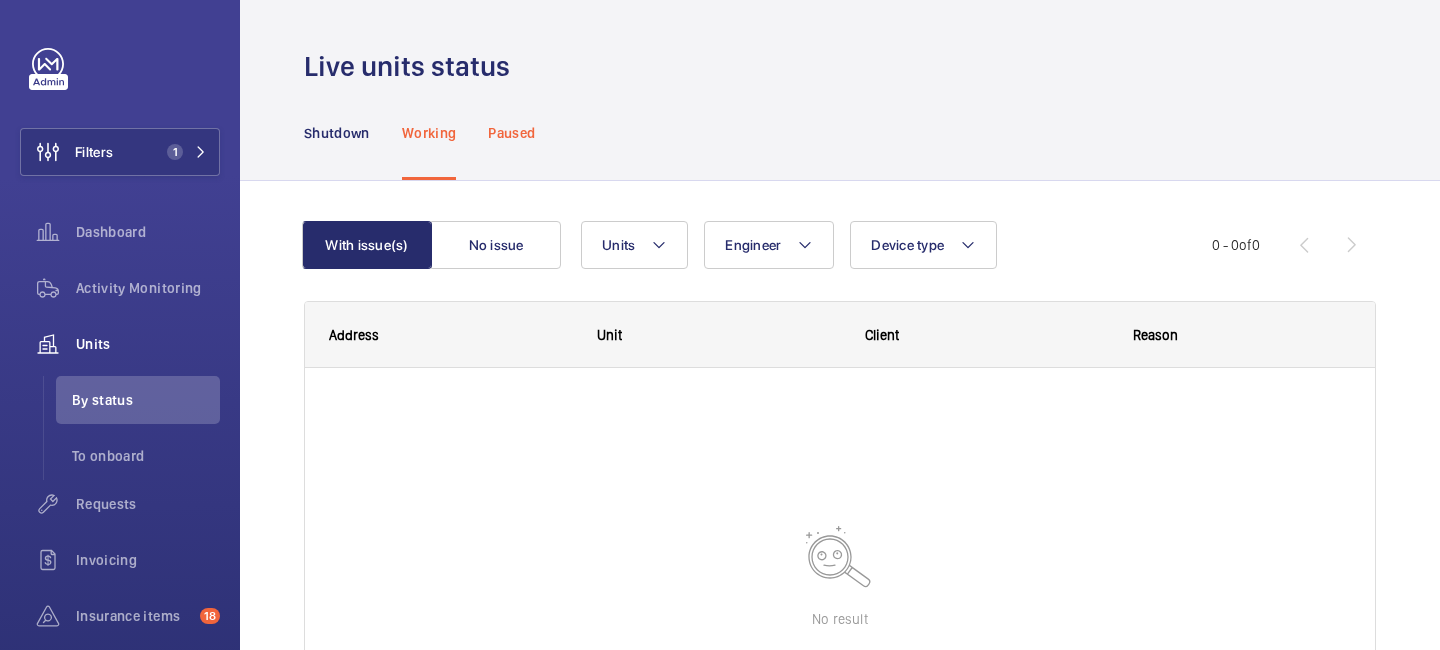 click on "Paused" 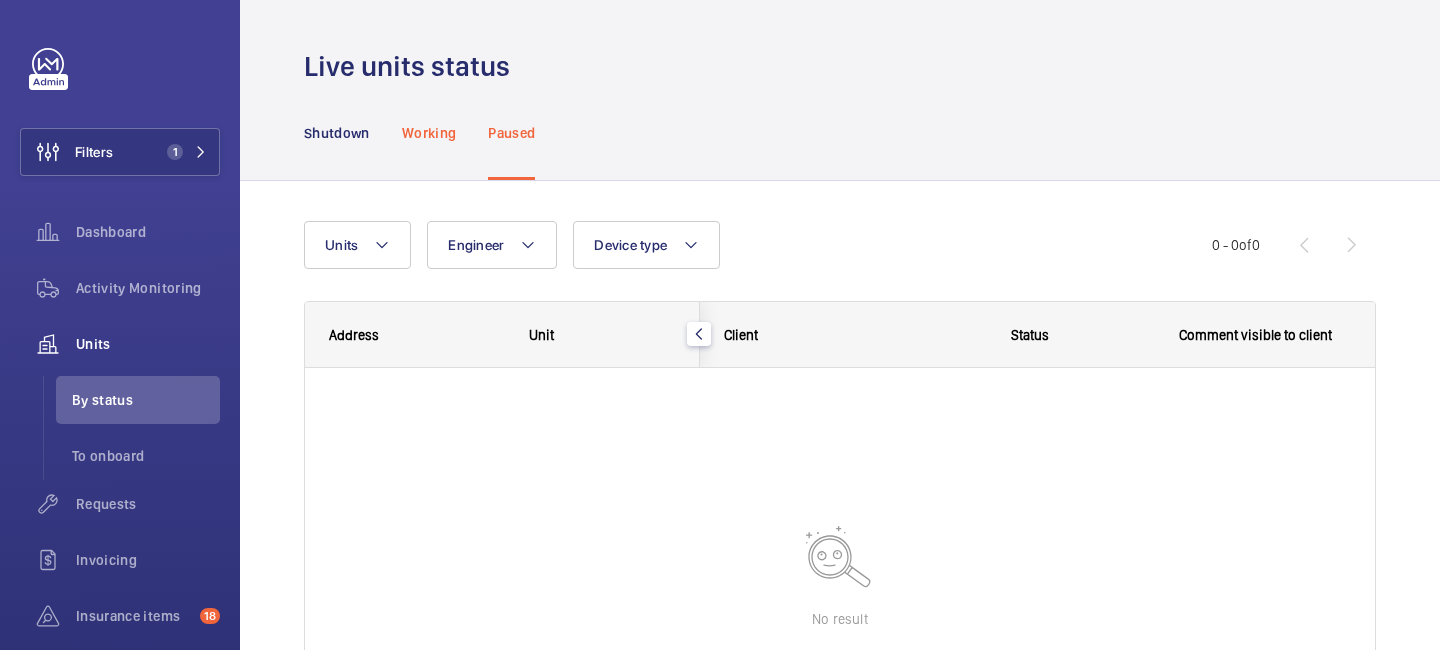 click on "Working" 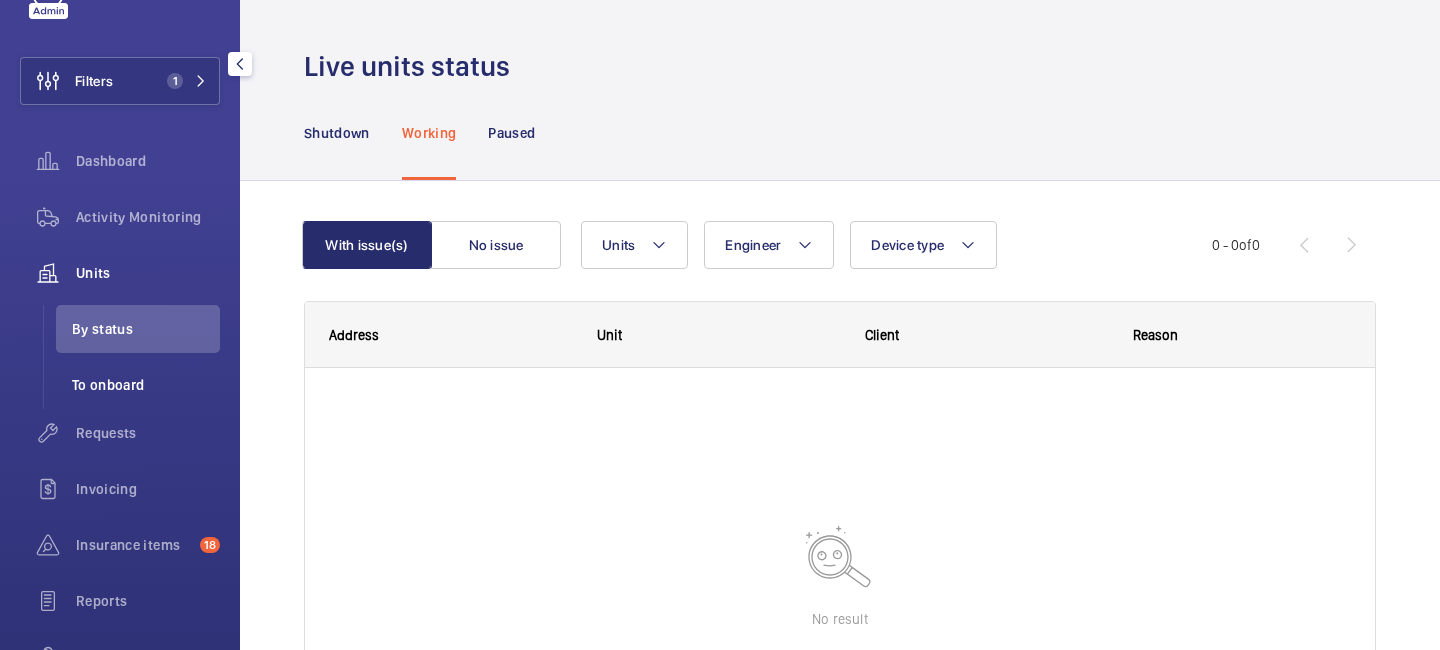 scroll, scrollTop: 72, scrollLeft: 0, axis: vertical 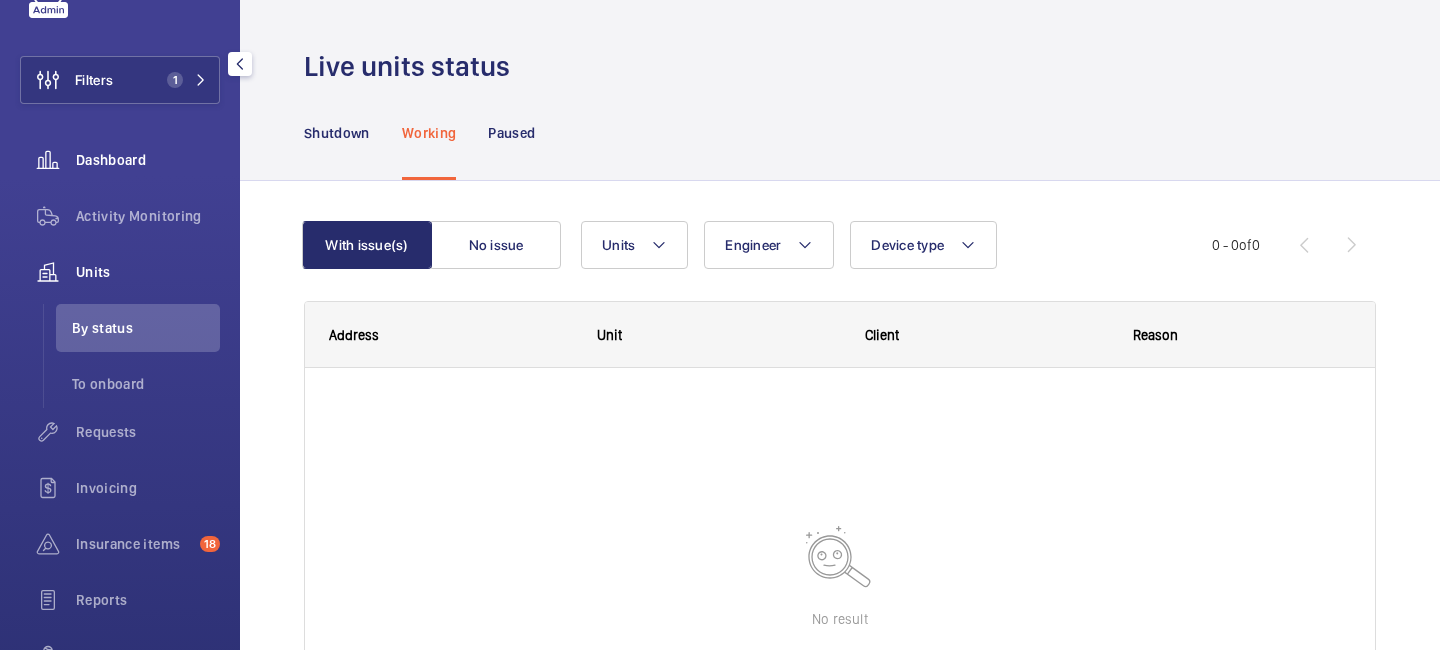 click on "Dashboard" 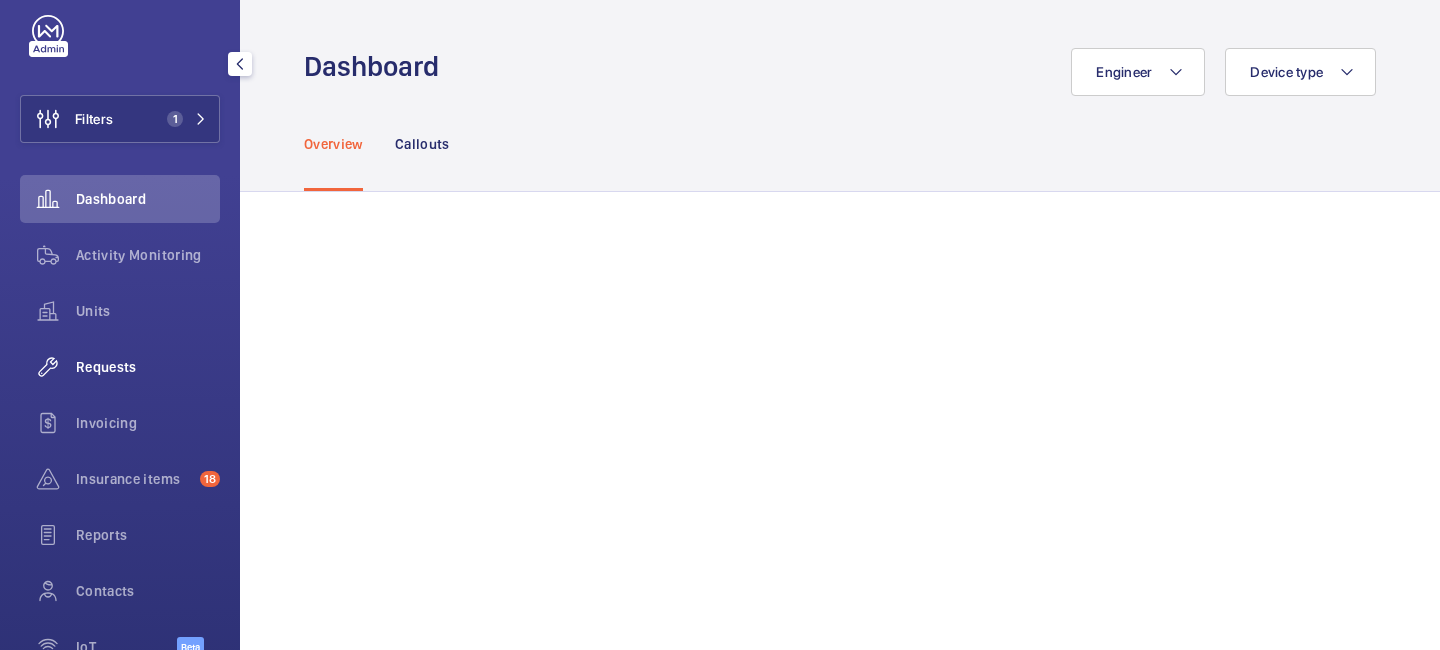 scroll, scrollTop: 0, scrollLeft: 0, axis: both 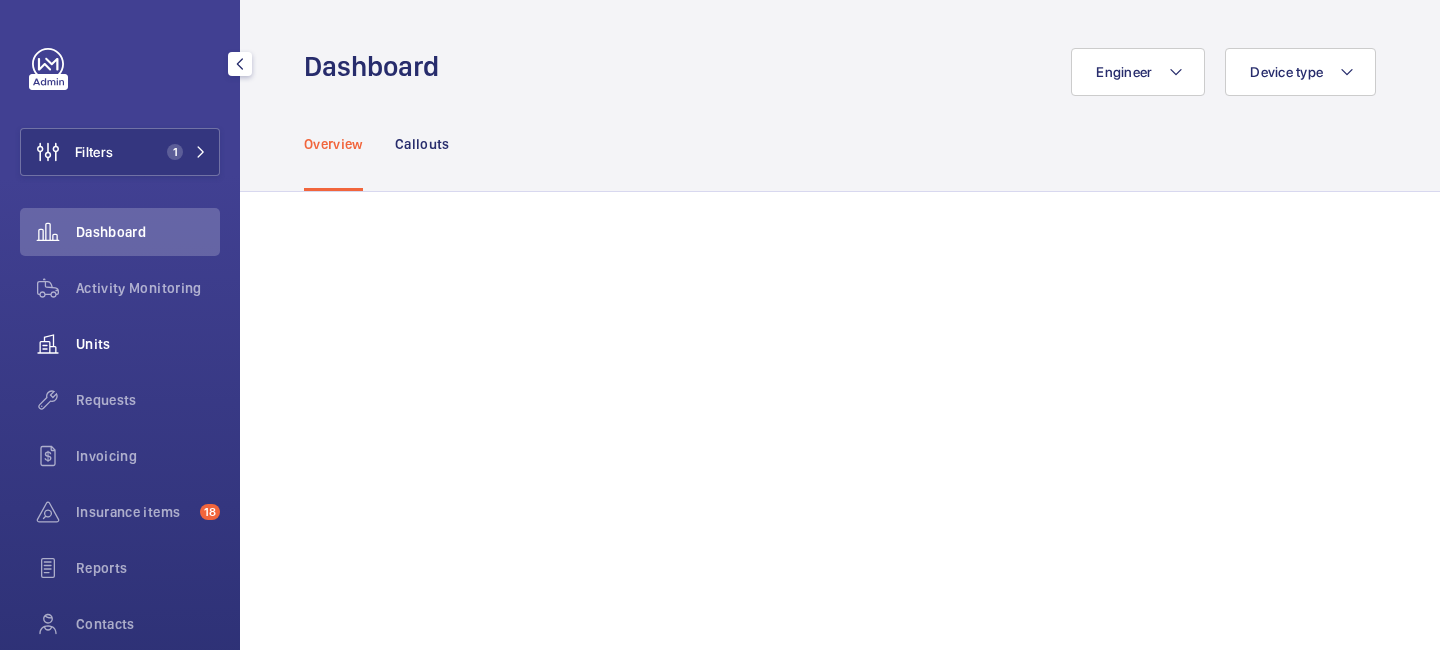 click on "Units" 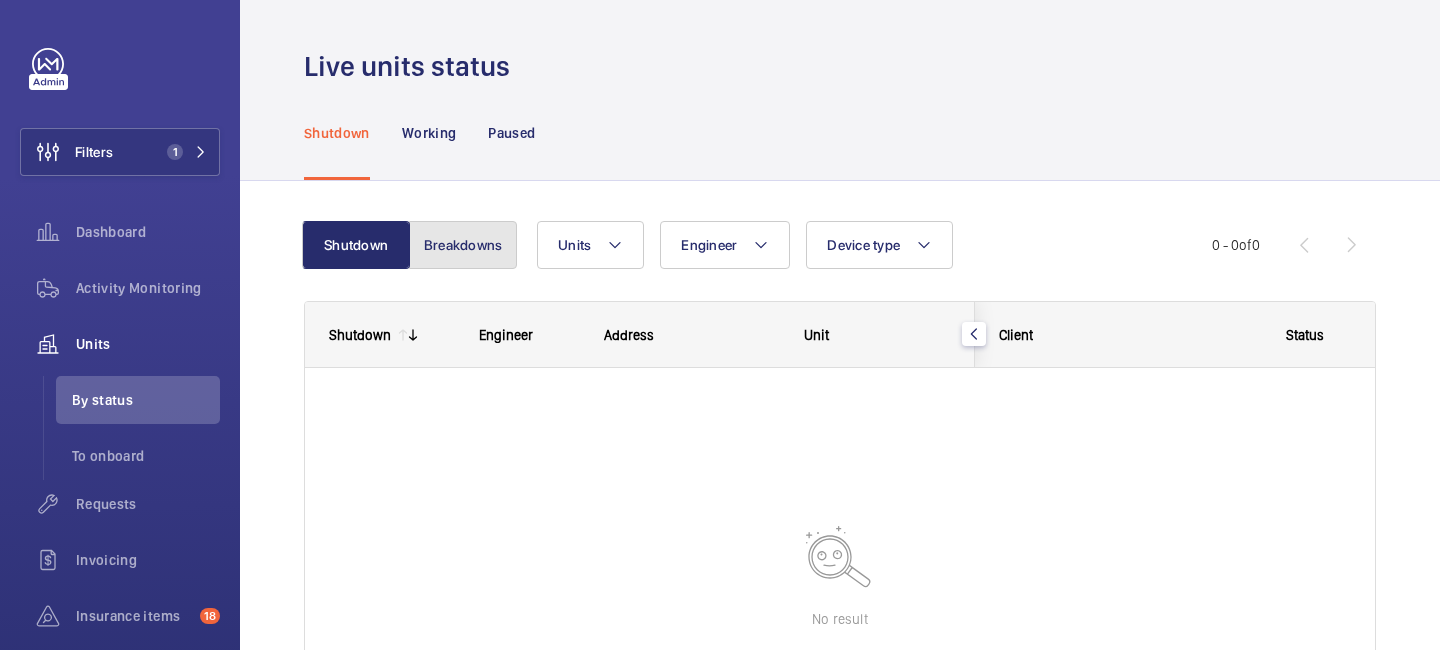 click on "Breakdowns" 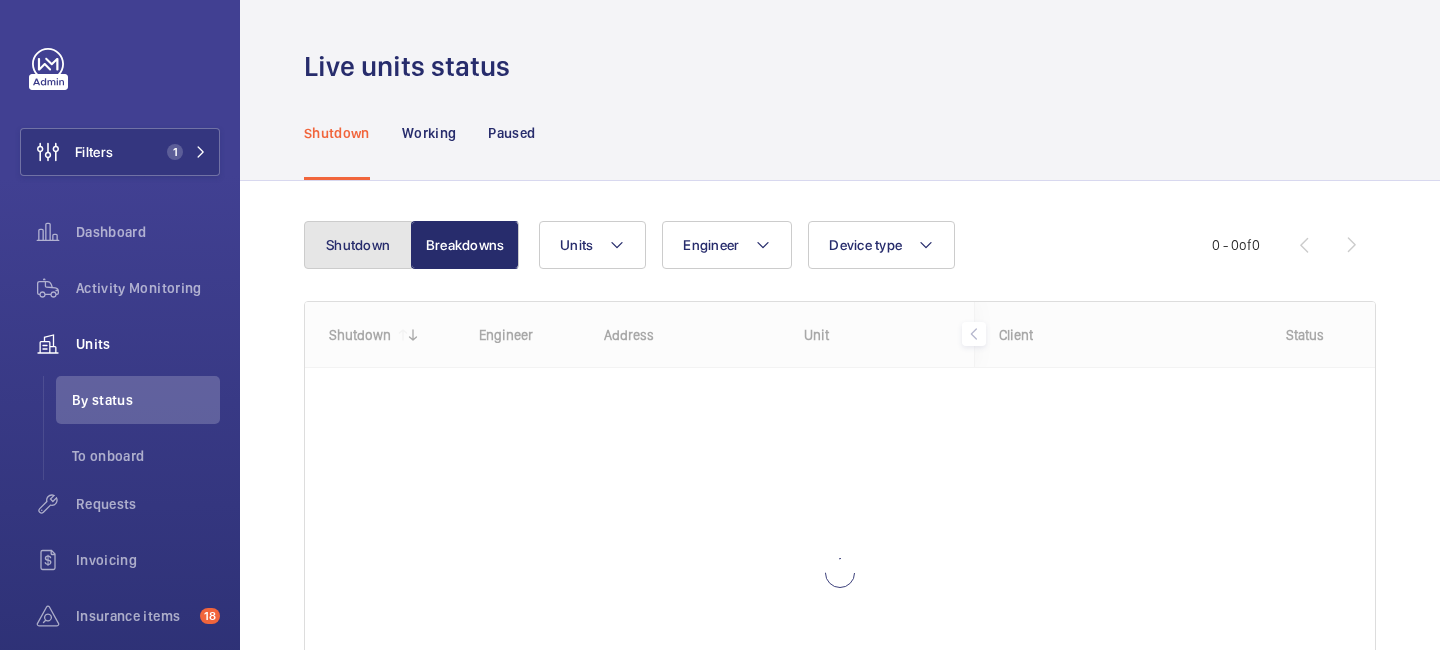 click on "Shutdown" 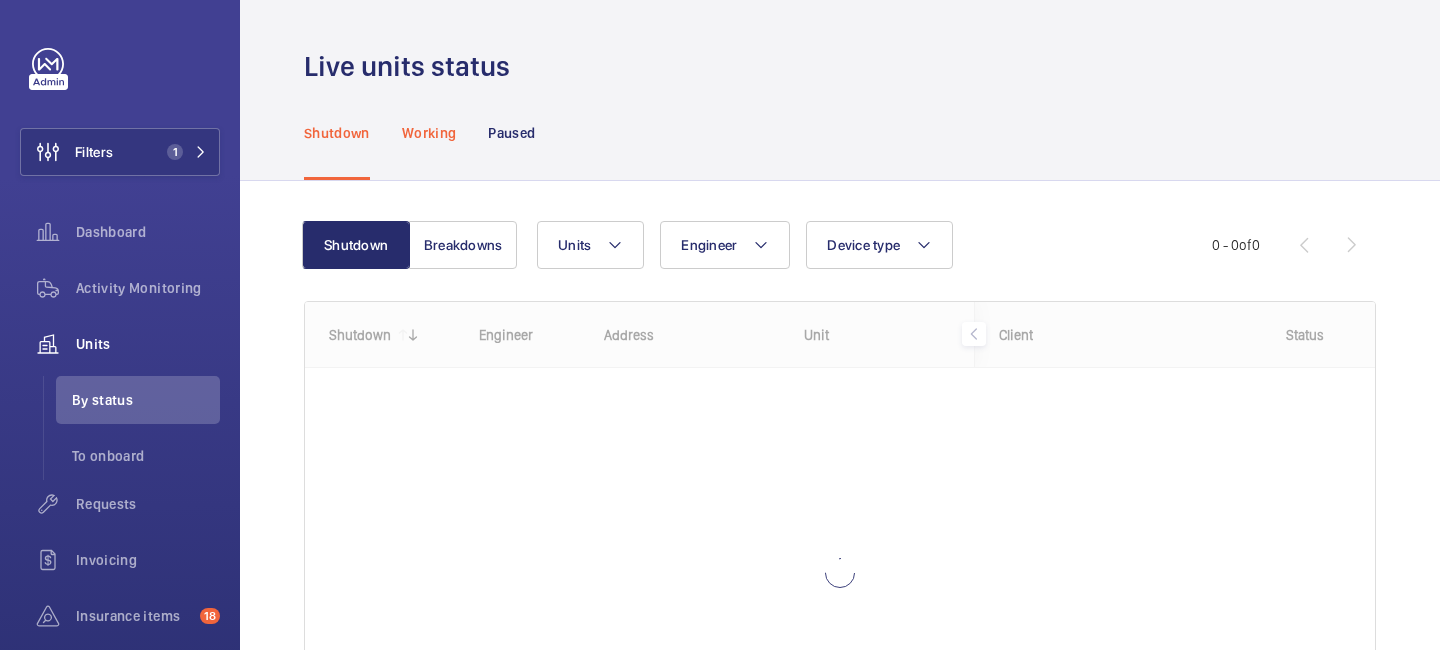 click on "Working" 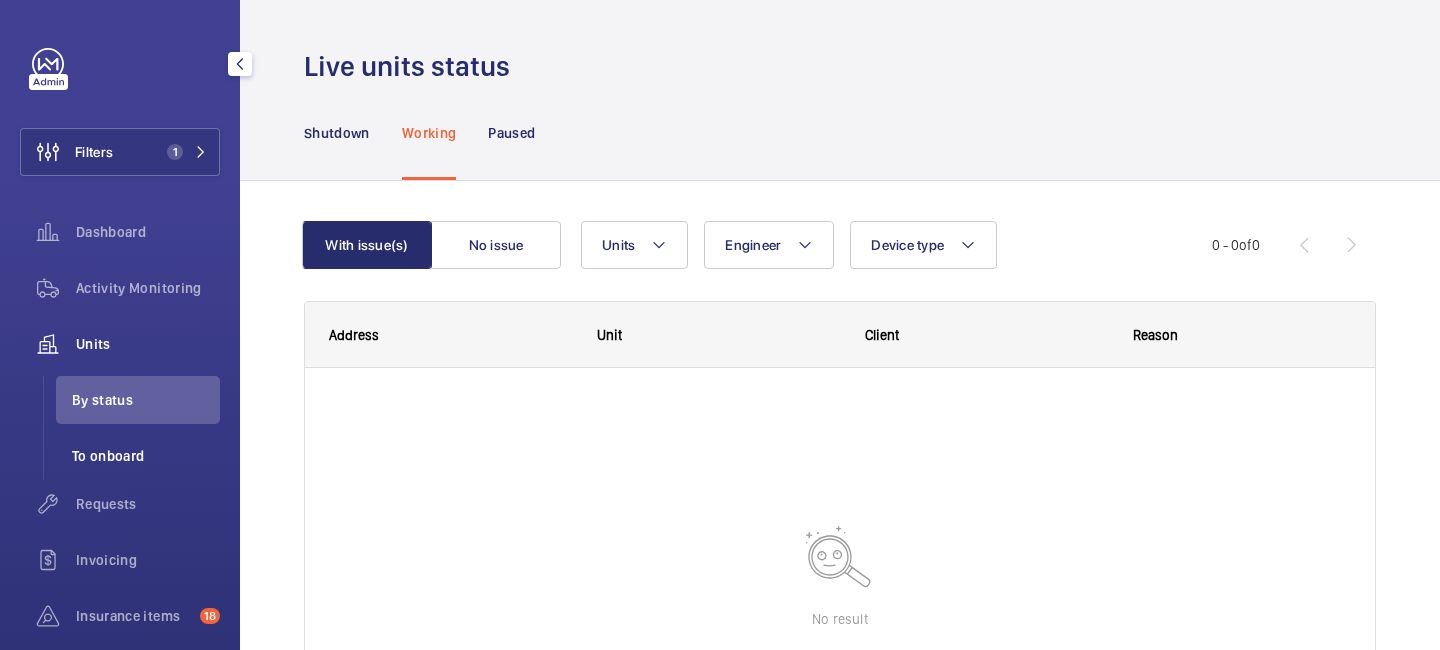 click on "To onboard" 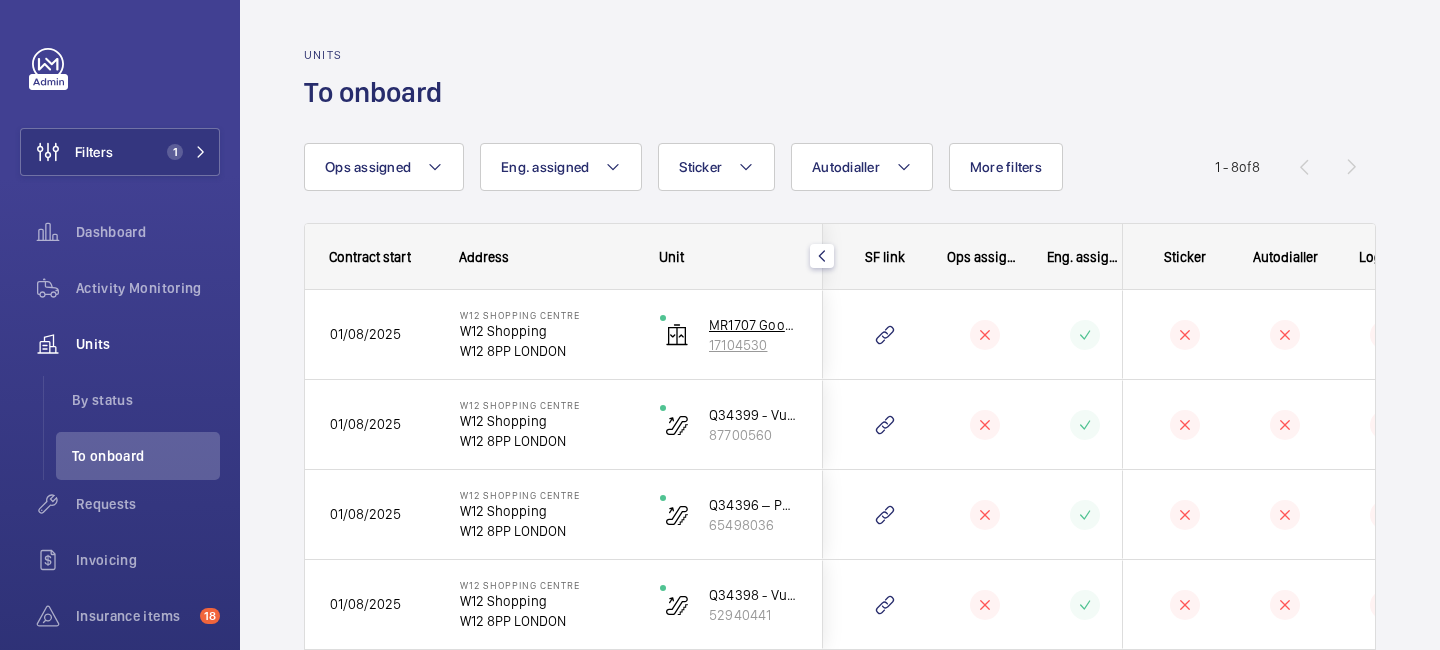 click 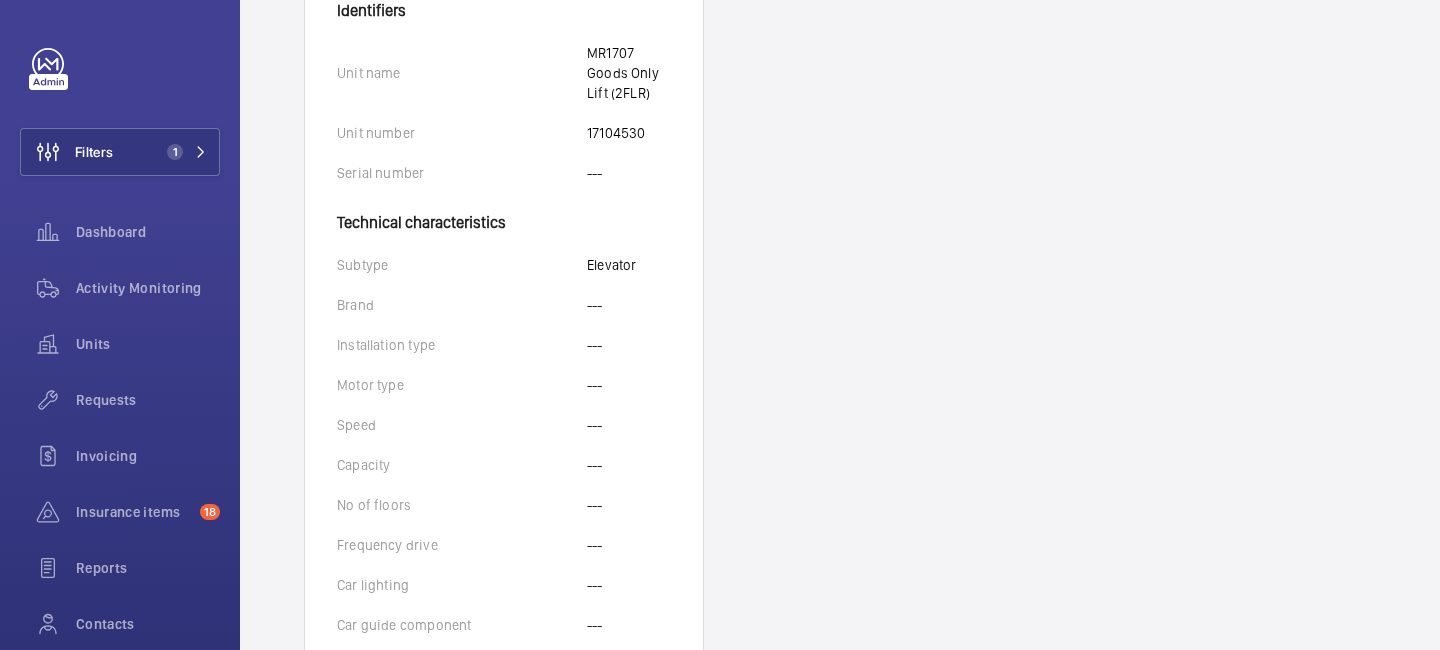 scroll, scrollTop: 0, scrollLeft: 0, axis: both 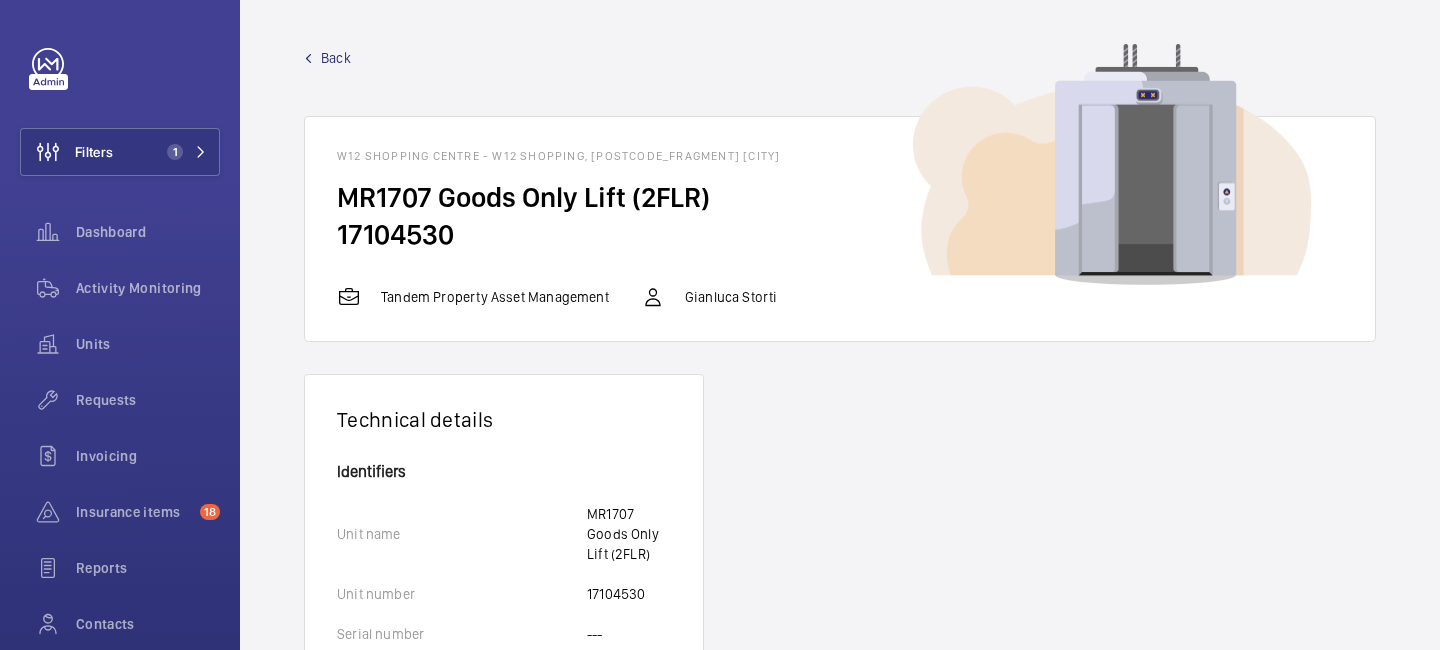 click on "Back" 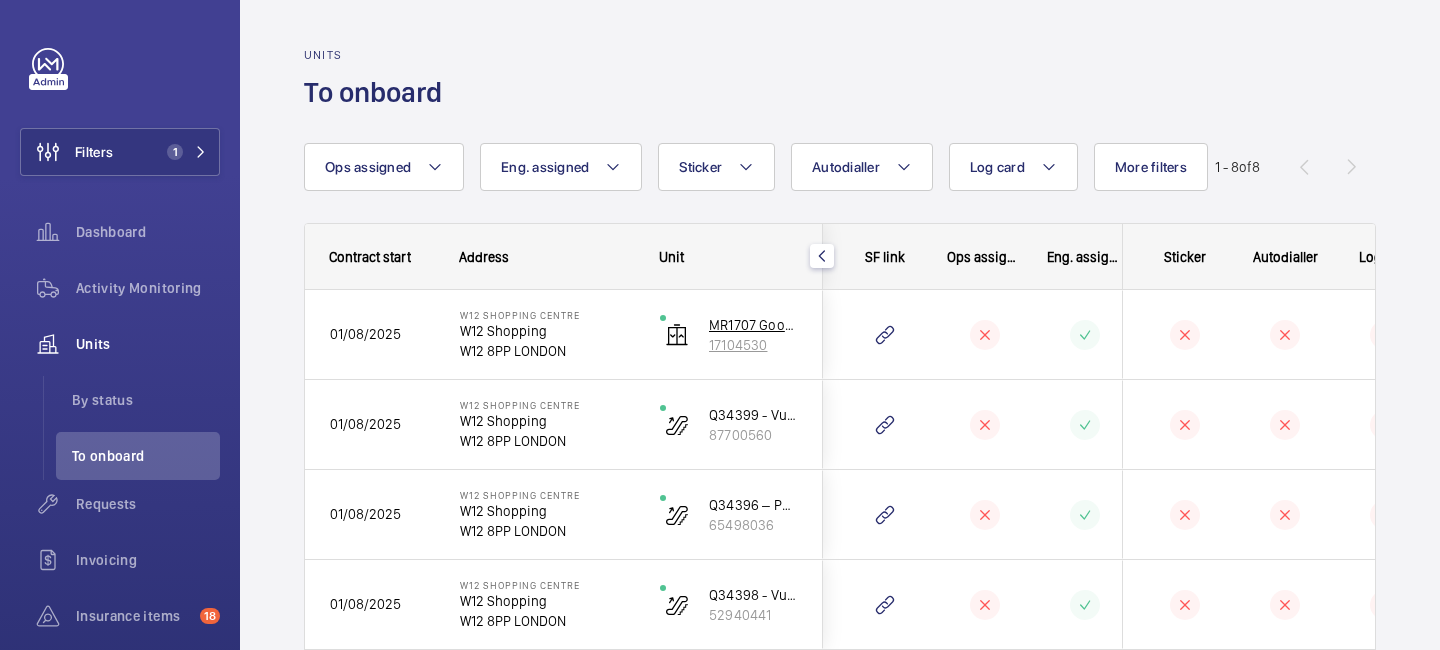 click 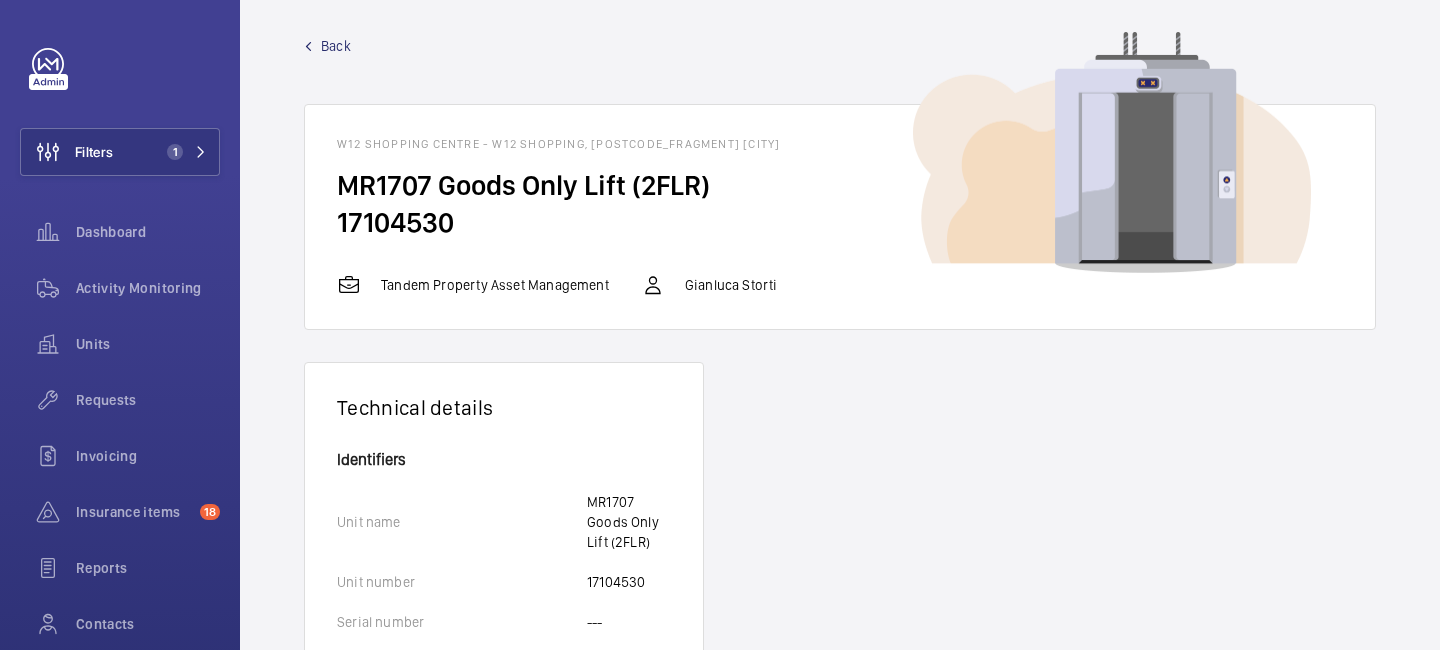 scroll, scrollTop: 0, scrollLeft: 0, axis: both 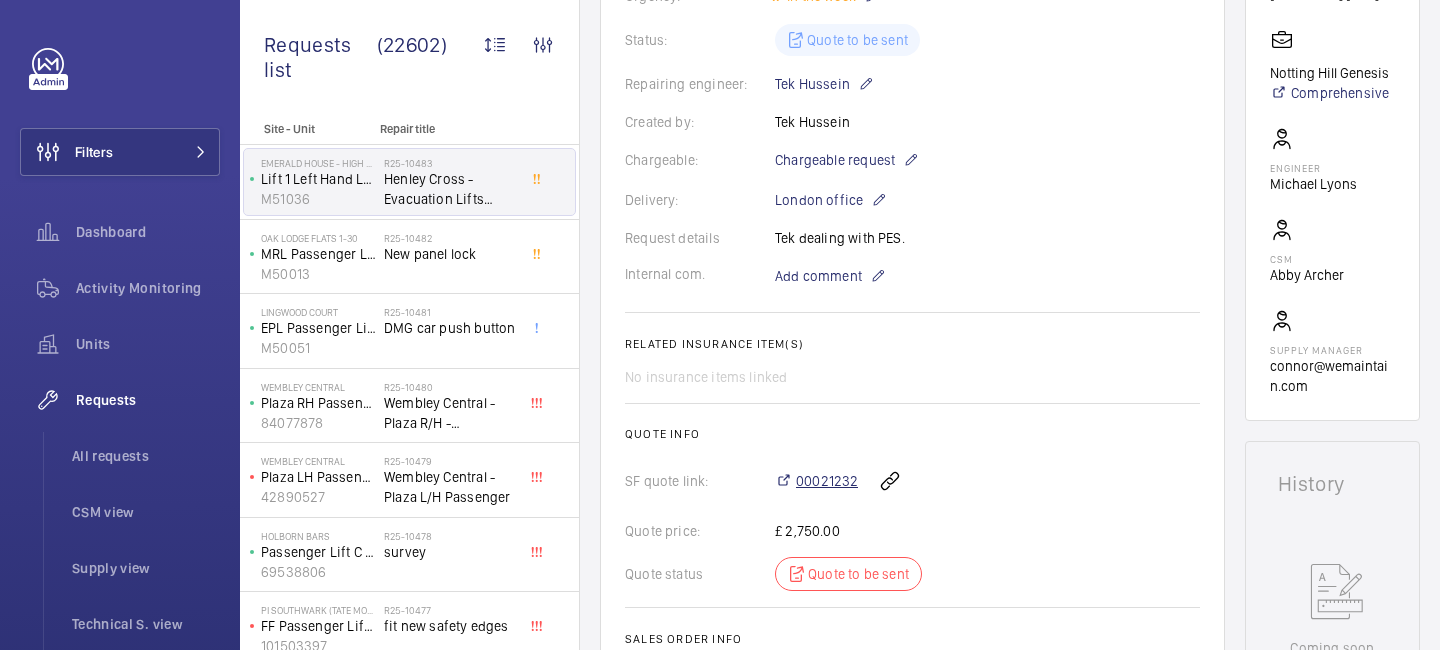 click on "00021232" 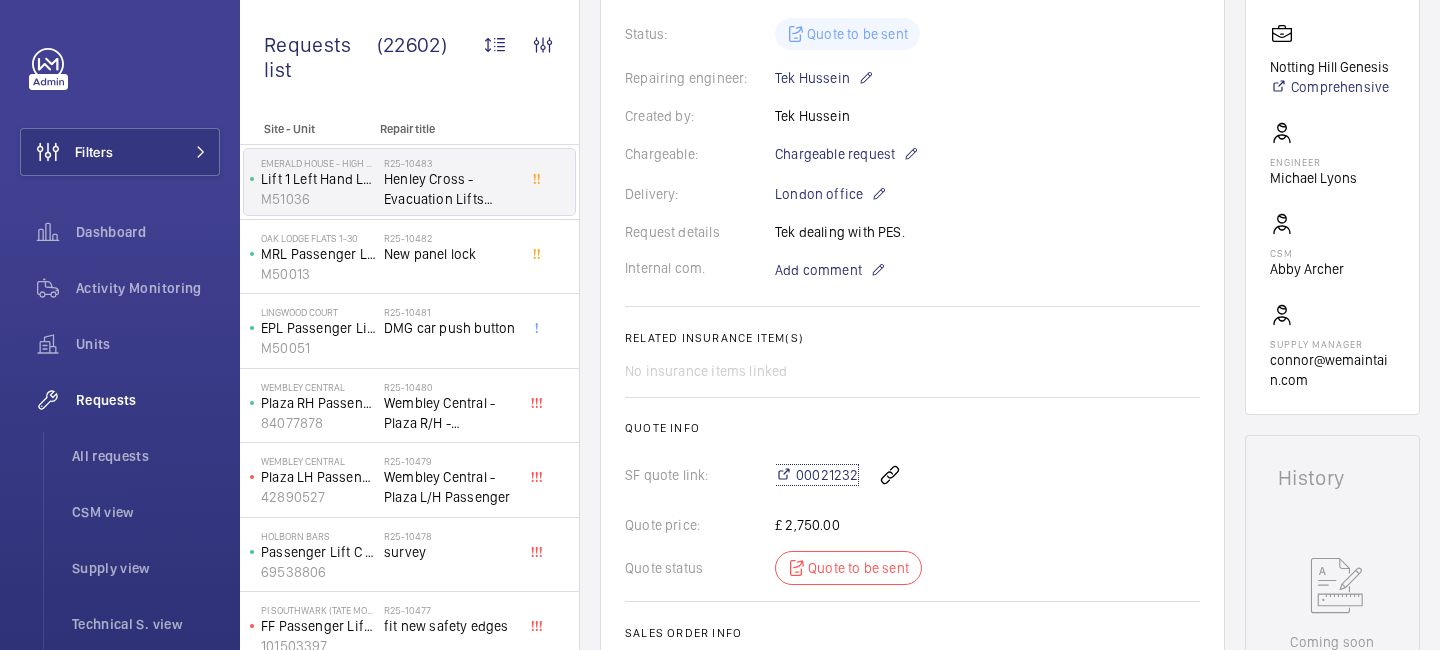 scroll, scrollTop: 0, scrollLeft: 0, axis: both 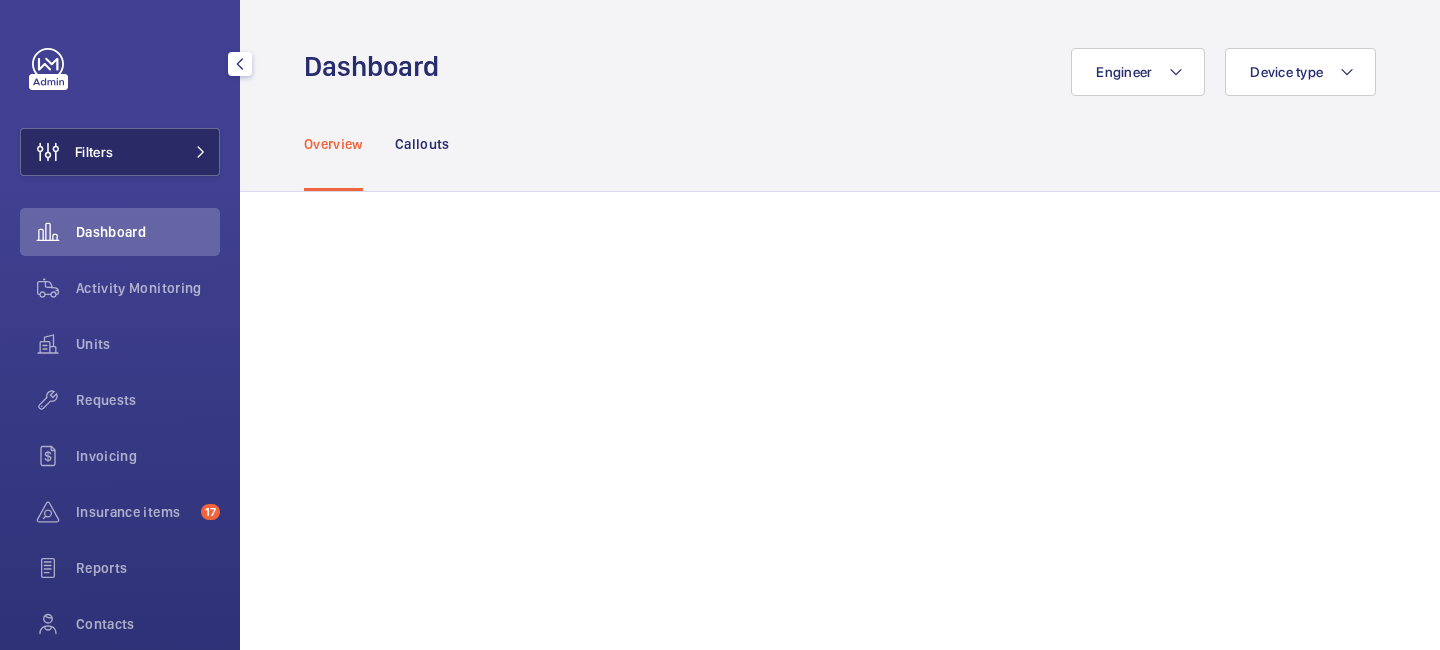 click 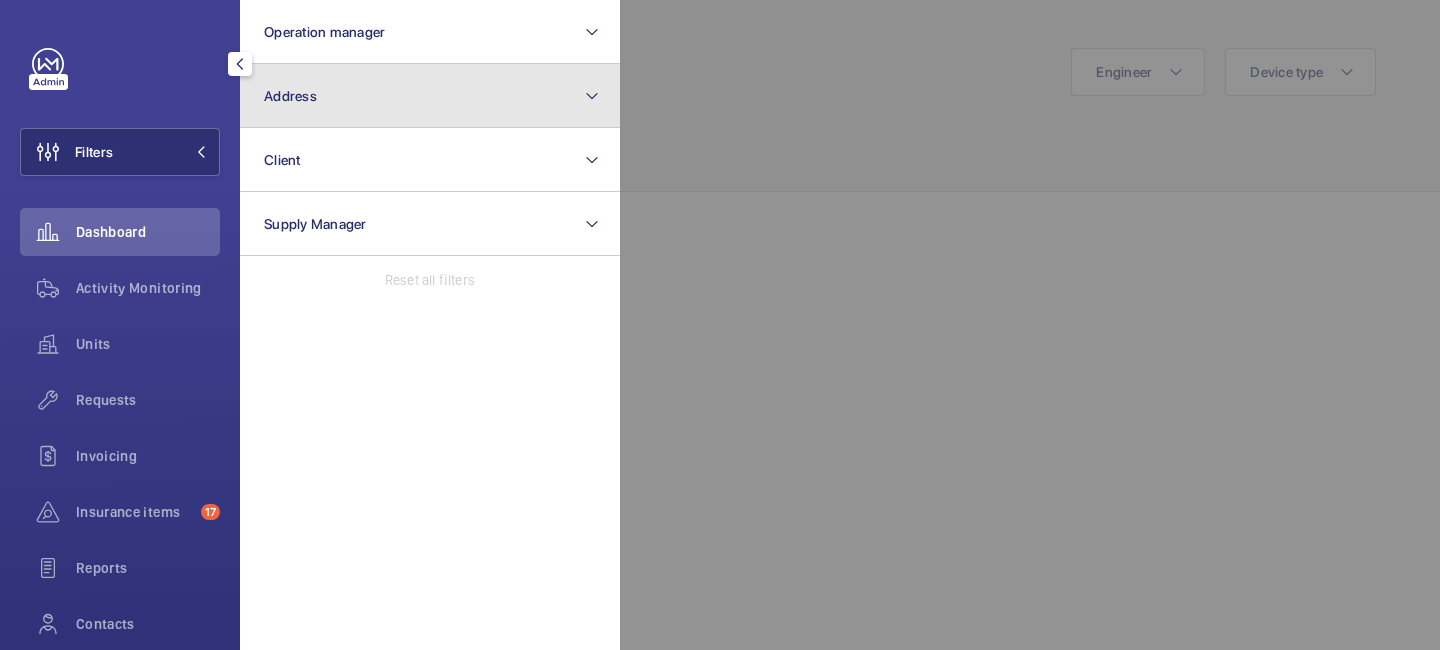 drag, startPoint x: 311, startPoint y: 108, endPoint x: 314, endPoint y: 82, distance: 26.172504 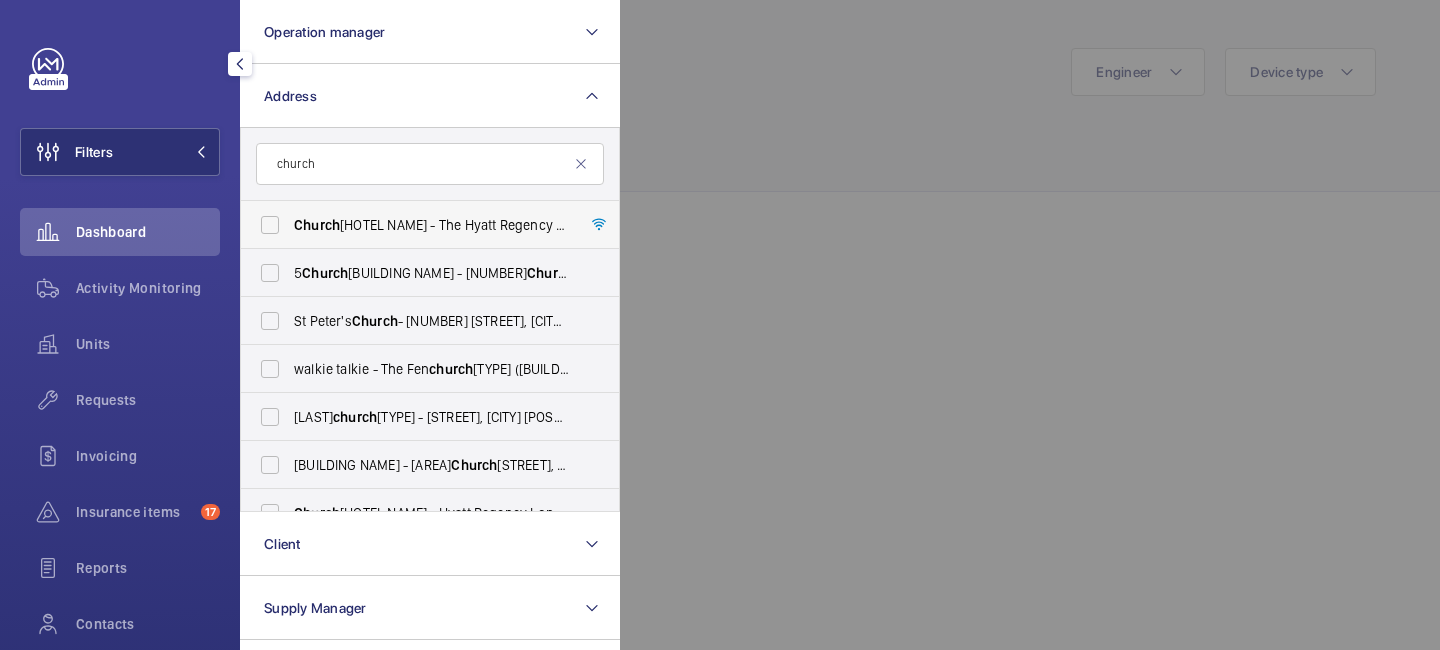 type on "church" 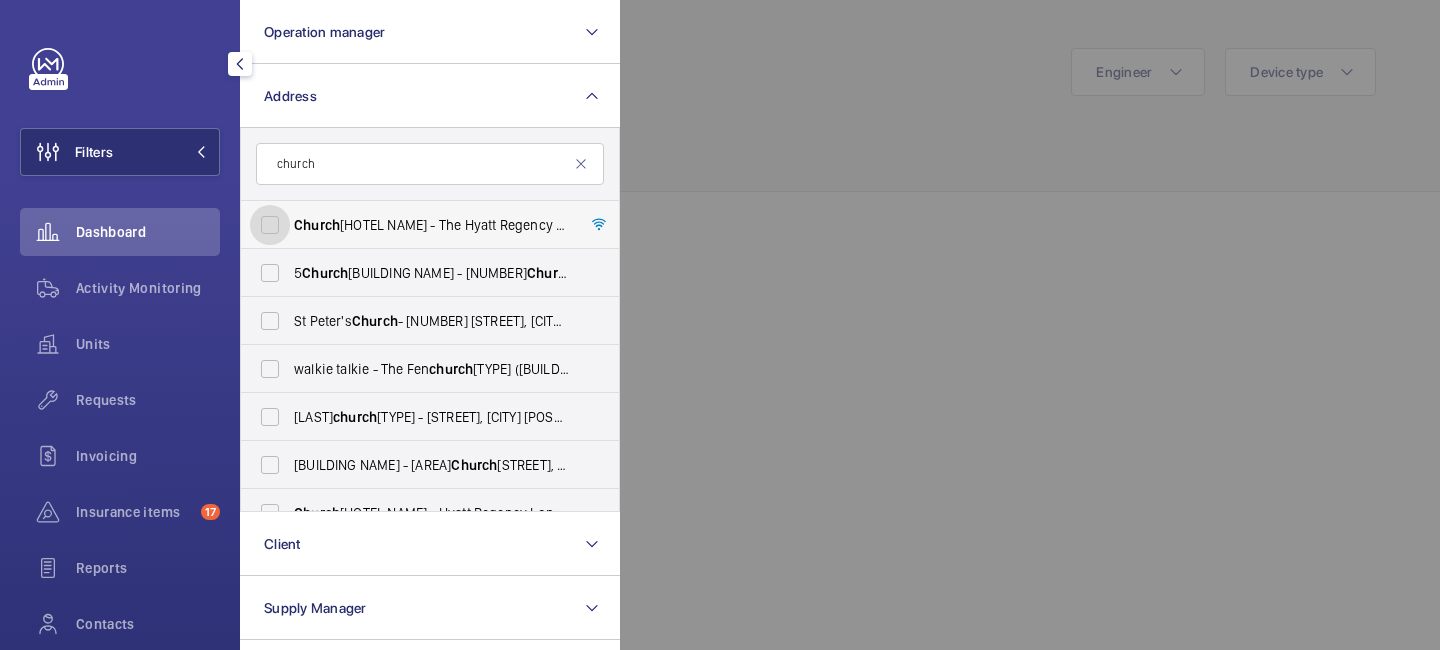 click on "[HOTEL NAME] - The Hyatt Regency London - [NUMBER] [STREET], [CITY] [POSTCODE]" at bounding box center [270, 225] 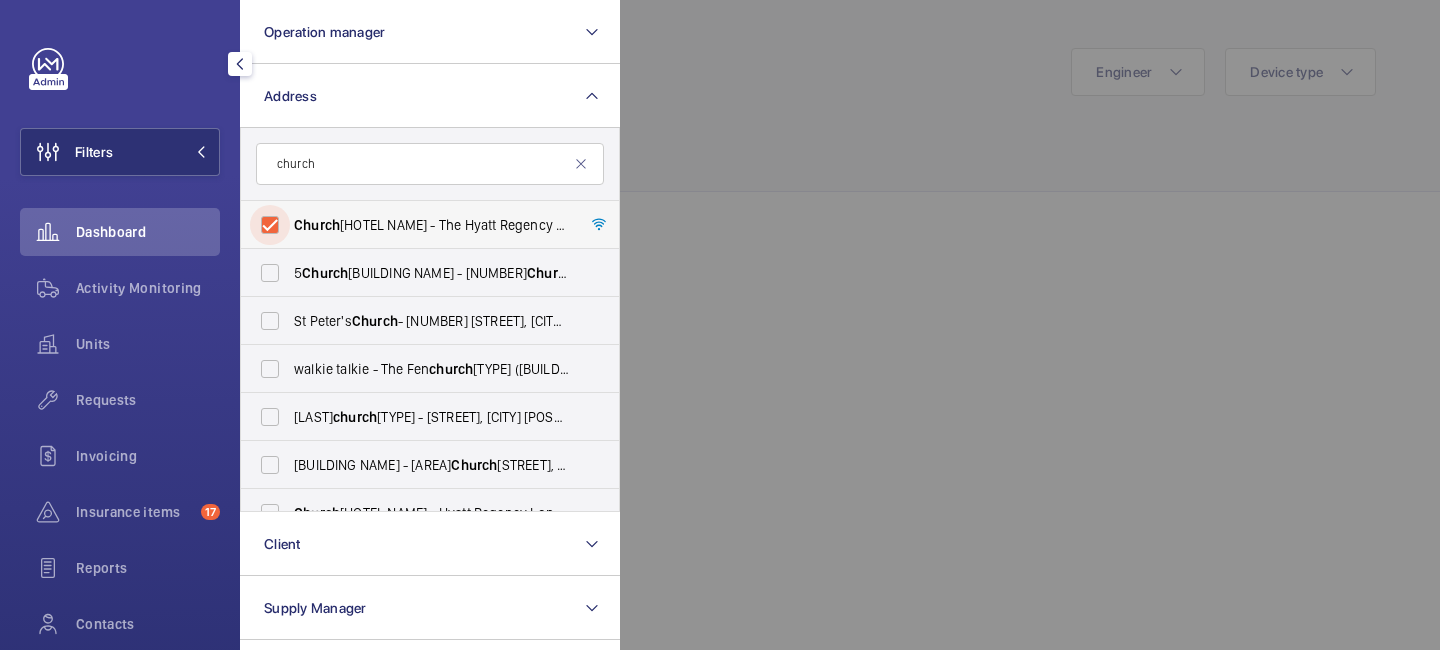 checkbox on "true" 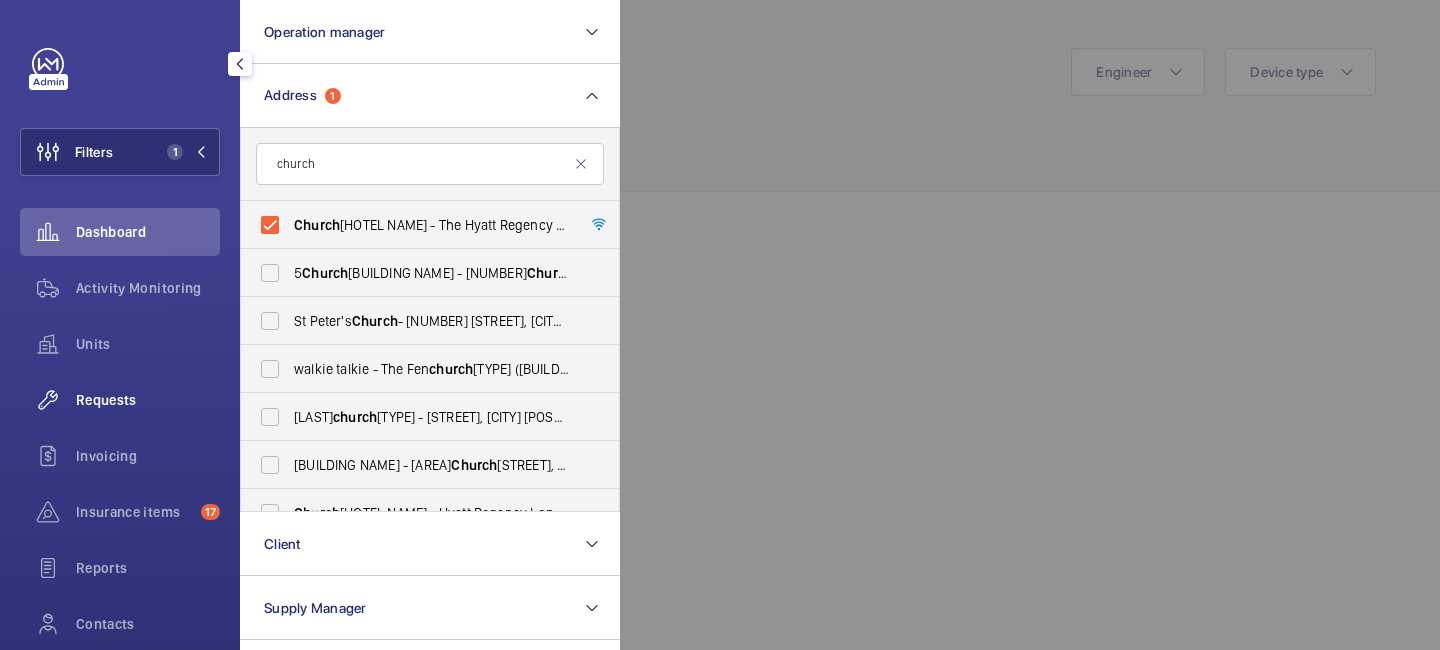 click on "Requests" 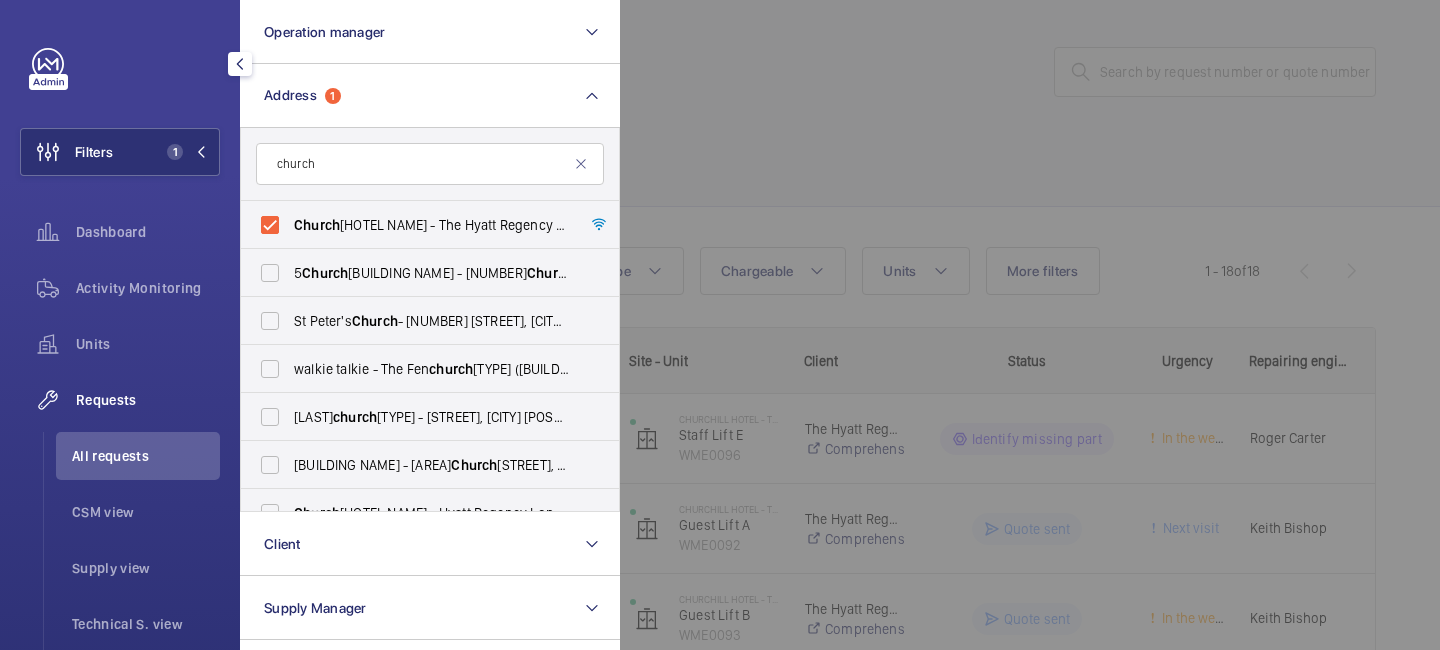 click 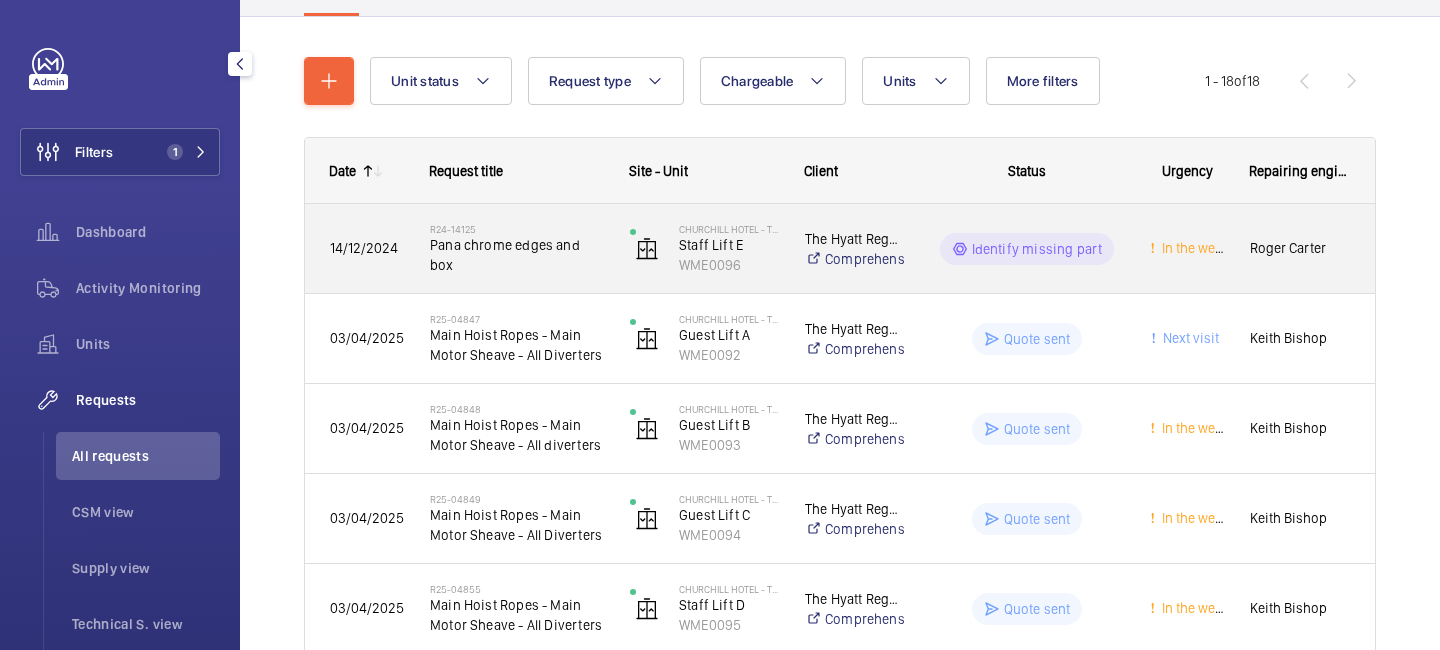 scroll, scrollTop: 229, scrollLeft: 0, axis: vertical 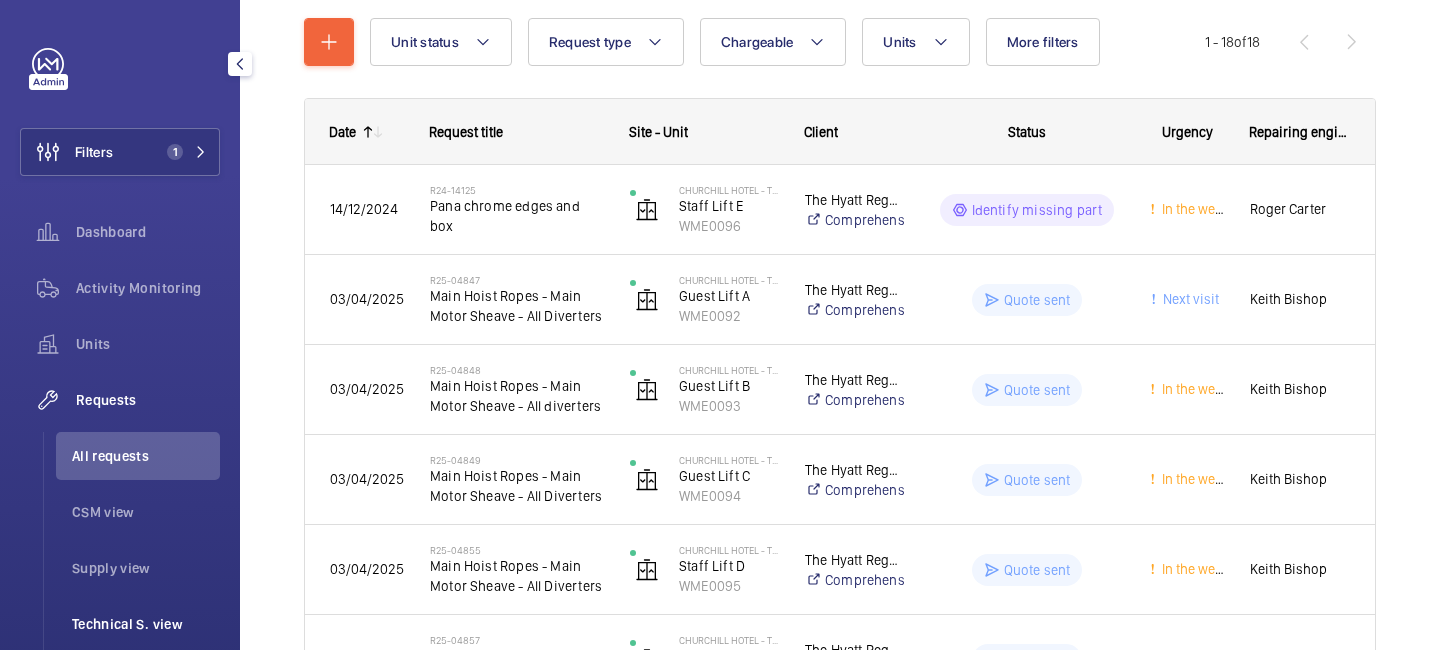 click on "Technical S. view" 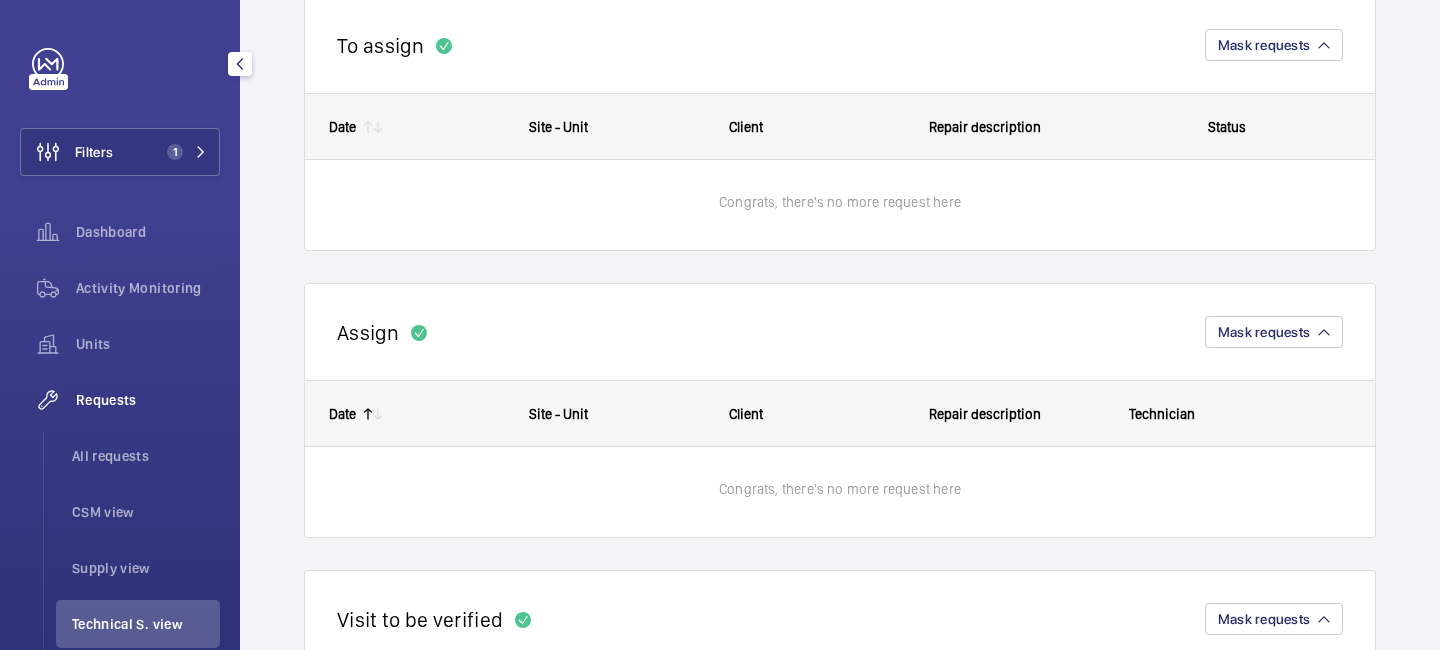 scroll, scrollTop: 0, scrollLeft: 0, axis: both 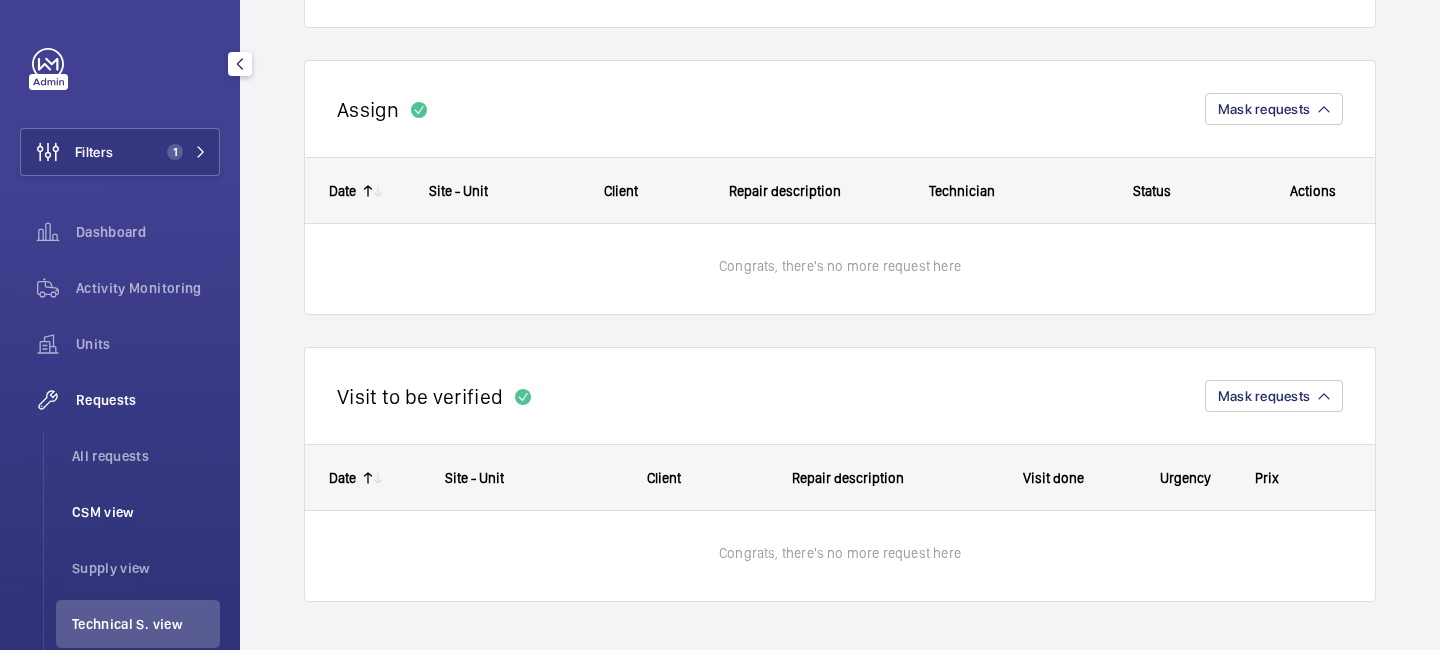 click on "CSM view" 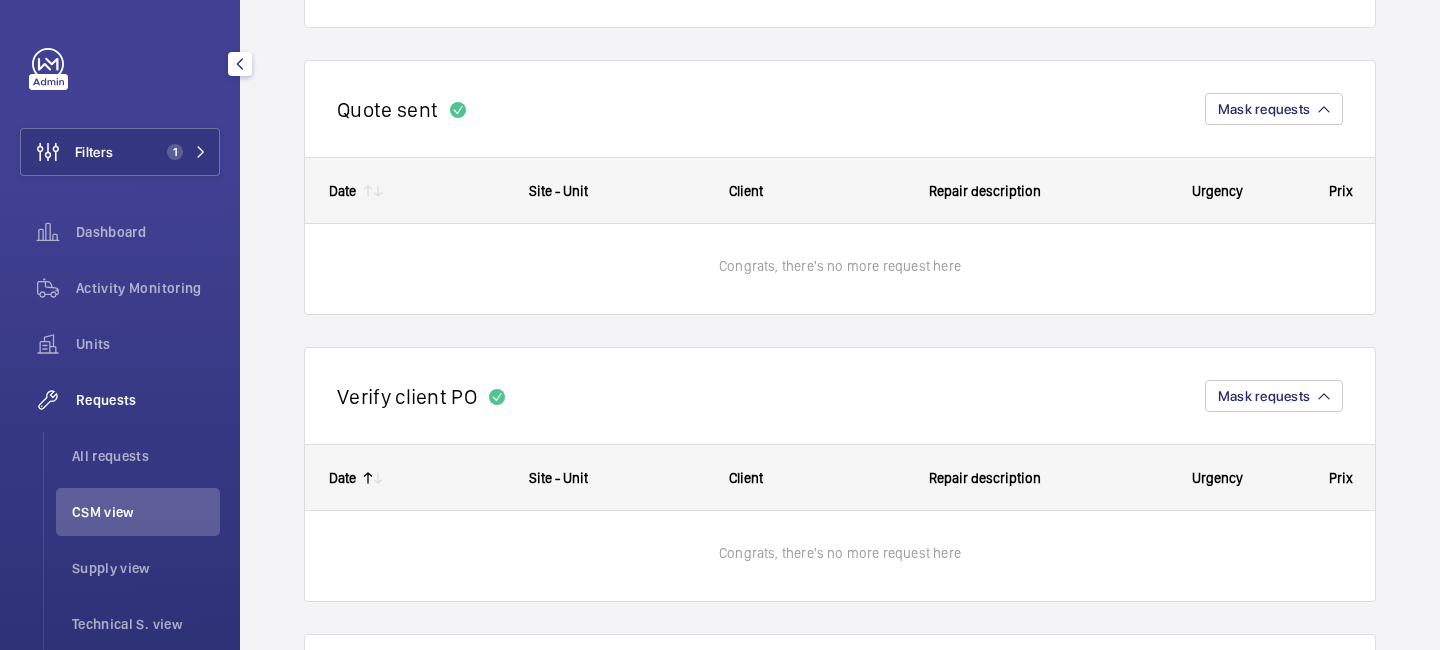 scroll, scrollTop: 0, scrollLeft: 0, axis: both 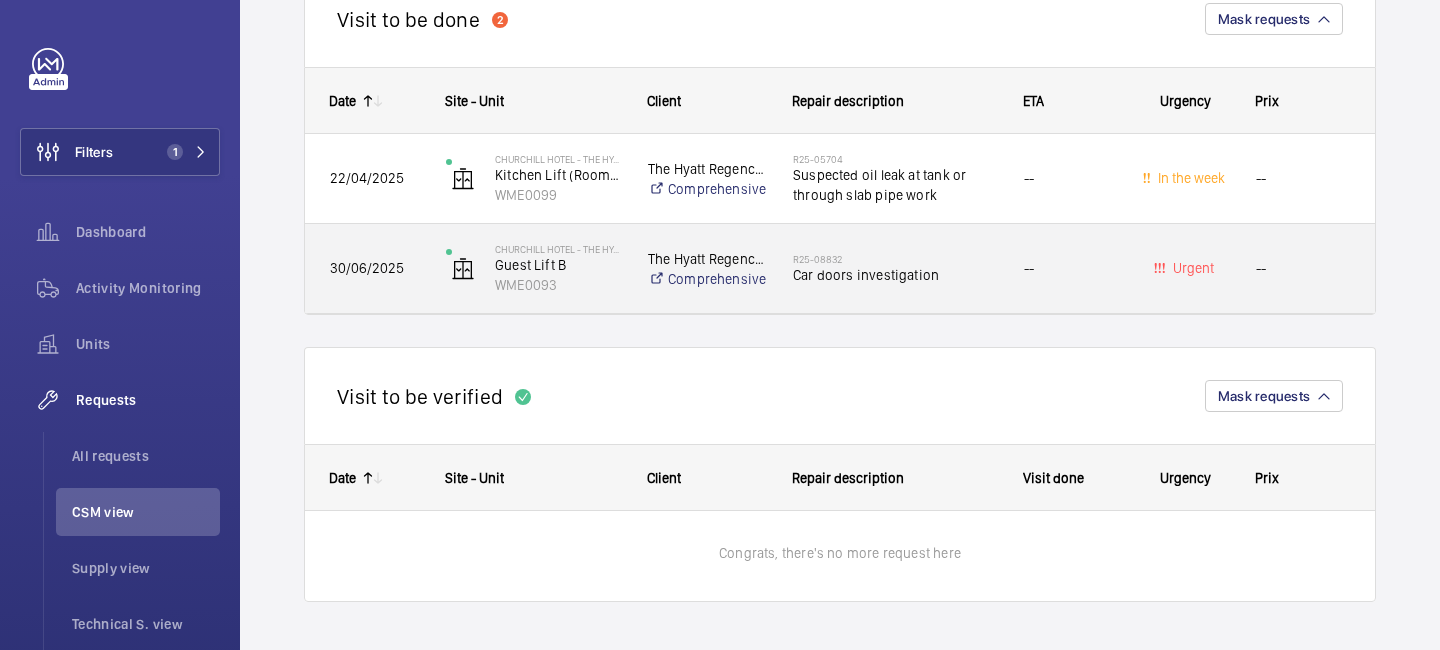 click on "Car doors investigation" 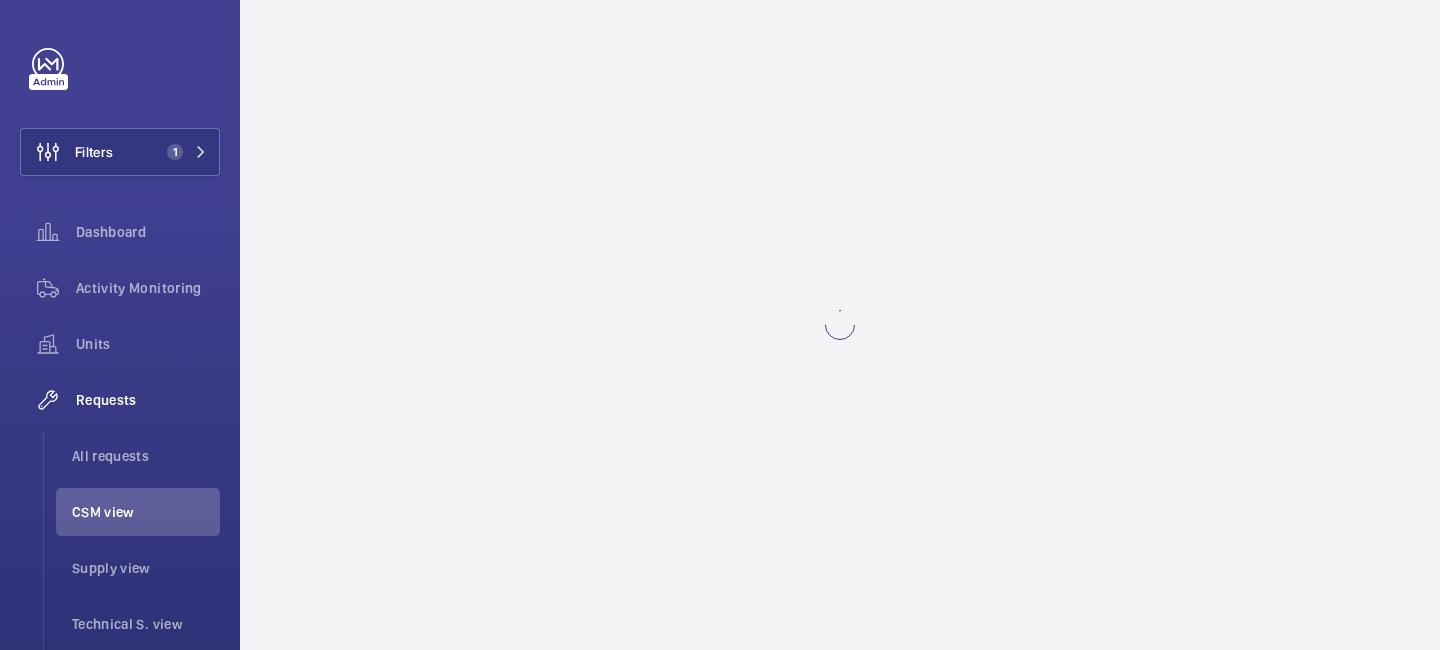 scroll, scrollTop: 0, scrollLeft: 0, axis: both 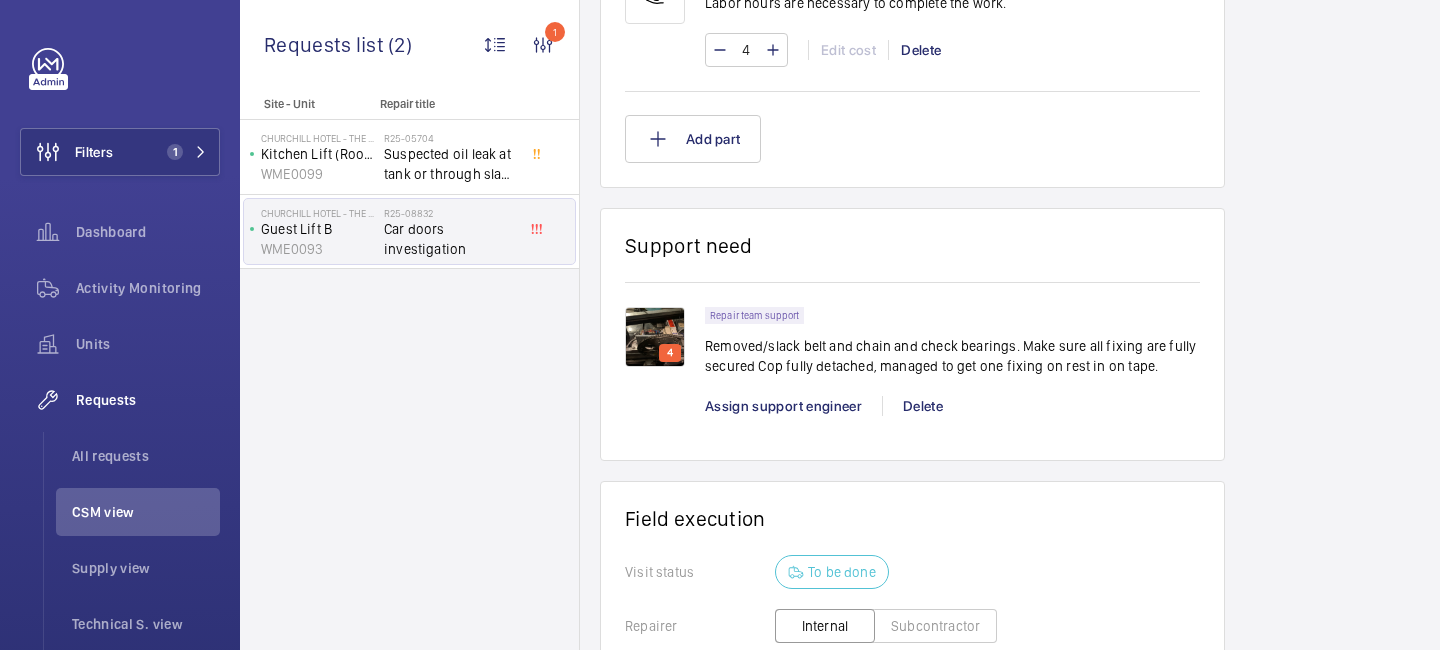 click 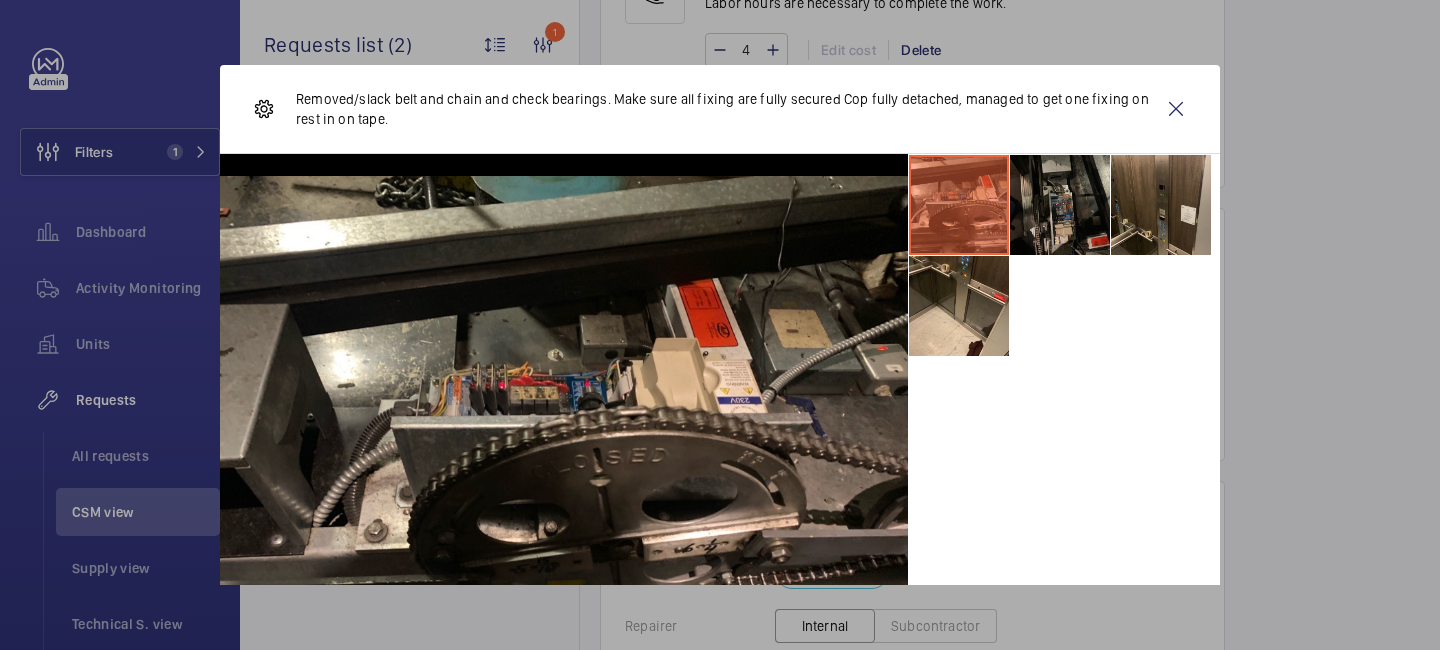 click at bounding box center (1060, 205) 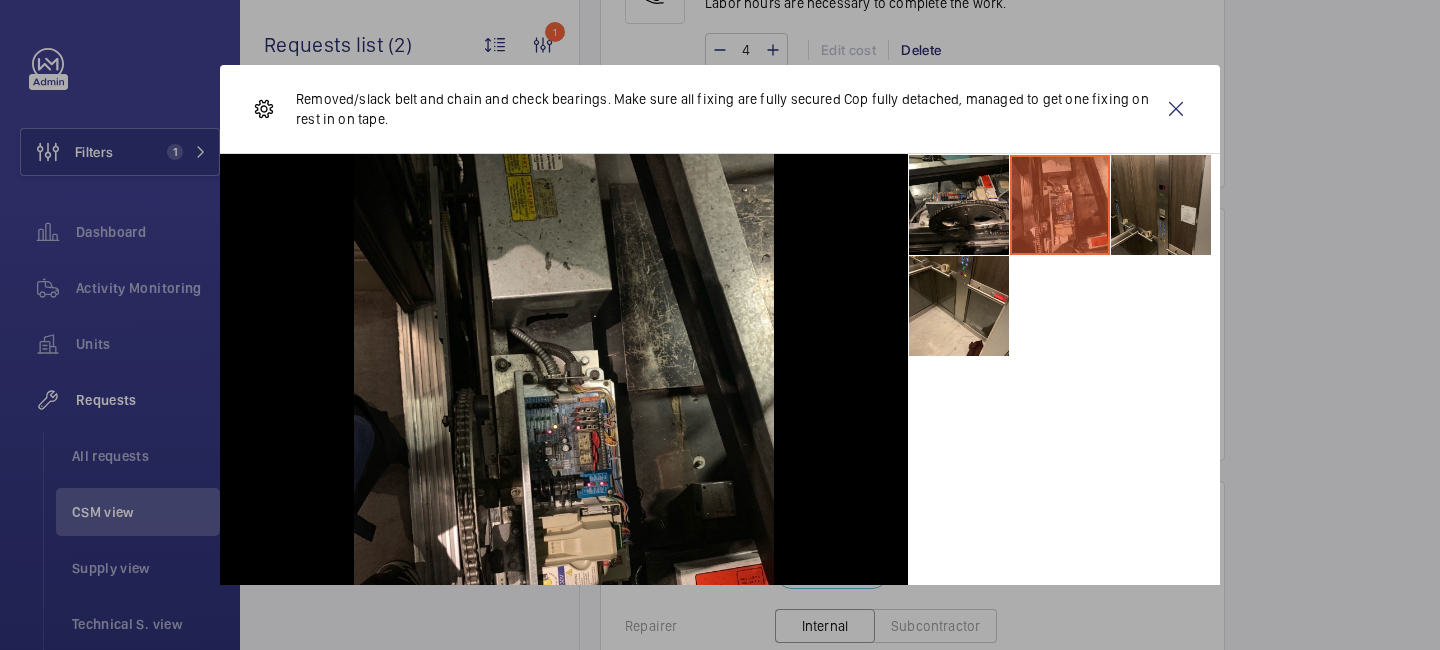 click at bounding box center (1161, 205) 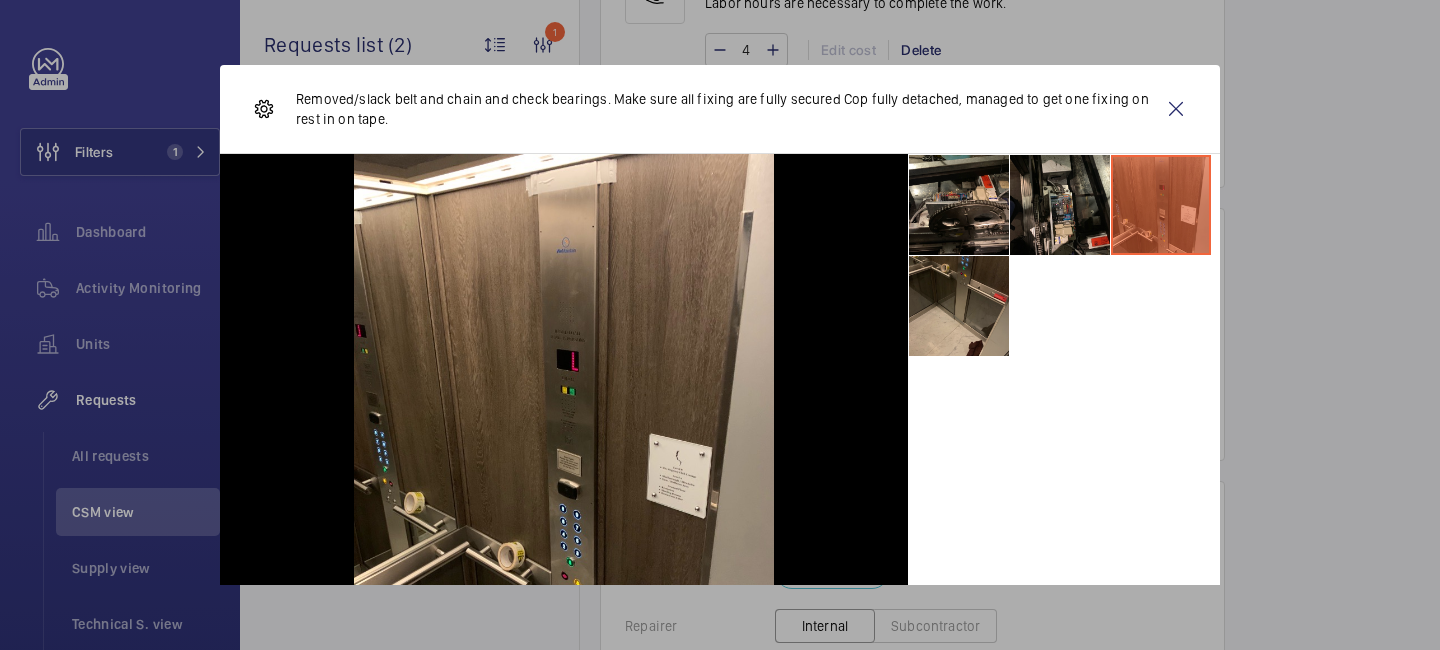 click at bounding box center [959, 306] 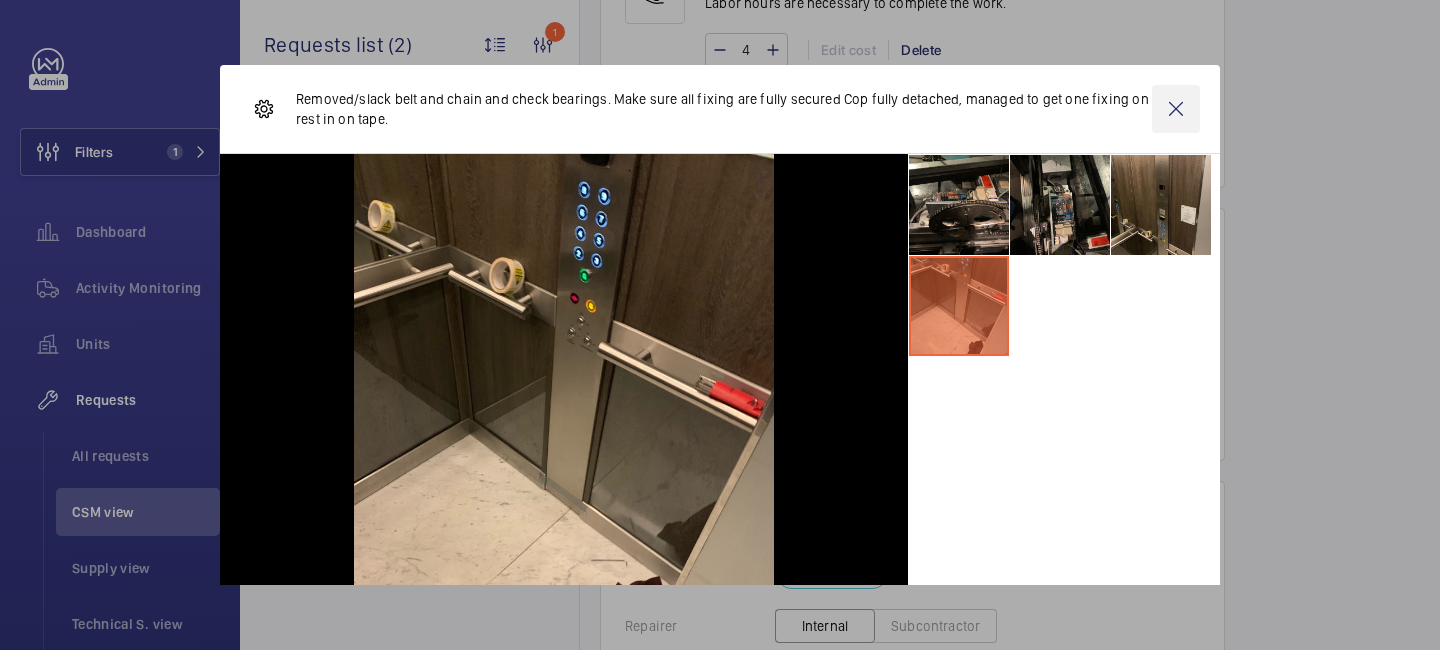 click at bounding box center (1176, 109) 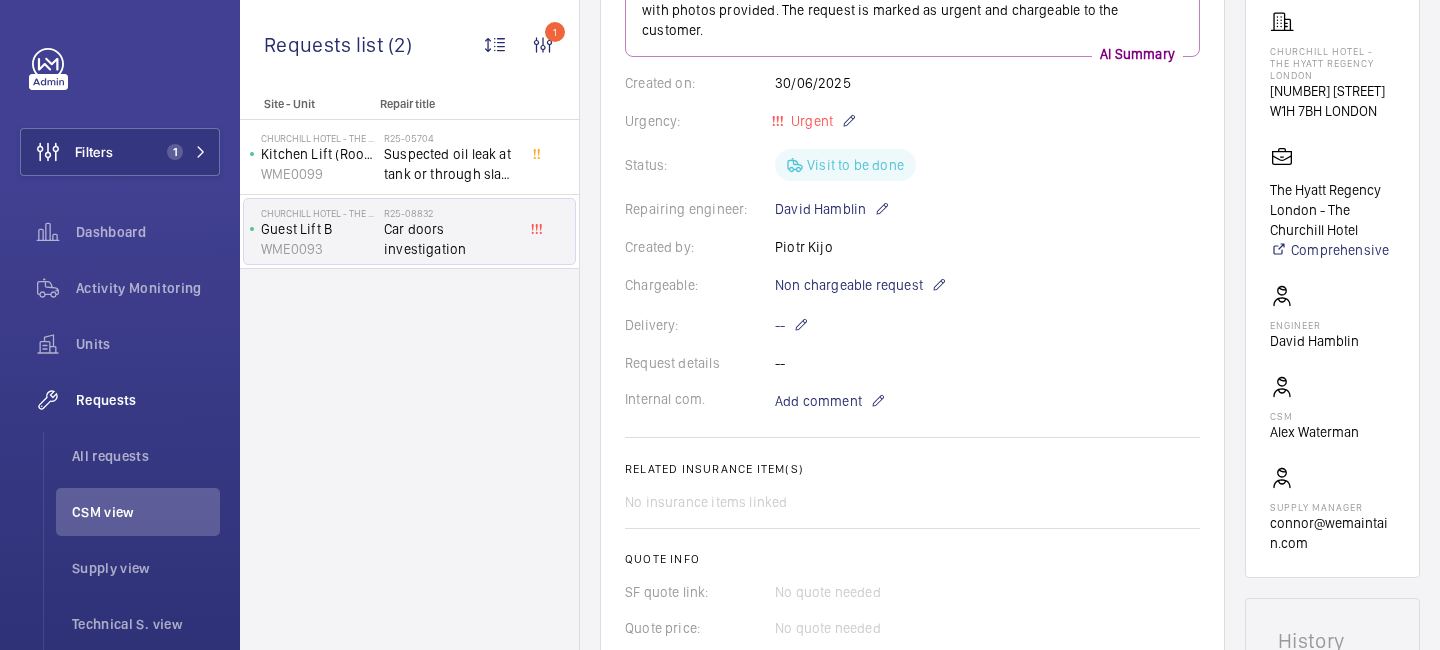 scroll, scrollTop: 0, scrollLeft: 0, axis: both 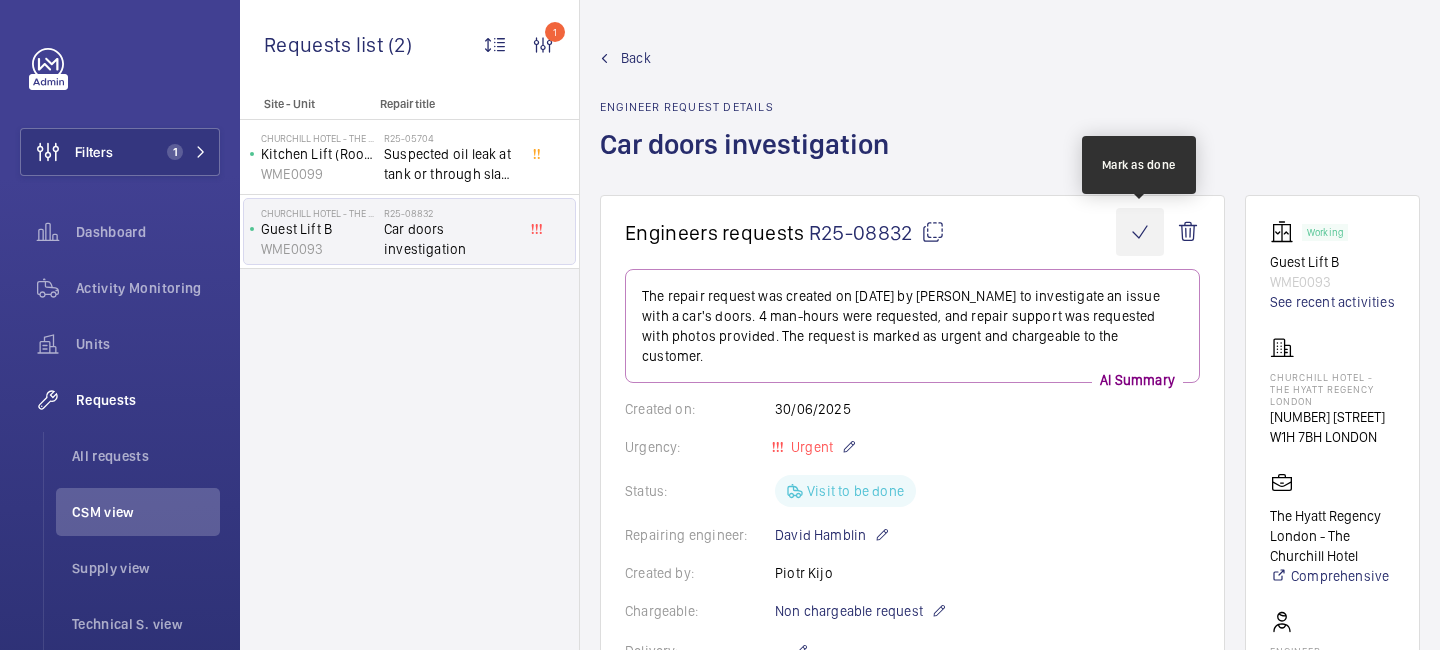 click 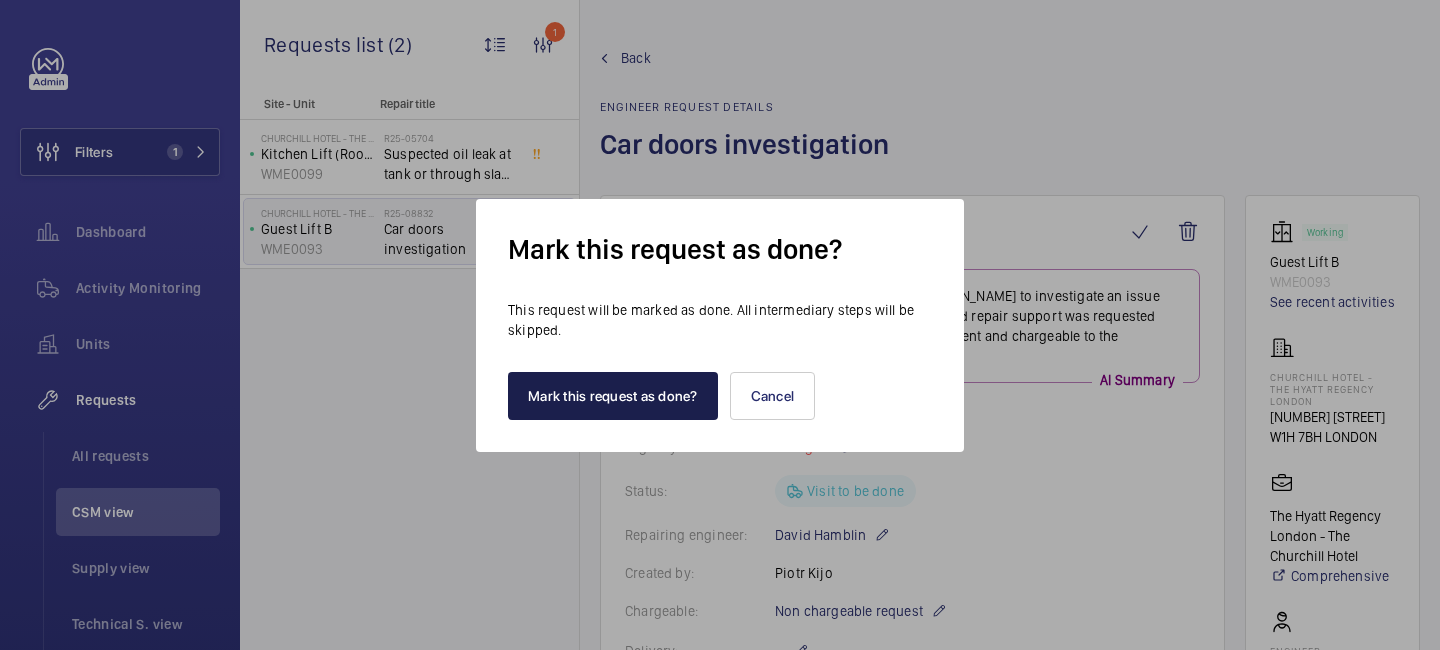 click on "Mark this request as done?" at bounding box center [613, 396] 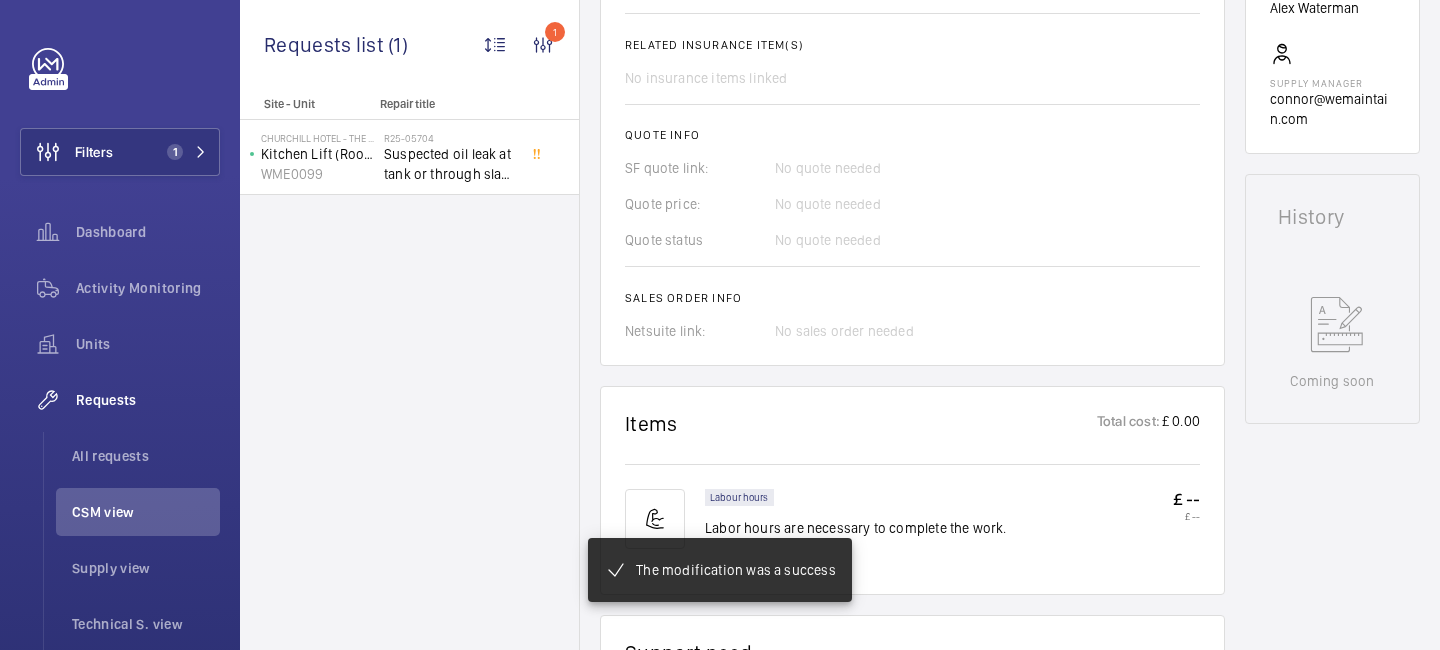 scroll, scrollTop: 1500, scrollLeft: 0, axis: vertical 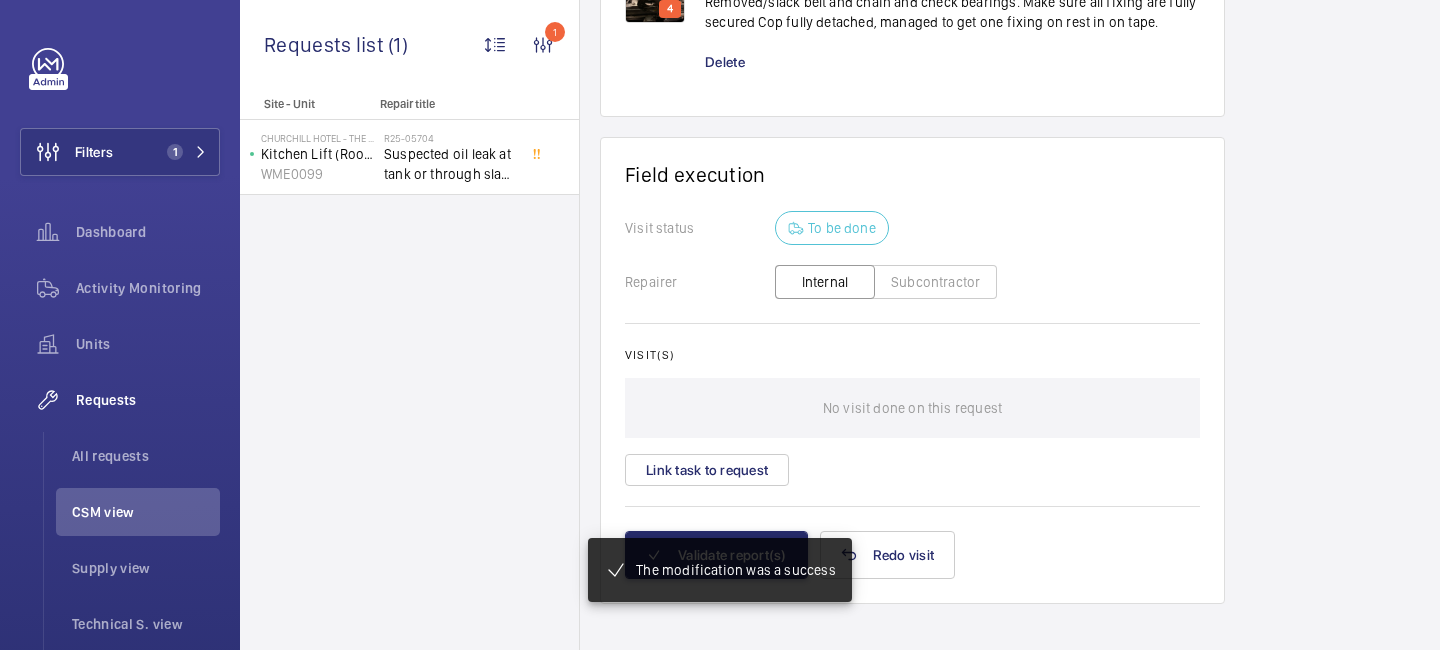 click on "The modification was a success" at bounding box center [719, 570] 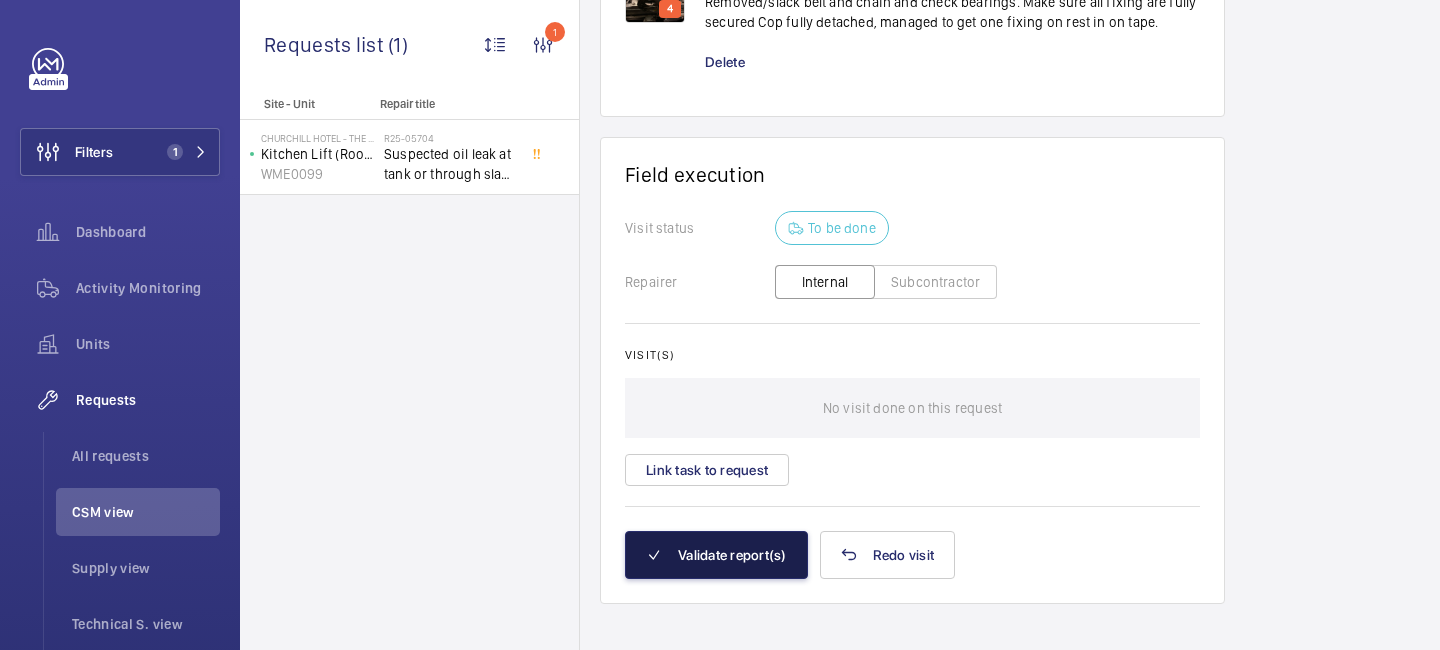 click on "Validate report(s)" 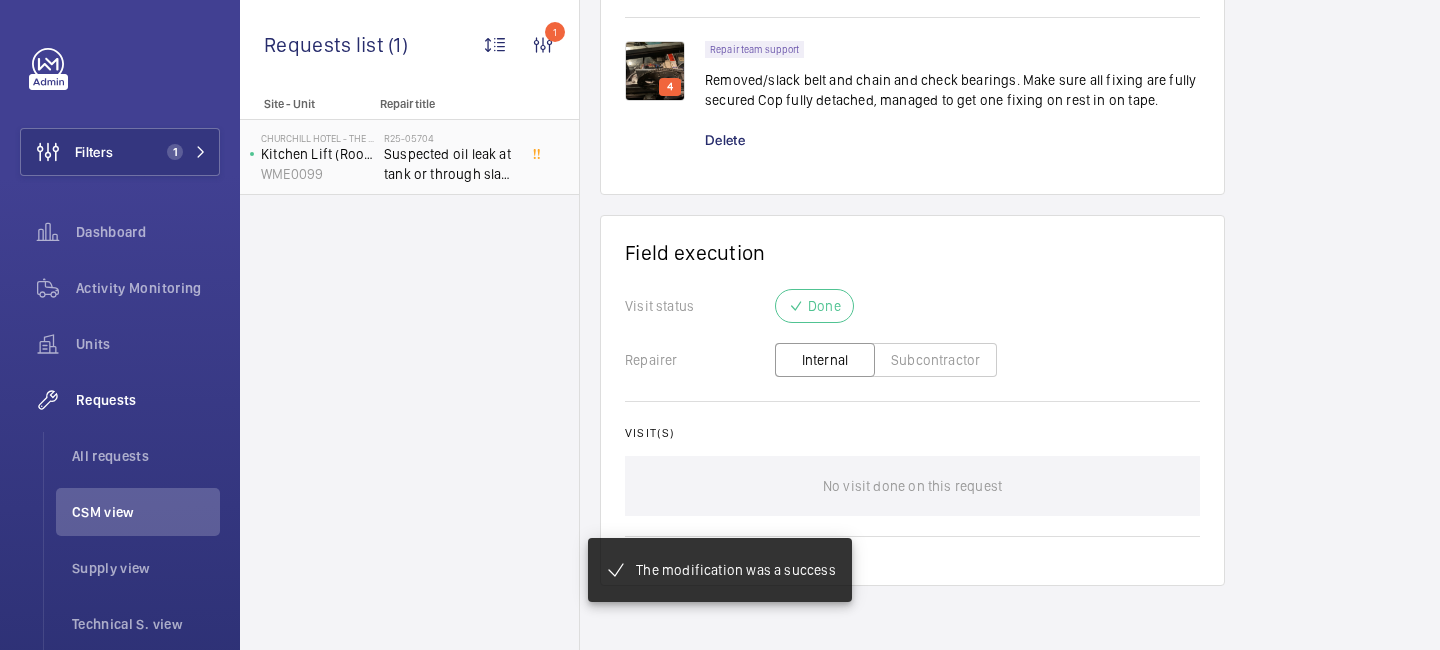 scroll, scrollTop: 1384, scrollLeft: 0, axis: vertical 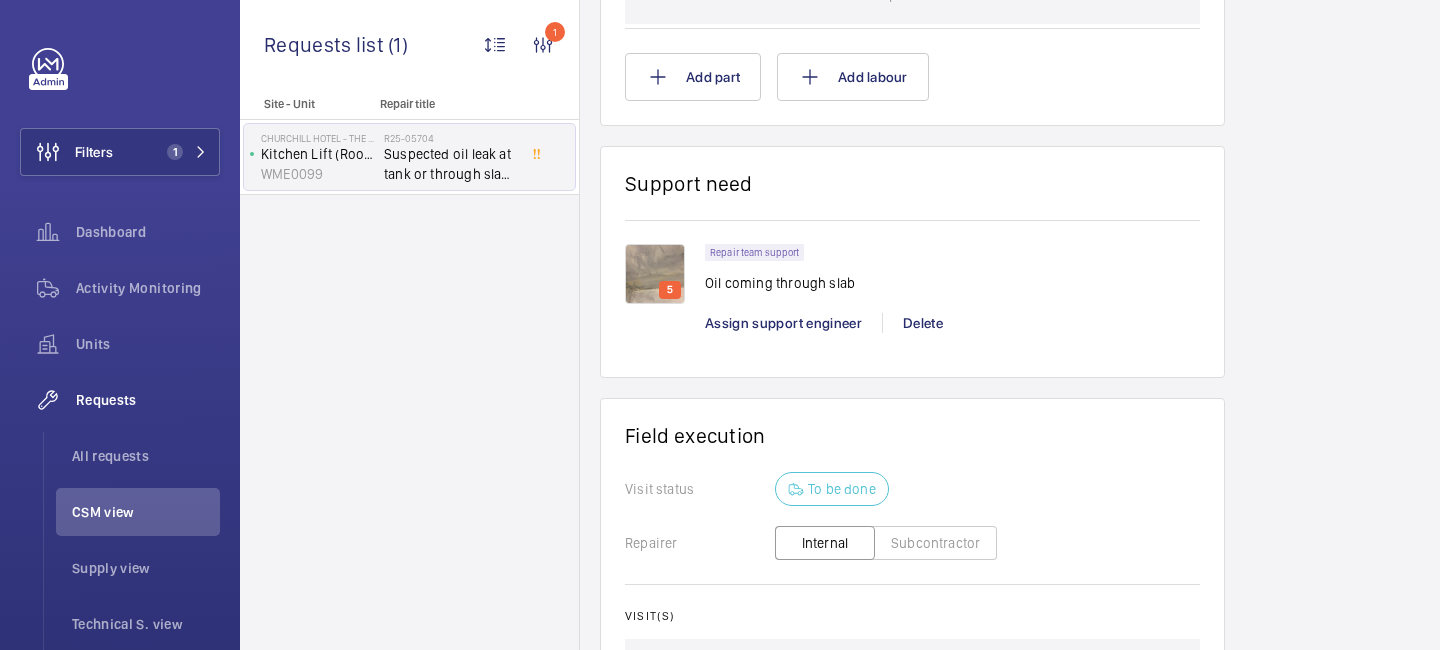 click 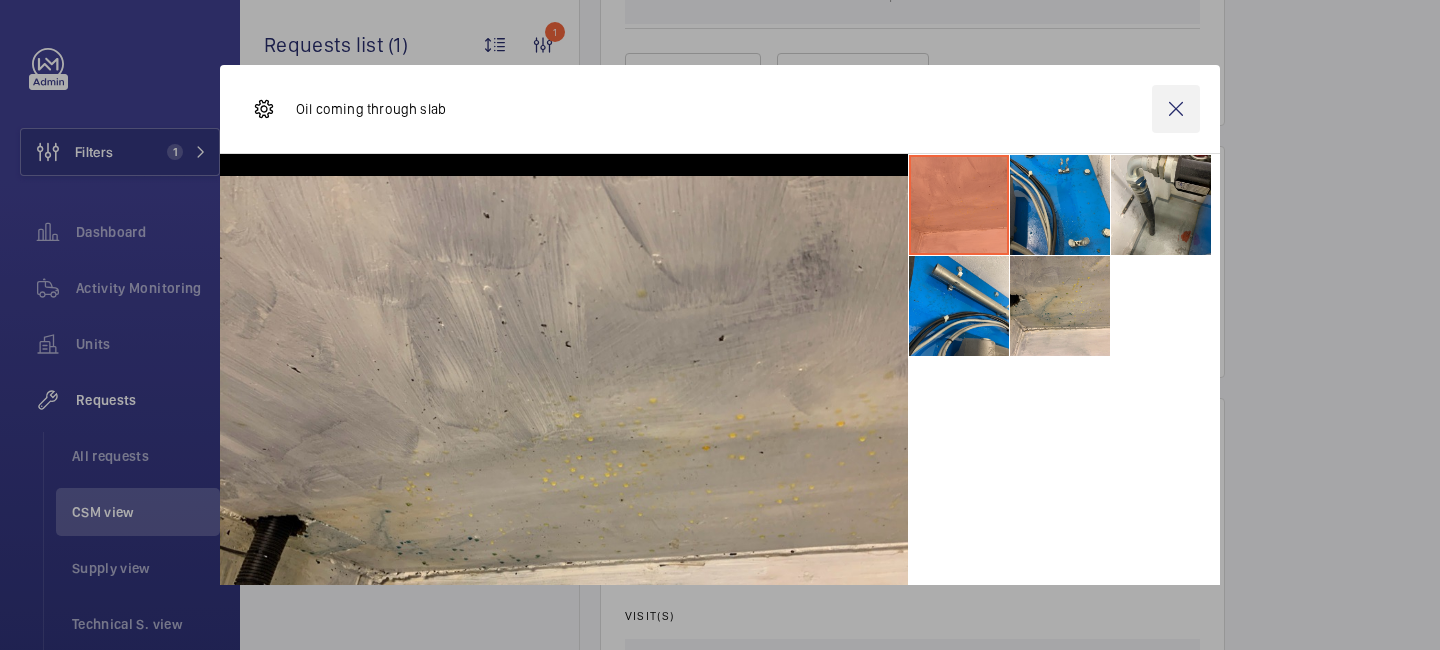 click at bounding box center (1176, 109) 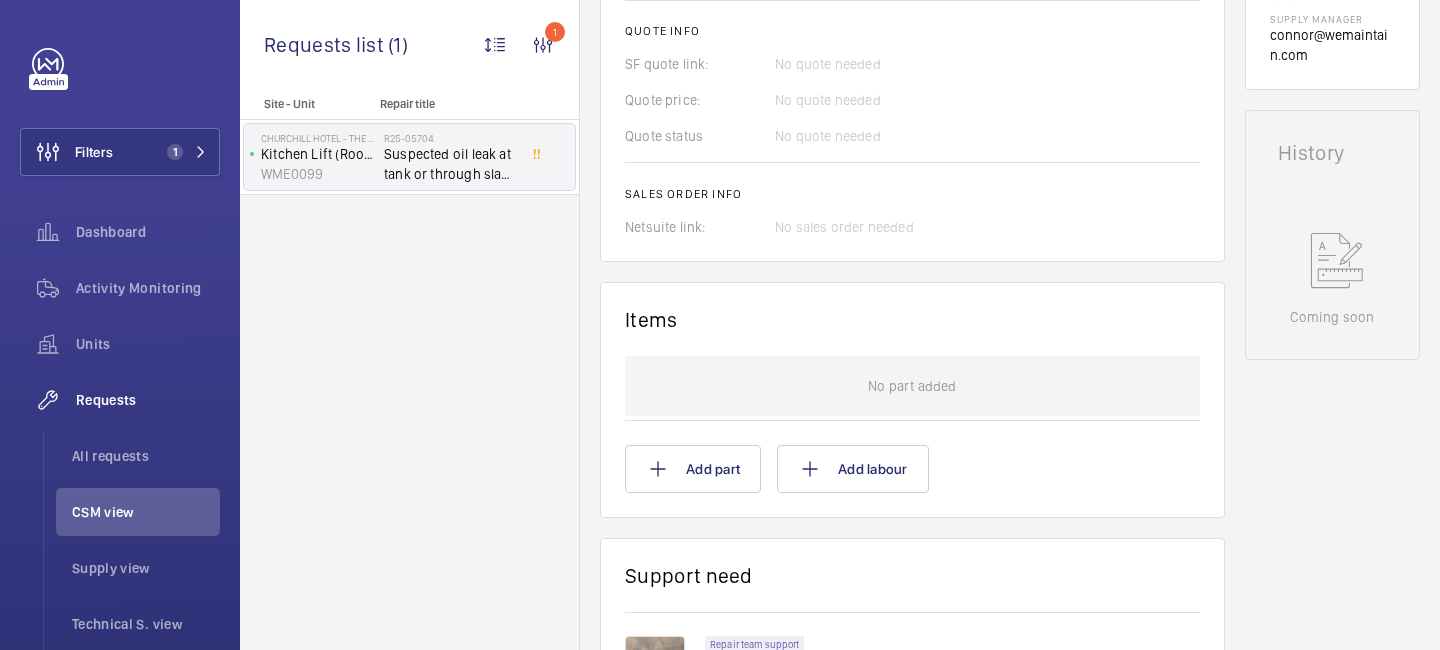 scroll, scrollTop: 1544, scrollLeft: 0, axis: vertical 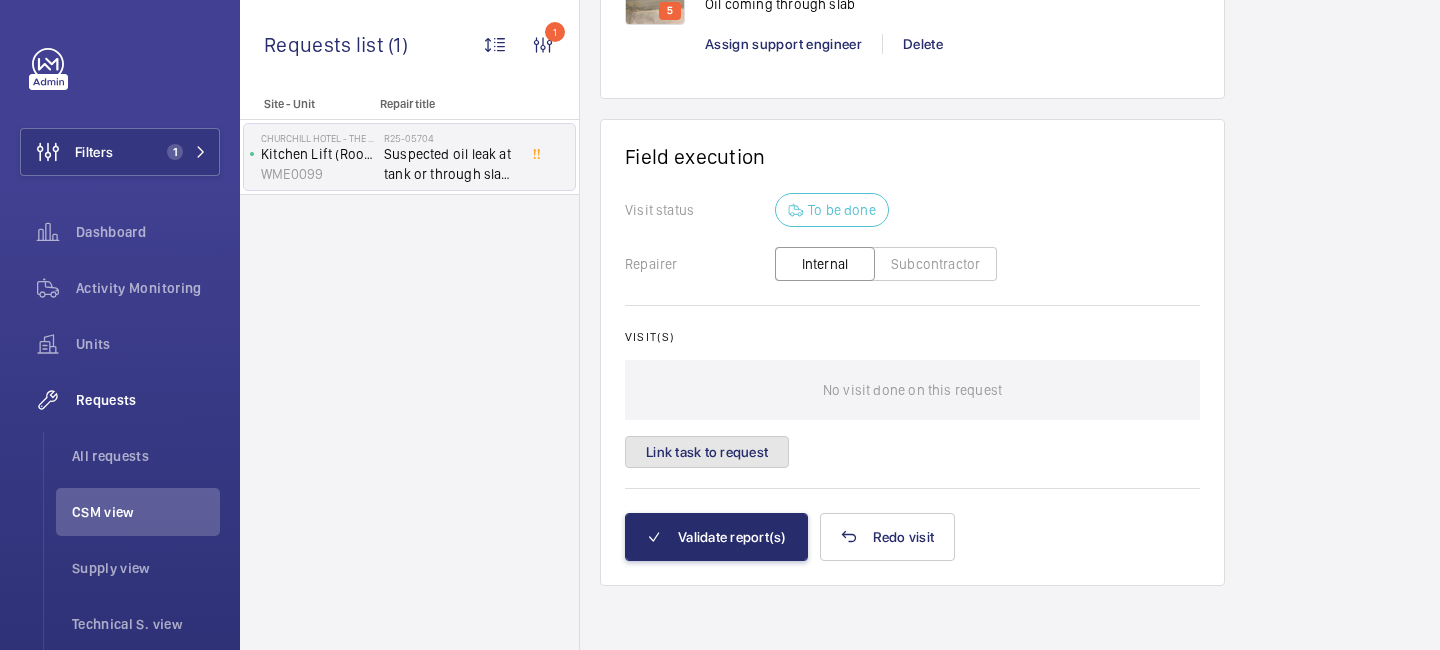 click on "Link task to request" 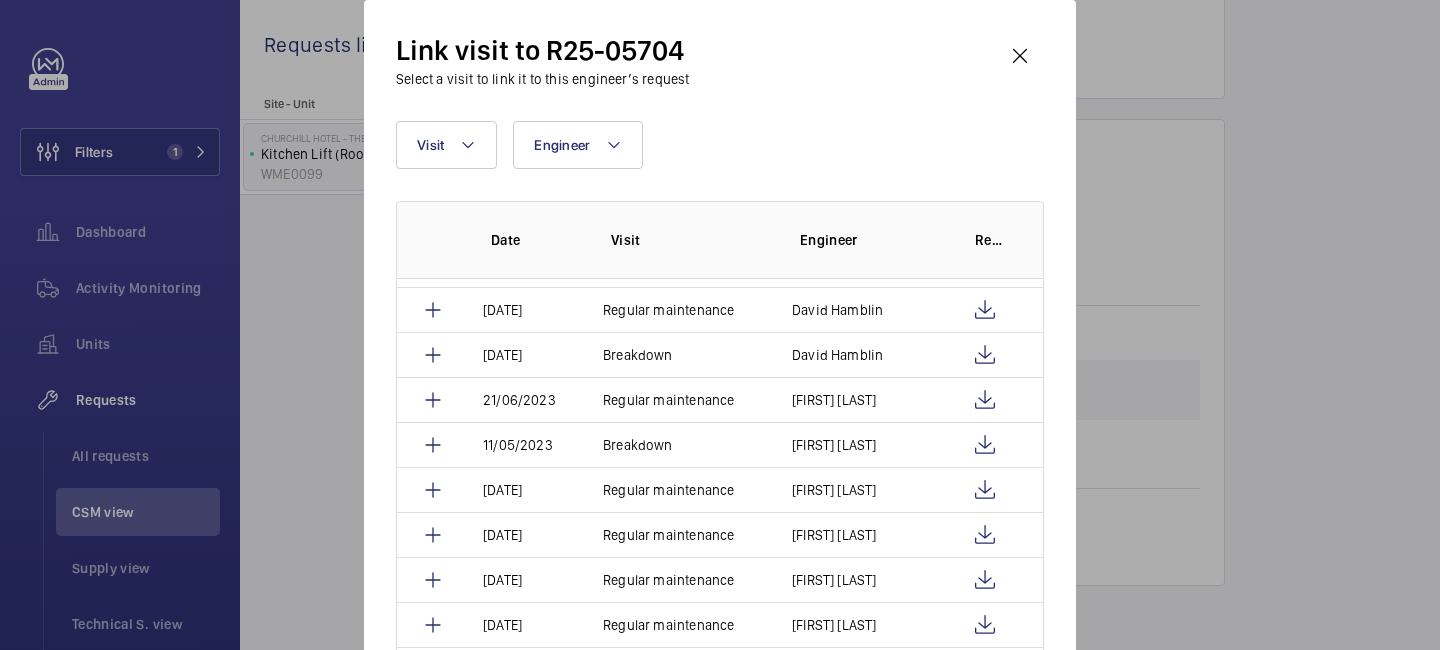scroll, scrollTop: 0, scrollLeft: 0, axis: both 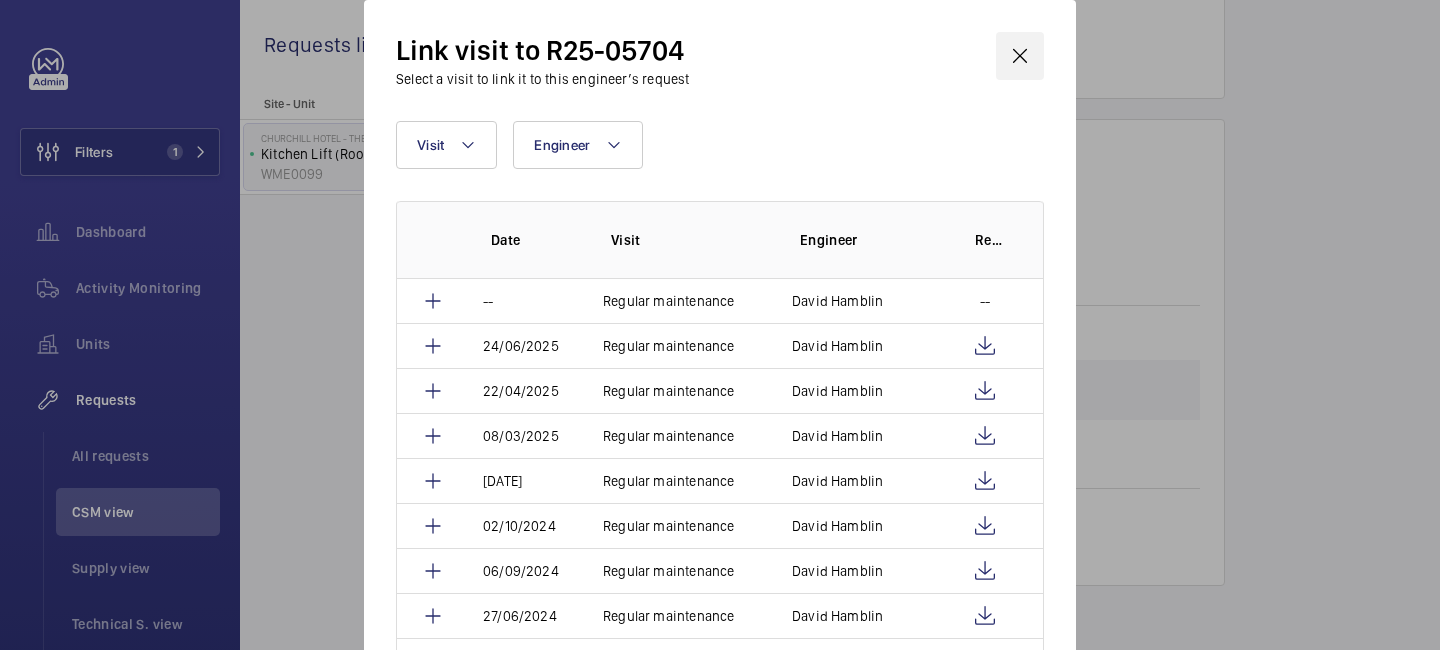 click at bounding box center [1020, 56] 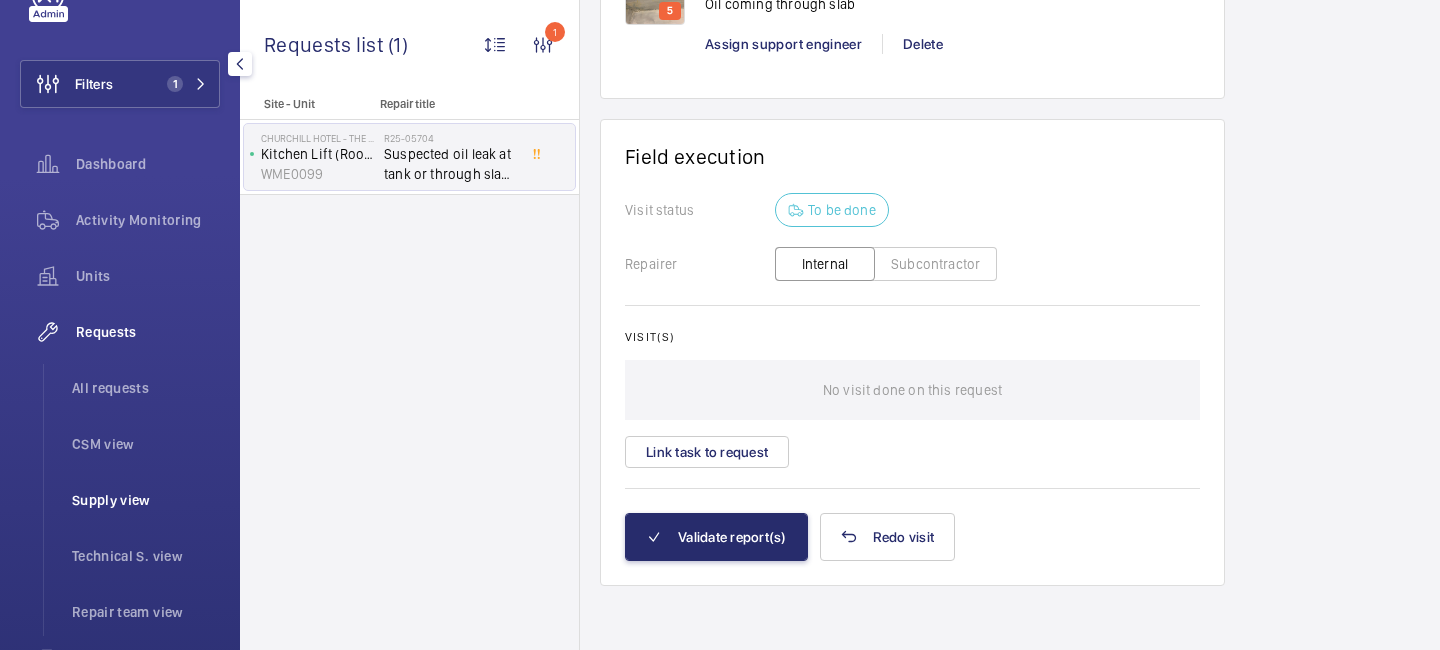 scroll, scrollTop: 90, scrollLeft: 0, axis: vertical 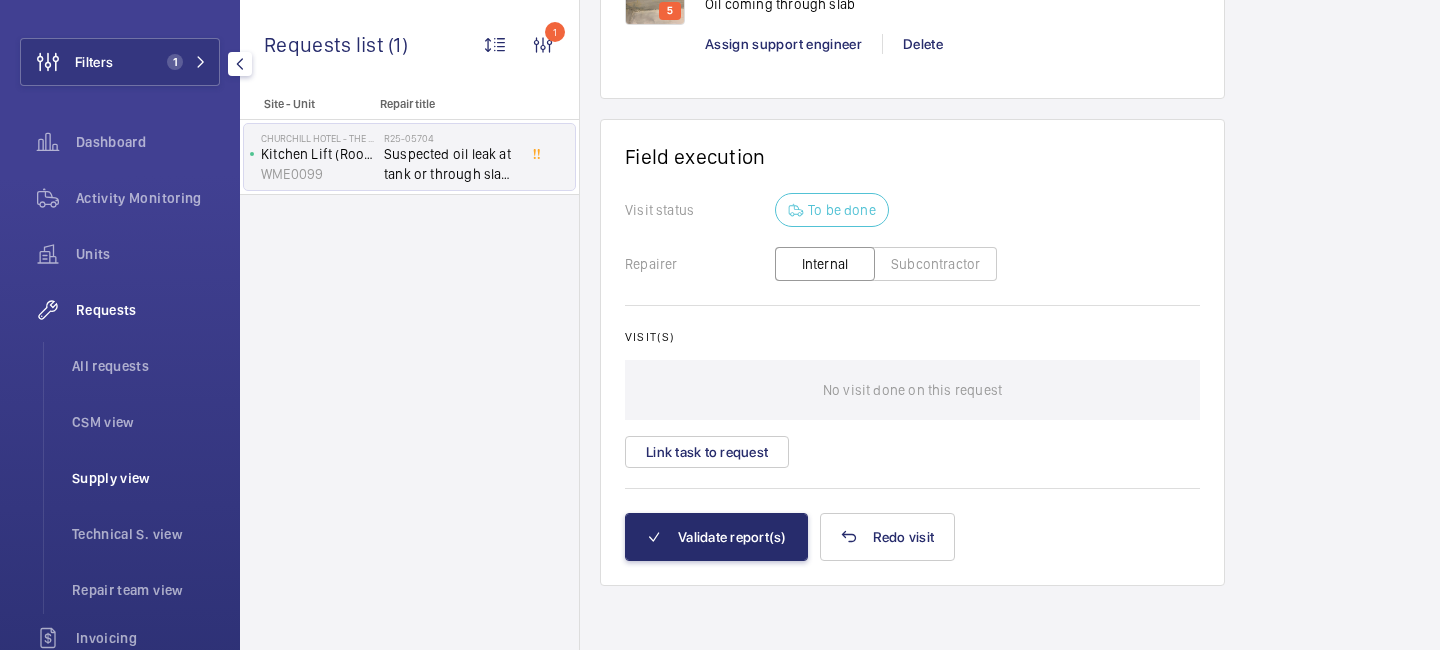 click on "Supply view" 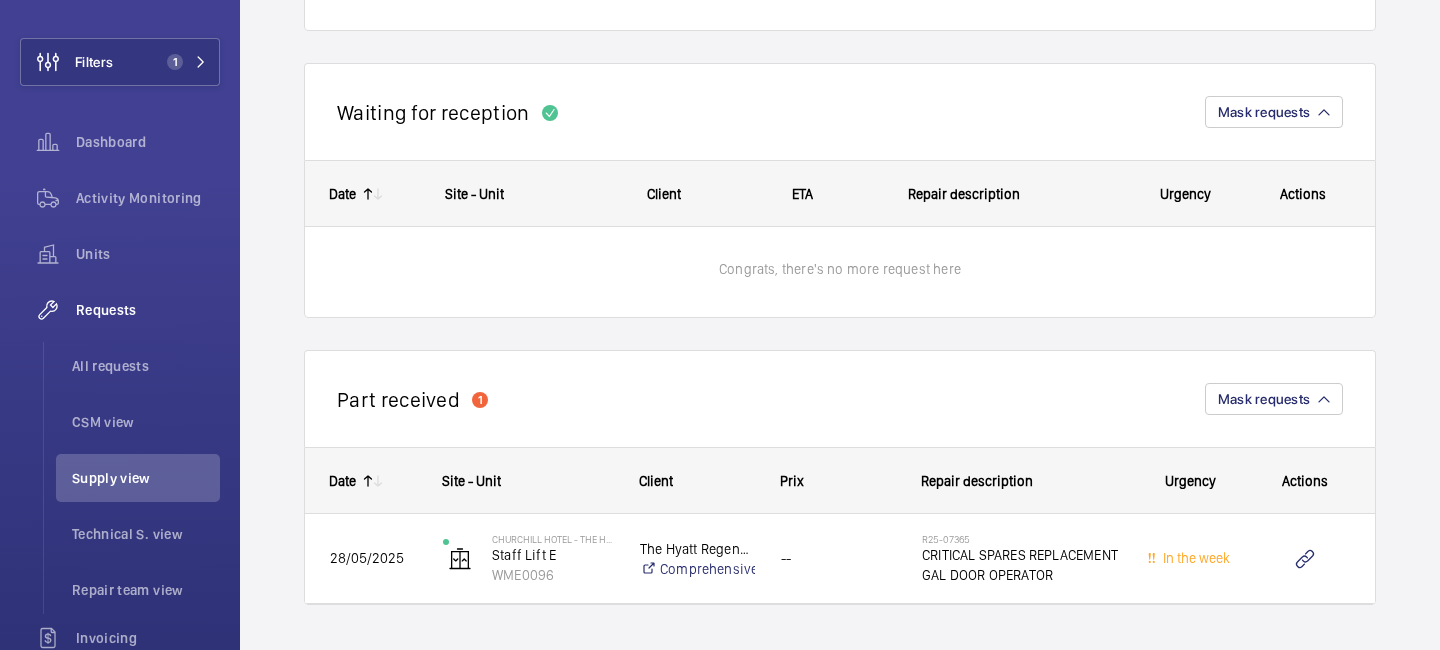 scroll, scrollTop: 1493, scrollLeft: 0, axis: vertical 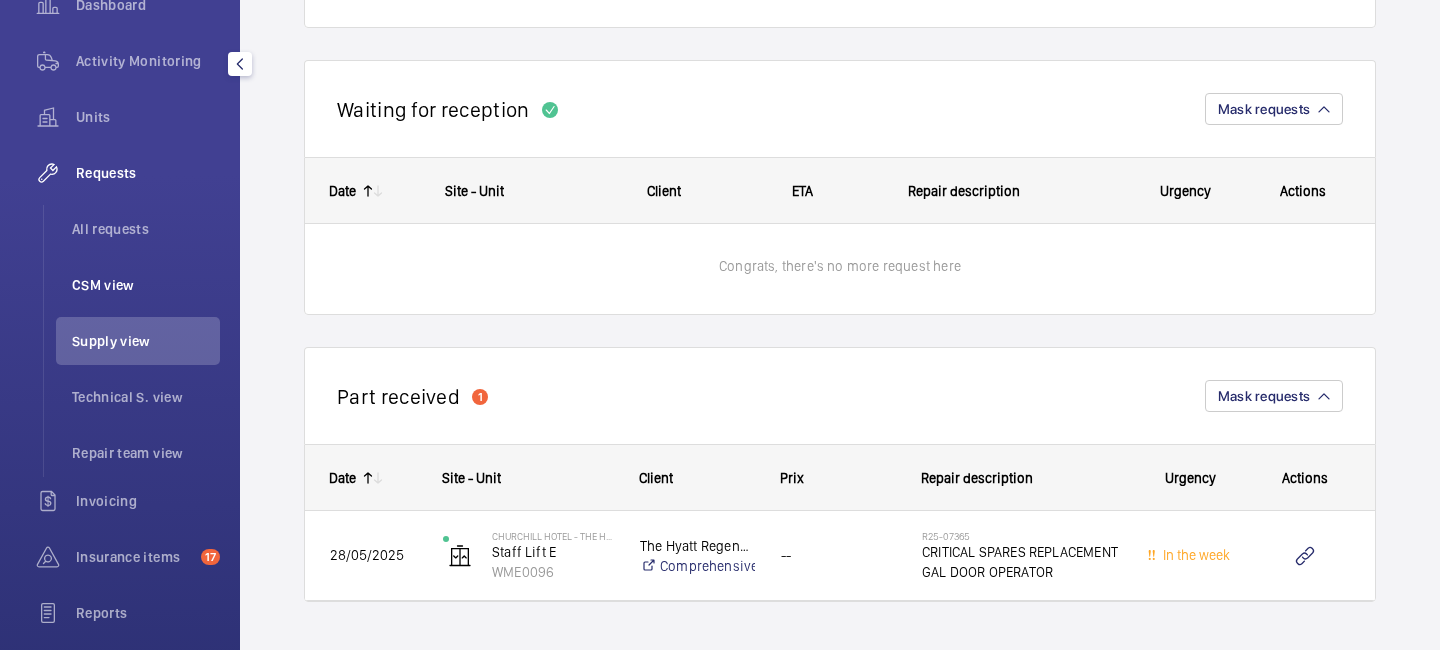 click on "CSM view" 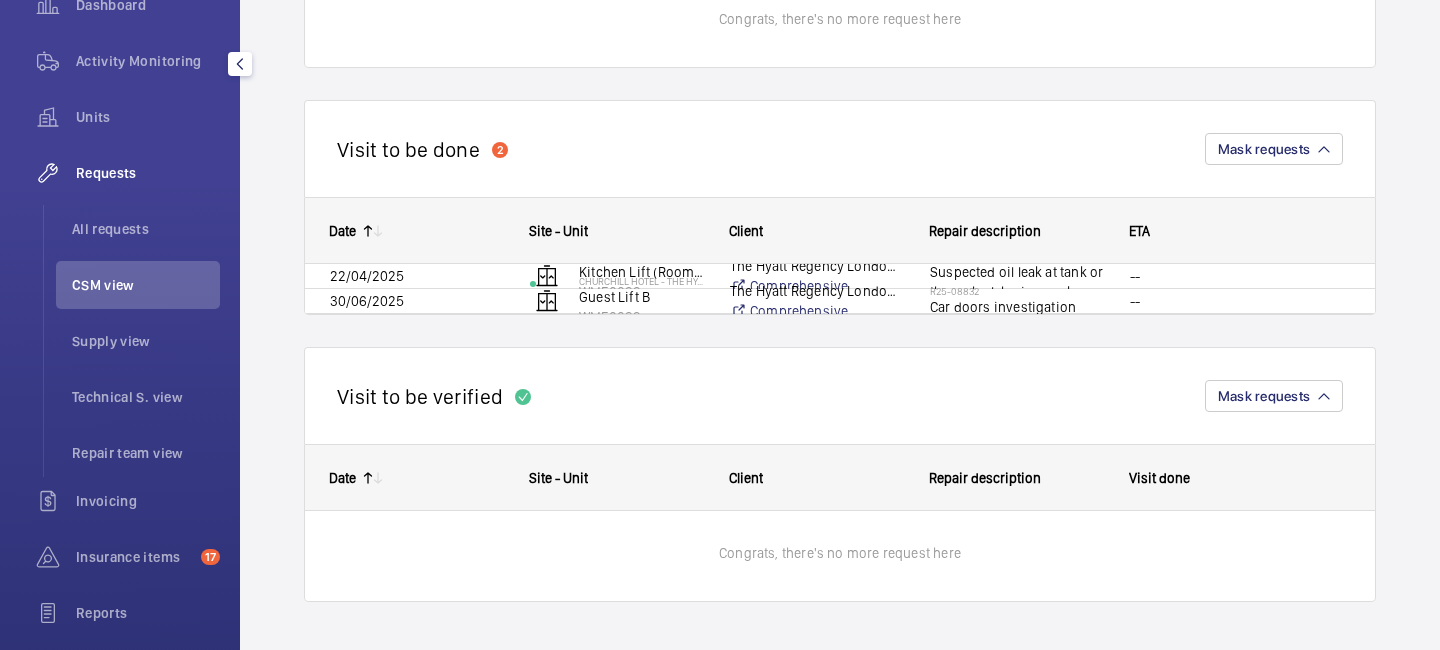 scroll, scrollTop: 0, scrollLeft: 0, axis: both 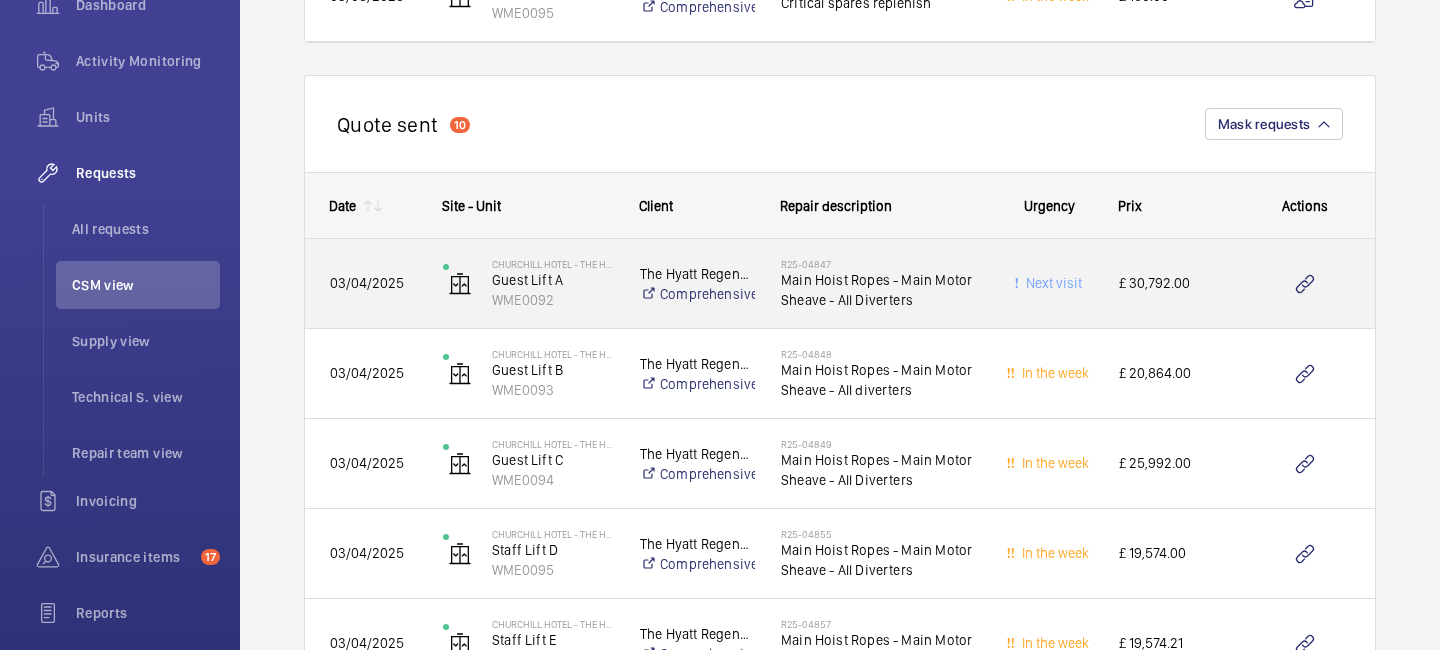 click on "Churchill Hotel - The Hyatt Regency London   Guest Lift A   WME0092" 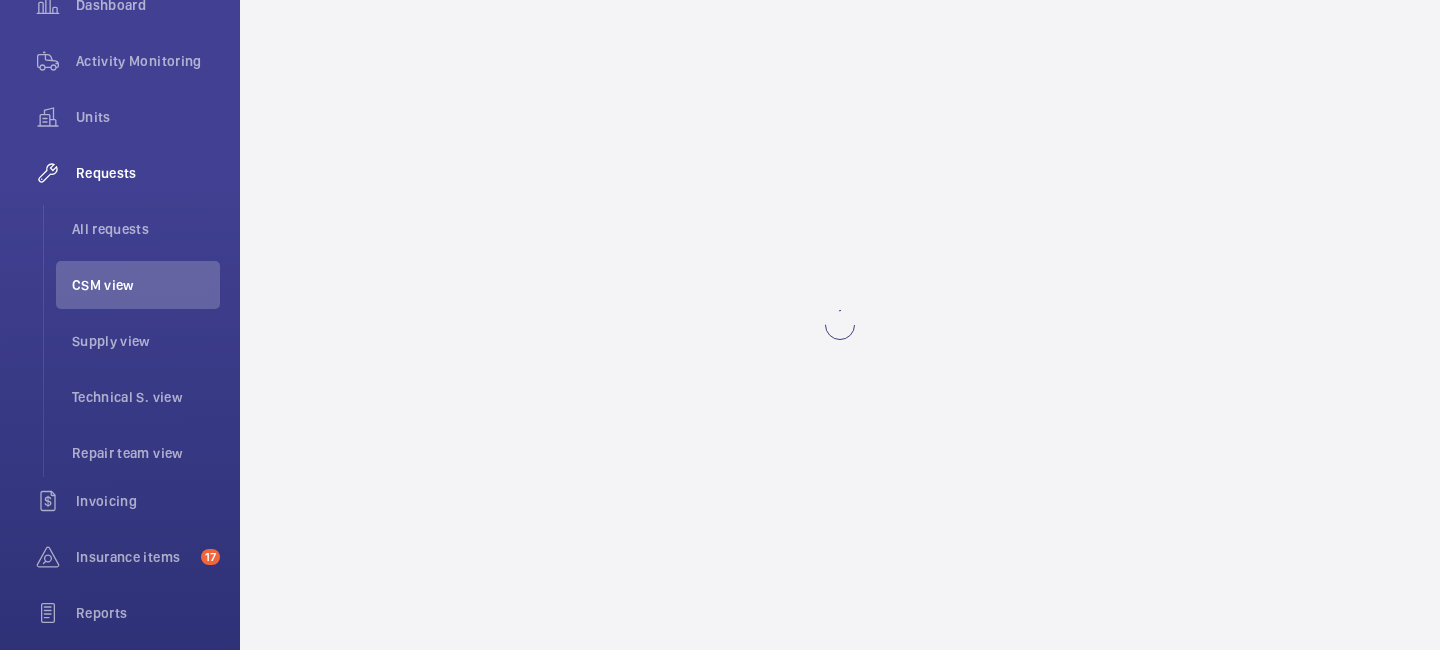 scroll, scrollTop: 0, scrollLeft: 0, axis: both 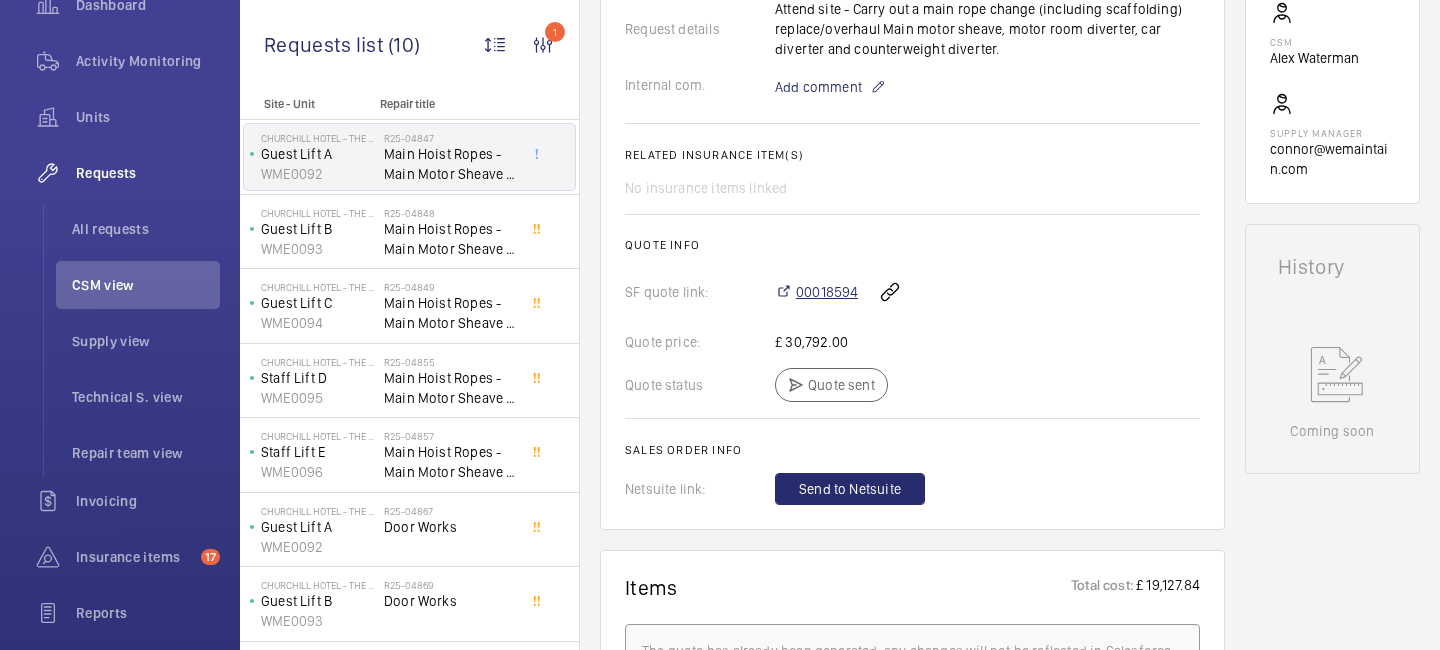 click on "00018594" 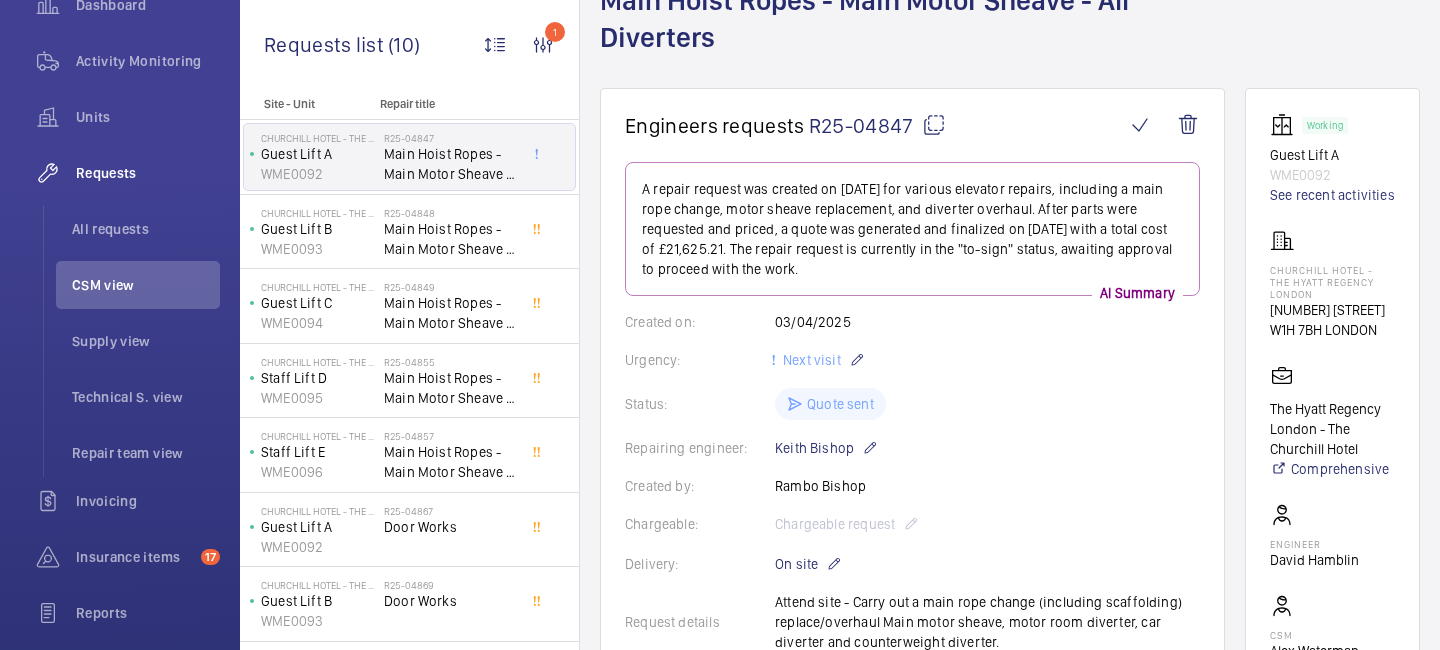 scroll, scrollTop: 0, scrollLeft: 0, axis: both 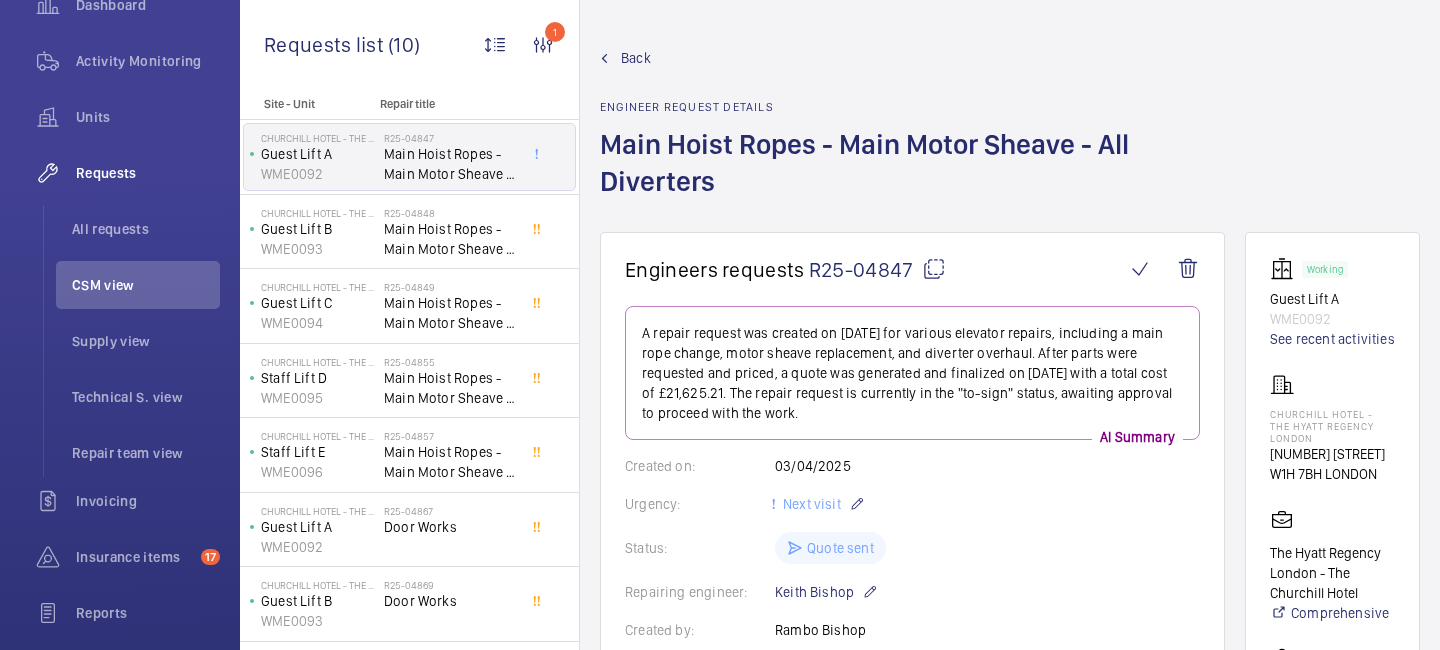 click 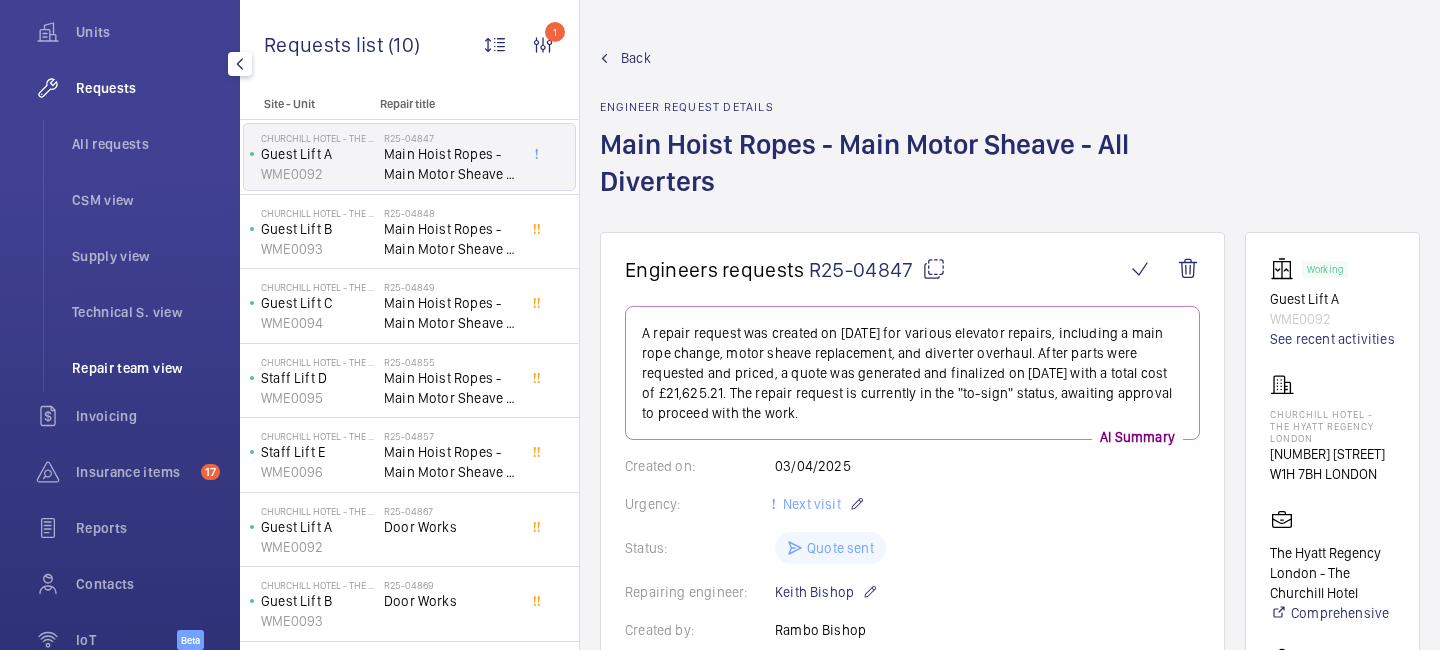 scroll, scrollTop: 0, scrollLeft: 0, axis: both 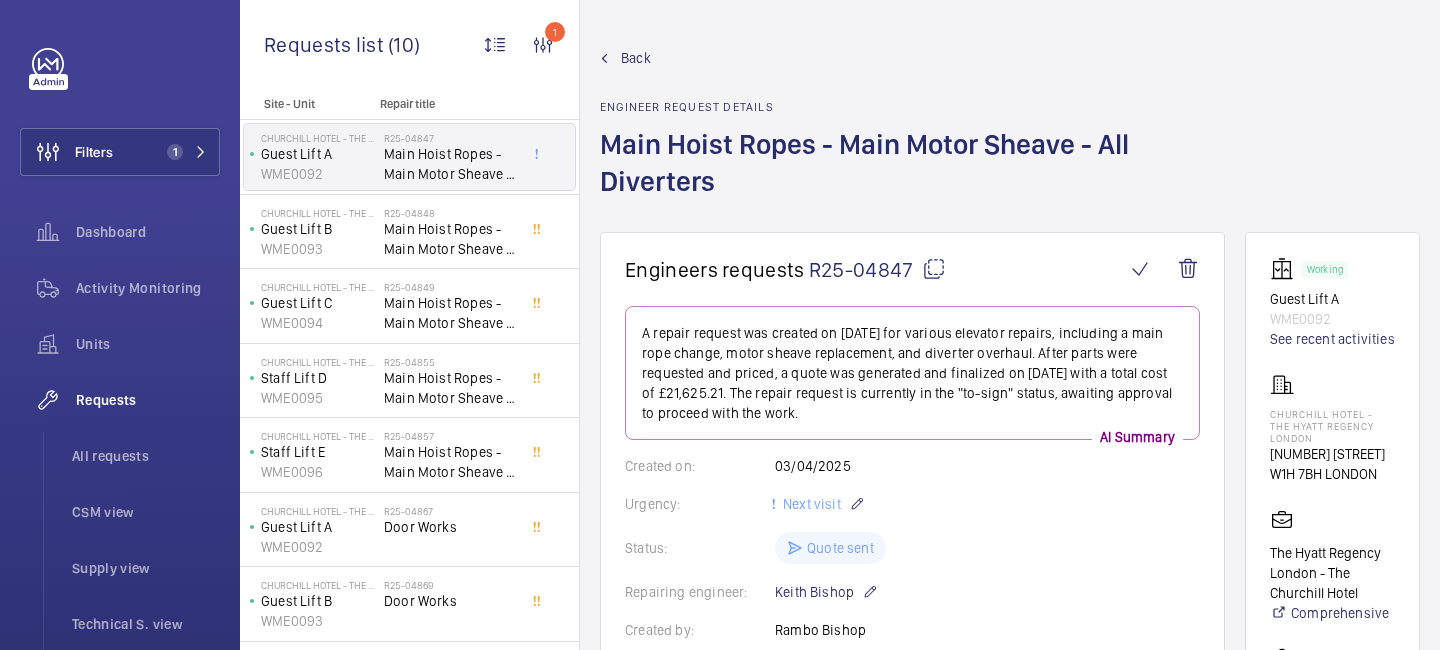 click on "Back Engineer request details  Main Hoist Ropes - Main Motor Sheave - All Diverters" 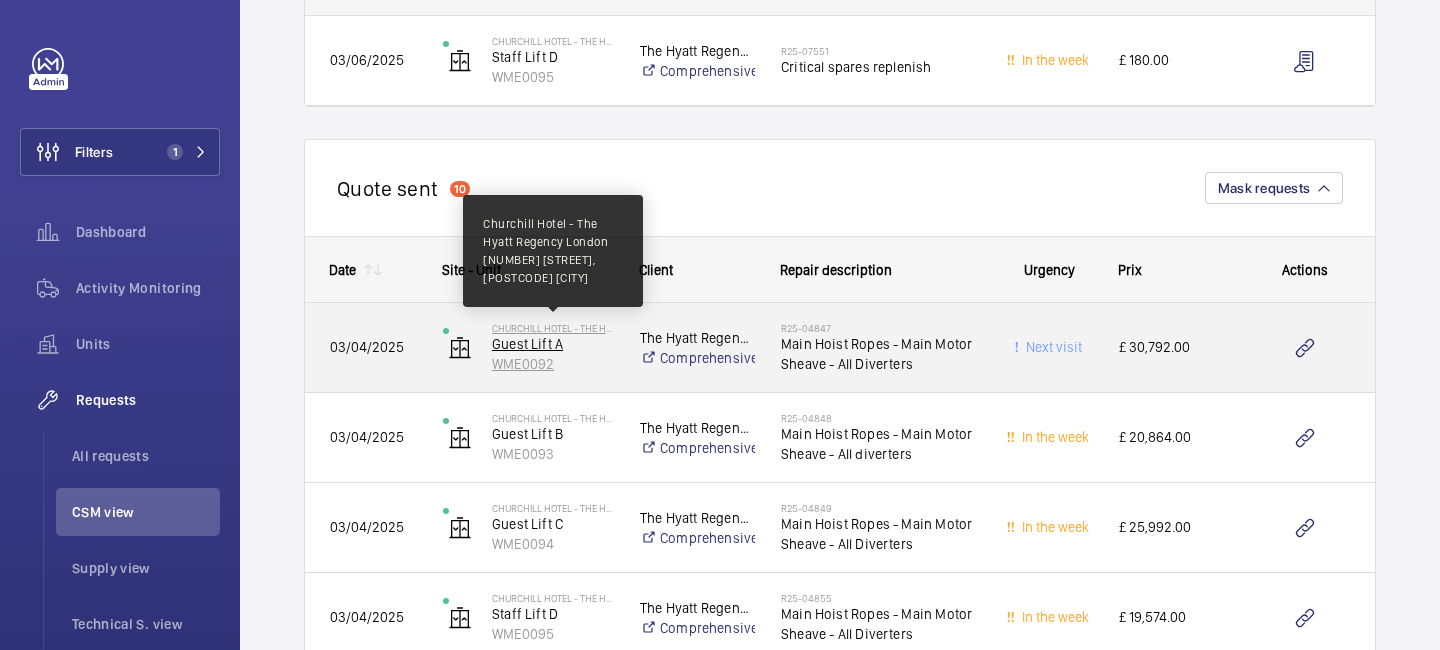scroll, scrollTop: 335, scrollLeft: 0, axis: vertical 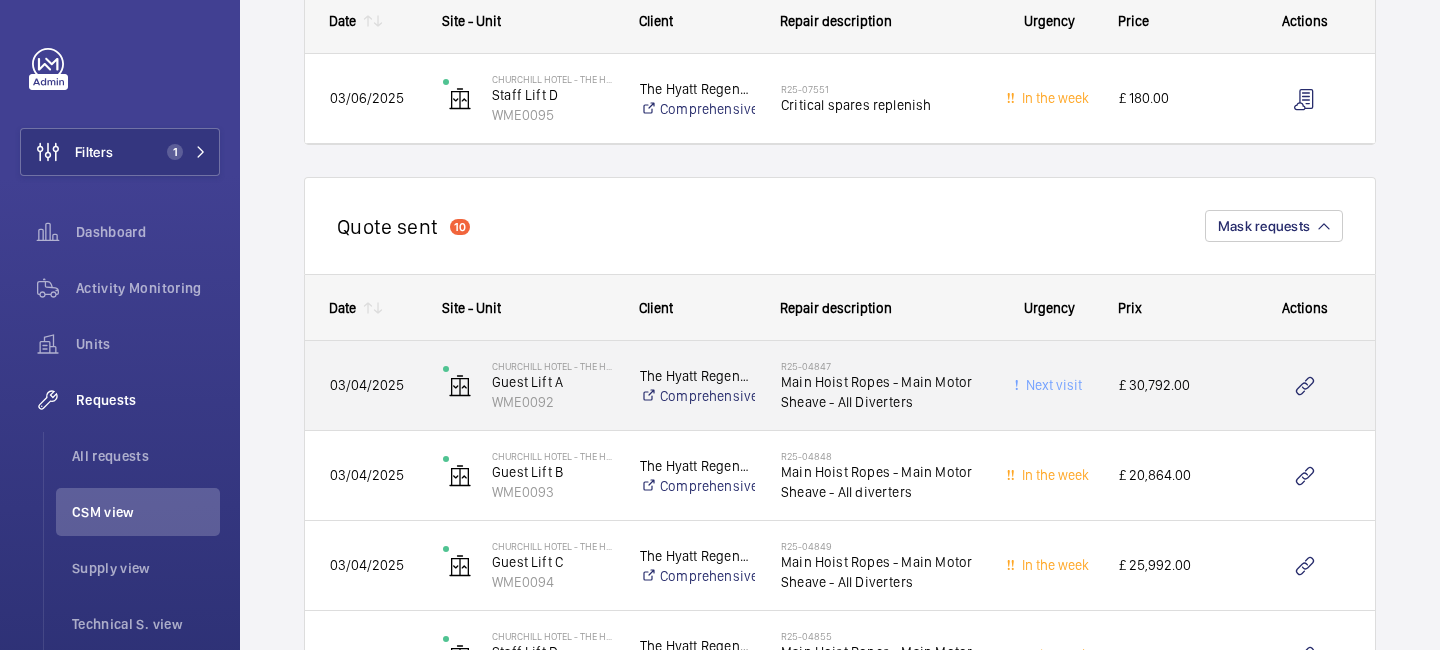click on "Churchill Hotel - The Hyatt Regency London   Guest Lift A   WME0092" 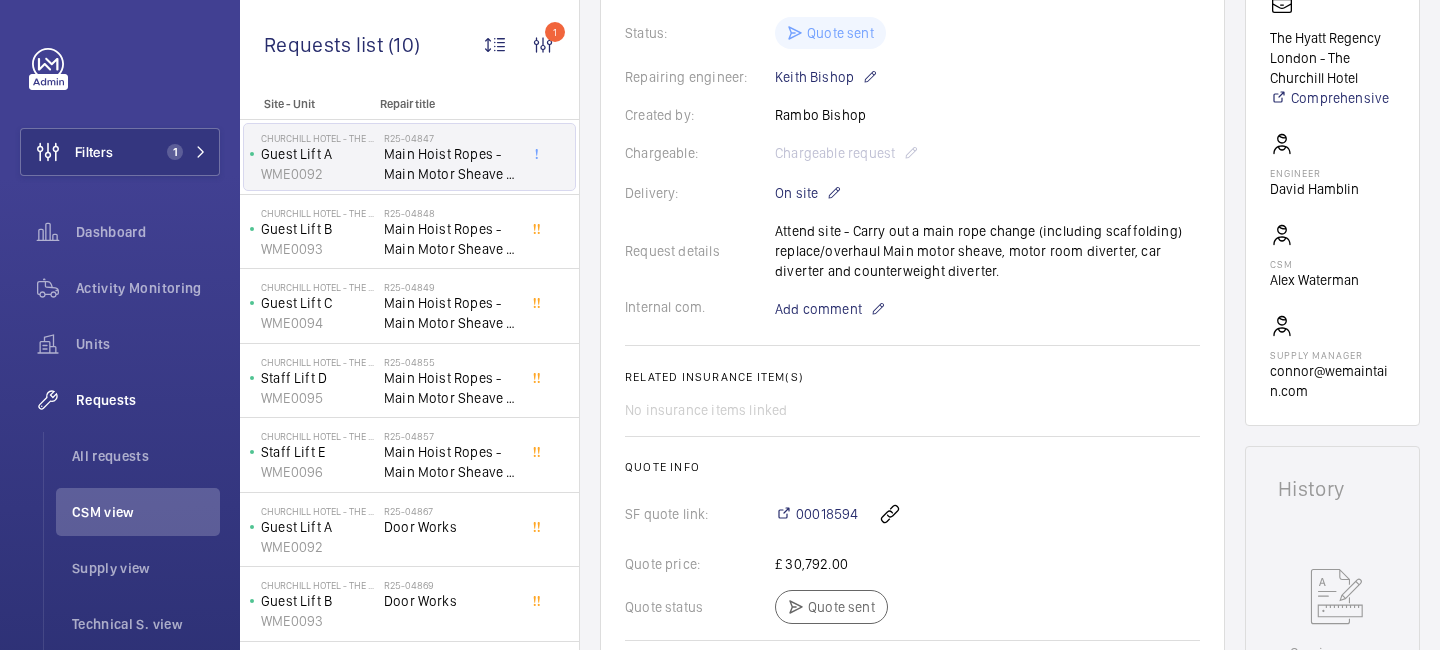 scroll, scrollTop: 0, scrollLeft: 0, axis: both 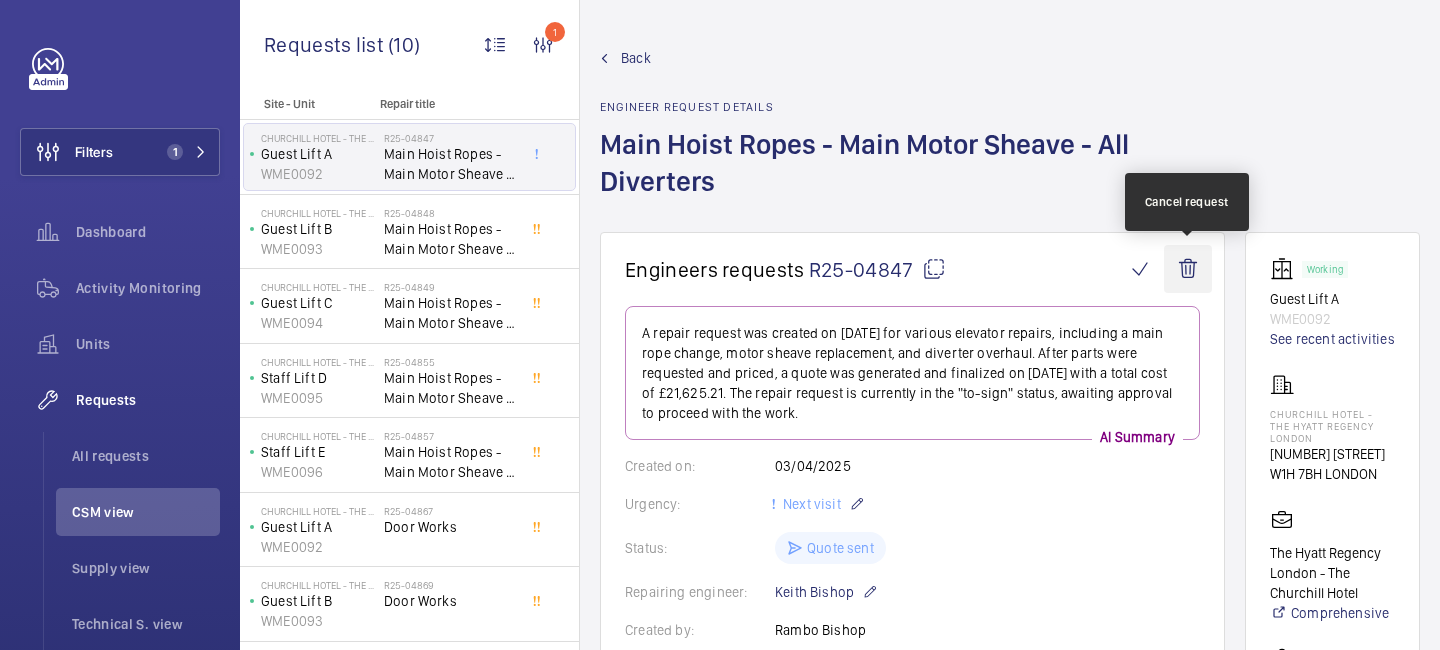 click 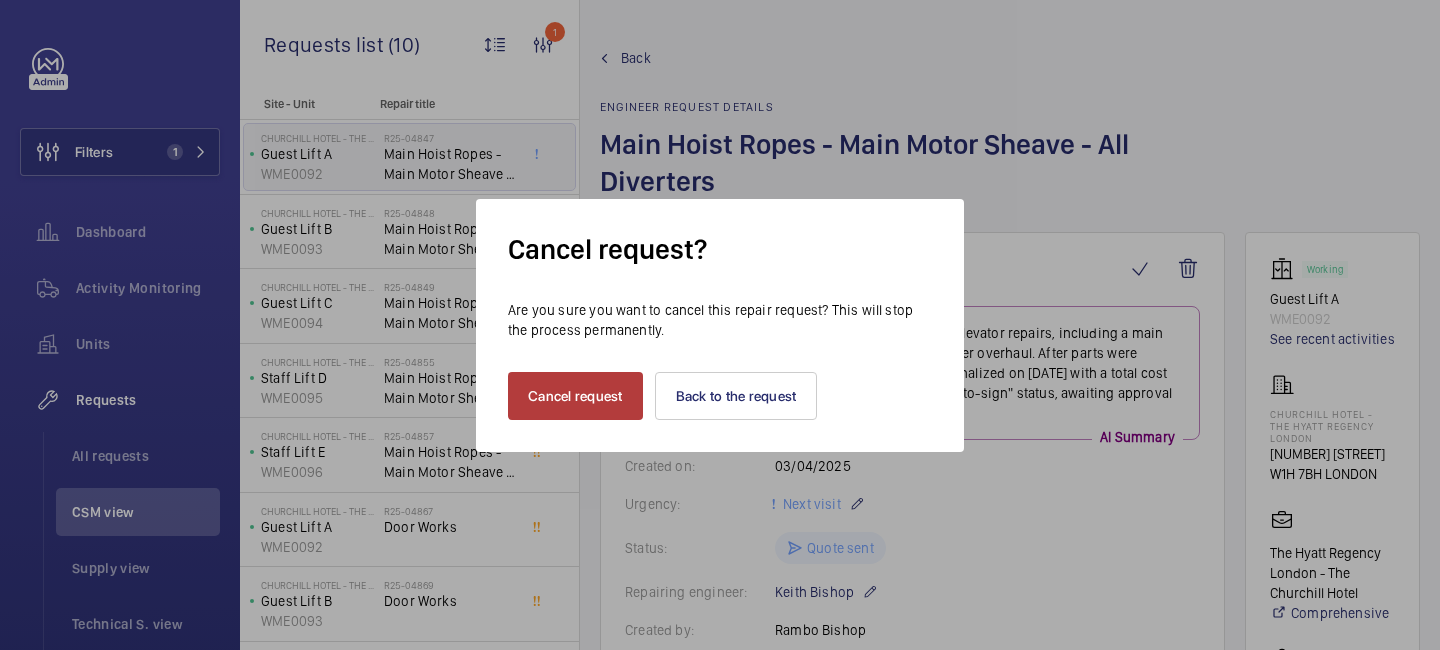 click on "Cancel request" at bounding box center [575, 396] 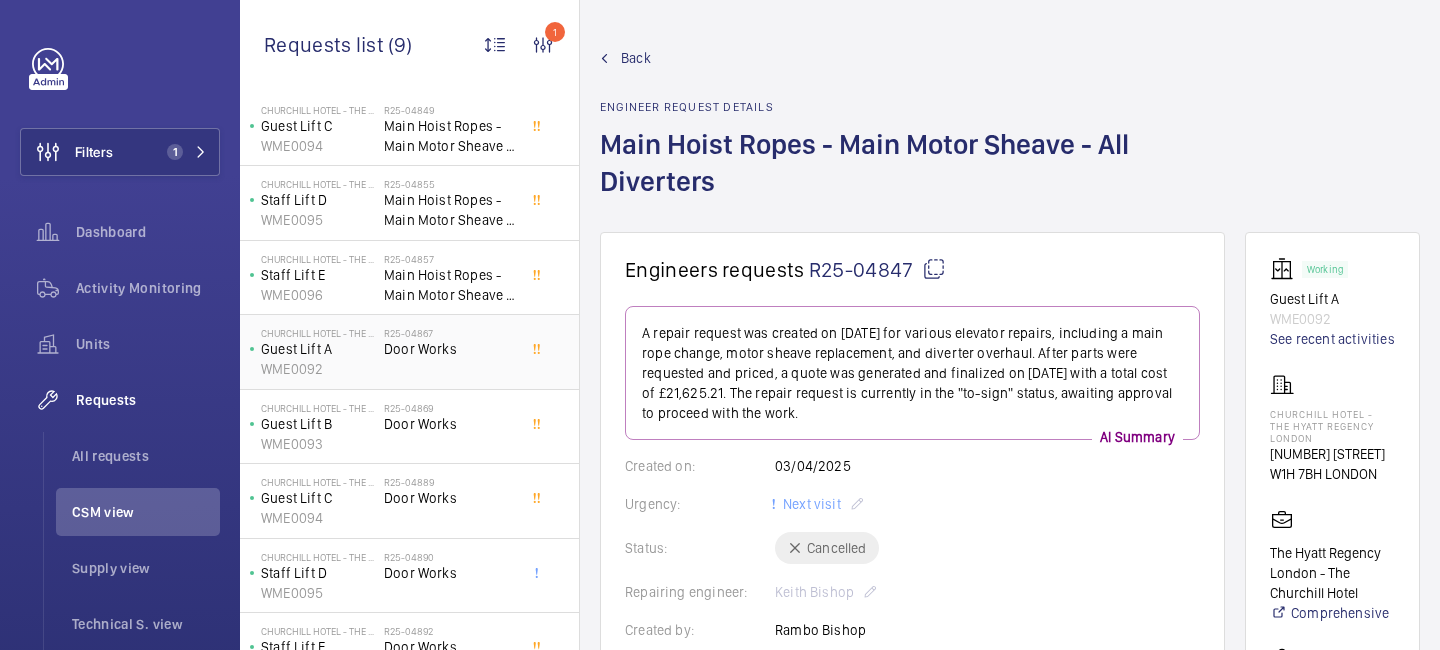 scroll, scrollTop: 108, scrollLeft: 0, axis: vertical 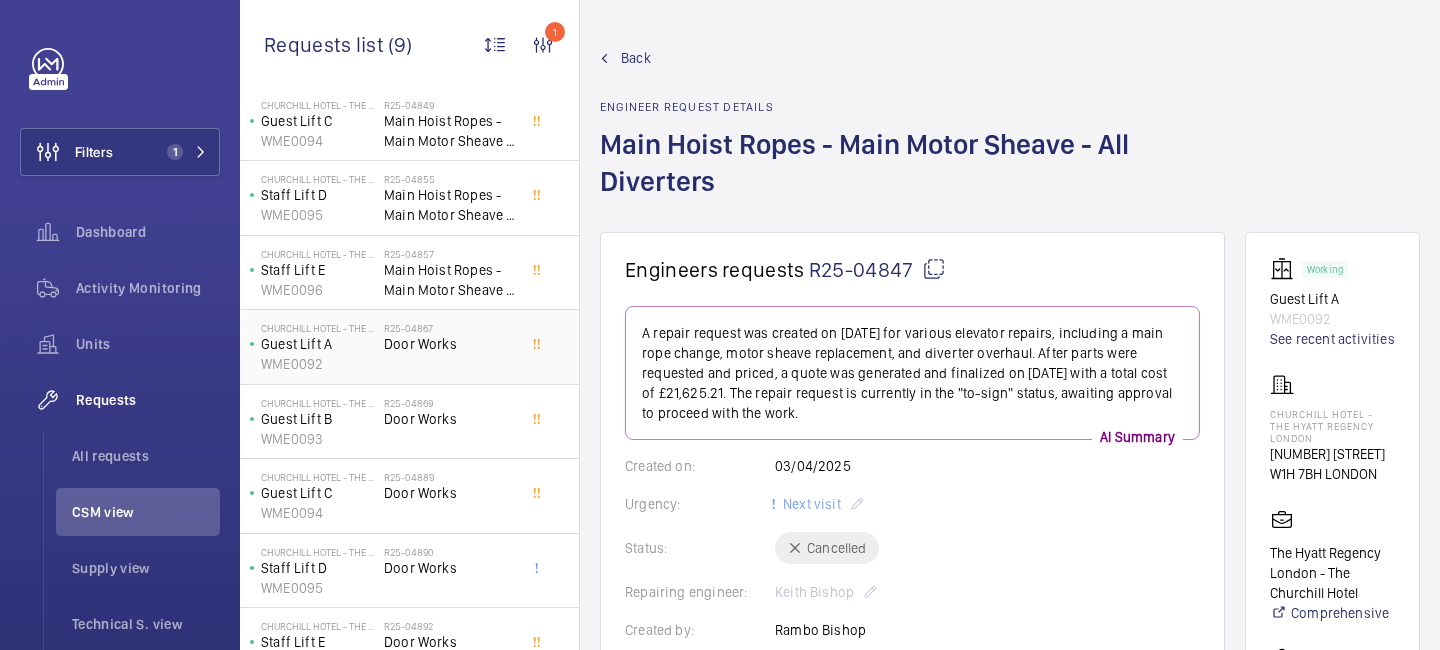 click on "Door Works" 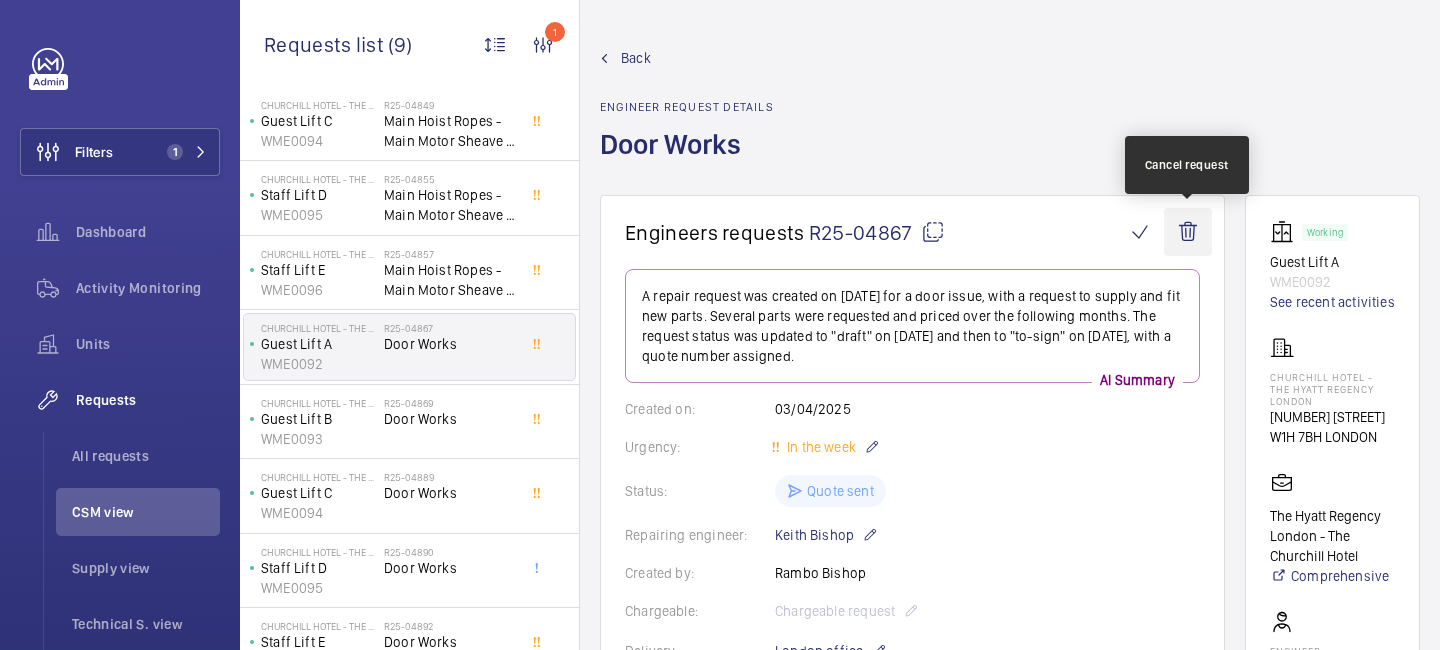 click 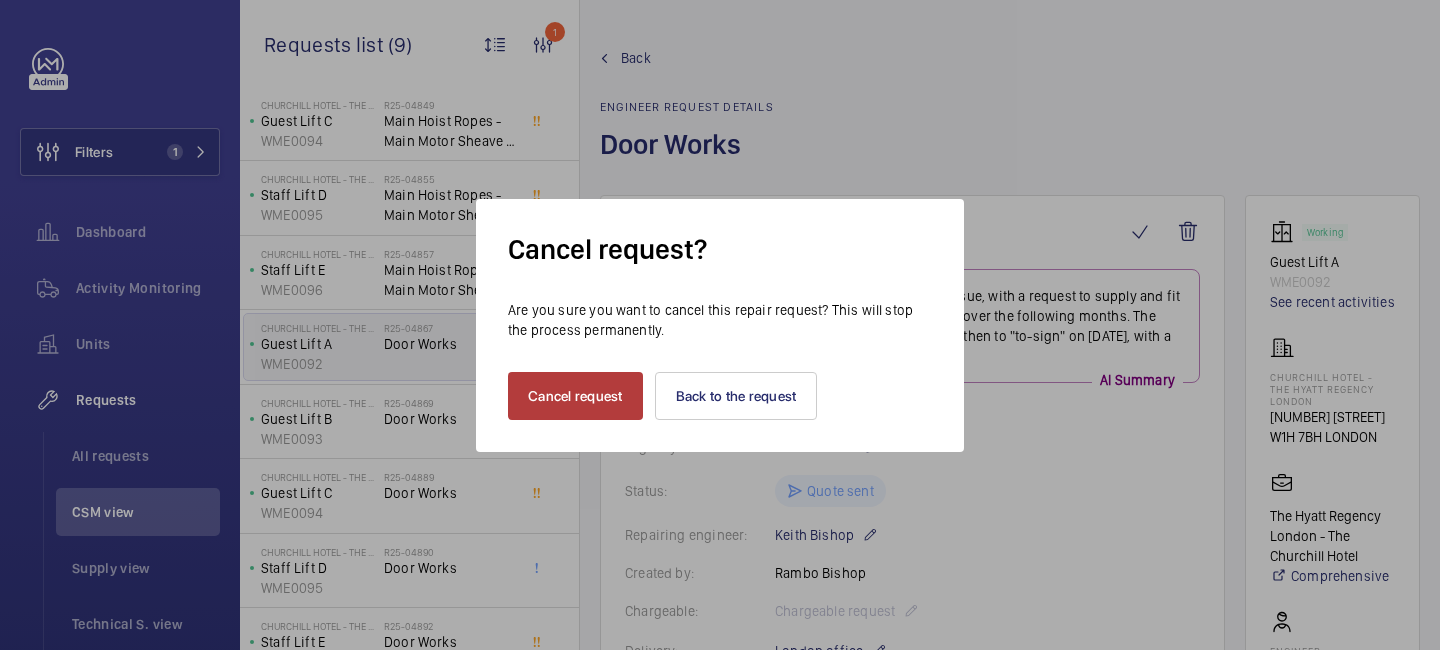 click on "Cancel request" at bounding box center [575, 396] 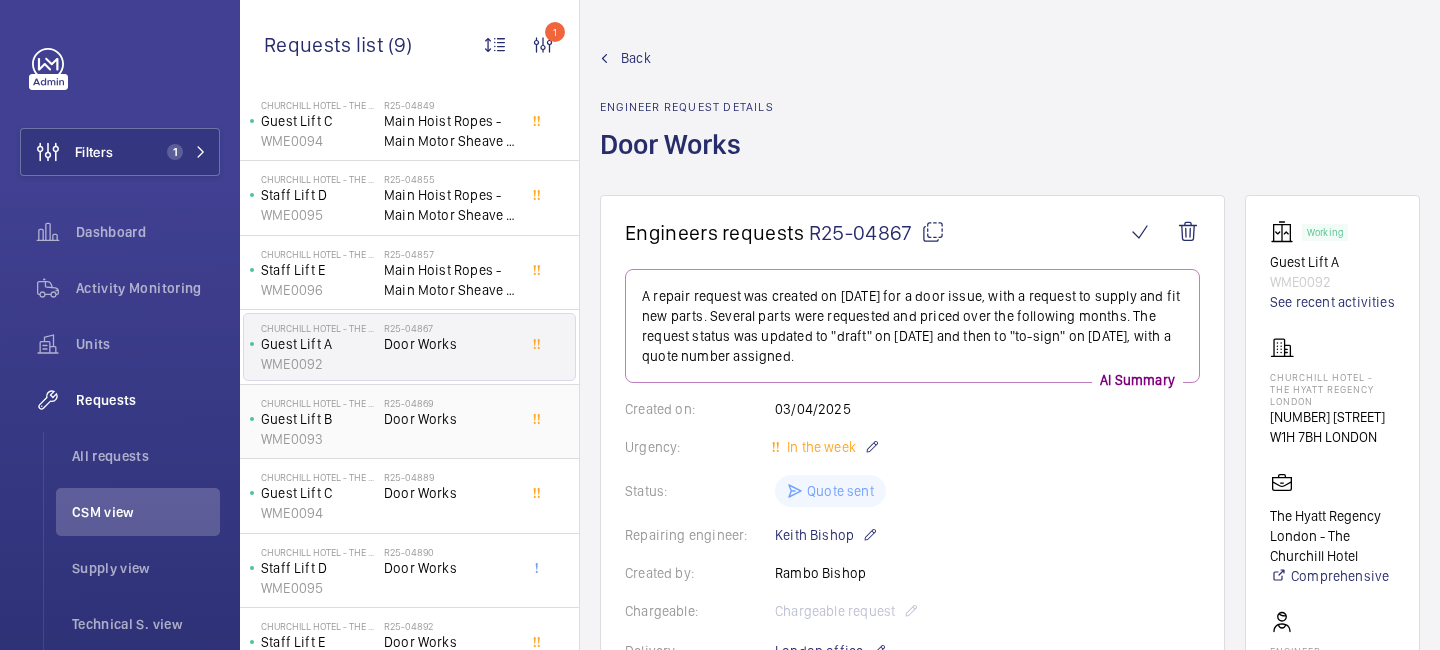 scroll, scrollTop: 0, scrollLeft: 0, axis: both 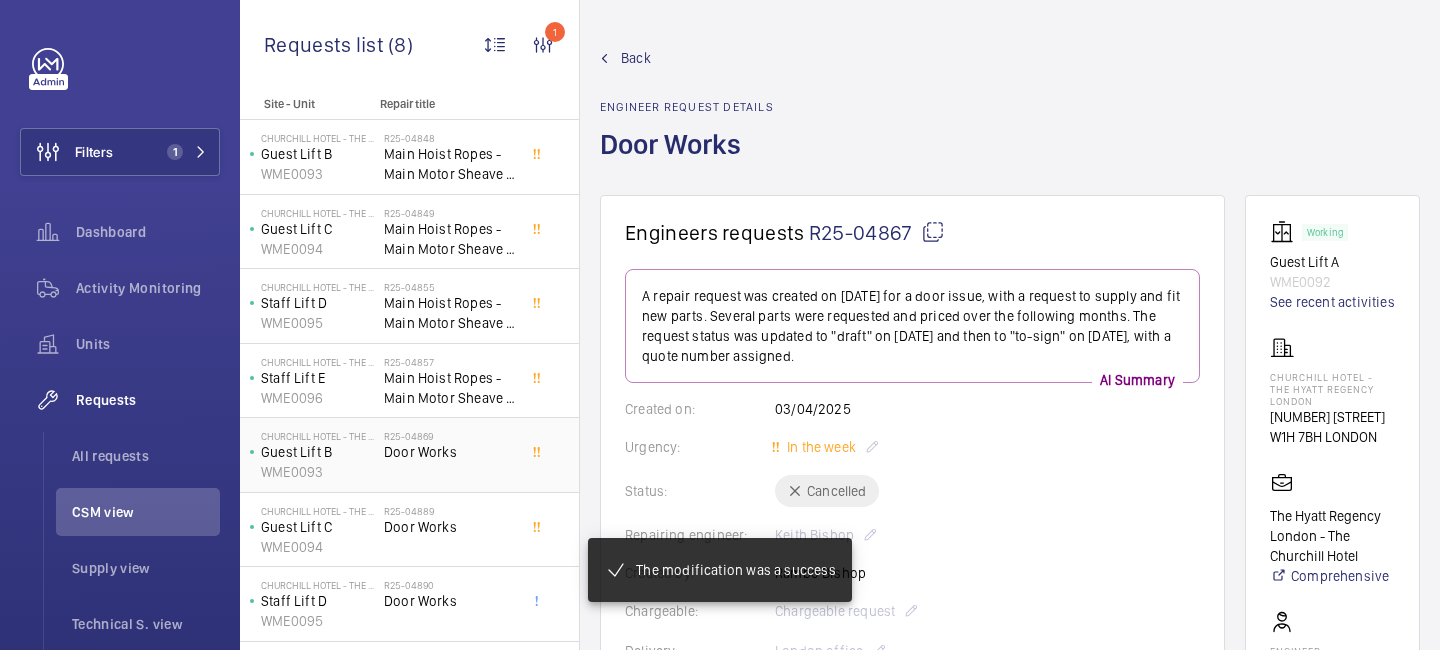 click on "Door Works" 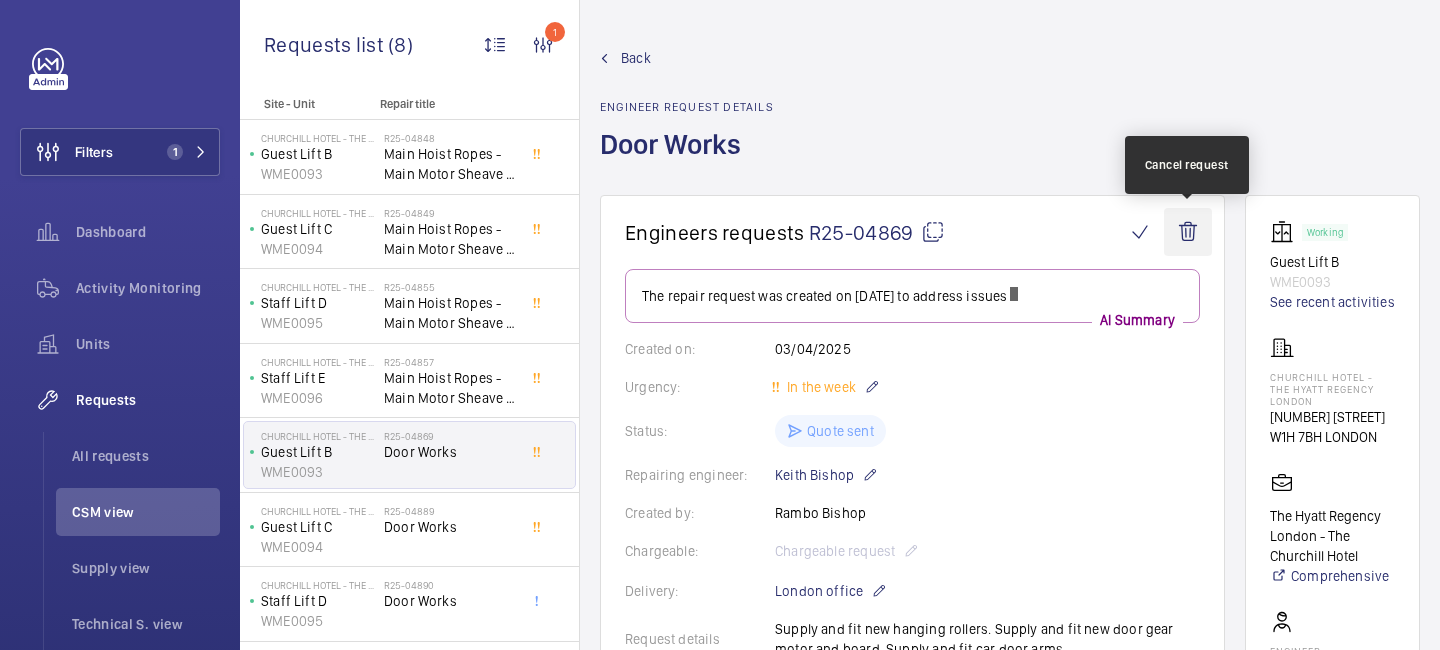 click 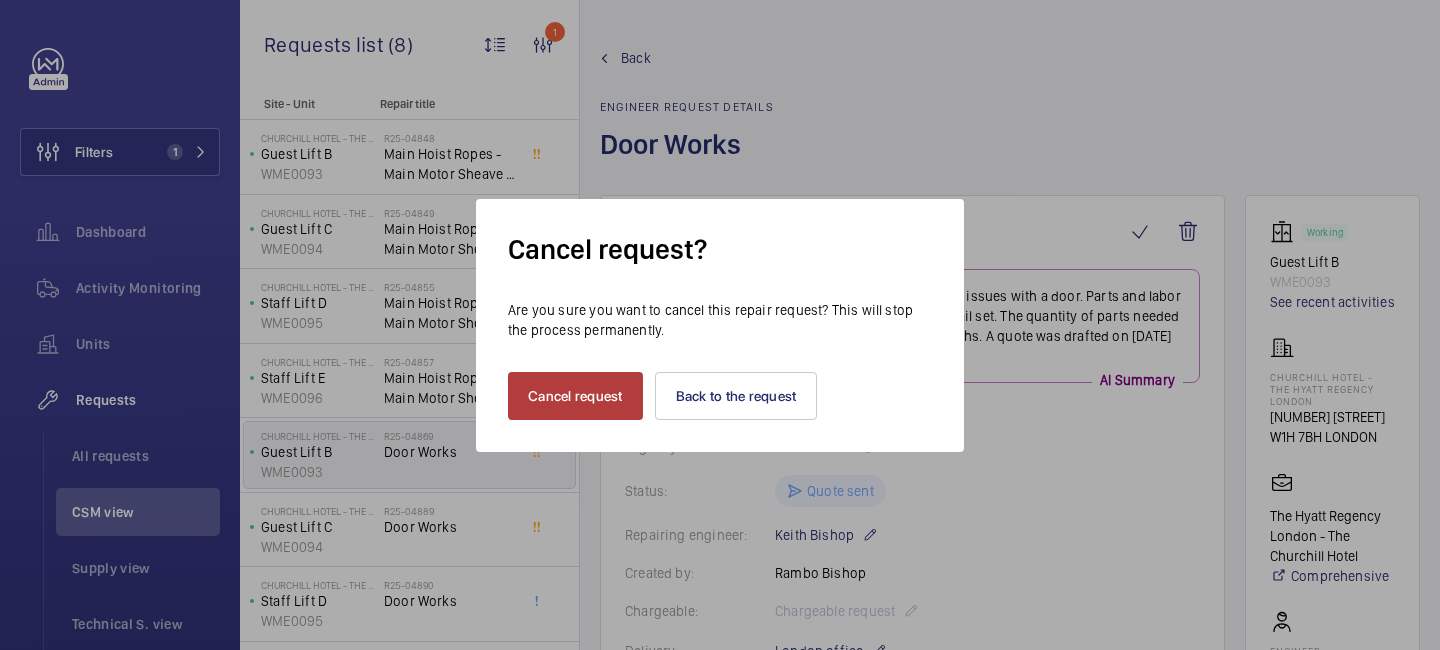 click on "Cancel request" at bounding box center (575, 396) 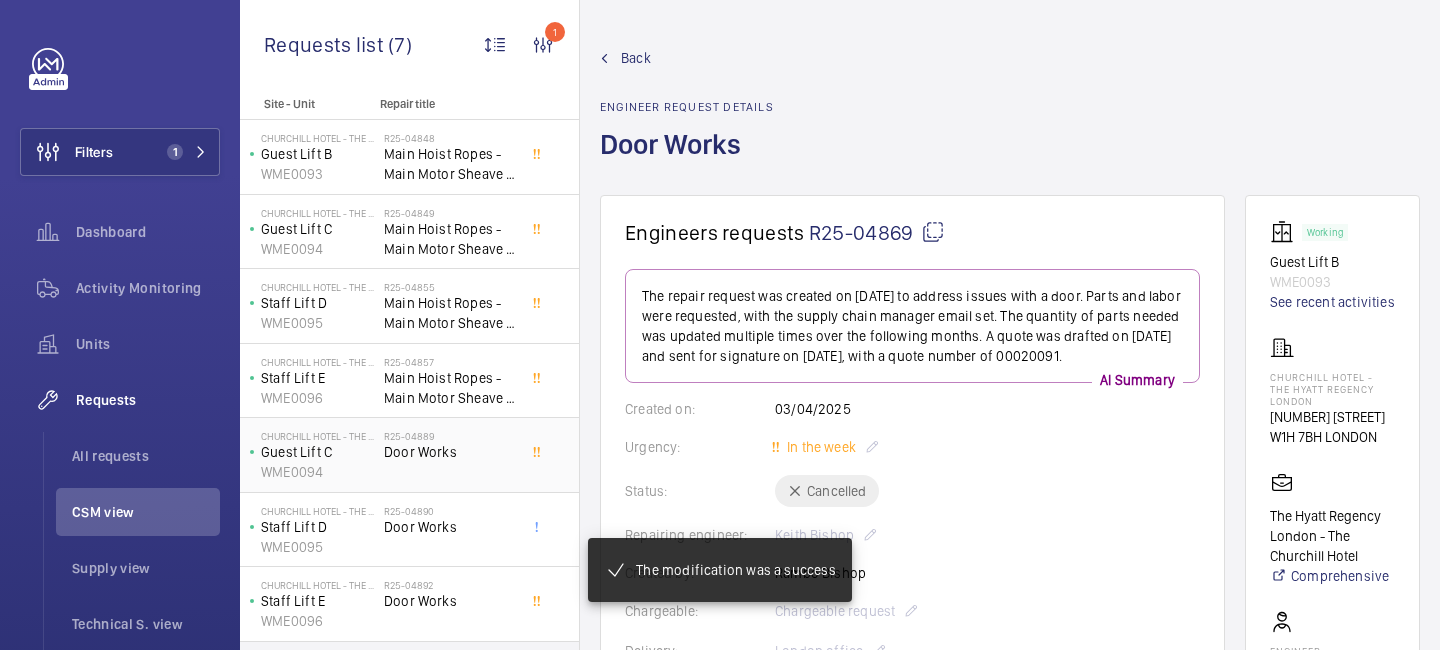 click on "R25-04889   Door Works" 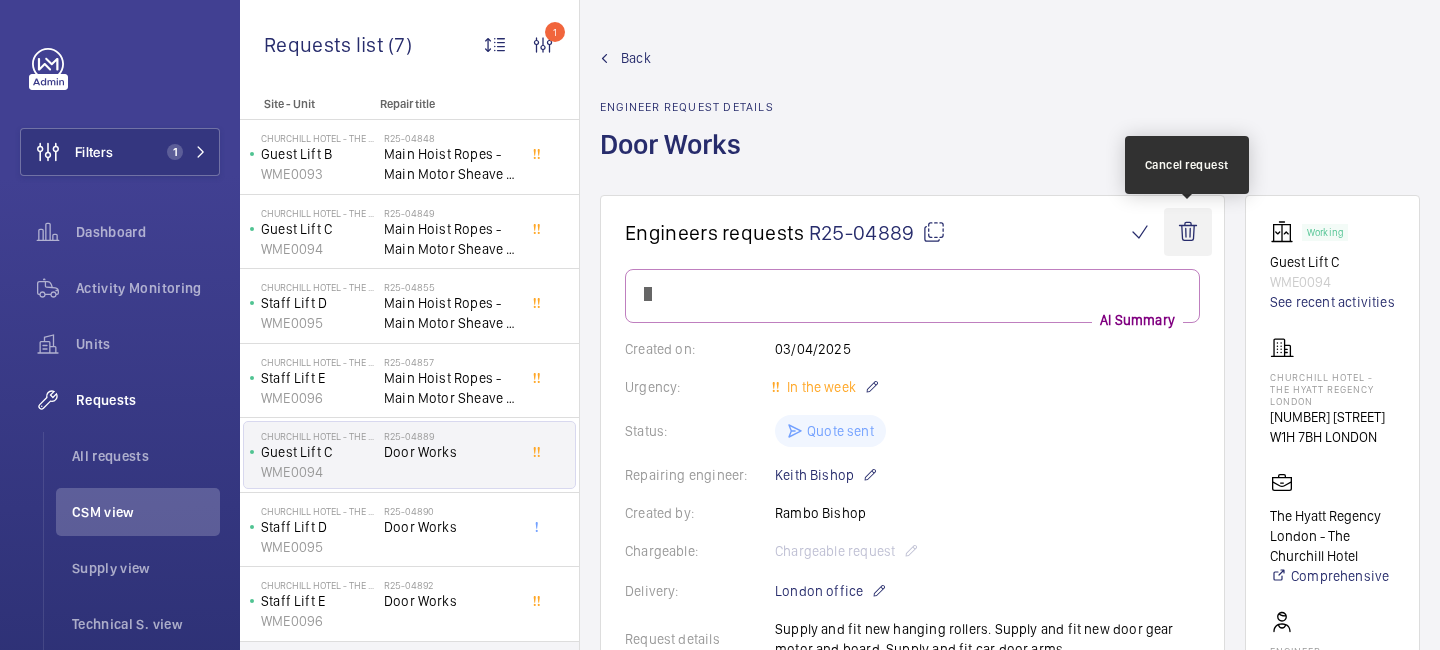 click 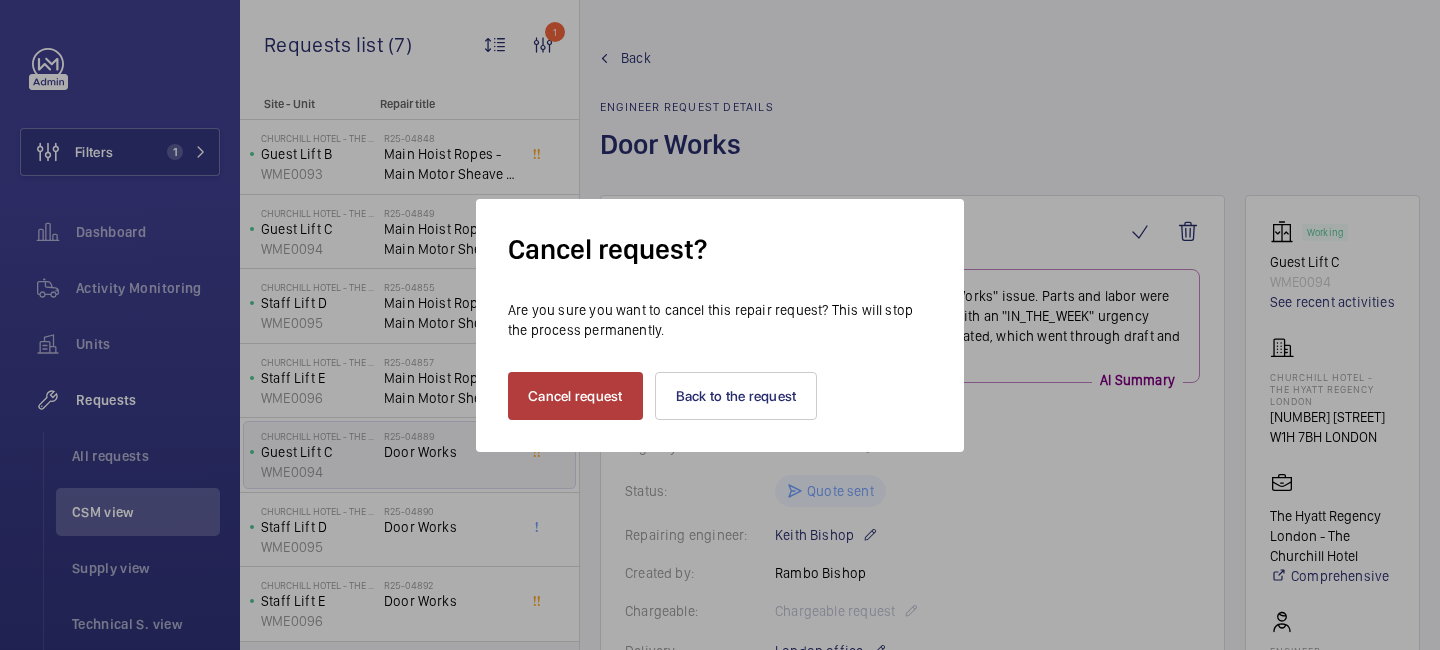 click on "Cancel request" at bounding box center (575, 396) 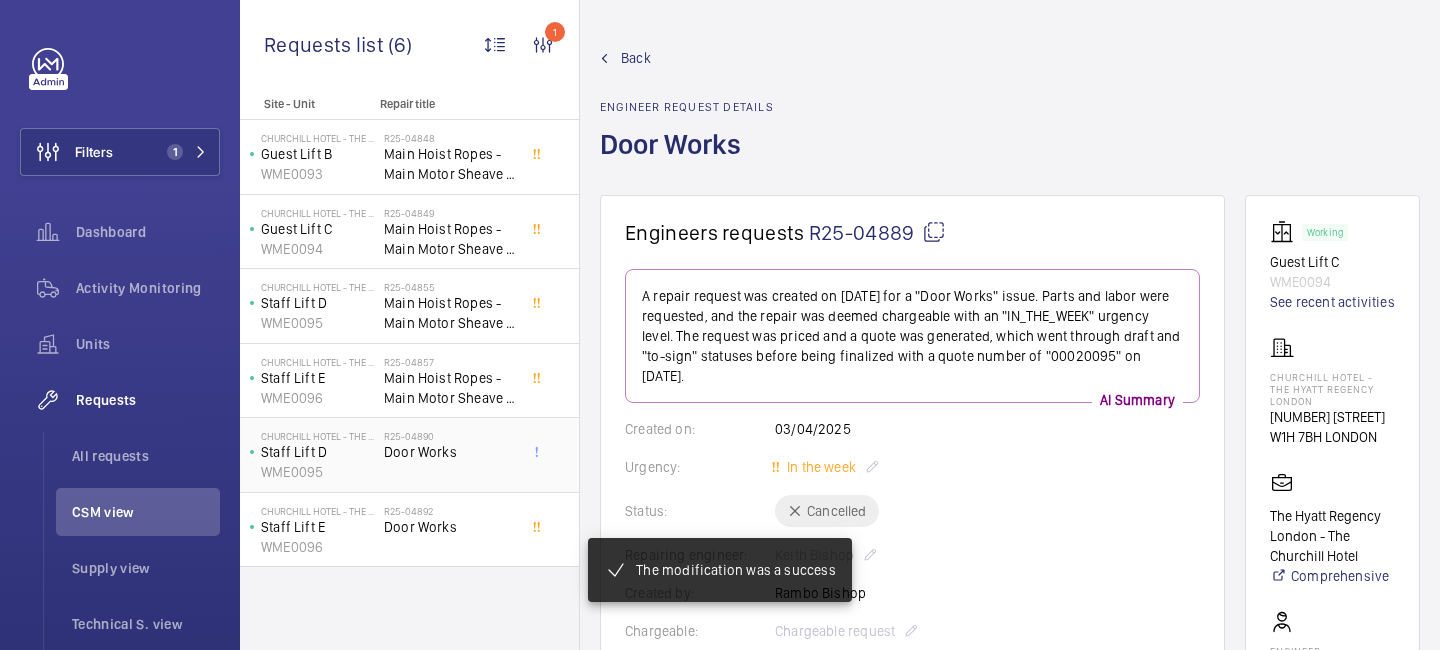click on "R25-04890   Door Works" 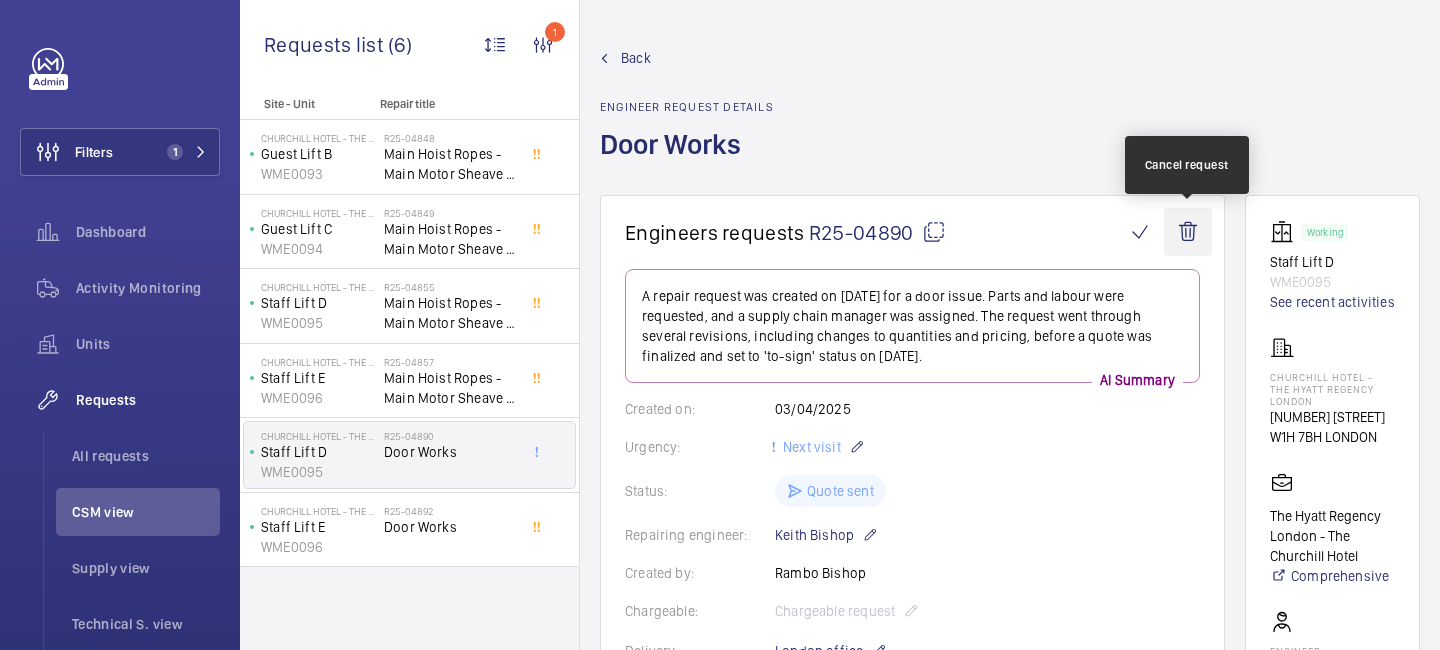 click 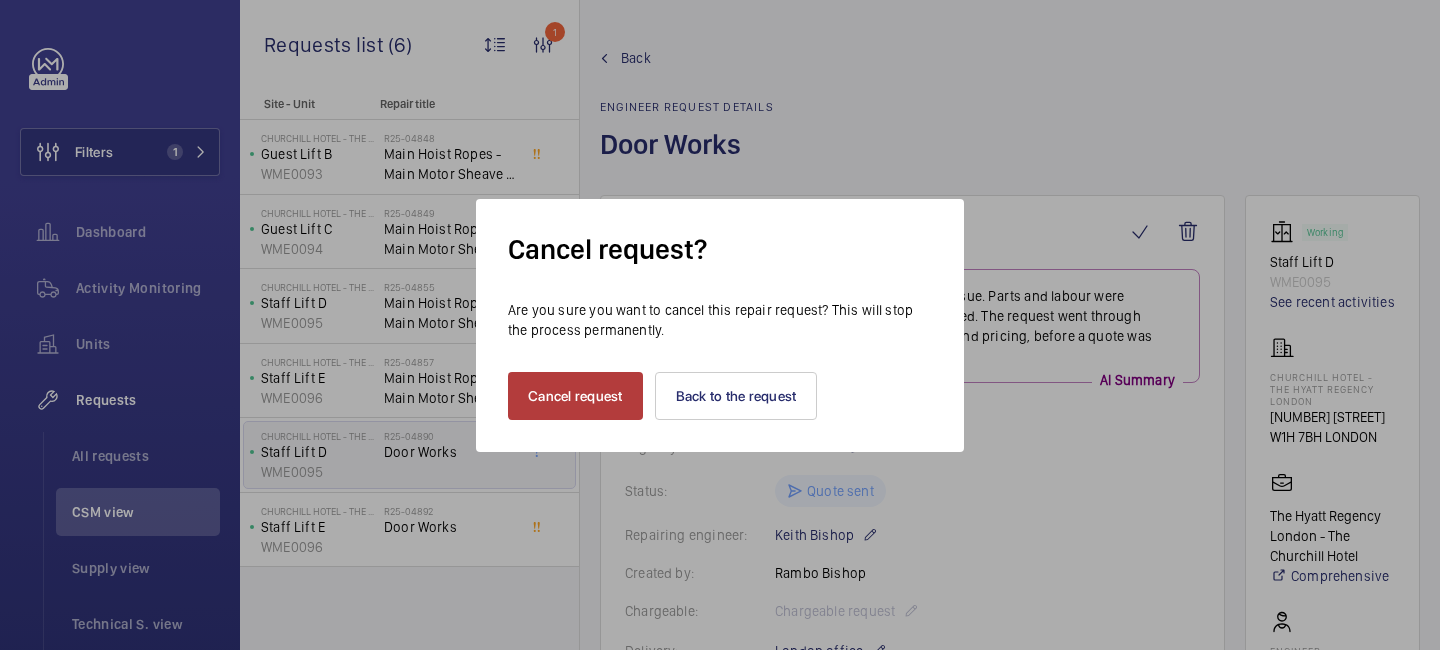 click on "Cancel request" at bounding box center [575, 396] 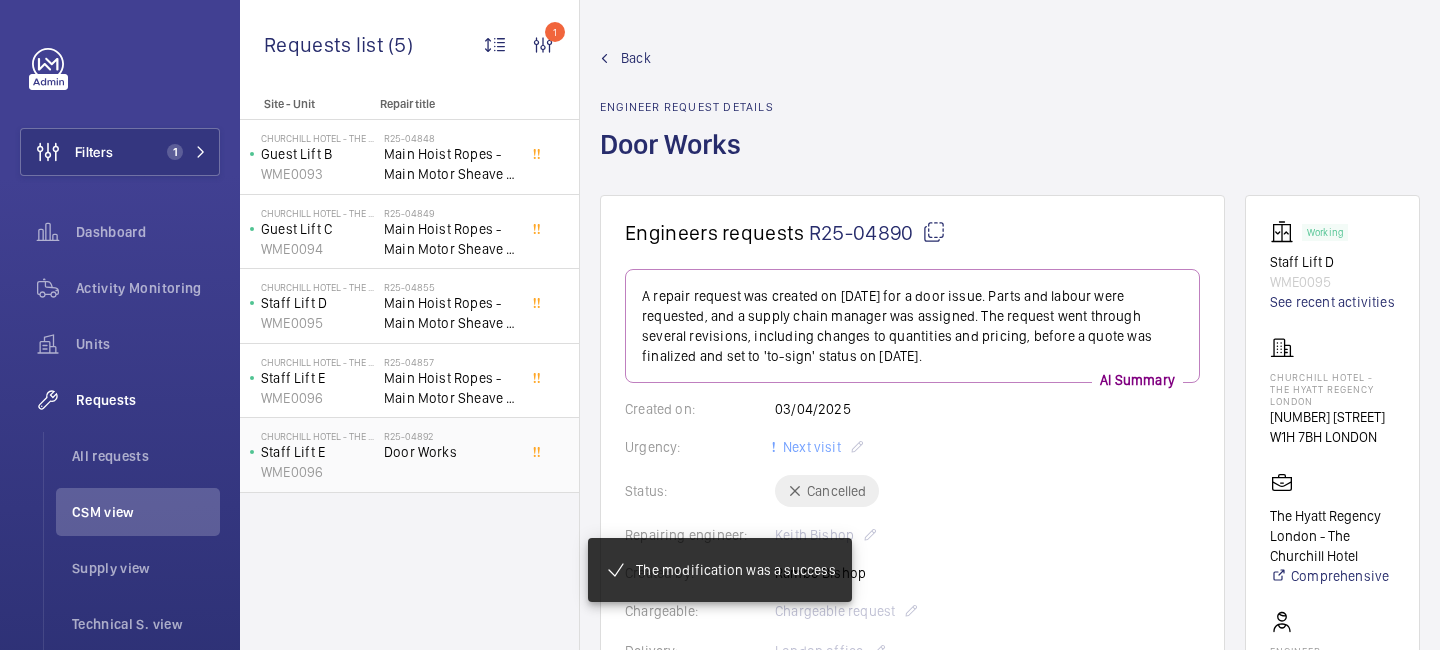 click on "R25-04892   Door Works" 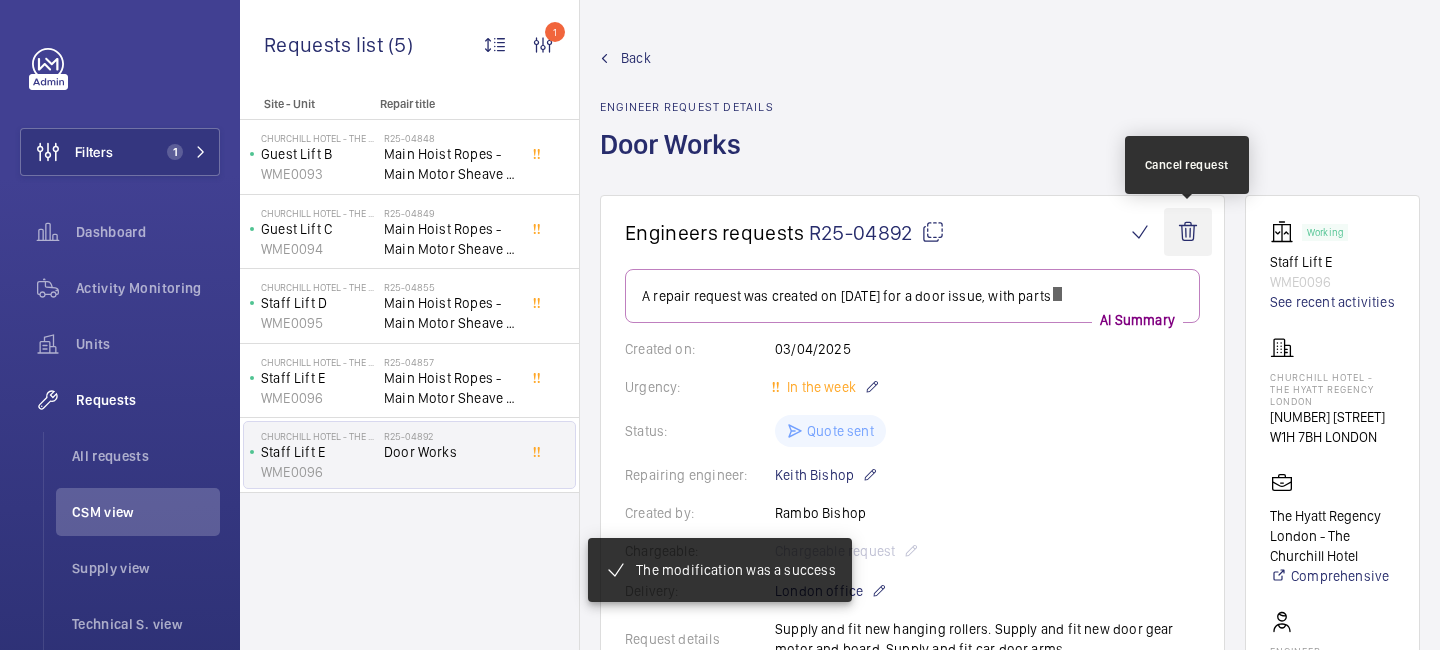 click 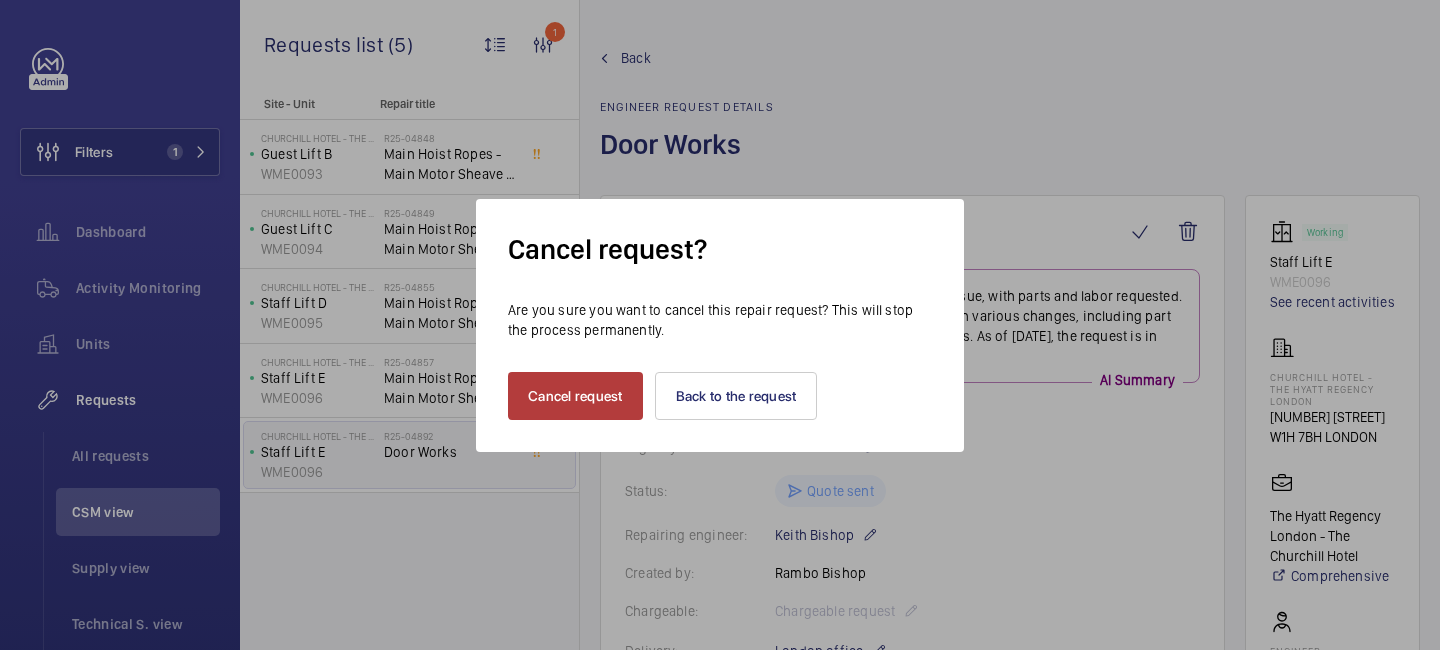 click on "Cancel request" at bounding box center [575, 396] 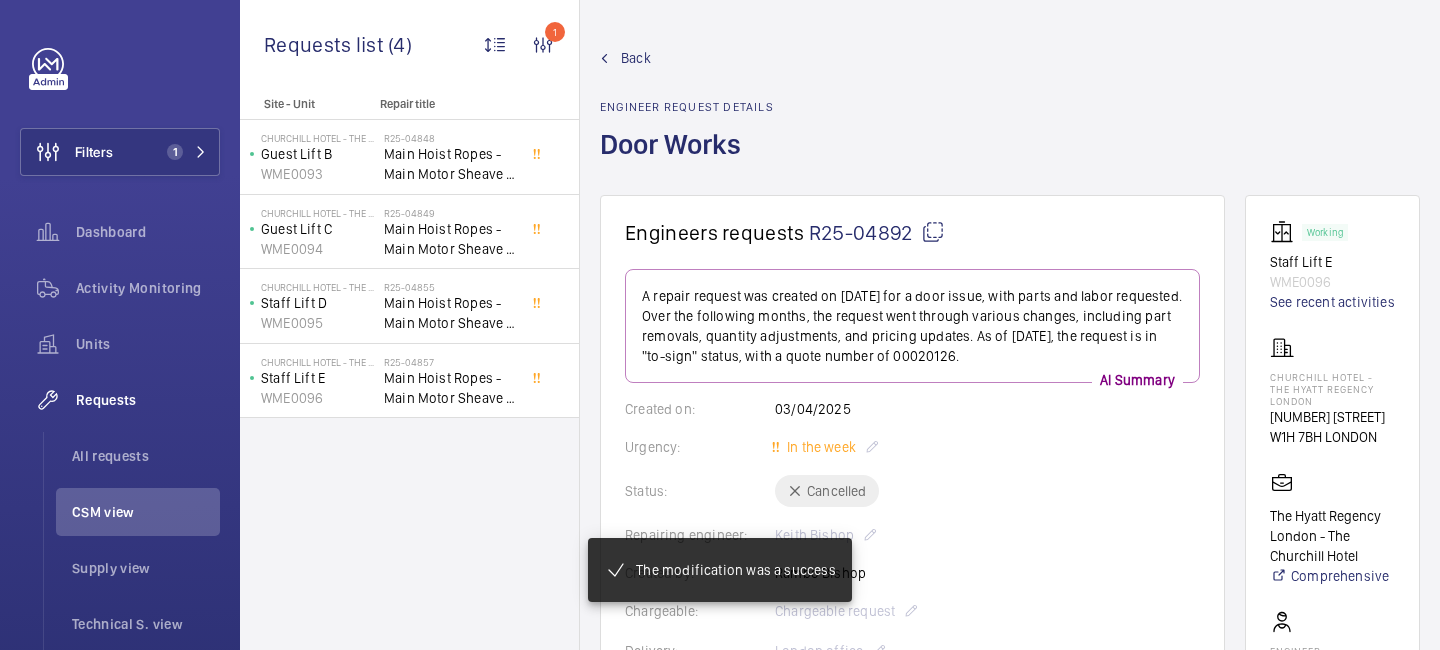 click on "Back" 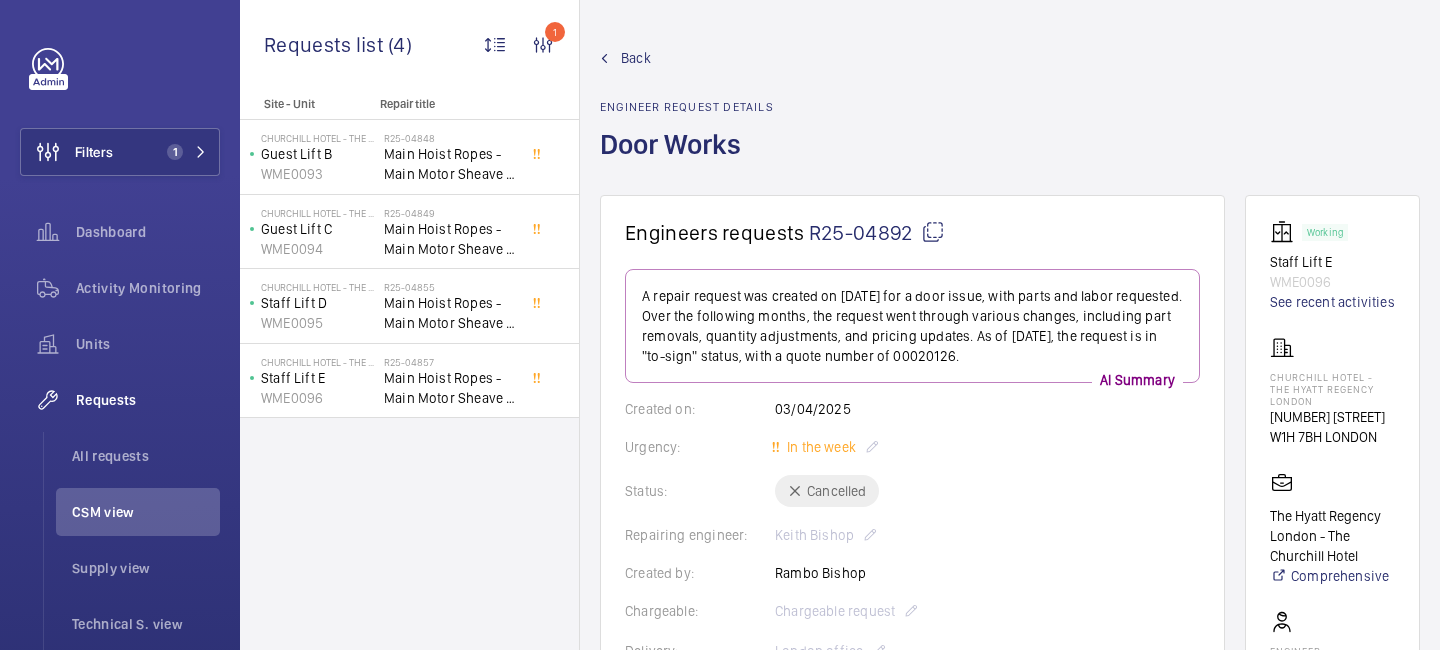 click on "Back" 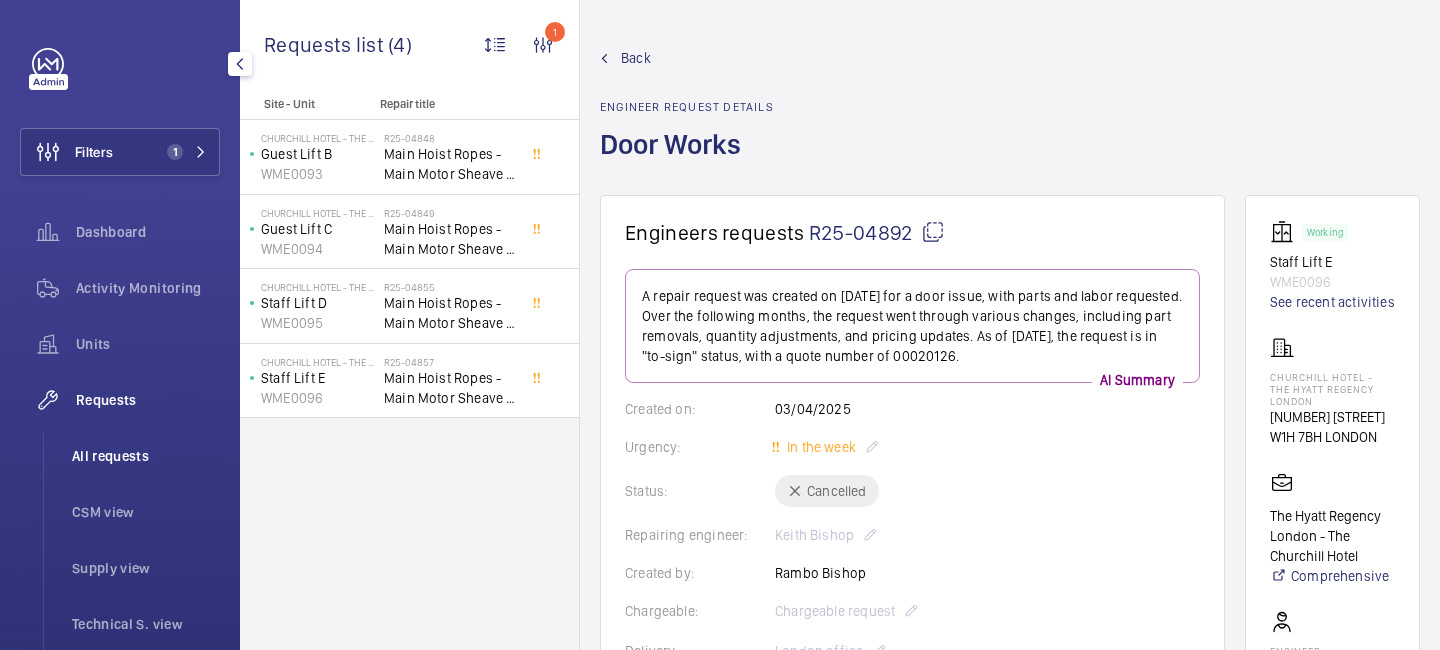 click on "All requests" 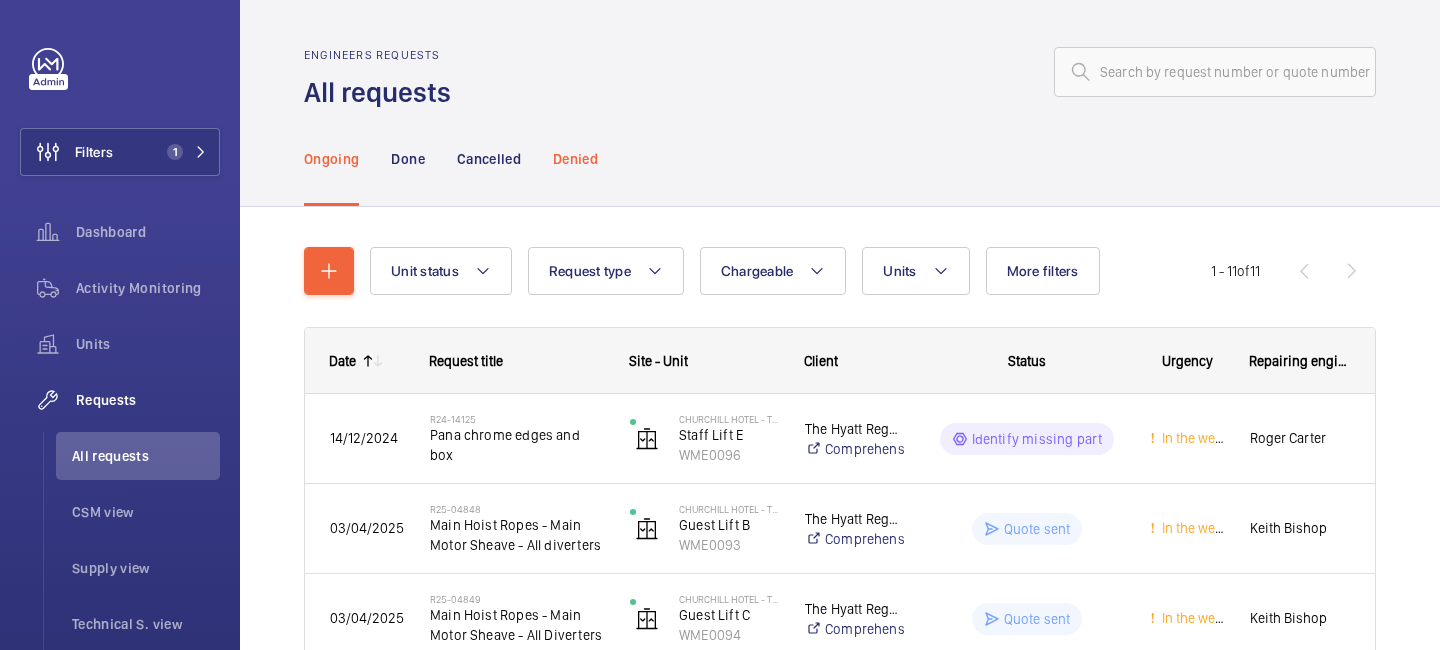 click on "Denied" 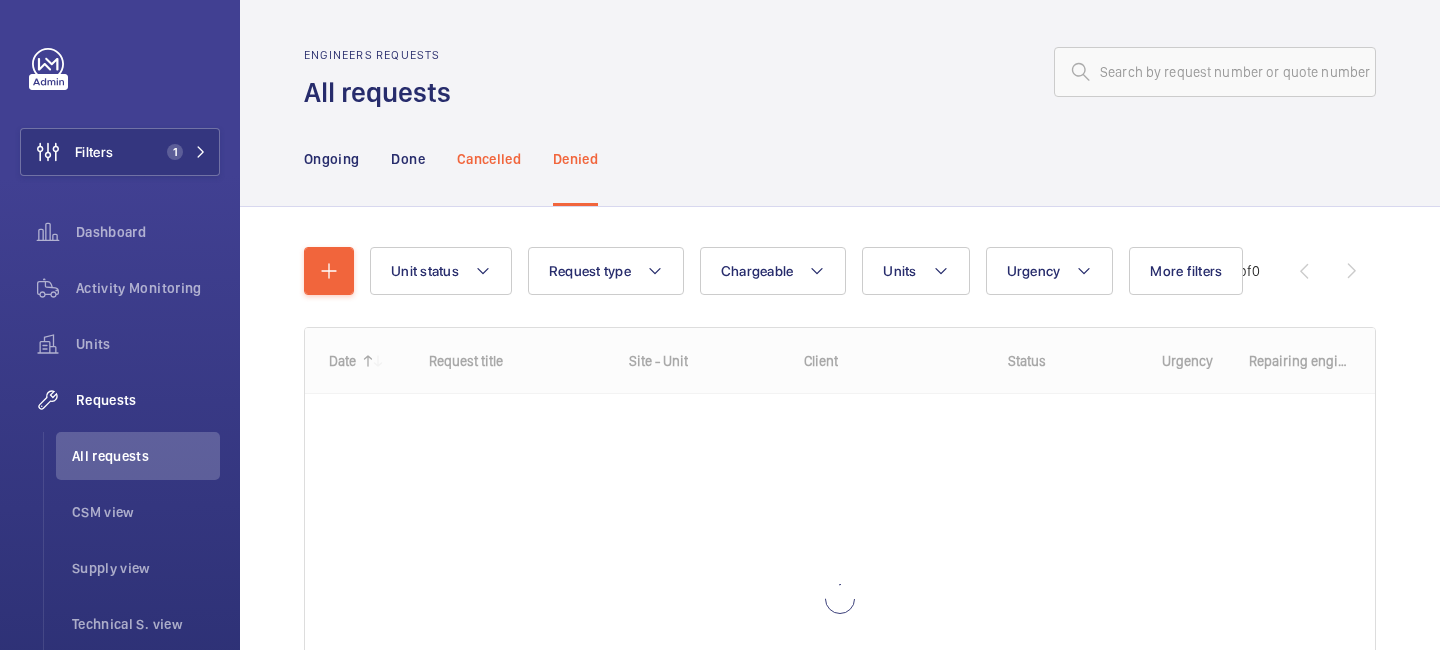 click on "Cancelled" 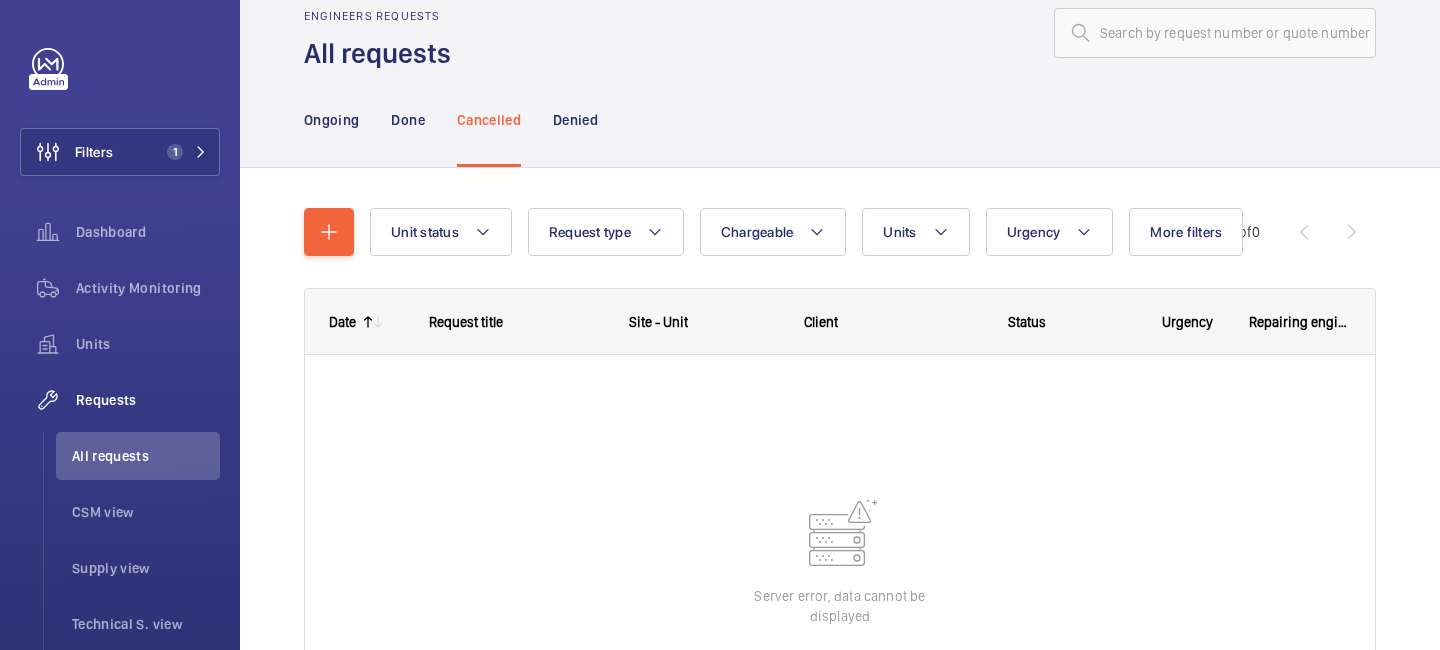 scroll, scrollTop: 0, scrollLeft: 0, axis: both 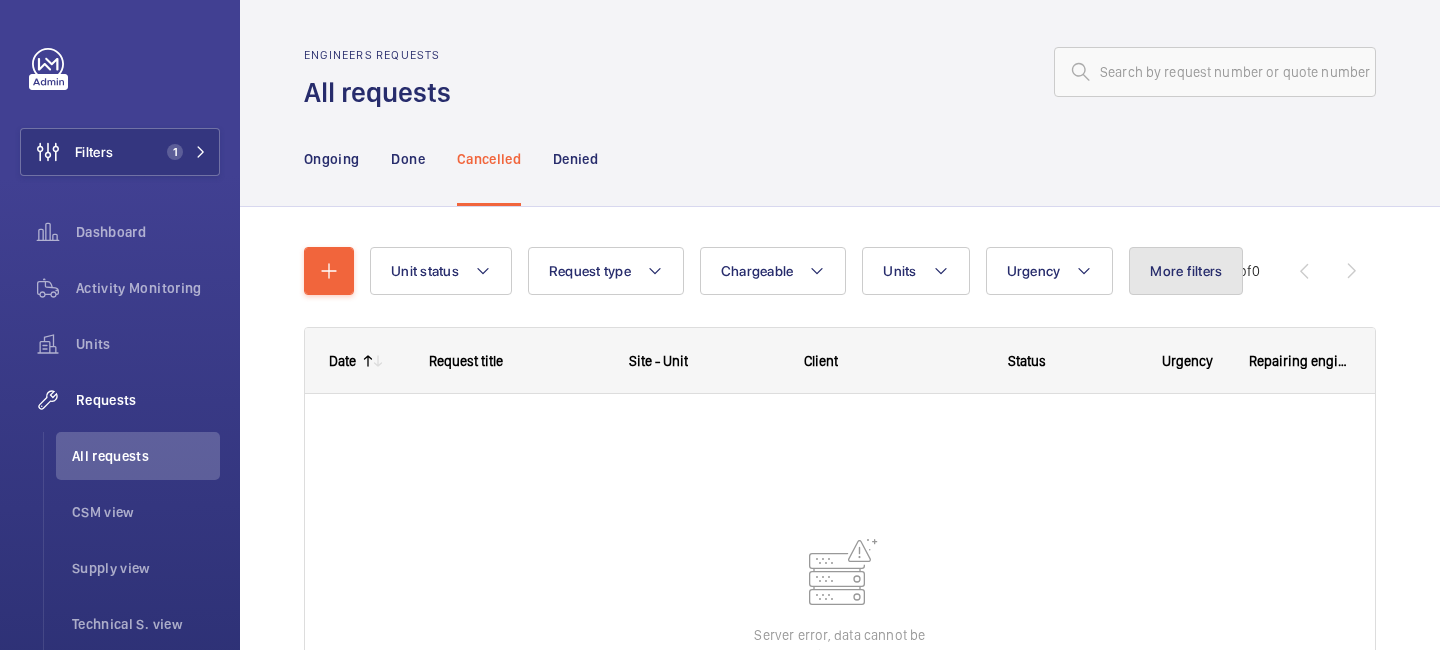 click on "More filters" 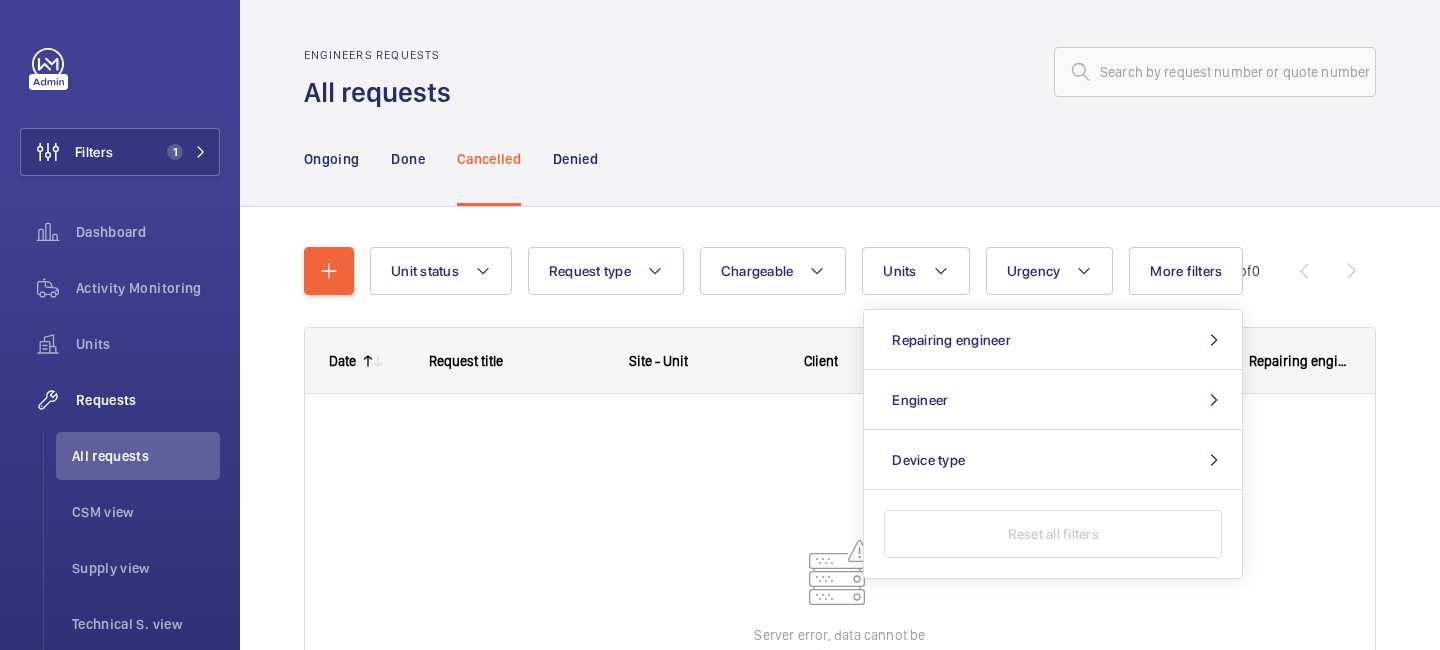 click on "Ongoing Done Cancelled Denied" 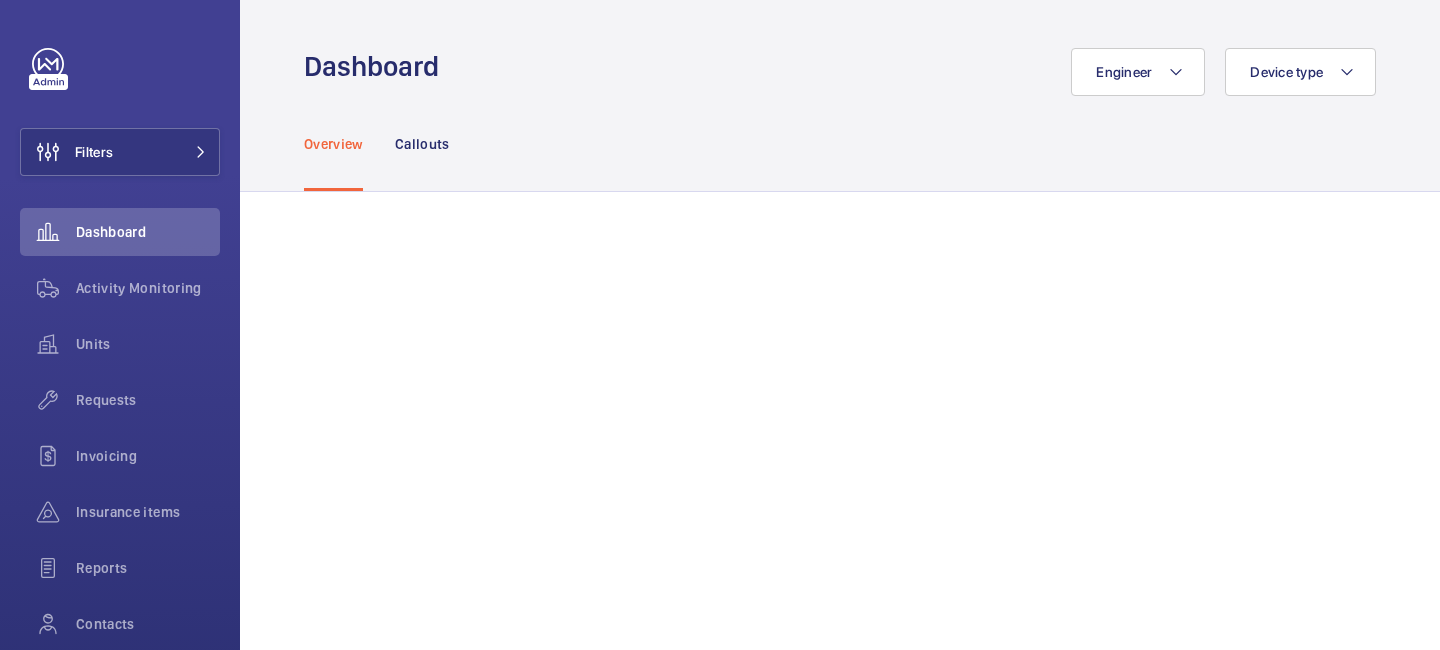scroll, scrollTop: 0, scrollLeft: 0, axis: both 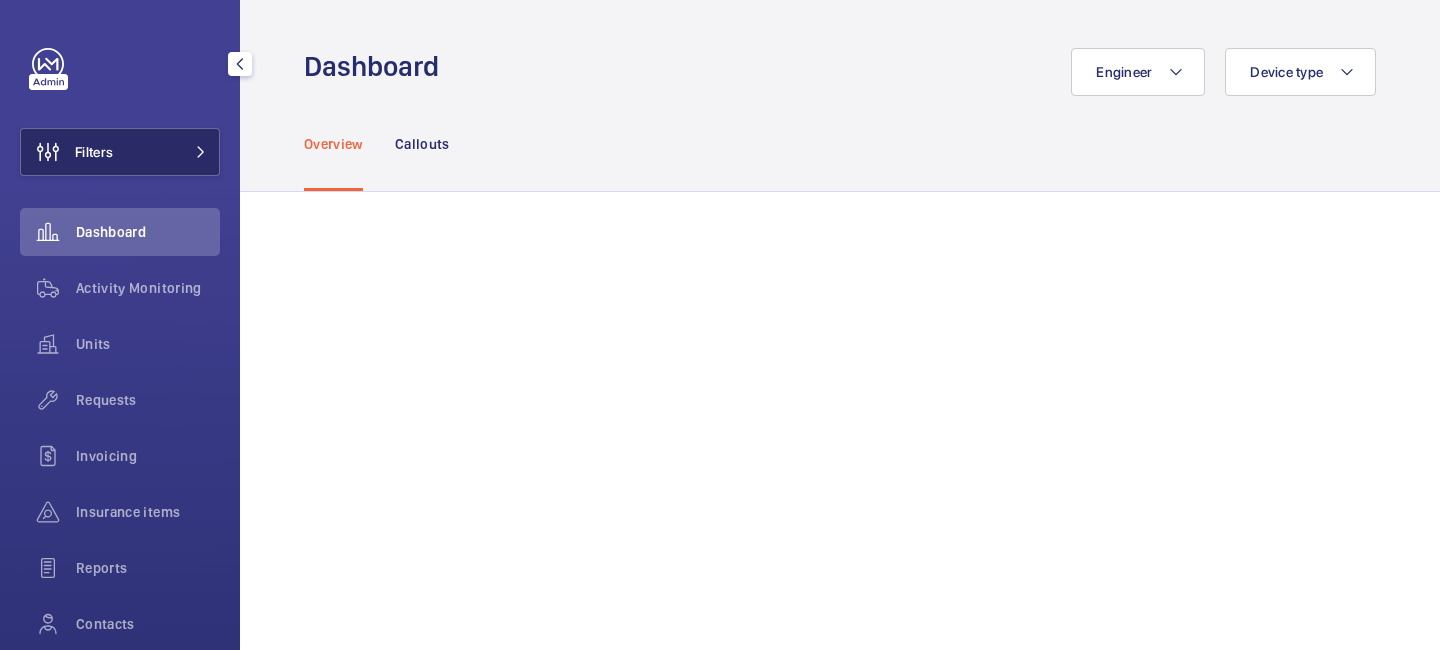 click on "Filters" 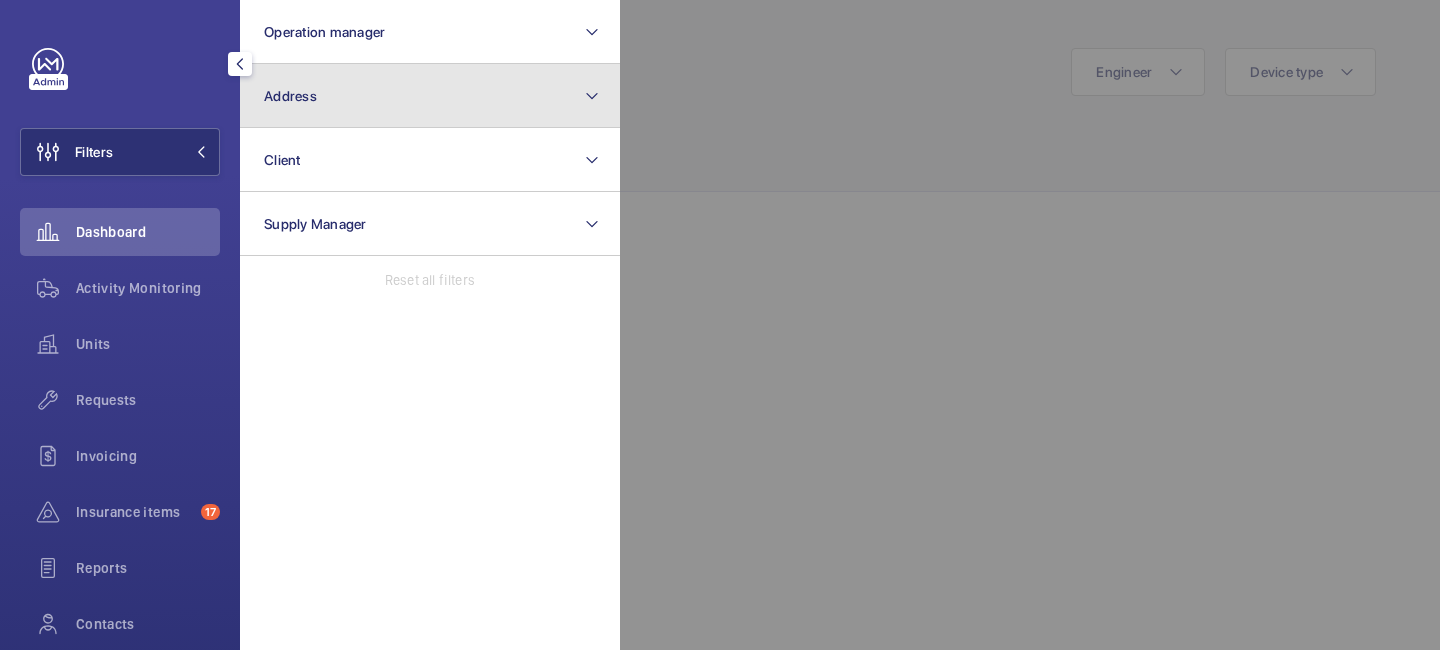 click on "Address" 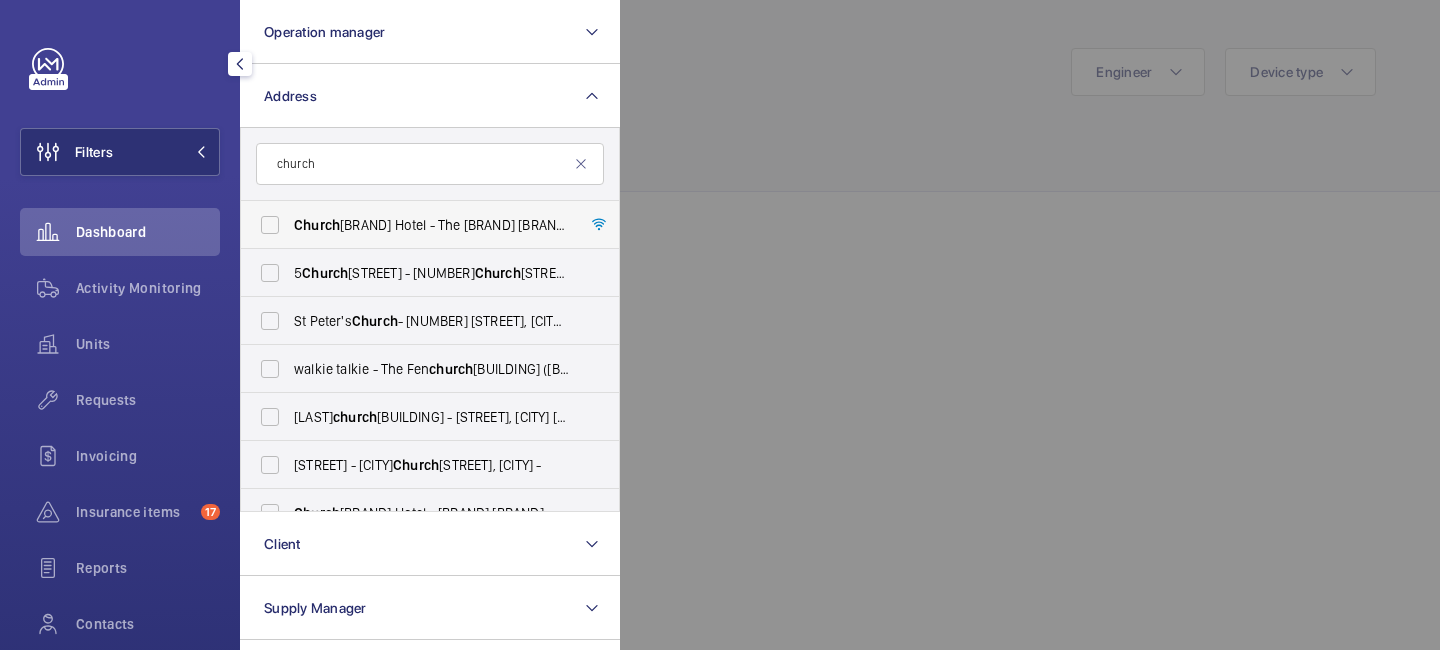 type on "church" 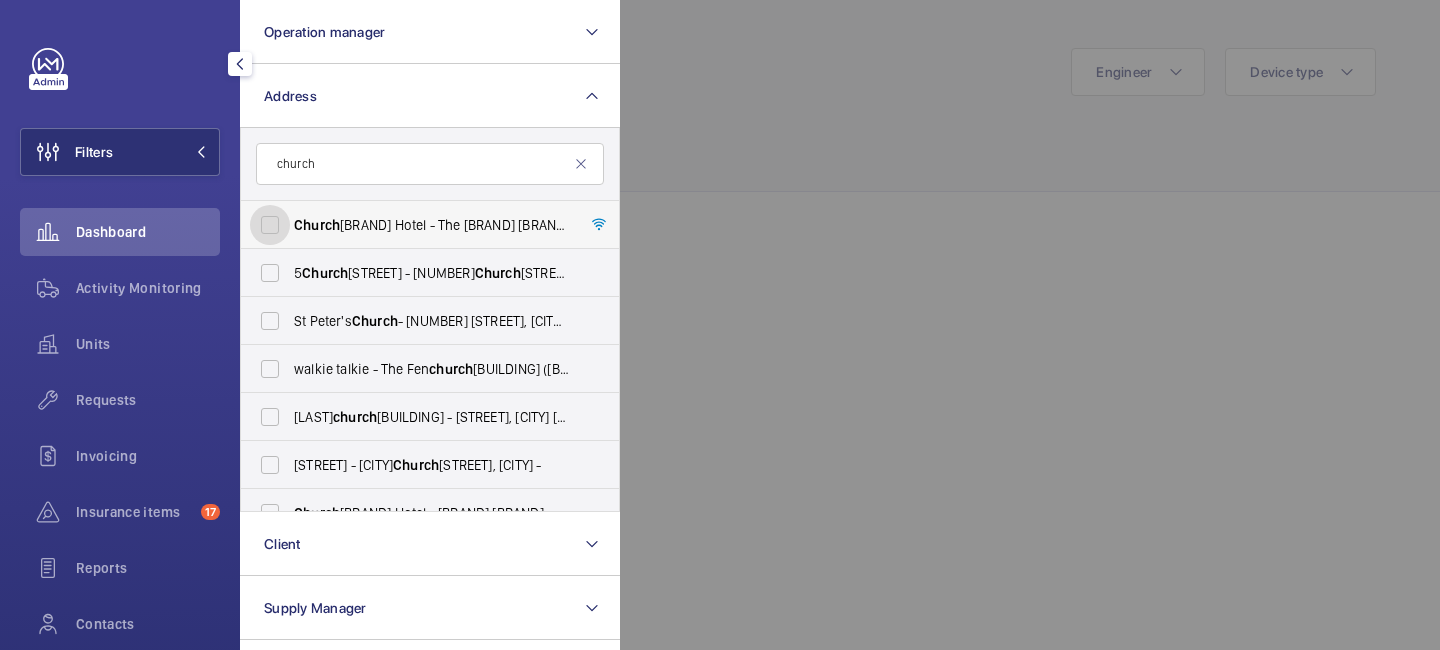 click on "[BRAND] [BRAND] Hotel - The [BRAND] [BRAND] London - [NUMBER] [STREET], [CITY] [POSTAL_CODE]" at bounding box center [270, 225] 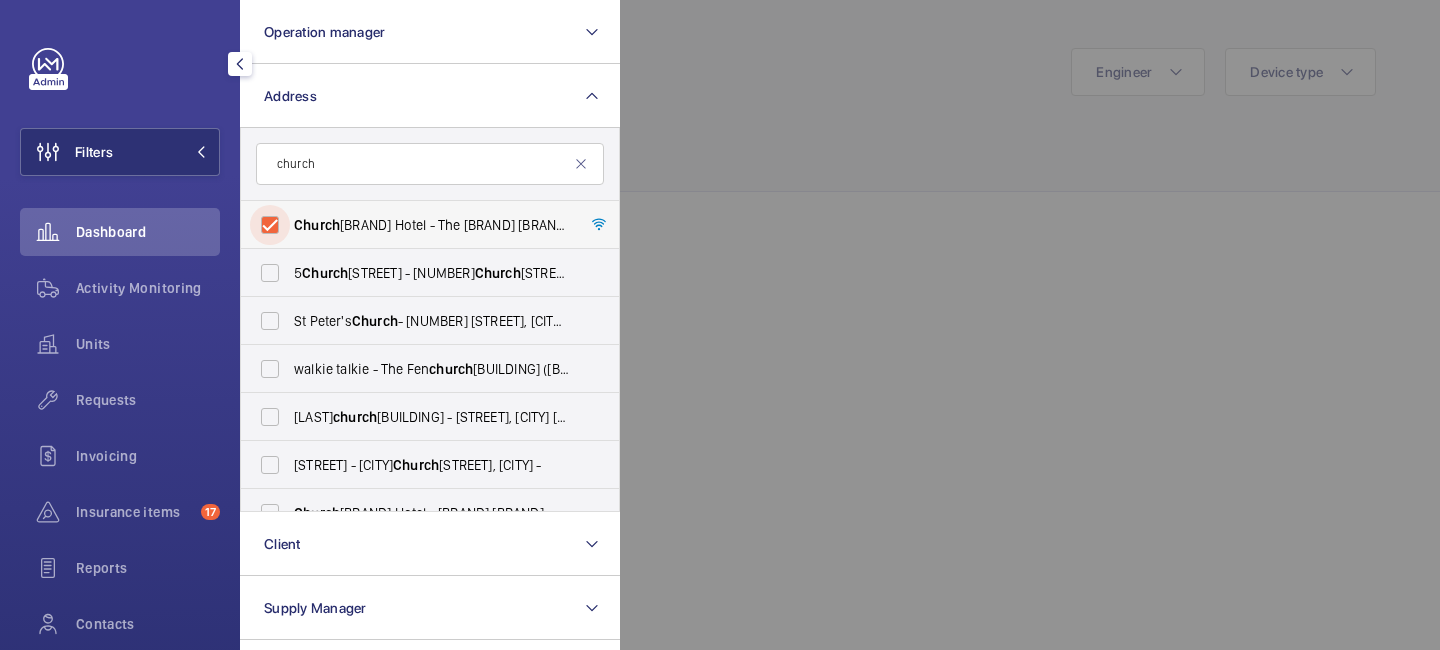 checkbox on "true" 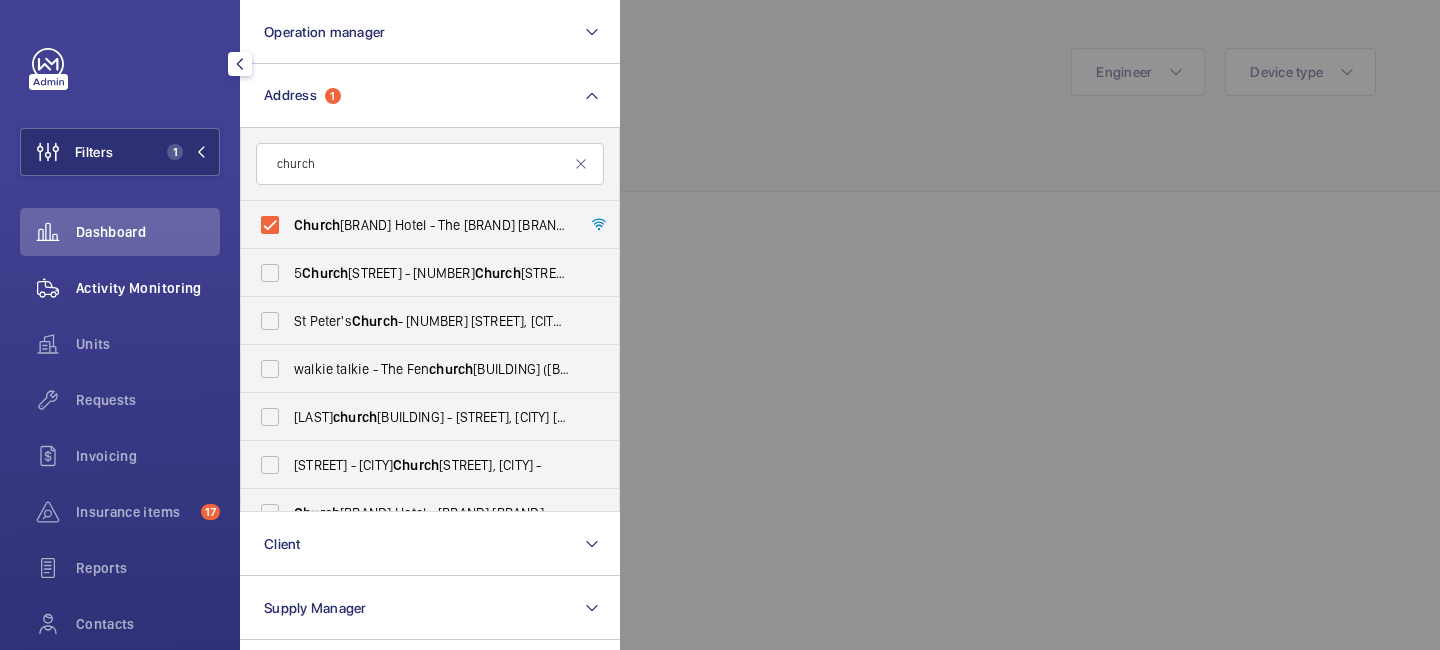 click on "Activity Monitoring" 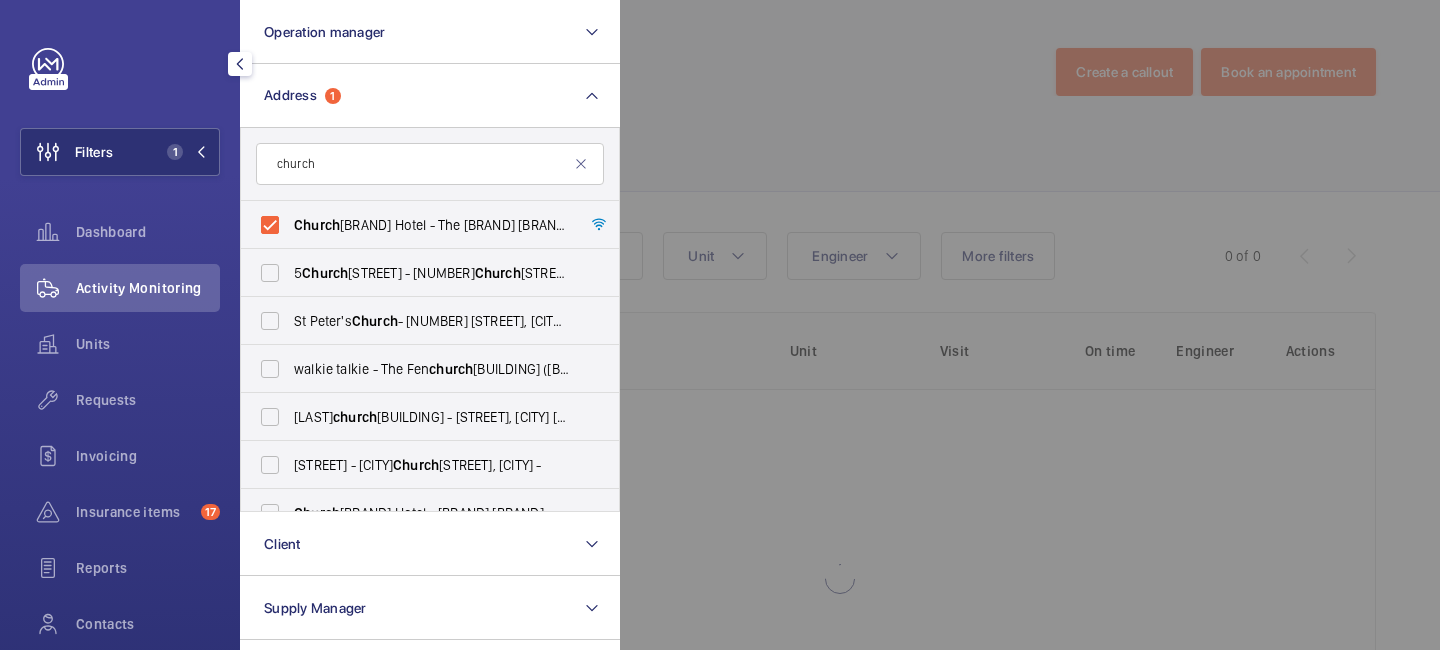 click 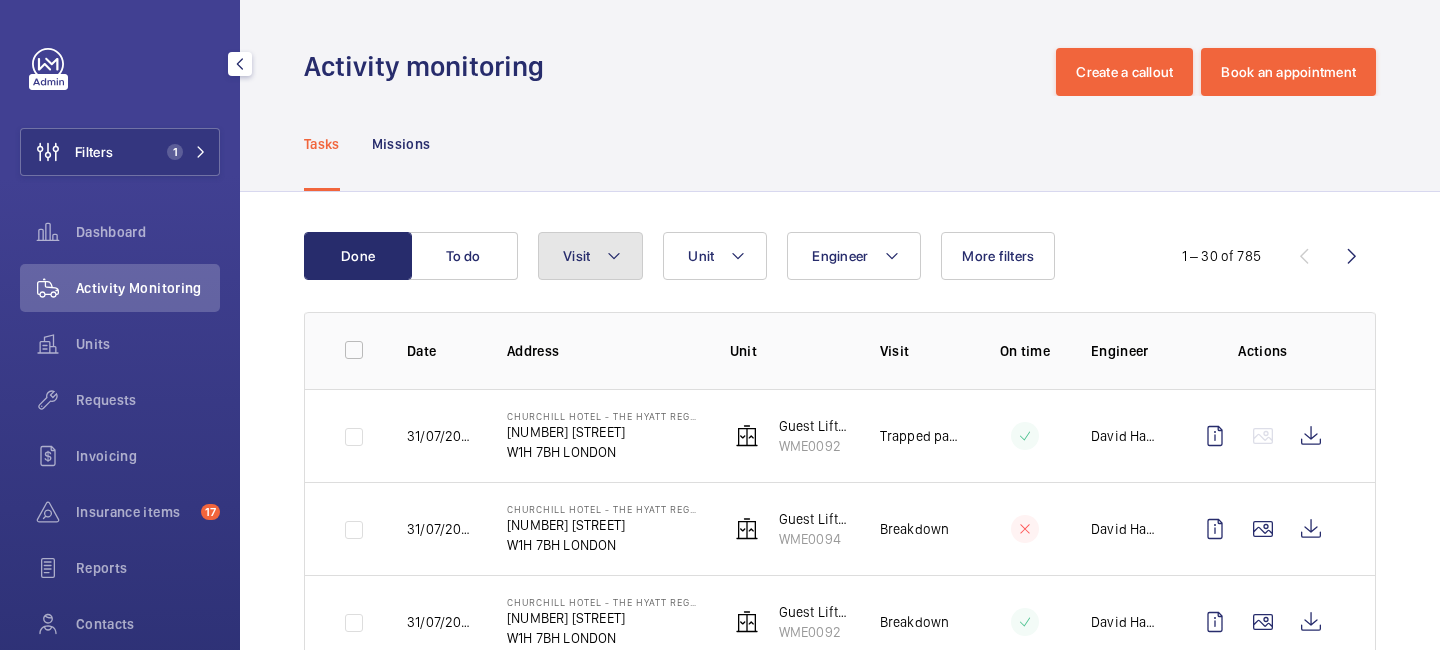 click 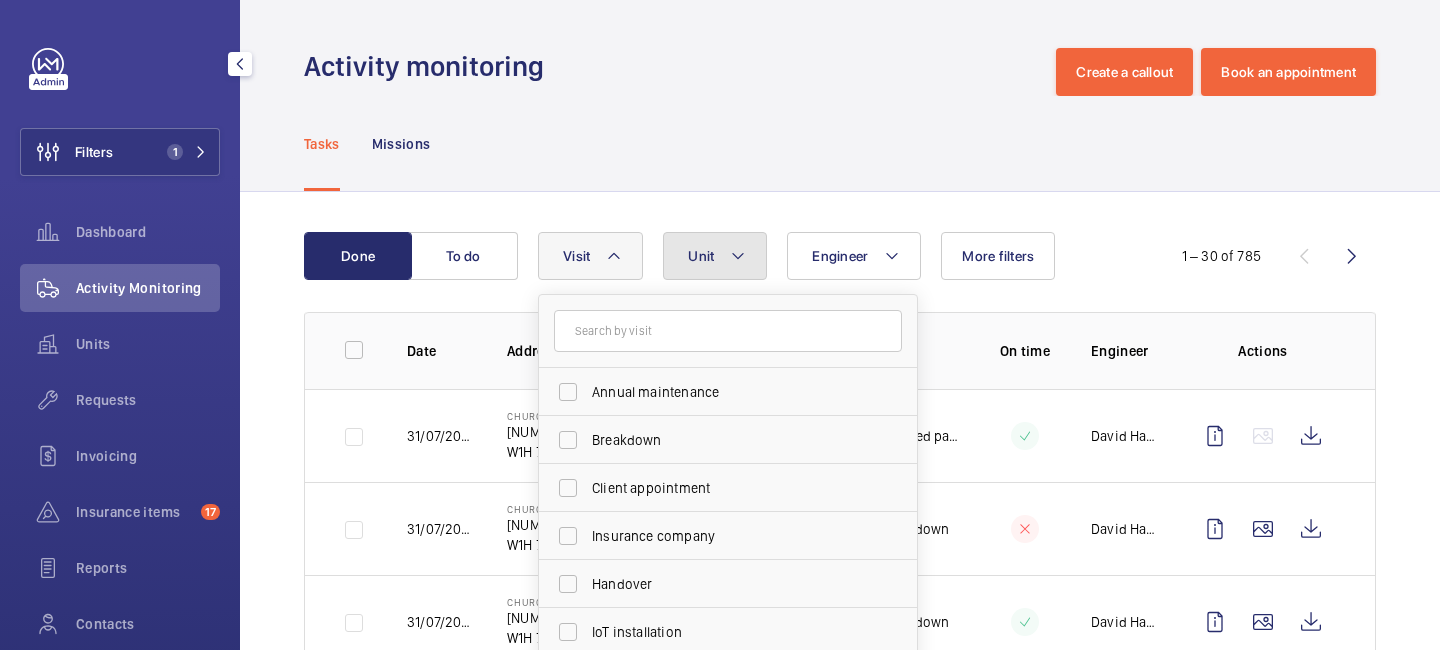 click on "Unit" 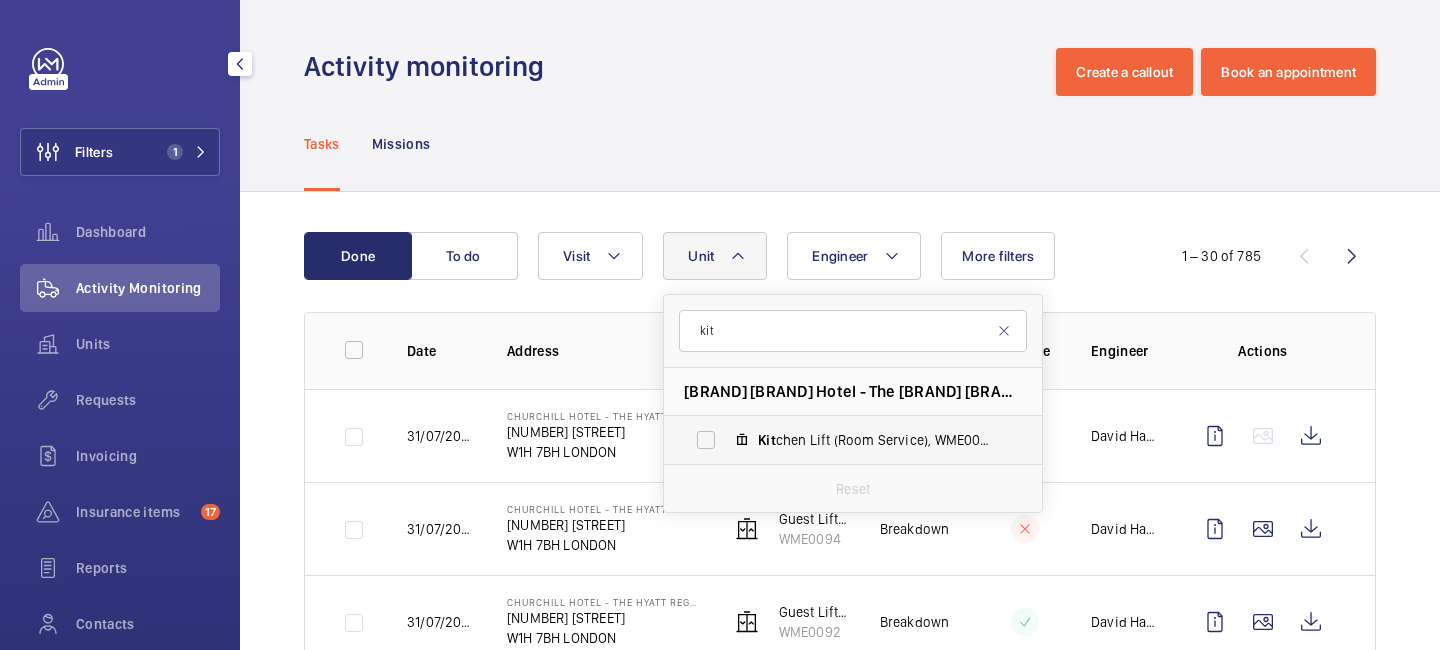 type on "kit" 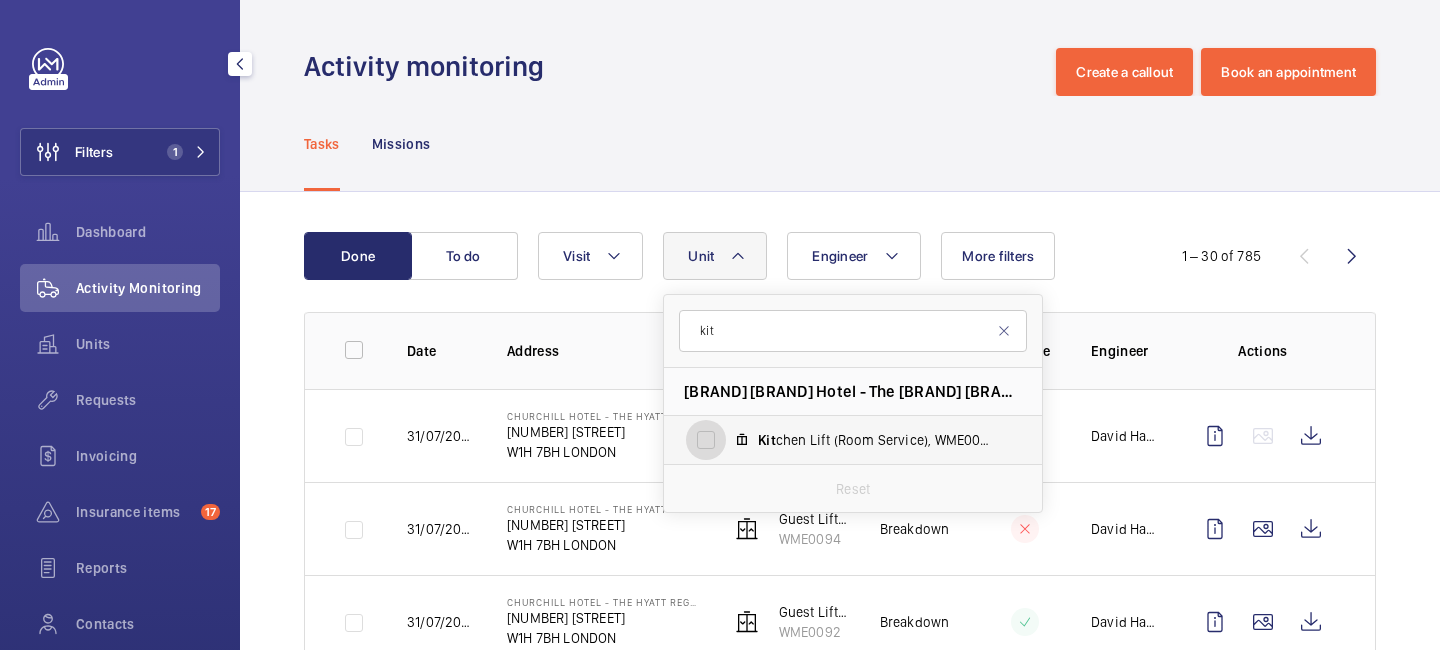 click on "Kit chen Lift (Room Service), WME0099" at bounding box center (706, 440) 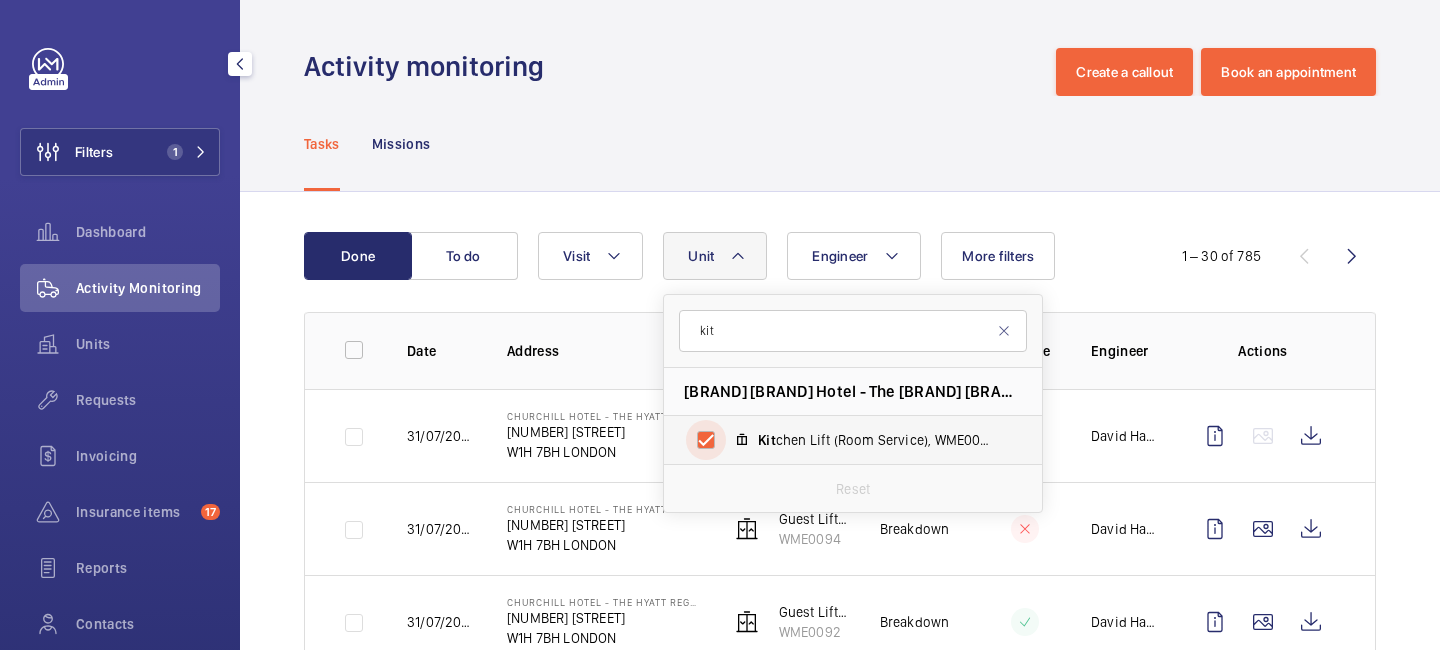 checkbox on "true" 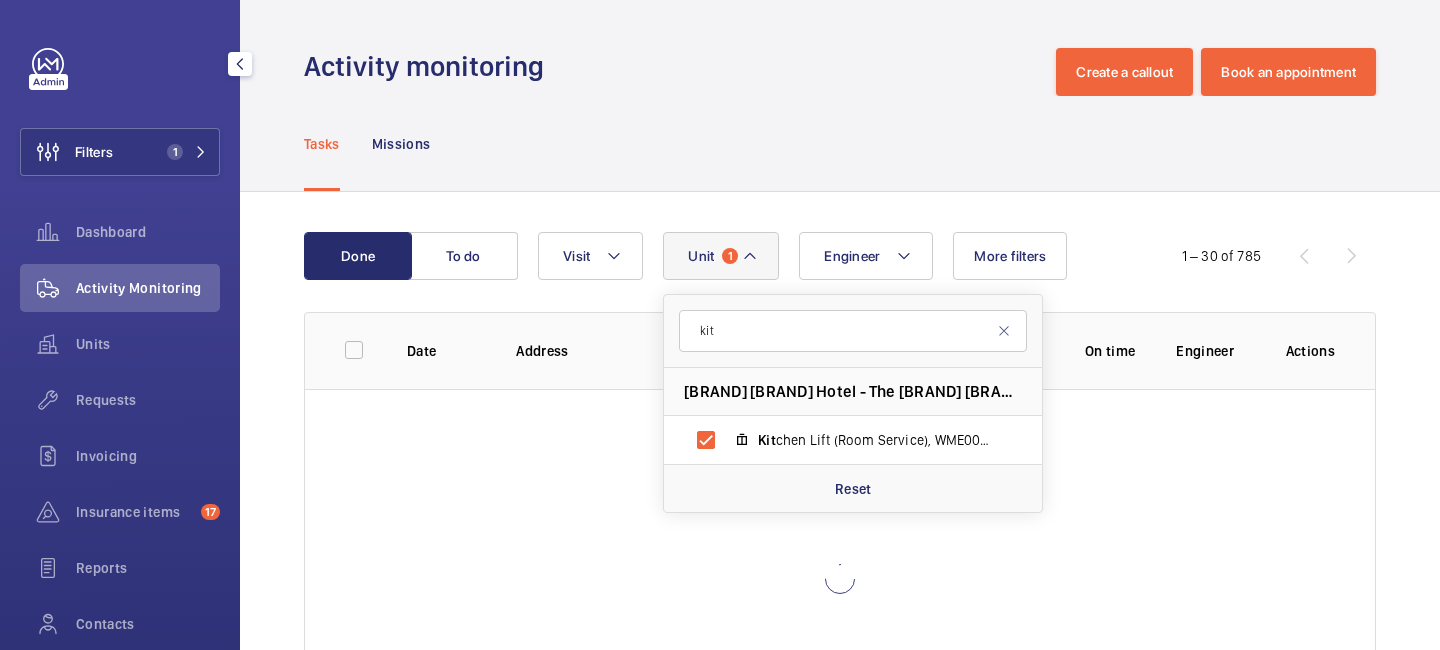 click on "[ACTION] To do [OCCUPATION] [UNIT] [BRAND] Hotel - The [BRAND] [BRAND] London - [NUMBER] [STREET], [POSTAL_CODE] [CITY] [ACTION] Reset Visit More filters 1 – 30 of 785 Date Address Unit Visit On time [OCCUPATION] Actions" 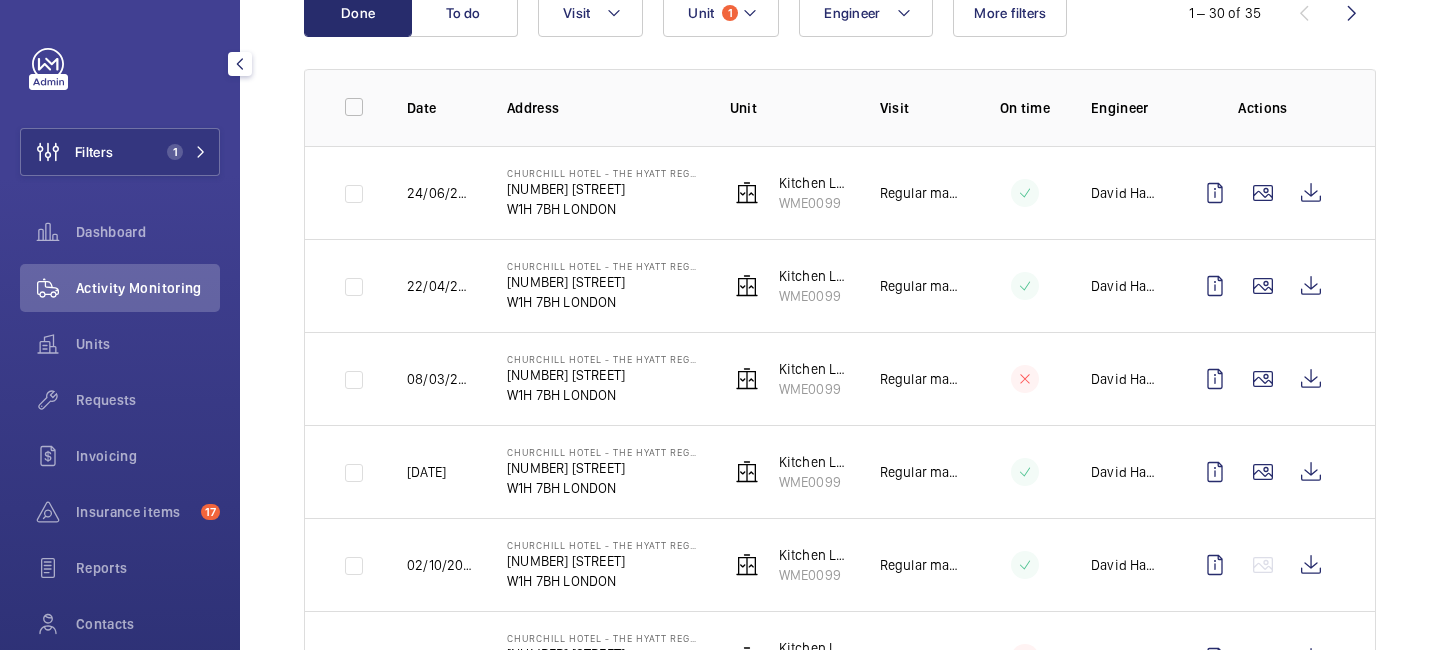 scroll, scrollTop: 0, scrollLeft: 0, axis: both 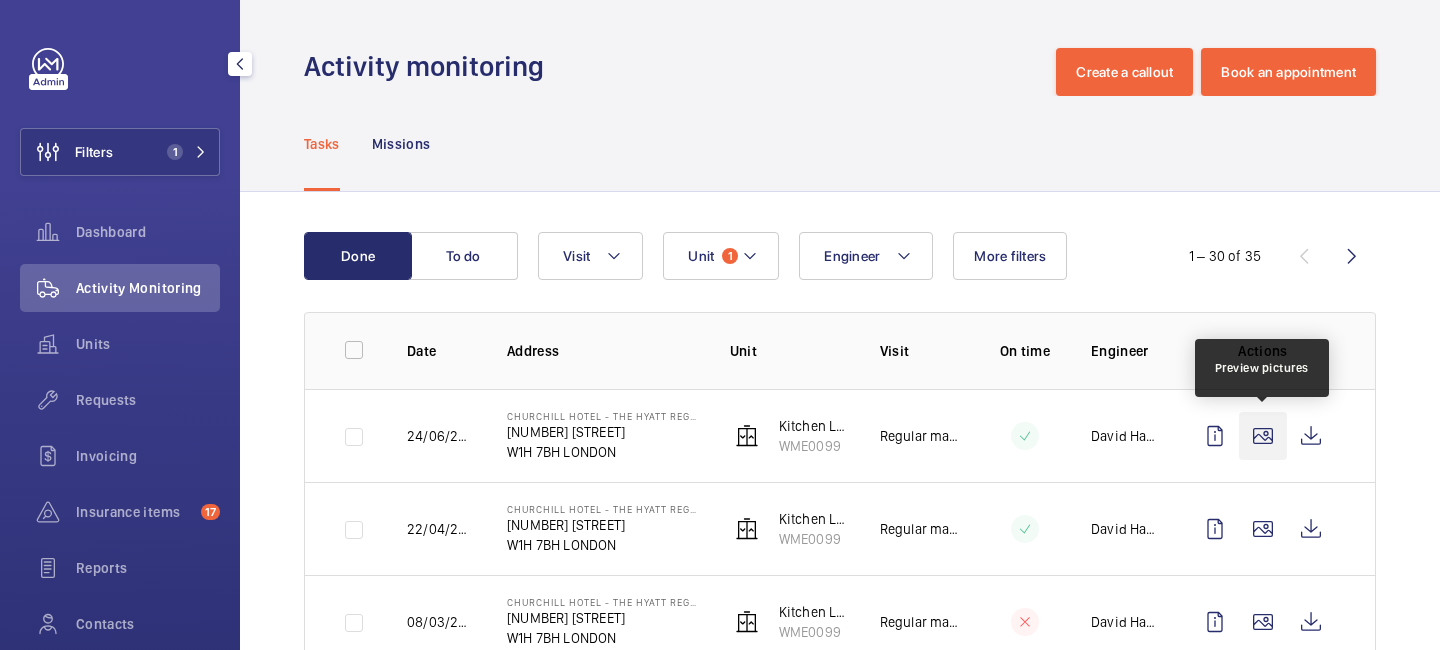 click 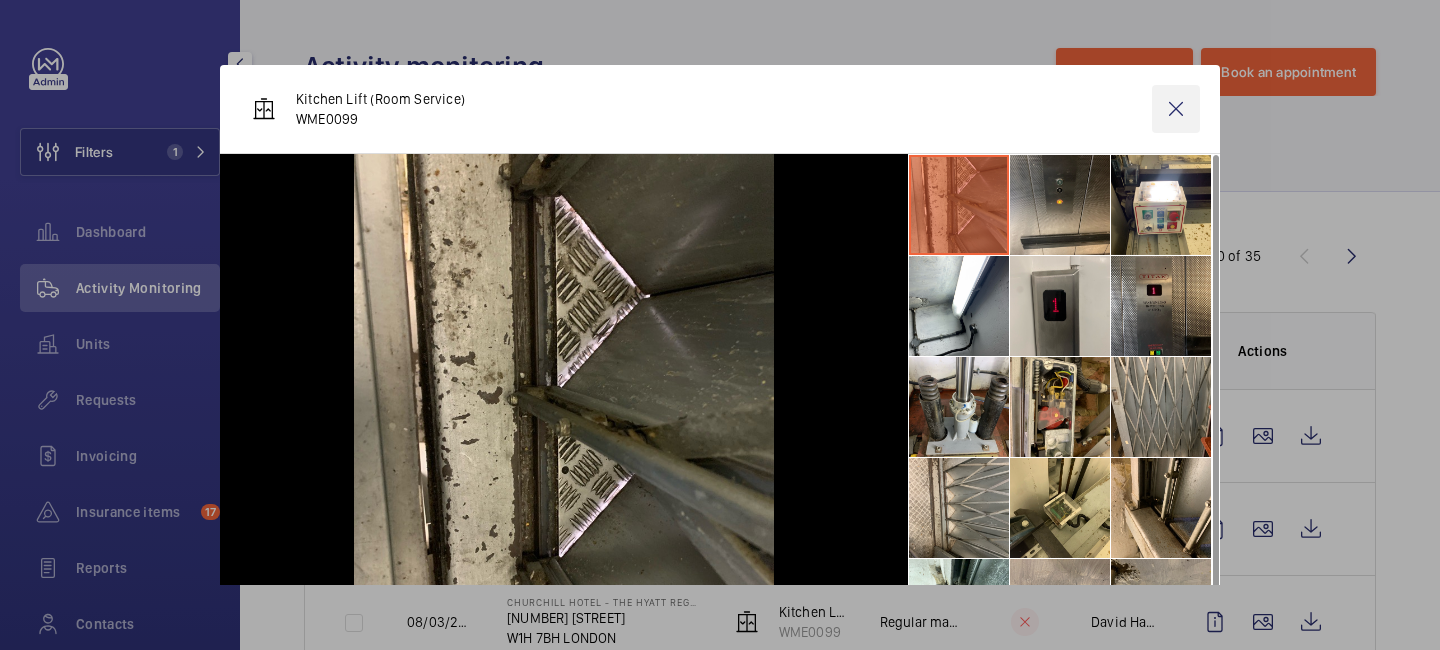 click at bounding box center [1176, 109] 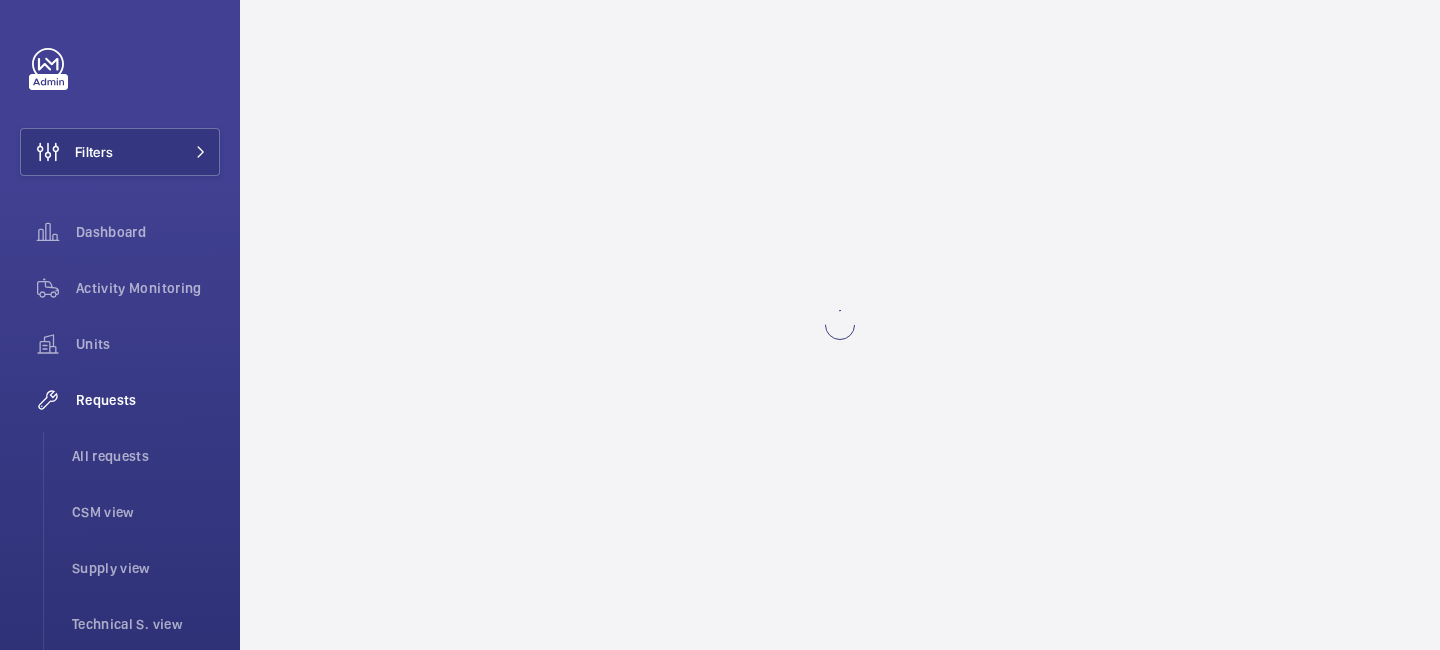 scroll, scrollTop: 0, scrollLeft: 0, axis: both 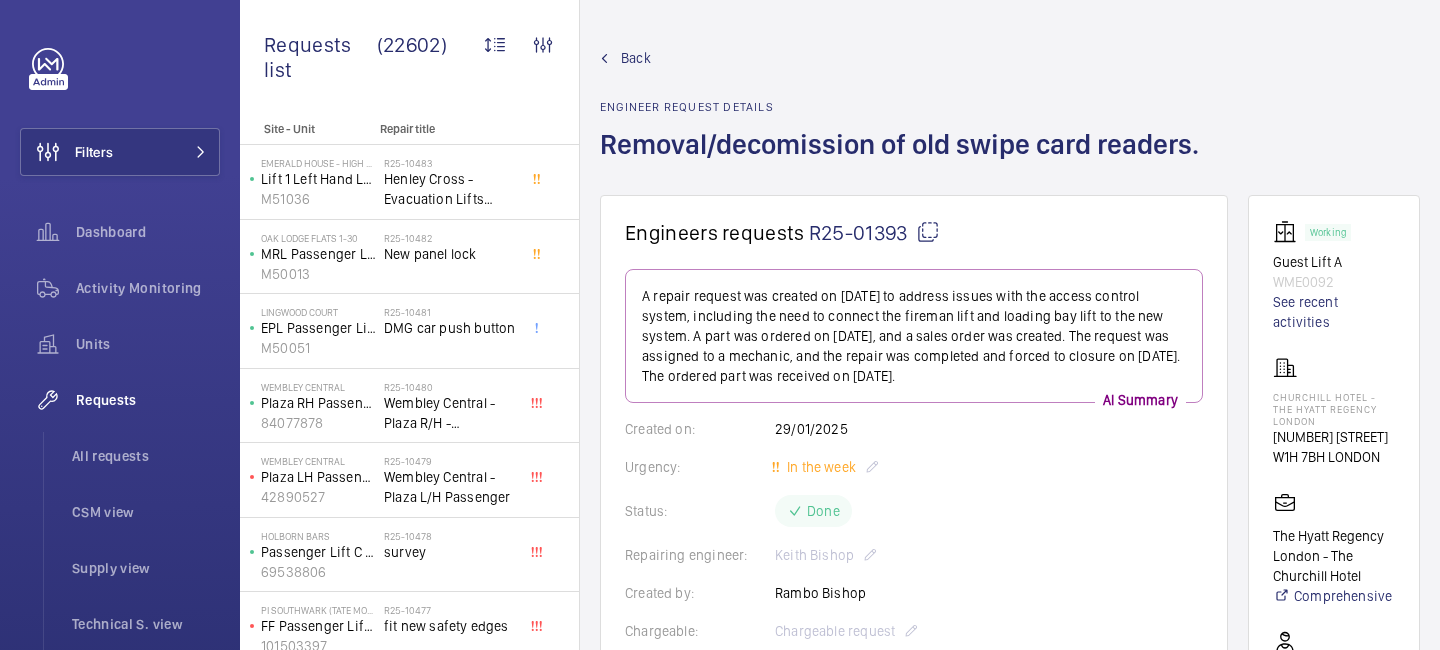click 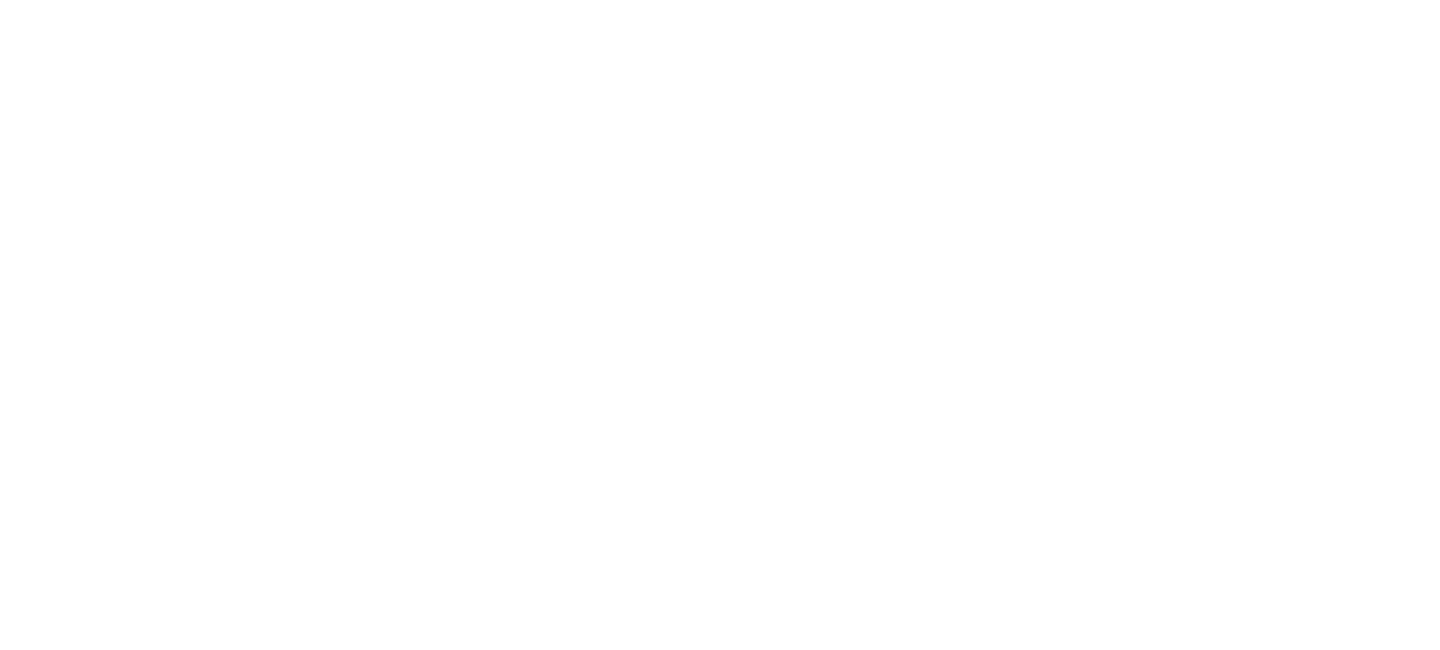 scroll, scrollTop: 0, scrollLeft: 0, axis: both 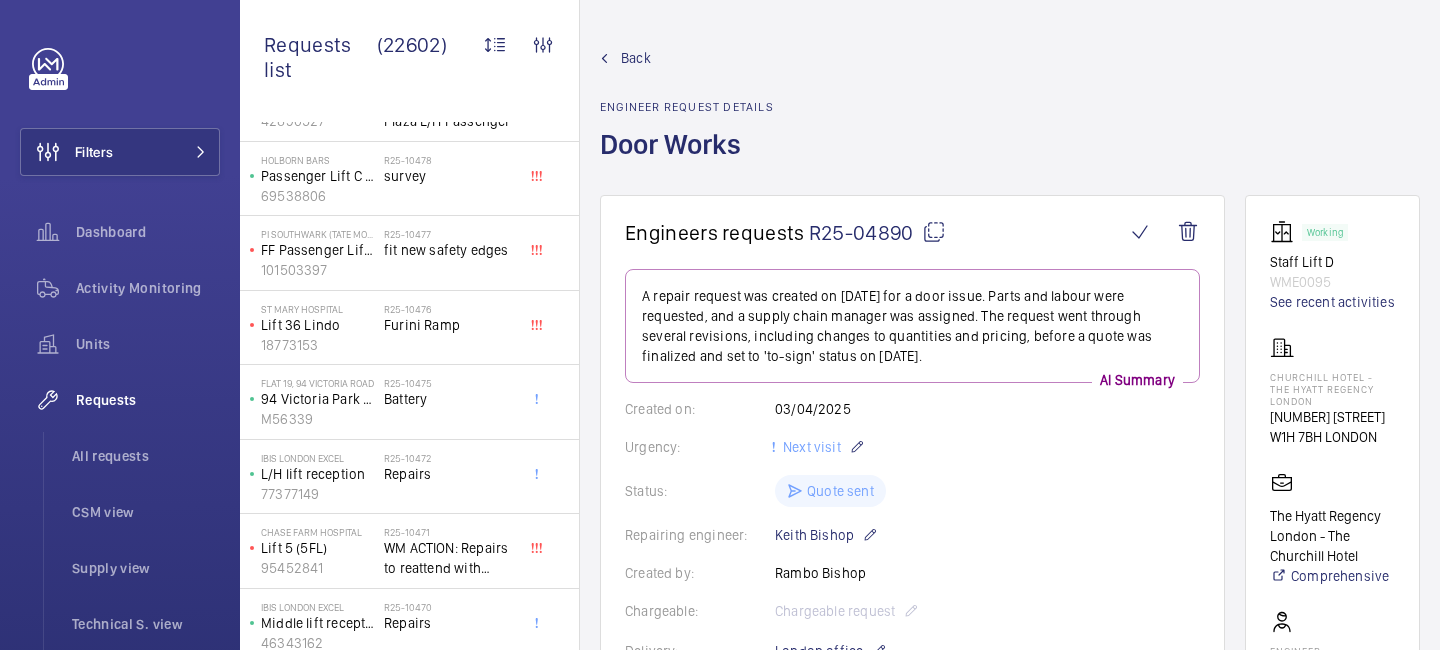 click 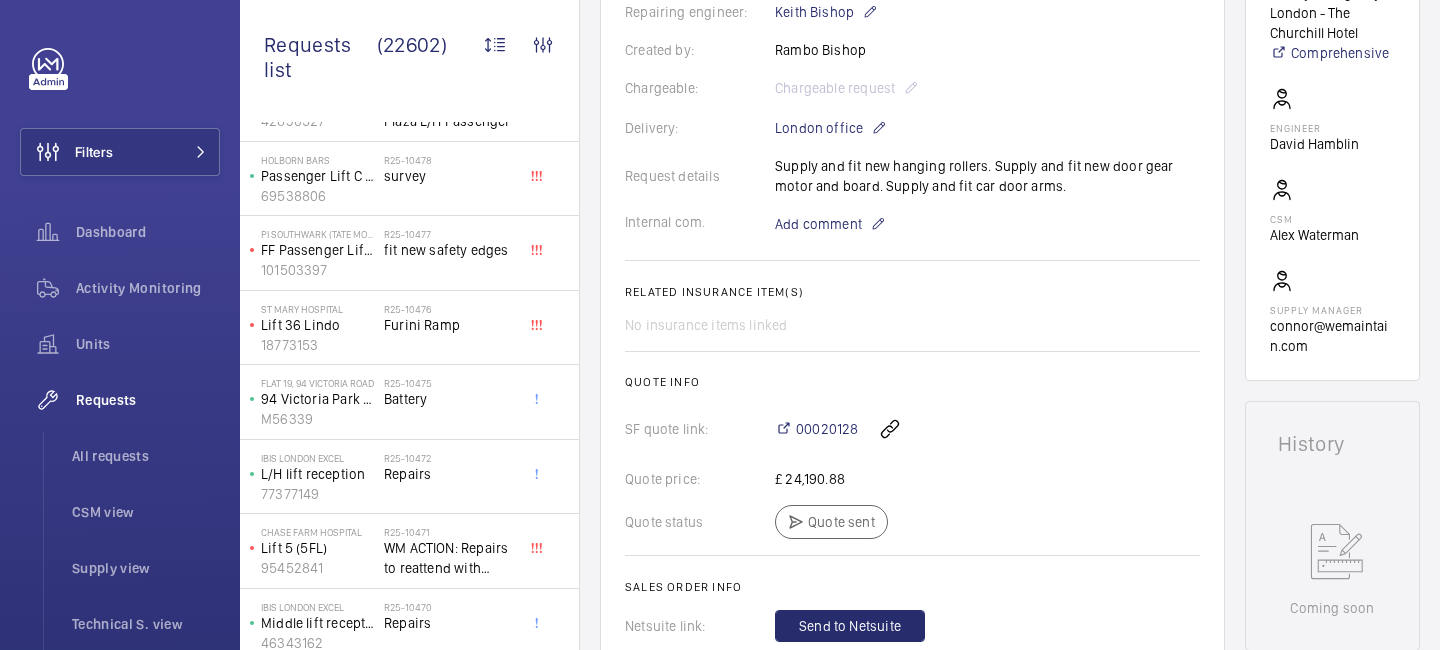 scroll, scrollTop: 562, scrollLeft: 0, axis: vertical 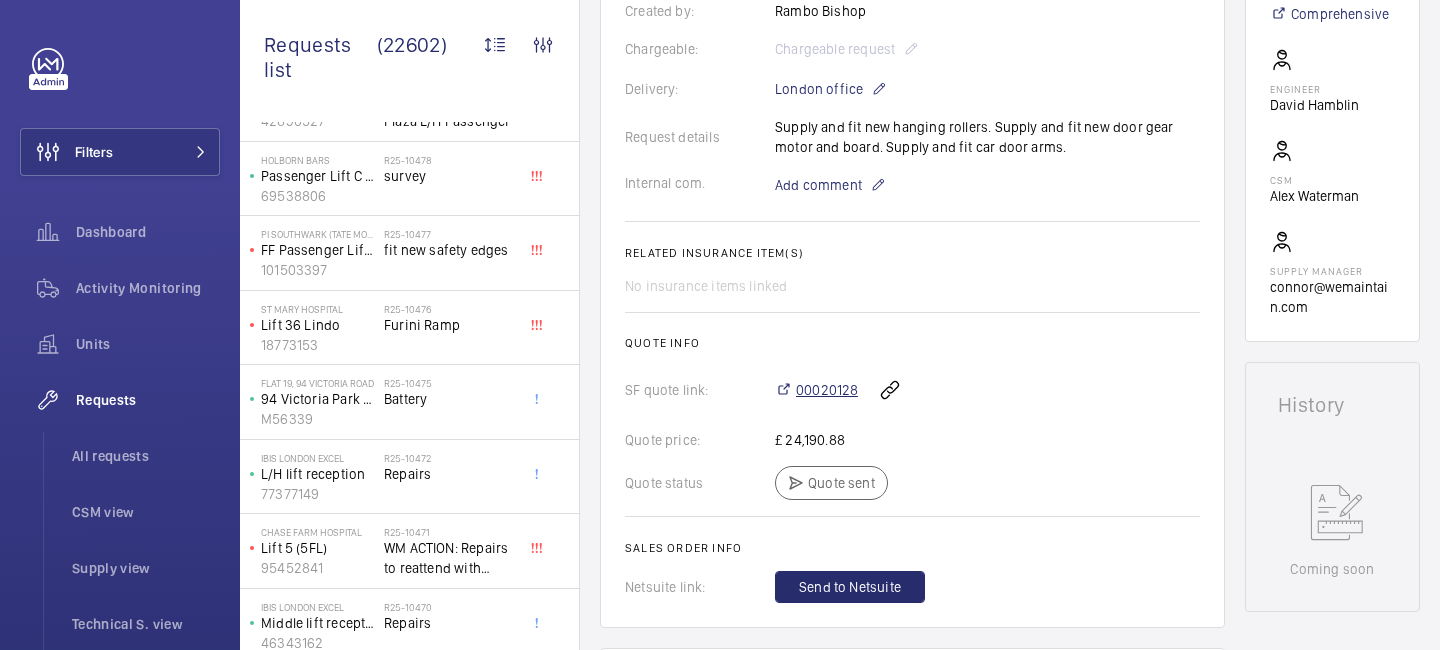 click on "00020128" 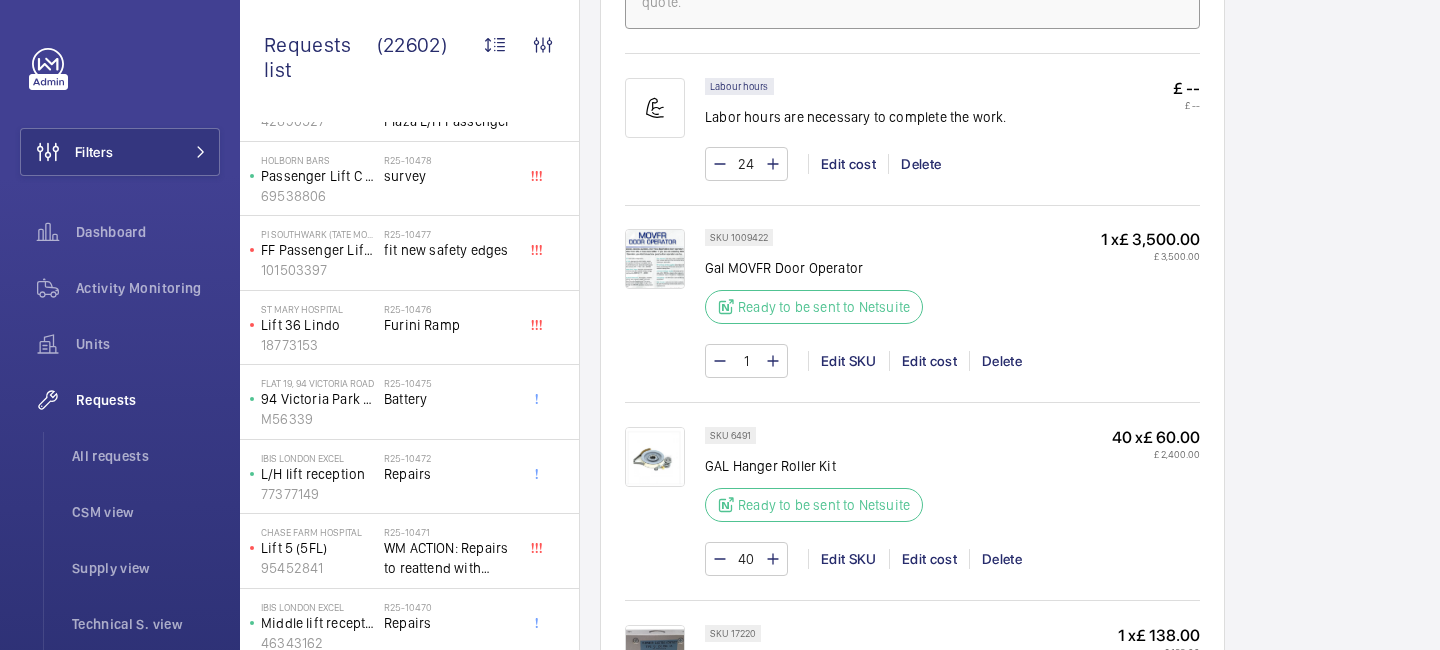 scroll, scrollTop: 1346, scrollLeft: 0, axis: vertical 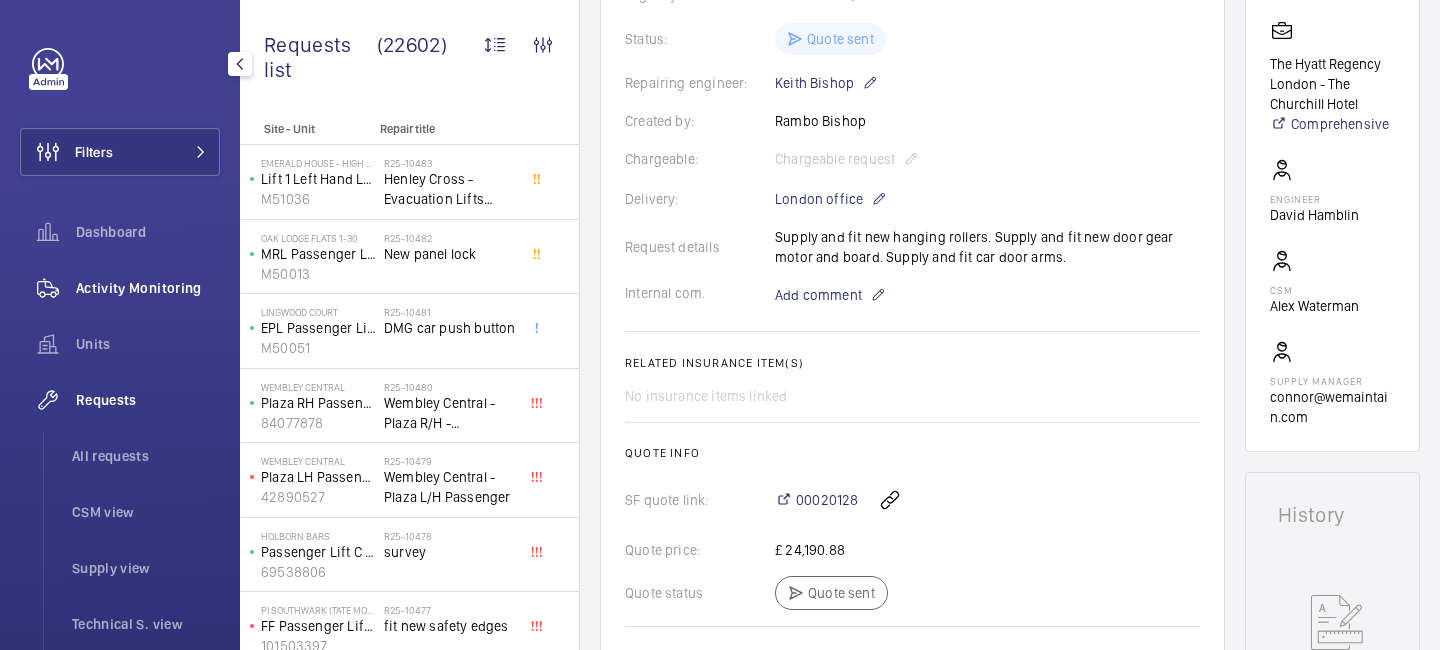 click on "Activity Monitoring" 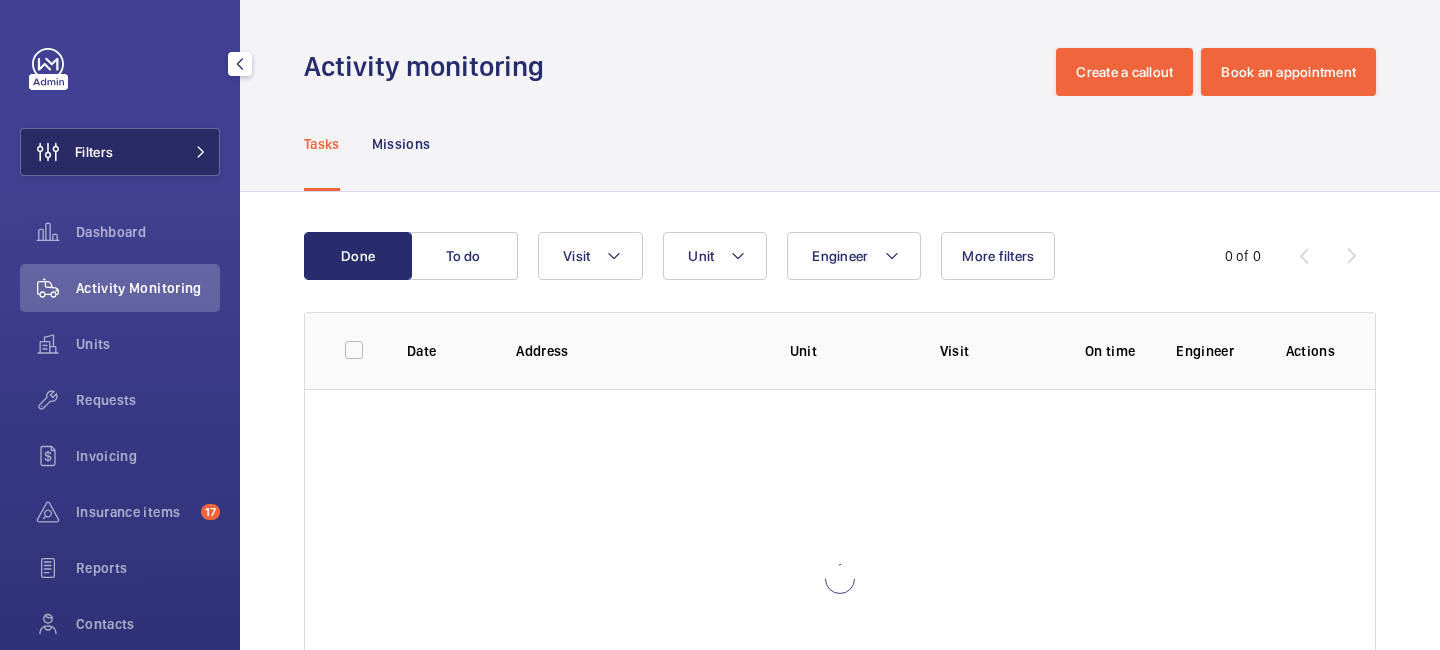 click on "Filters" 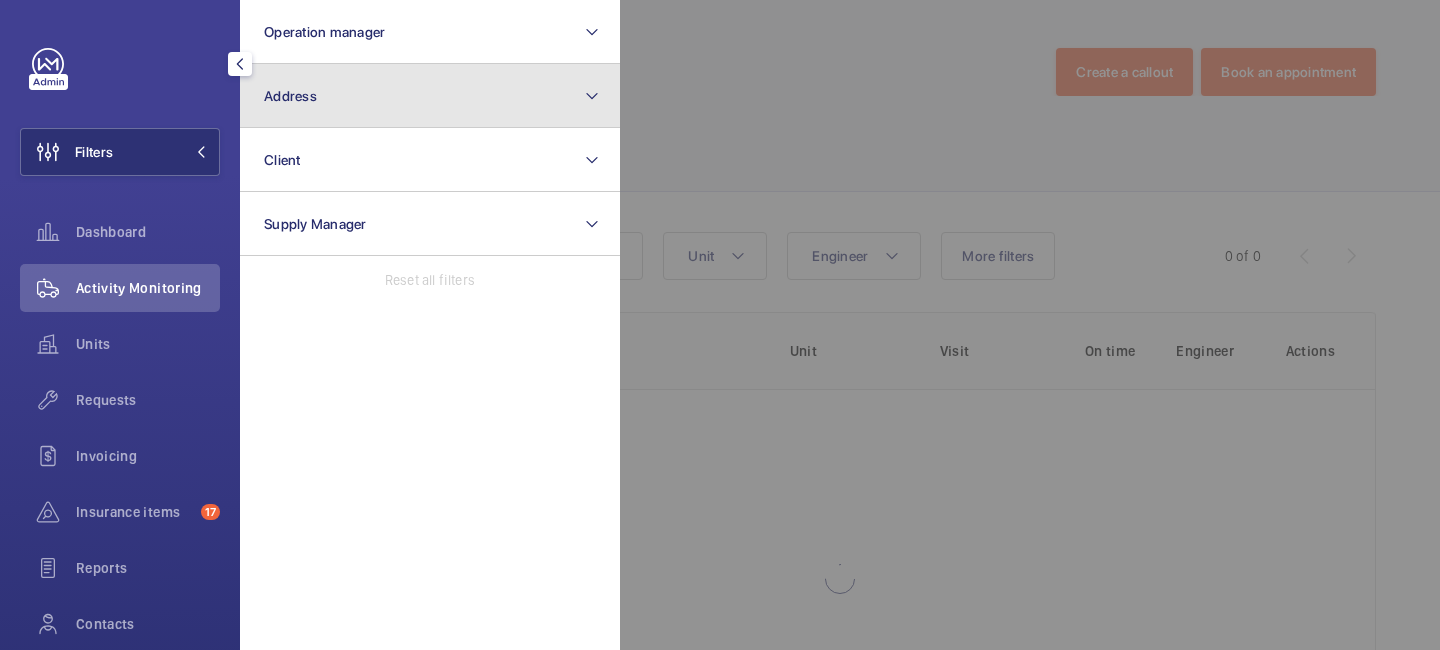 click on "Address" 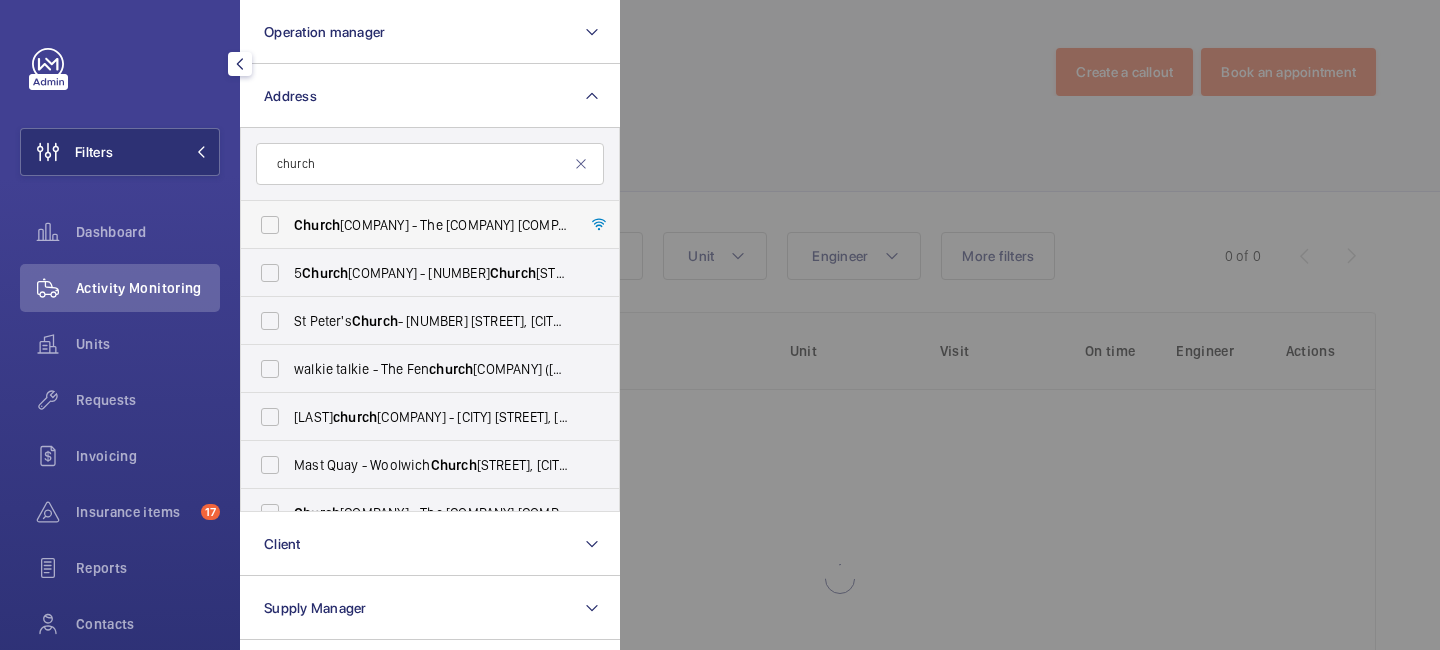 type on "church" 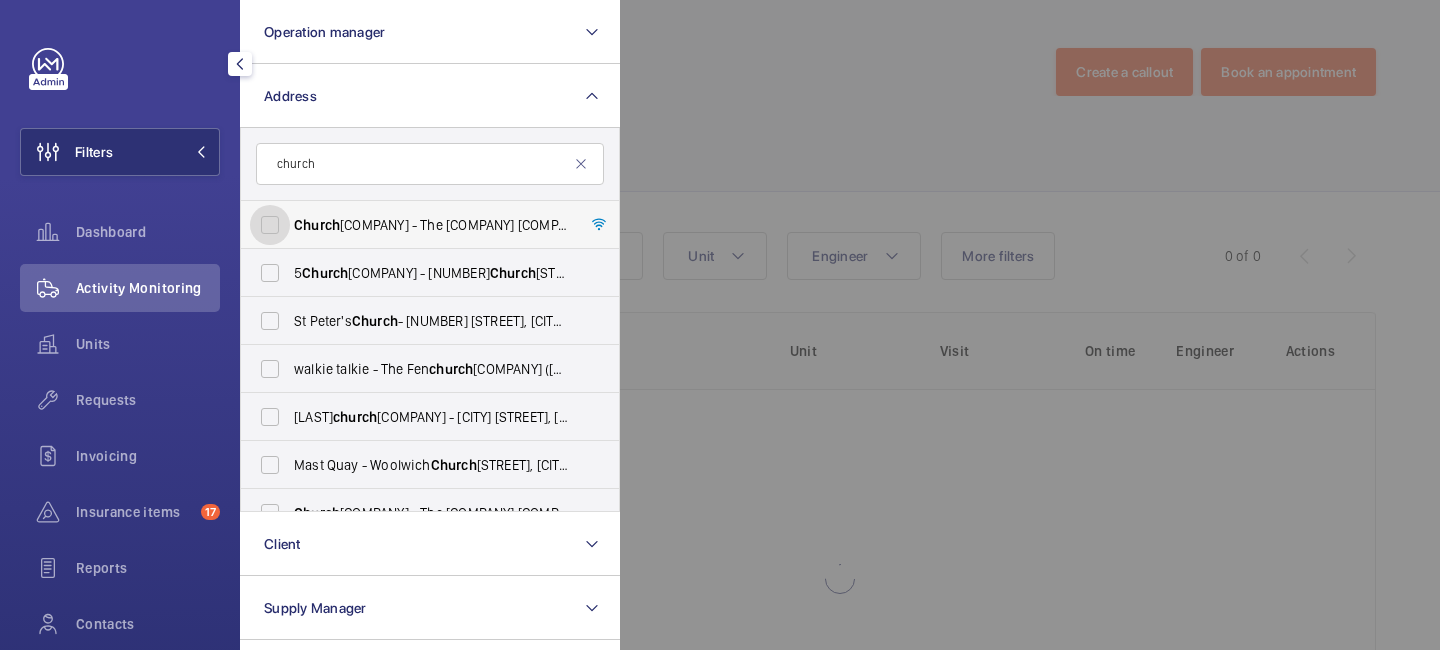click on "Church ill Hotel - The Hyatt Regency London - 30 Portman Square, LONDON W1H 7BH" at bounding box center (270, 225) 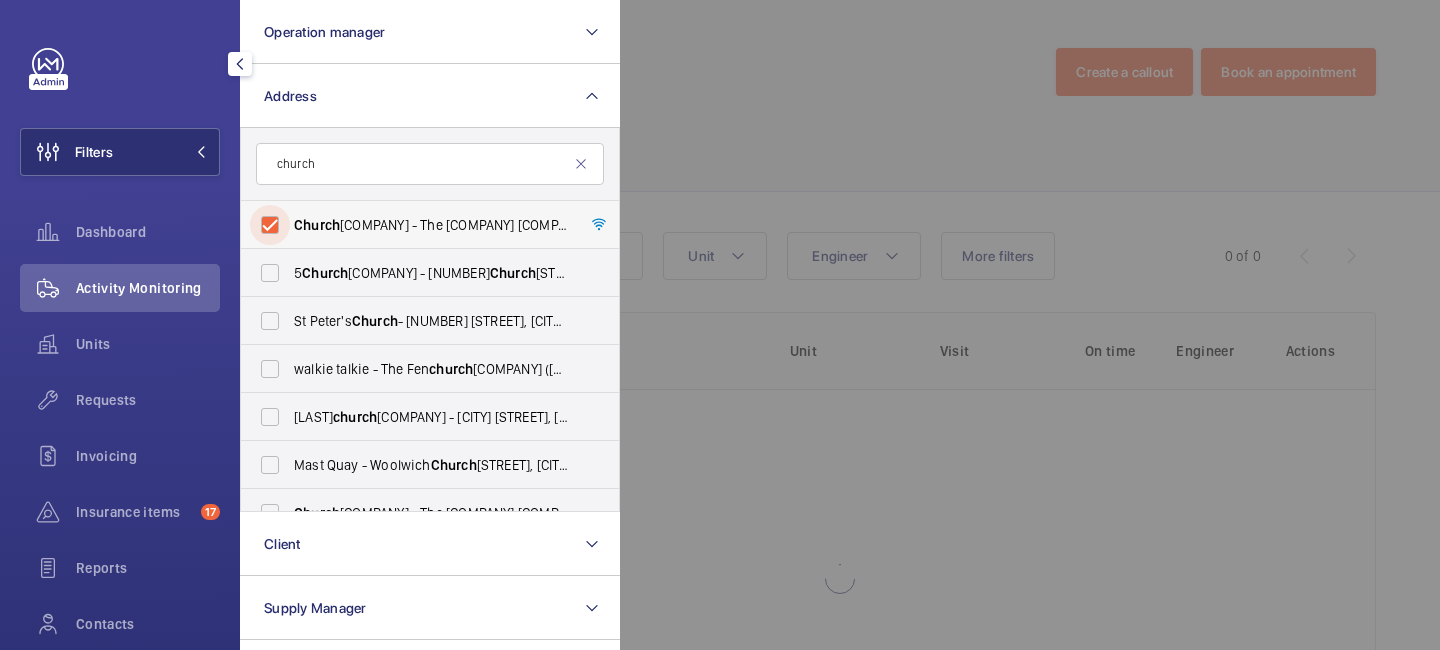 checkbox on "true" 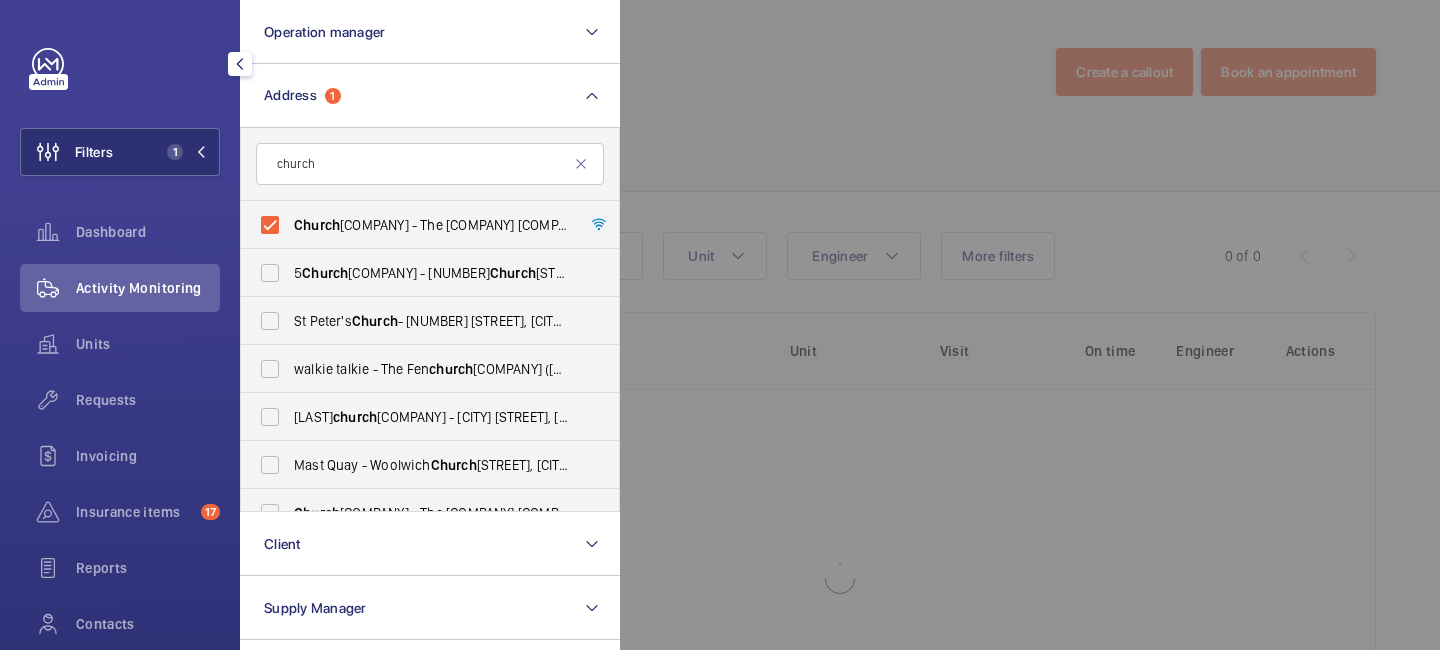 click 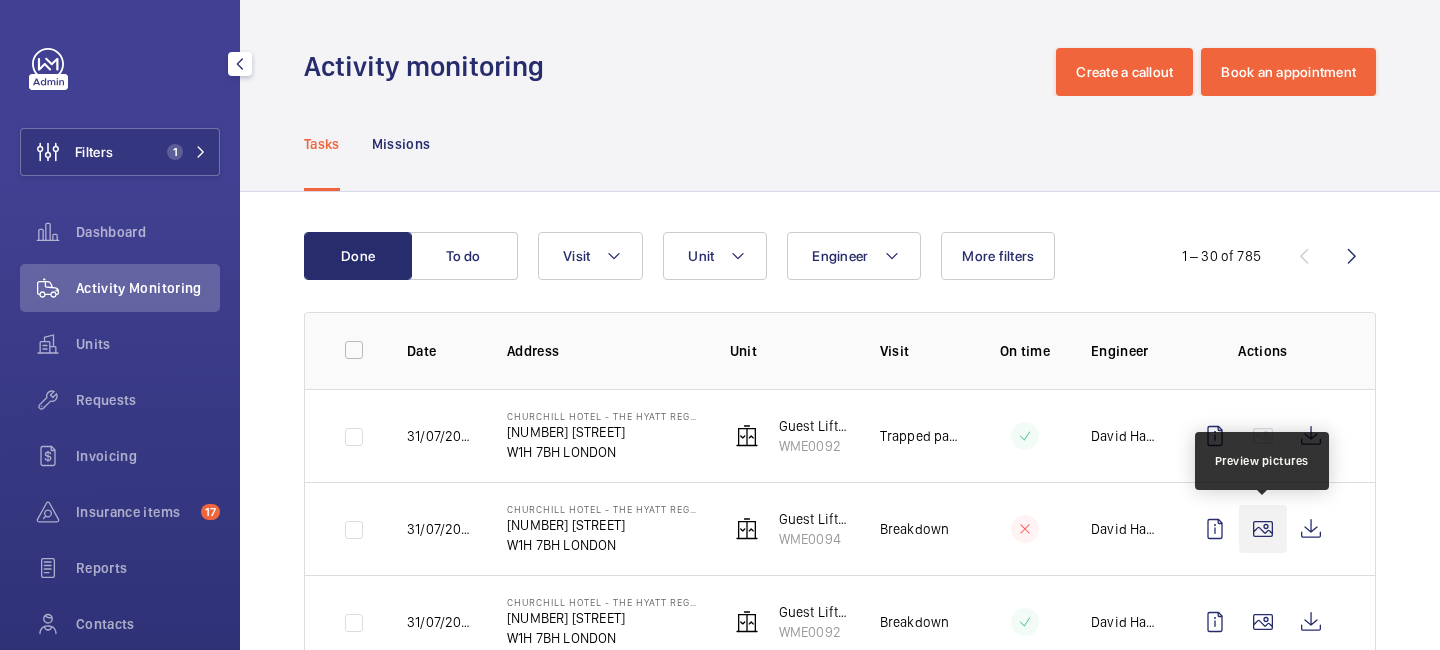 click 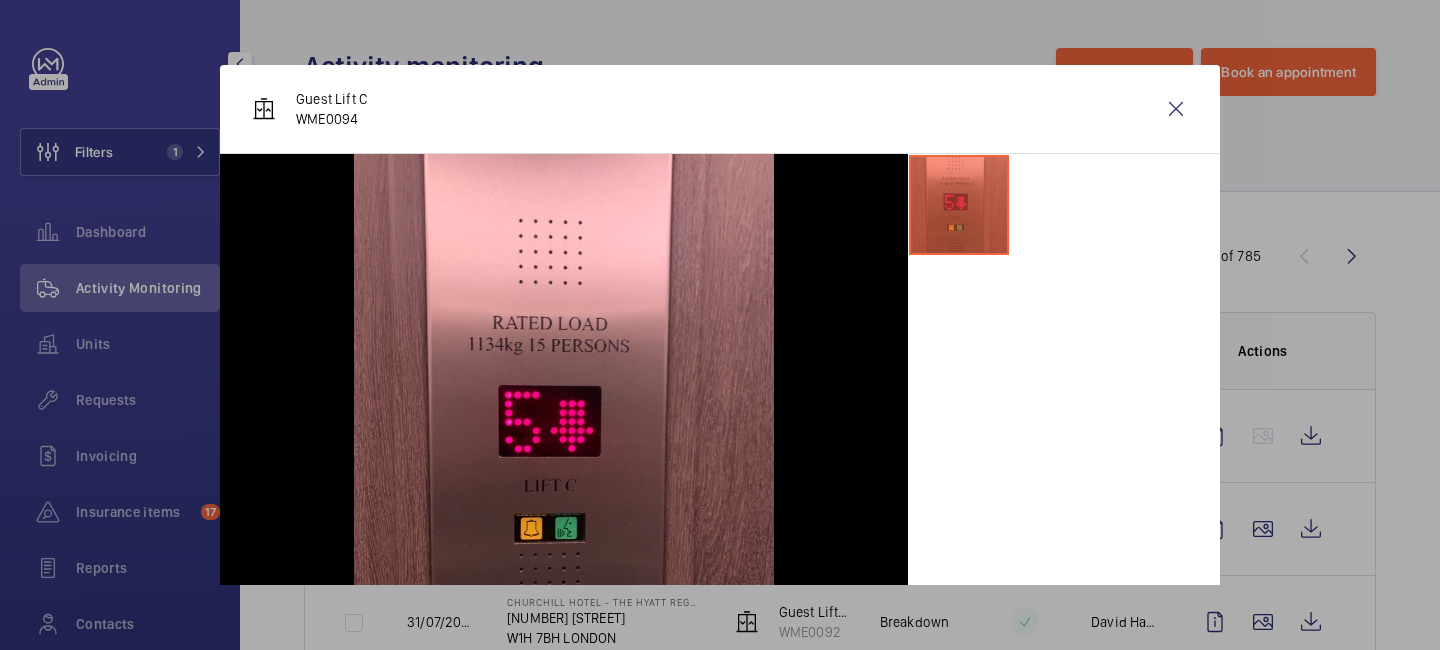 click on "Guest Lift C   WME0094" at bounding box center [720, 109] 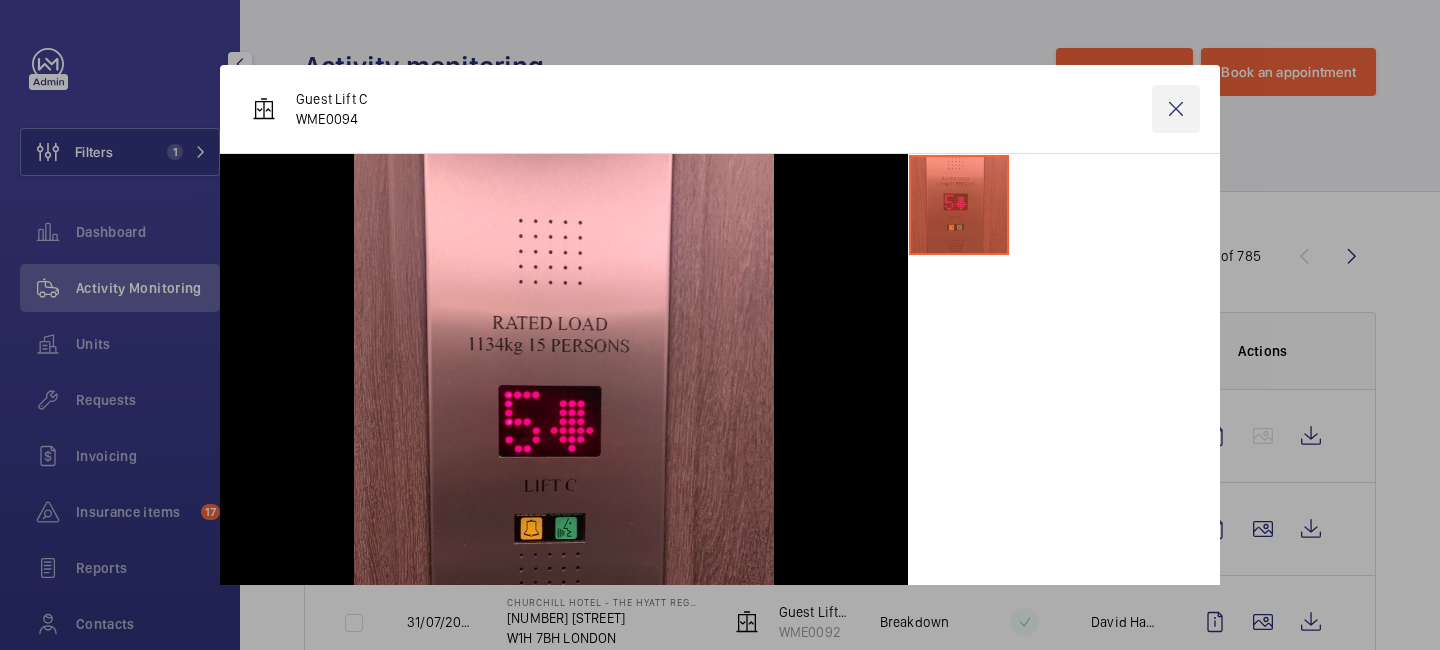 click at bounding box center (1176, 109) 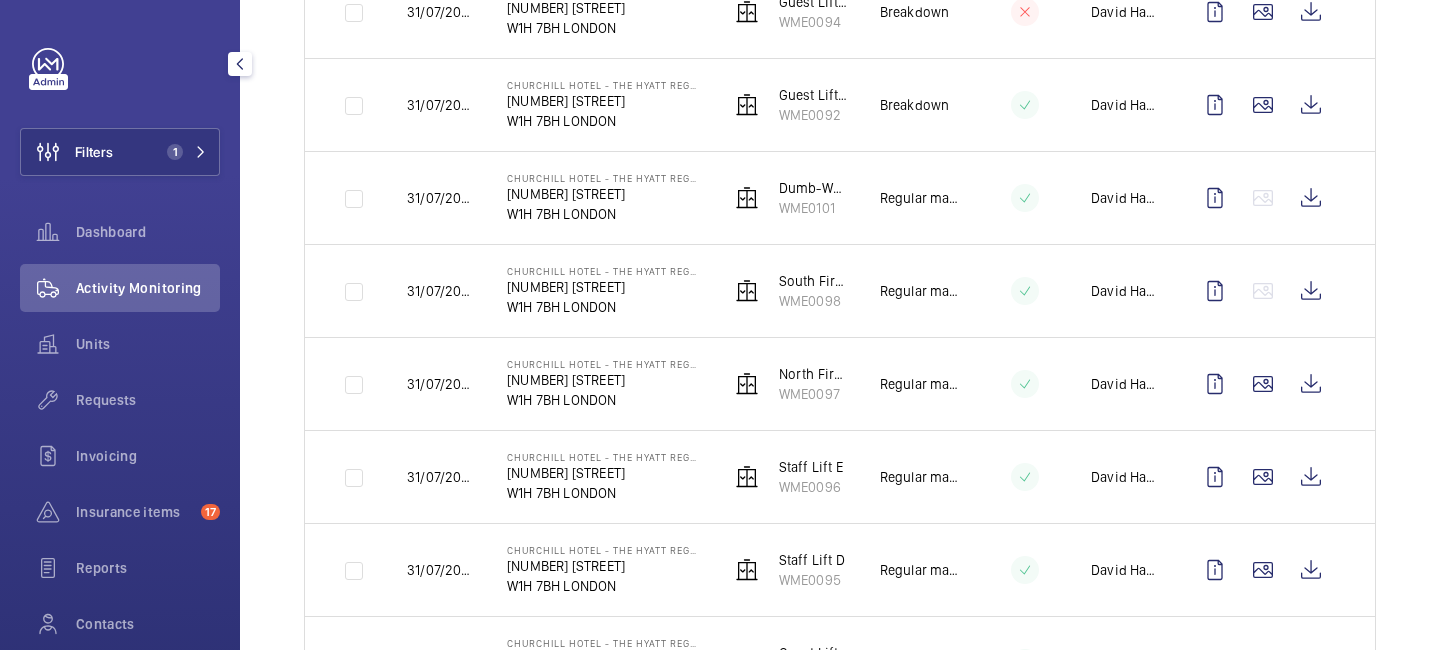 scroll, scrollTop: 559, scrollLeft: 0, axis: vertical 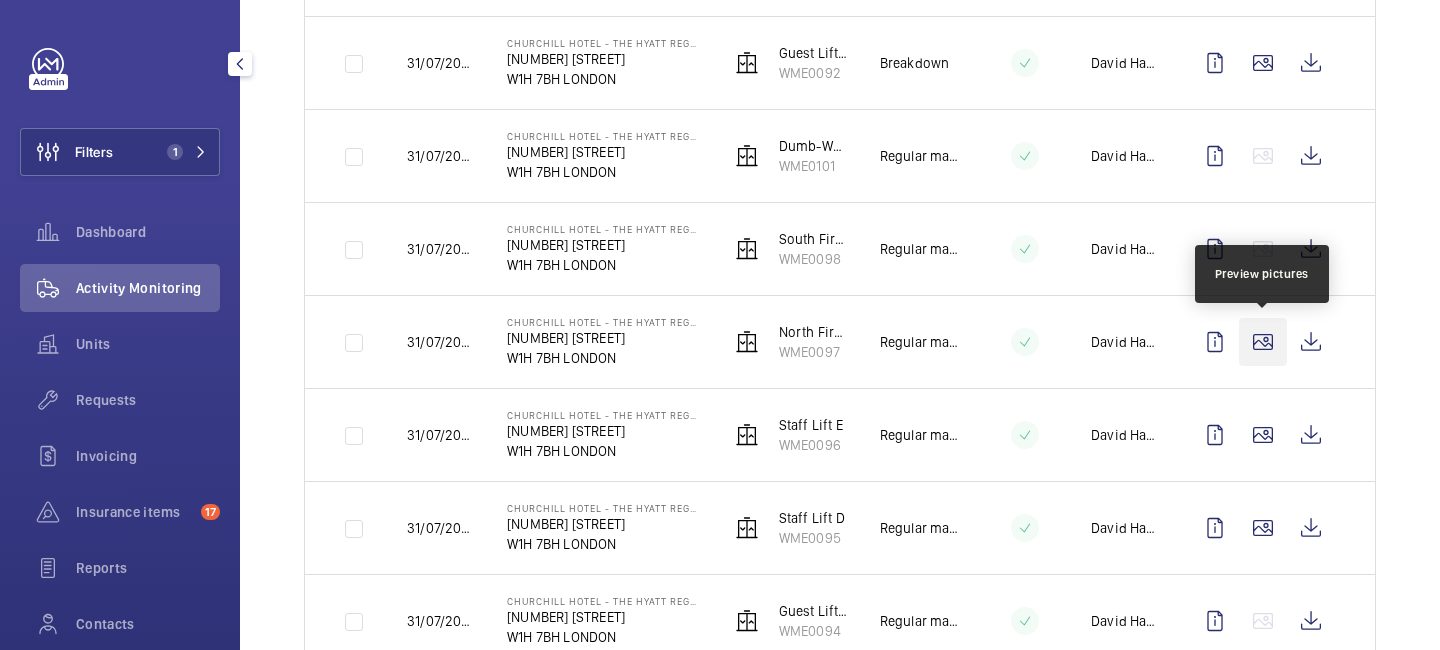 click 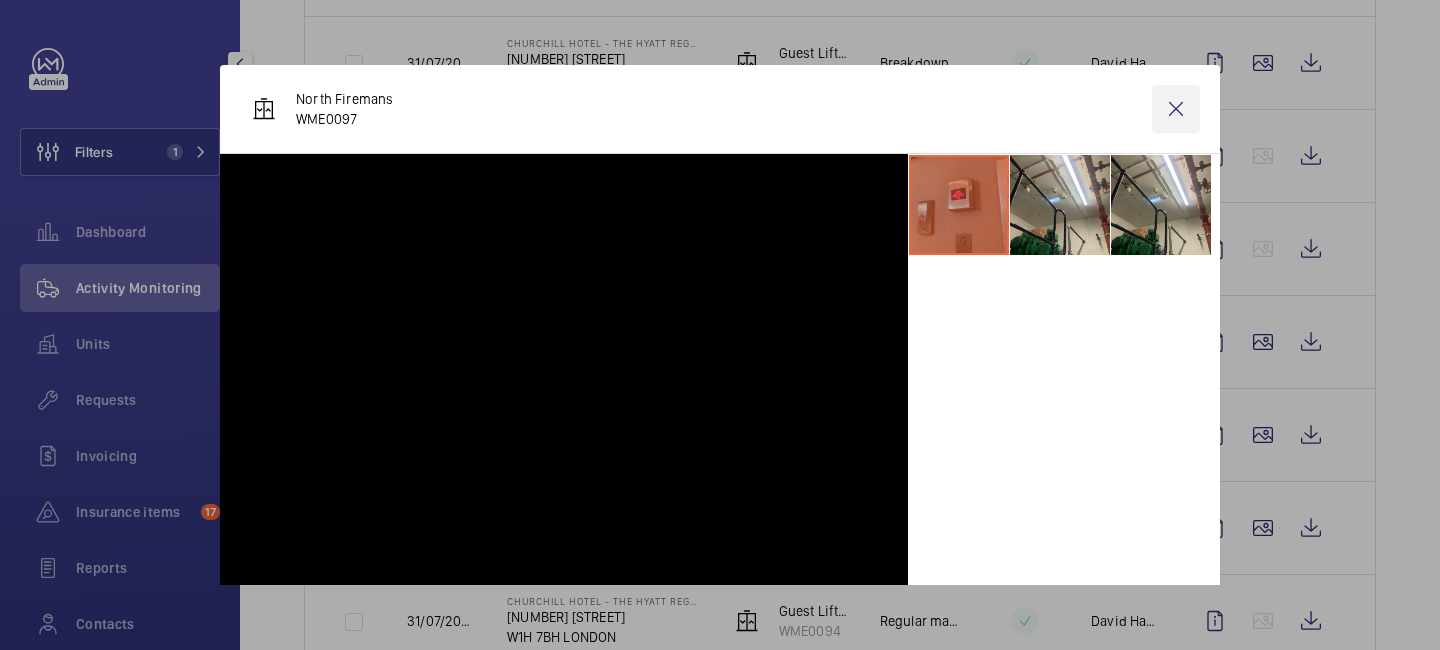 click at bounding box center (1176, 109) 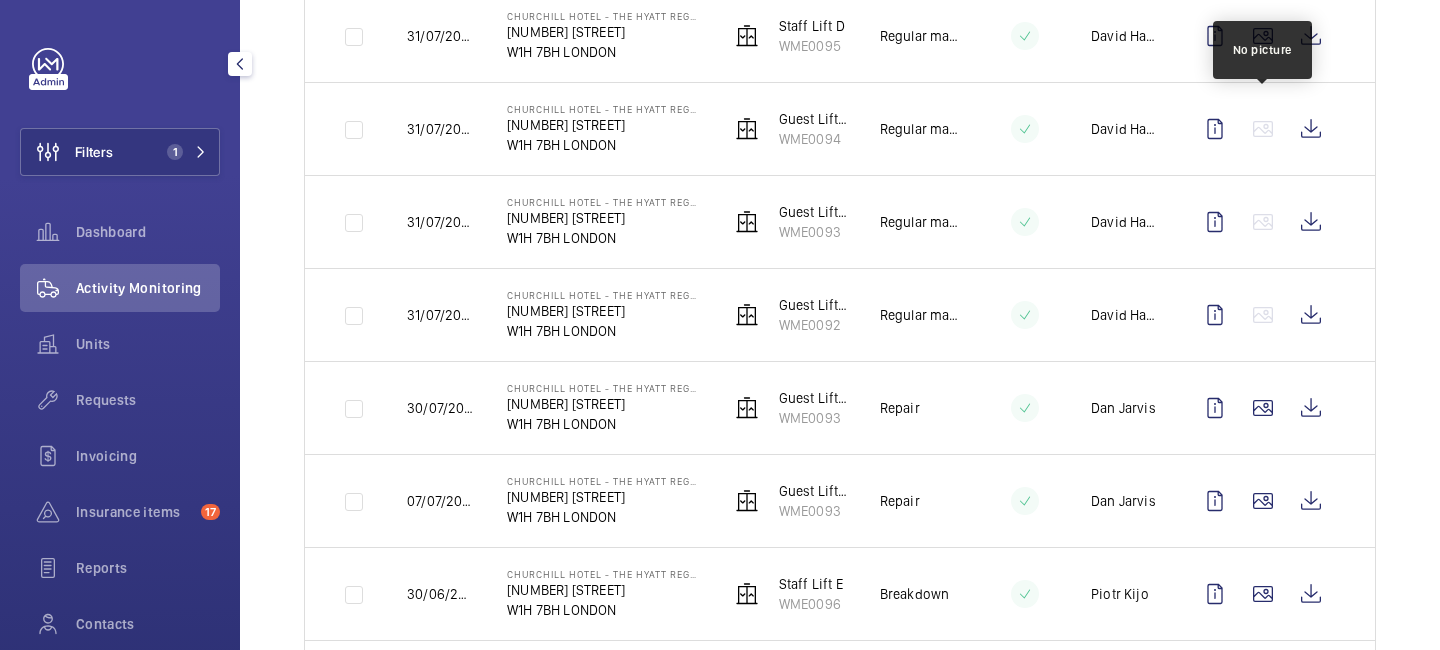 scroll, scrollTop: 995, scrollLeft: 0, axis: vertical 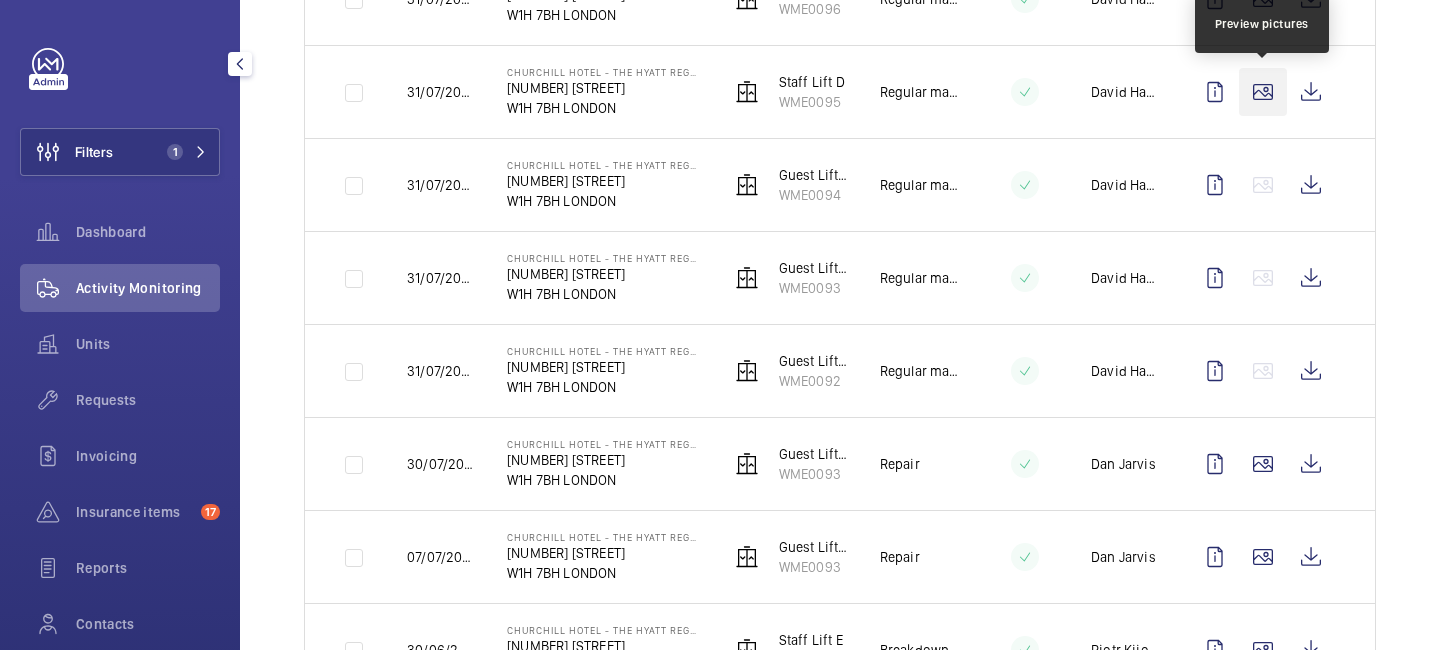 click 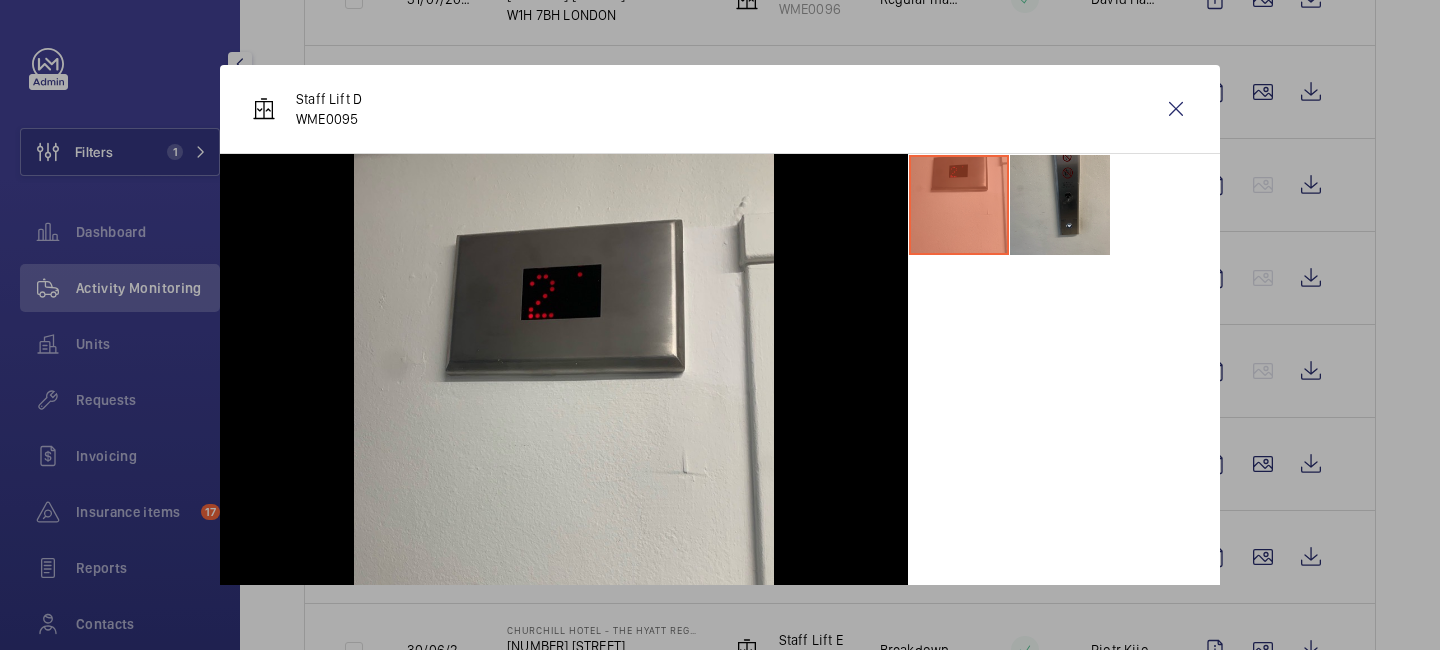click at bounding box center [1060, 205] 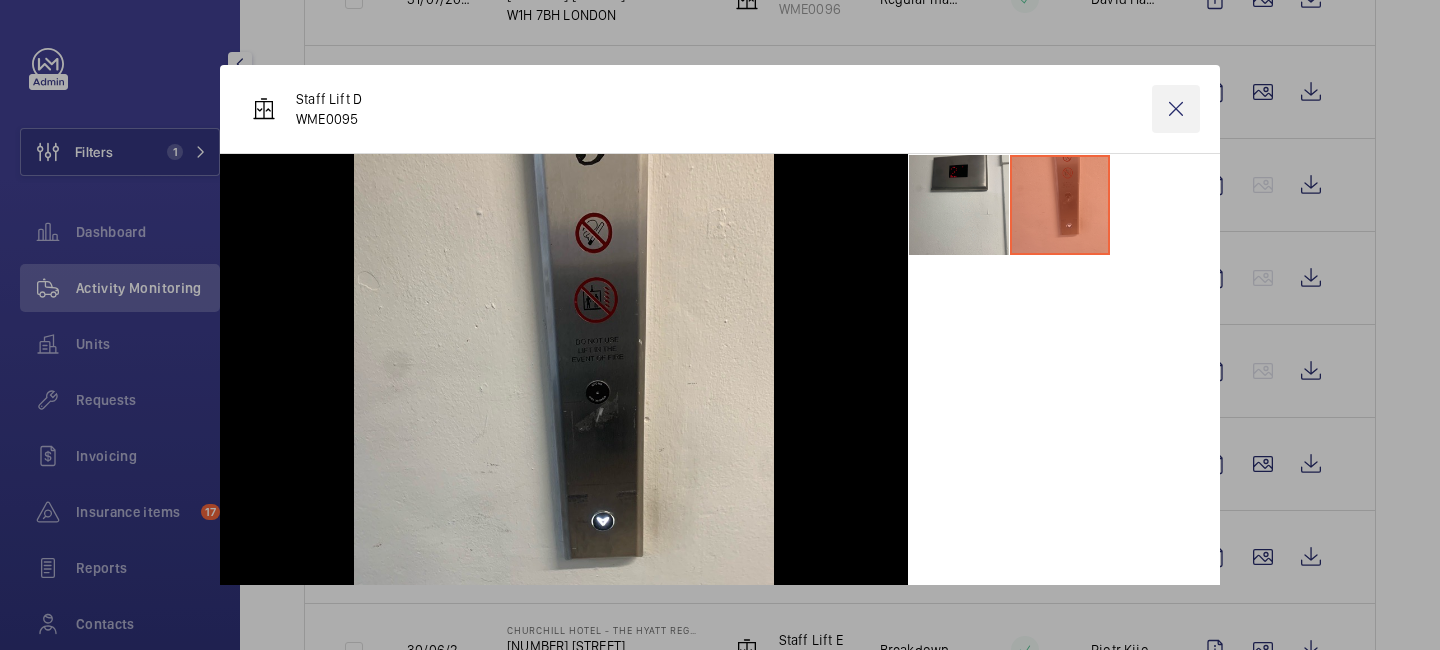 click at bounding box center (1176, 109) 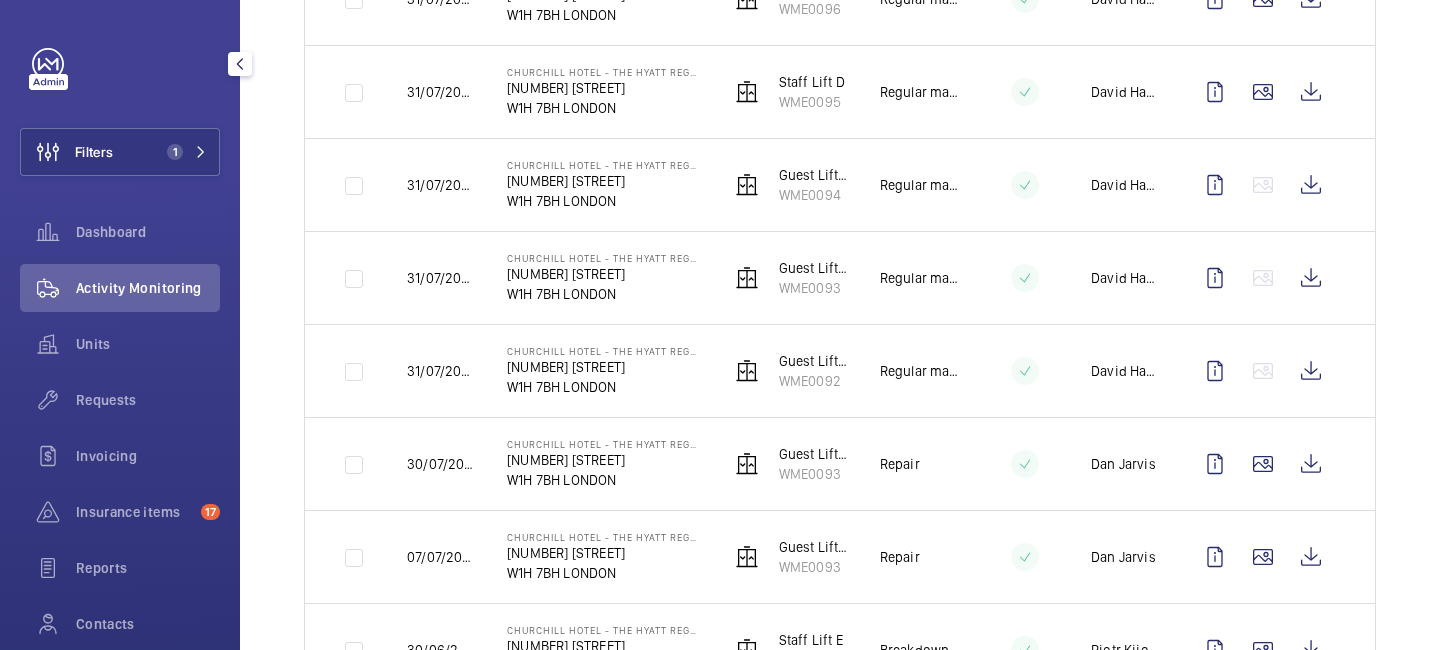scroll, scrollTop: 0, scrollLeft: 0, axis: both 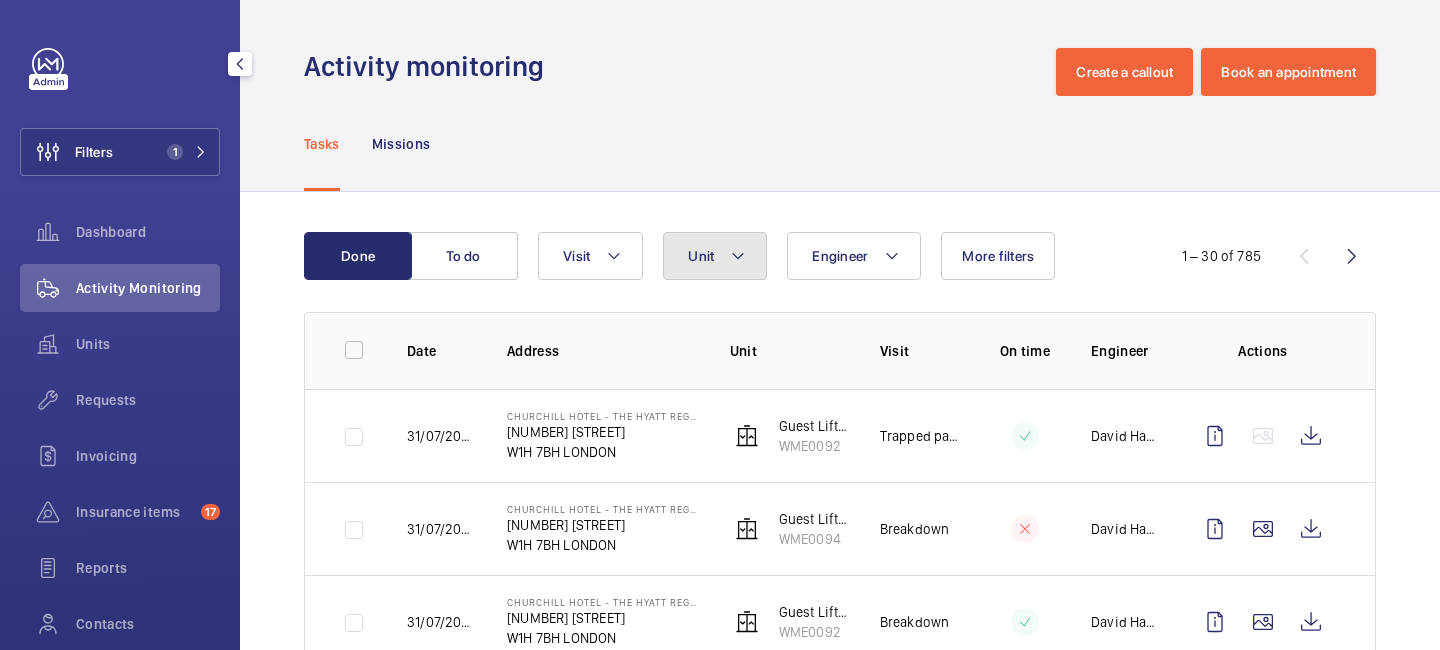 click 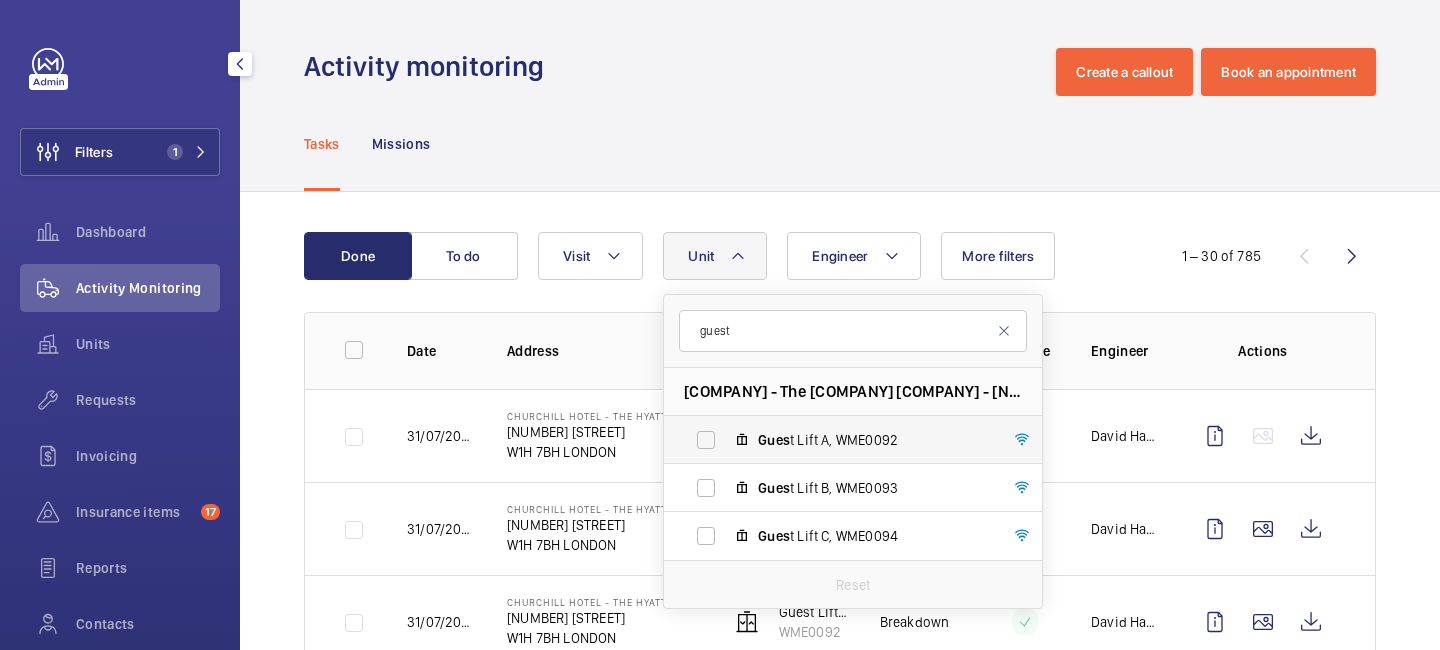 type on "gues" 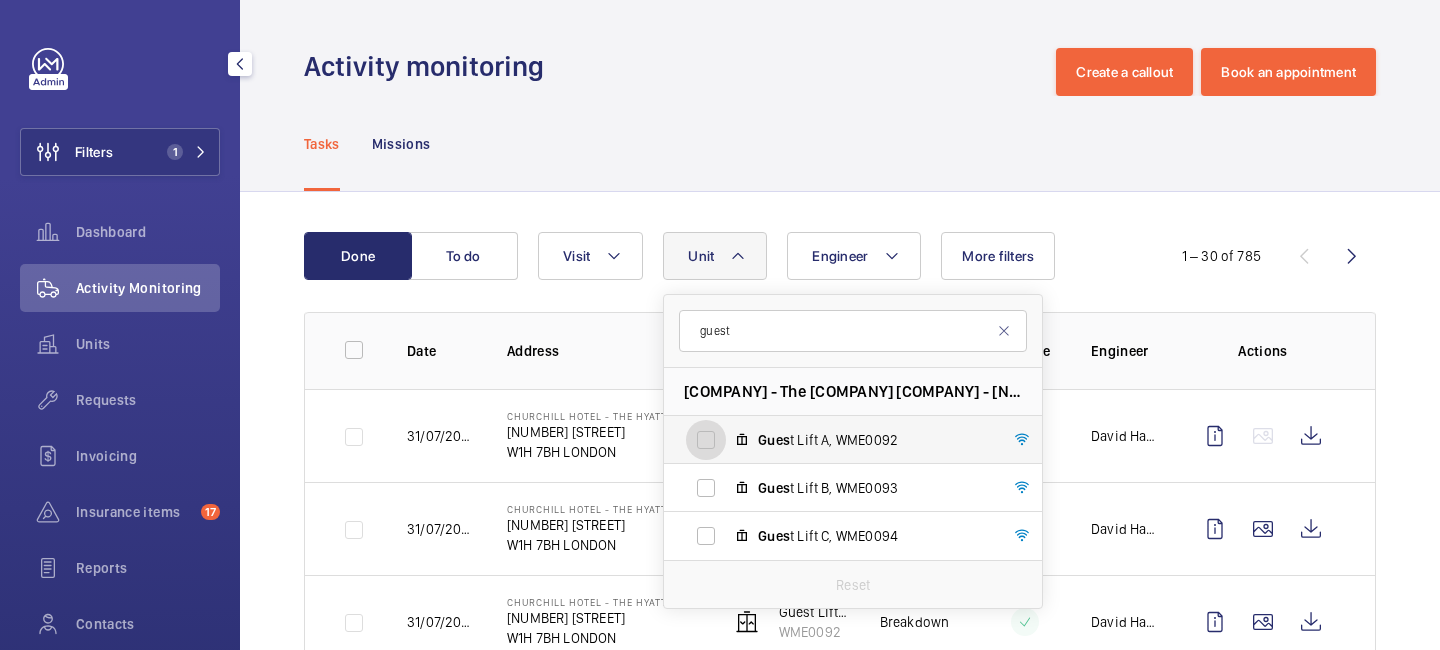 click on "Gues t Lift A, WME0092" at bounding box center (706, 440) 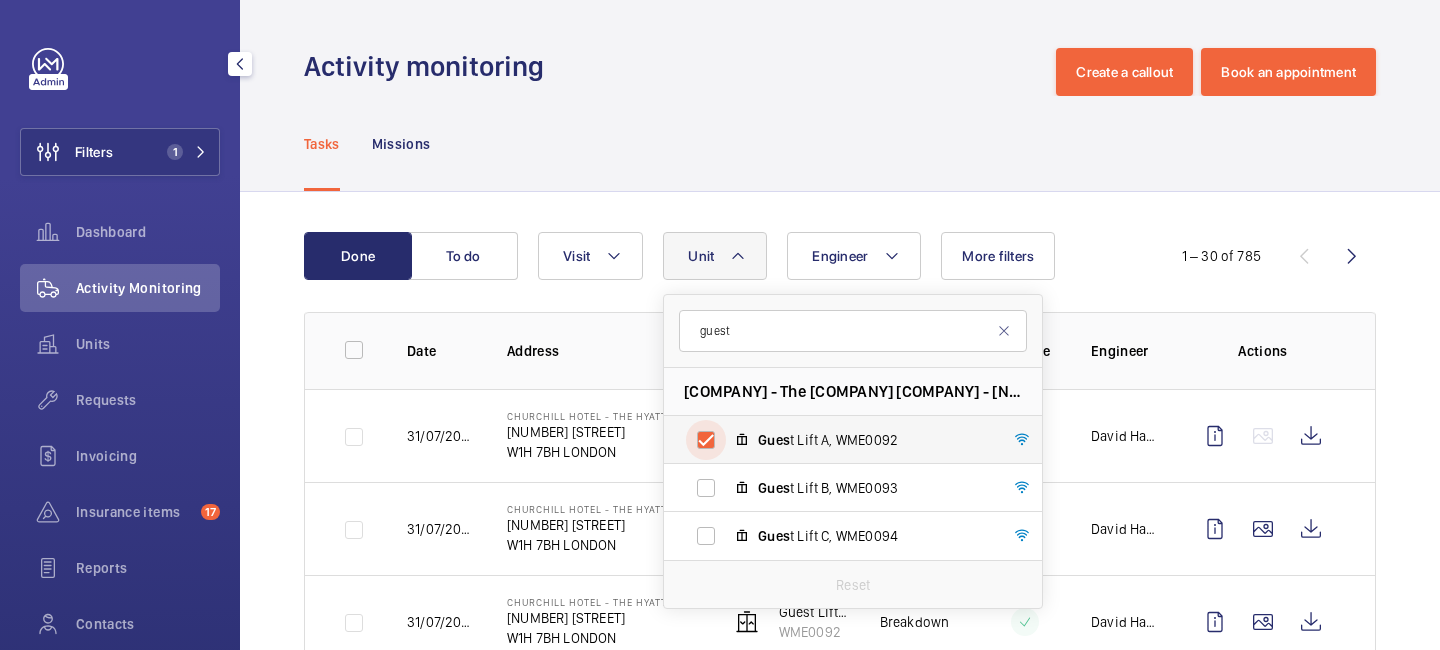 checkbox on "true" 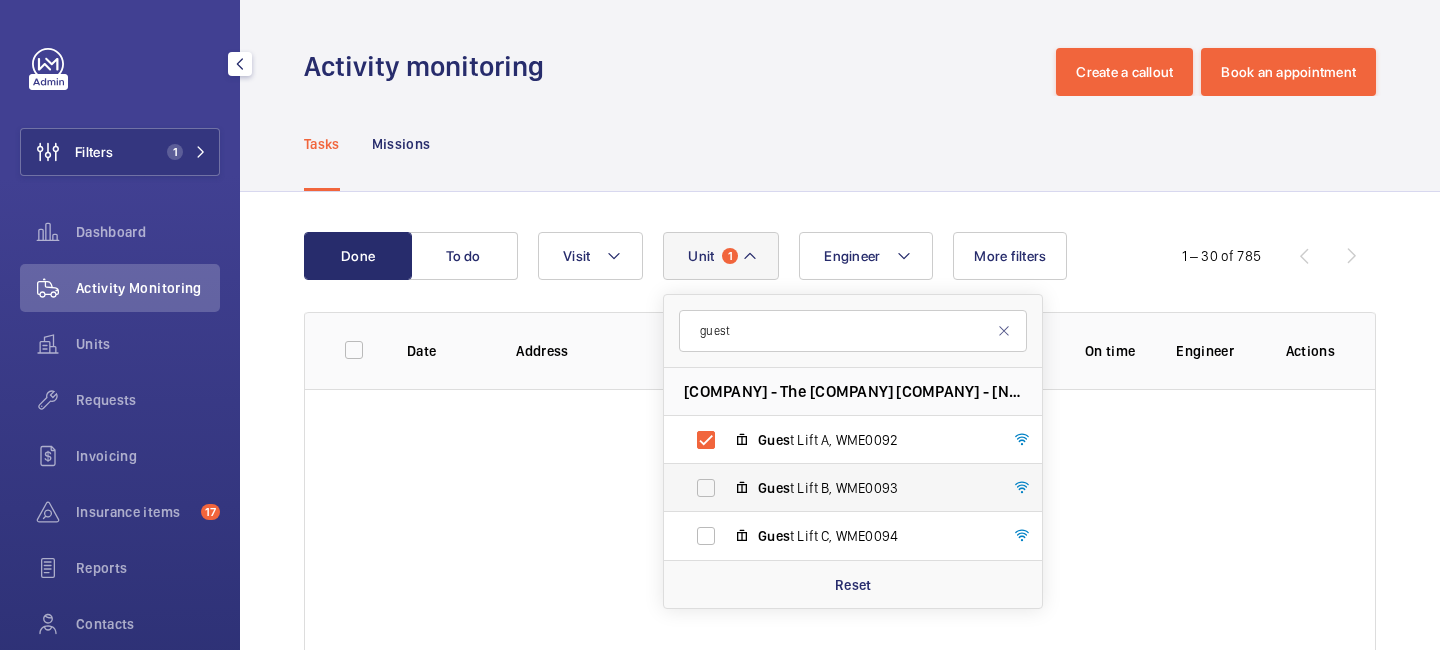 click on "Gues t Lift B, WME0093" at bounding box center [837, 488] 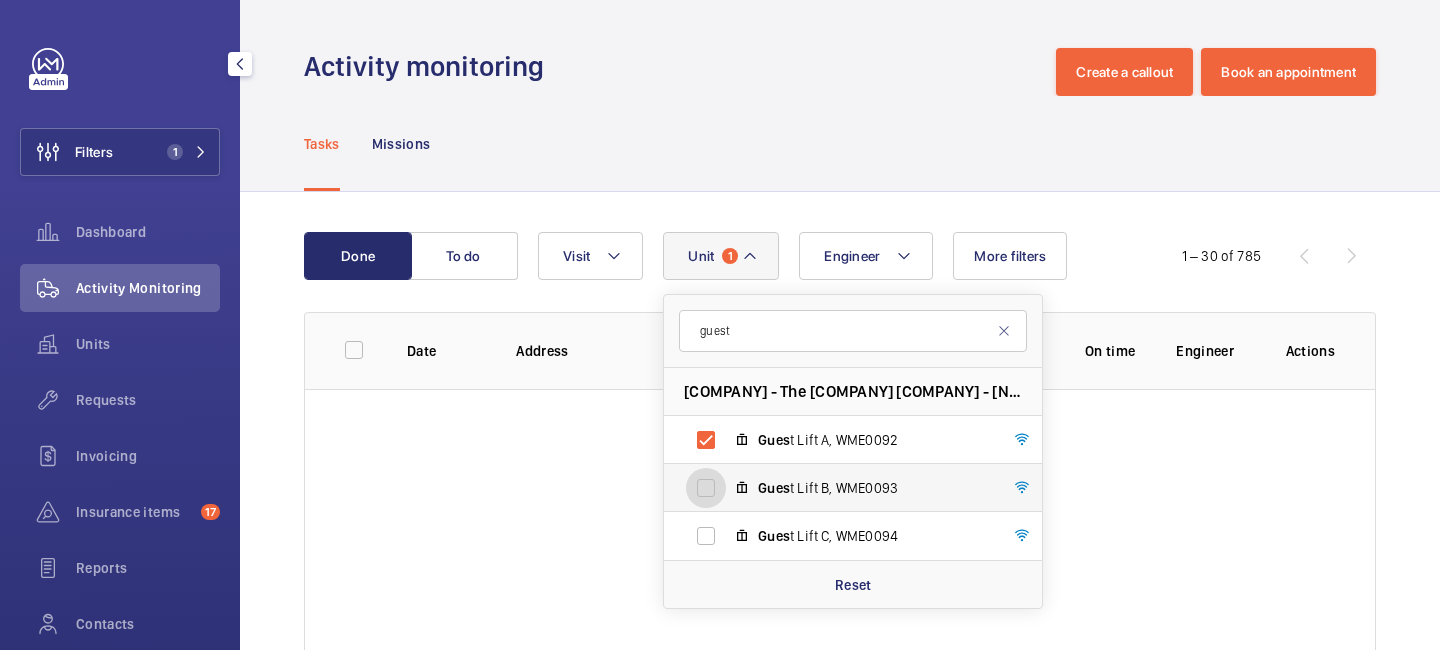 click on "Gues t Lift B, WME0093" at bounding box center (706, 488) 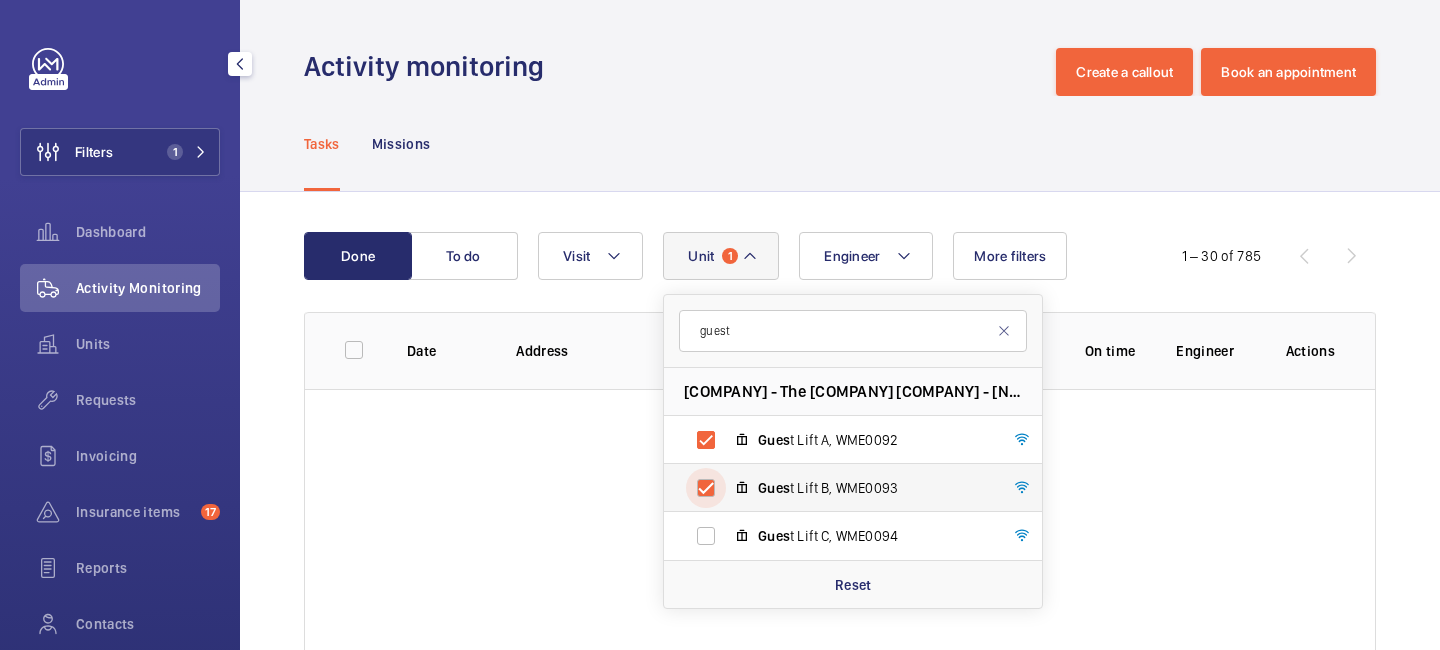 checkbox on "true" 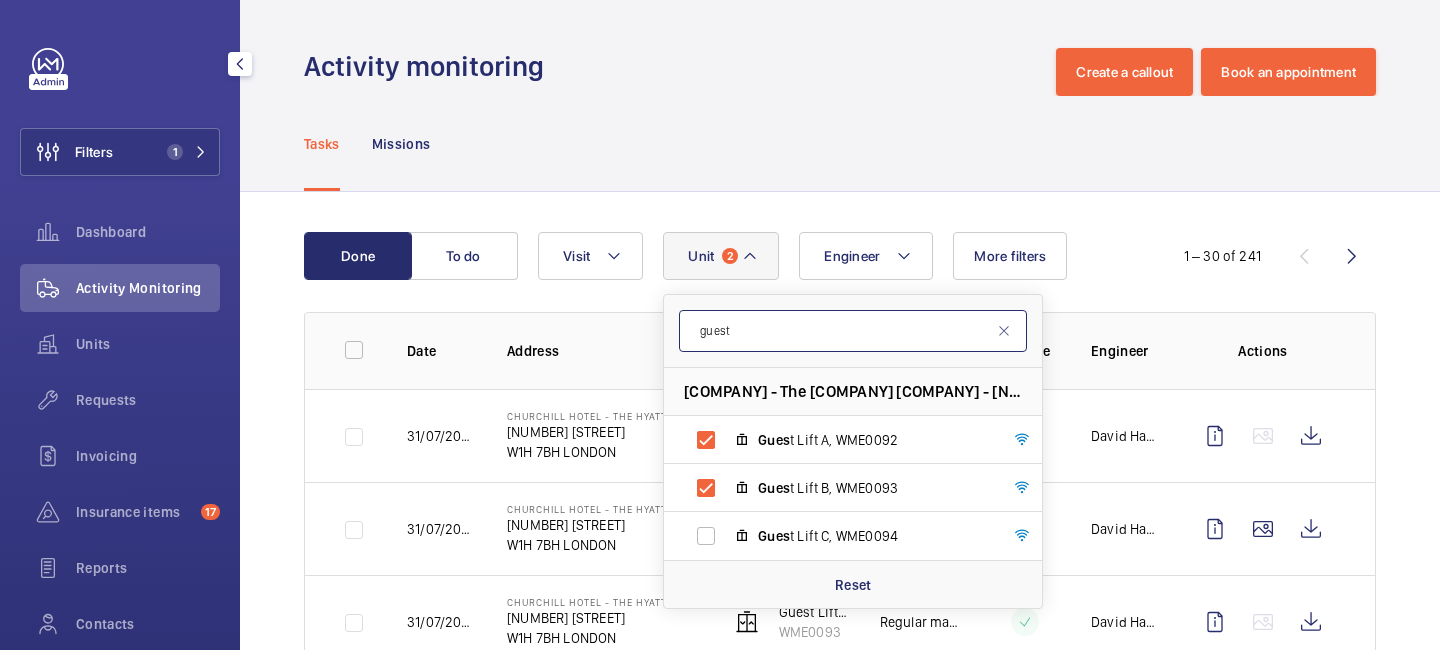 drag, startPoint x: 744, startPoint y: 326, endPoint x: 660, endPoint y: 327, distance: 84.00595 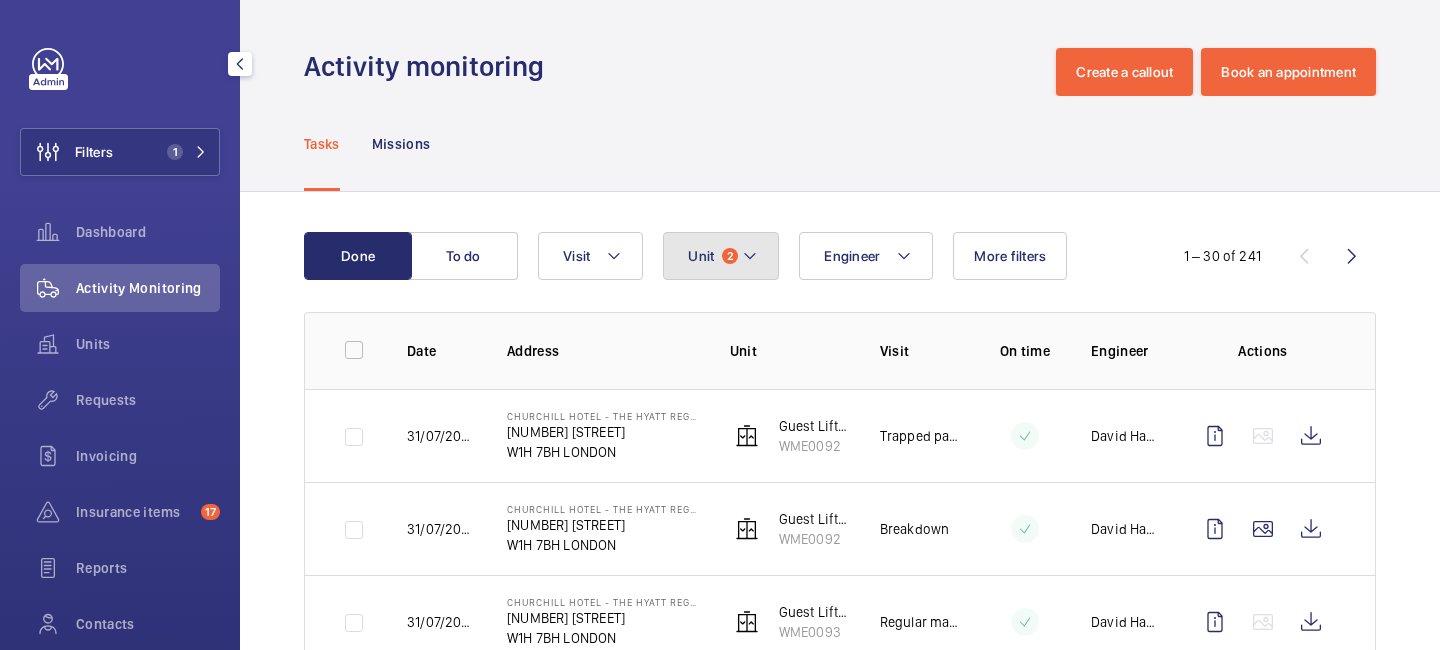 click 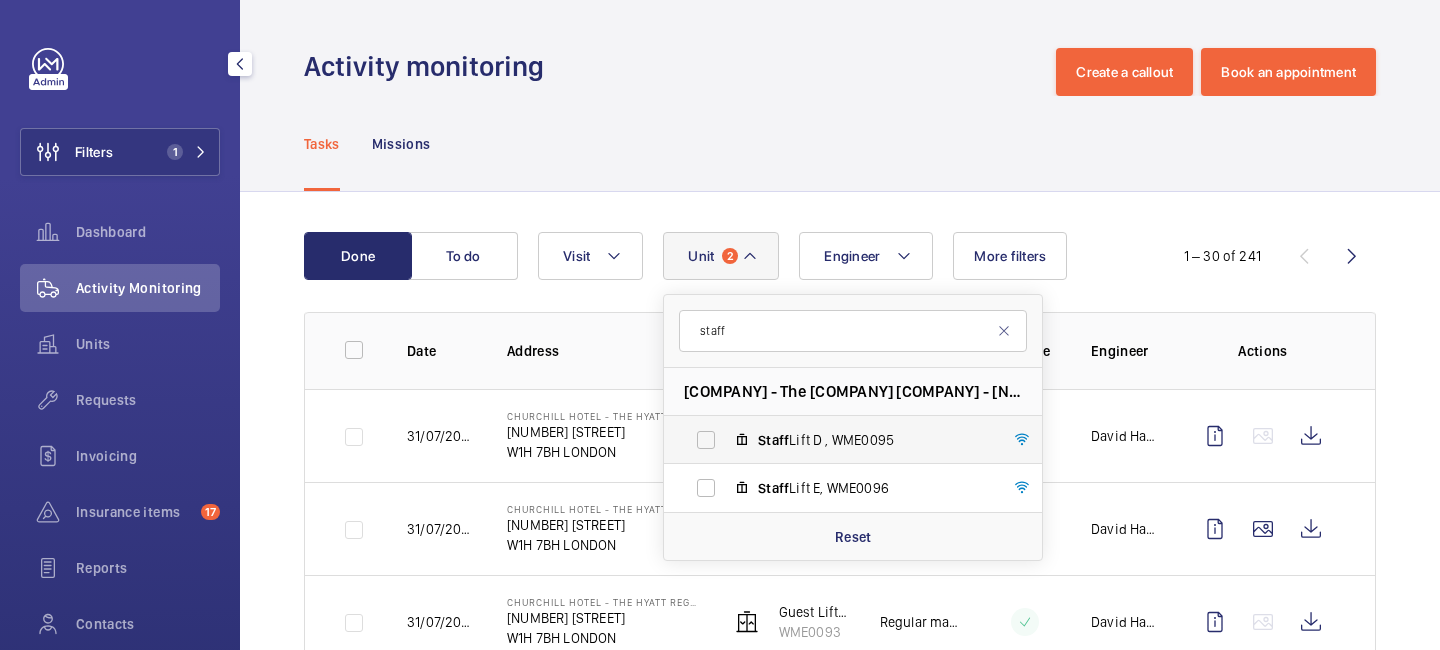 type on "staff" 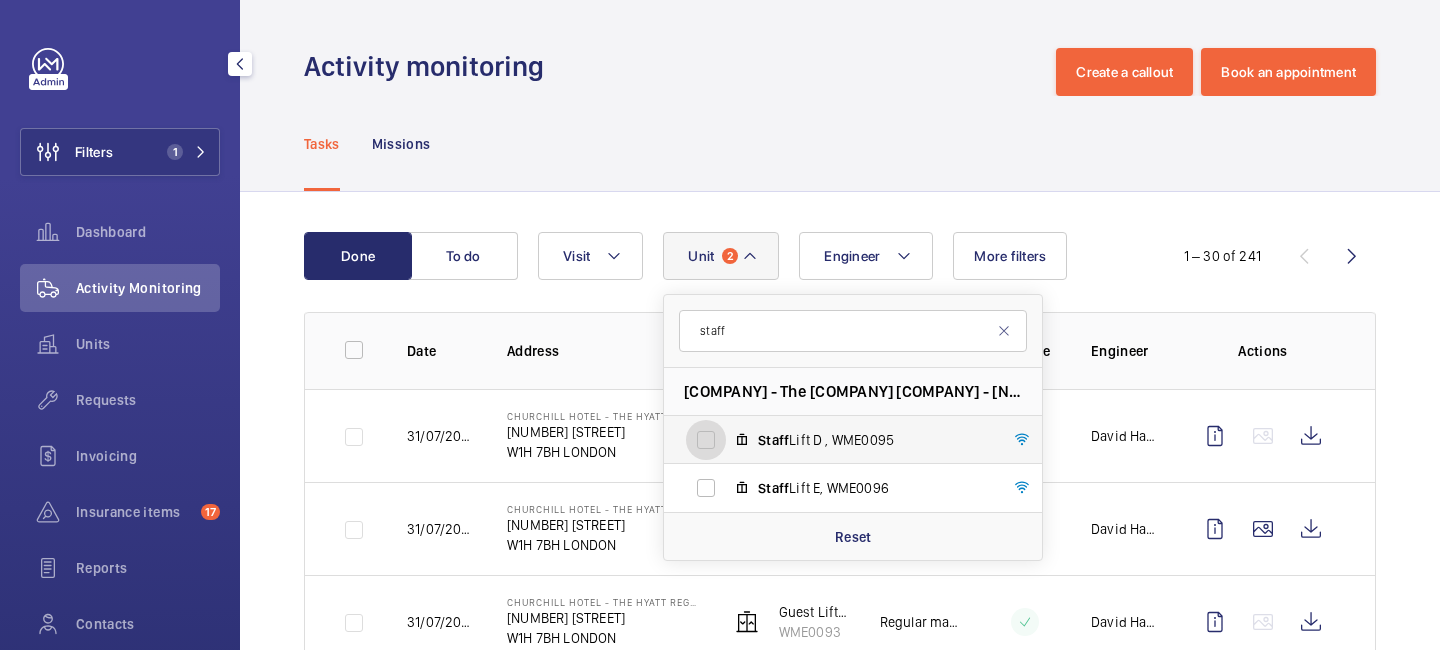 click on "Staff  Lift D , WME0095" at bounding box center (706, 440) 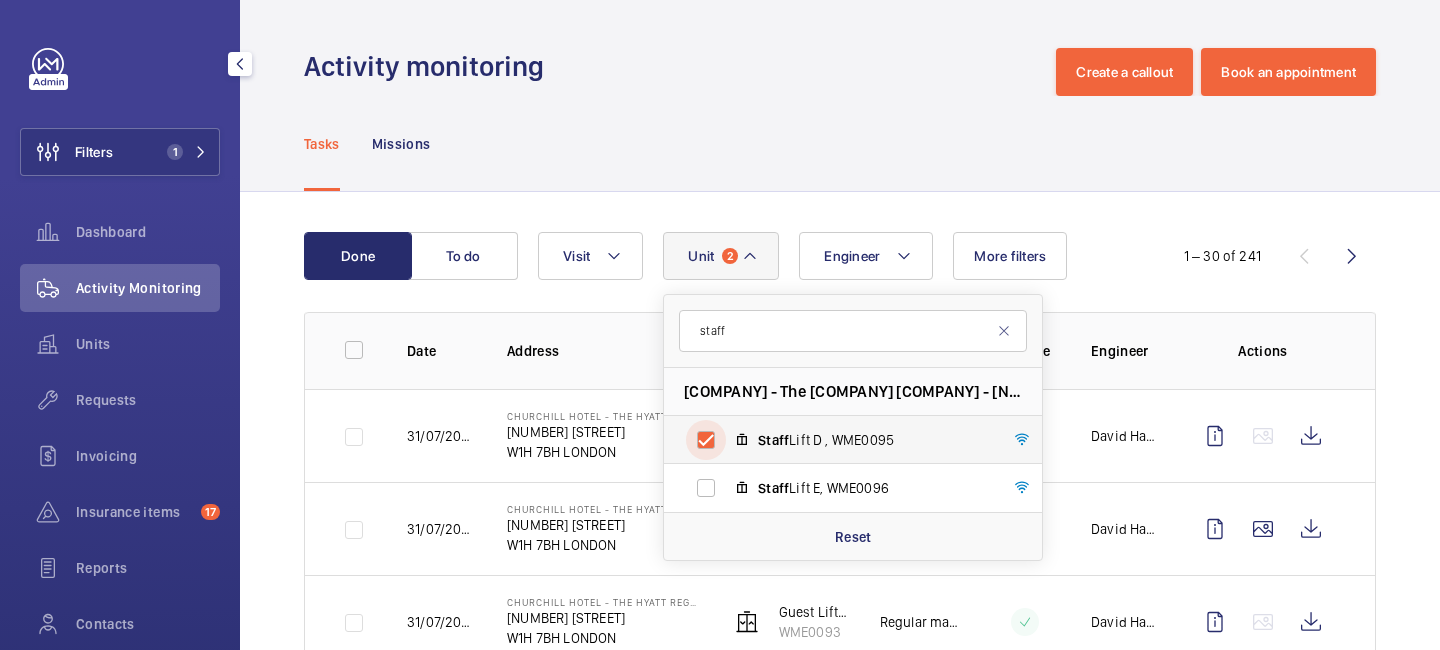 checkbox on "true" 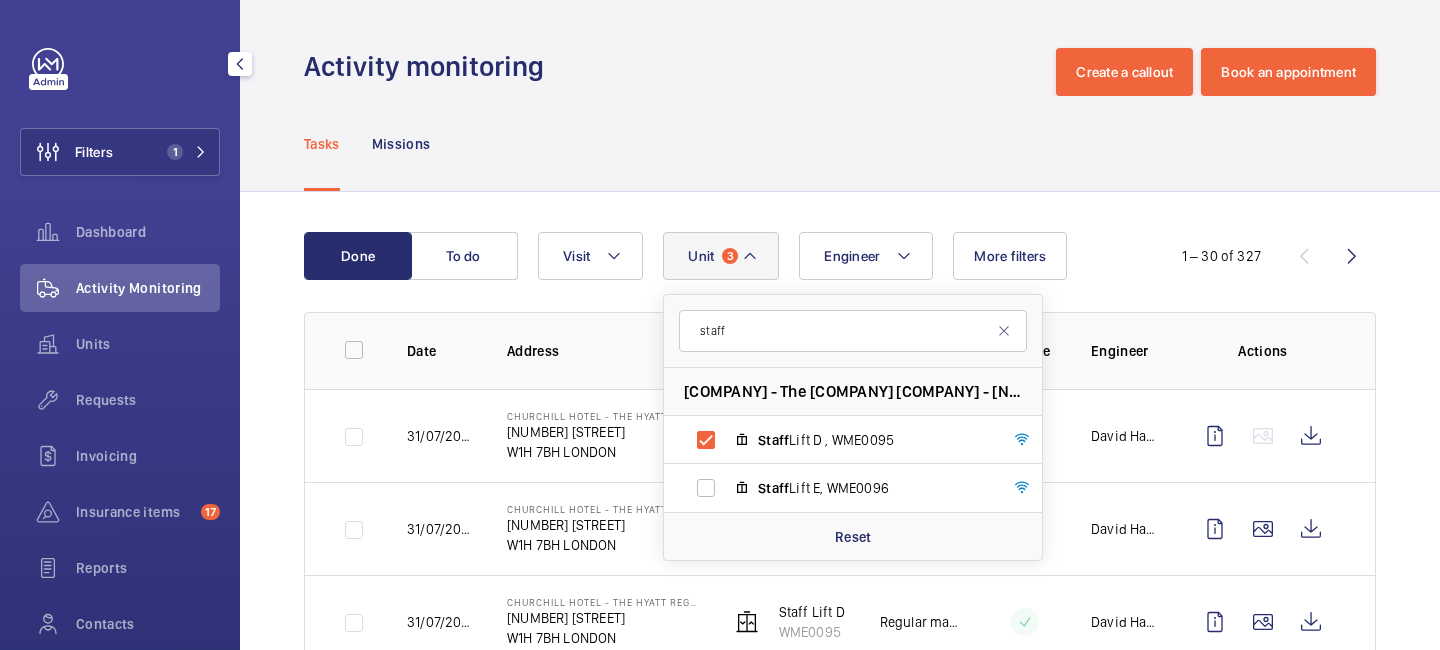 click on "David Hamblin" 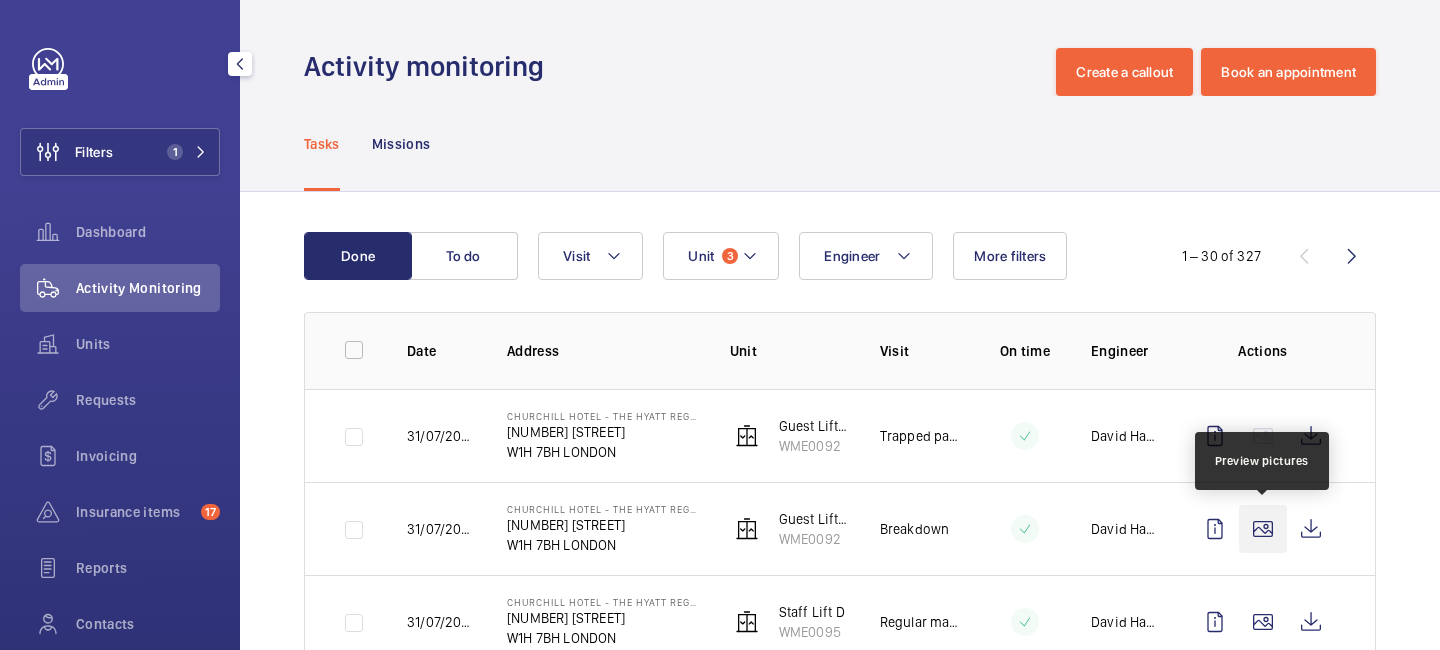 click 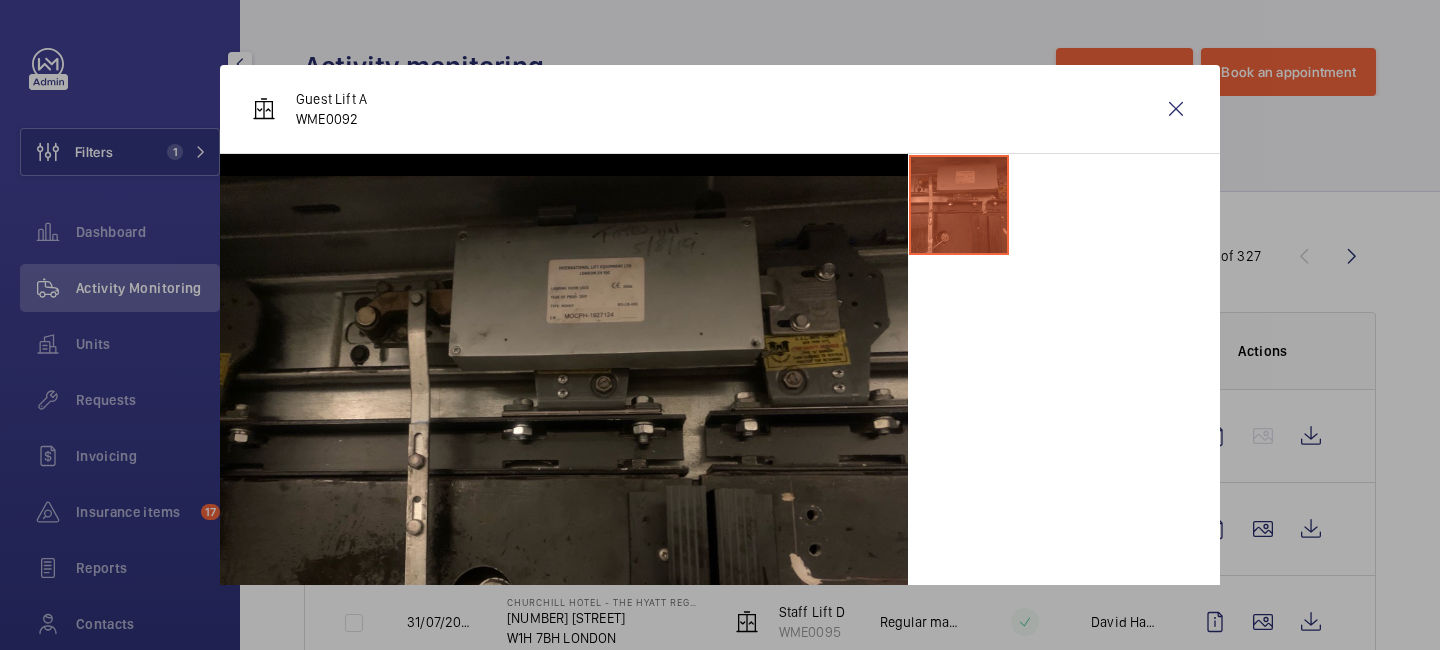 click at bounding box center [720, 325] 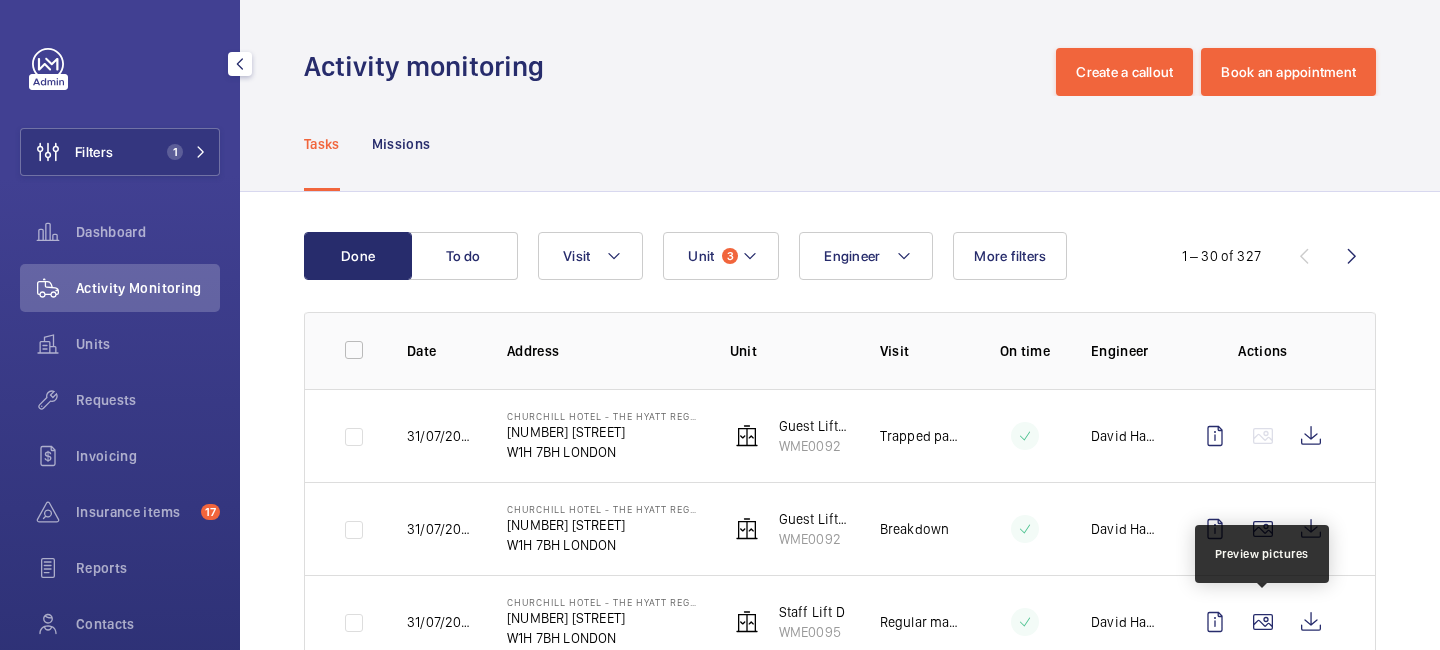 click 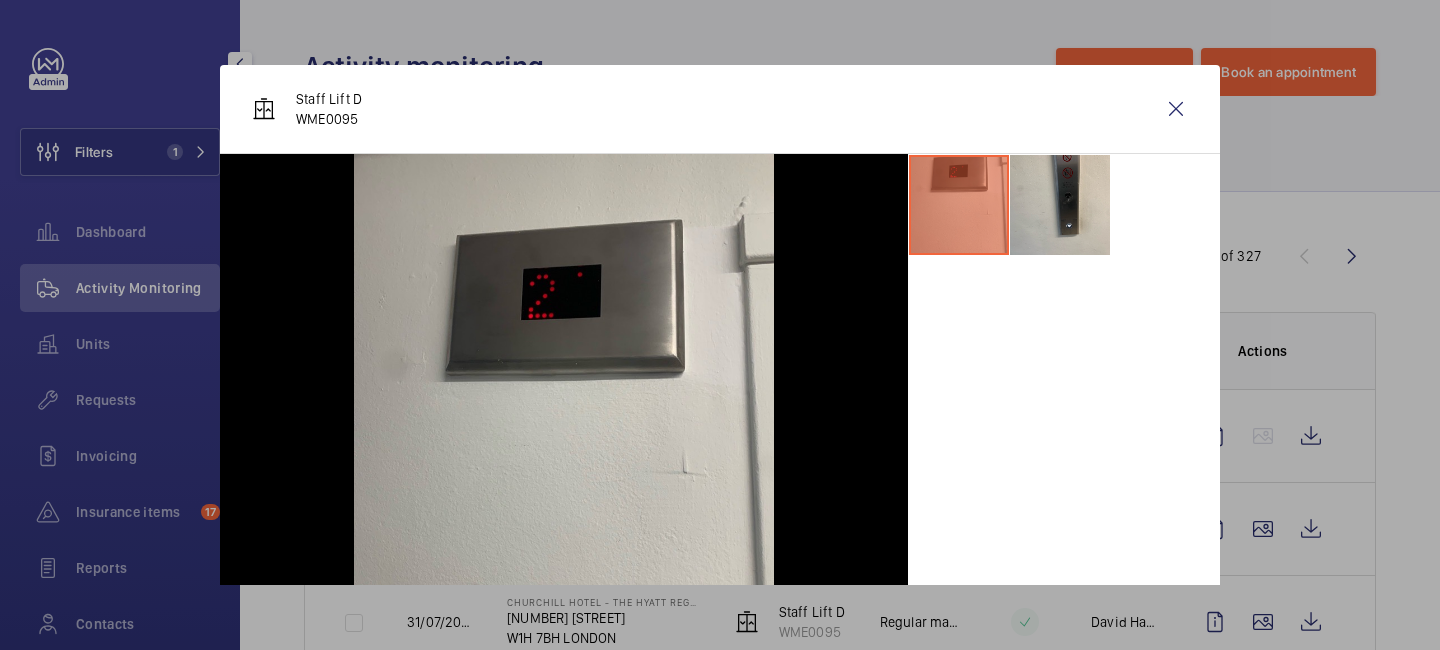 click at bounding box center [720, 325] 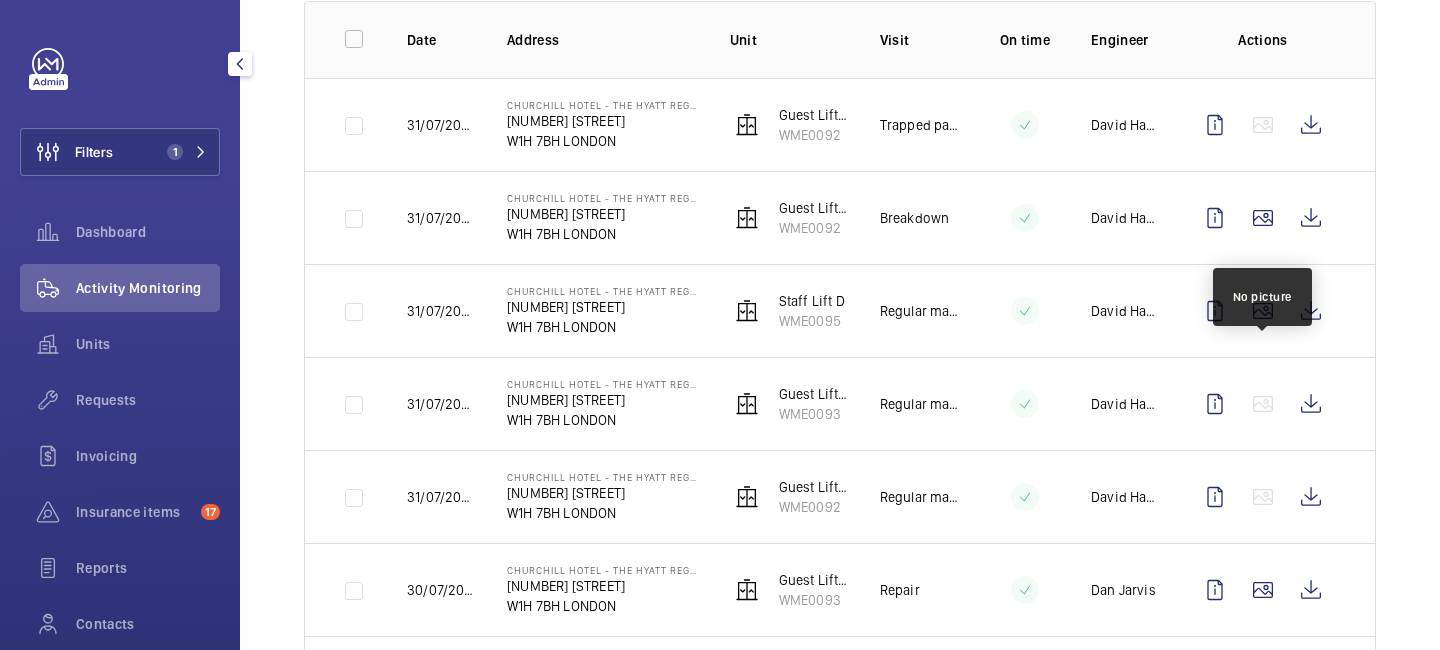 scroll, scrollTop: 350, scrollLeft: 0, axis: vertical 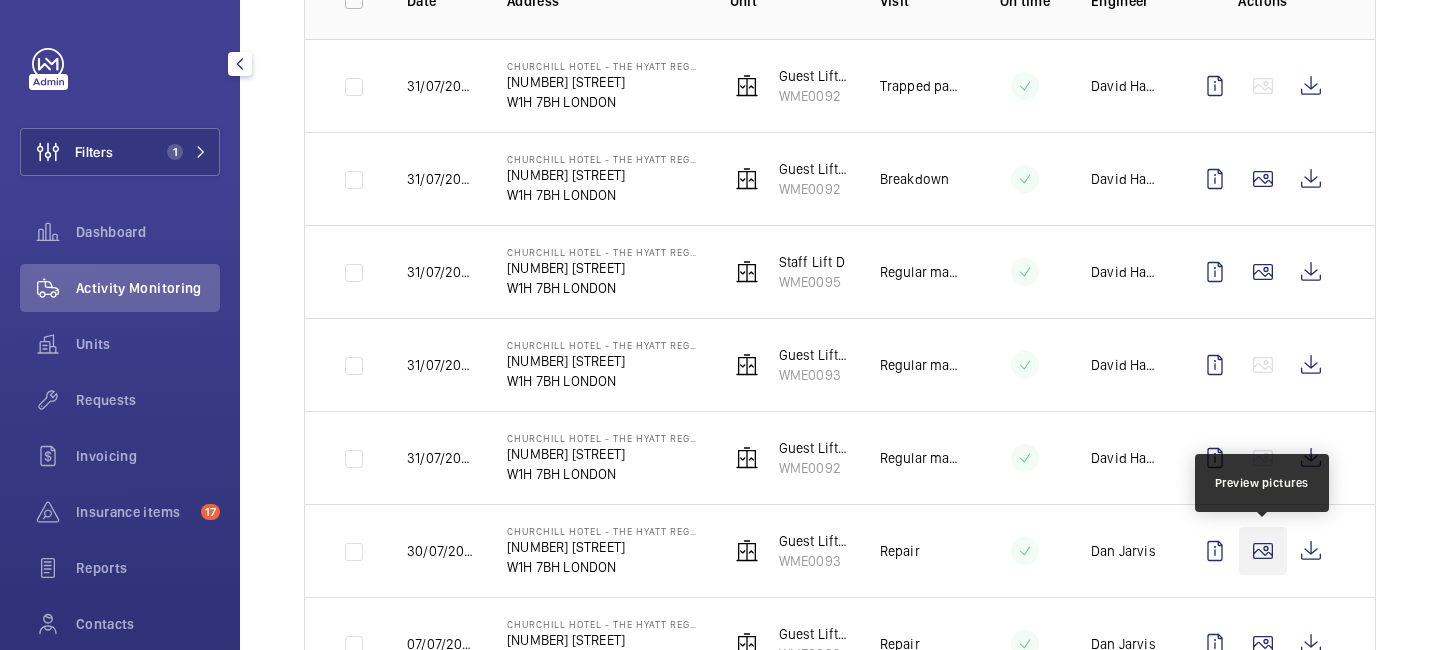 click 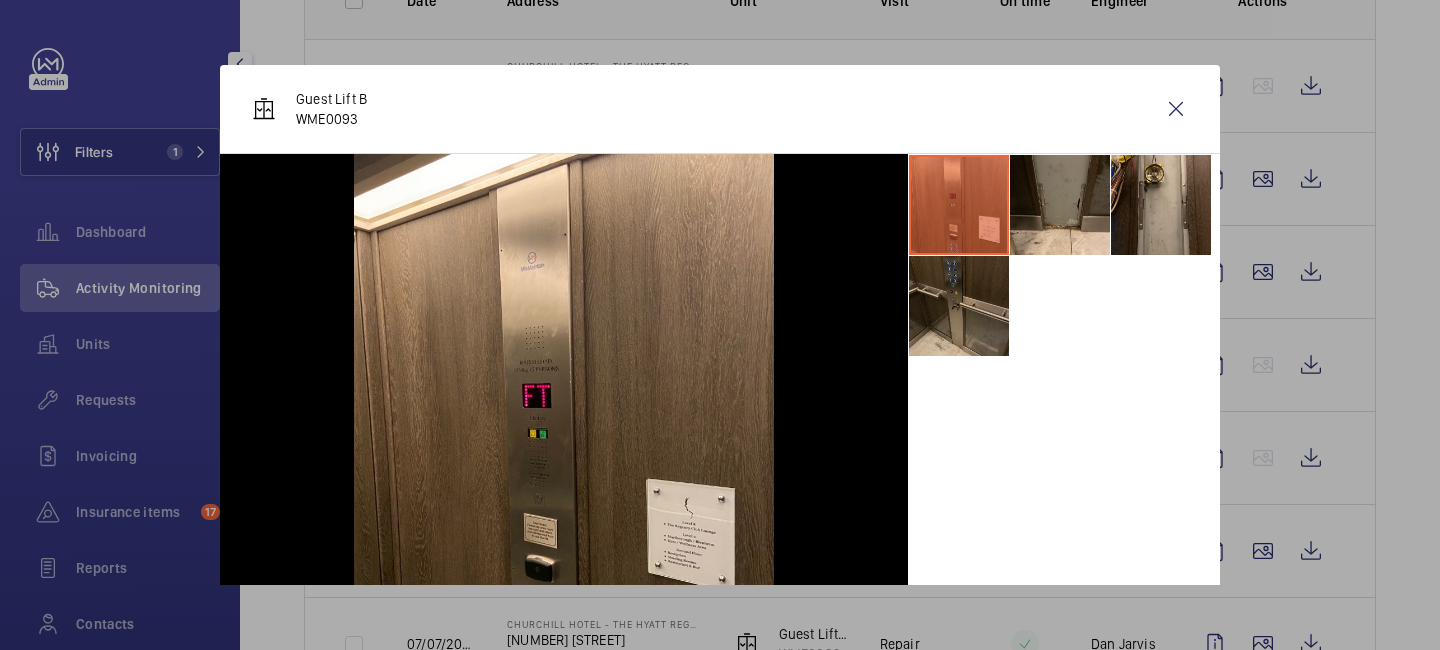 click at bounding box center (959, 306) 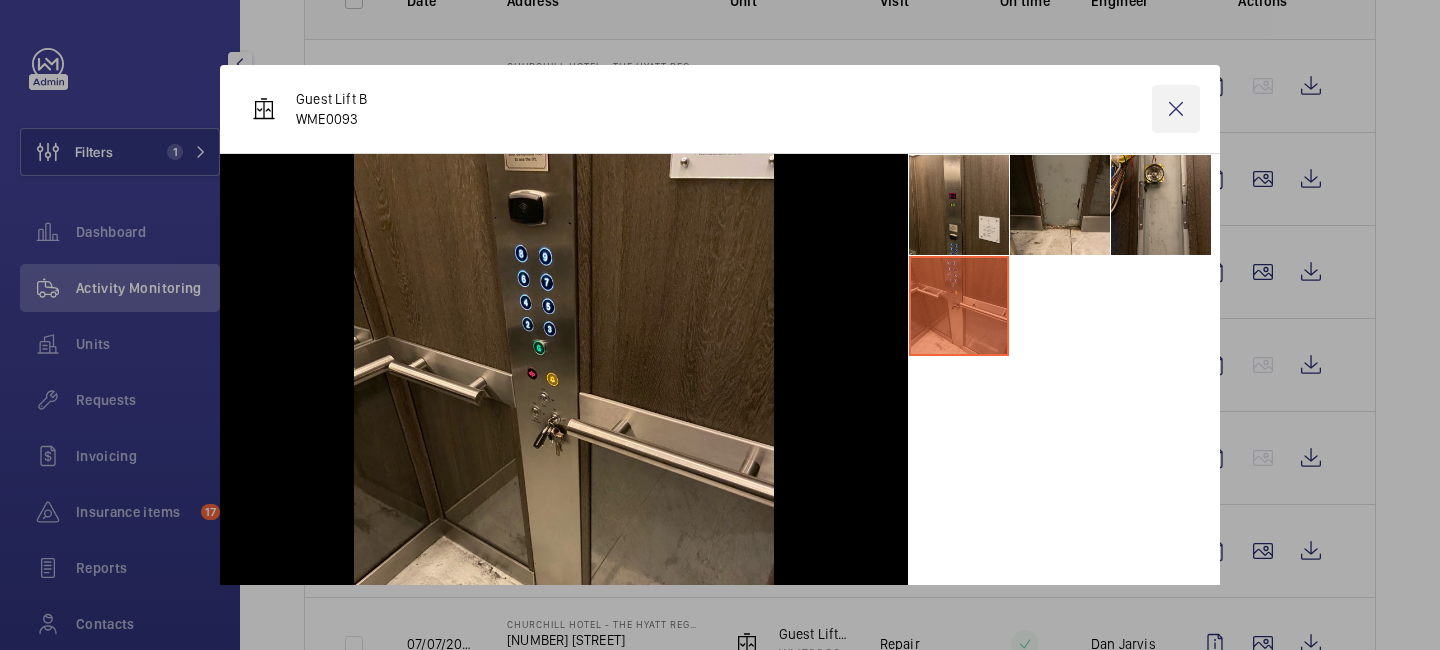 click at bounding box center (1176, 109) 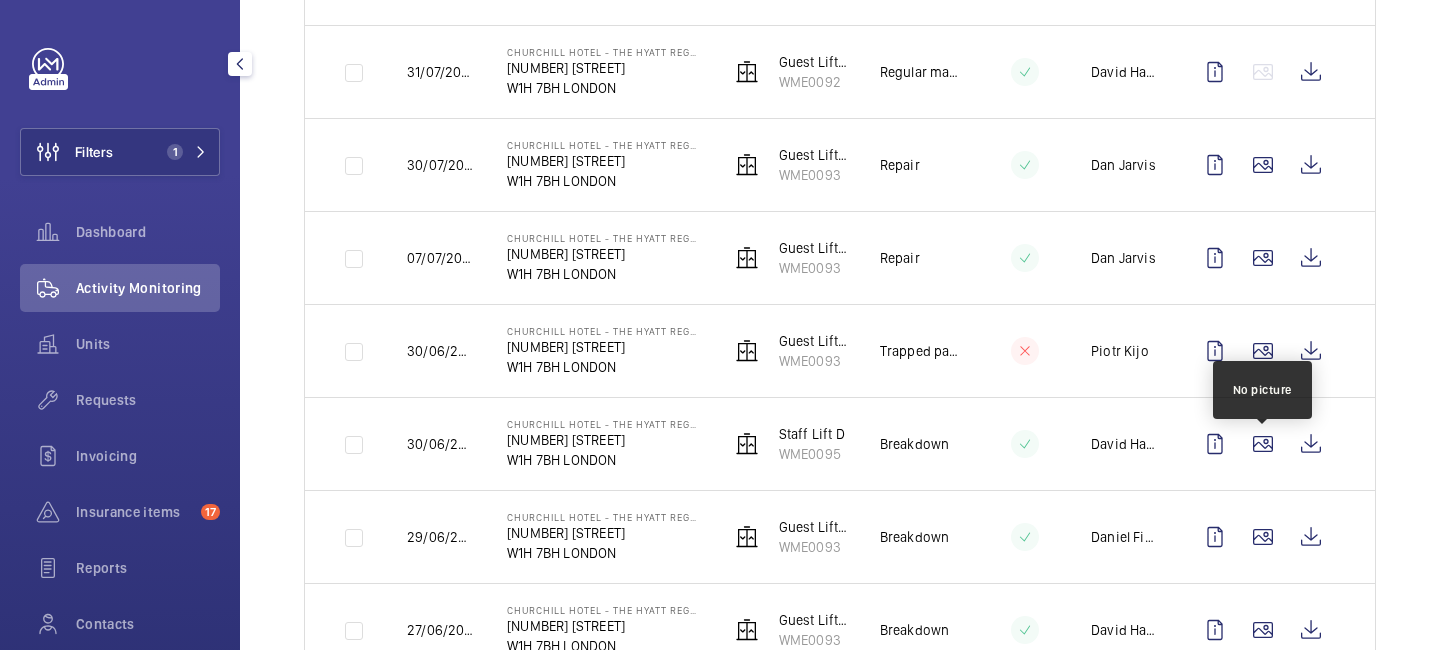 scroll, scrollTop: 770, scrollLeft: 0, axis: vertical 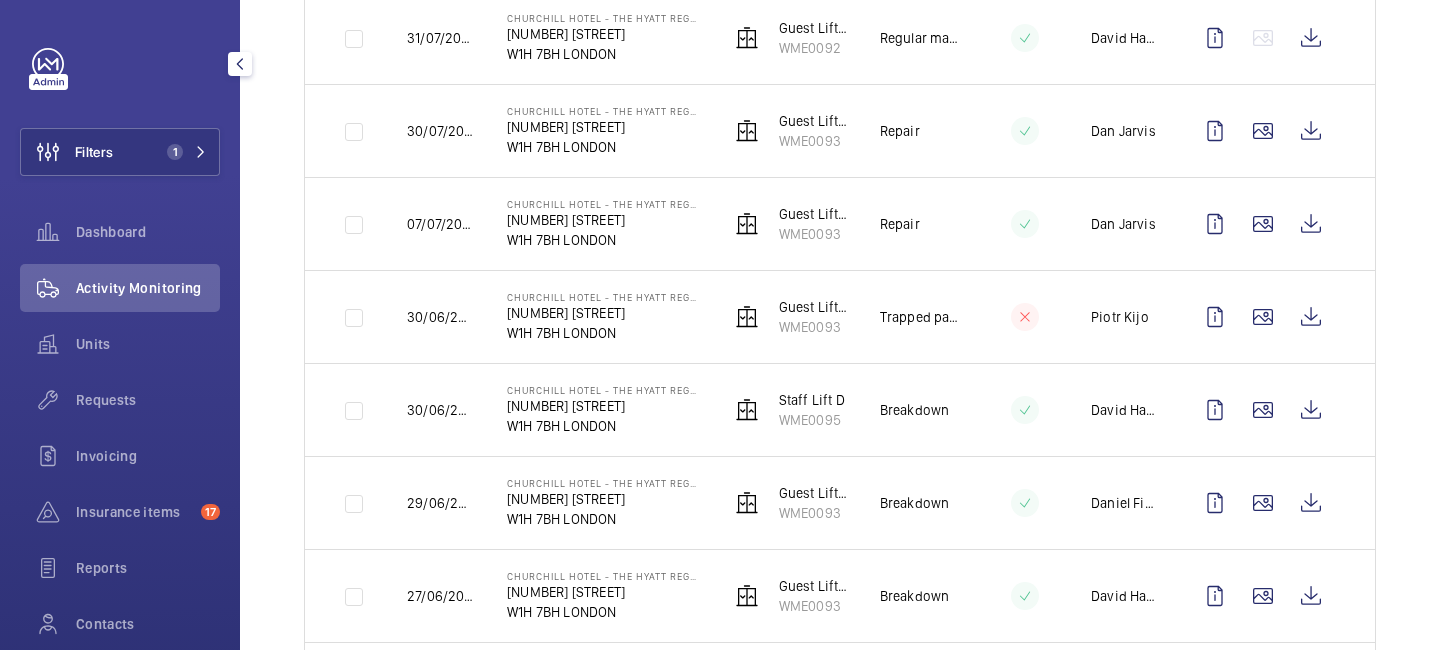 click 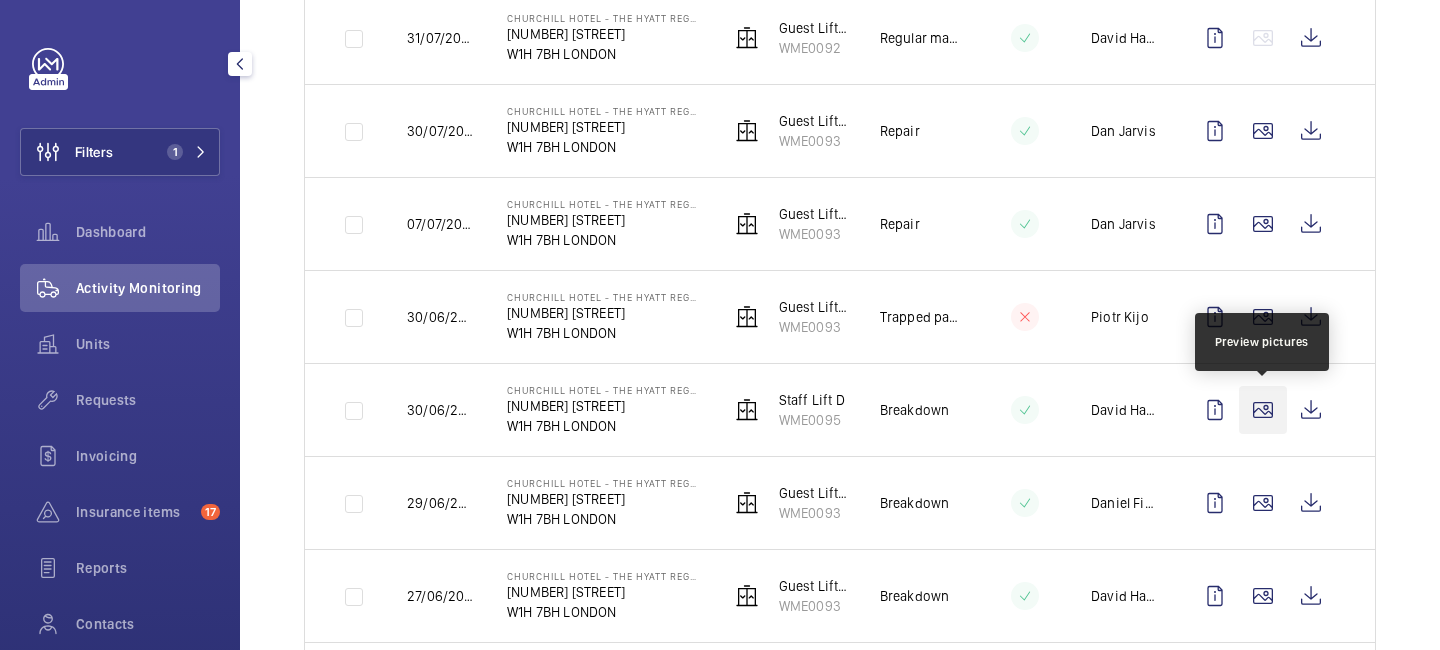 click 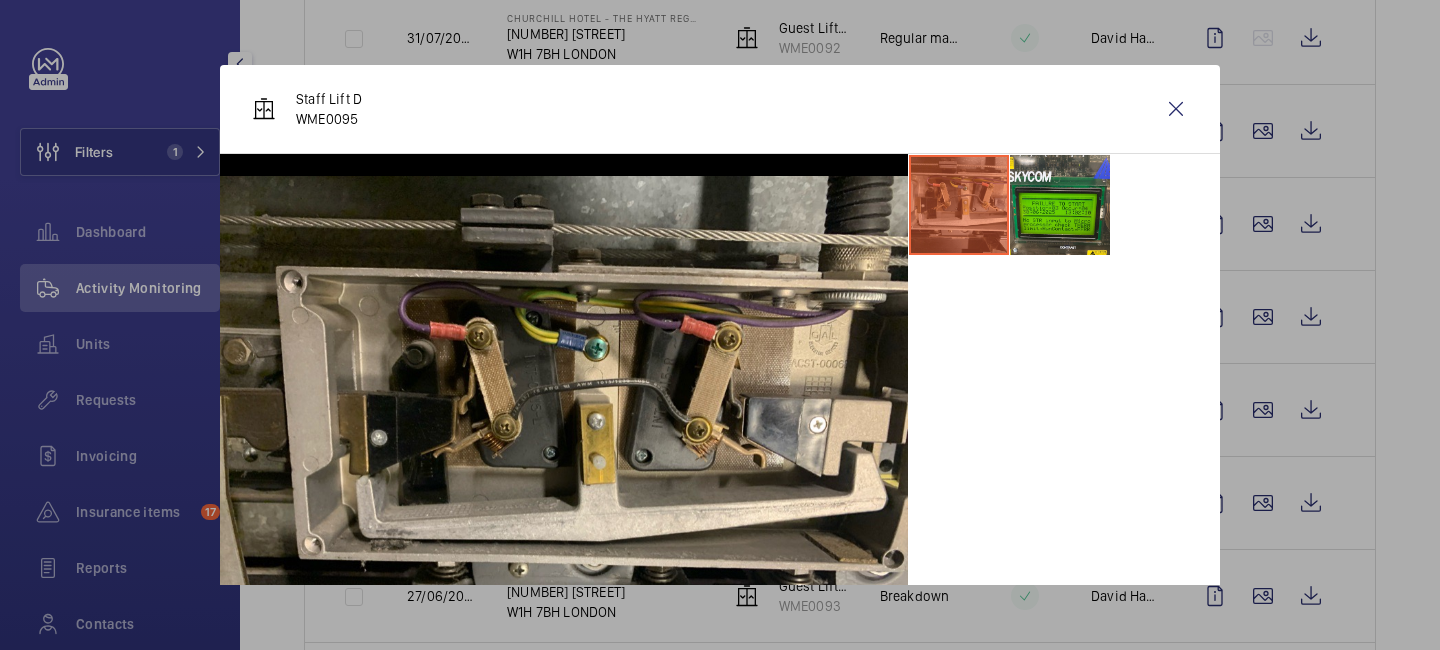 click at bounding box center [720, 325] 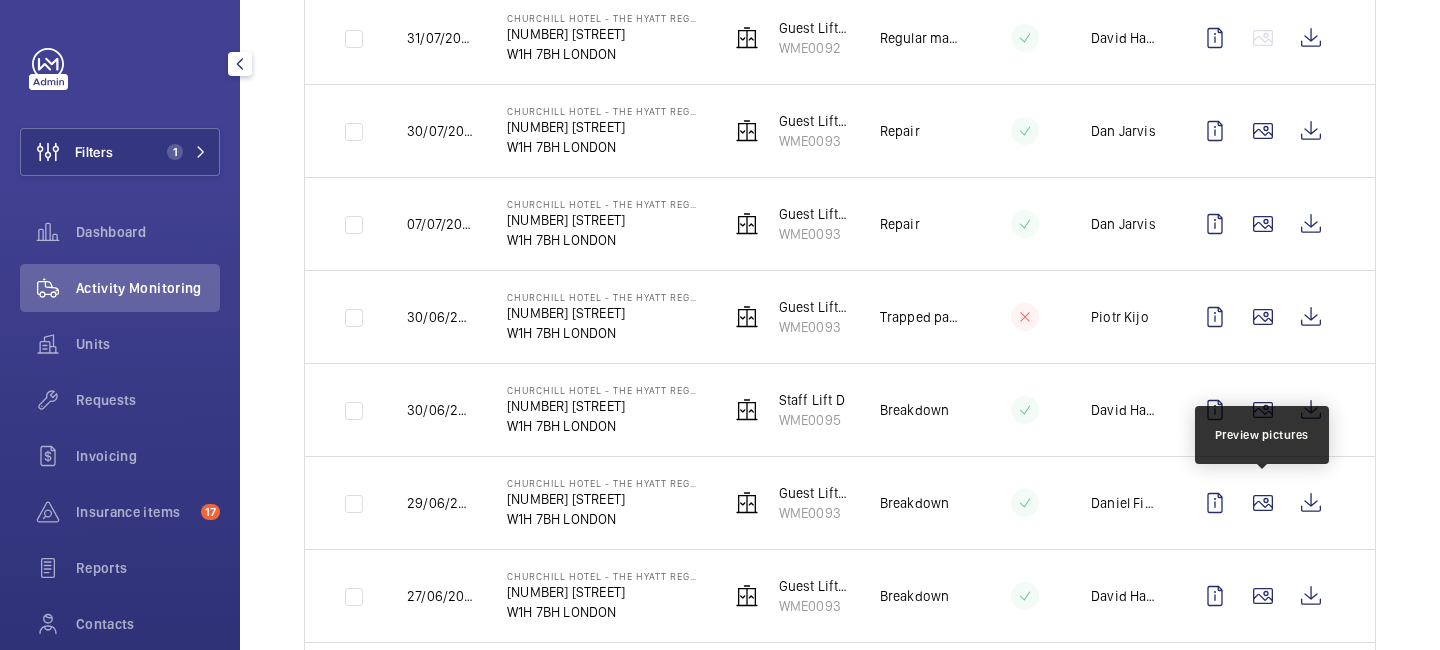 click 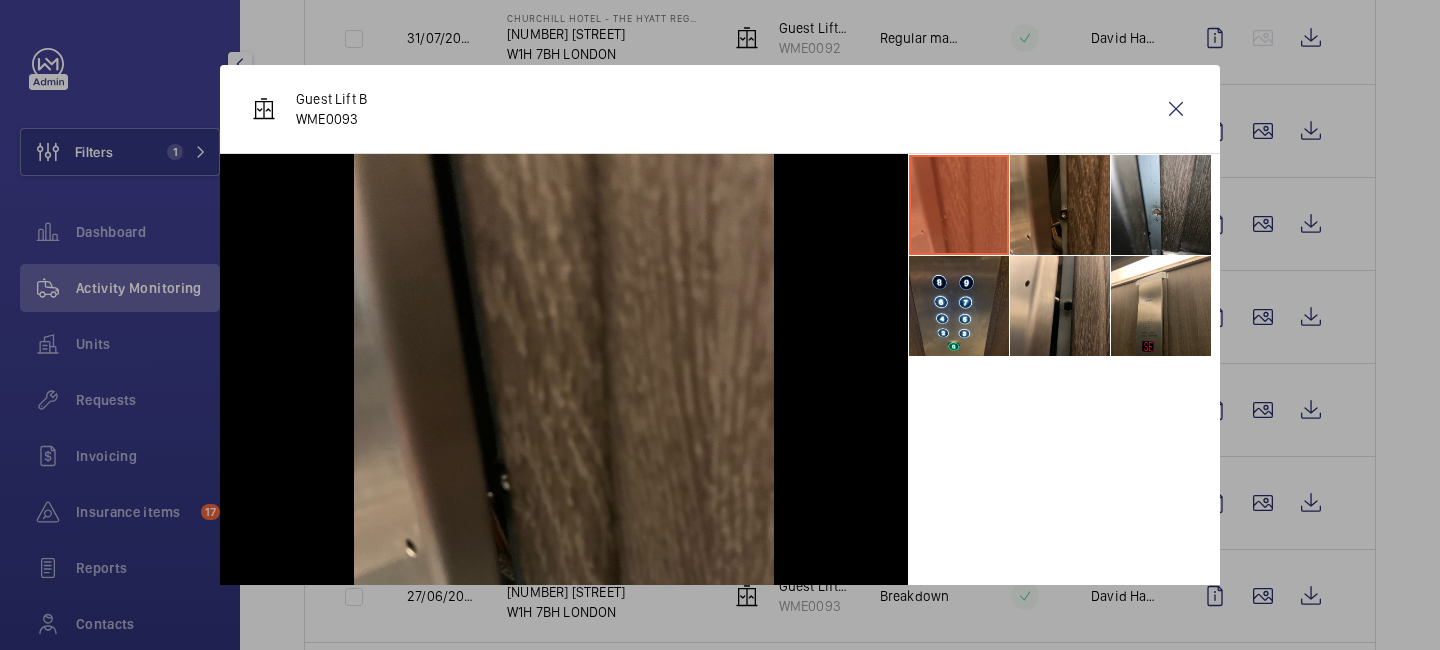 click at bounding box center (720, 325) 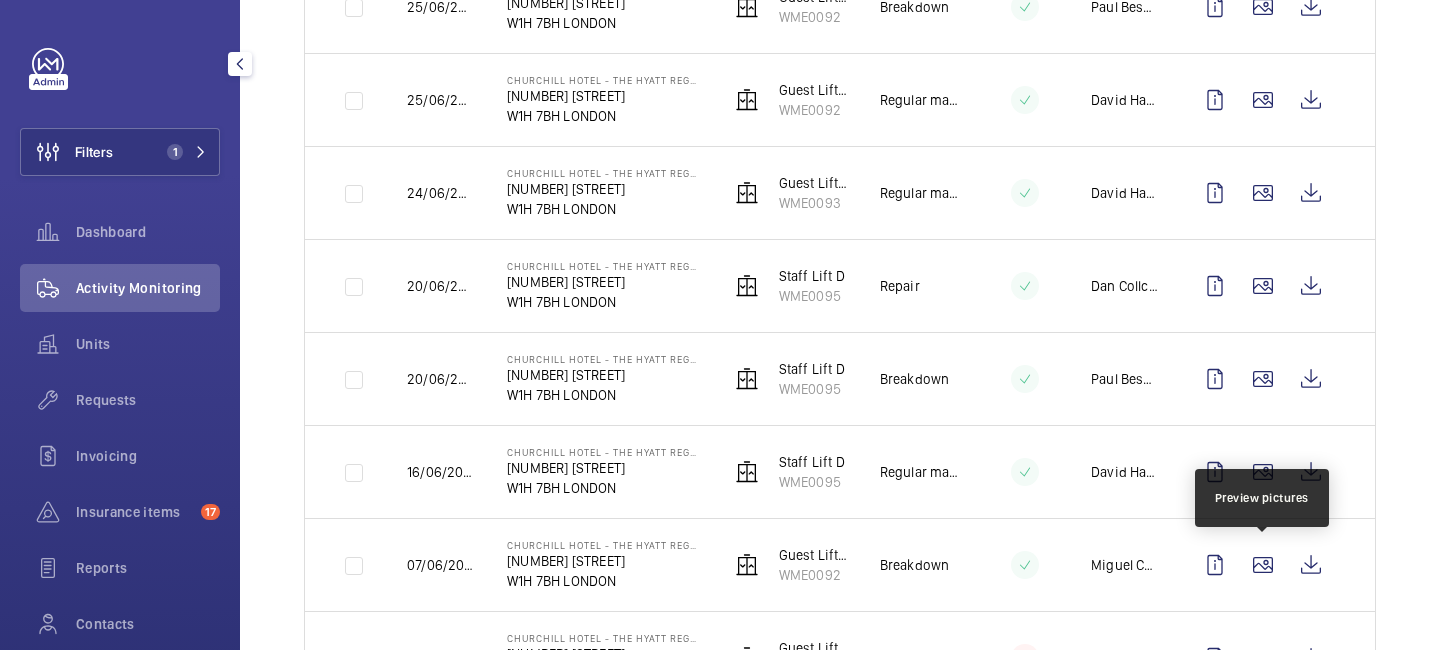 scroll, scrollTop: 1745, scrollLeft: 0, axis: vertical 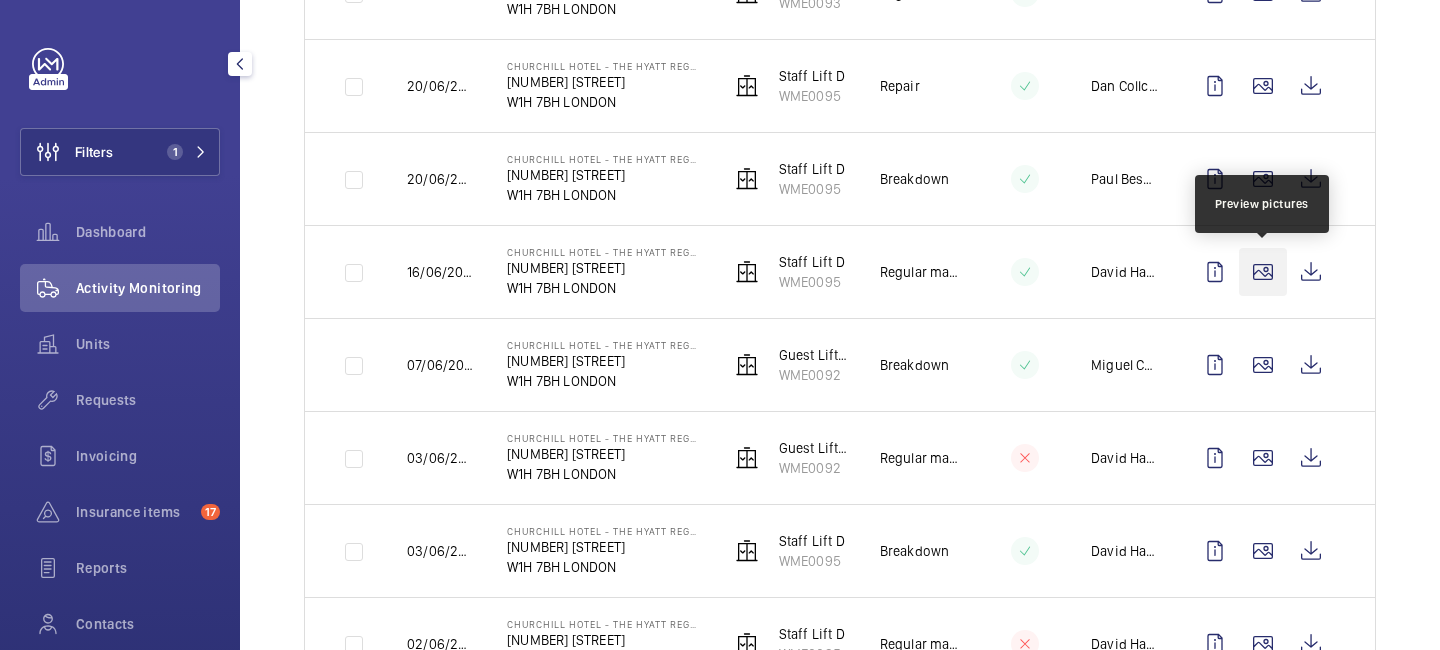 click 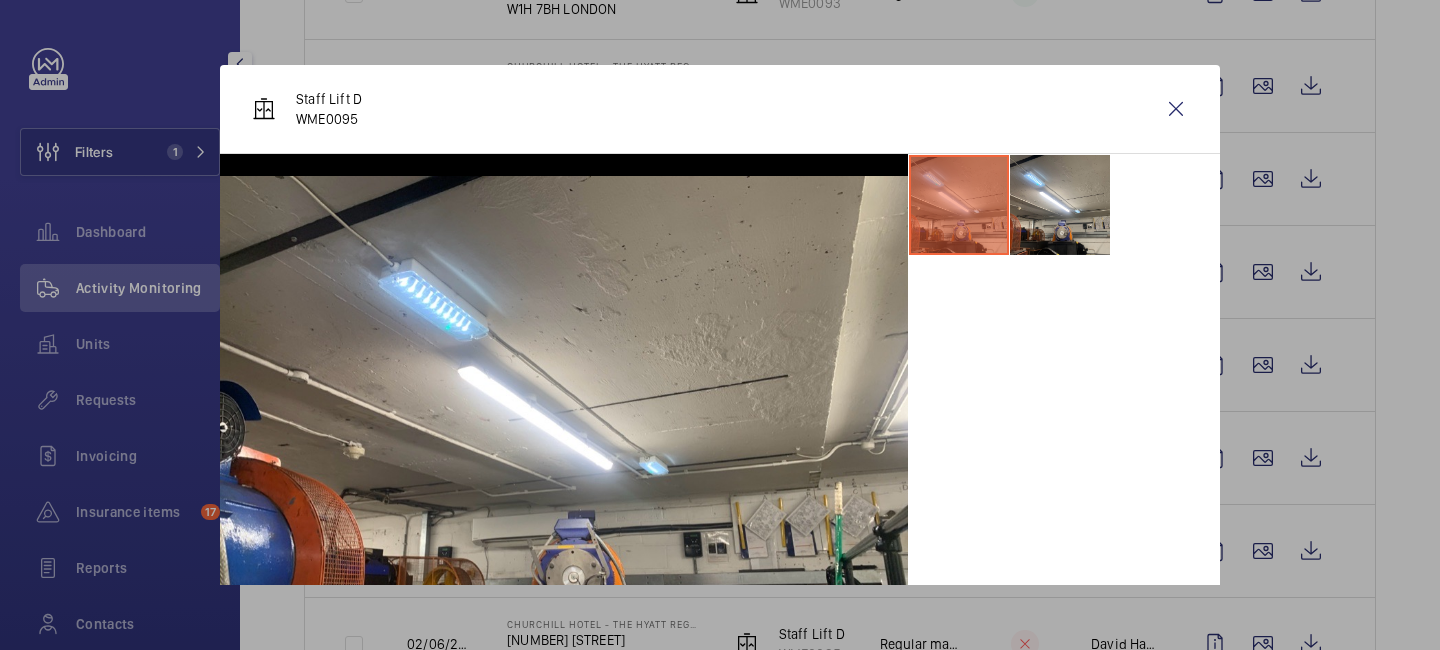click at bounding box center [720, 325] 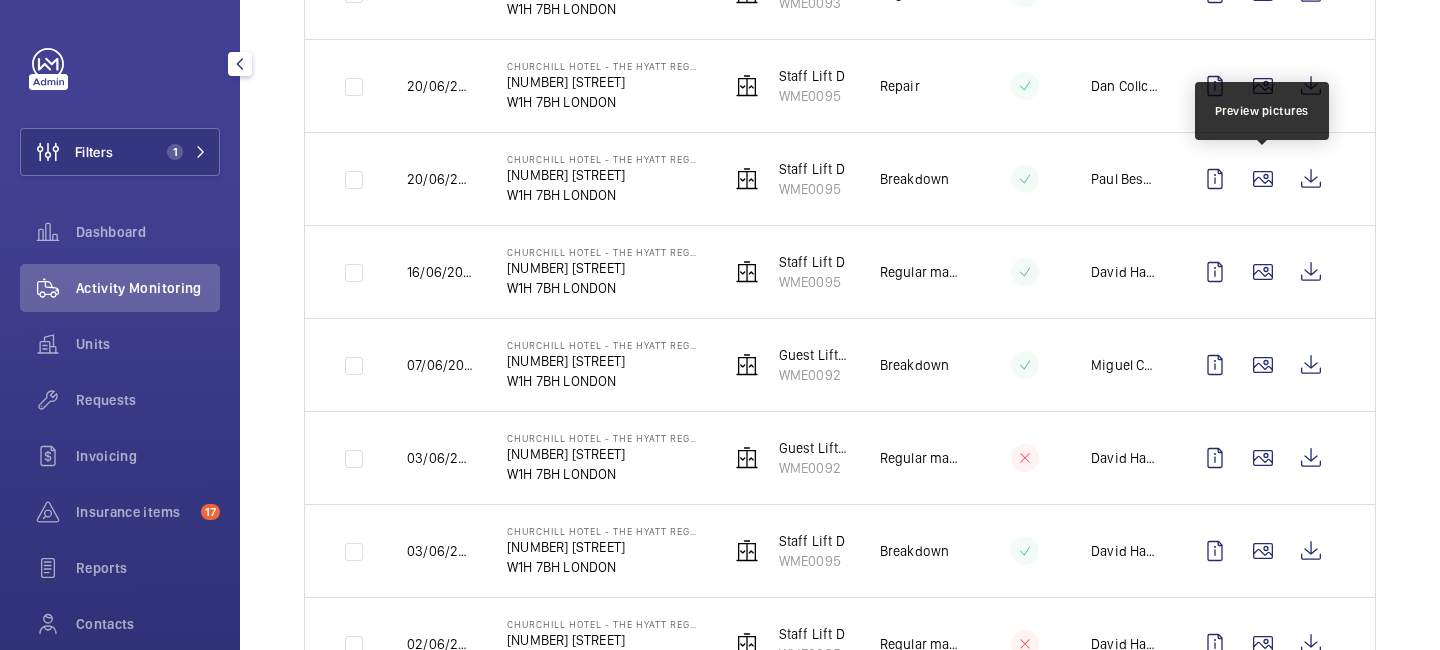 click 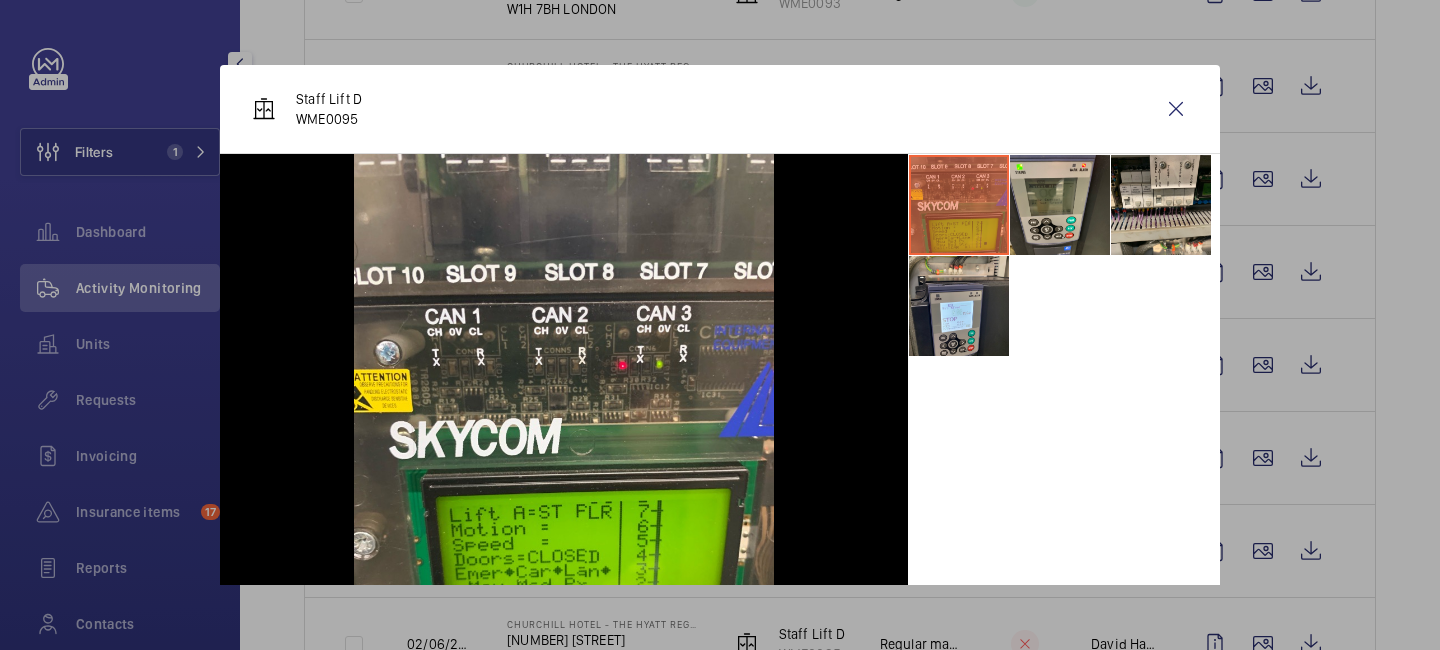 click at bounding box center [720, 325] 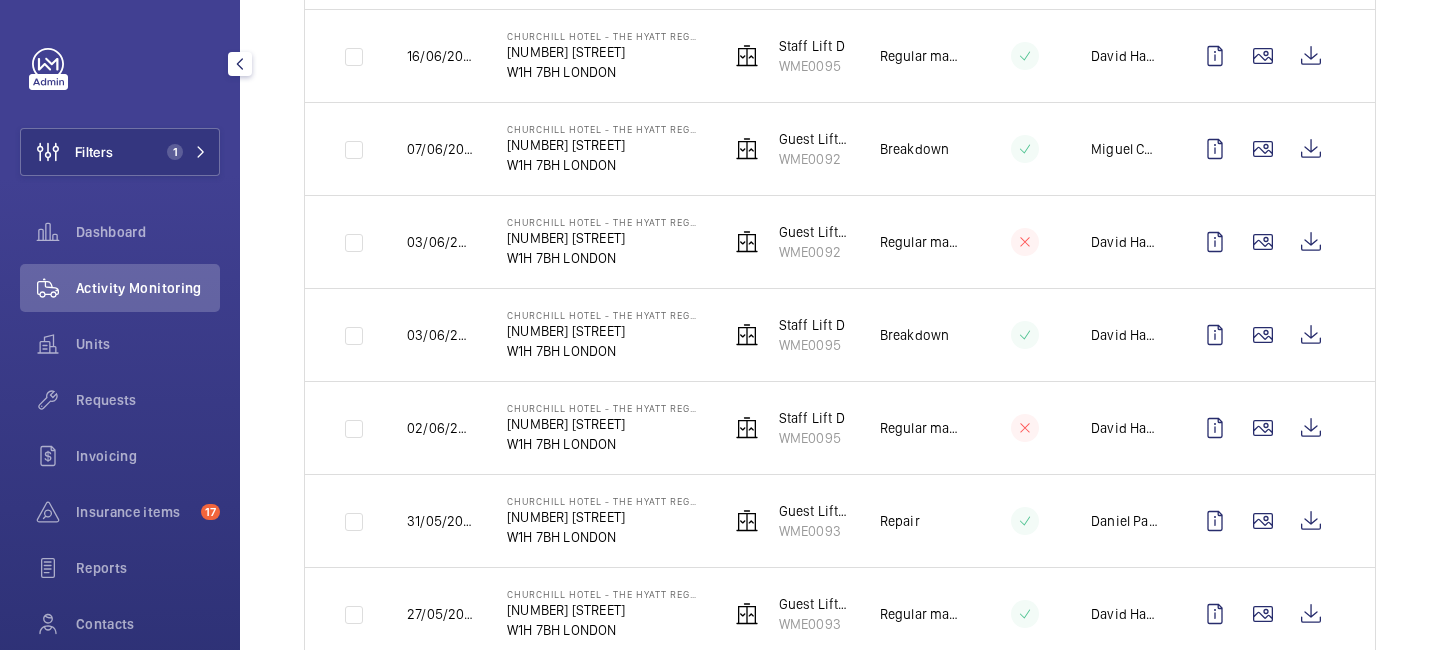 scroll, scrollTop: 1977, scrollLeft: 0, axis: vertical 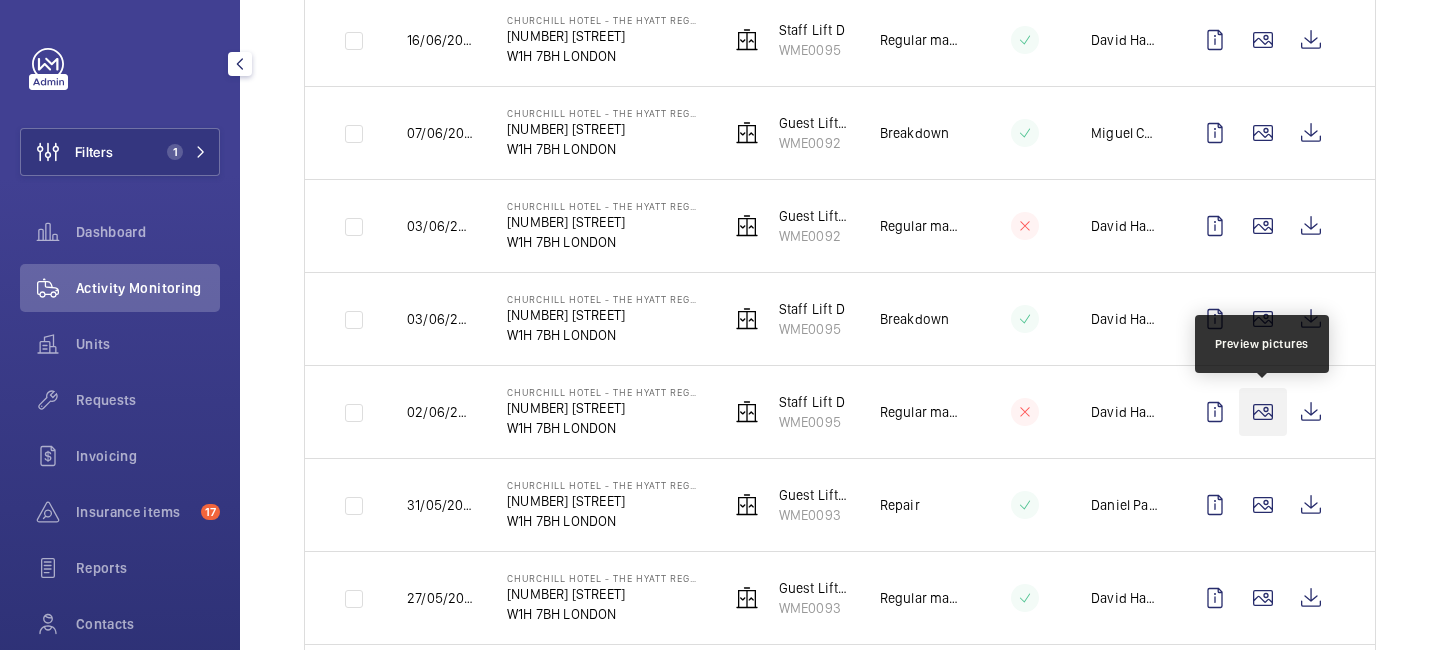 click 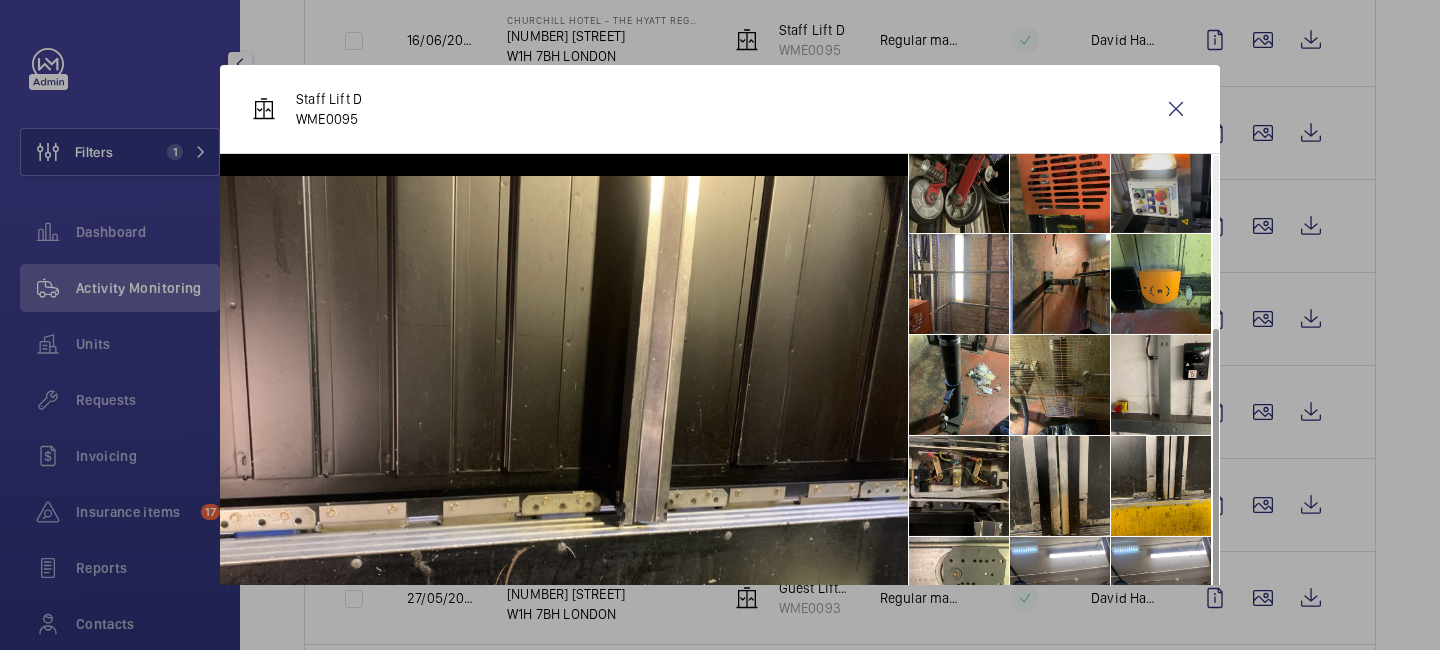 scroll, scrollTop: 249, scrollLeft: 0, axis: vertical 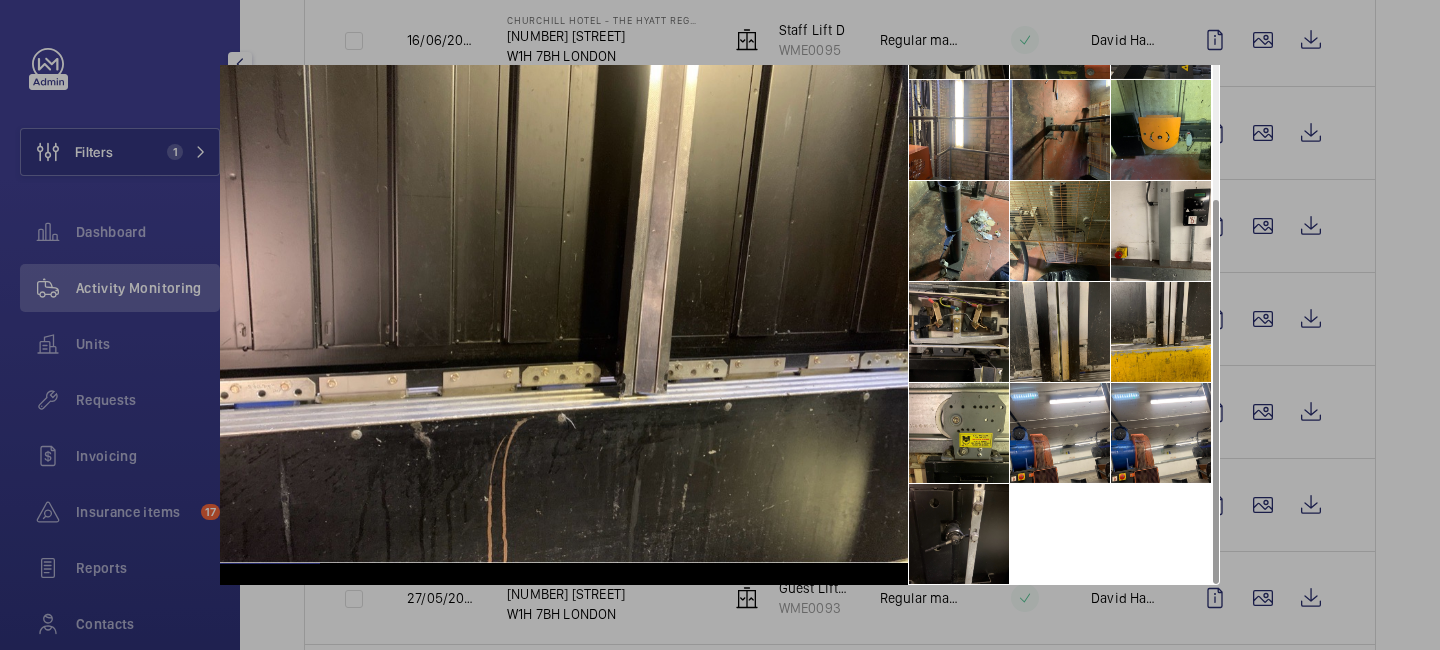 click at bounding box center (1064, 180) 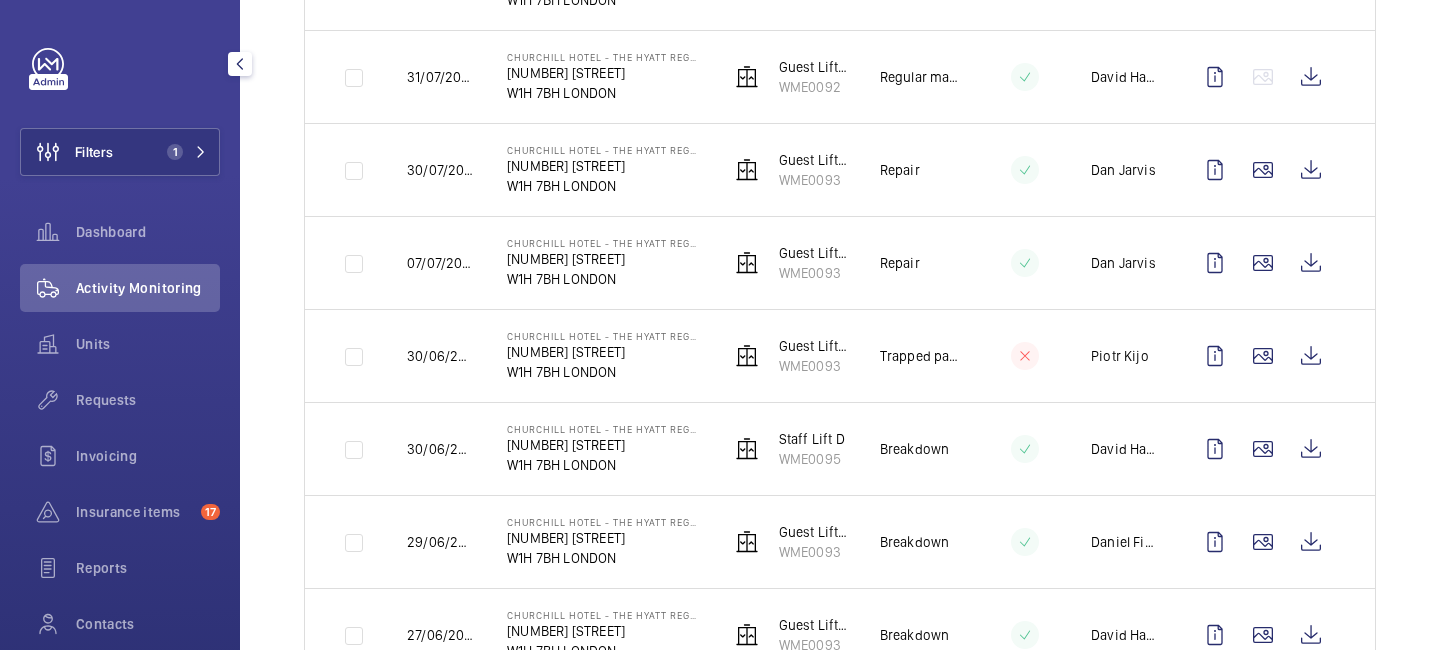 scroll, scrollTop: 0, scrollLeft: 0, axis: both 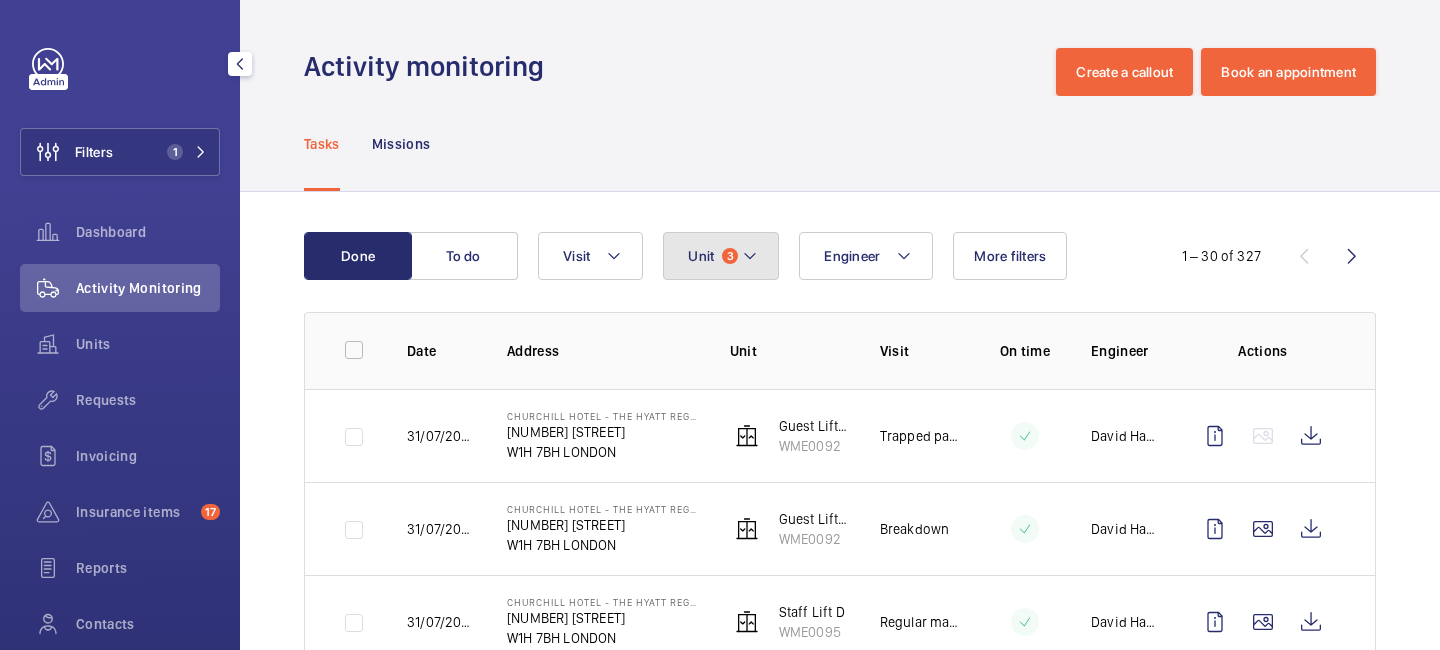 click on "Unit 3" 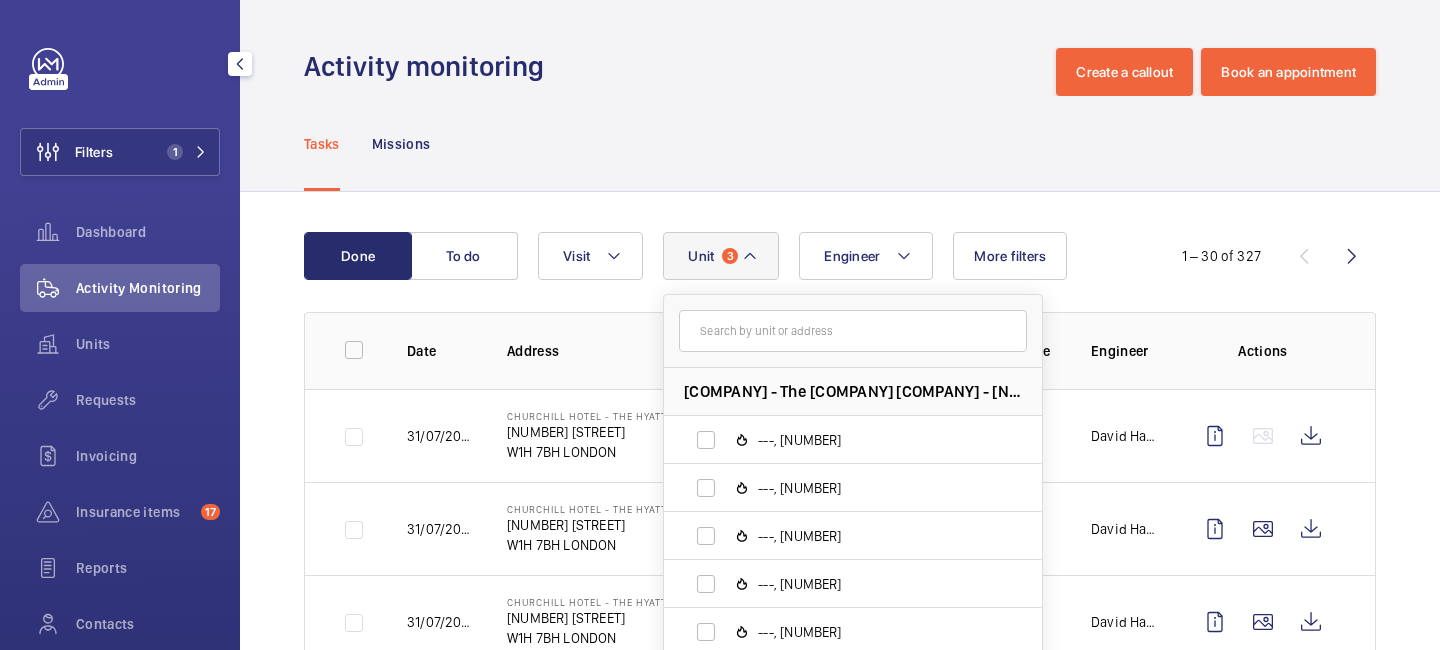 click 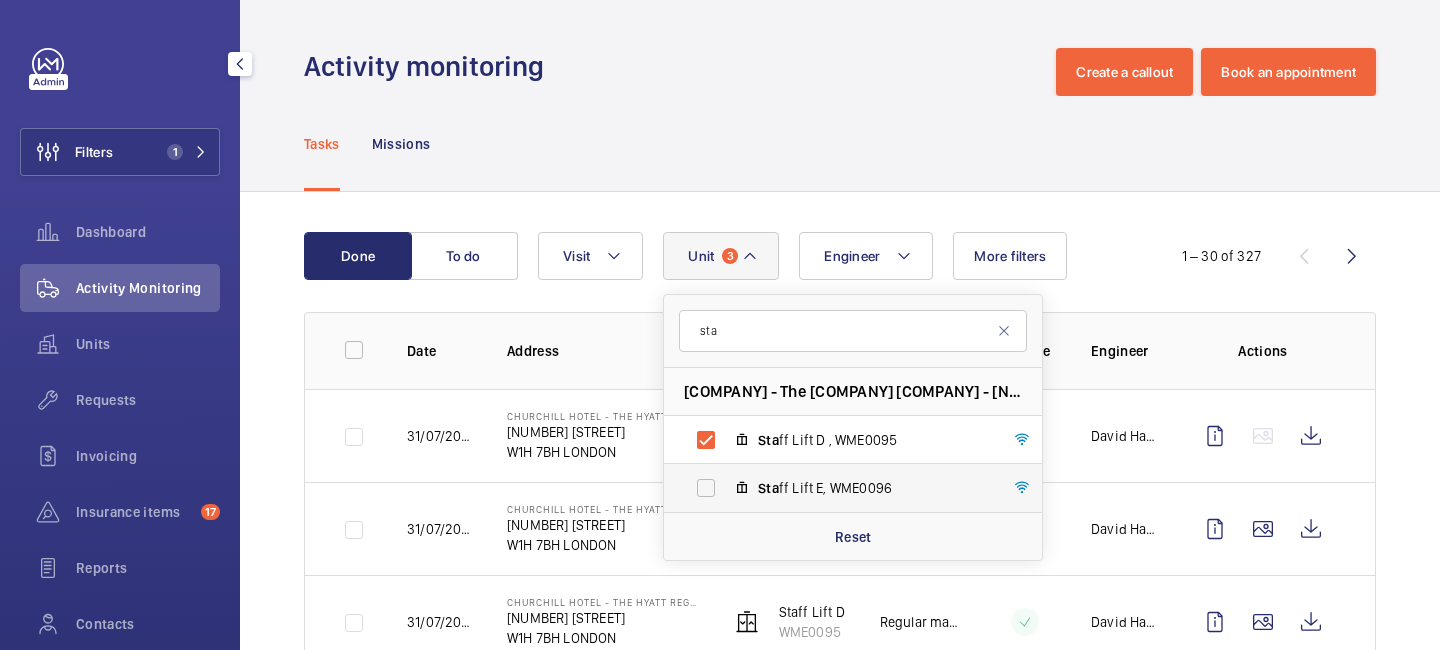 type on "sta" 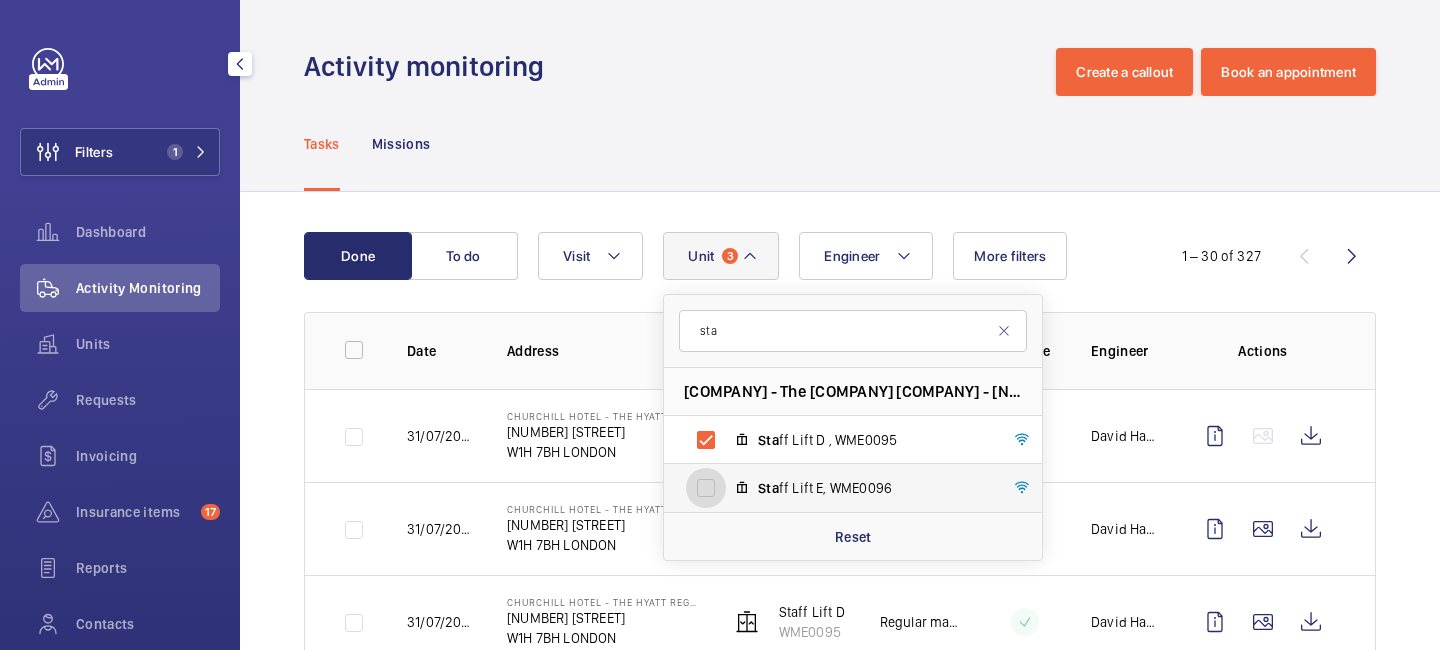 click on "Sta ff Lift E, WME0096" at bounding box center (706, 488) 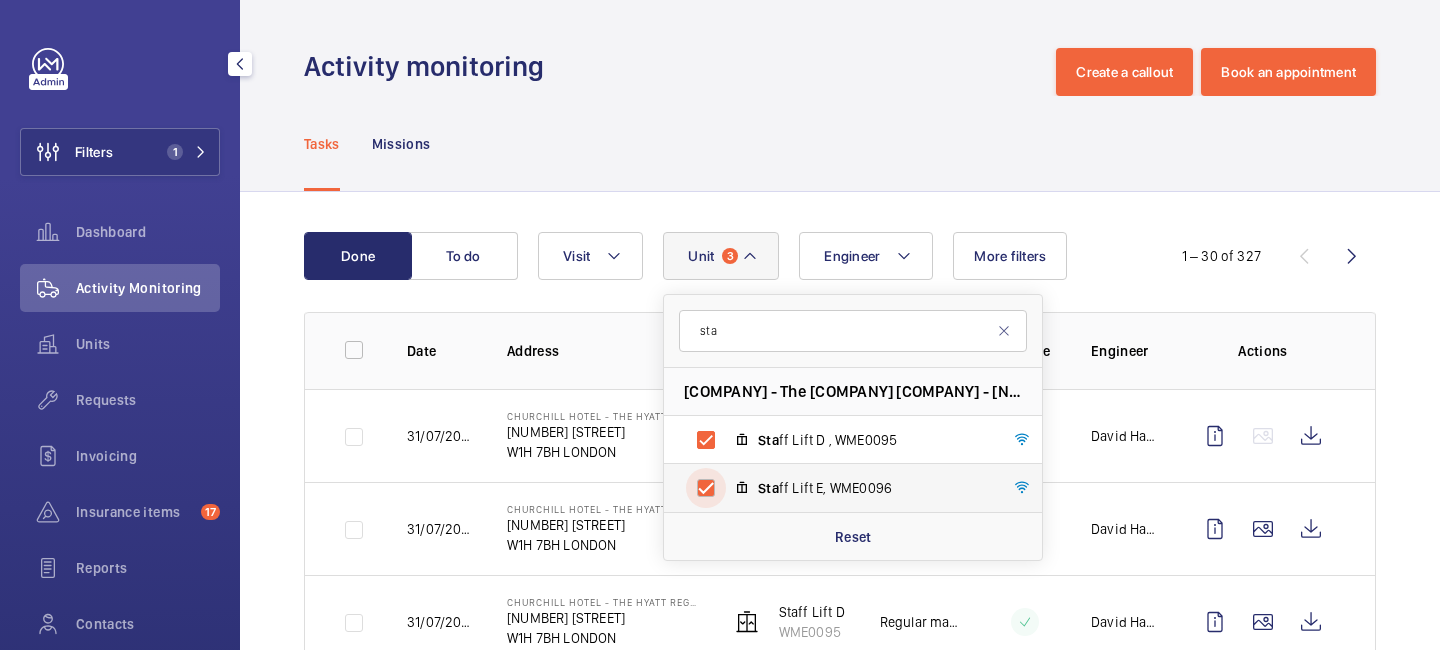checkbox on "true" 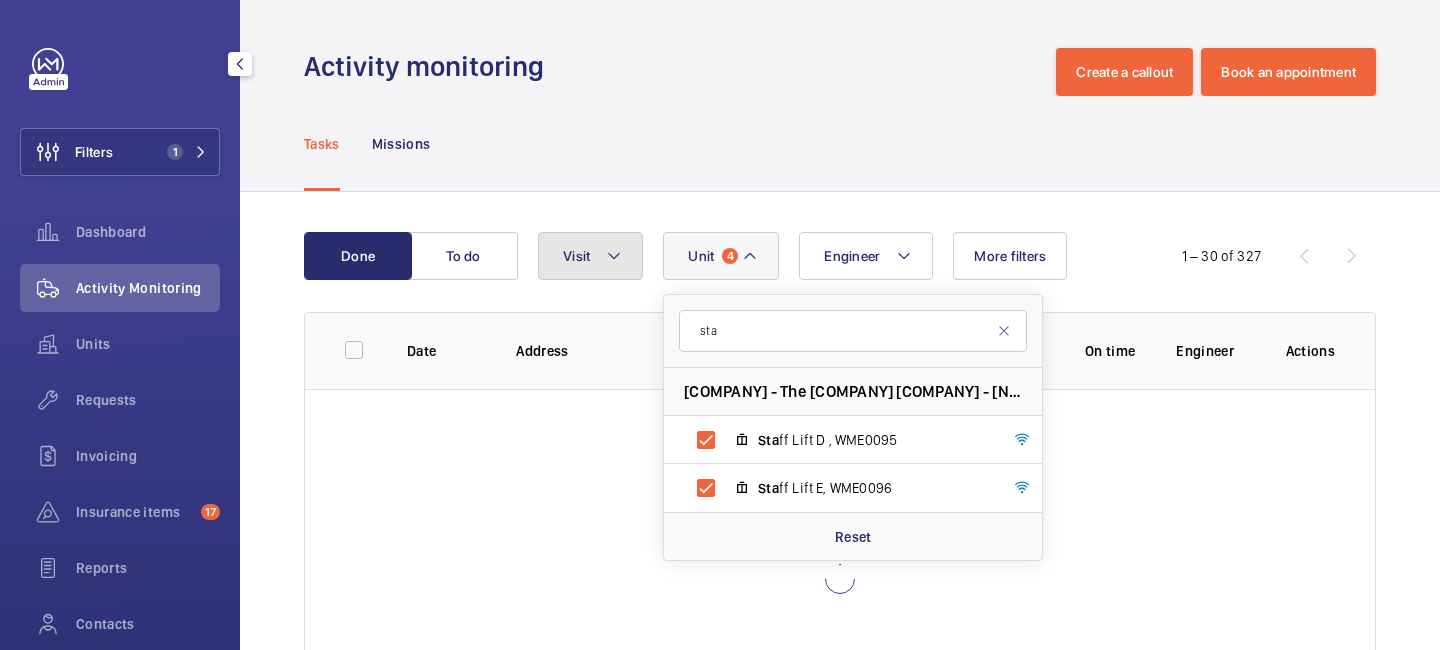 click on "Visit" 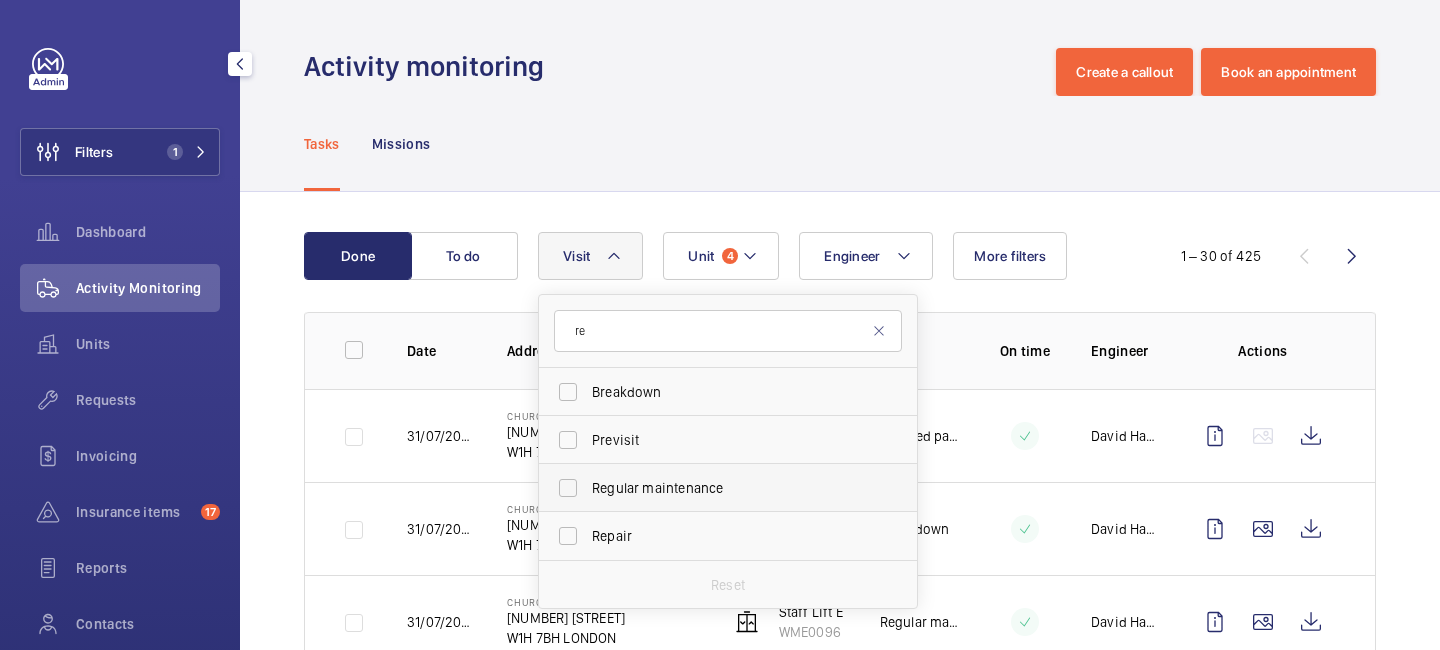 type on "re" 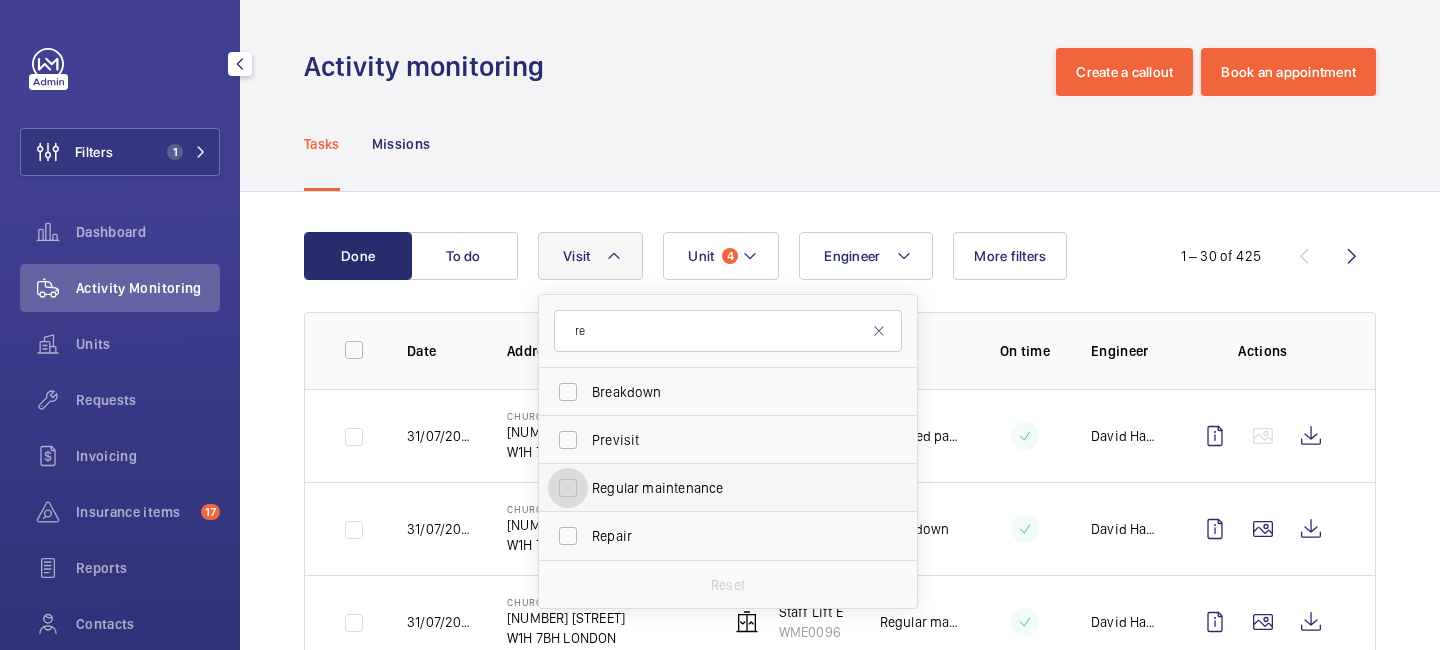 click on "Regular maintenance" at bounding box center [568, 488] 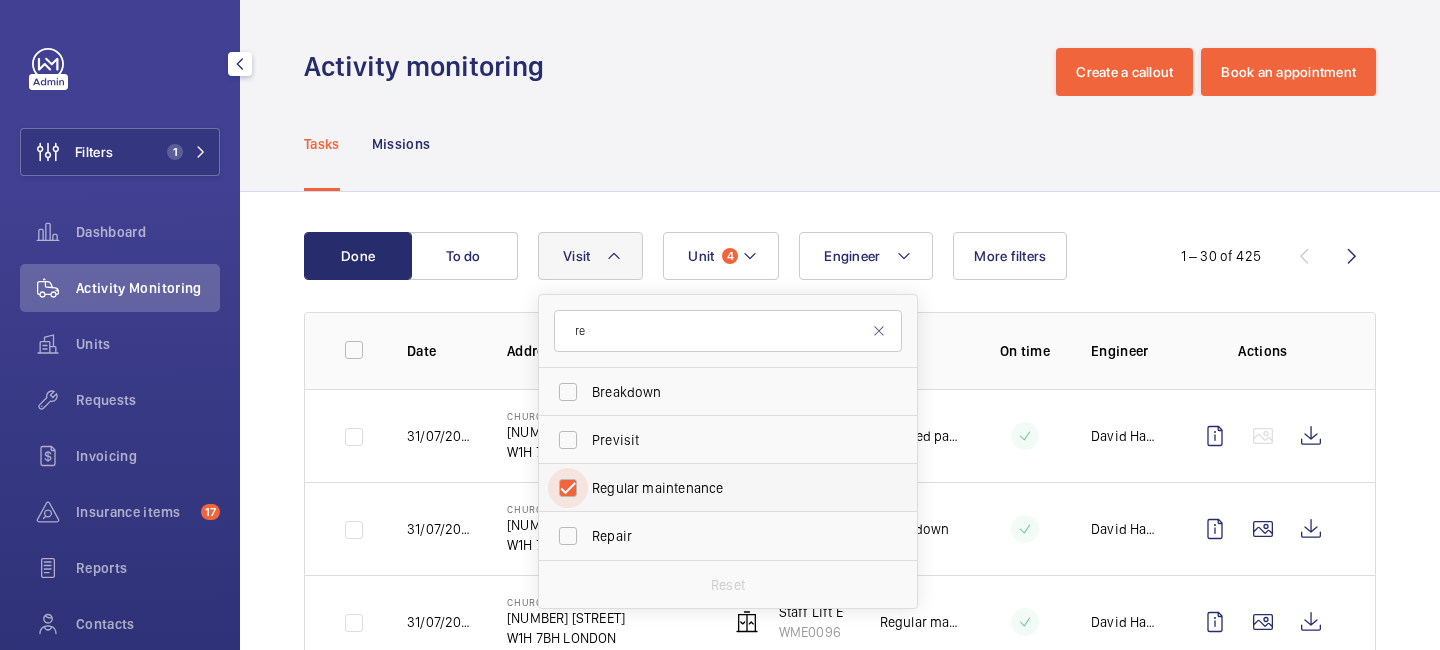 checkbox on "true" 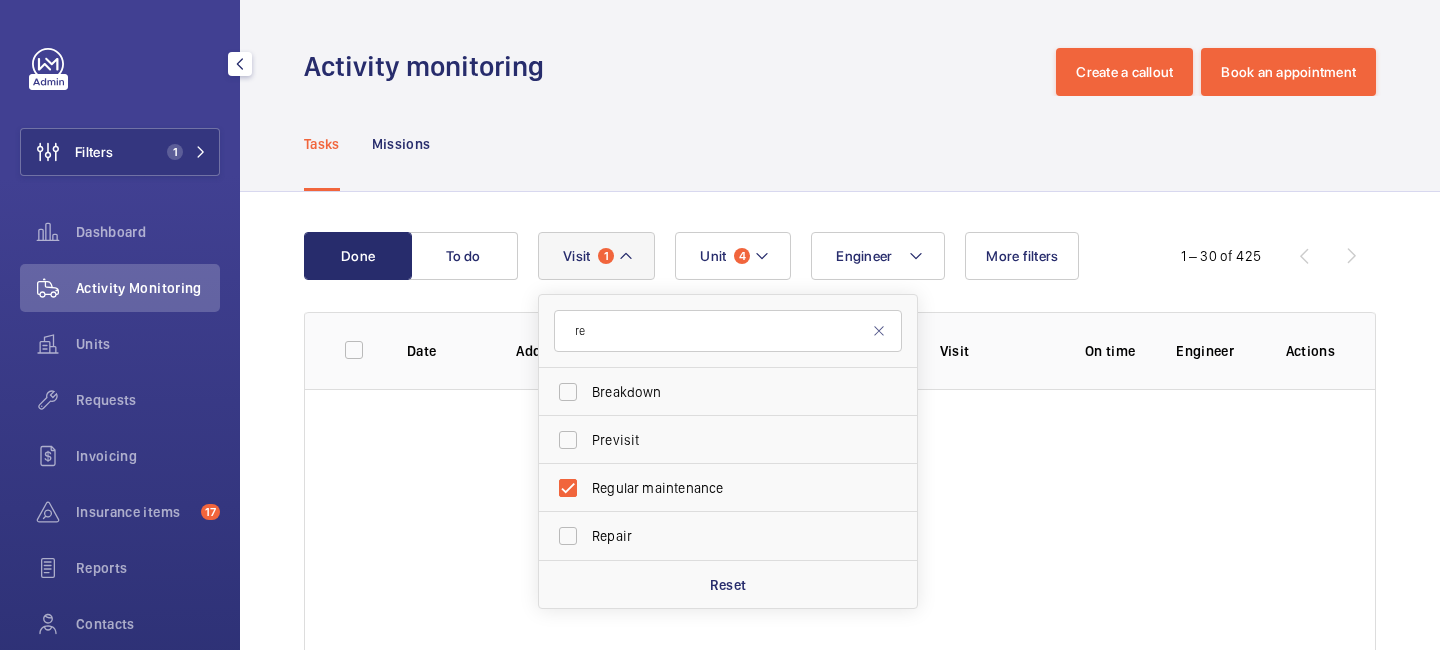 click on "Engineer Unit 4 Visit 1 re Breakdown Previsit Regular maintenance Repair Reset More filters" 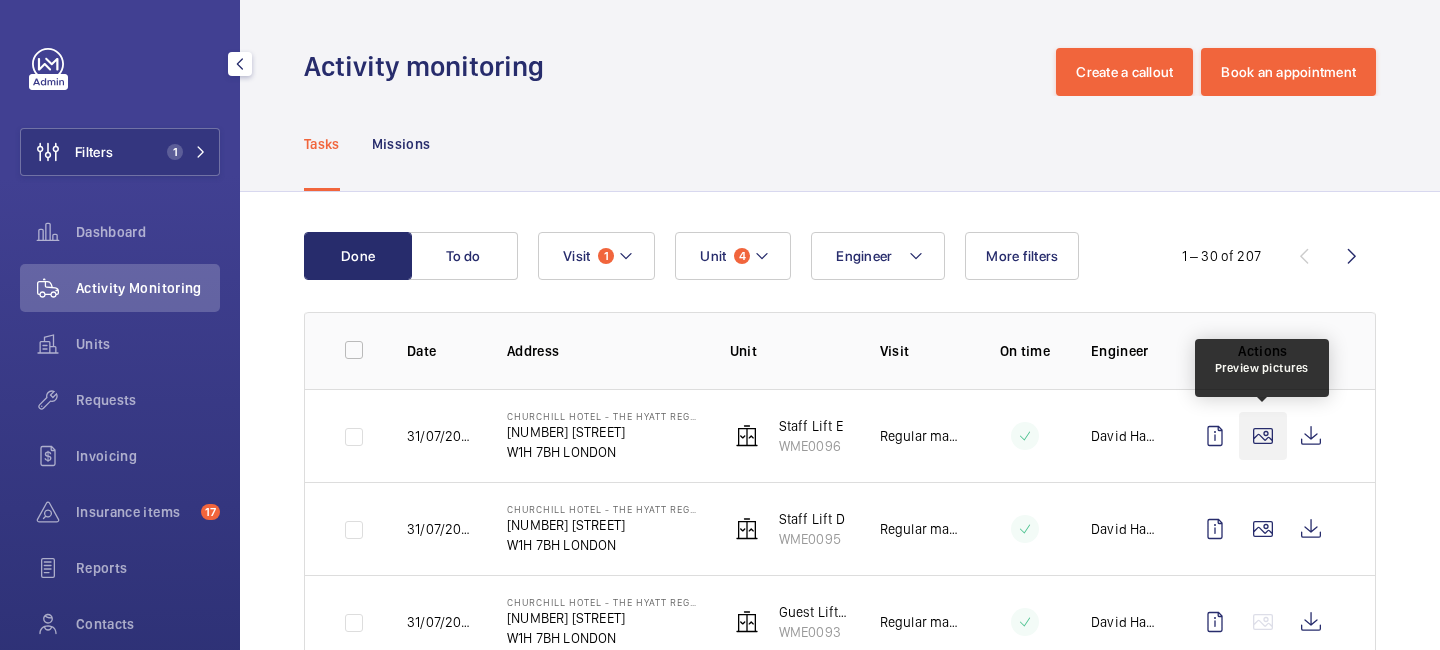 click 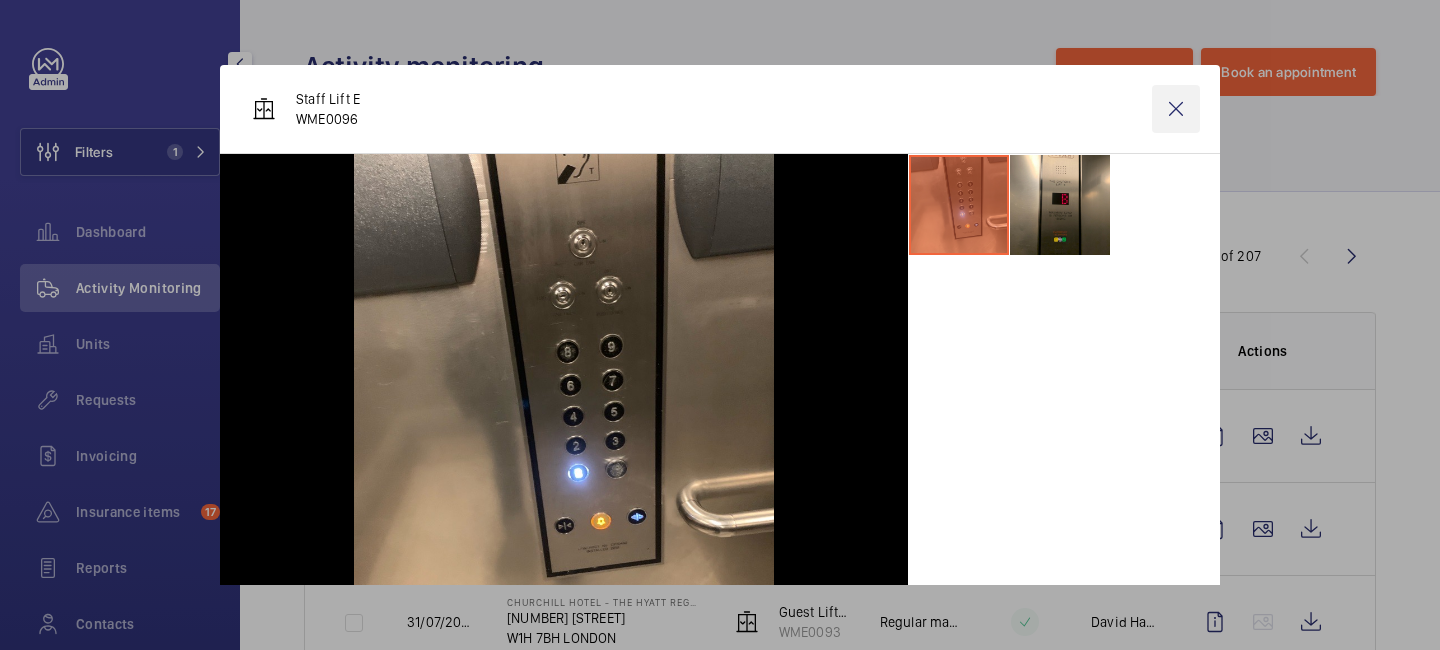 click at bounding box center (1176, 109) 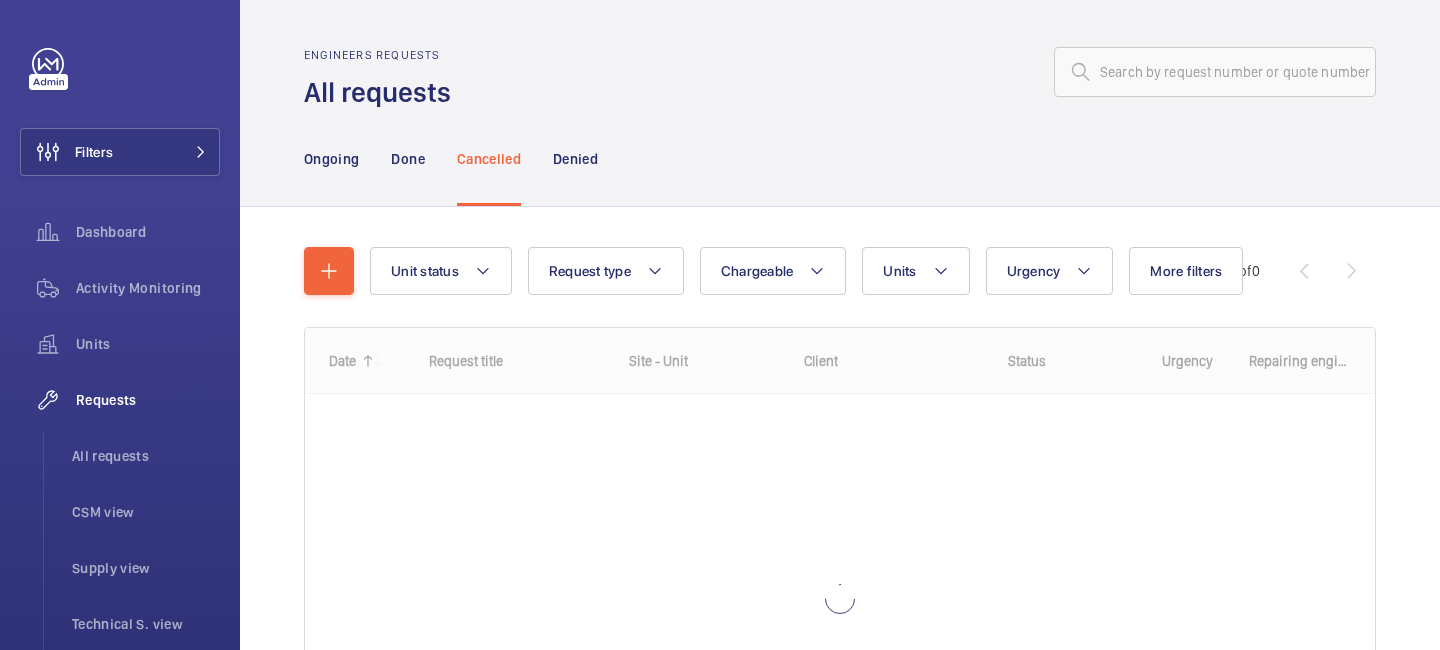 scroll, scrollTop: 0, scrollLeft: 0, axis: both 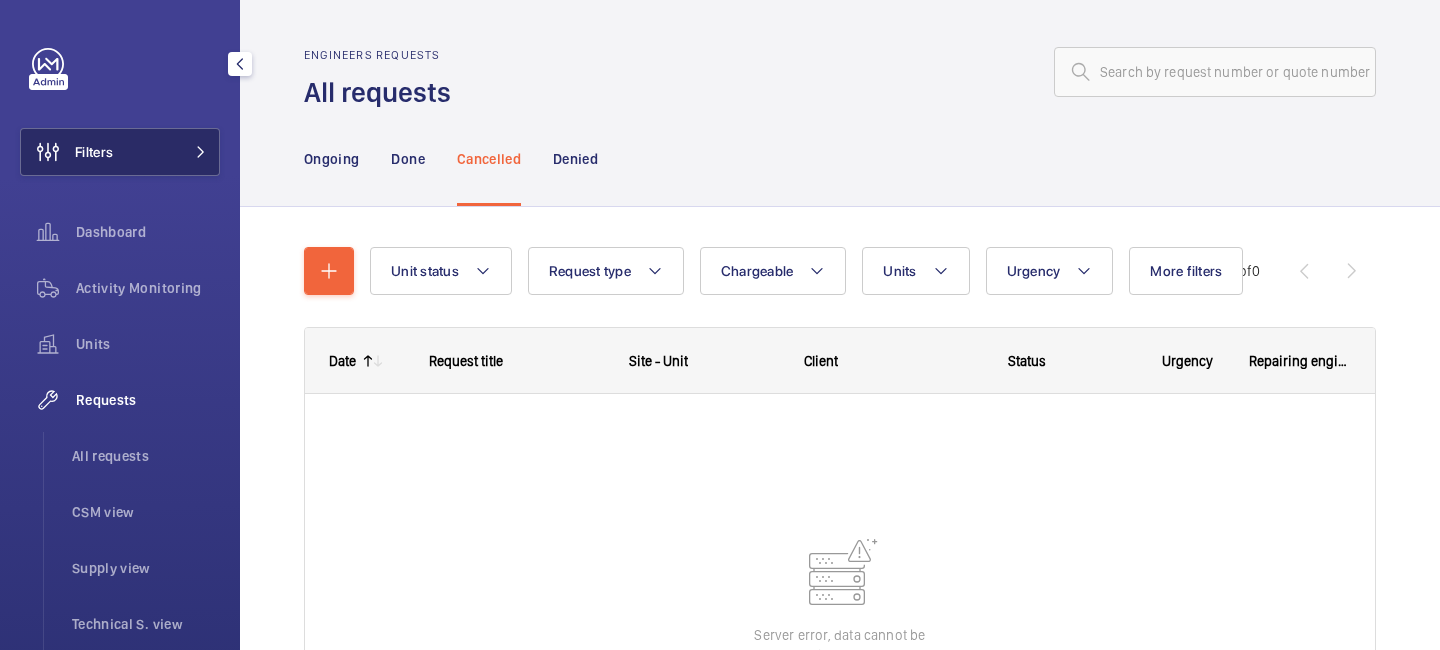 click on "Filters" 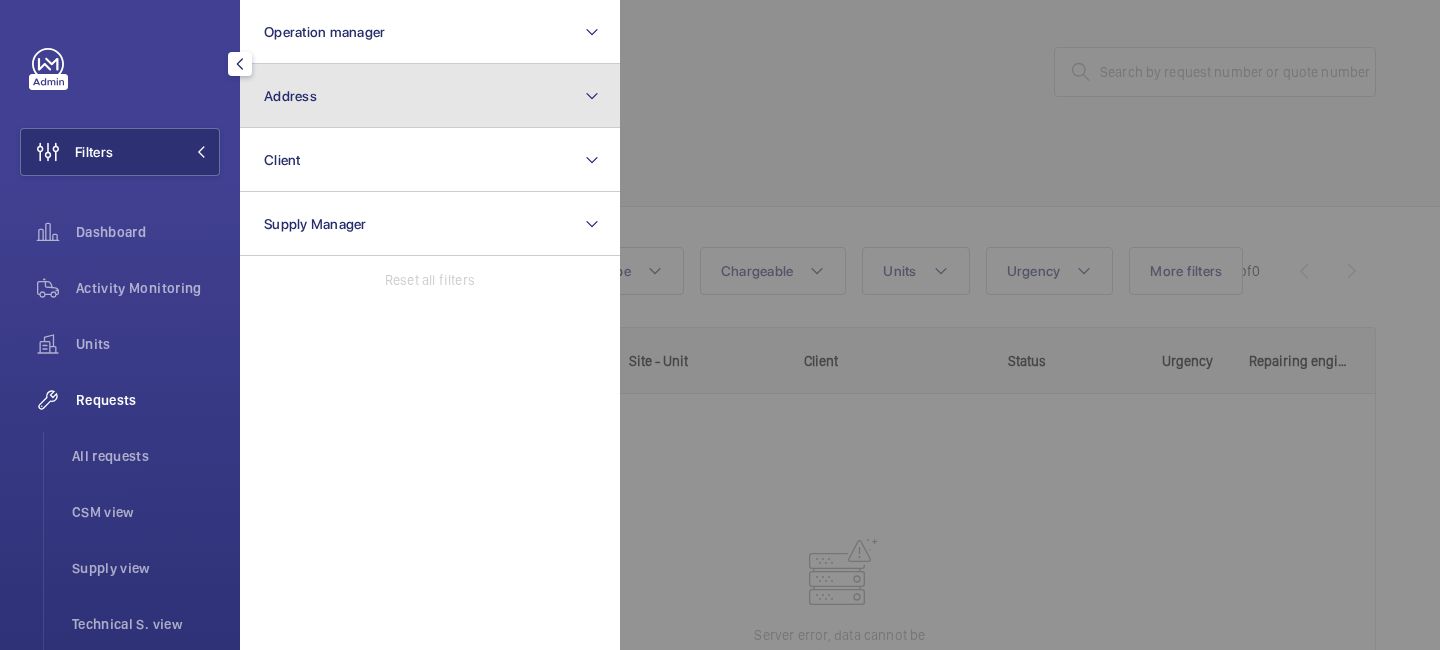 click on "Address" 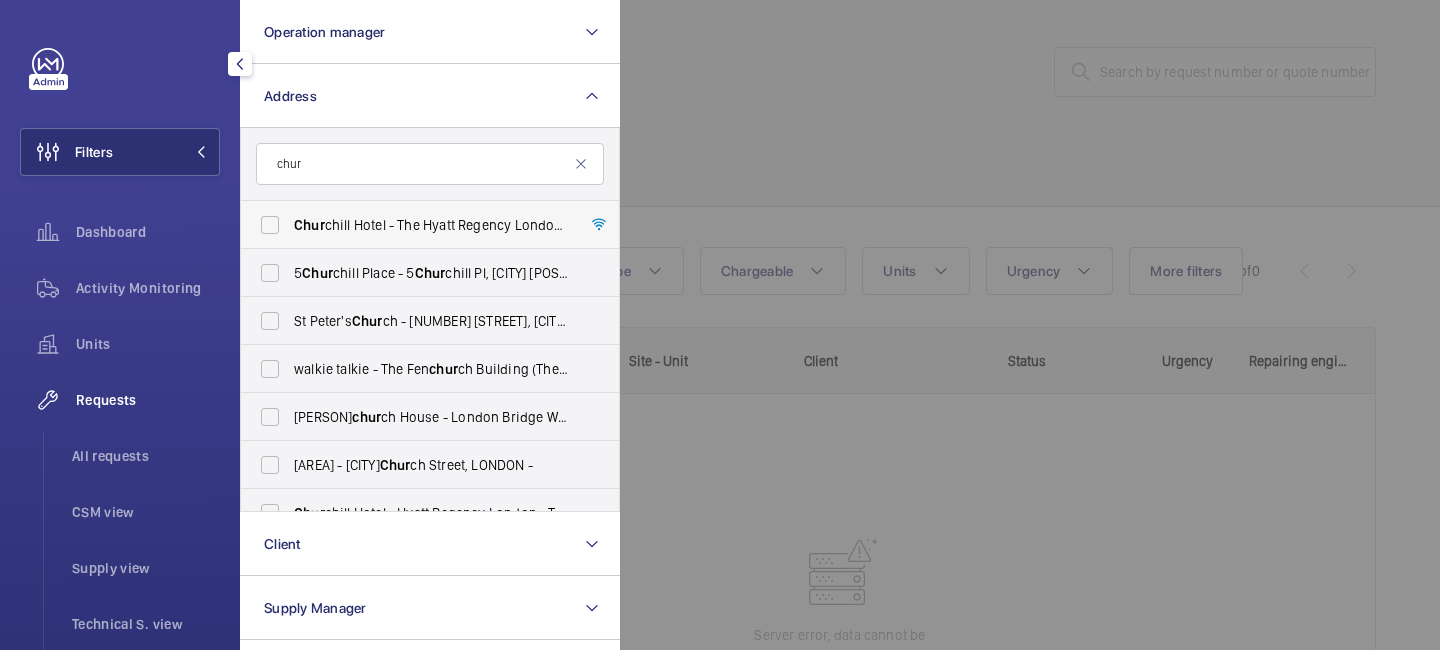 type on "chur" 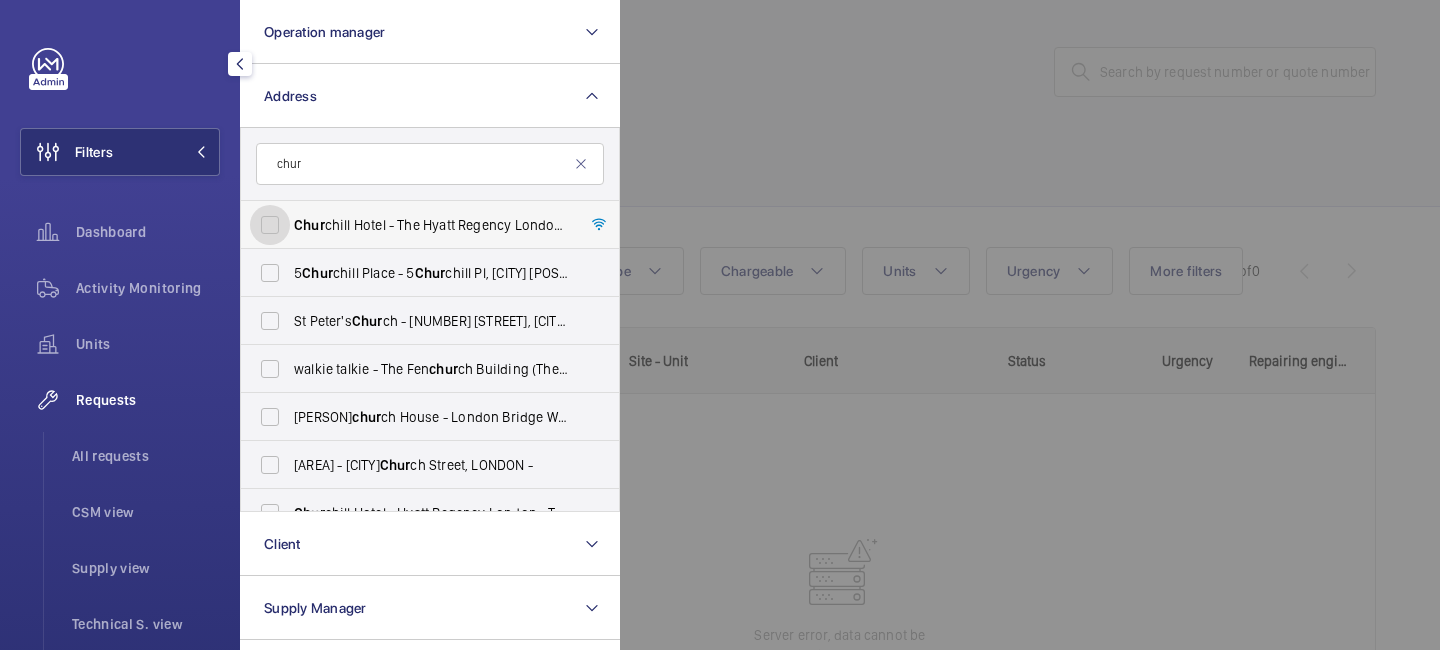 click on "Chur chill Hotel - The Hyatt Regency London - [NUMBER] [STREET], [CITY] [POSTAL_CODE]" at bounding box center (270, 225) 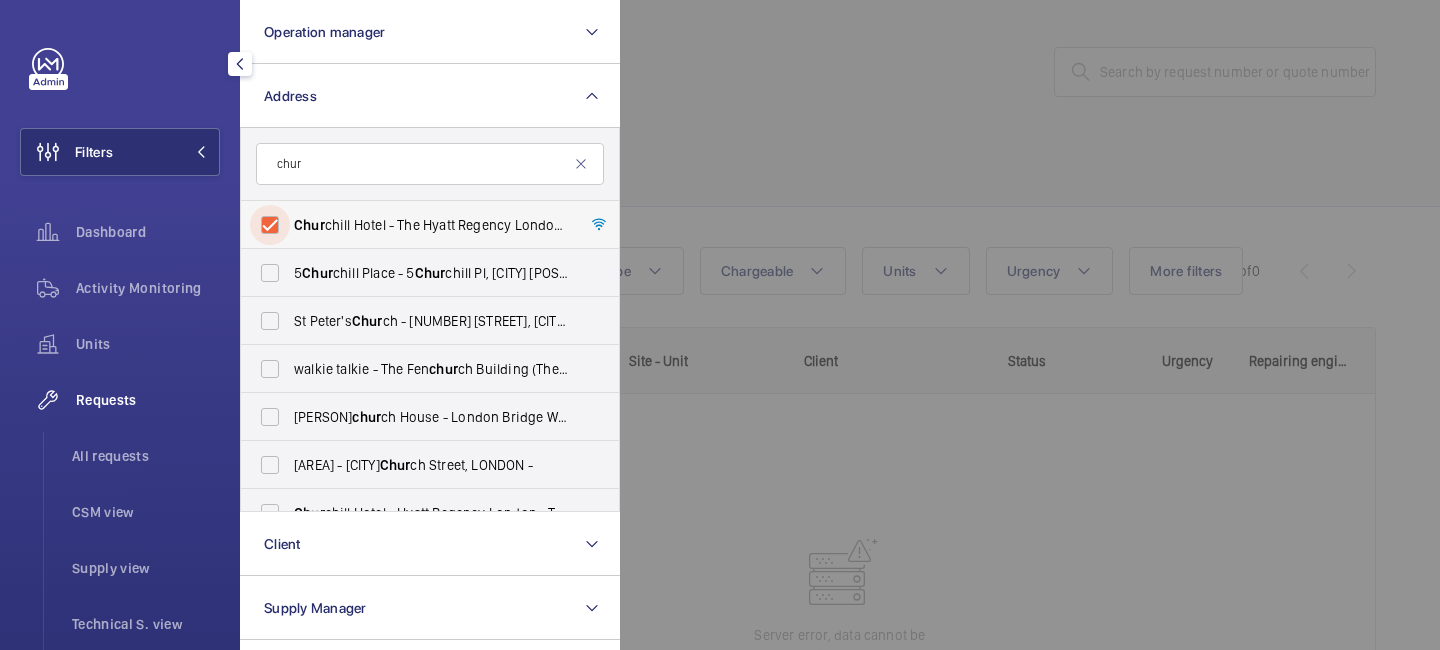 checkbox on "true" 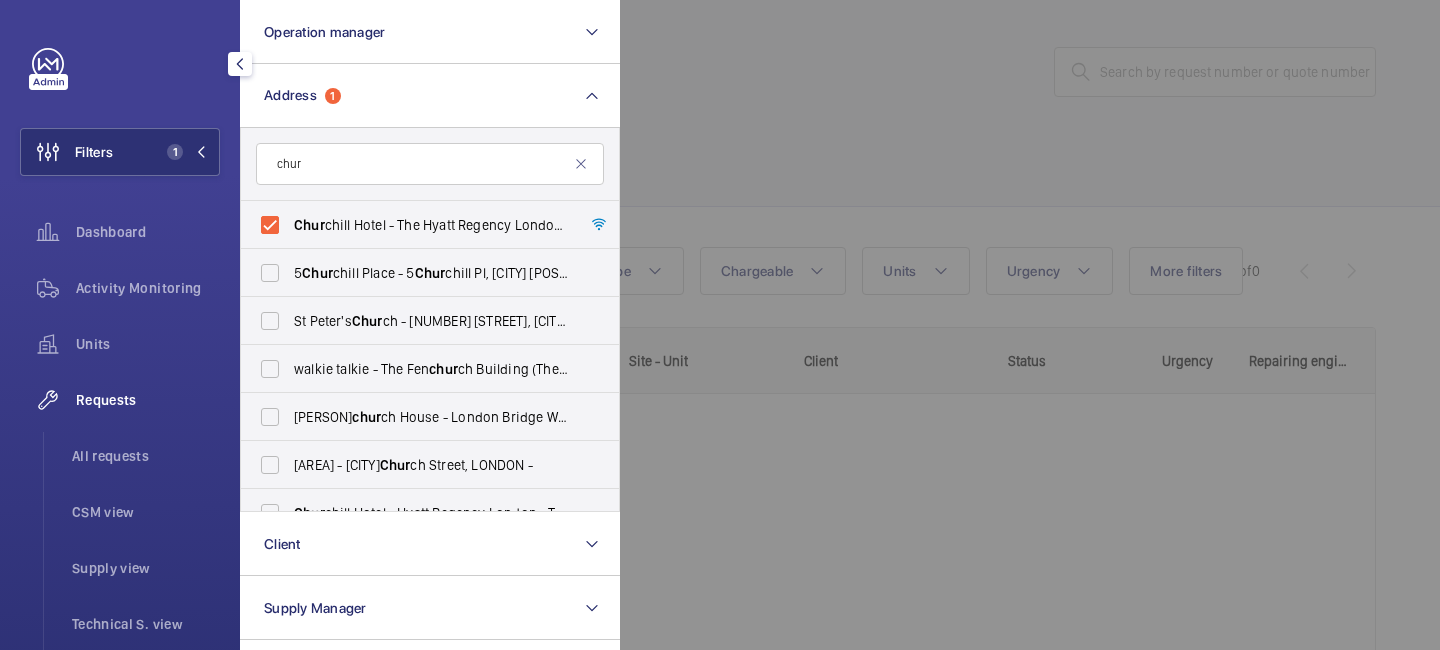 click 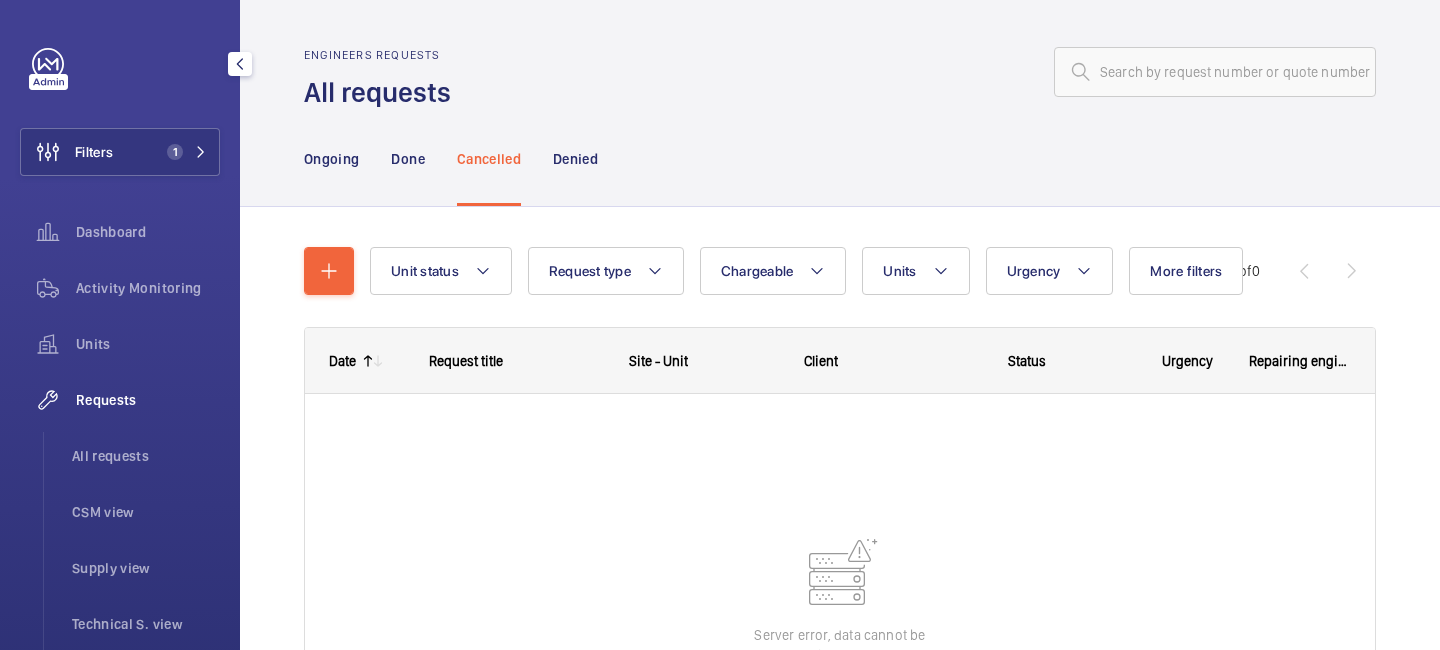 scroll, scrollTop: 223, scrollLeft: 0, axis: vertical 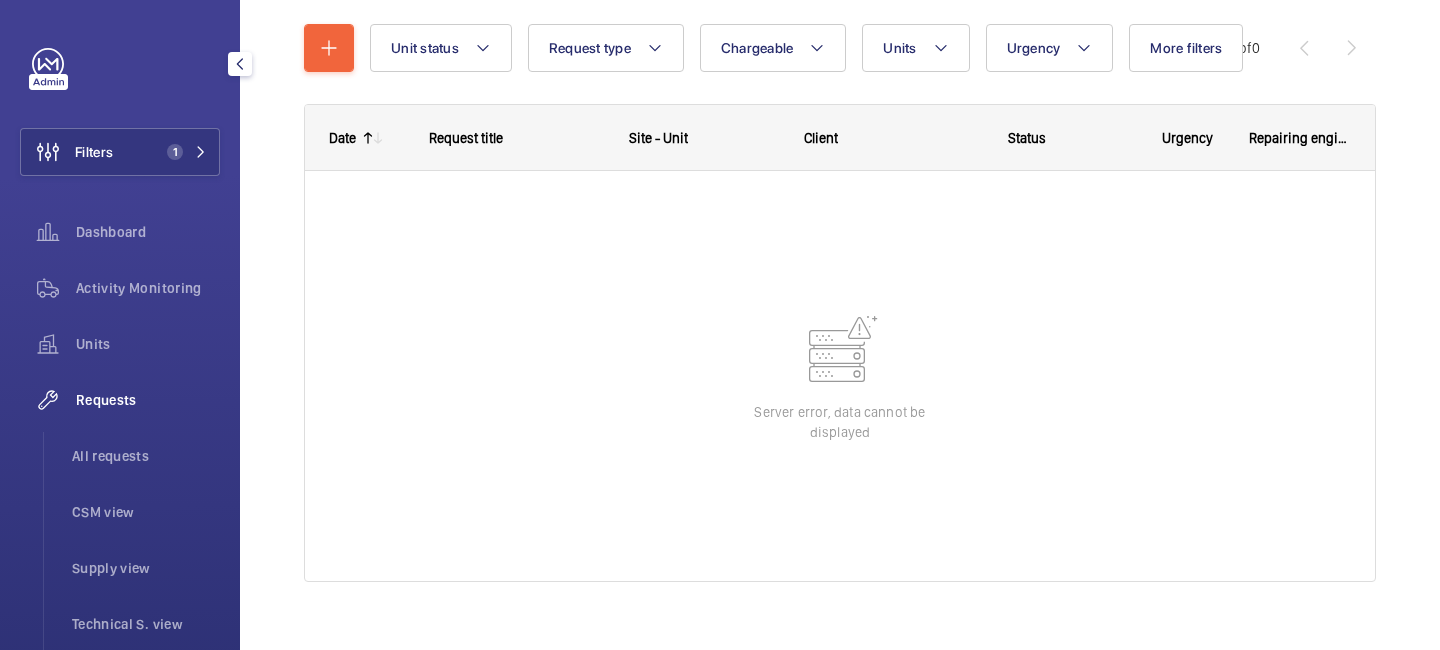 click 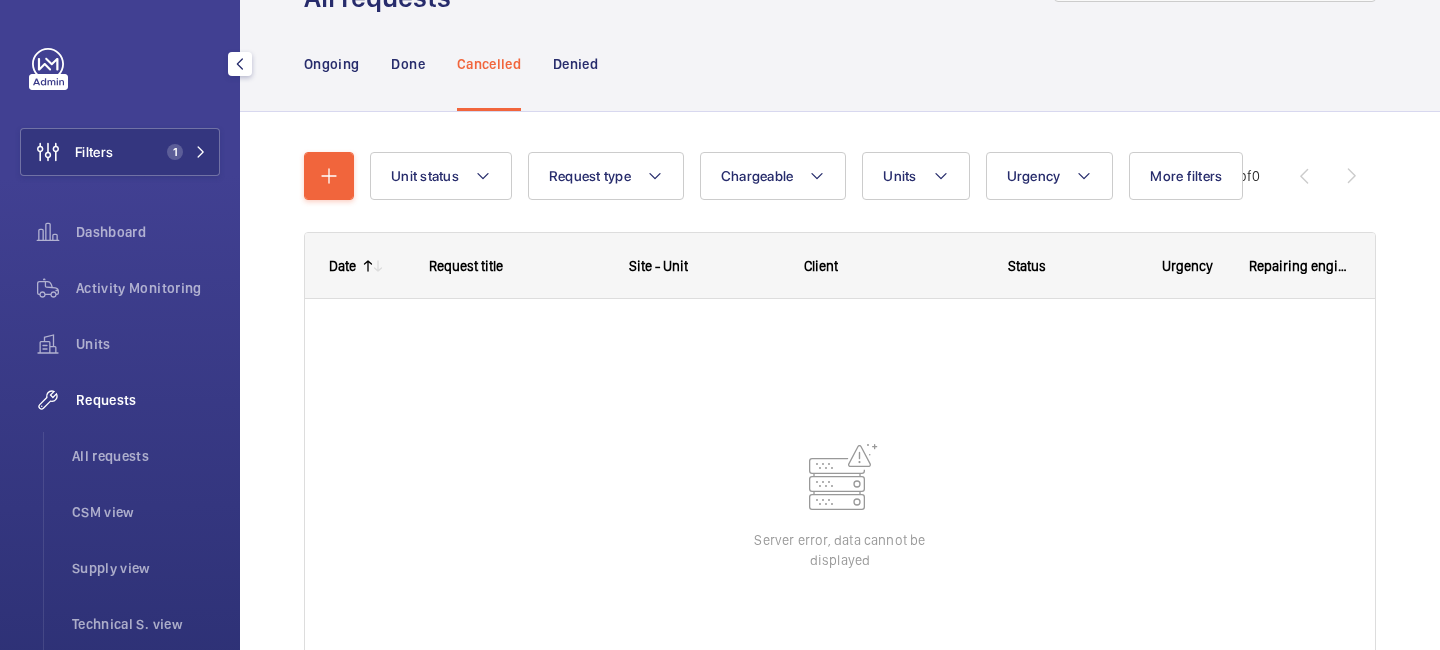 scroll, scrollTop: 0, scrollLeft: 0, axis: both 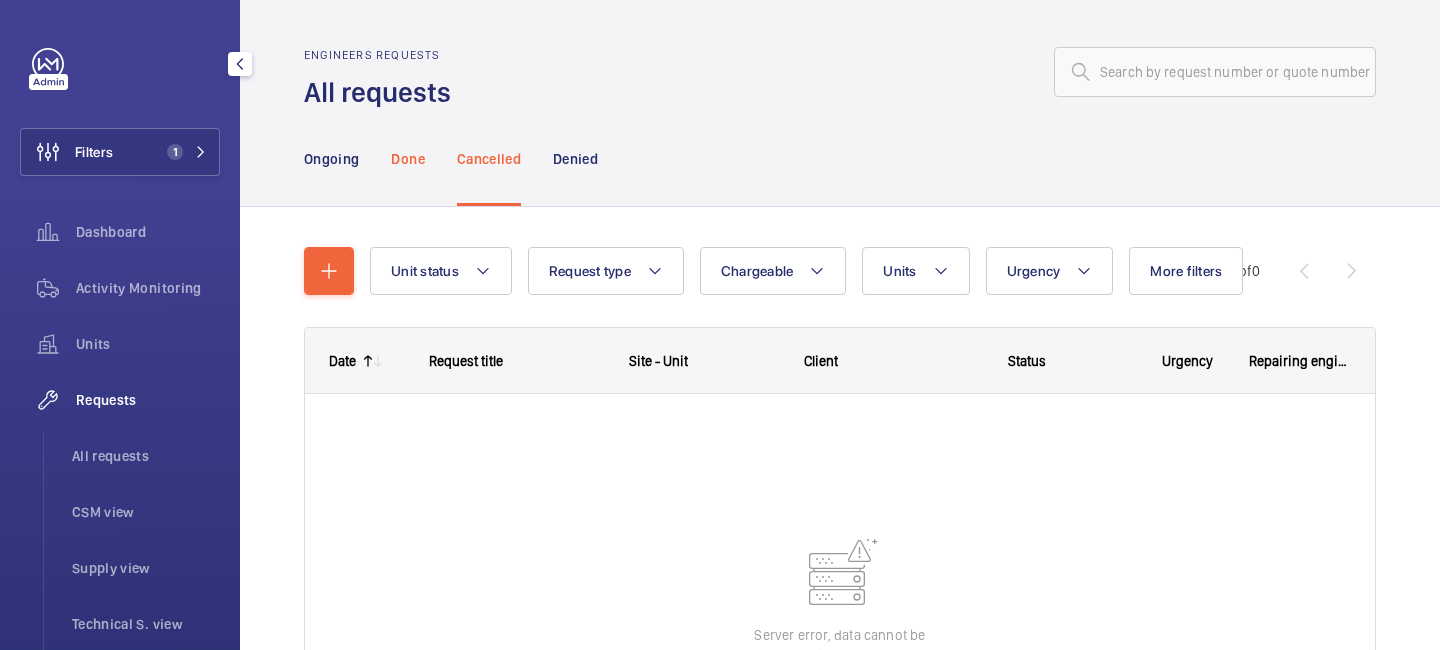 click on "Done" 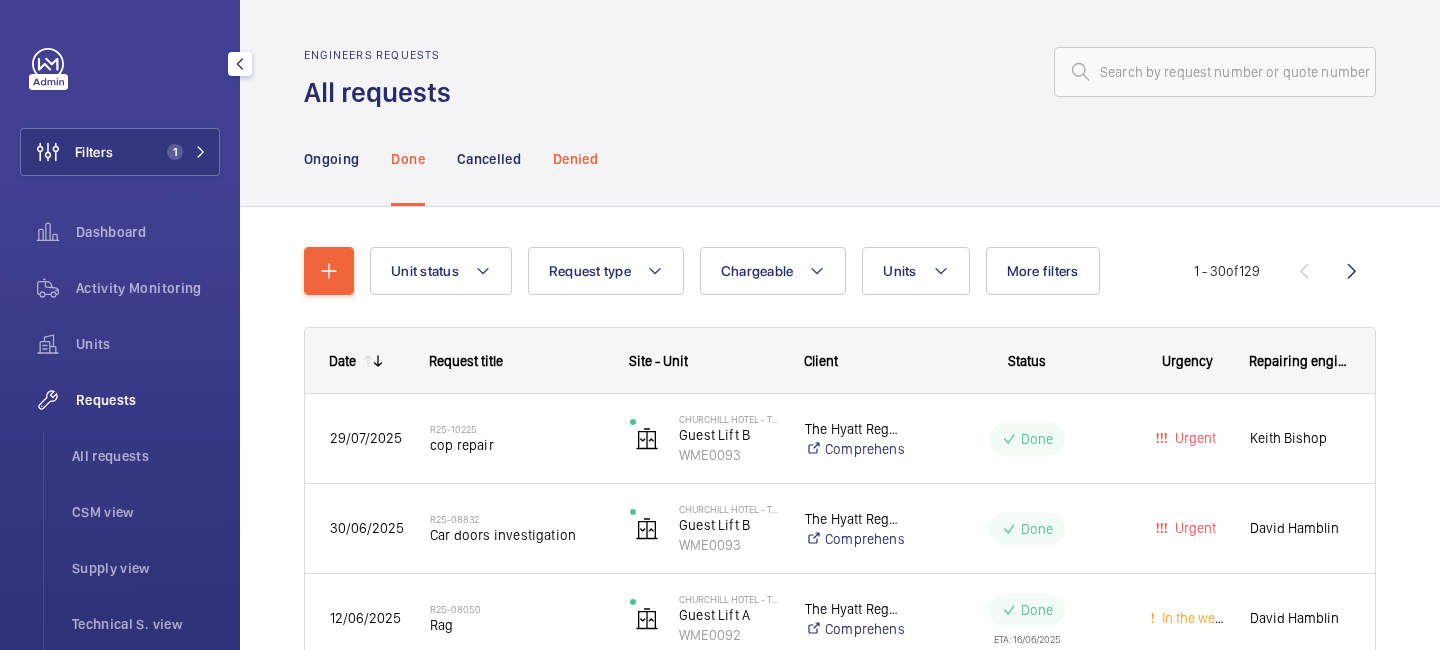 click on "Denied" 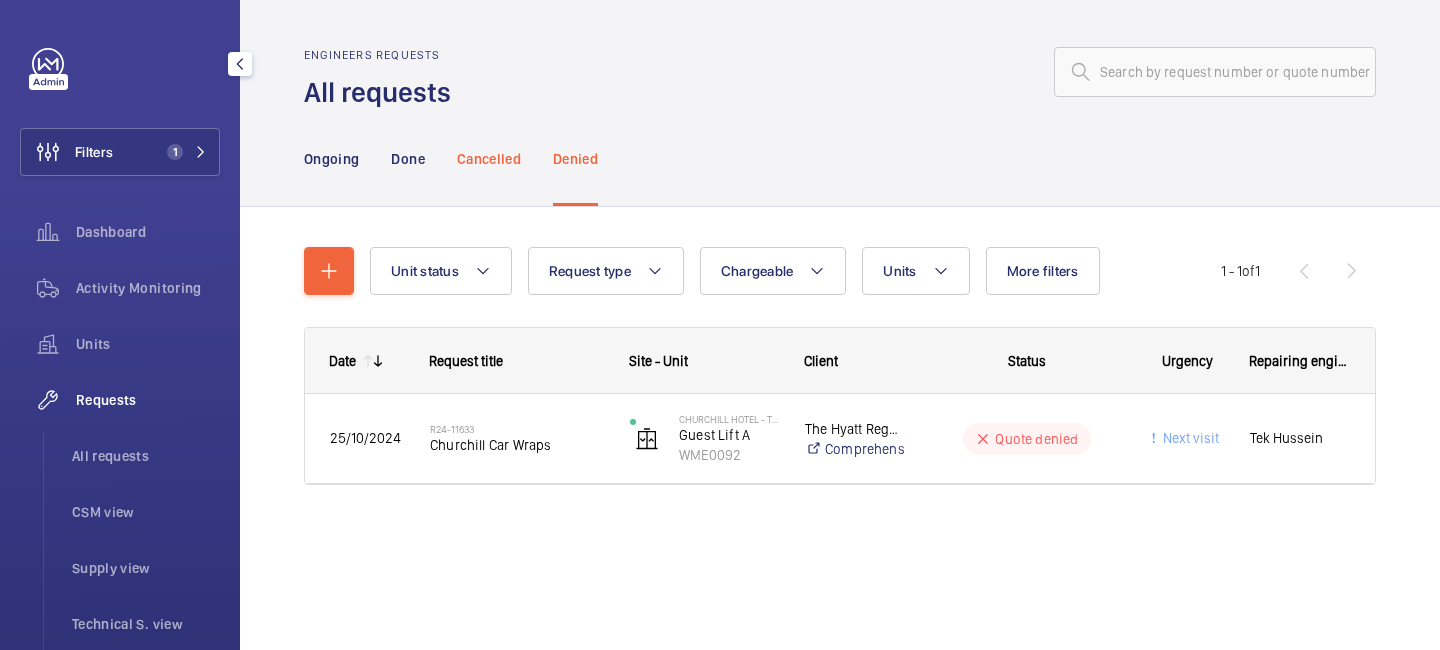 click on "Cancelled" 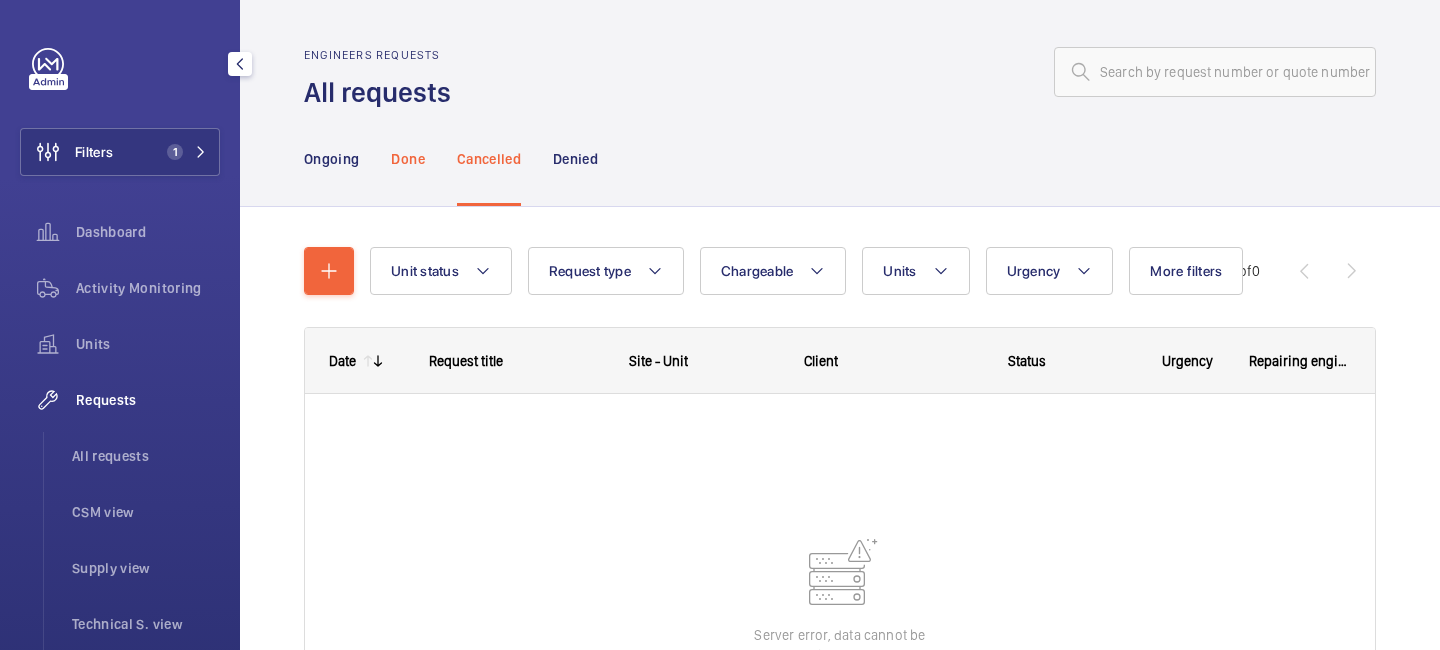 click on "Done" 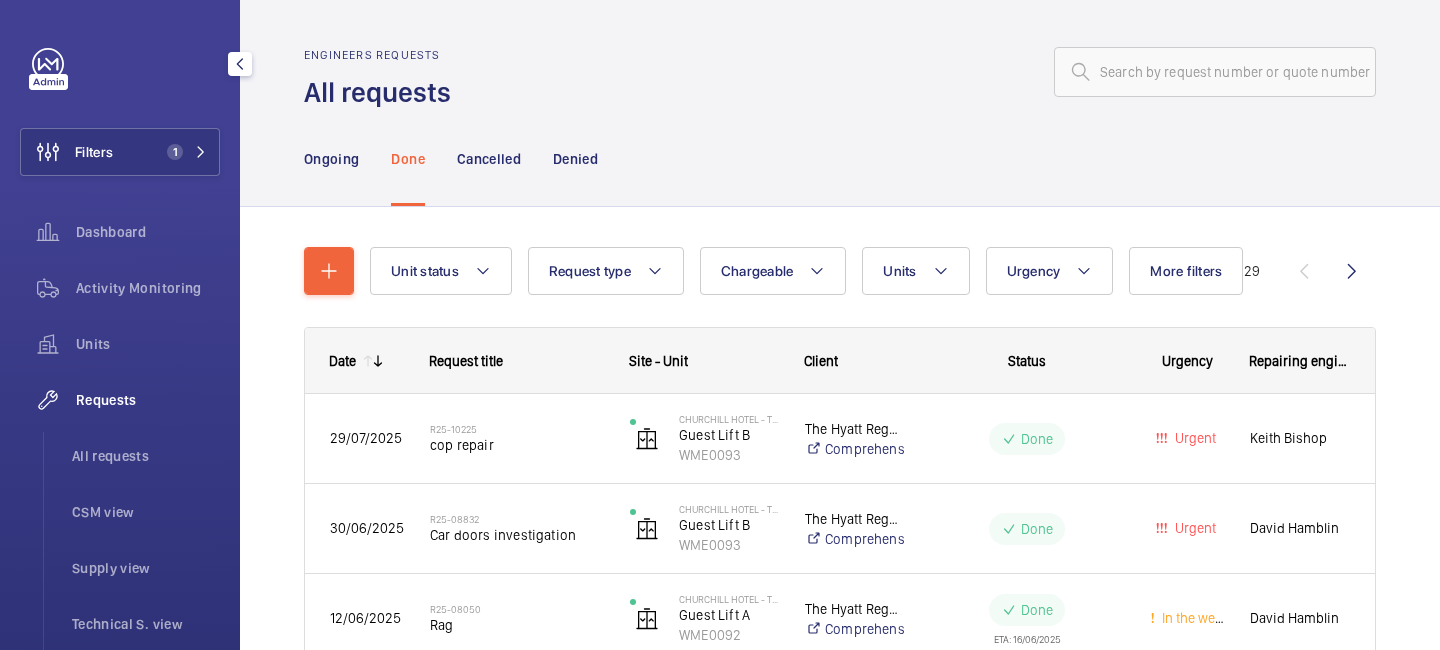 click 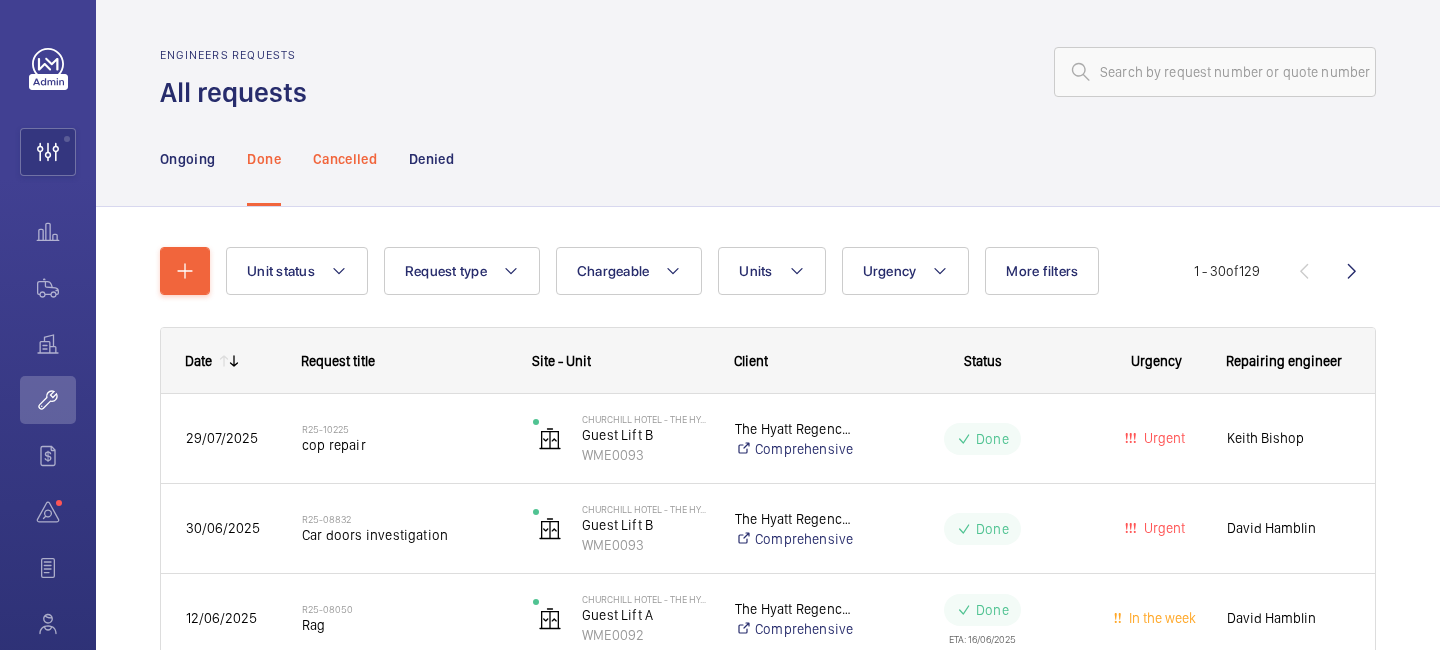 click on "Cancelled" 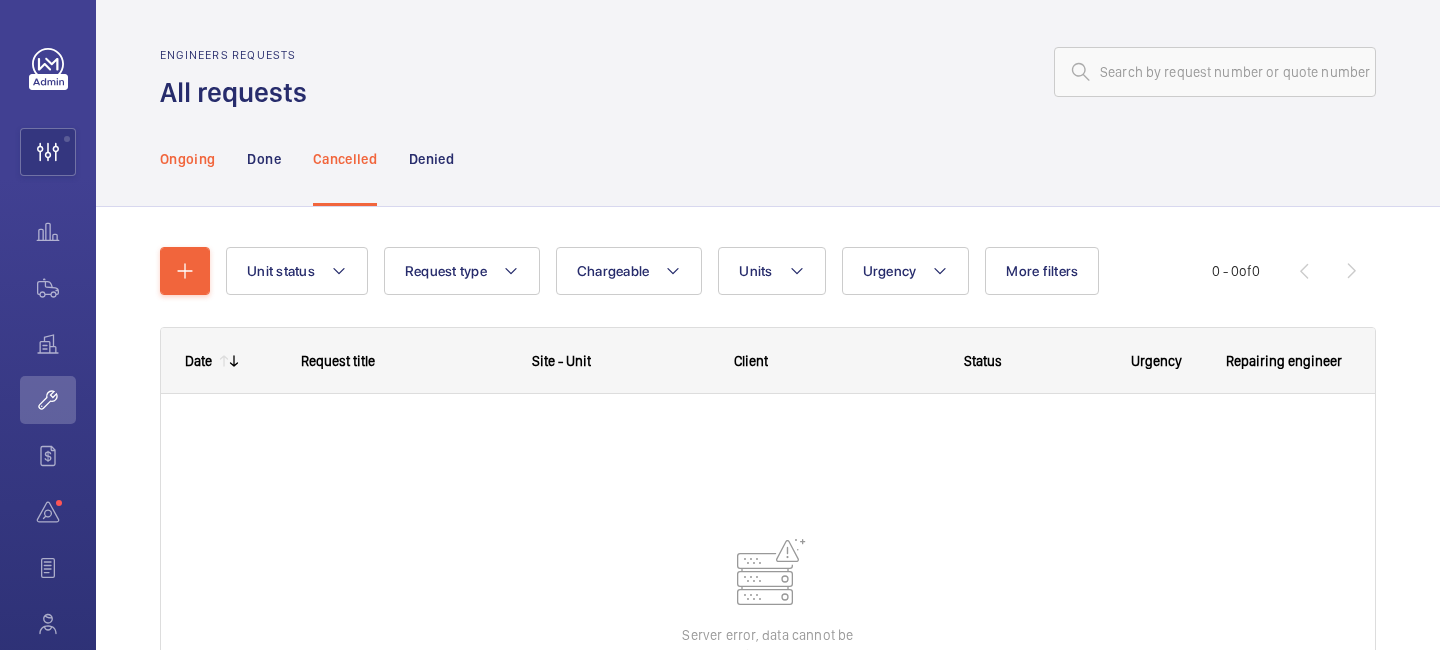 click on "Ongoing" 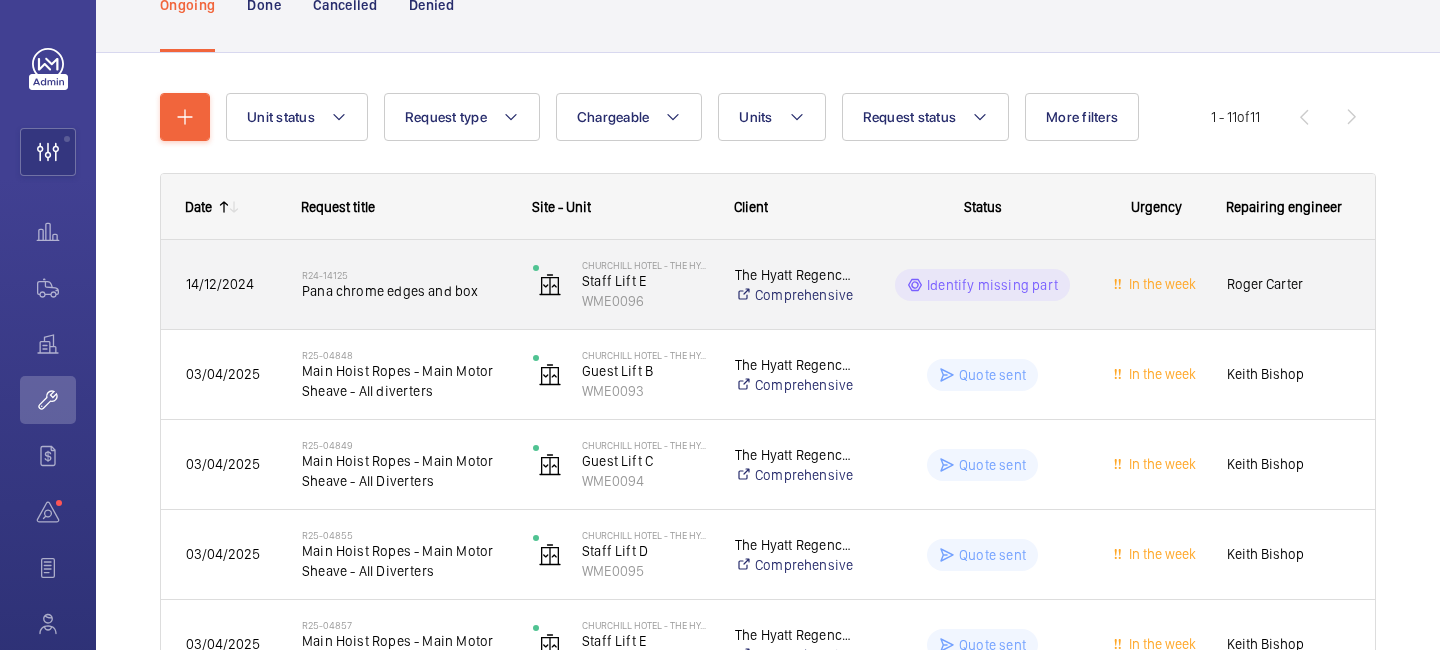 scroll, scrollTop: 148, scrollLeft: 0, axis: vertical 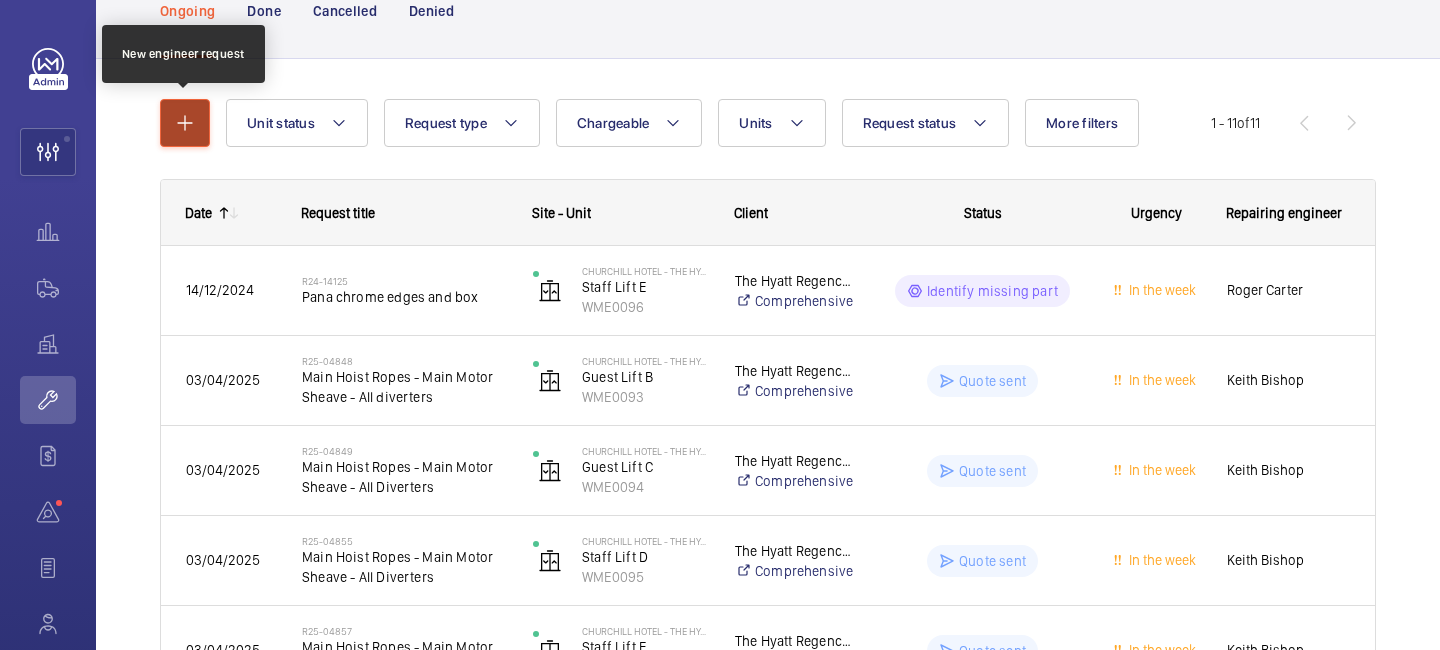 click 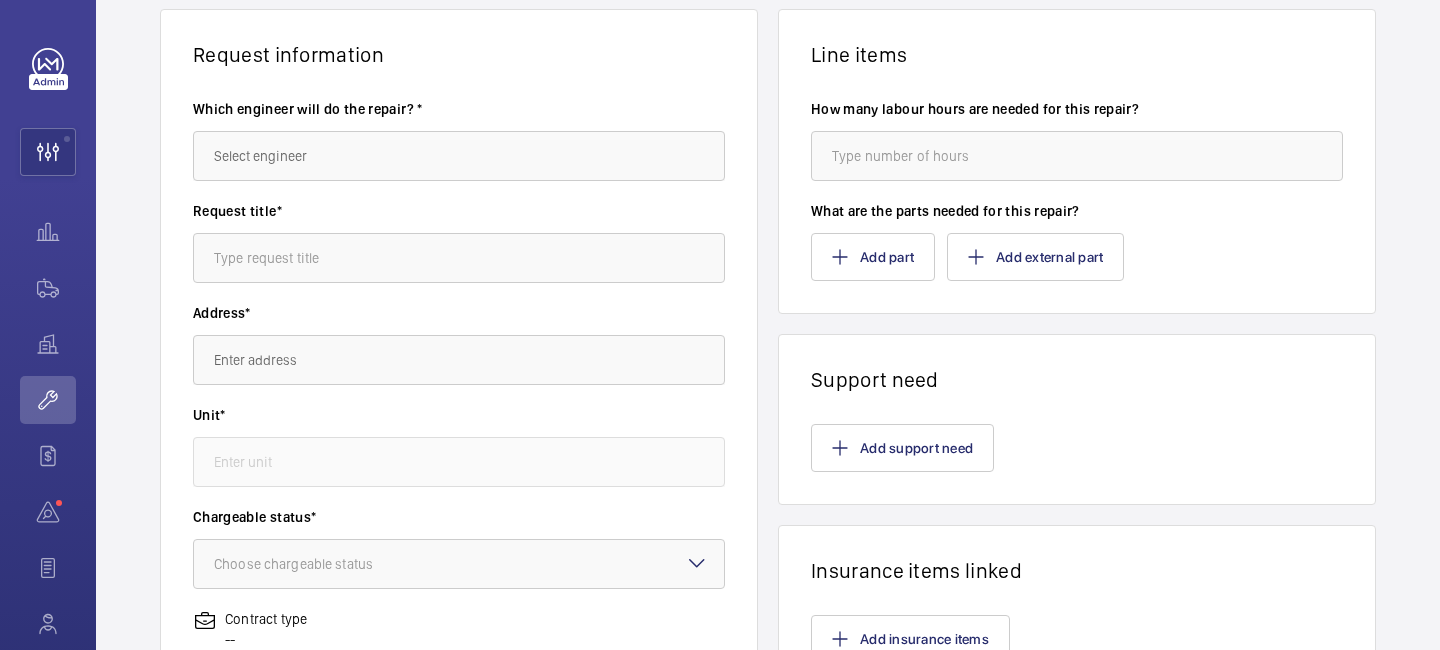 scroll, scrollTop: 0, scrollLeft: 0, axis: both 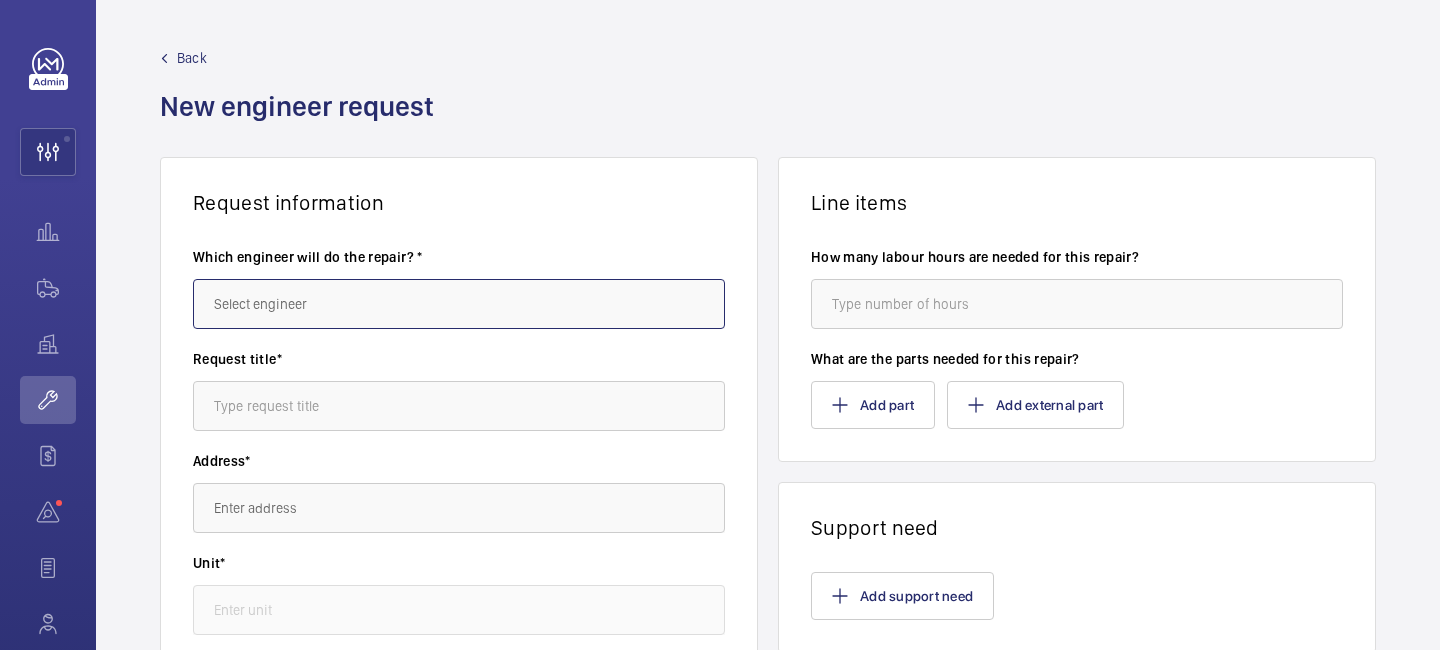 click at bounding box center [459, 304] 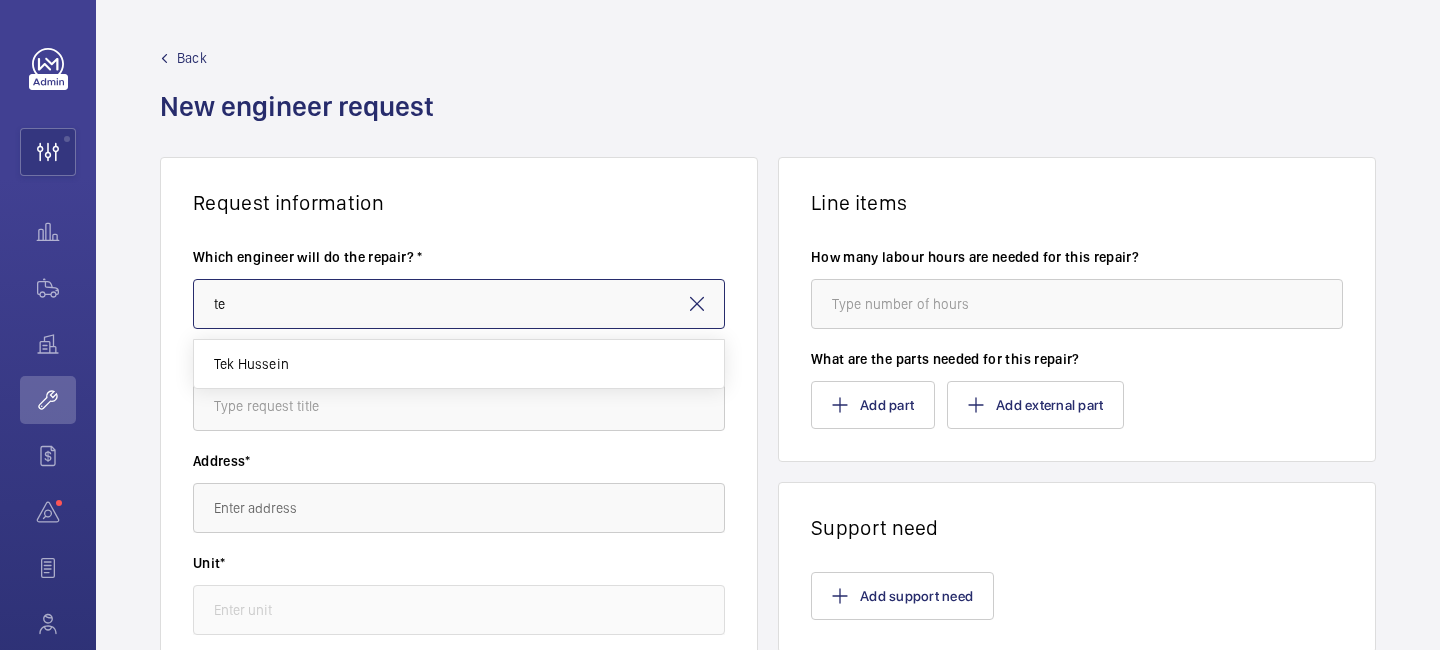 type on "t" 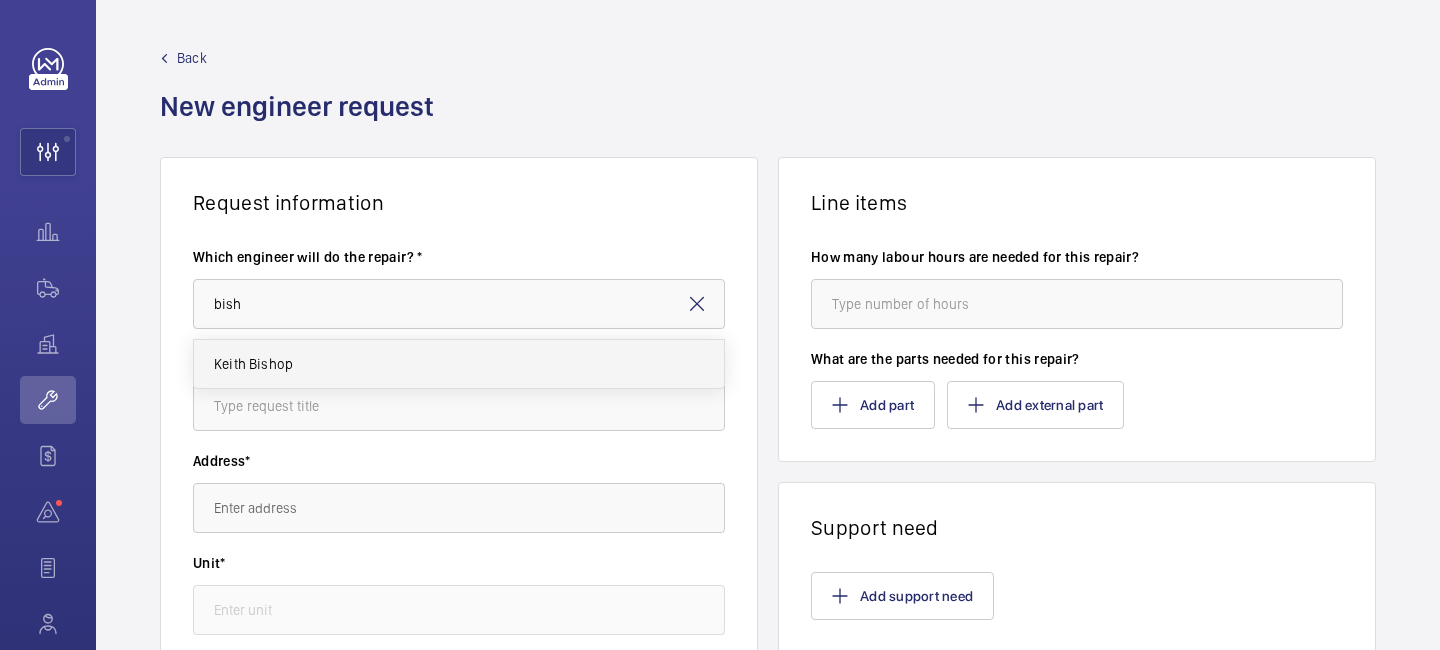 click on "Keith Bishop" at bounding box center [459, 364] 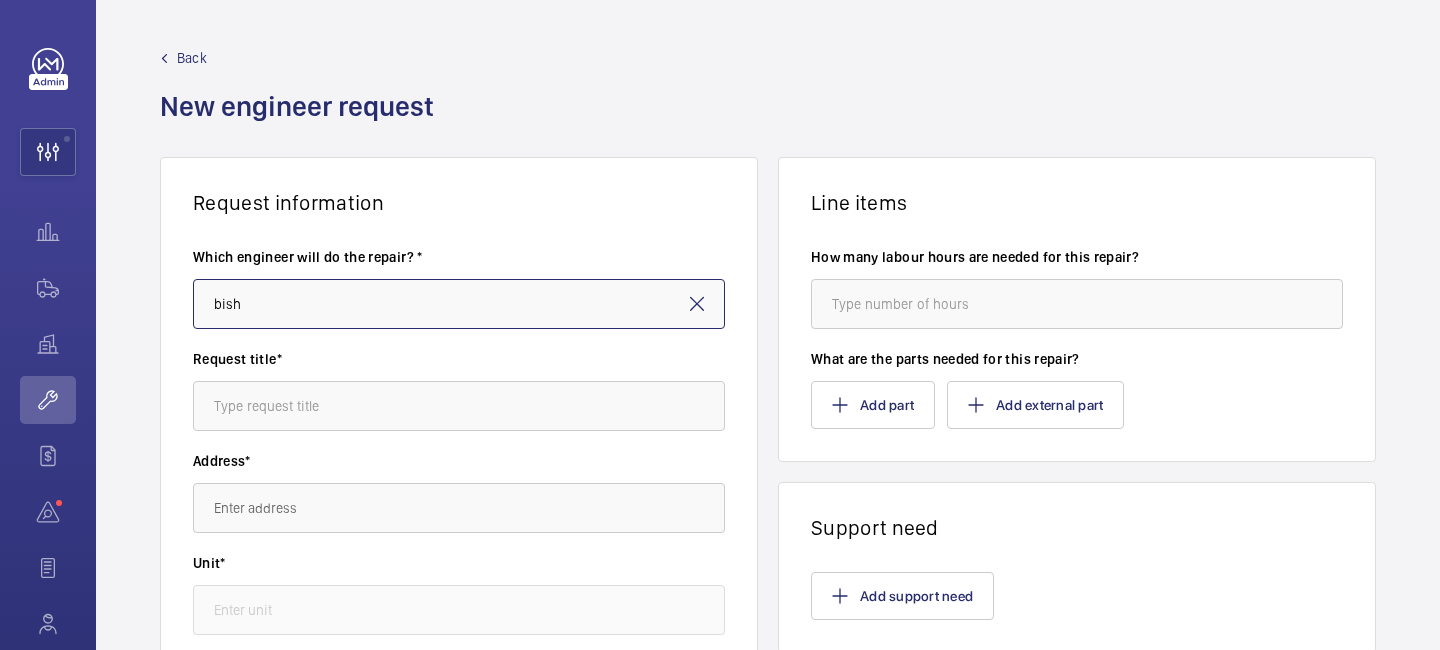type on "Keith Bishop" 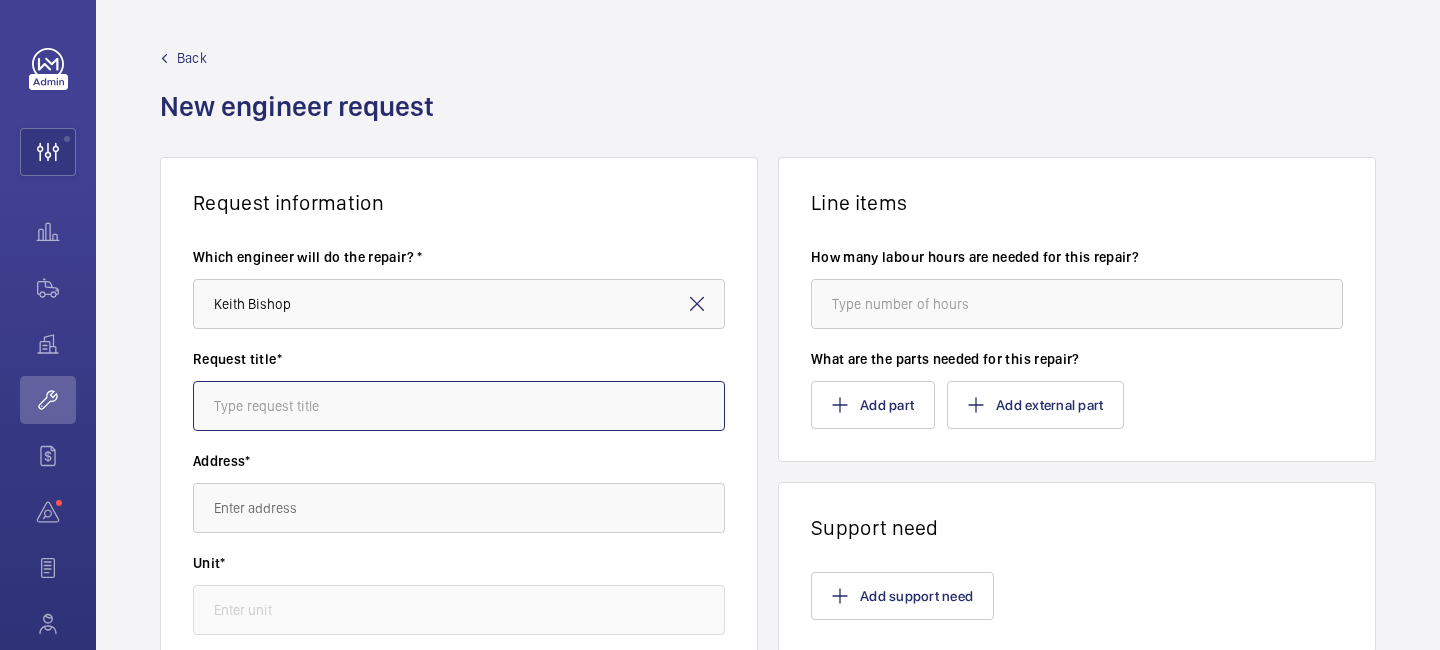 click 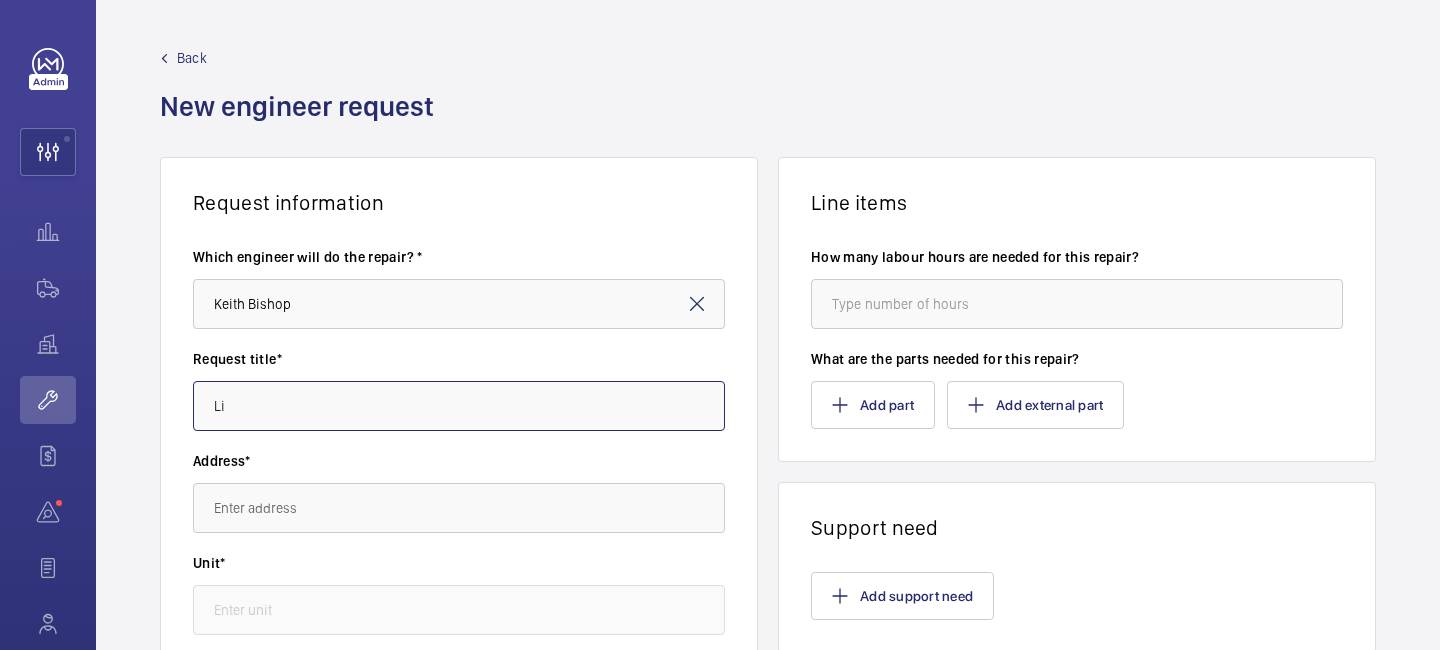 type on "L" 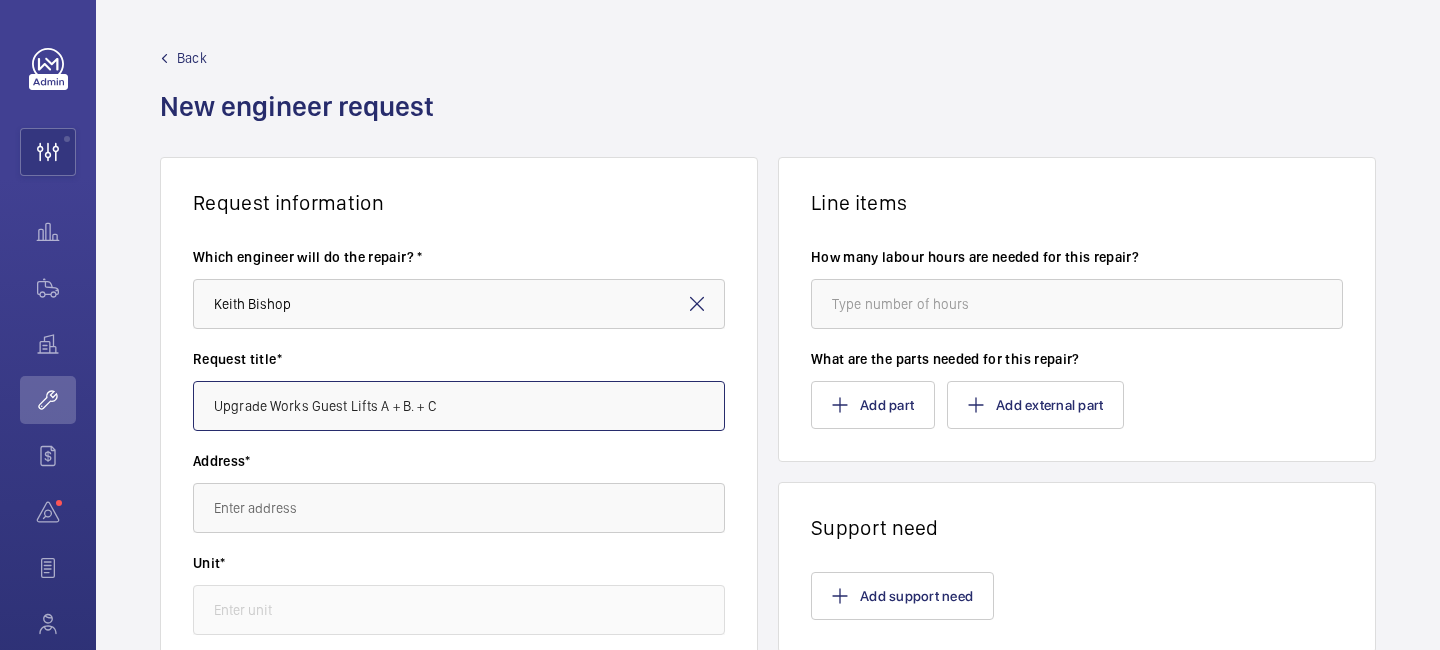 type on "Upgrade Works Guest Lifts A + B. + C" 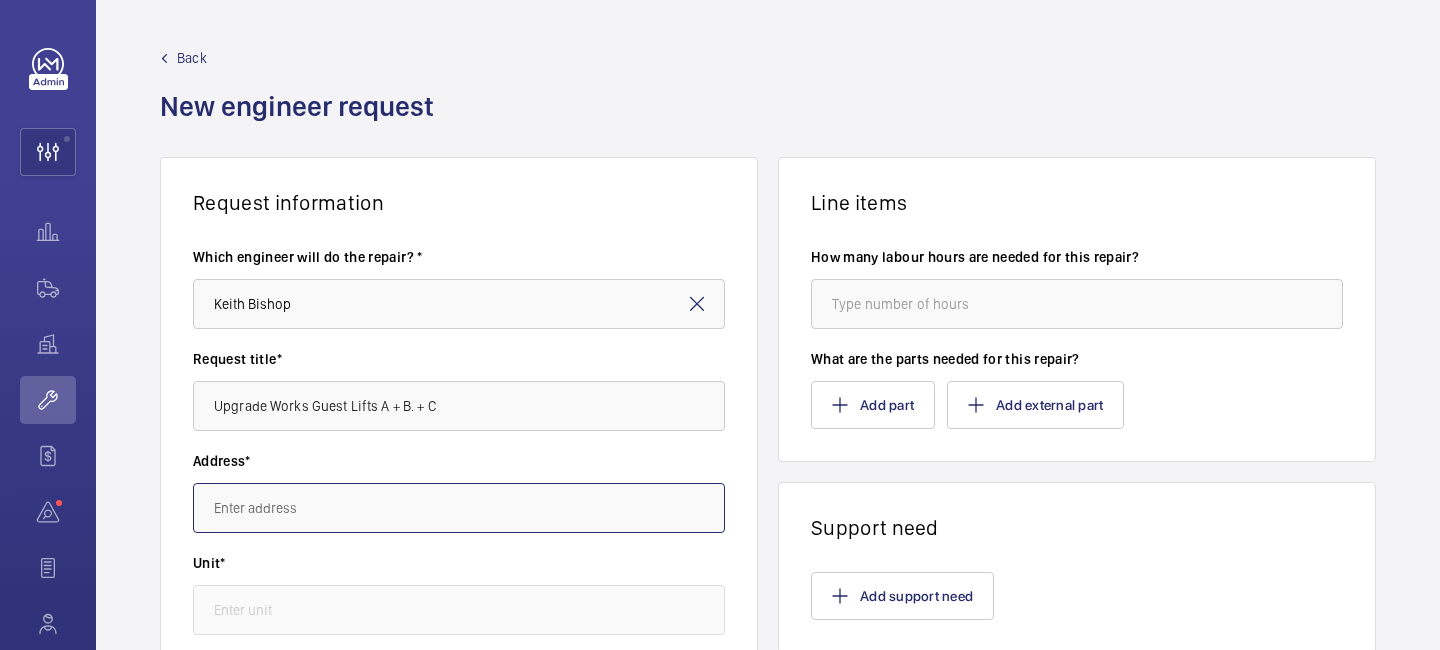 click at bounding box center (459, 508) 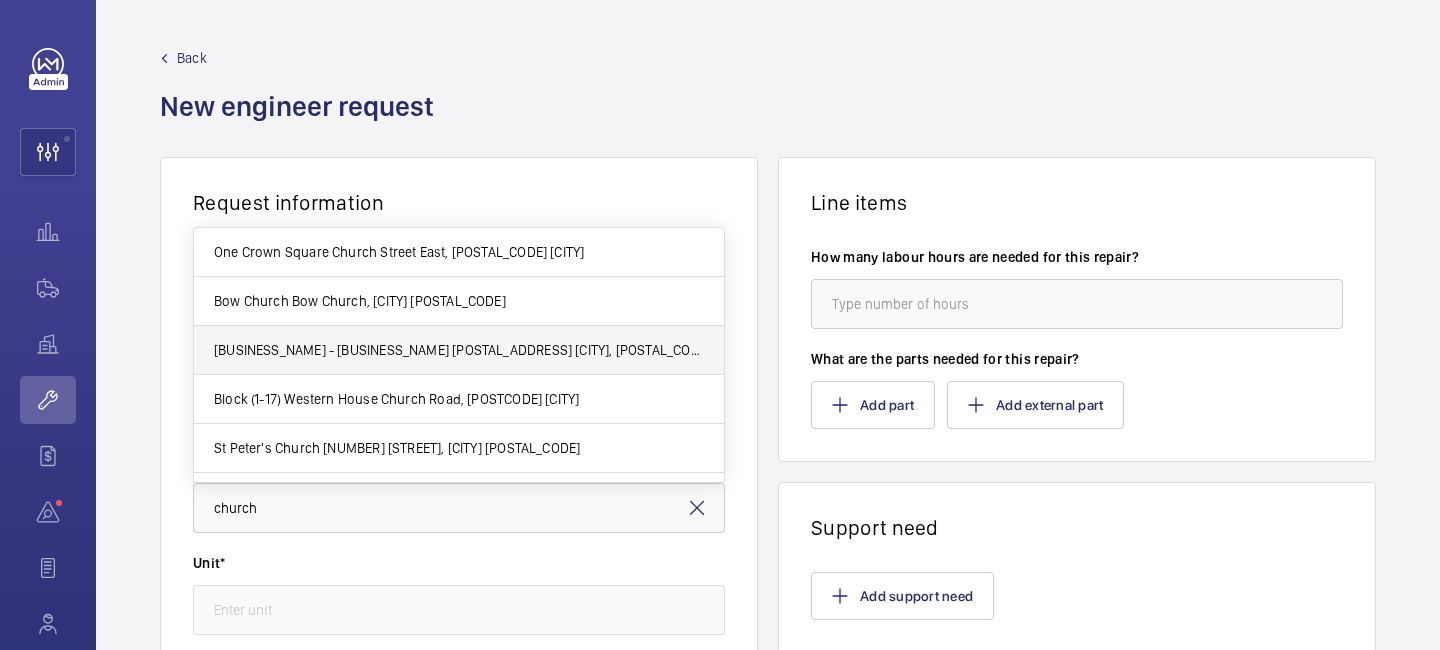 click on "Churchill Hotel - The Hyatt Regency London 30 Portman Square, W1H 7BH LONDON" at bounding box center [459, 350] 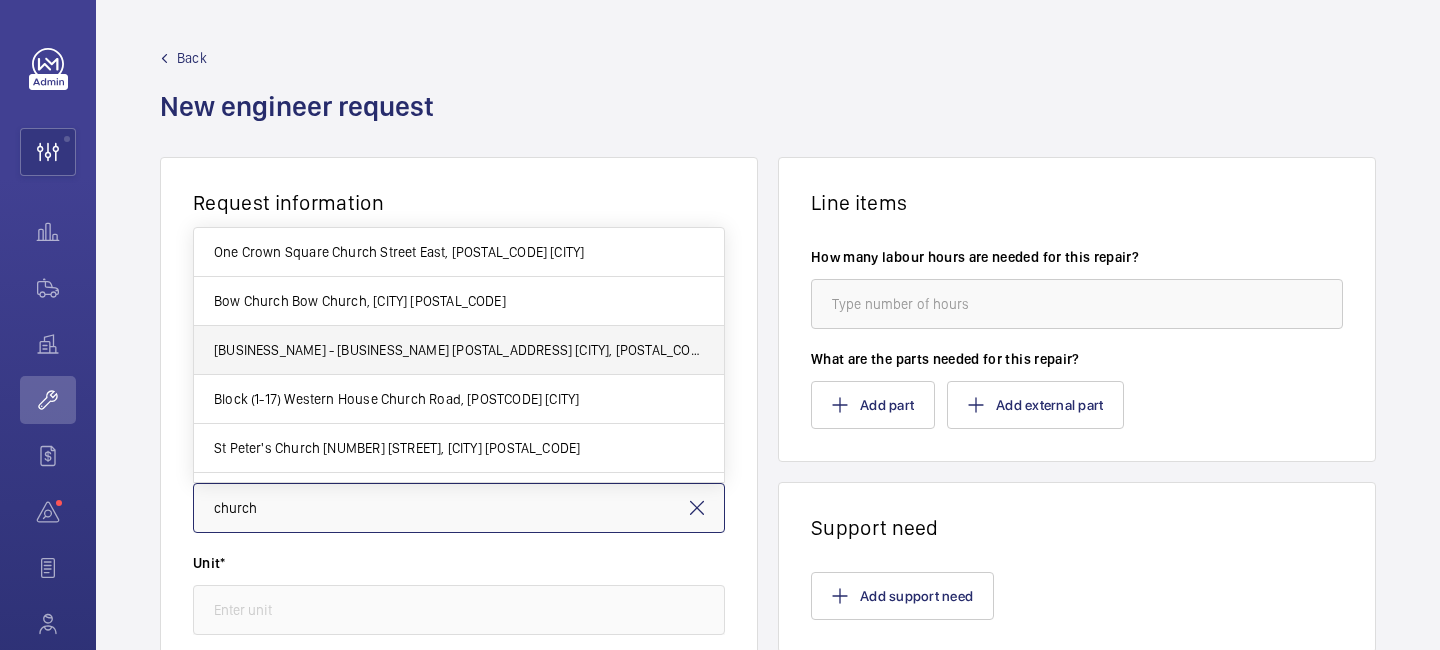 type on "Churchill Hotel - The Hyatt Regency London 30 Portman Square, W1H 7BH LONDON" 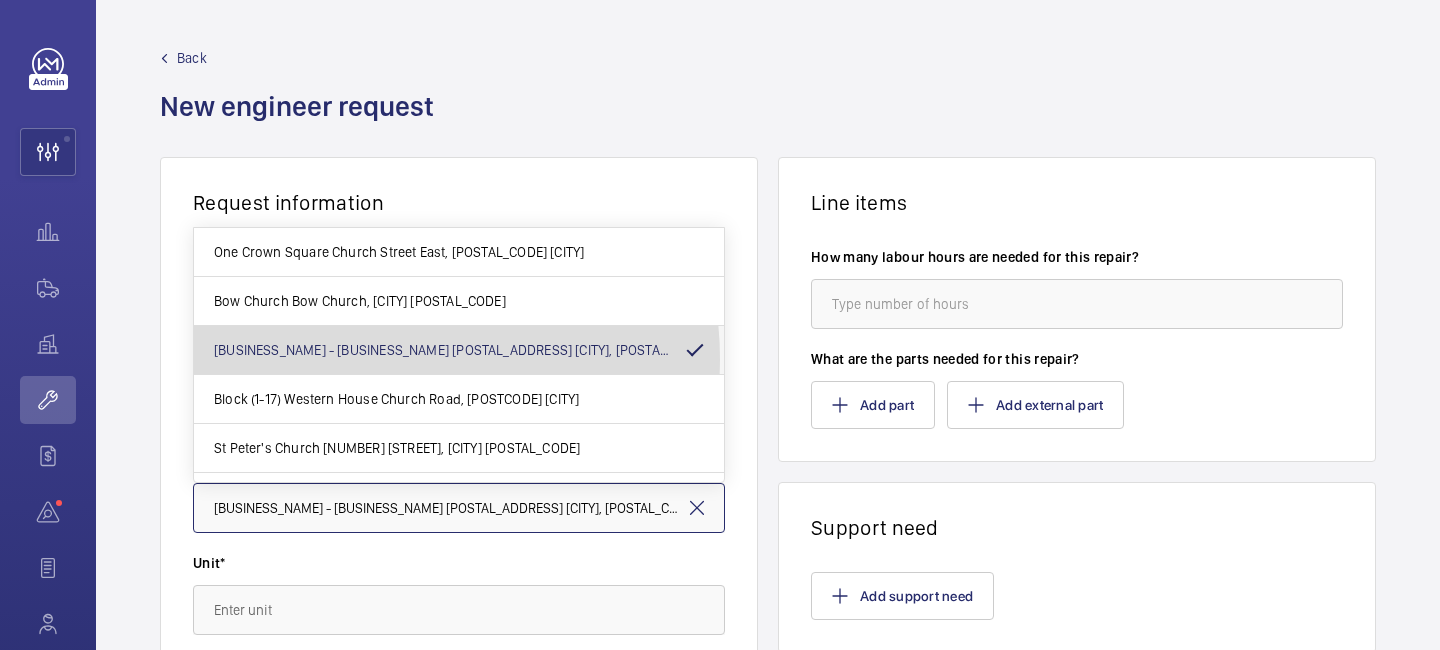 scroll, scrollTop: 0, scrollLeft: 25, axis: horizontal 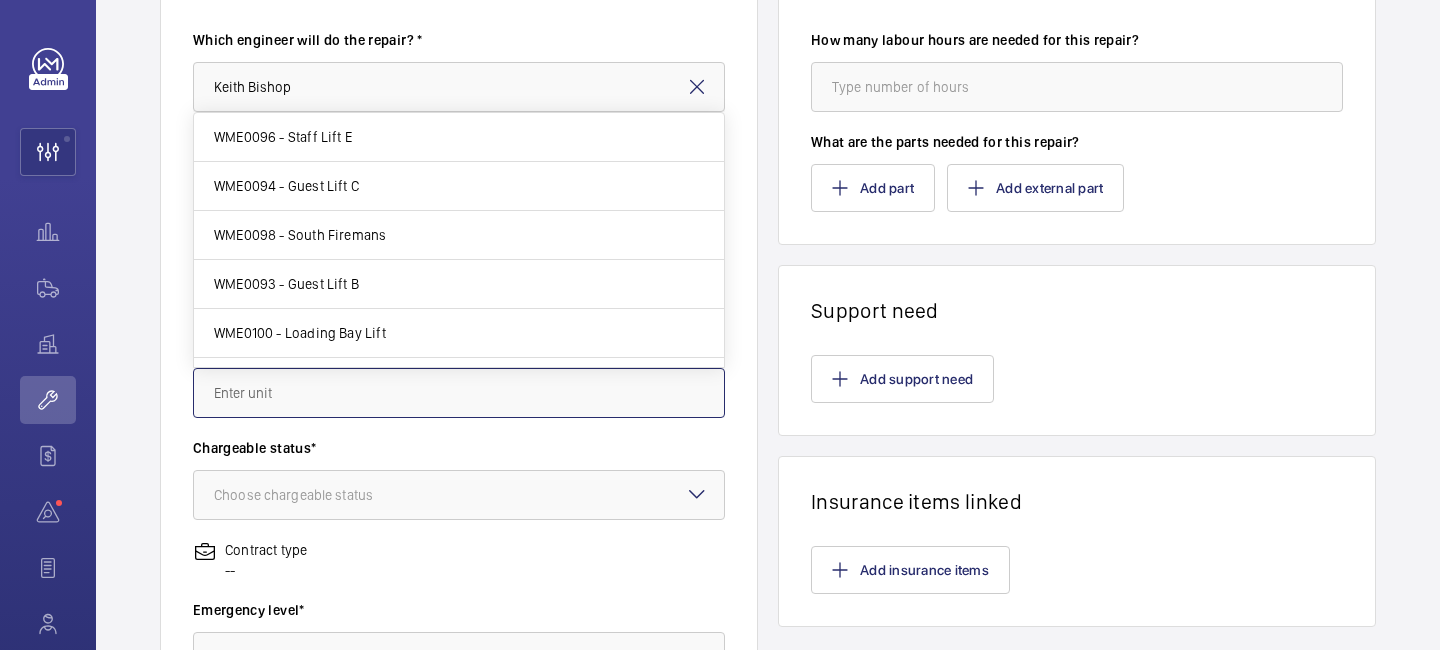 click at bounding box center (459, 393) 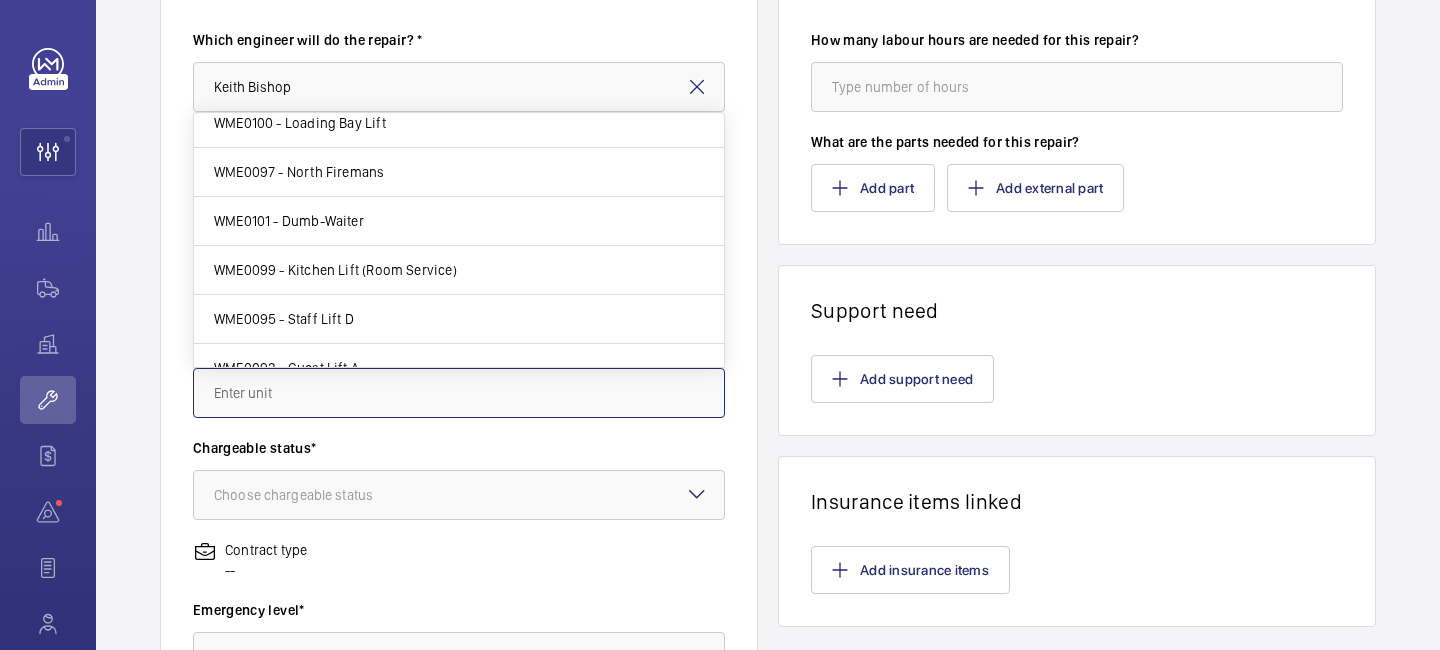 scroll, scrollTop: 235, scrollLeft: 0, axis: vertical 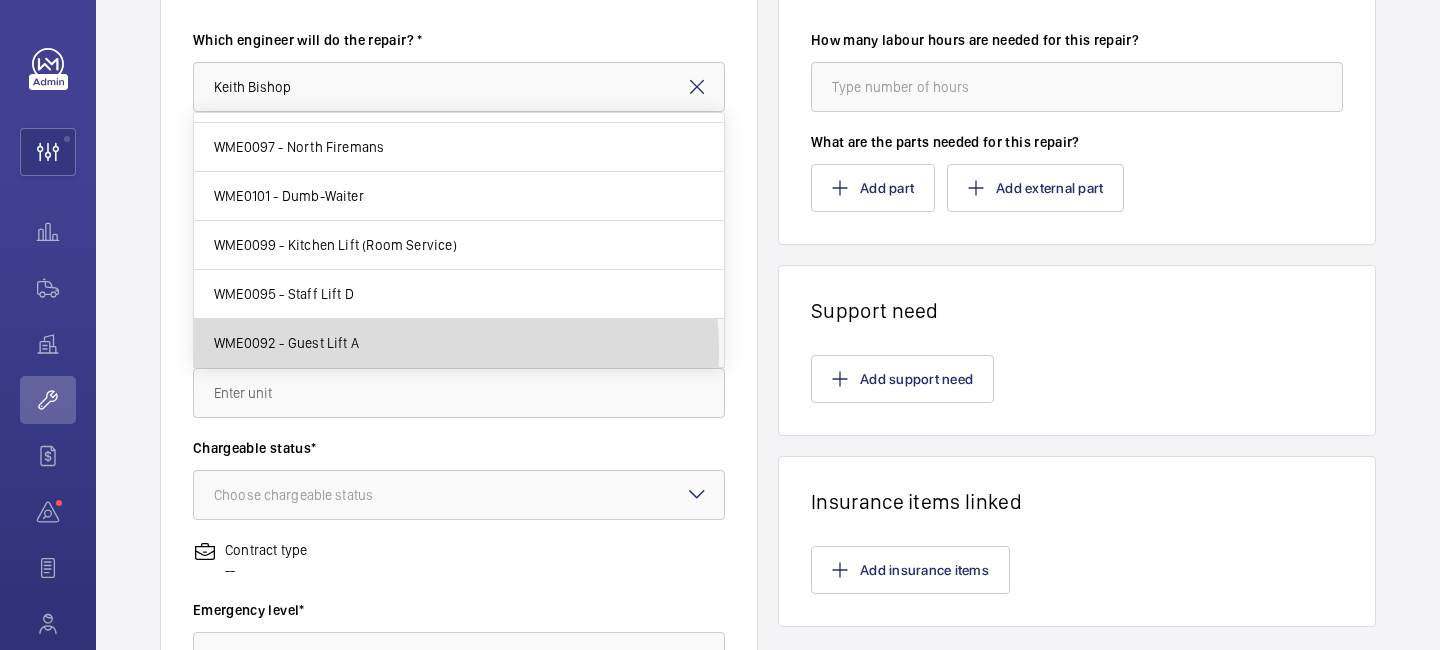 click on "WME0092 - Guest Lift A" at bounding box center (459, 343) 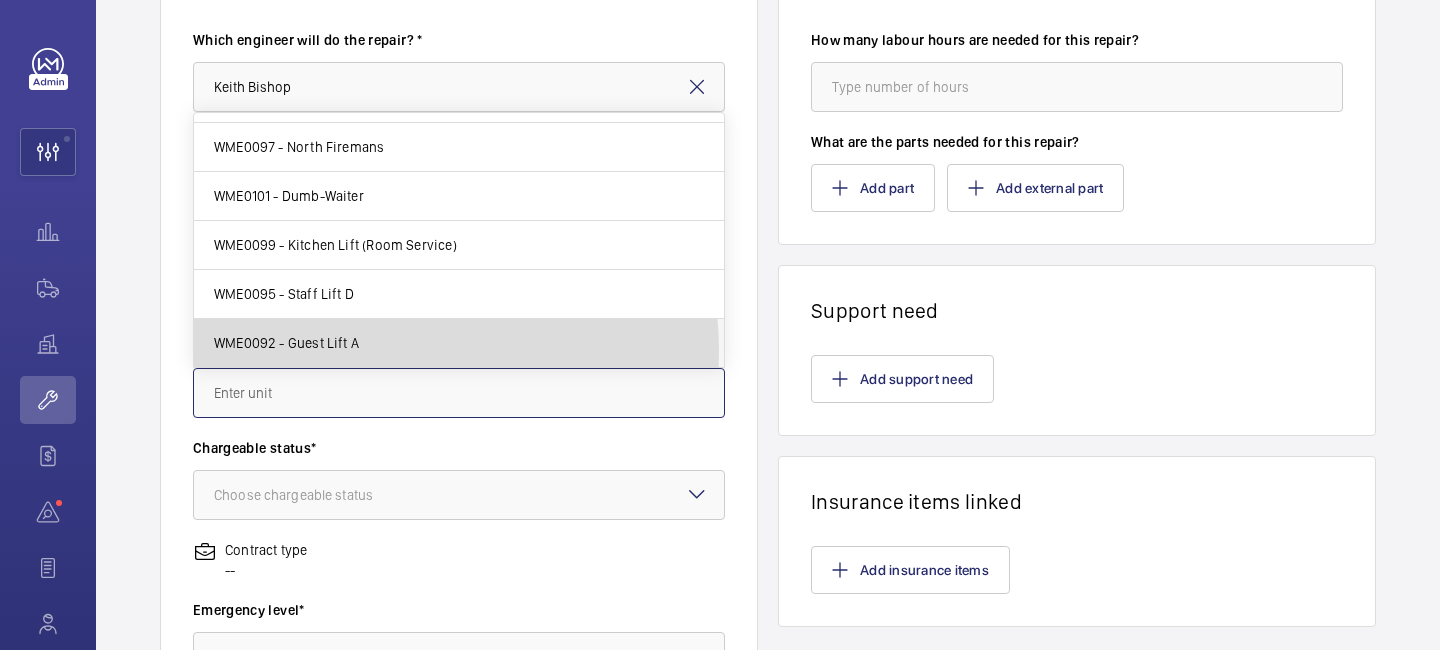 type on "WME0092 - Guest Lift A" 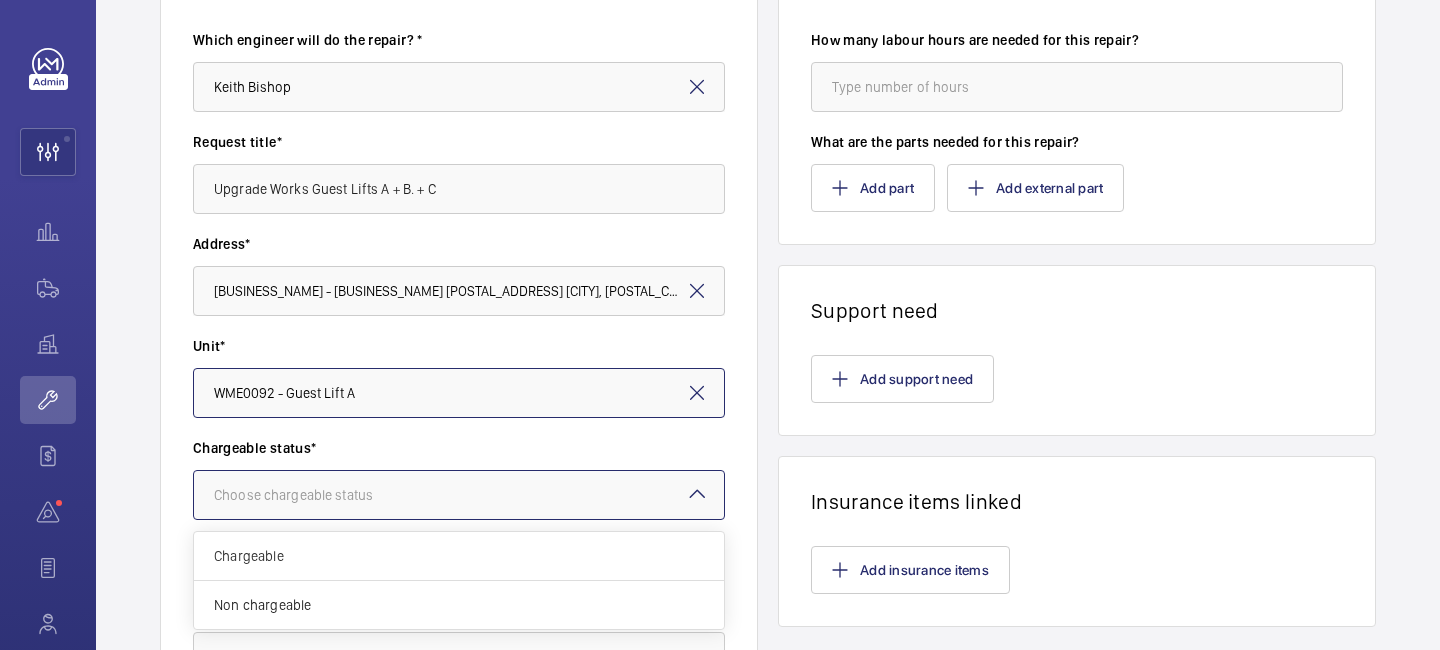 click at bounding box center [459, 495] 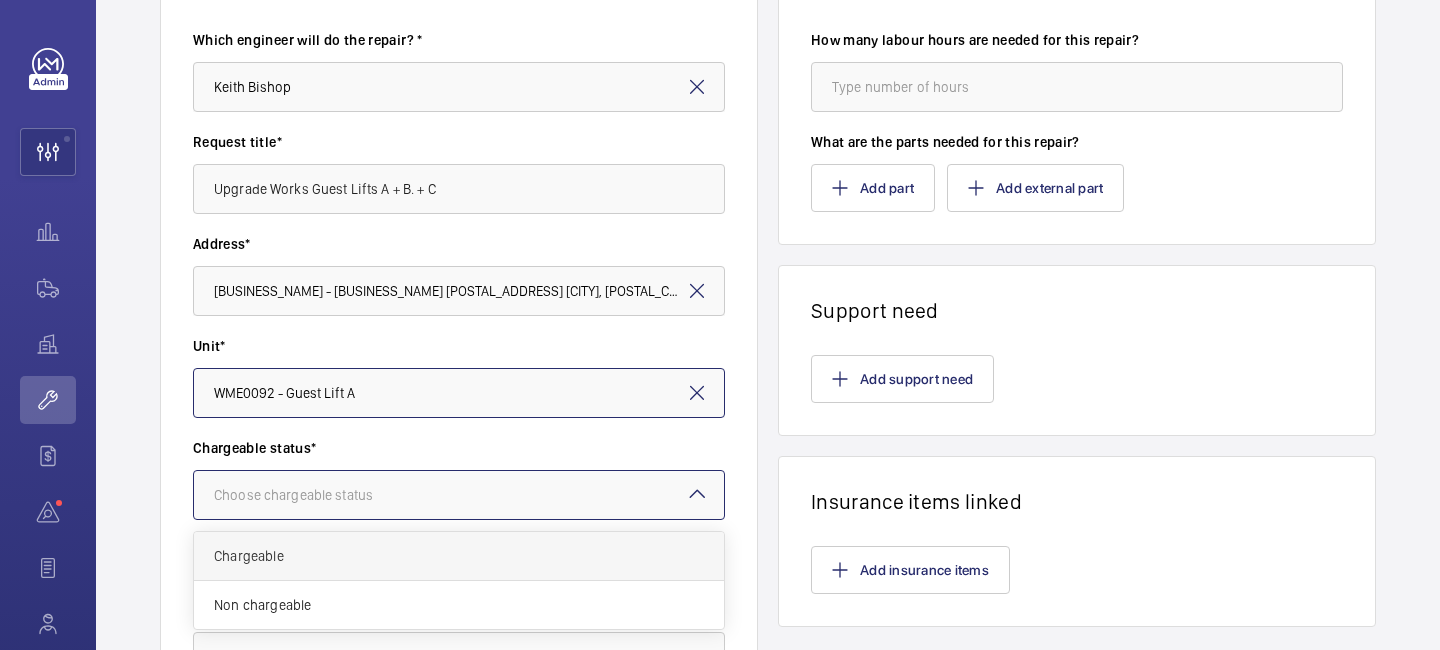 click on "Chargeable" at bounding box center [459, 556] 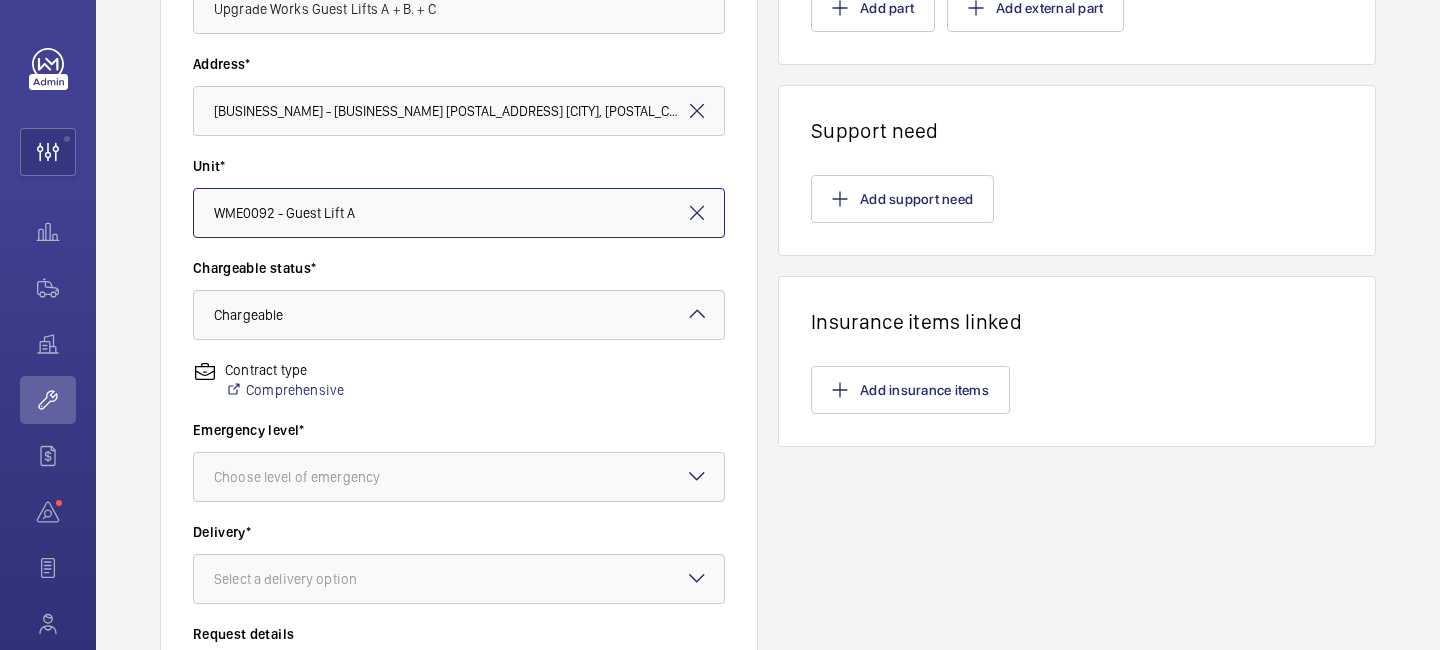 scroll, scrollTop: 404, scrollLeft: 0, axis: vertical 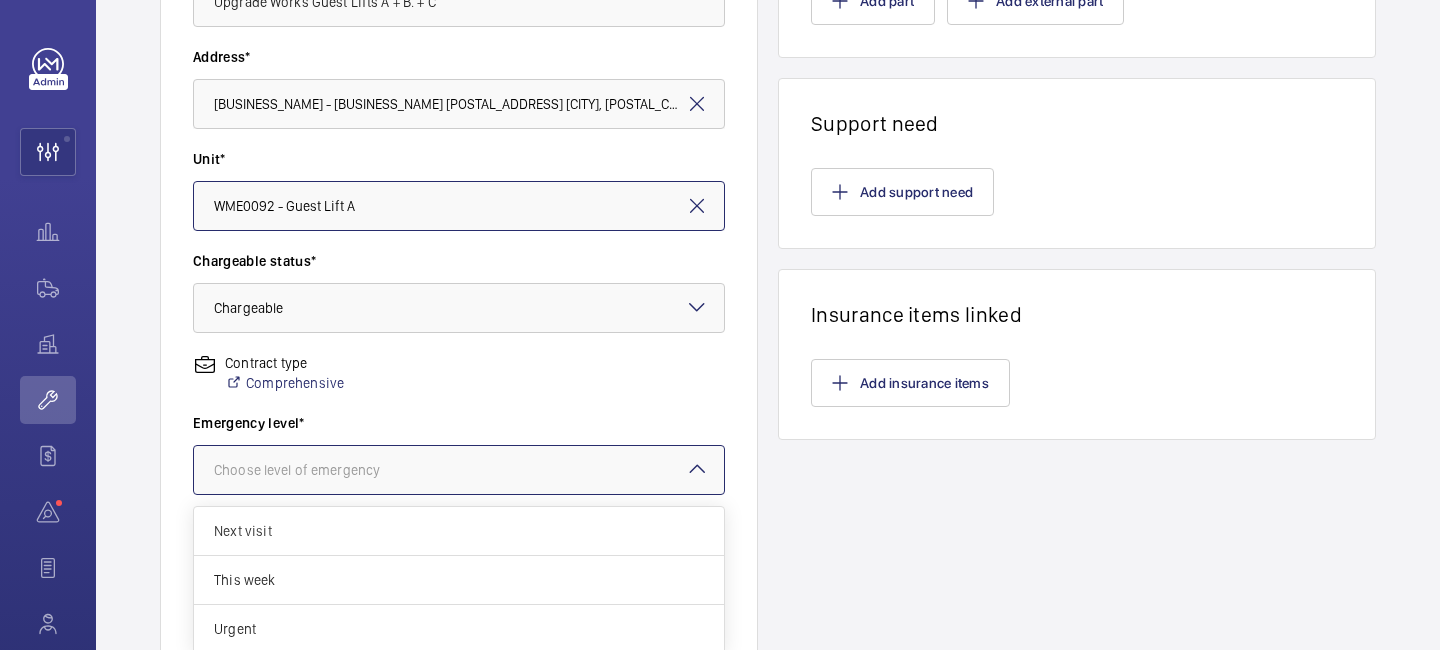 click on "Choose level of emergency" at bounding box center [322, 470] 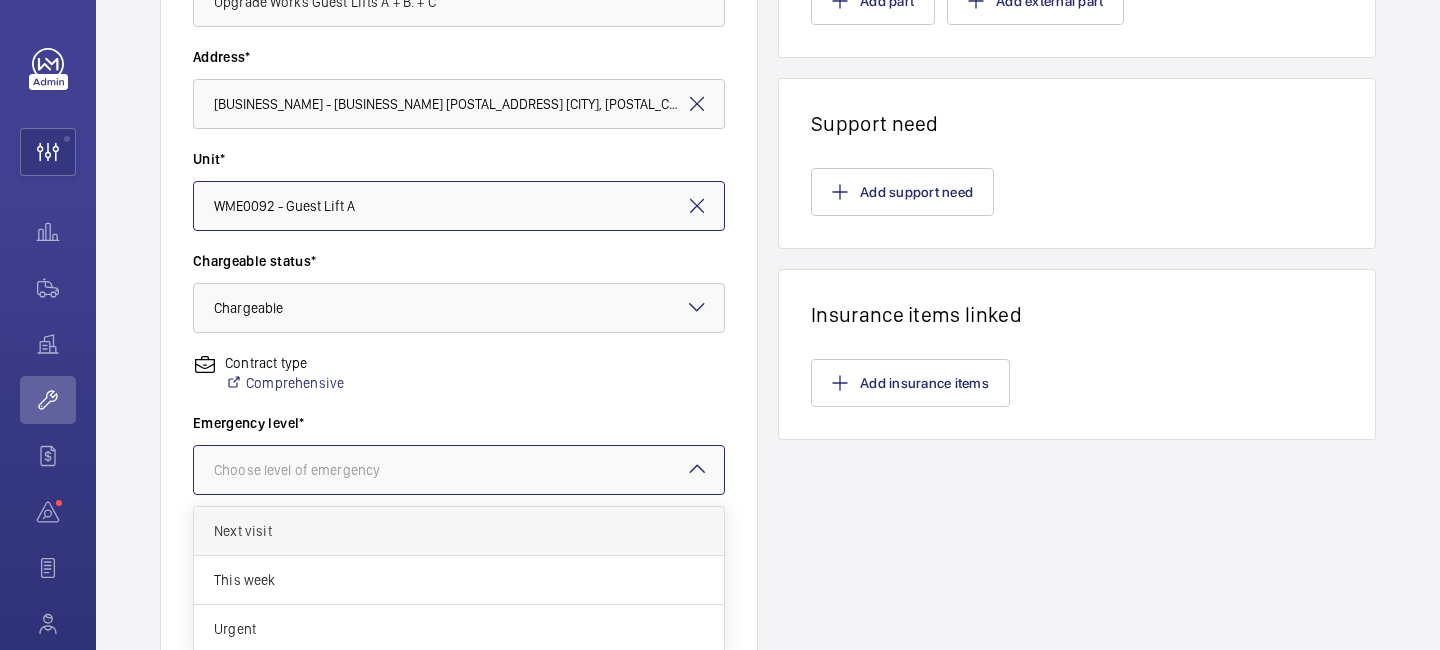 click on "Next visit" at bounding box center [459, 531] 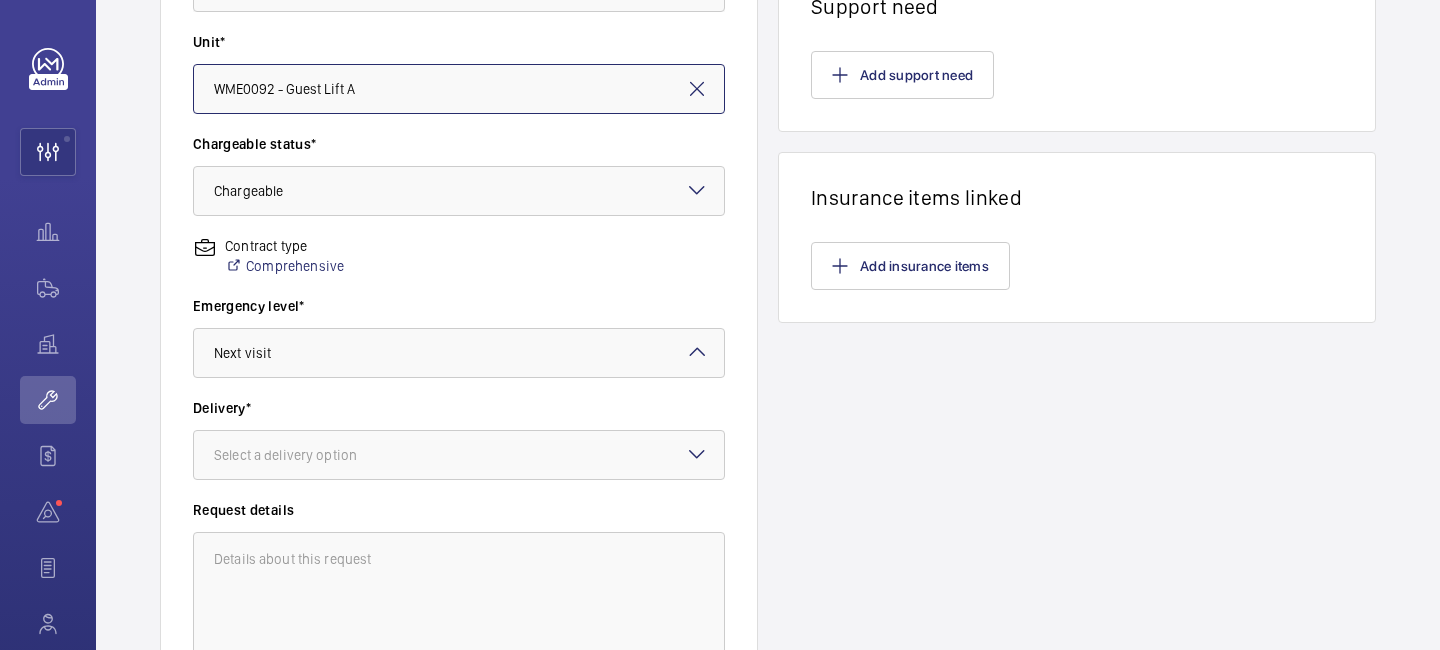 scroll, scrollTop: 576, scrollLeft: 0, axis: vertical 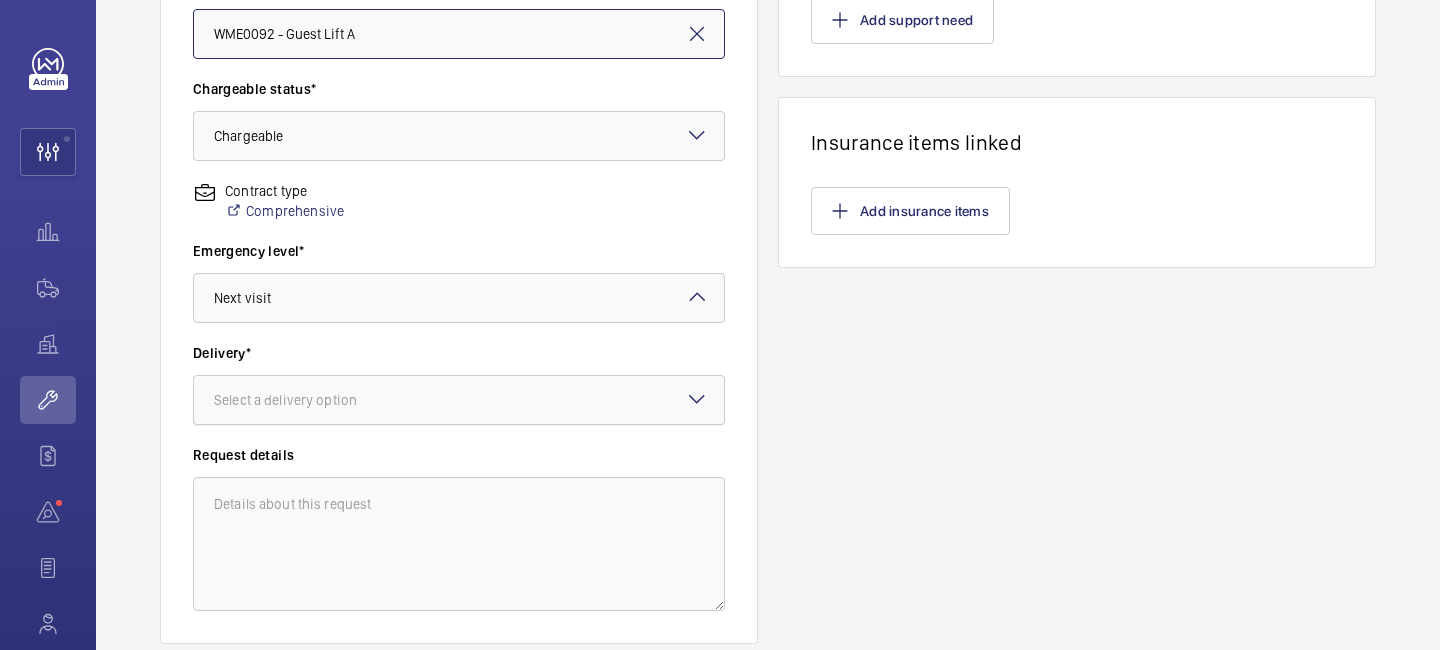 click on "Select a delivery option" at bounding box center (310, 400) 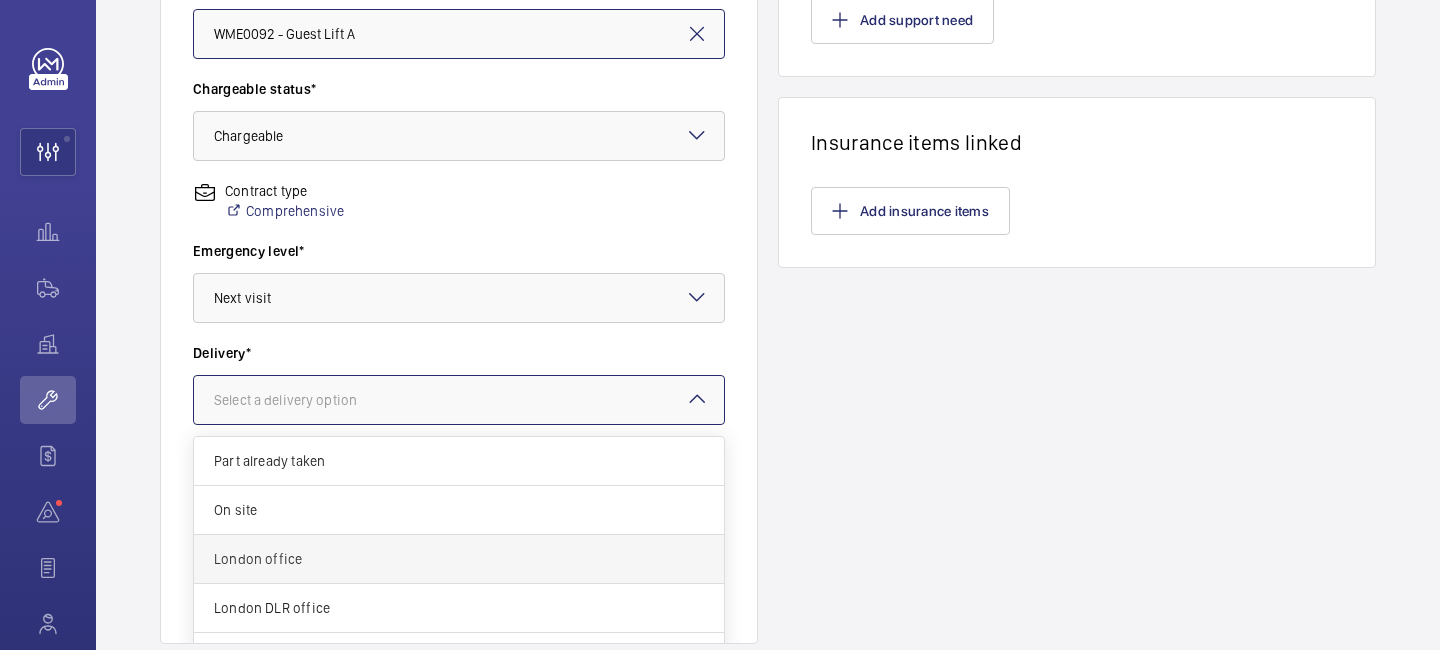 click on "London office" at bounding box center (459, 559) 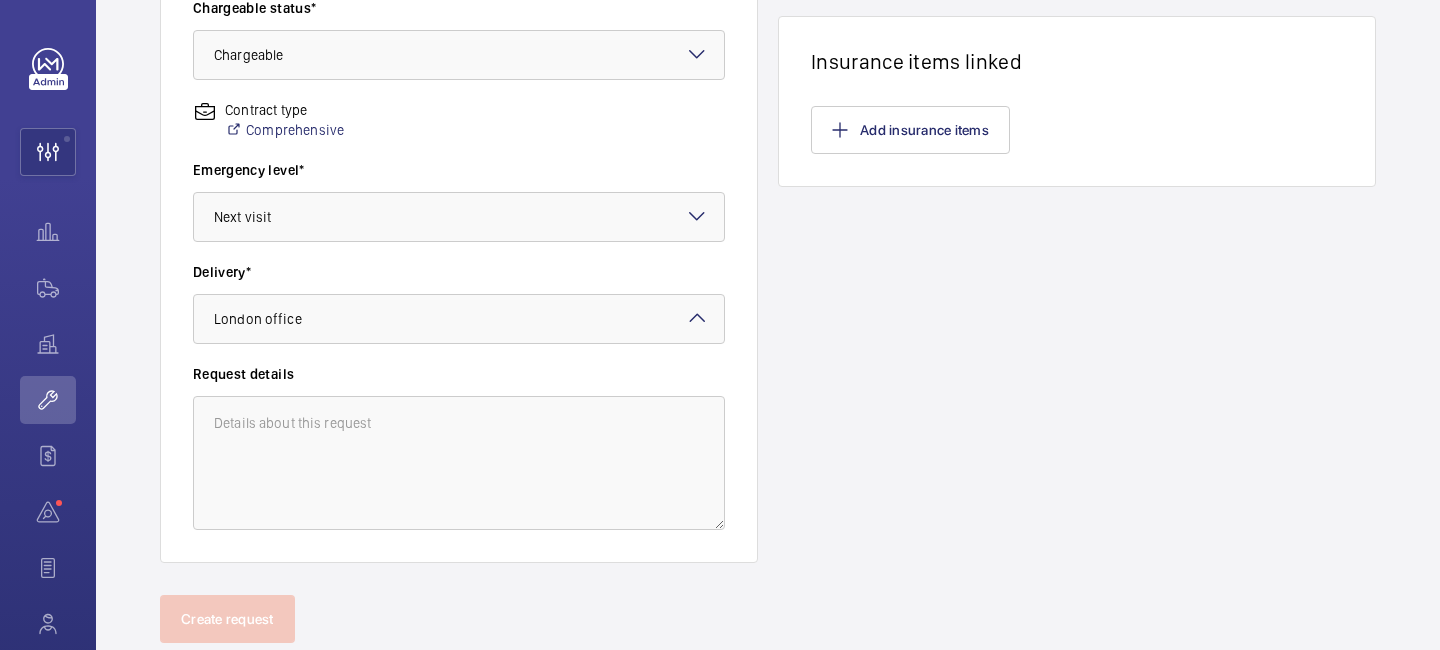 scroll, scrollTop: 714, scrollLeft: 0, axis: vertical 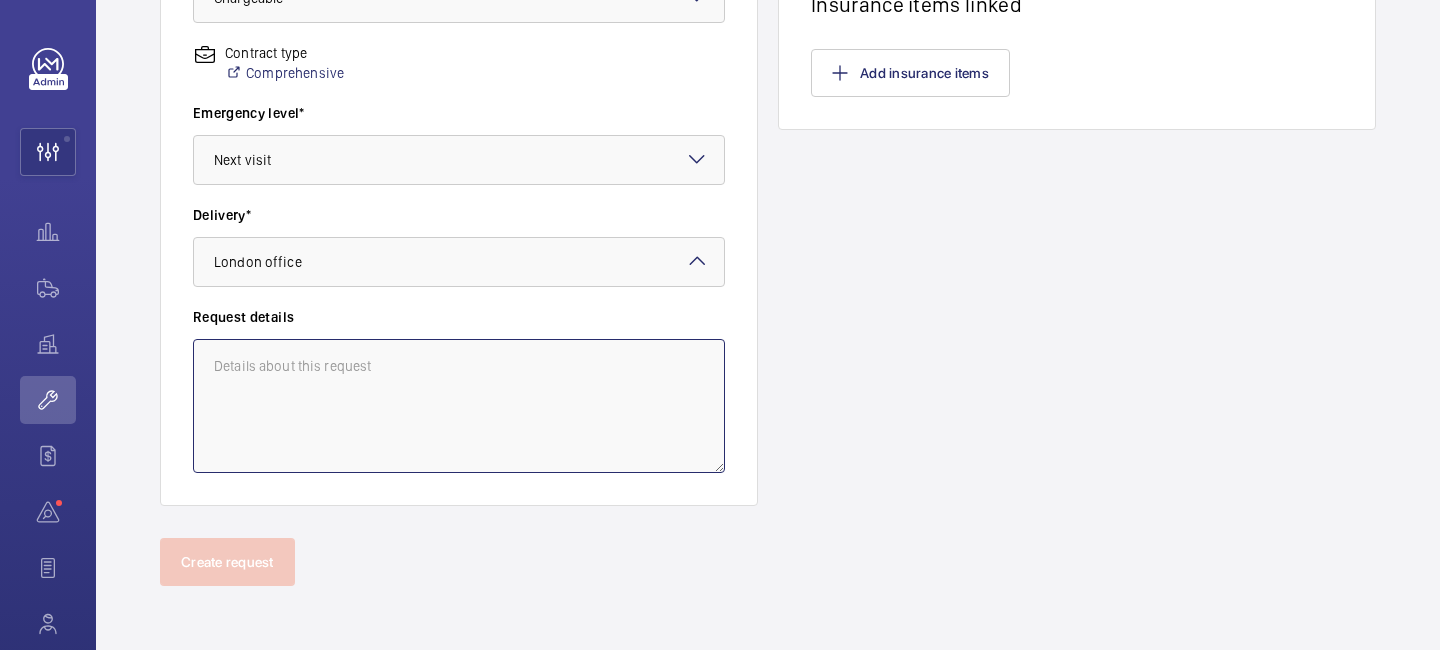click at bounding box center (459, 406) 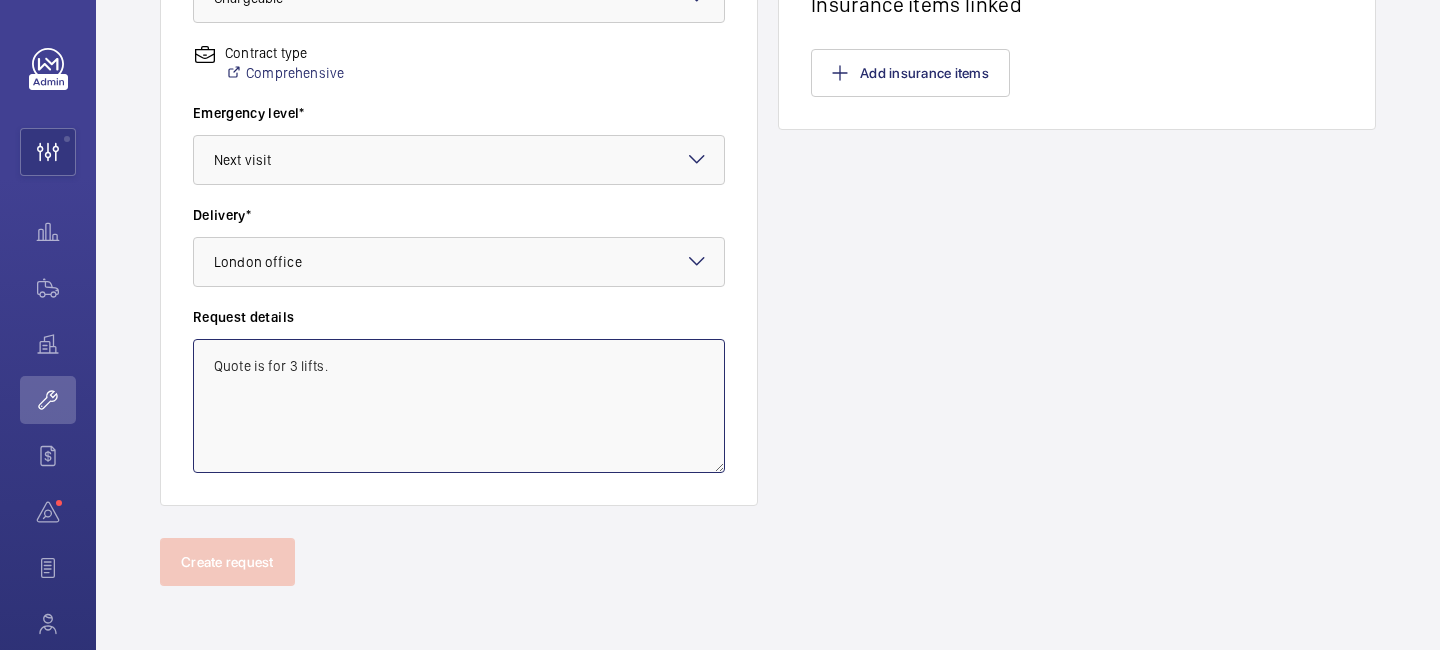 type on "Quote is for 3 lifts." 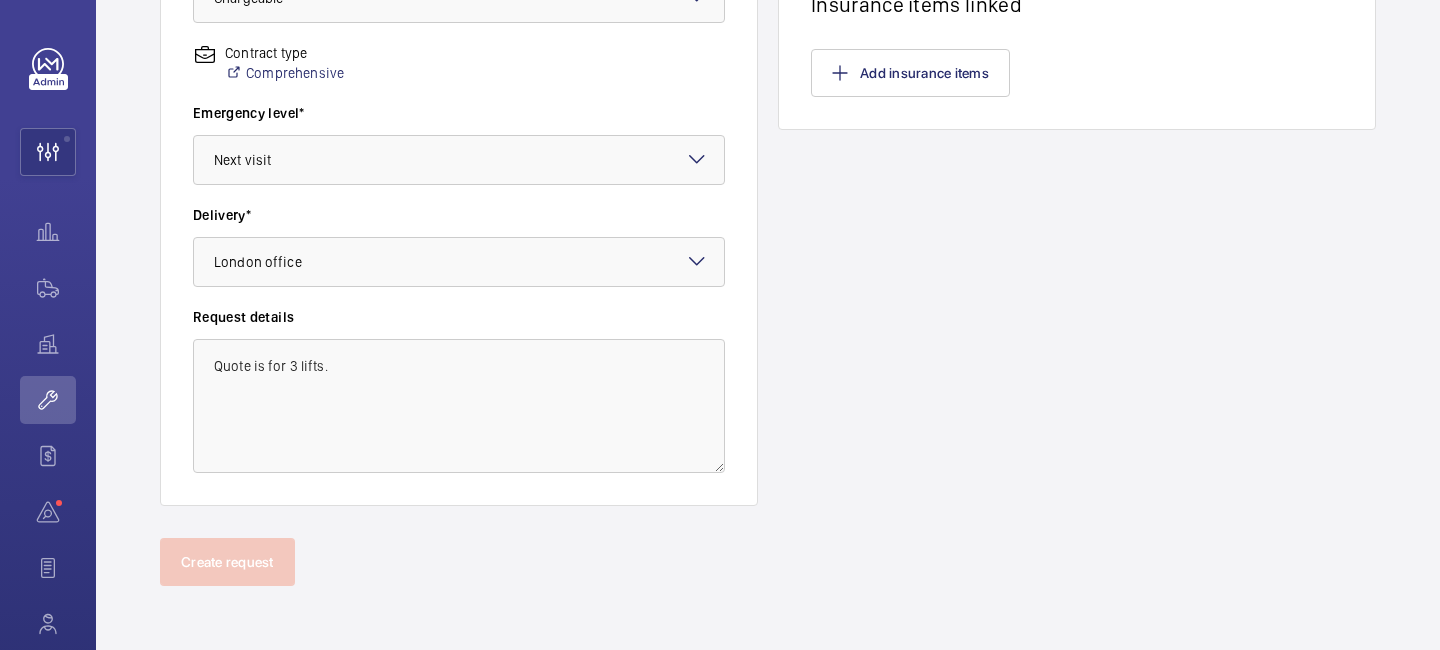 click on "Request details" at bounding box center (459, 317) 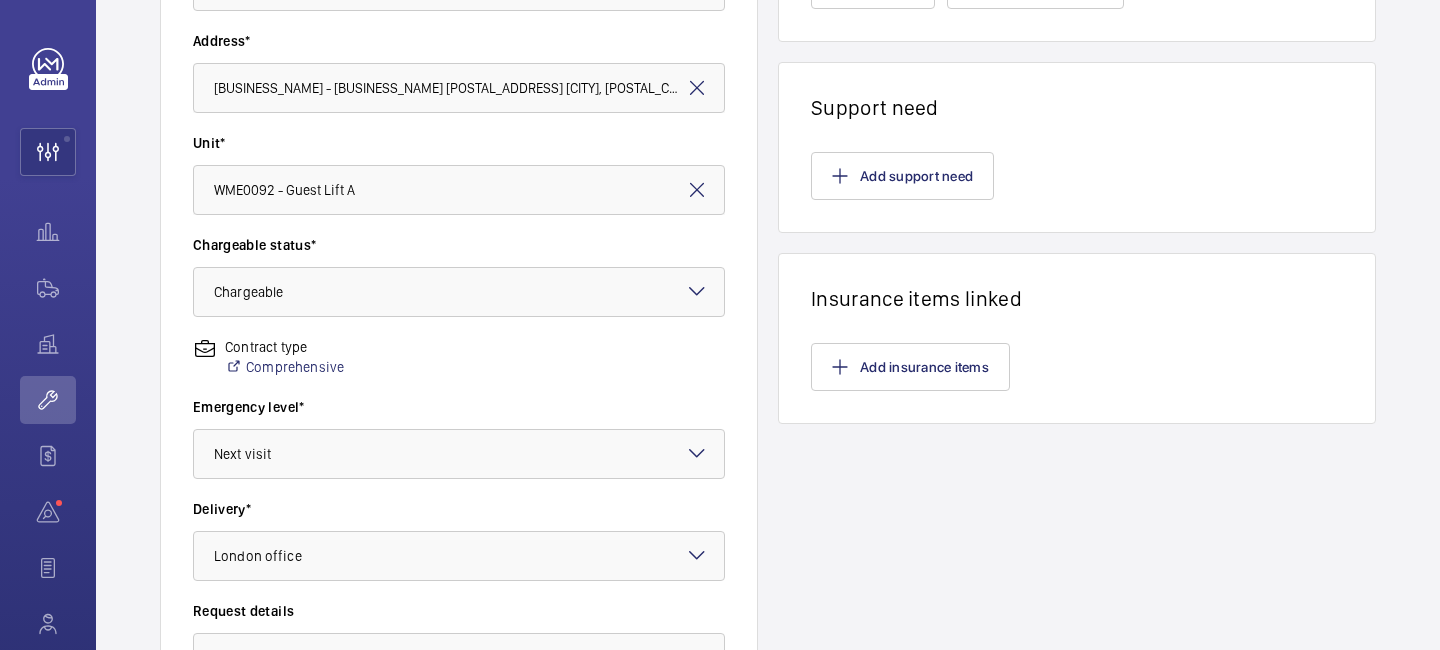 scroll, scrollTop: 0, scrollLeft: 0, axis: both 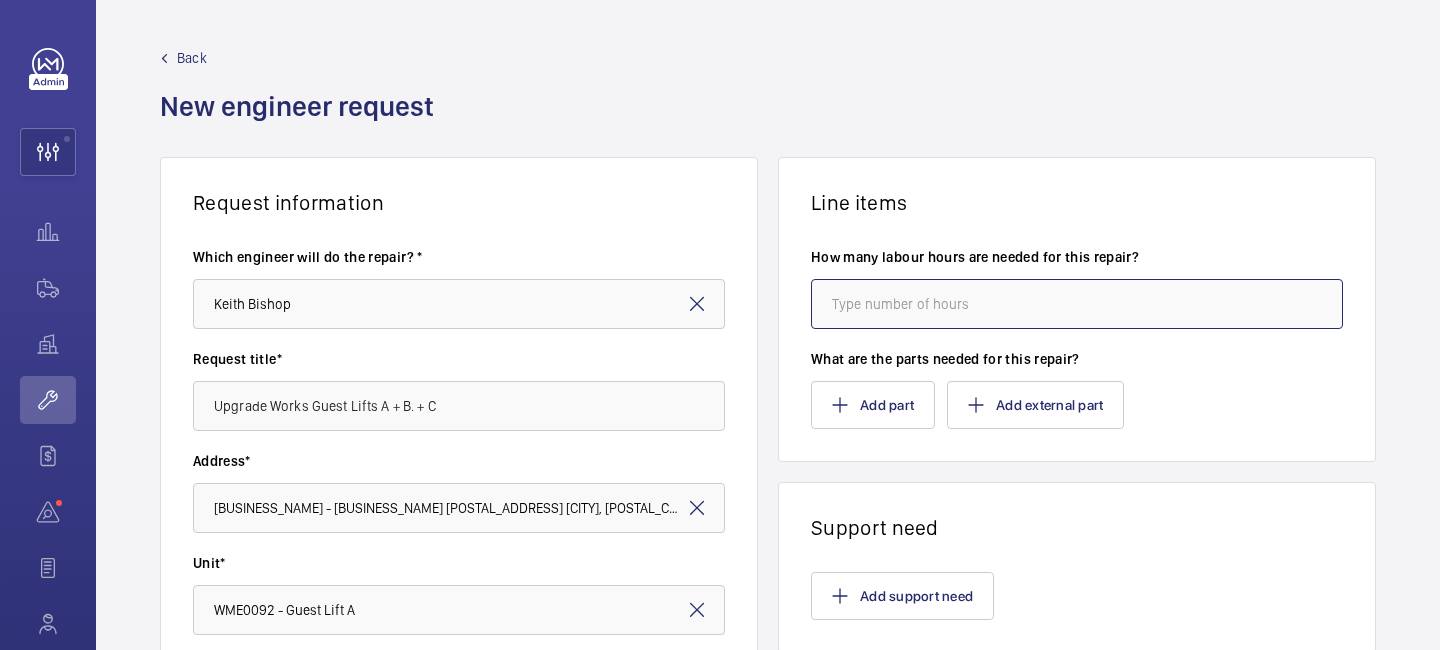click 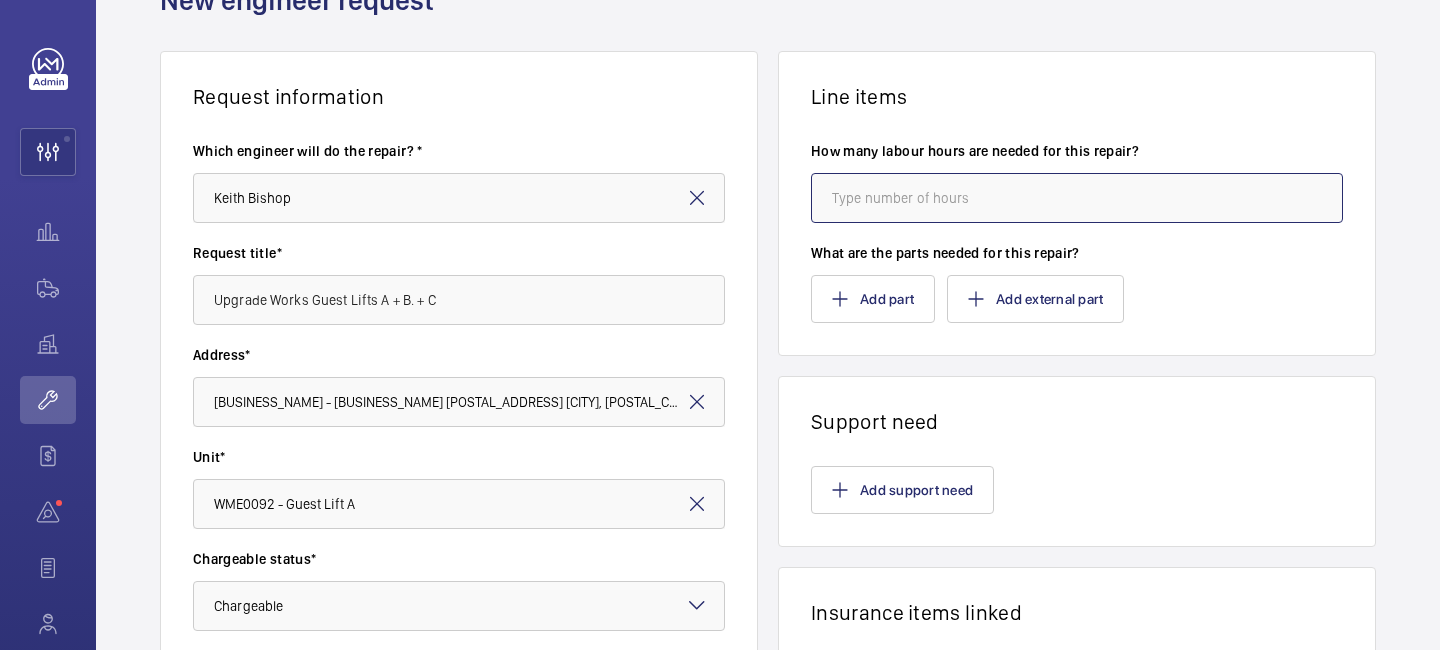 scroll, scrollTop: 85, scrollLeft: 0, axis: vertical 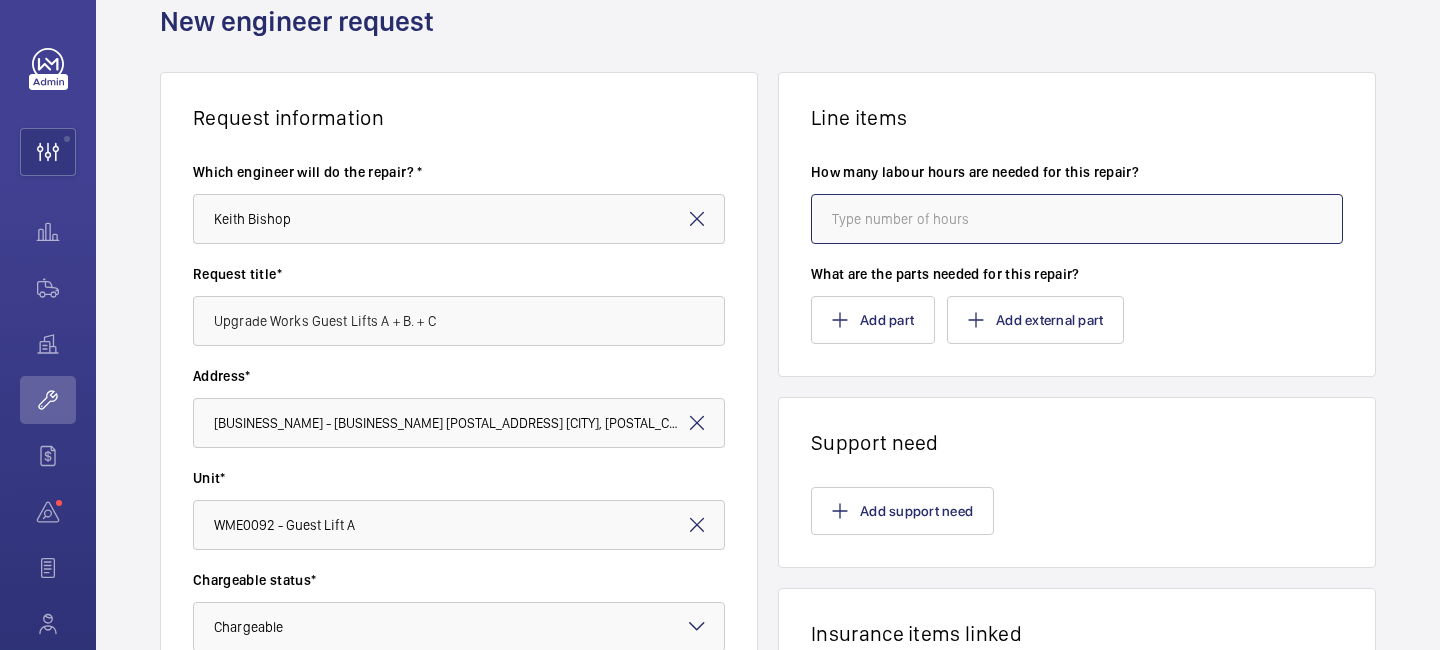 click 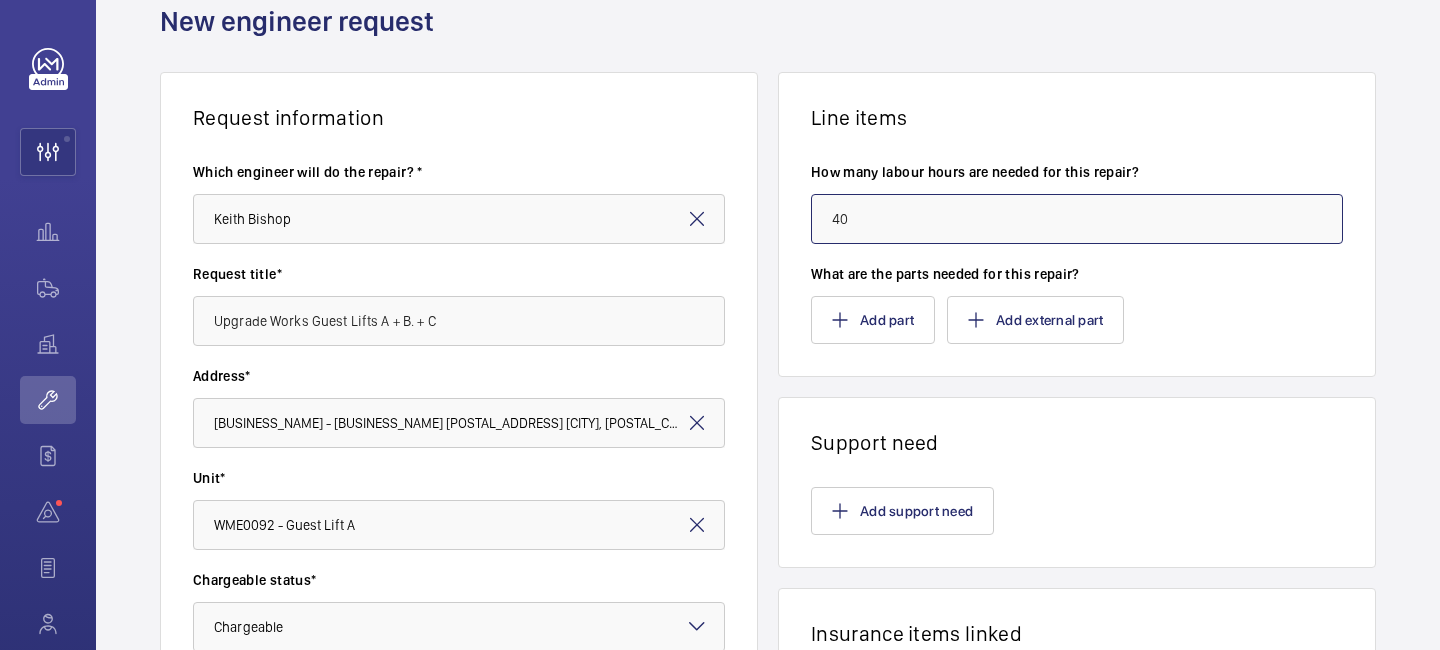 type on "40" 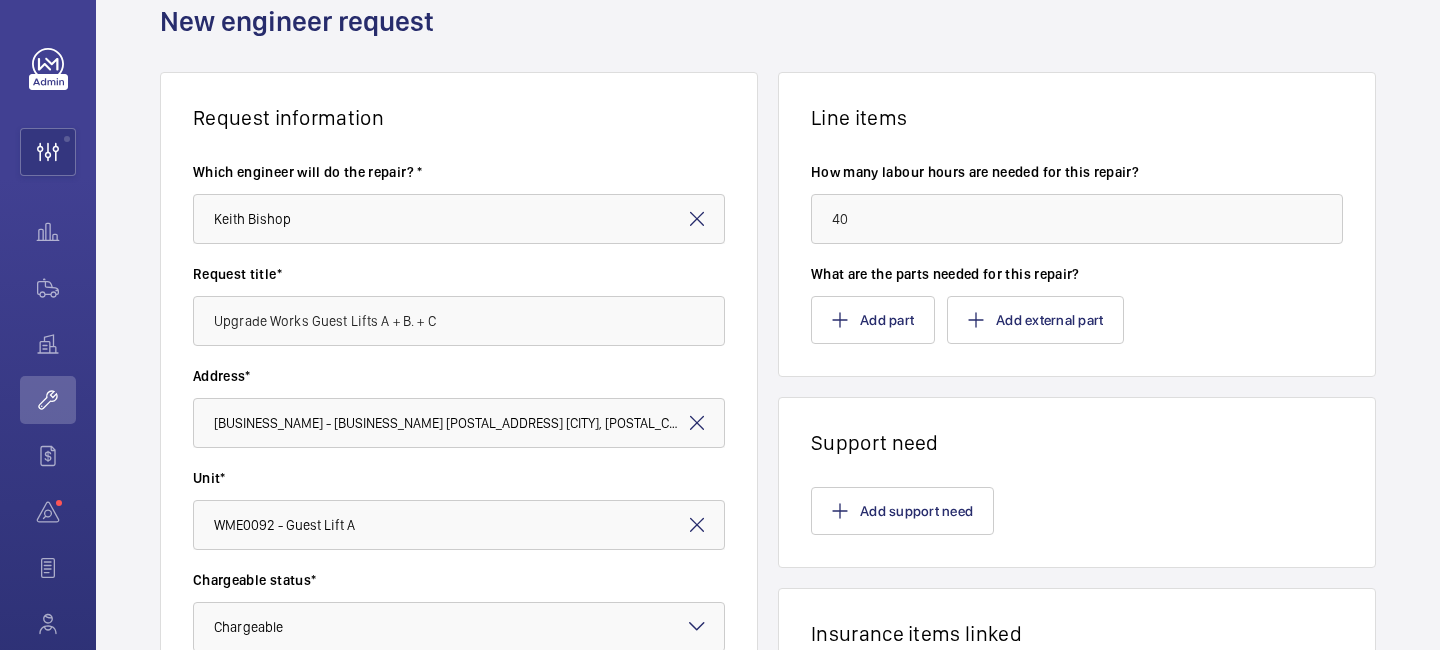 click on "Add part  Add external part" 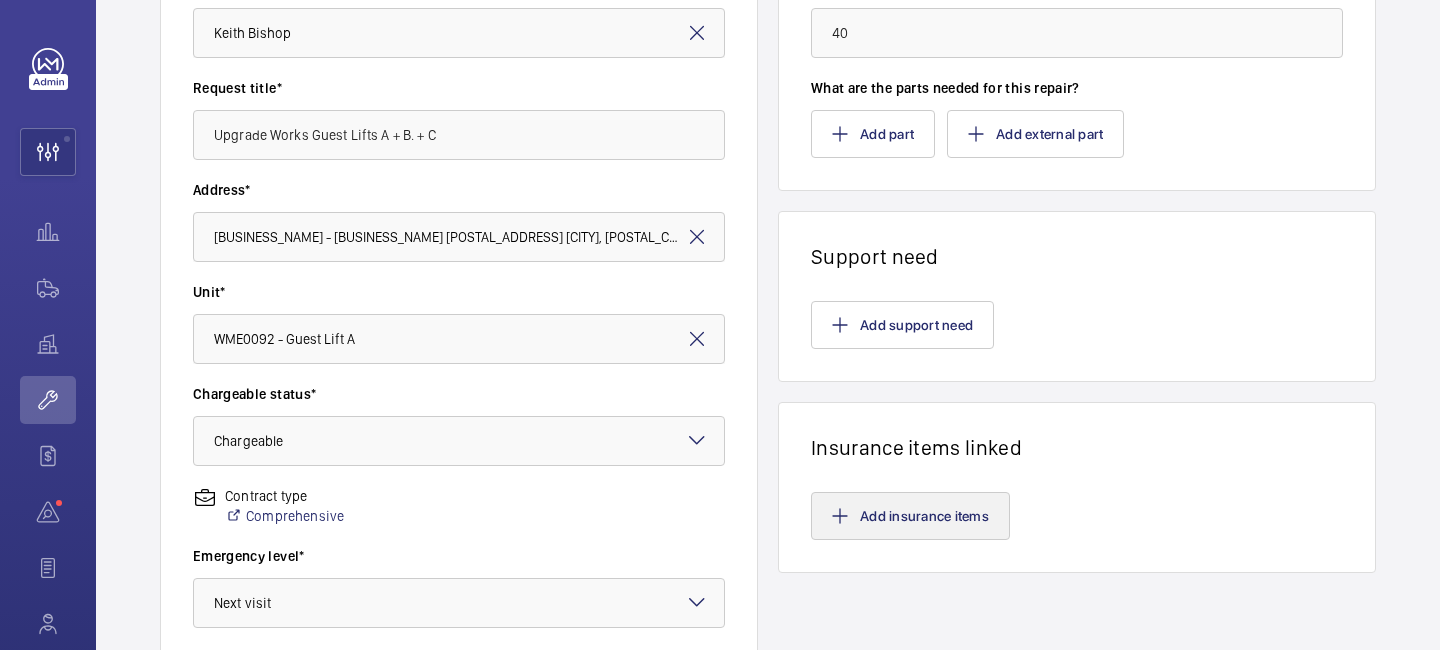 scroll, scrollTop: 261, scrollLeft: 0, axis: vertical 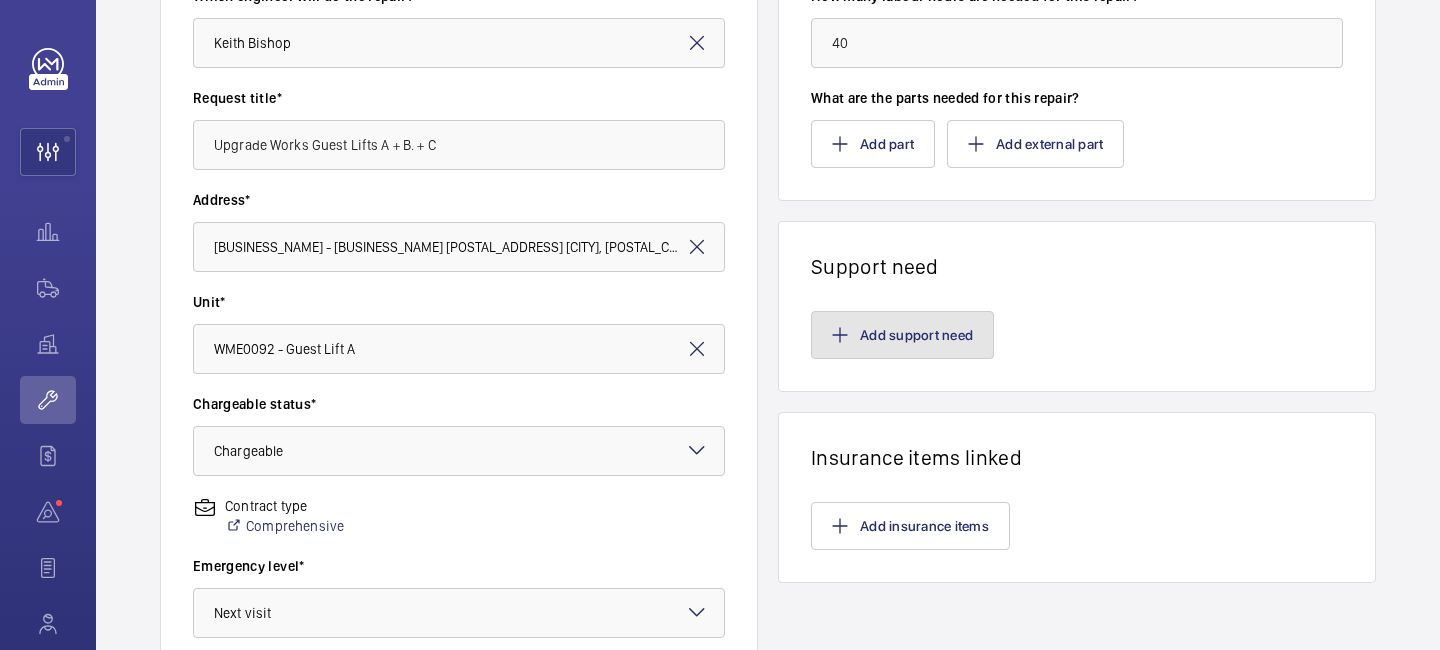 click on "Add support need" 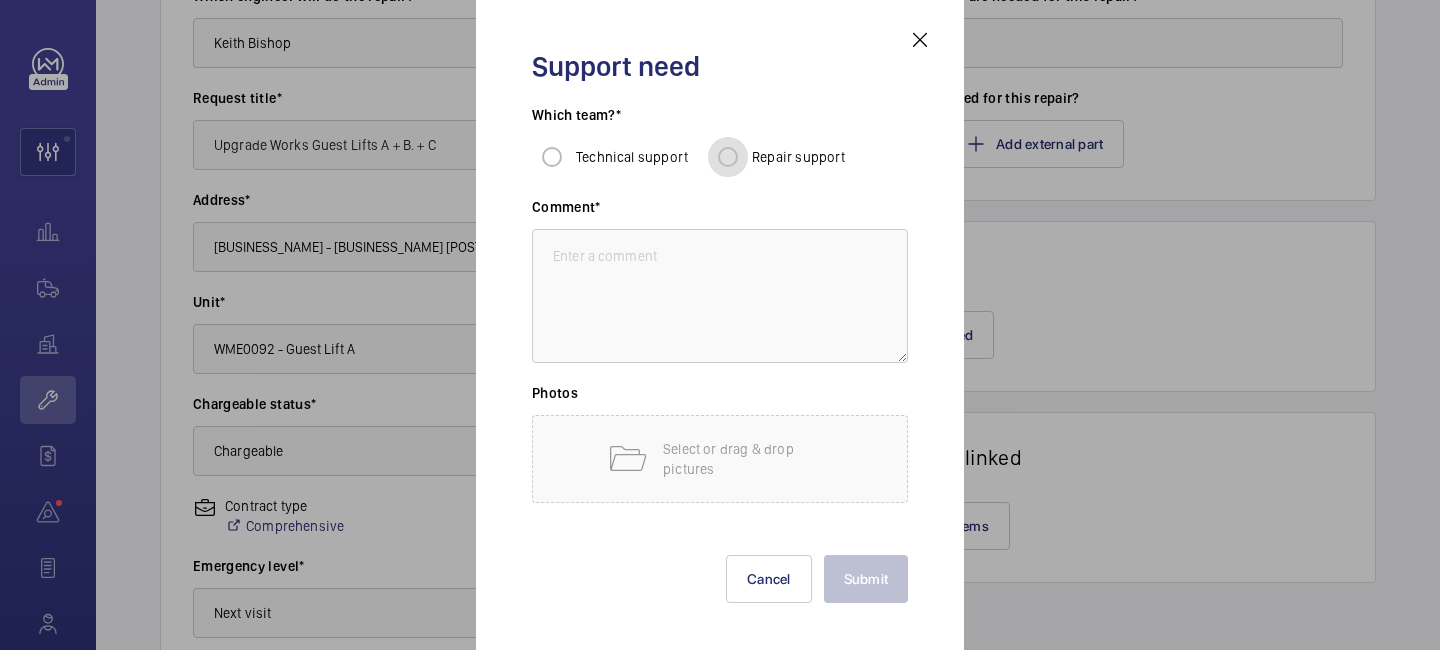 click on "Repair support" at bounding box center [728, 157] 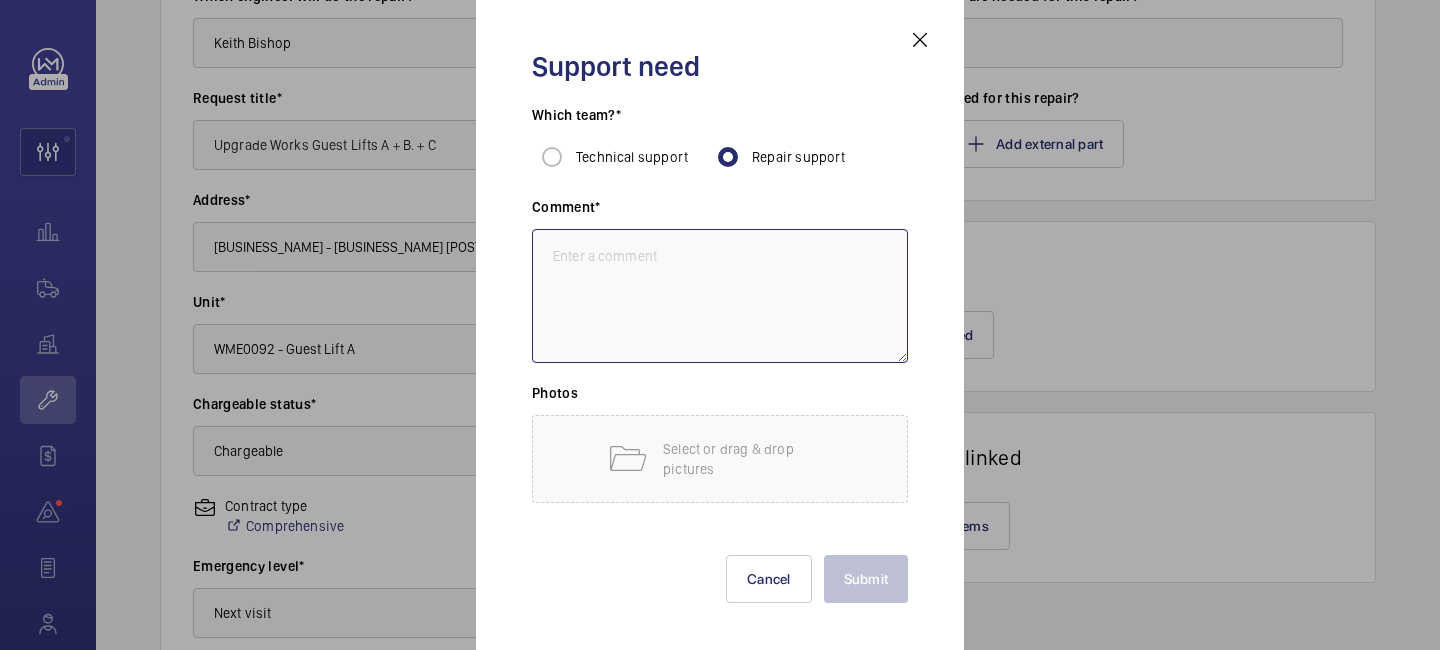 click at bounding box center [720, 296] 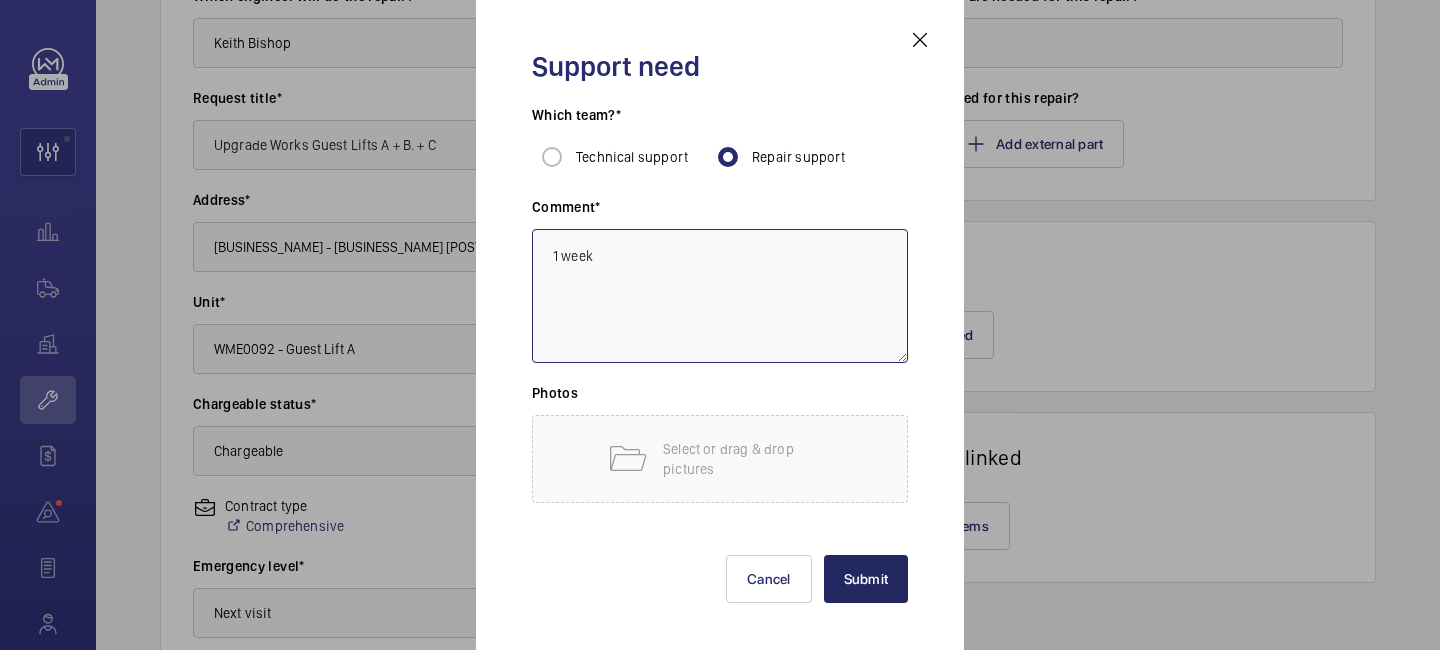type on "1 week" 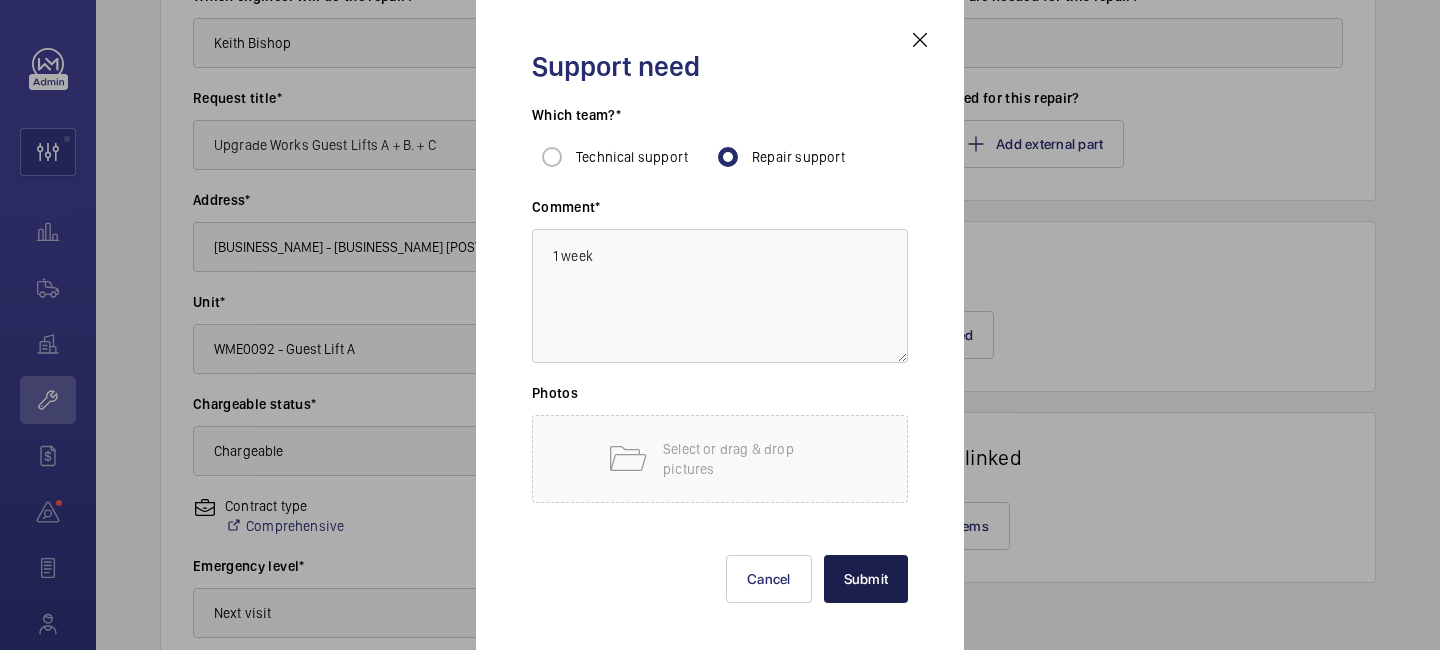 click on "Submit" at bounding box center [866, 579] 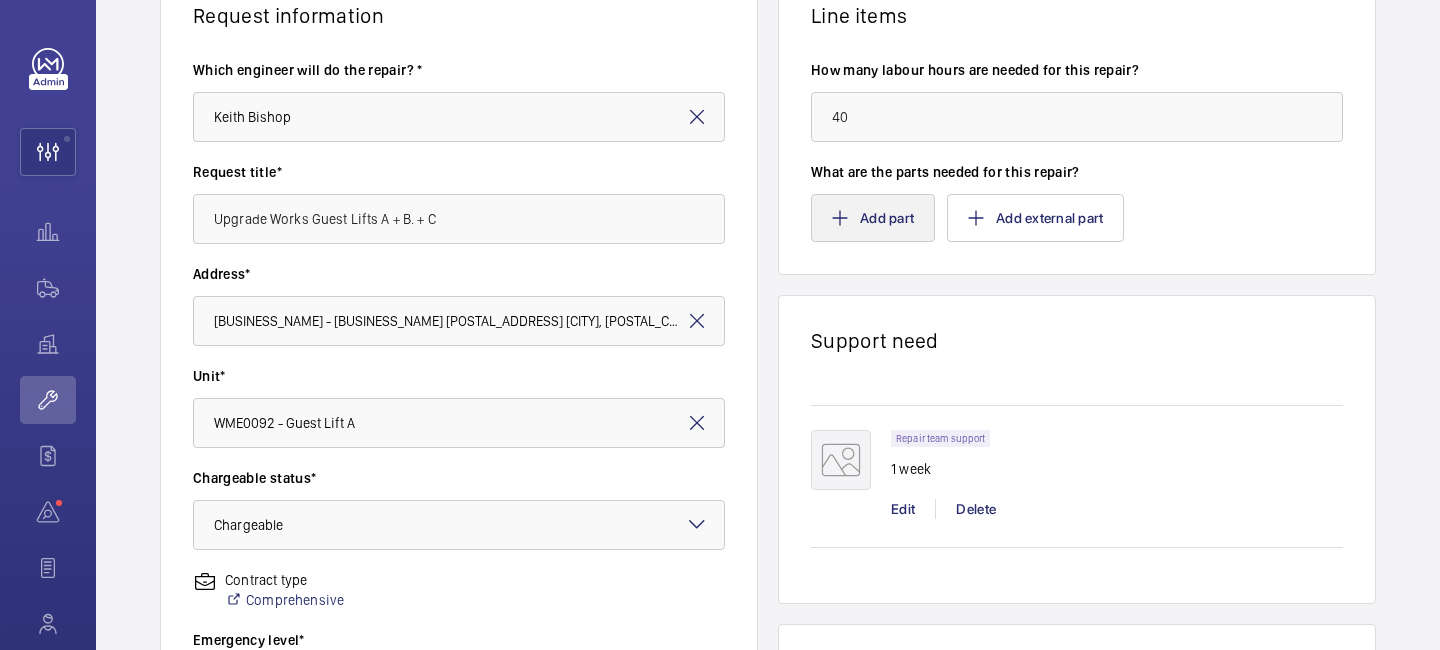 scroll, scrollTop: 183, scrollLeft: 0, axis: vertical 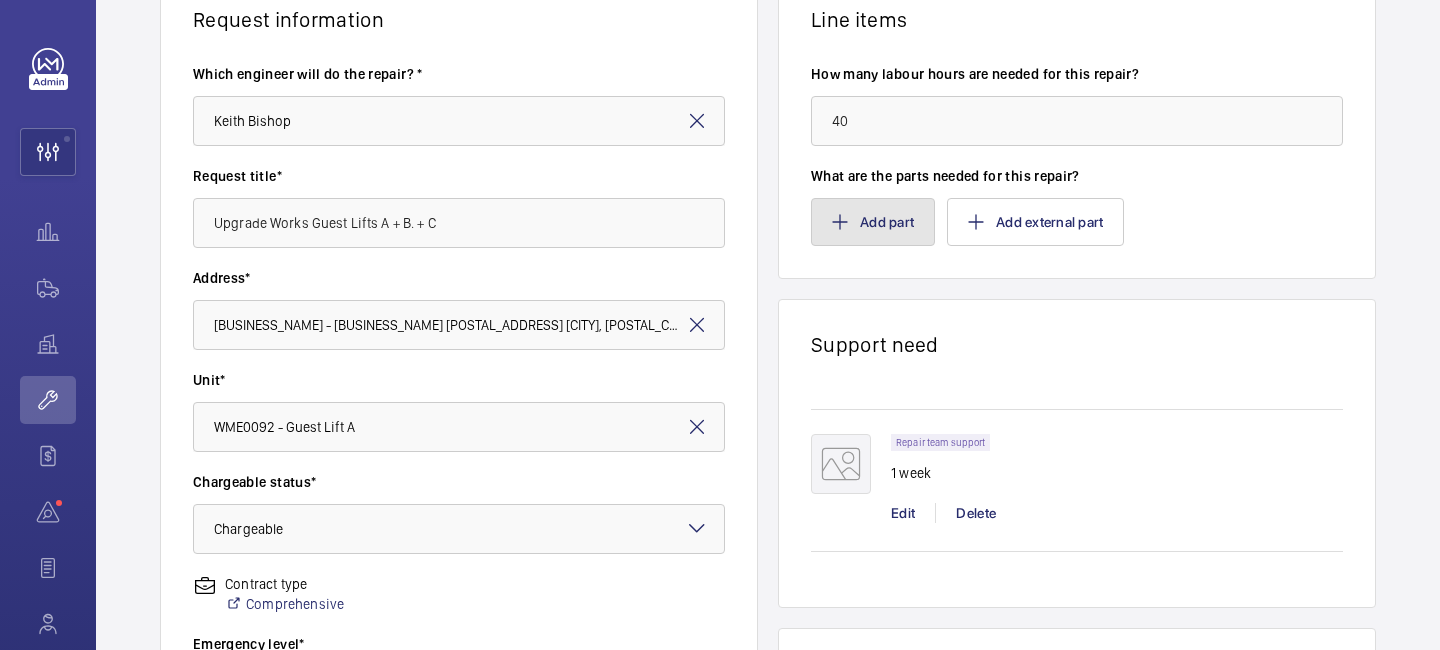 click on "Add part" 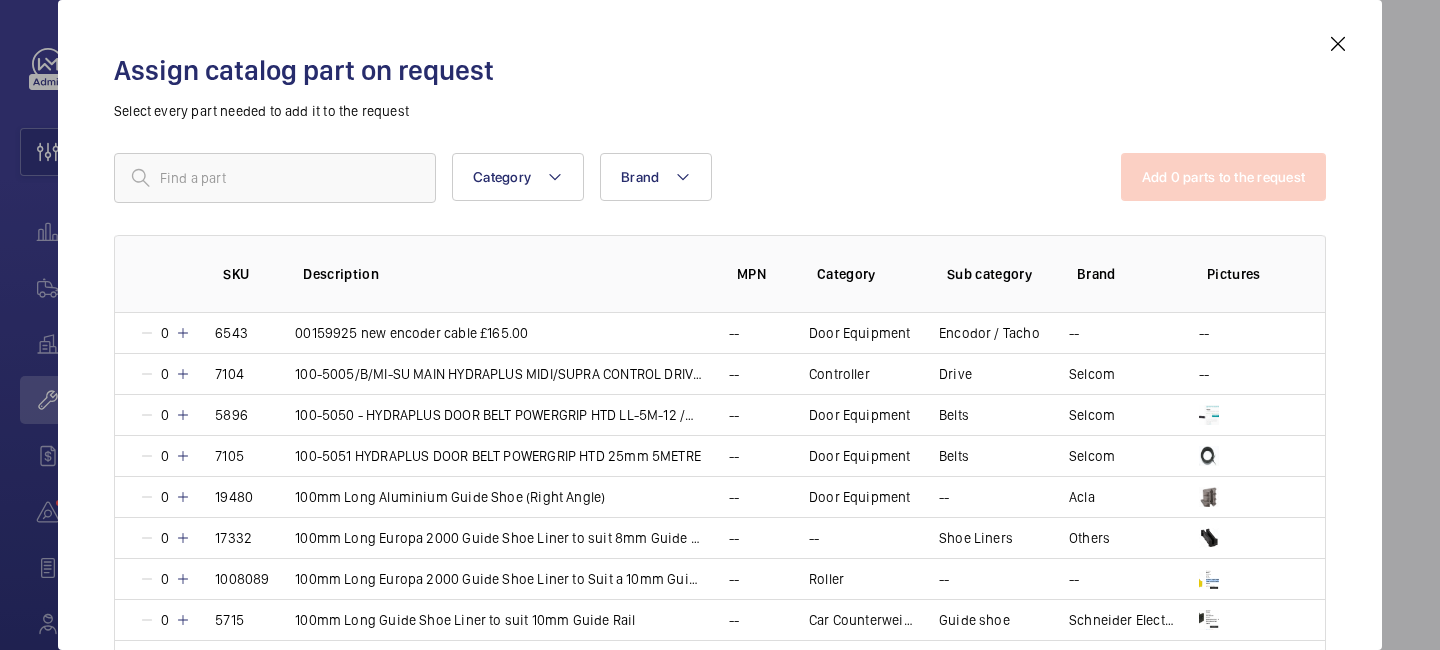 scroll, scrollTop: 98, scrollLeft: 0, axis: vertical 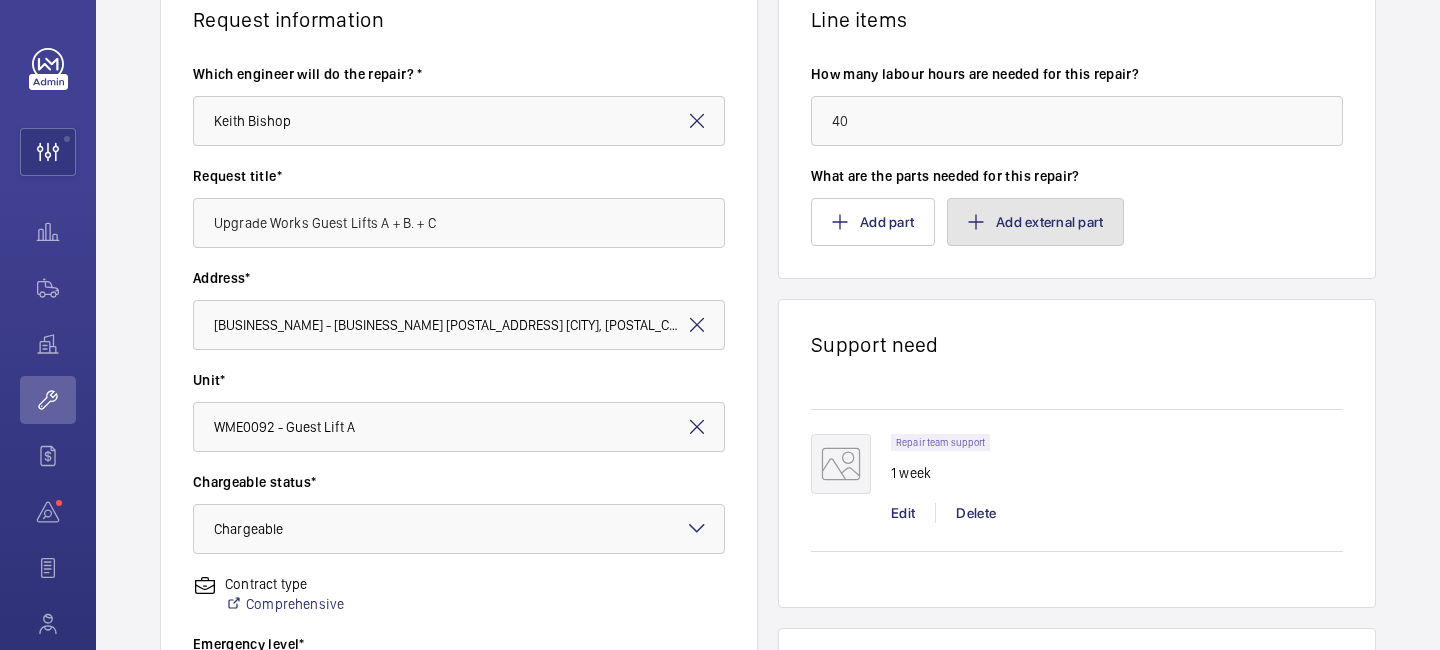 click on "Add external part" 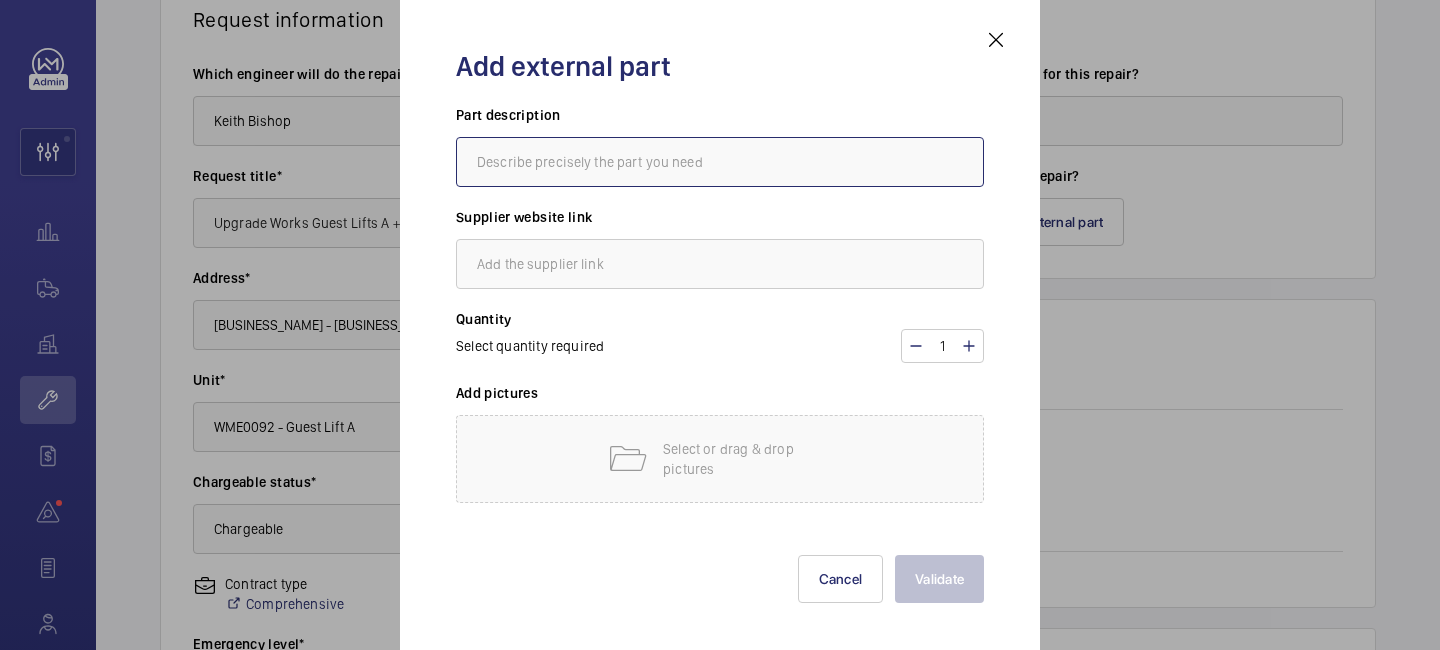 click at bounding box center [720, 162] 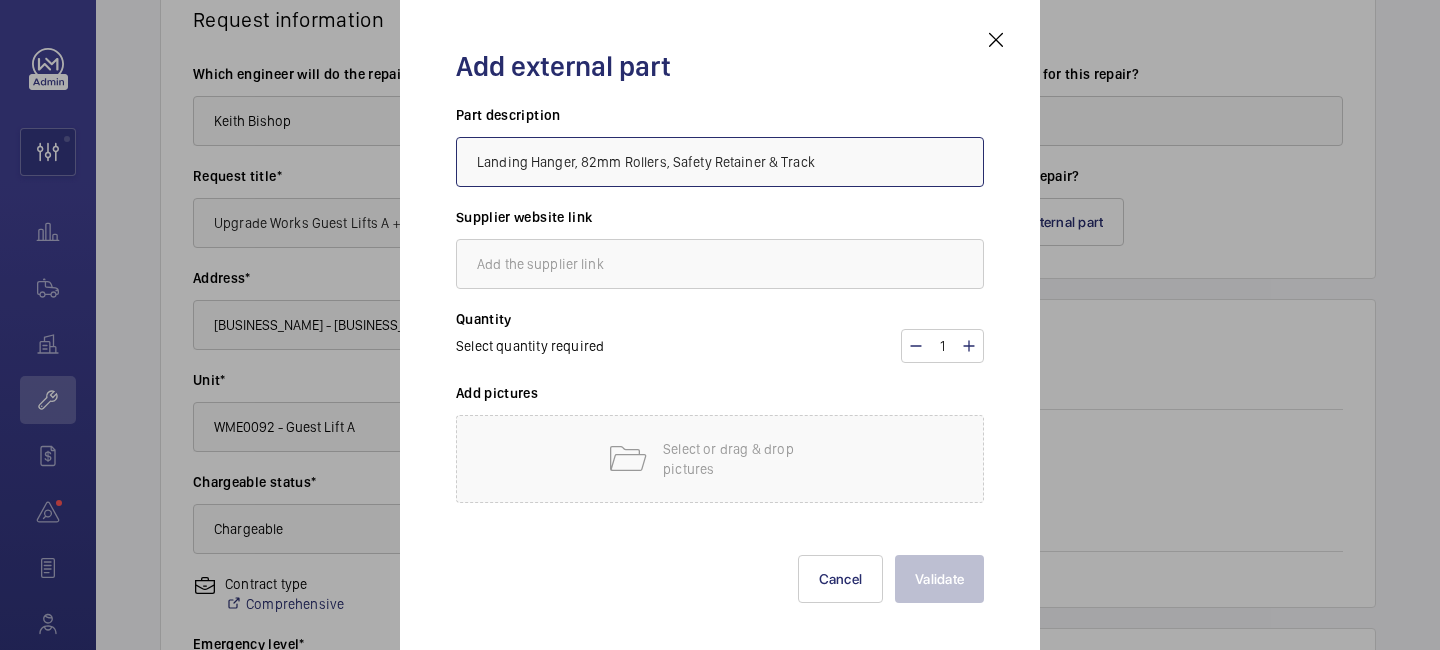 type on "Landing Hanger, 82mm Rollers, Safety Retainer & Track" 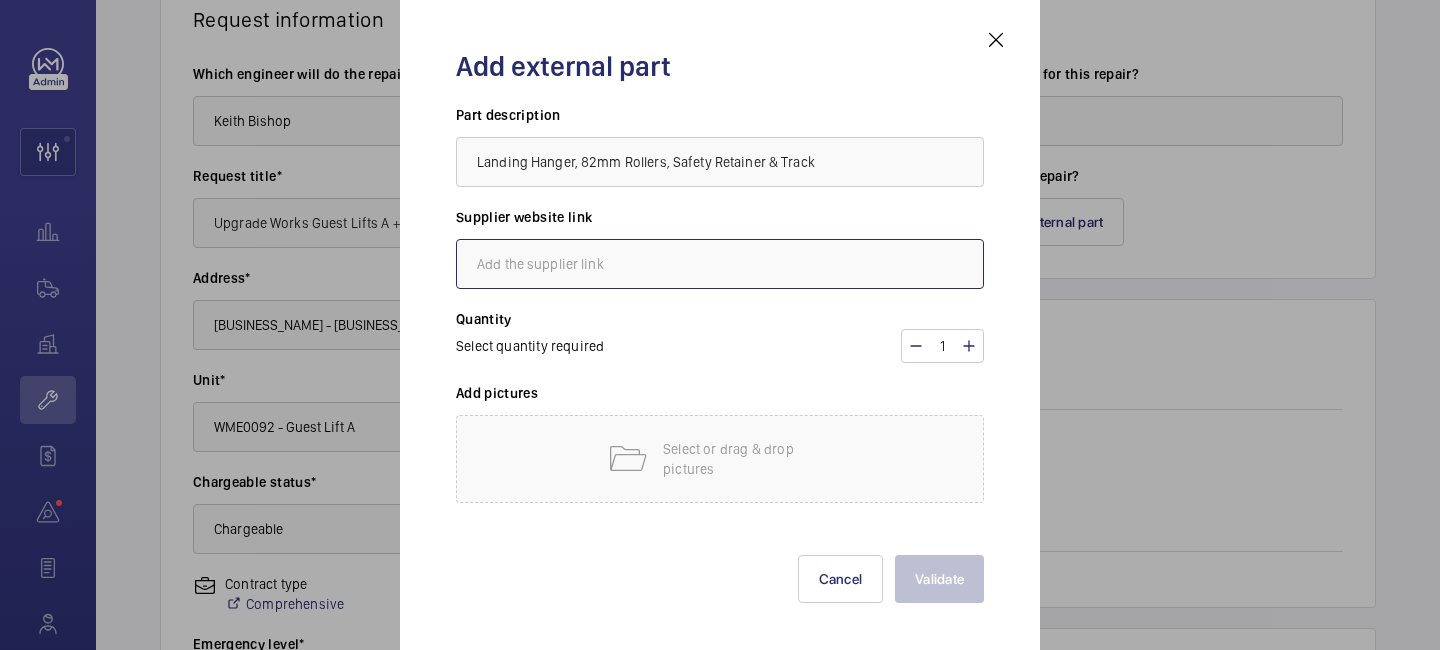 click at bounding box center (720, 264) 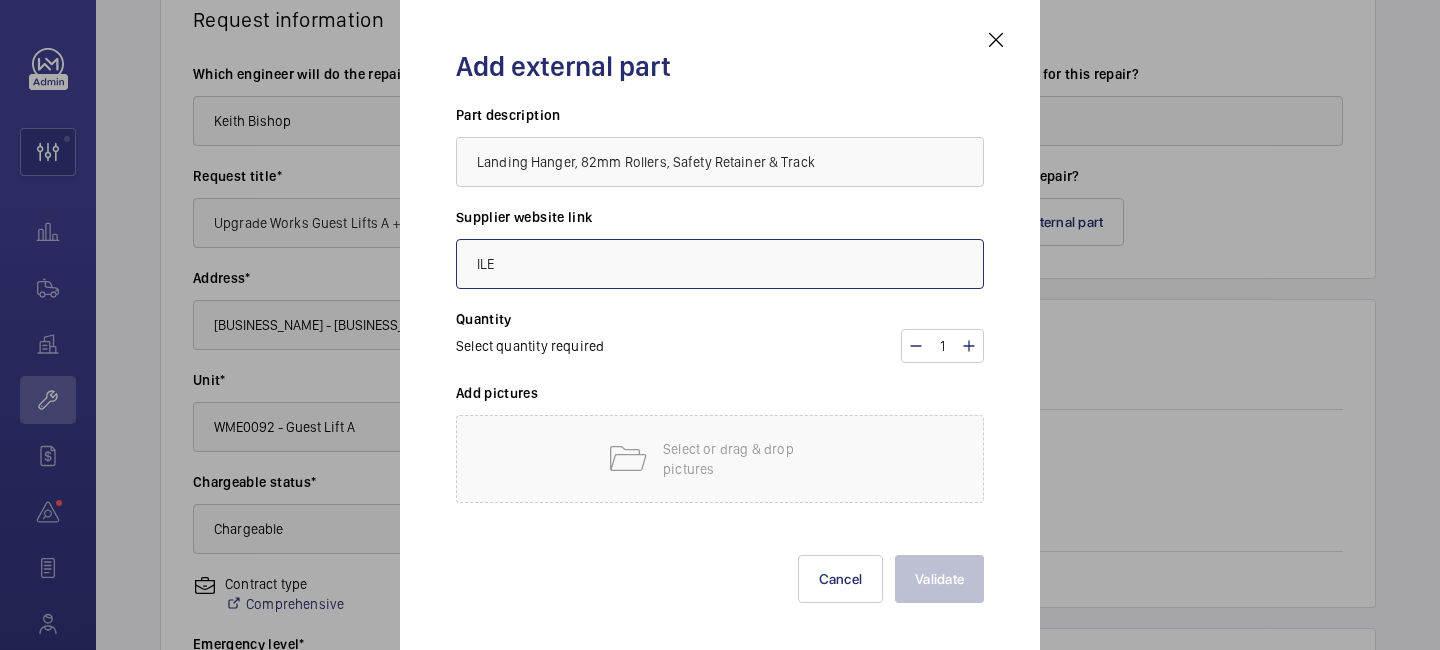 type on "ILE" 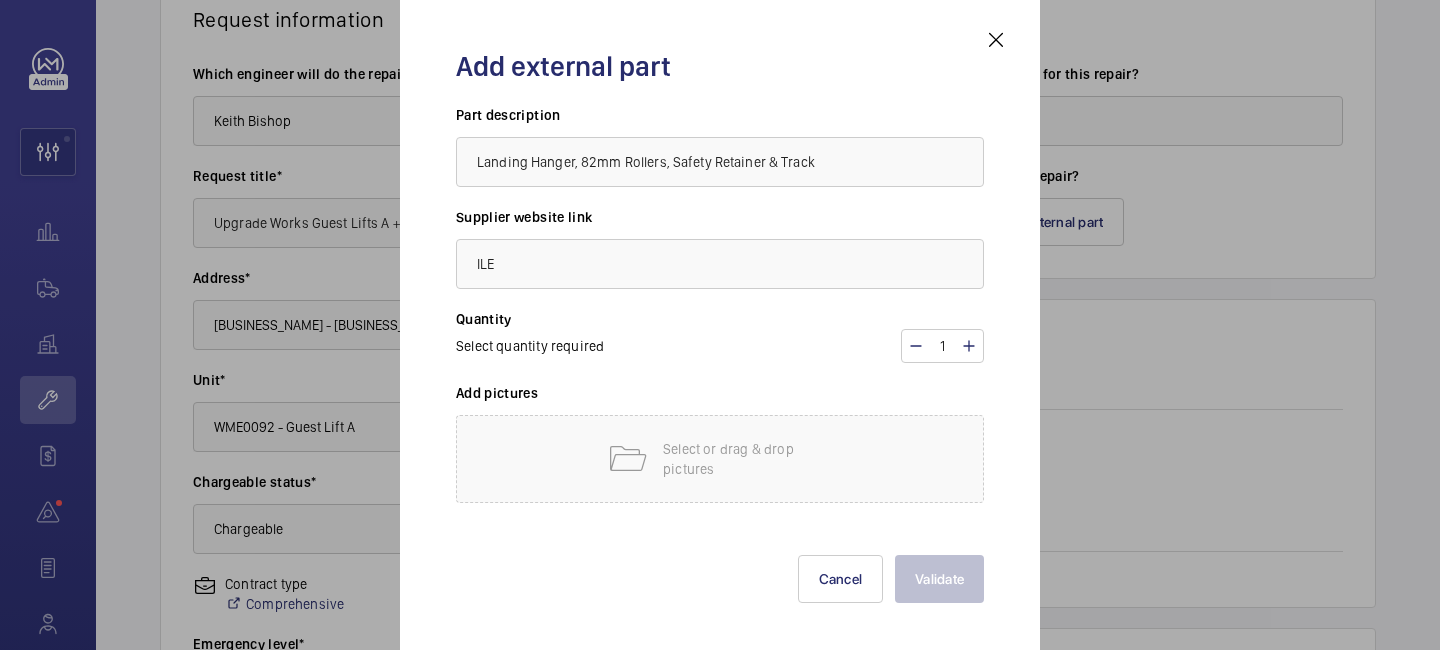 click on "Quantity" at bounding box center (720, 319) 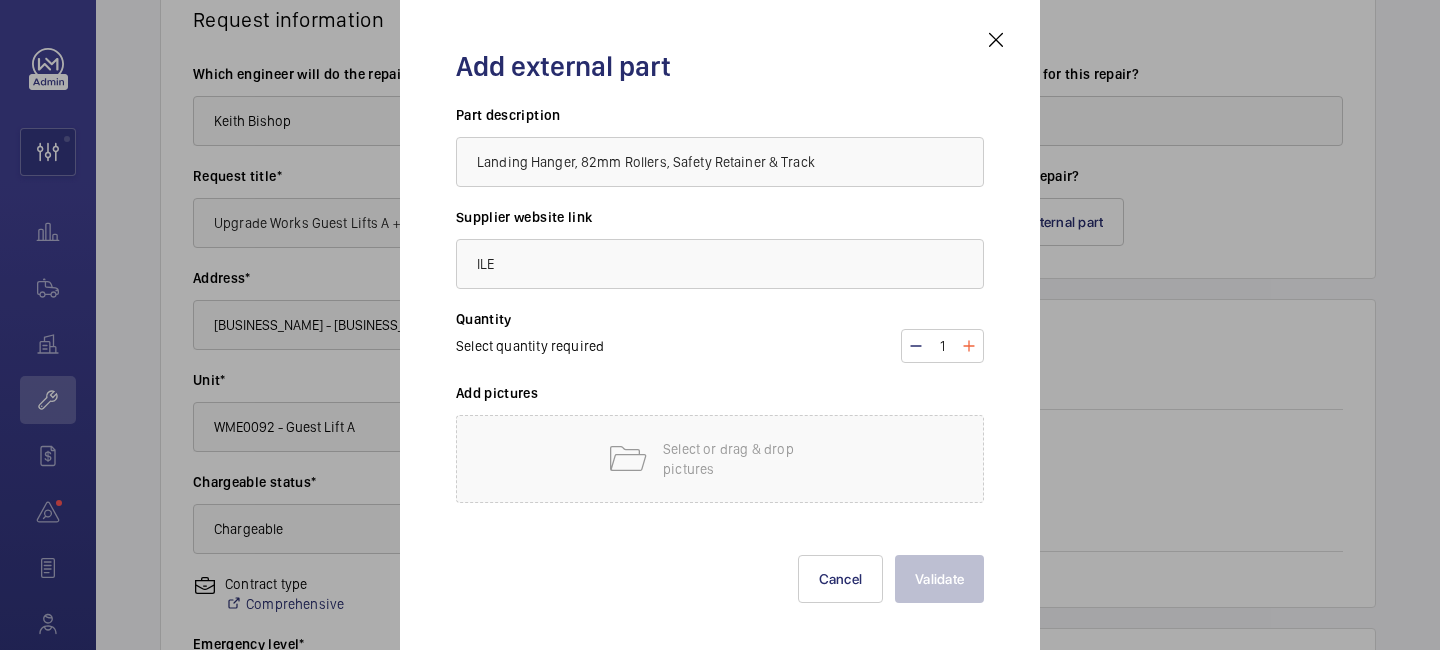 click at bounding box center (969, 346) 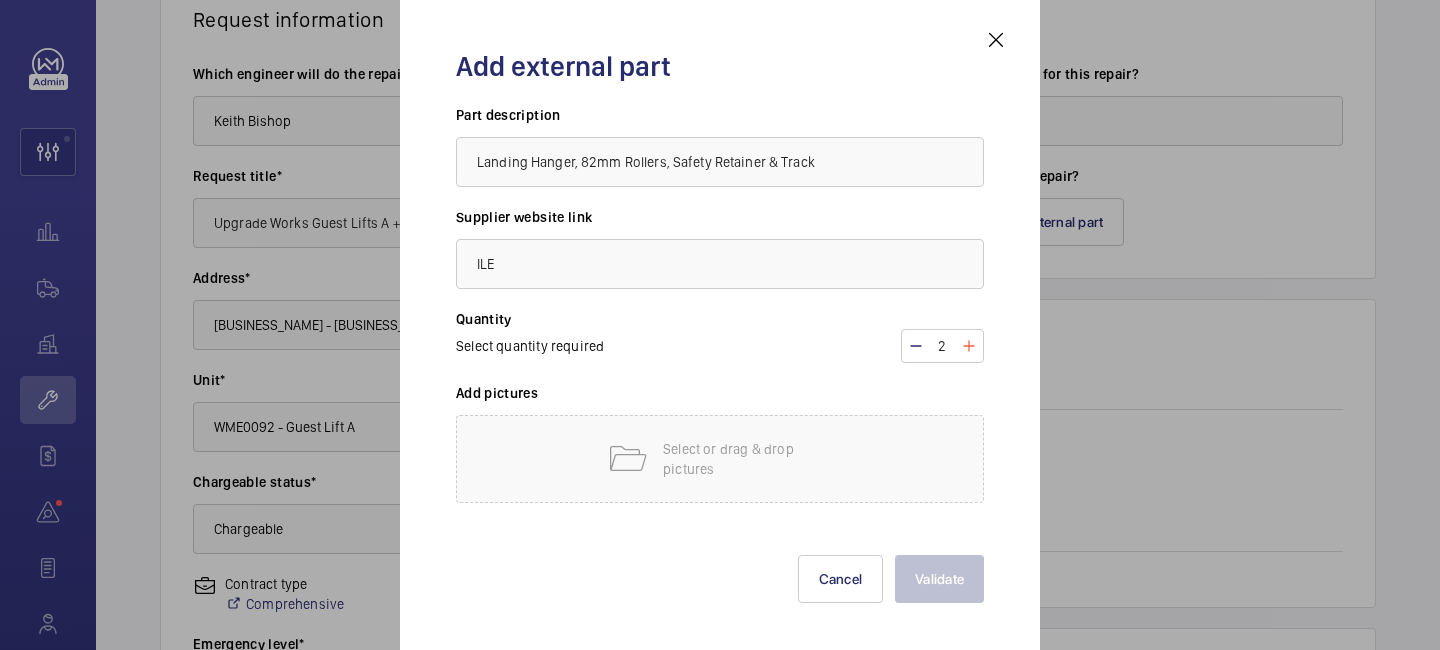 click at bounding box center [969, 346] 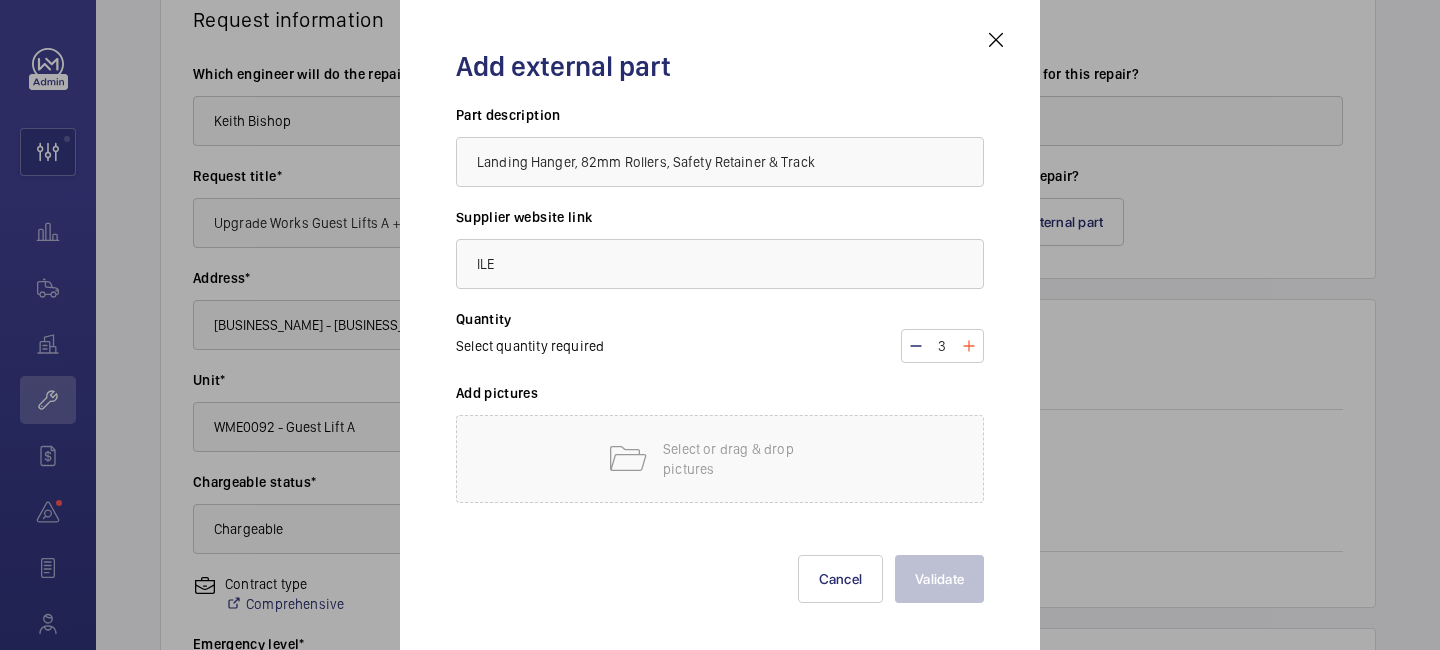 click at bounding box center (969, 346) 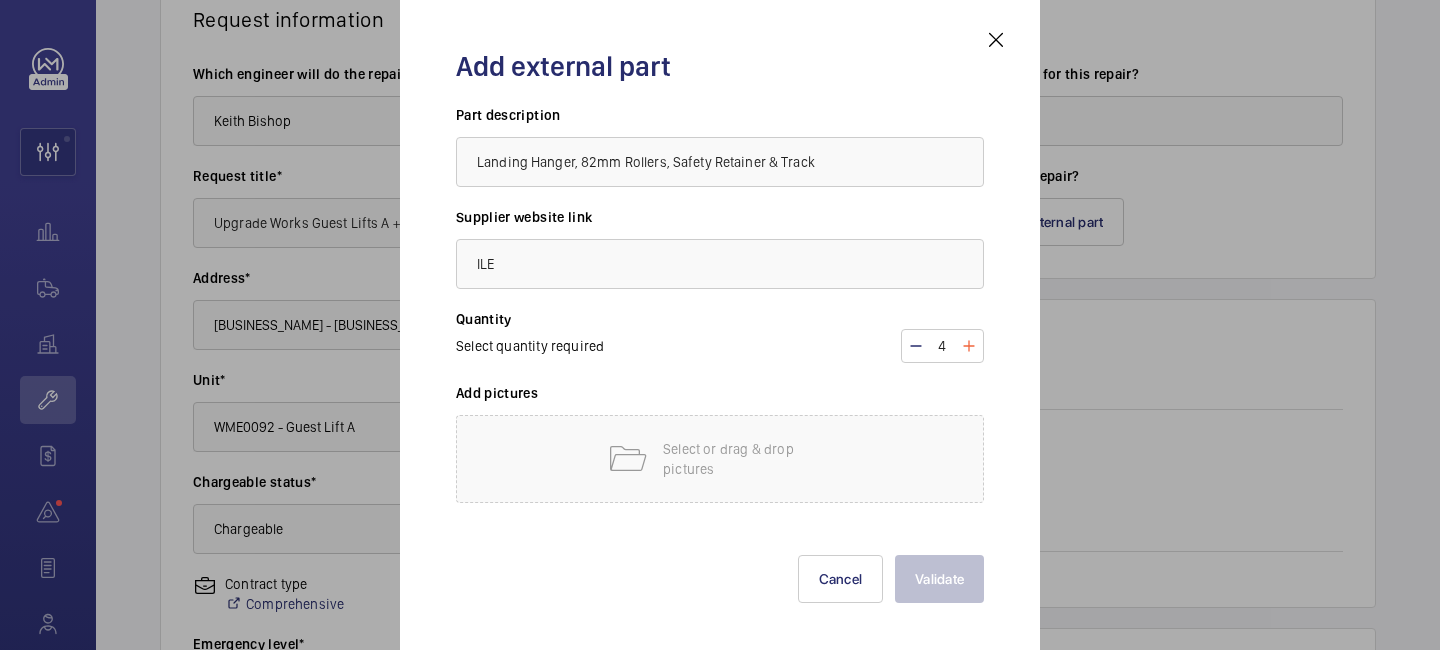 click at bounding box center (969, 346) 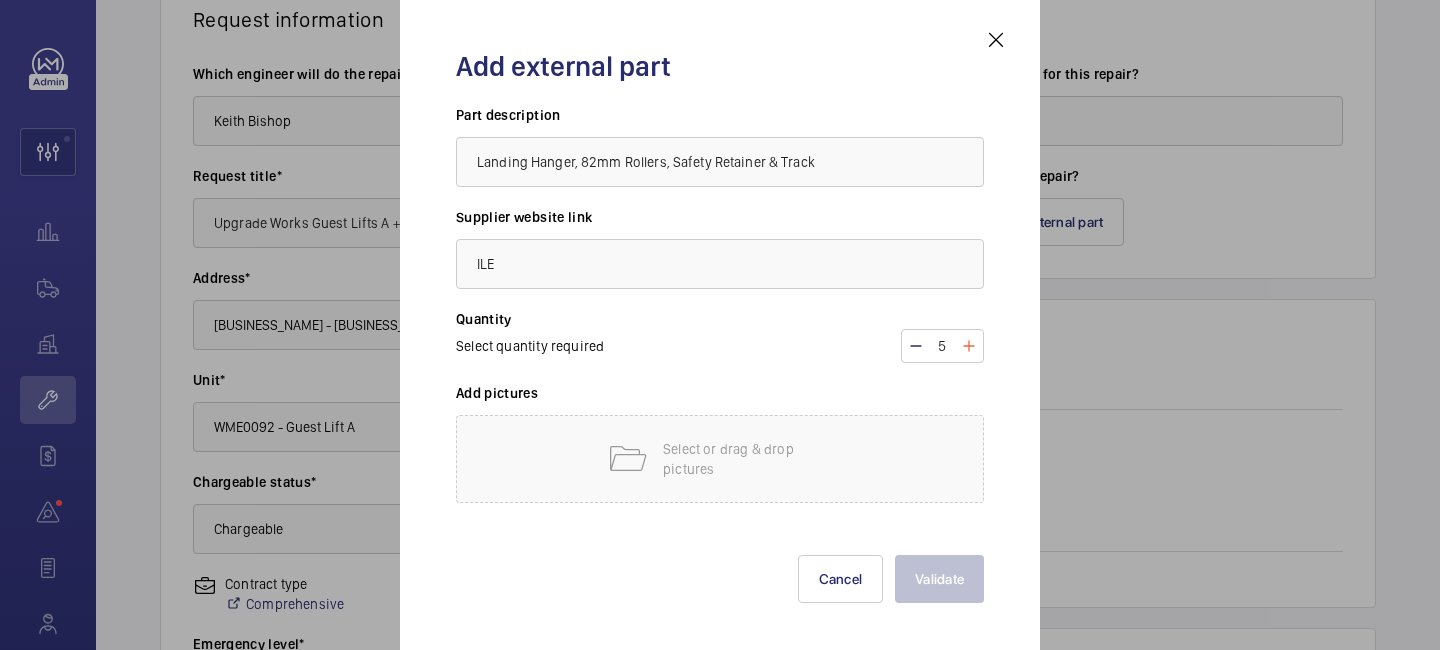 click at bounding box center (969, 346) 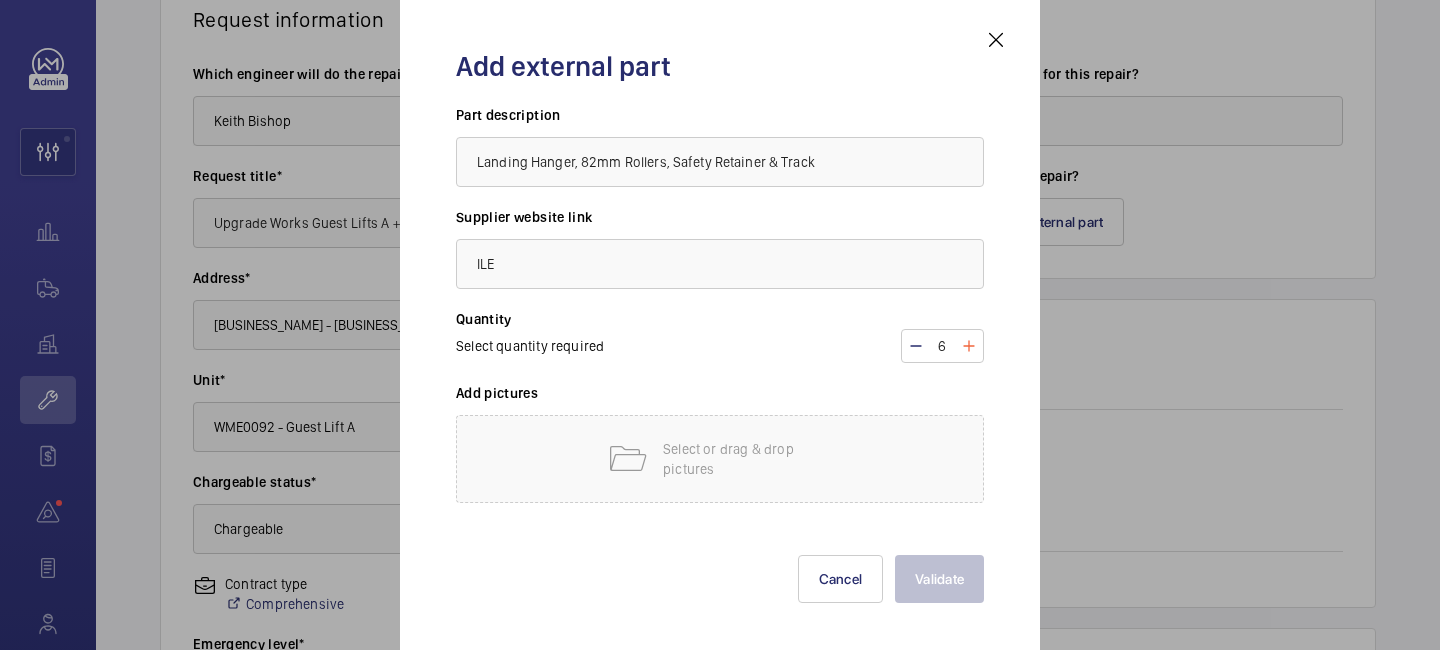 click at bounding box center [969, 346] 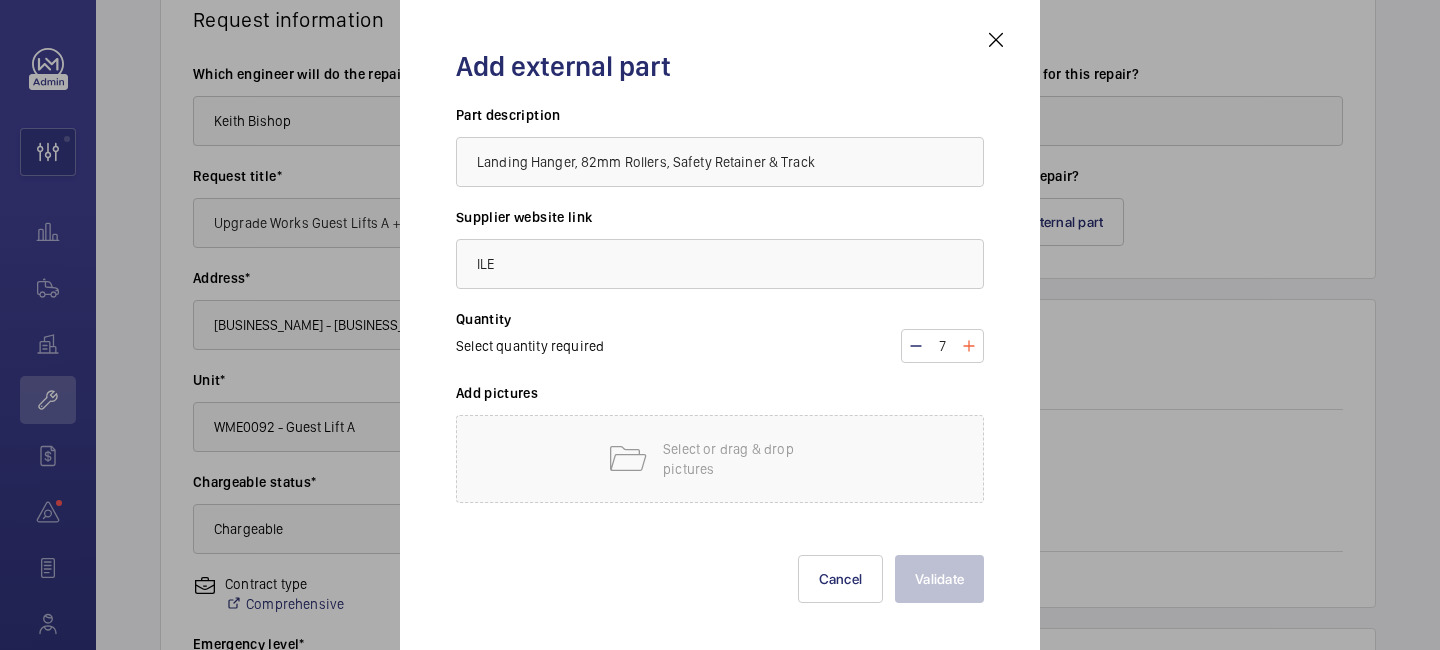 click at bounding box center [969, 346] 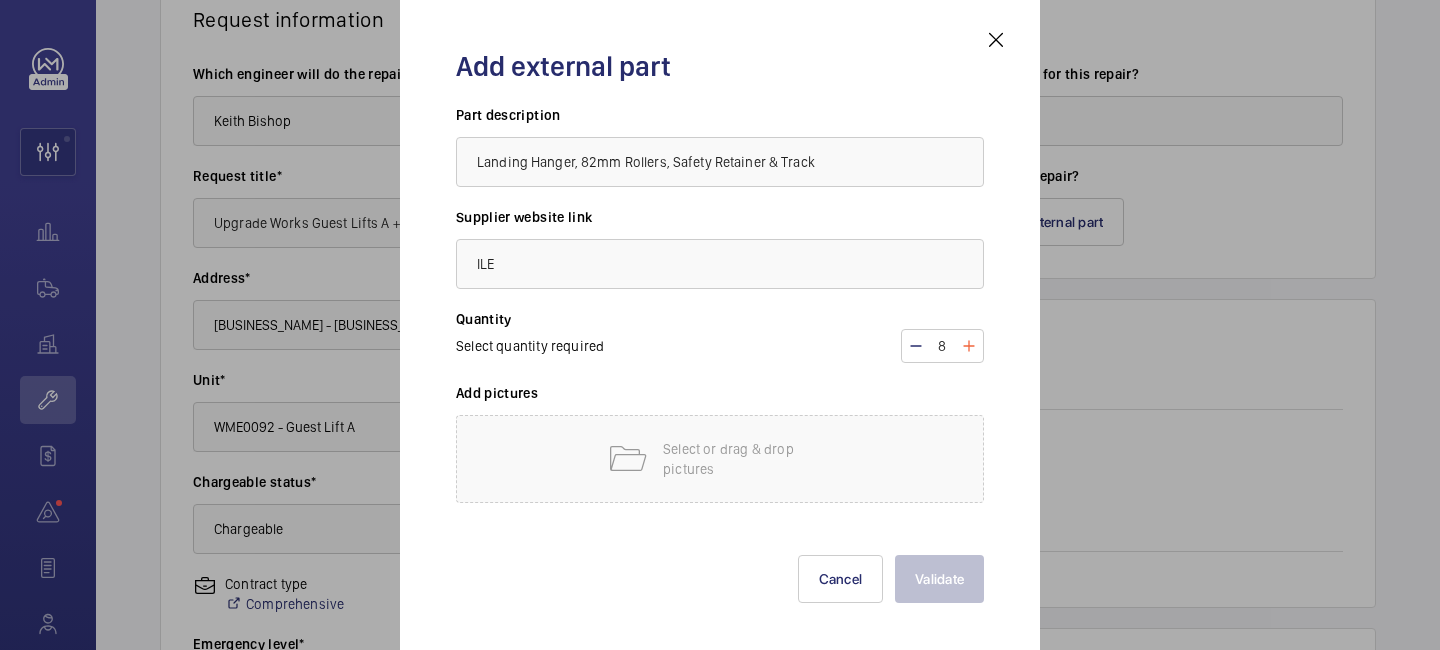 click at bounding box center [969, 346] 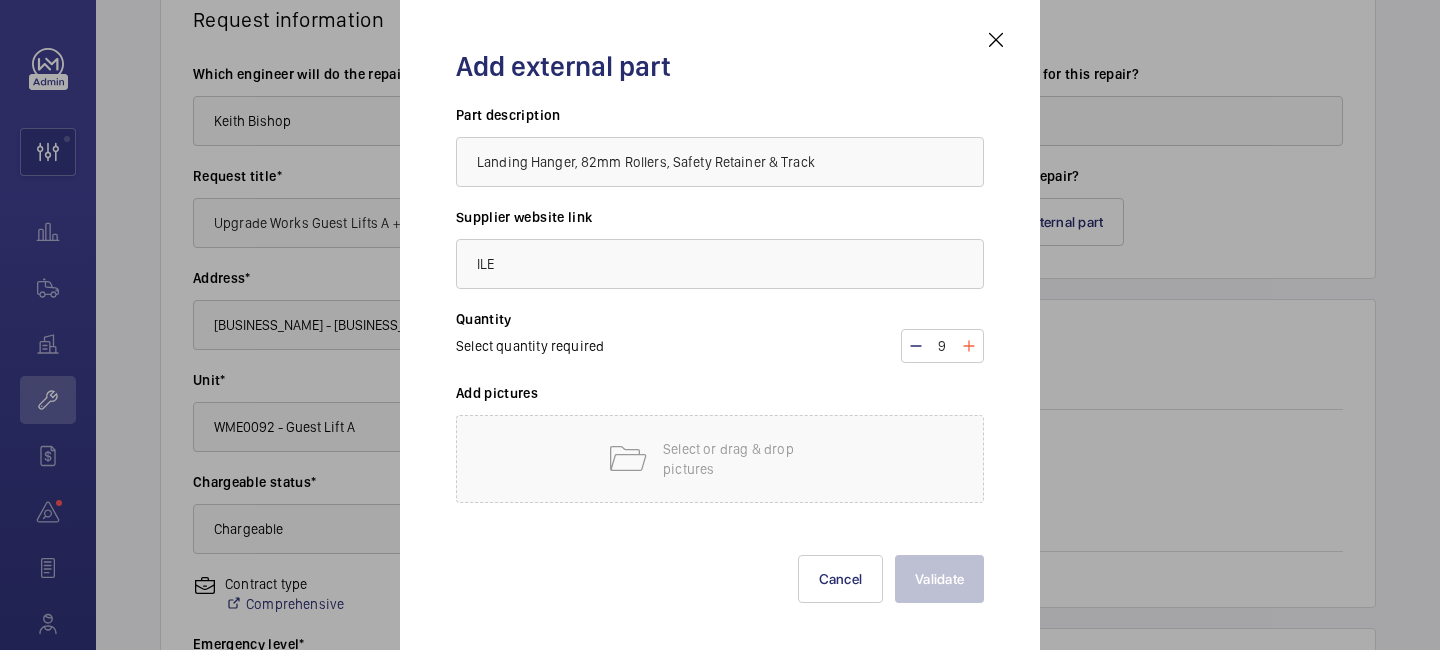 click at bounding box center [969, 346] 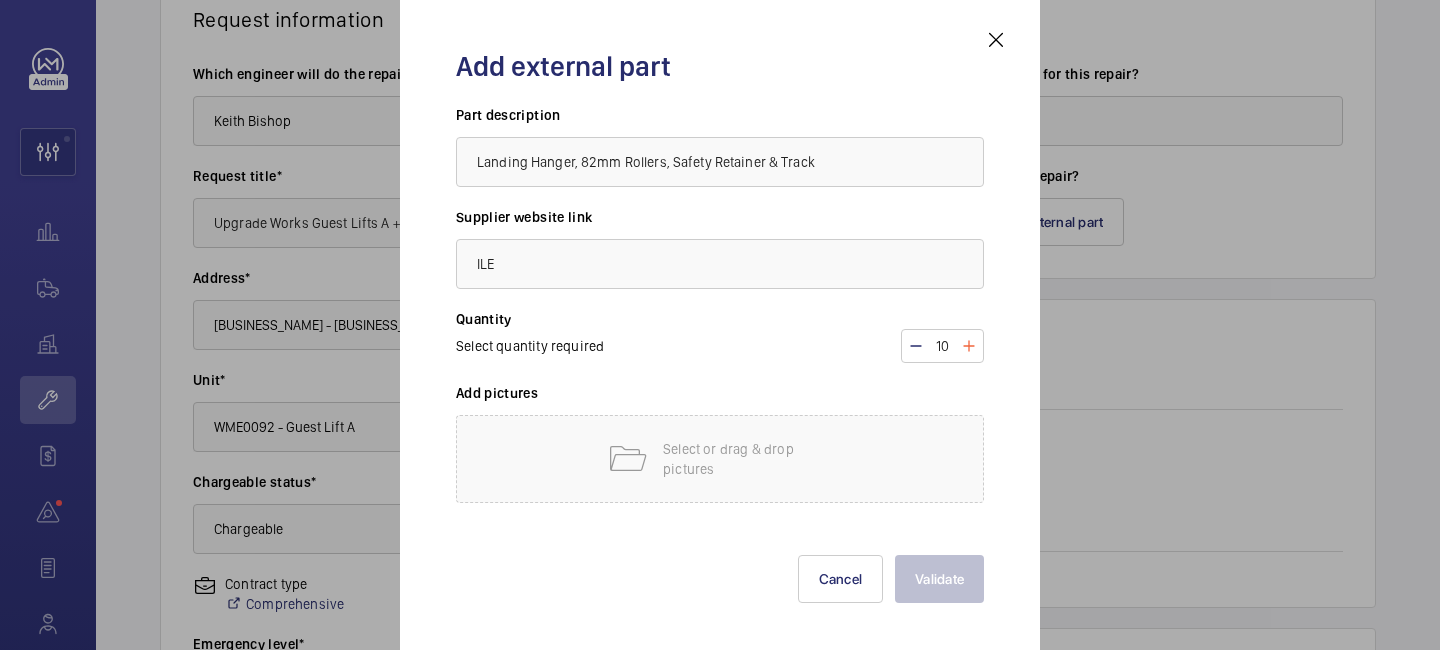 click at bounding box center (969, 346) 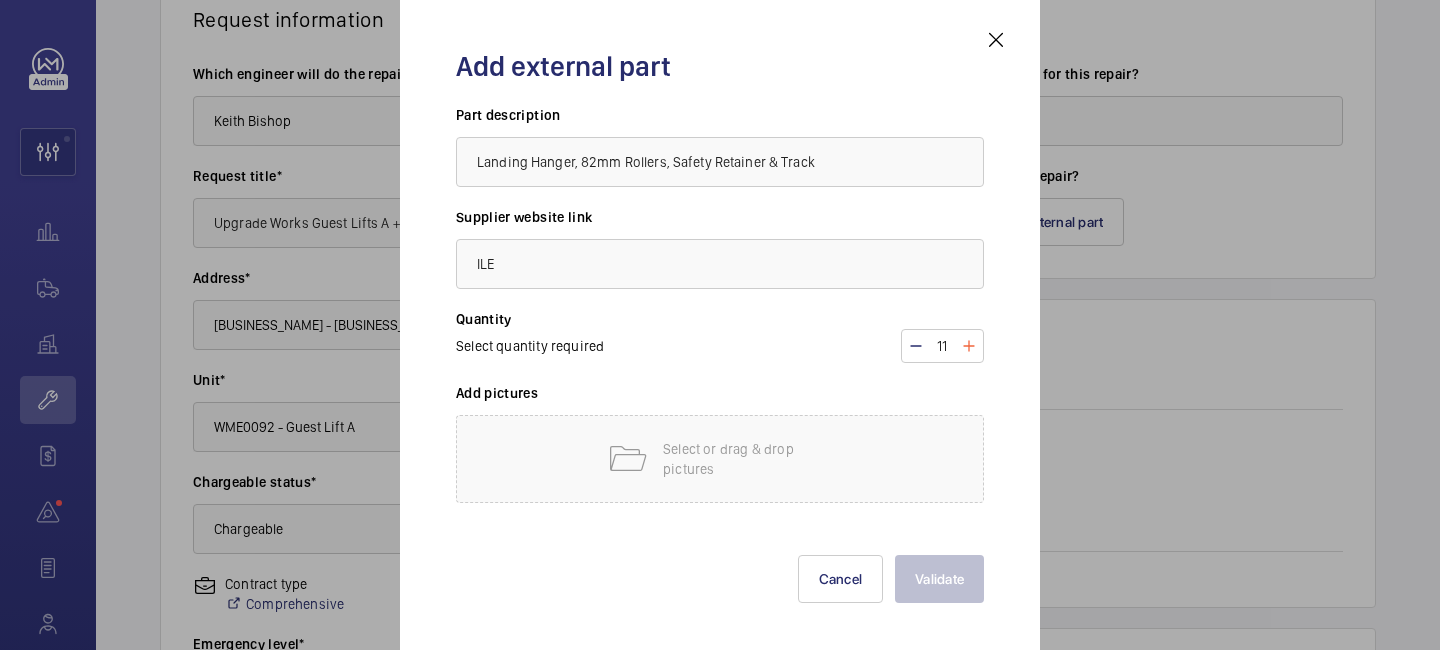 click at bounding box center [969, 346] 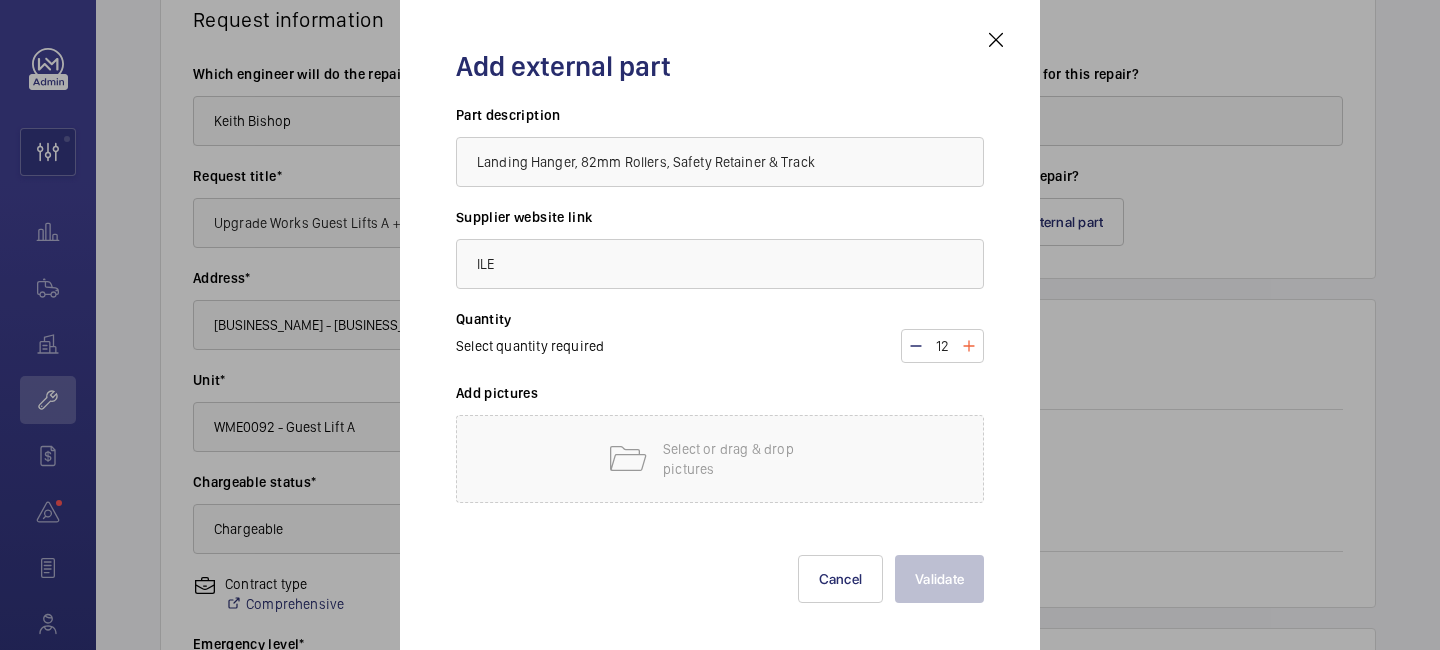 click at bounding box center (969, 346) 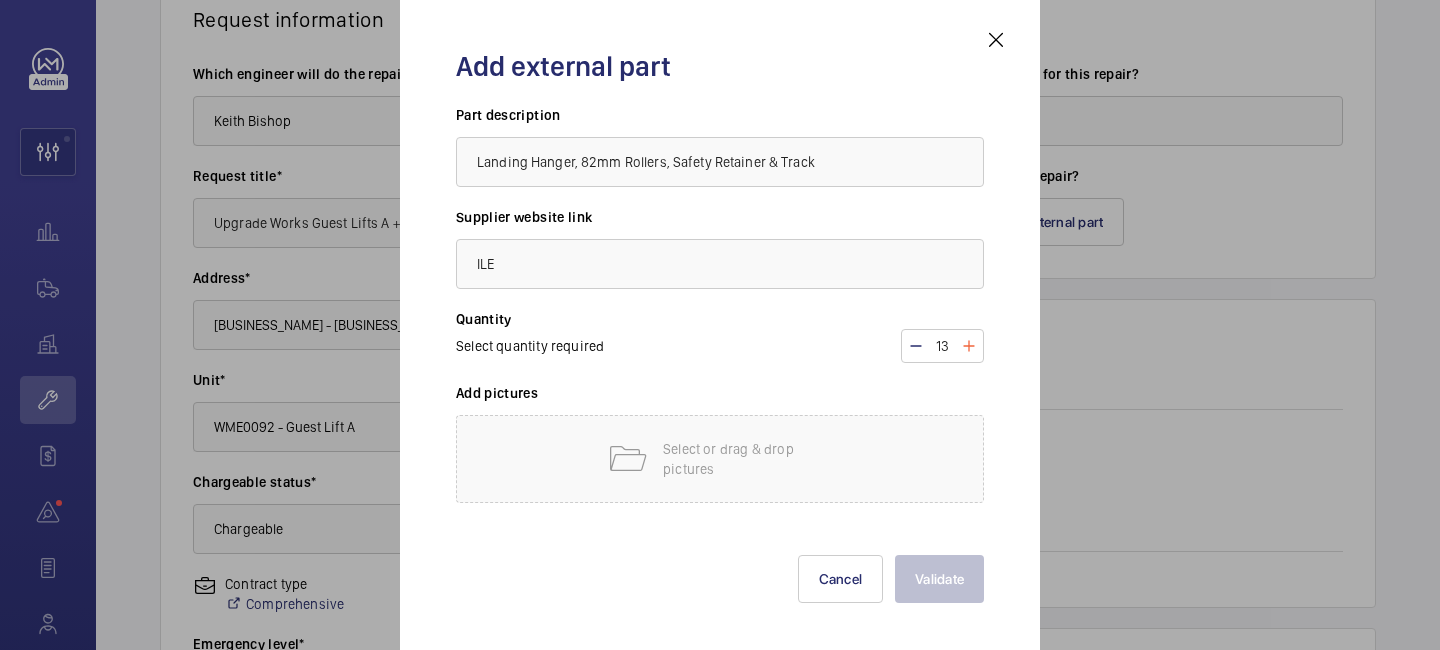 click at bounding box center [969, 346] 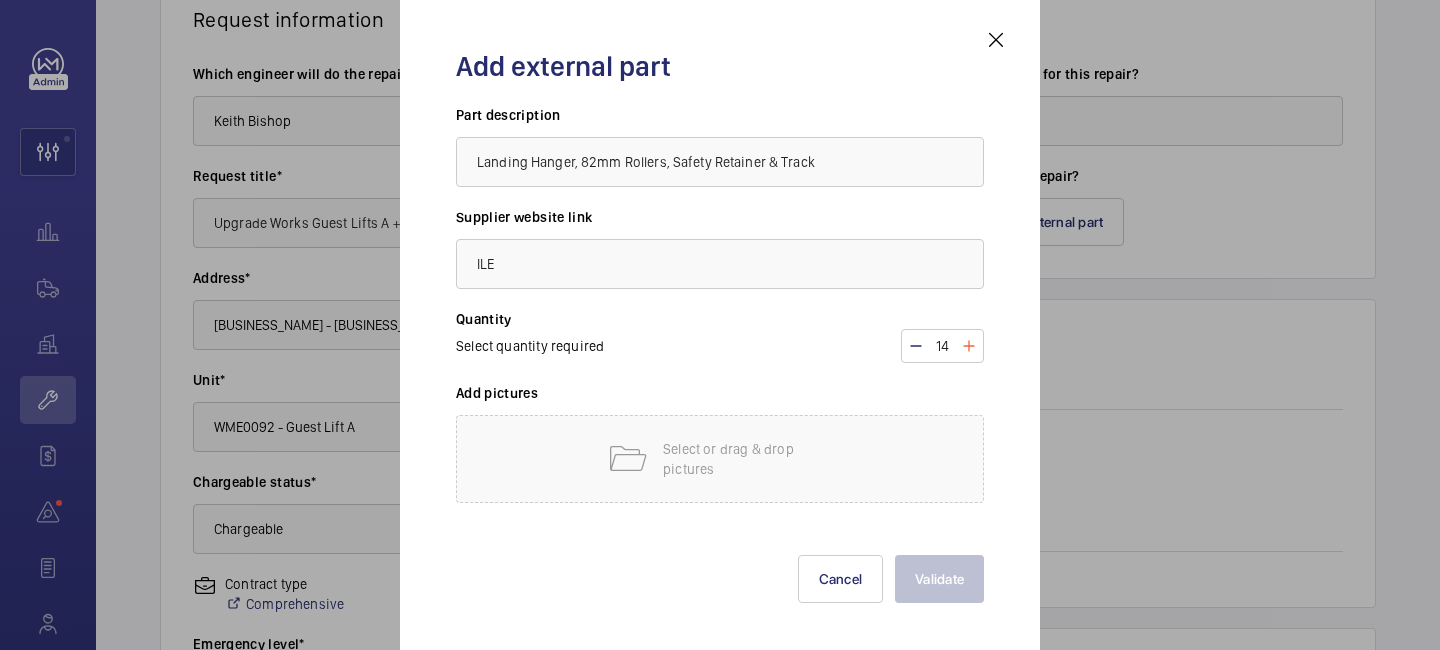 click at bounding box center (969, 346) 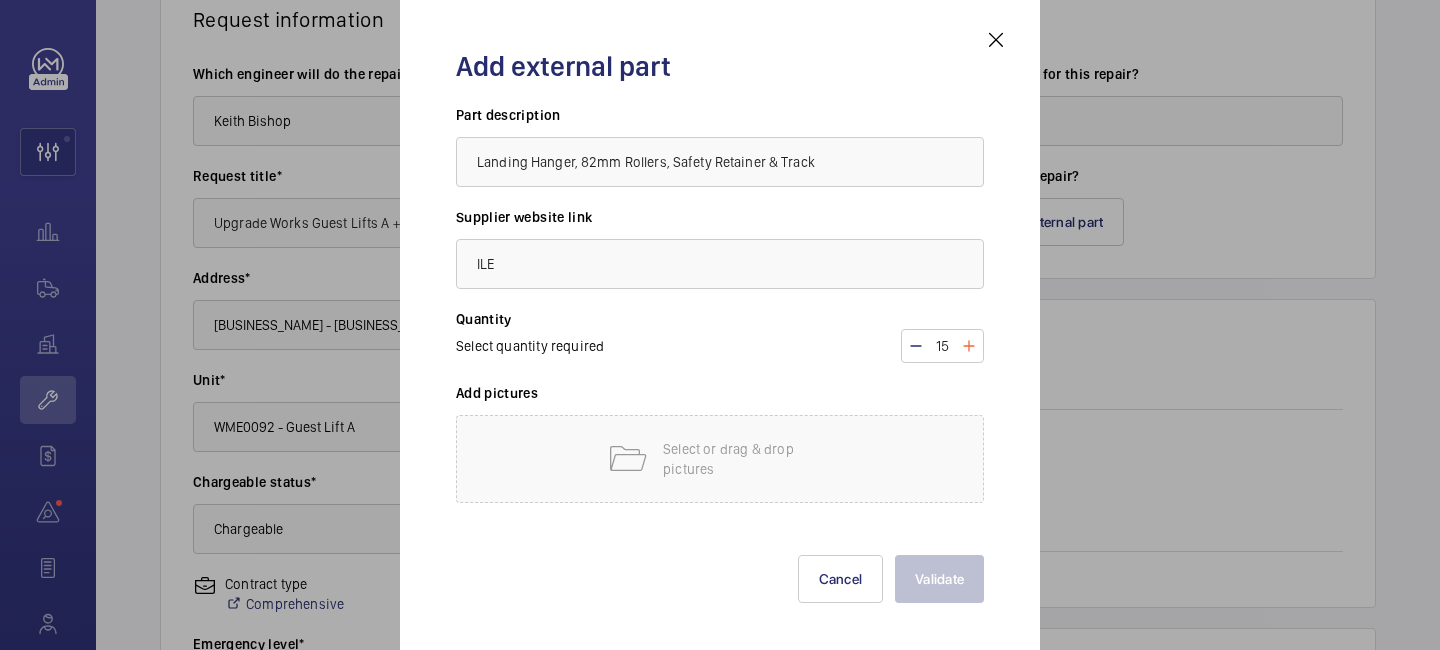 click at bounding box center [969, 346] 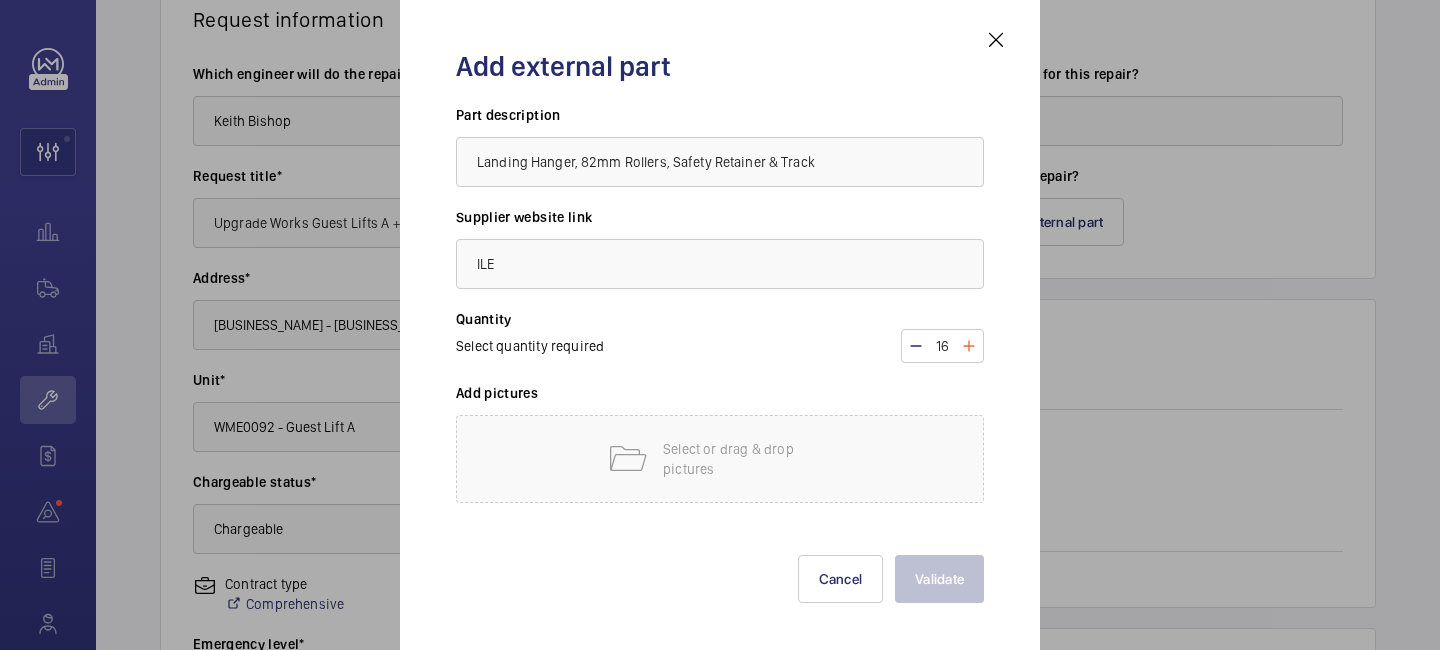 click at bounding box center (969, 346) 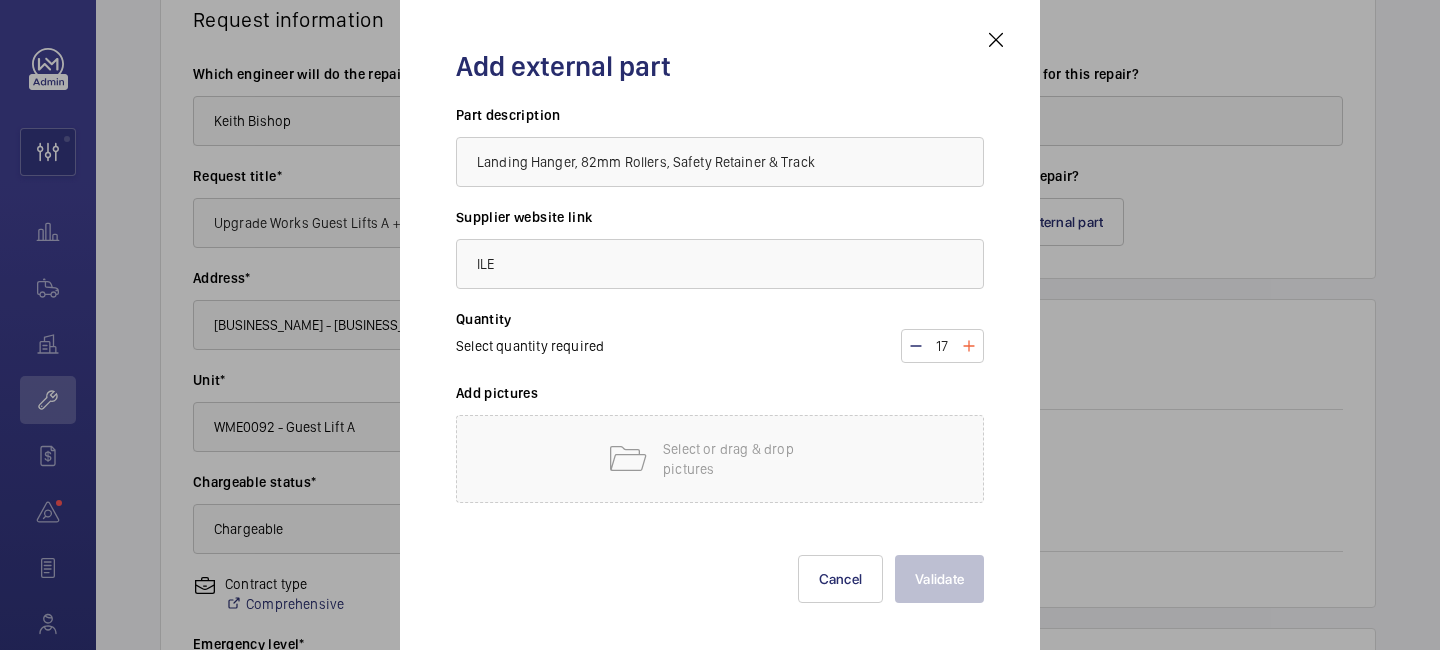 click at bounding box center (969, 346) 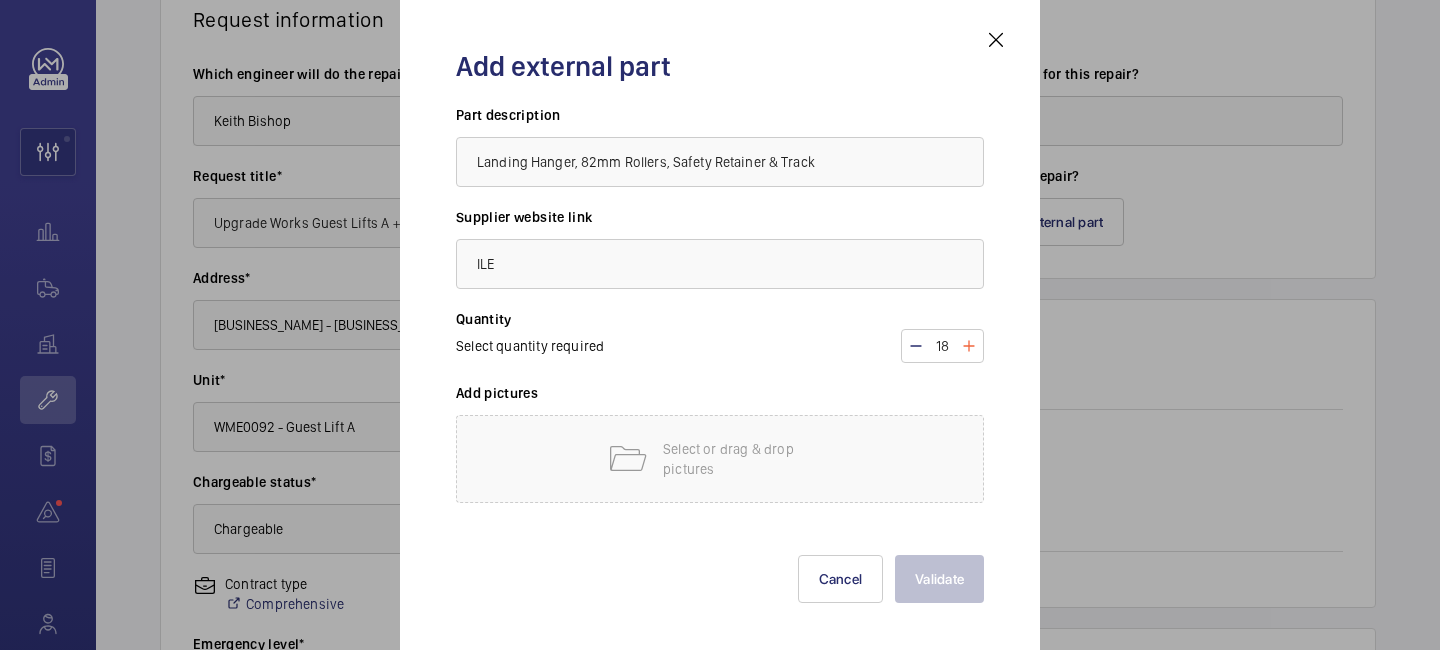 click at bounding box center (969, 346) 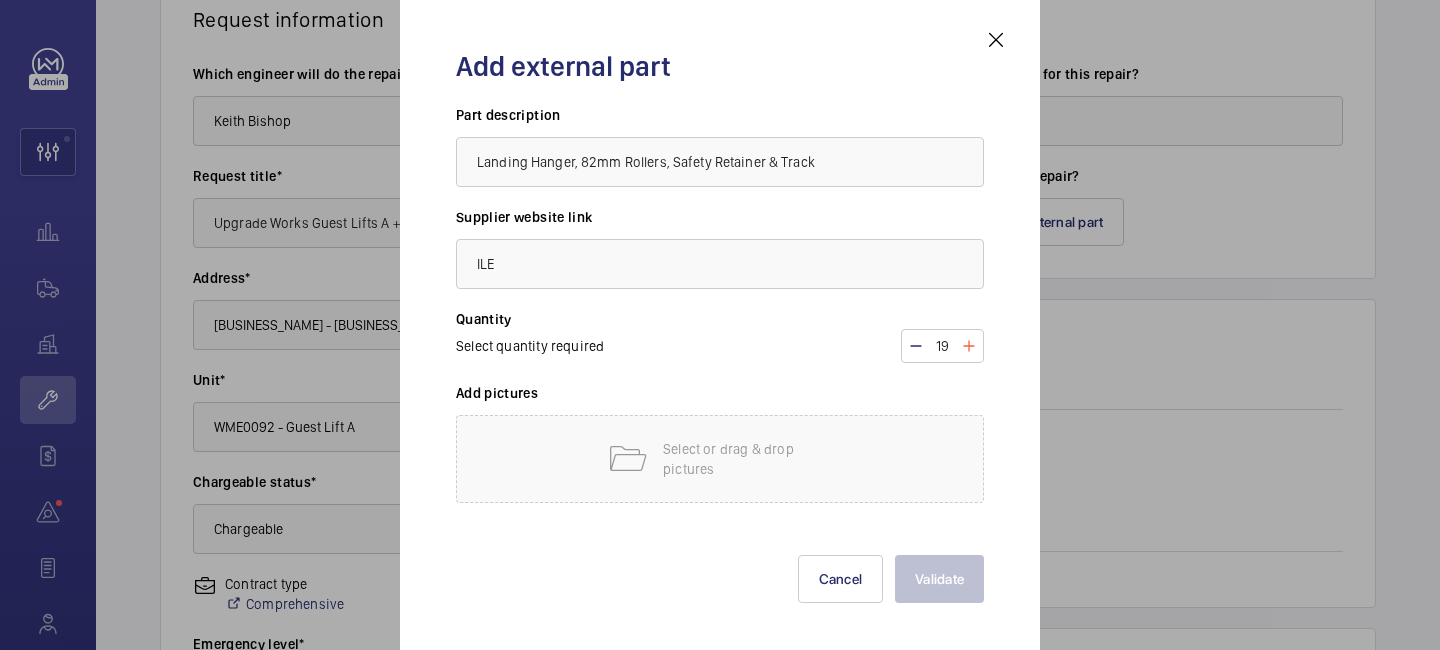 click at bounding box center (969, 346) 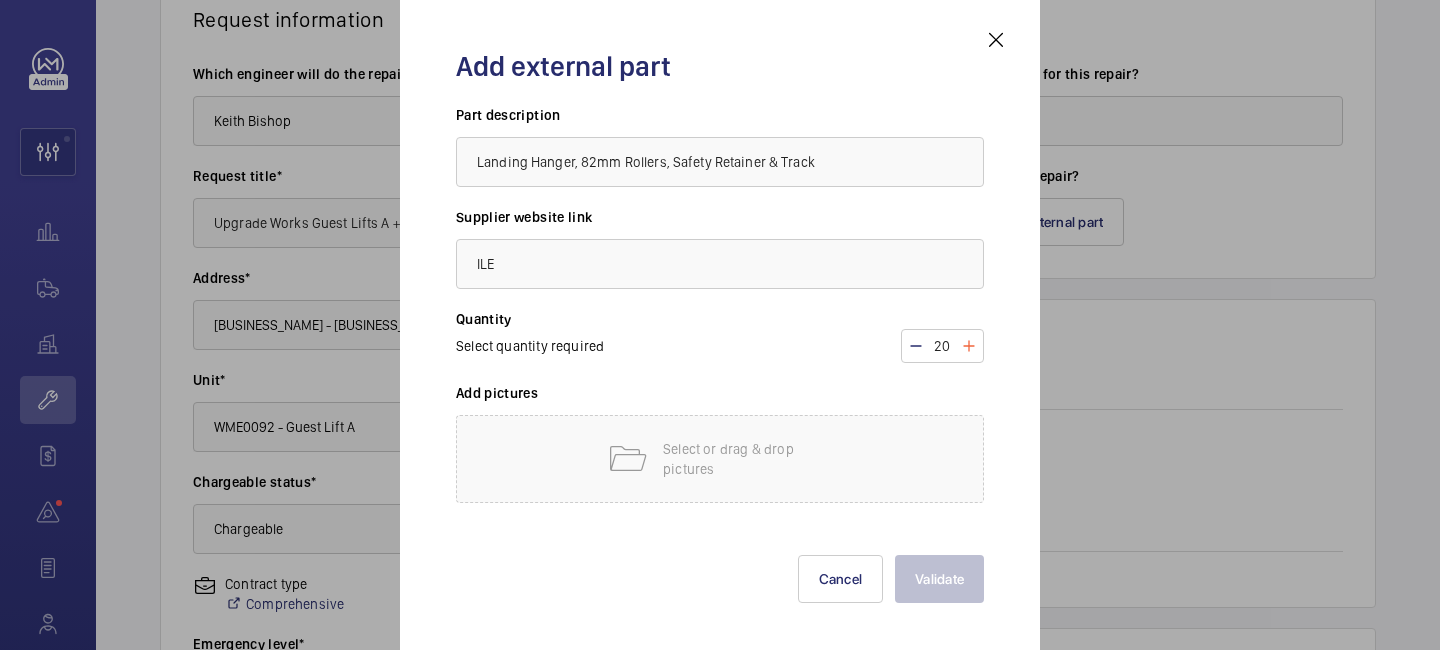 click at bounding box center (969, 346) 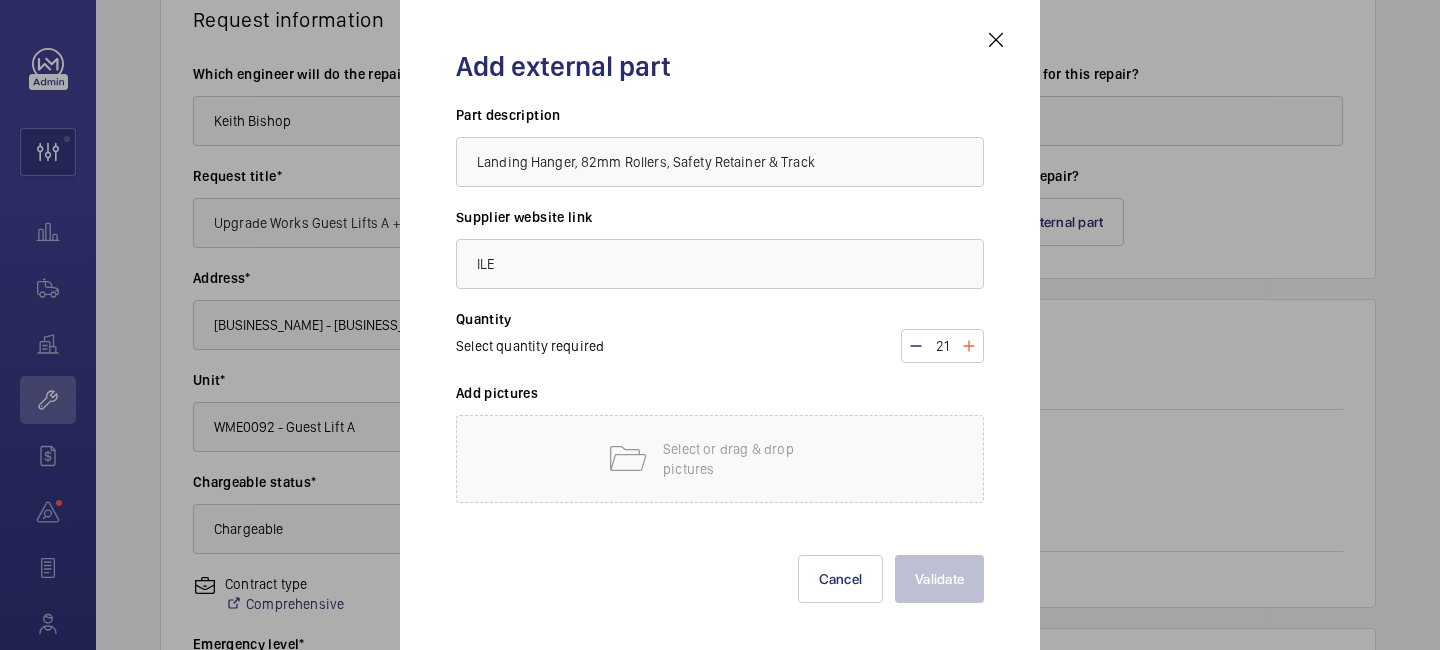 click at bounding box center [969, 346] 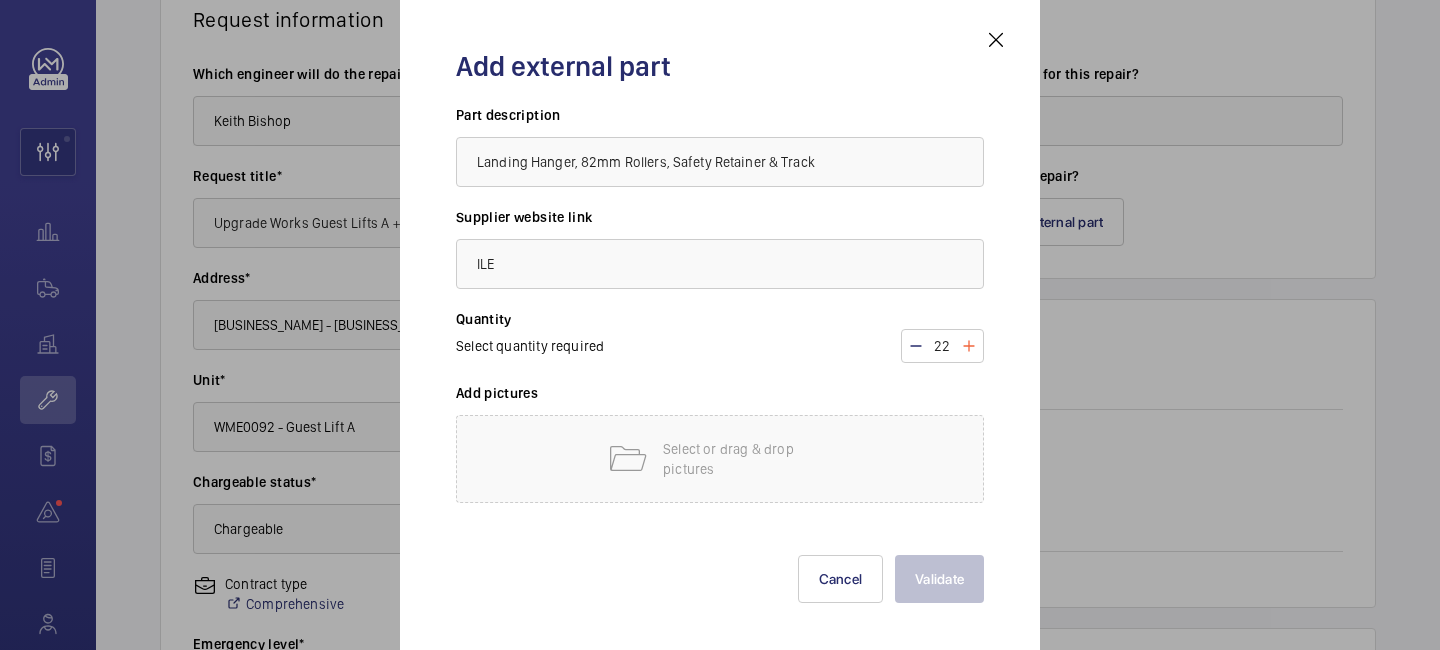 click at bounding box center [969, 346] 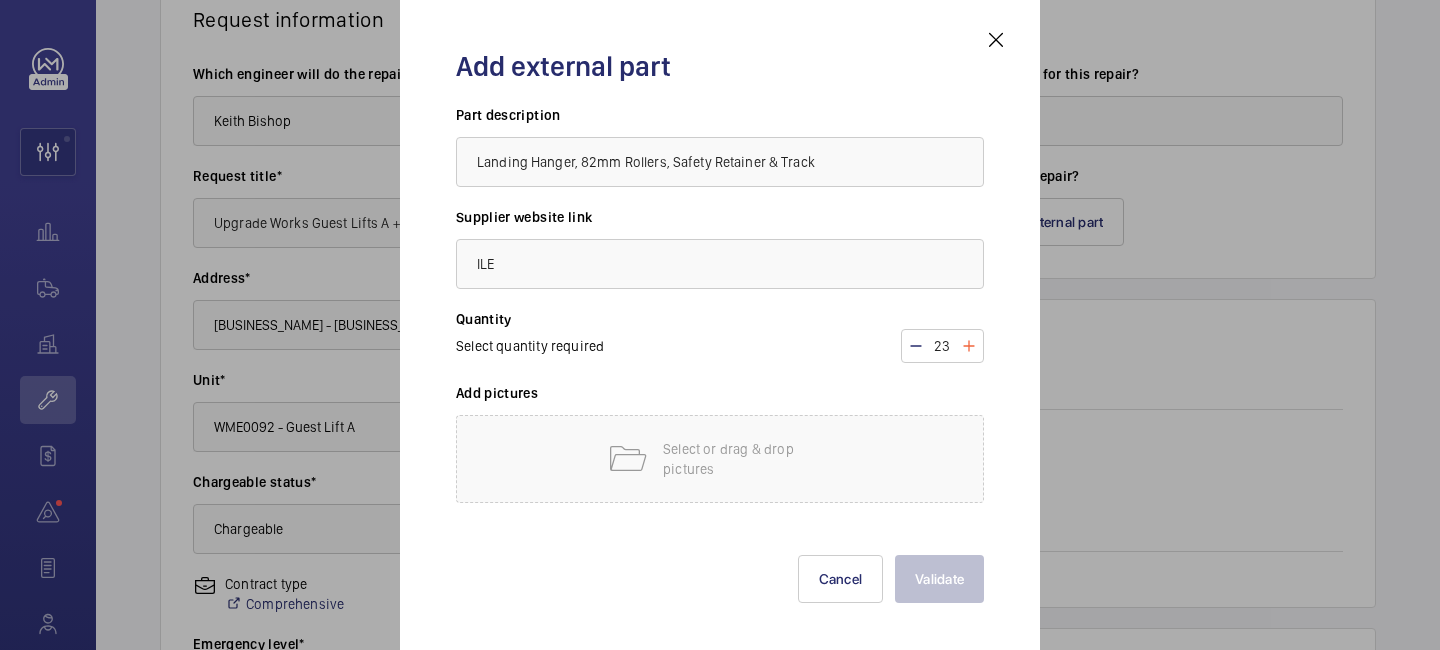 click at bounding box center [969, 346] 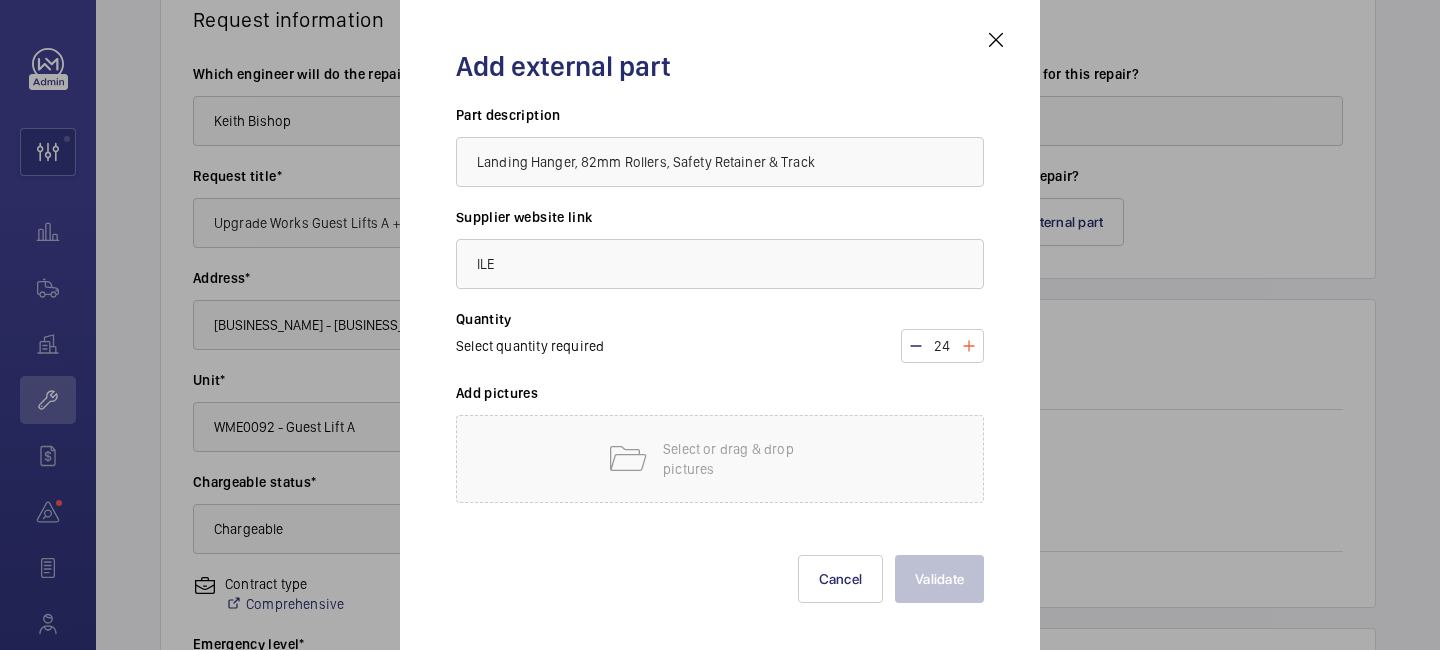 click at bounding box center [969, 346] 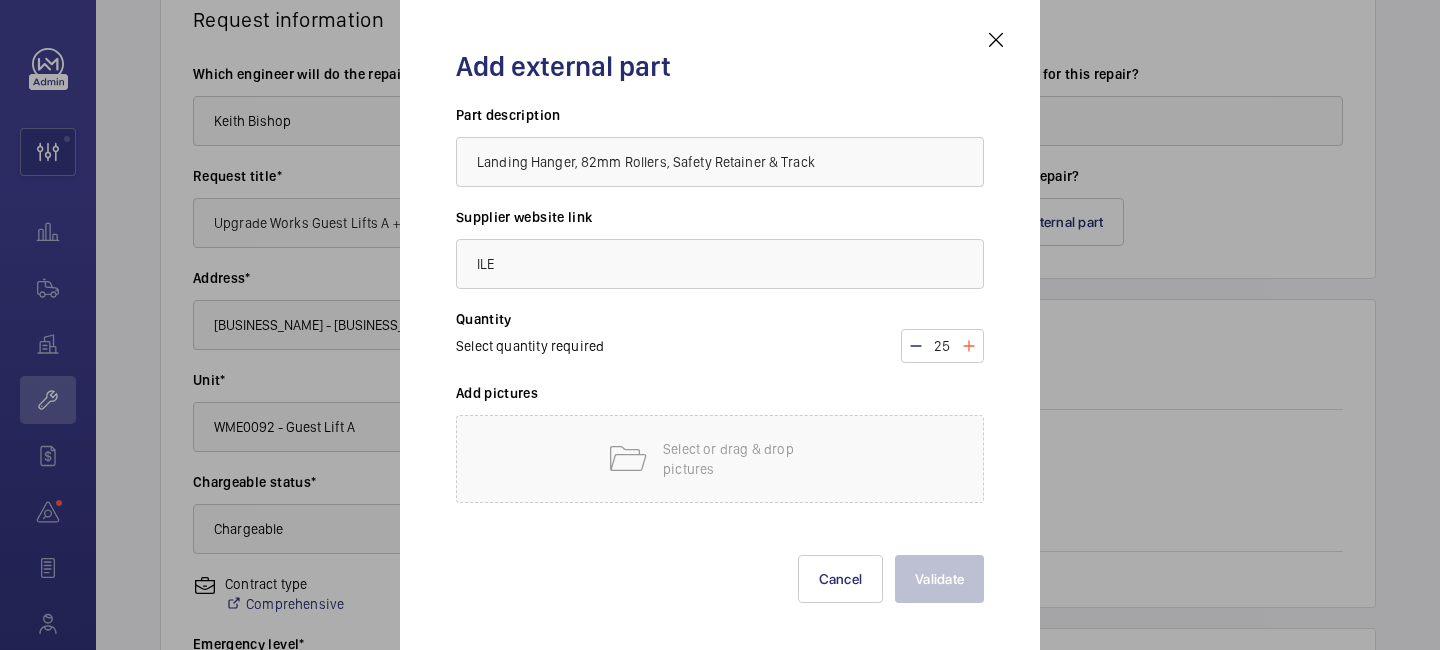 click at bounding box center (969, 346) 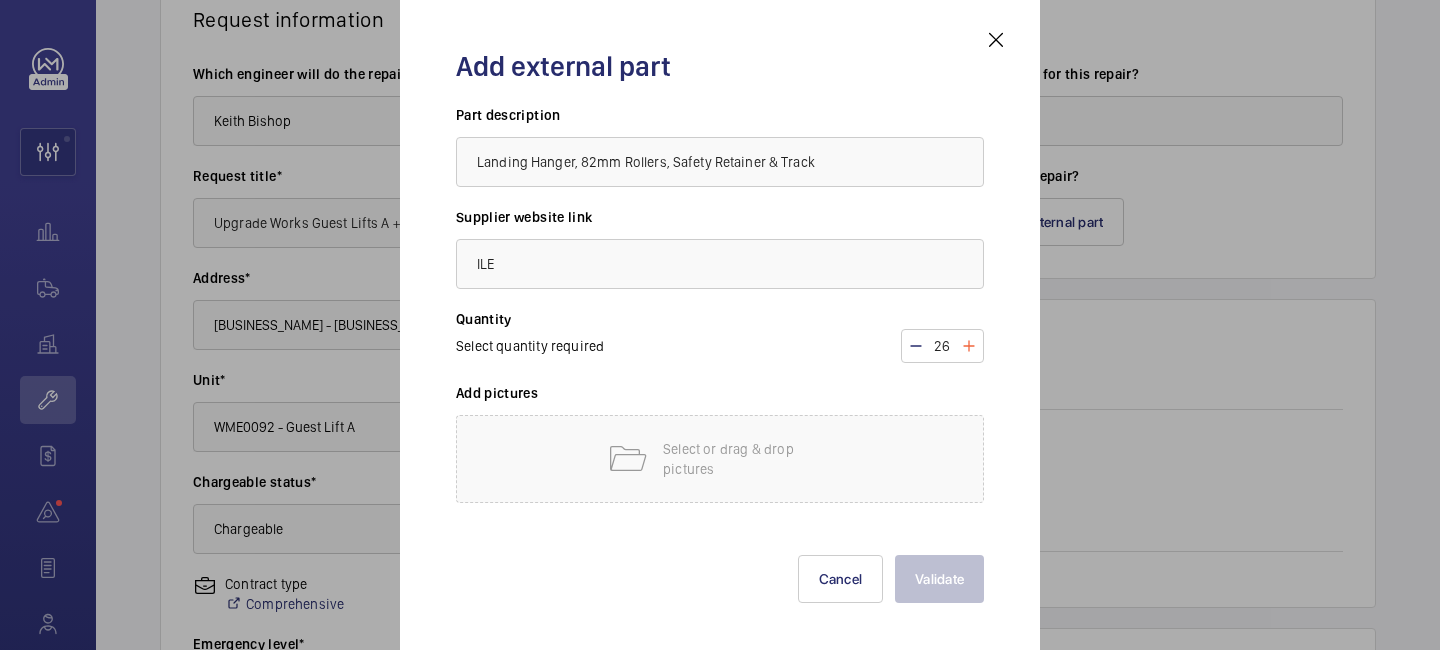 click at bounding box center [969, 346] 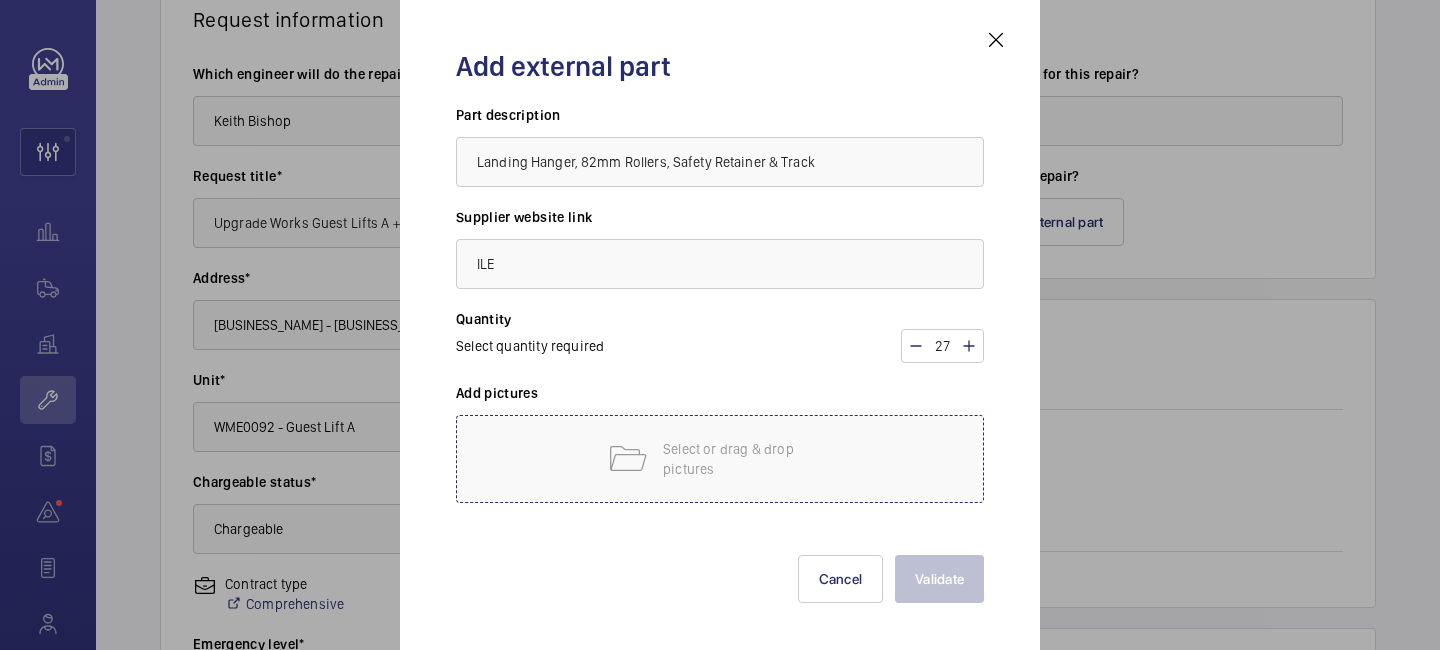 click on "Select or drag & drop pictures" at bounding box center (720, 459) 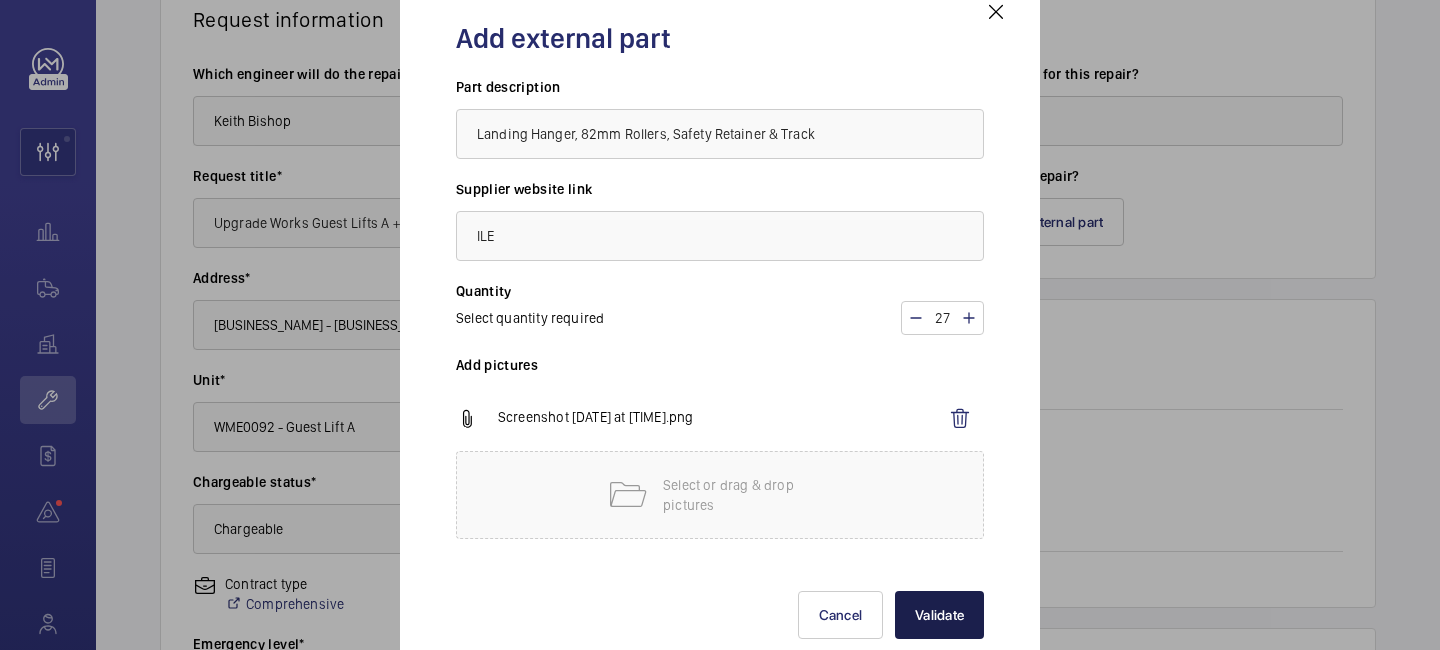 click on "Validate" at bounding box center (939, 615) 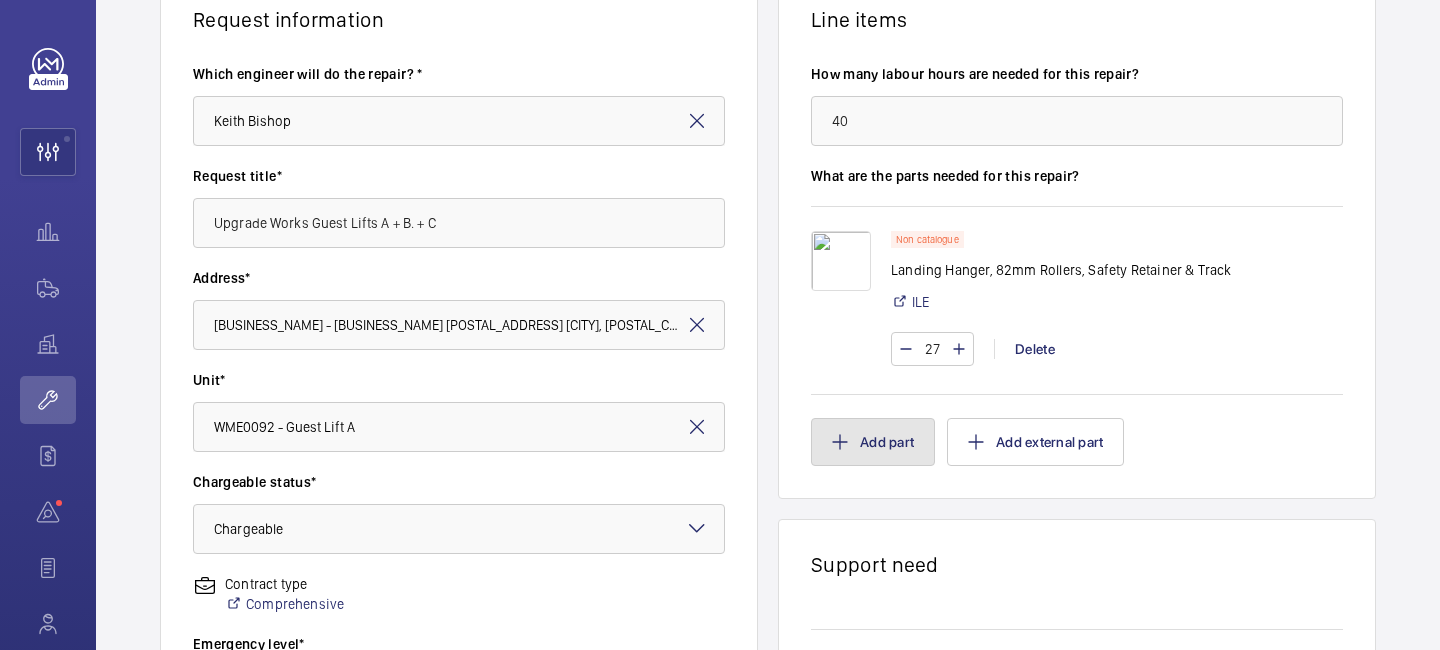 click on "Add part" 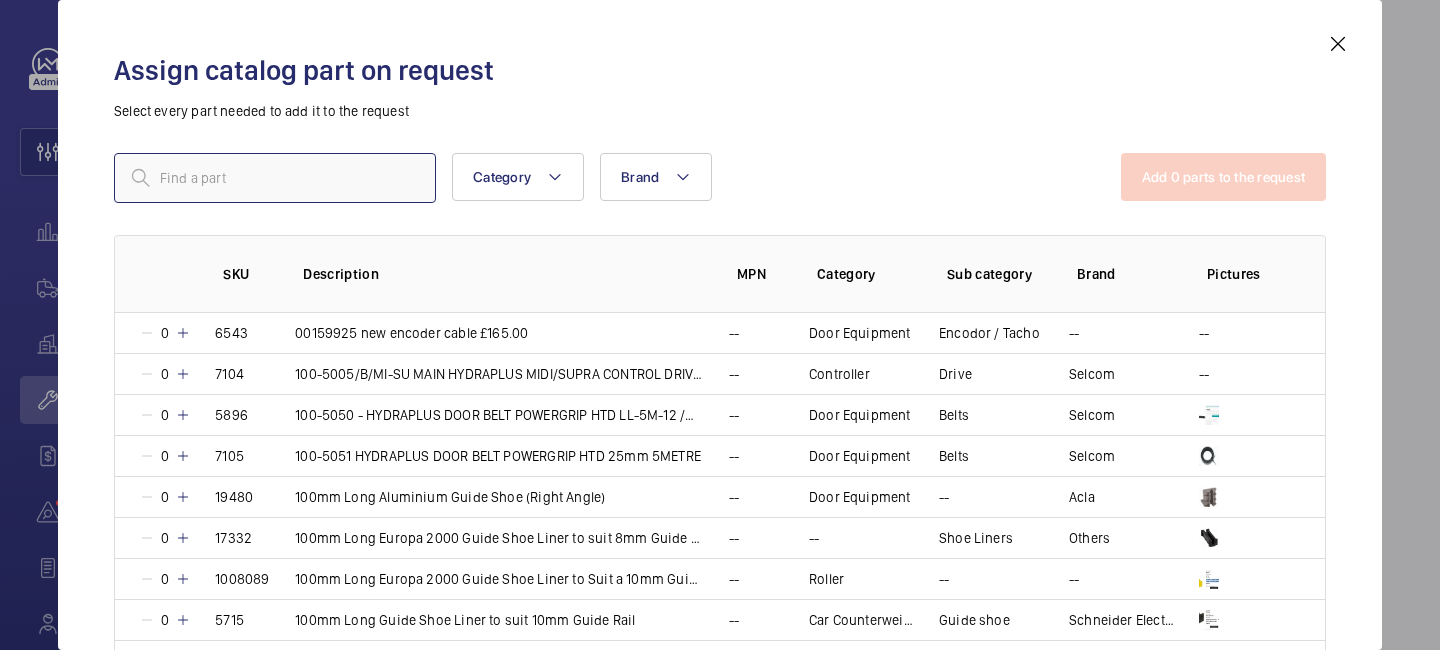 click at bounding box center (275, 178) 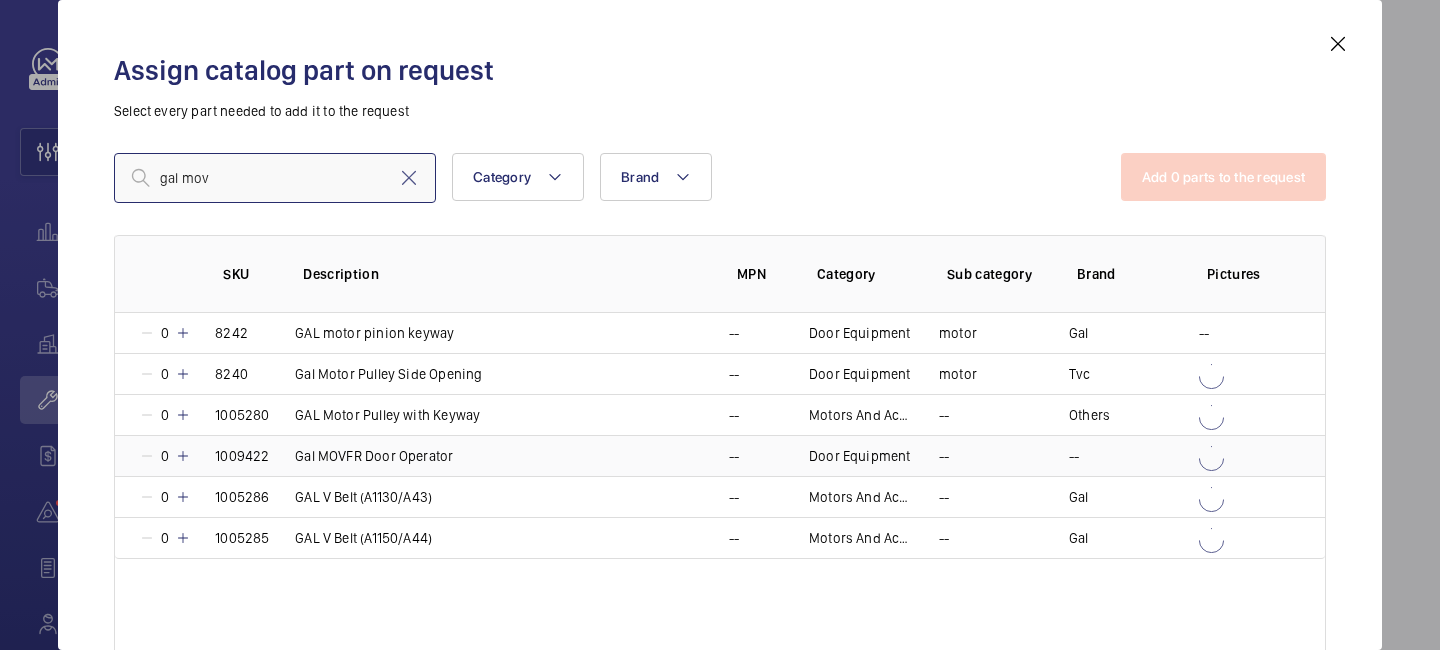 type on "gal mov" 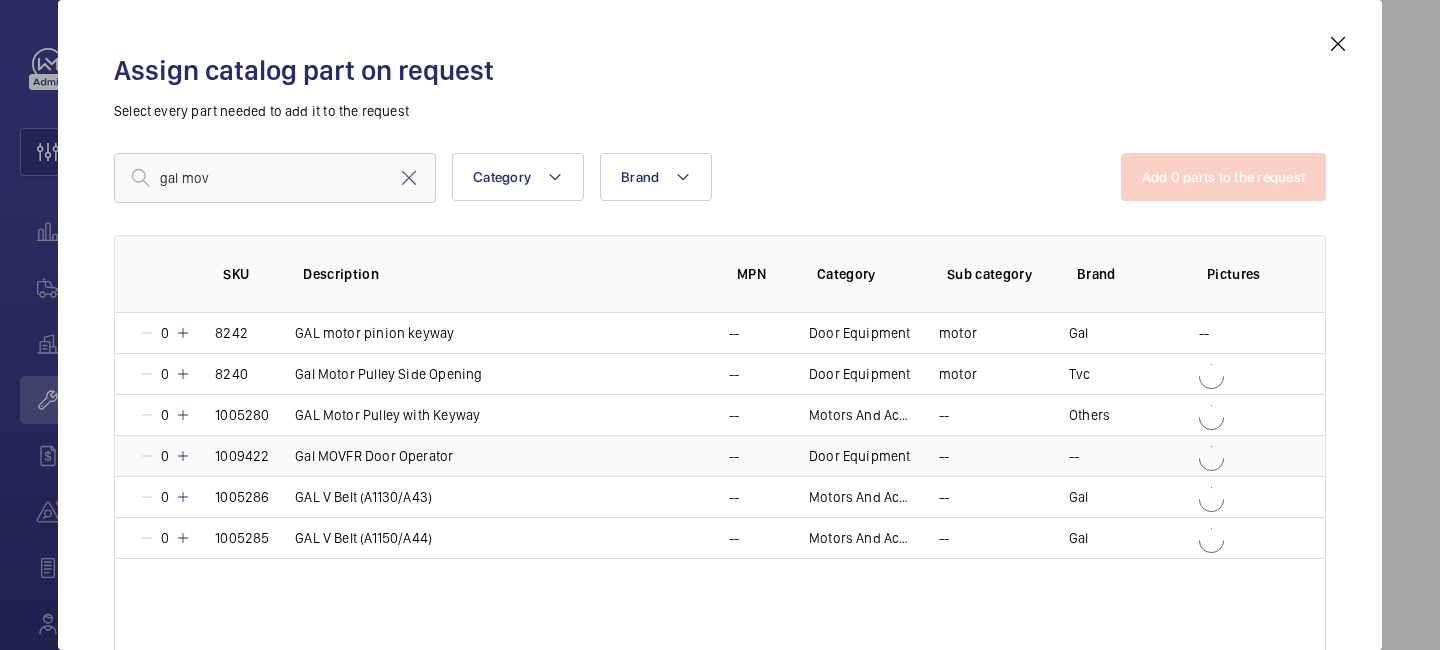click on "1009422" at bounding box center [231, 455] 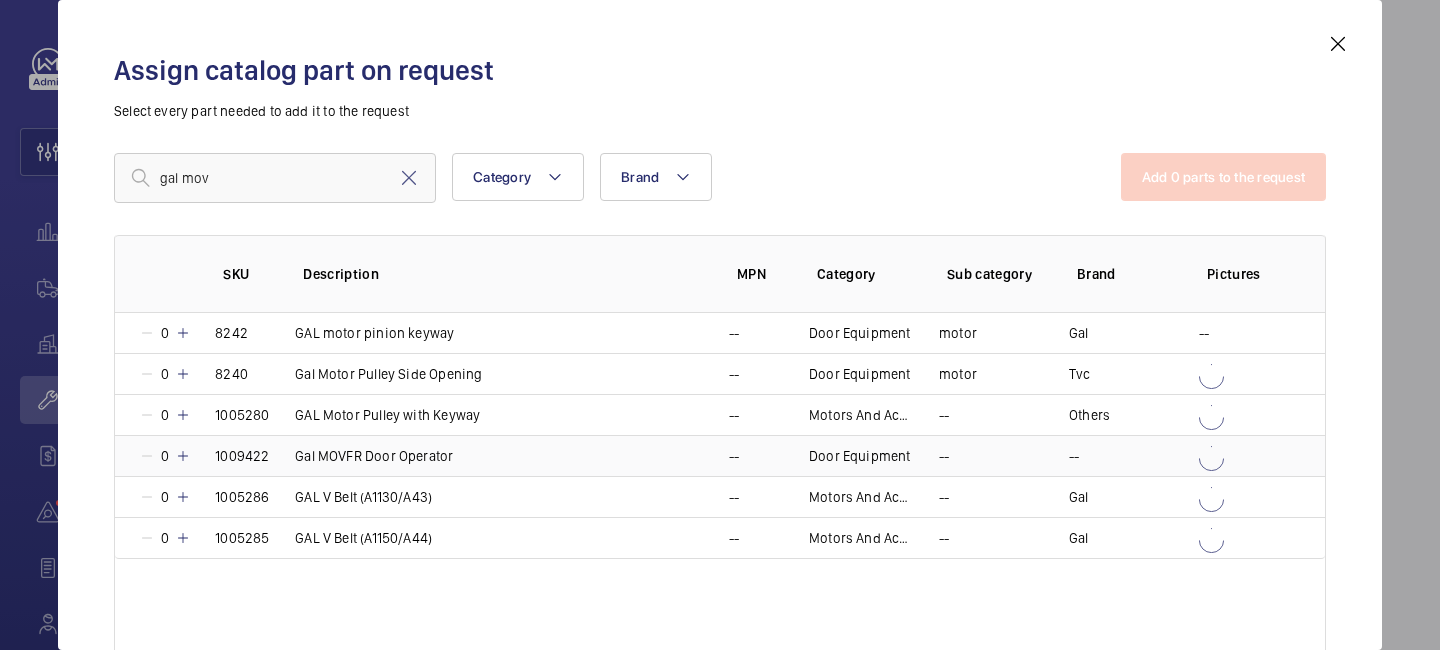 click on "1009422" at bounding box center [231, 455] 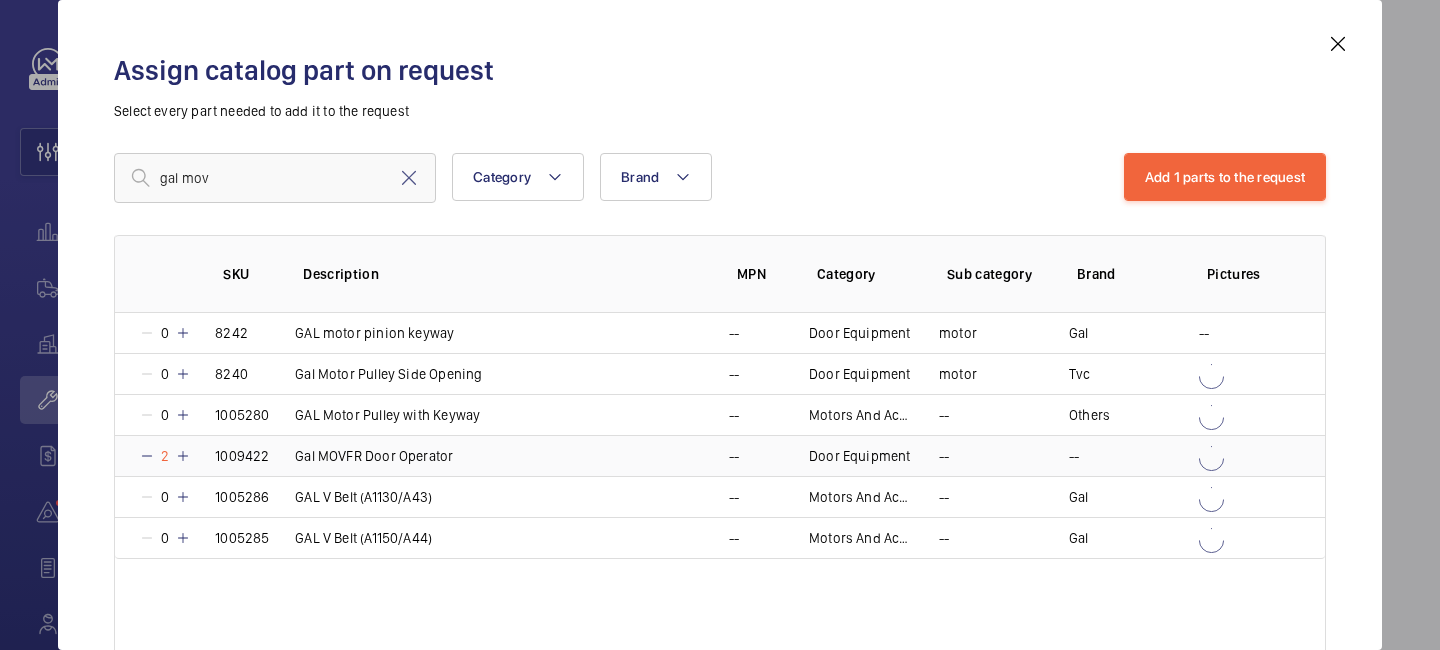 click on "1009422" at bounding box center [231, 455] 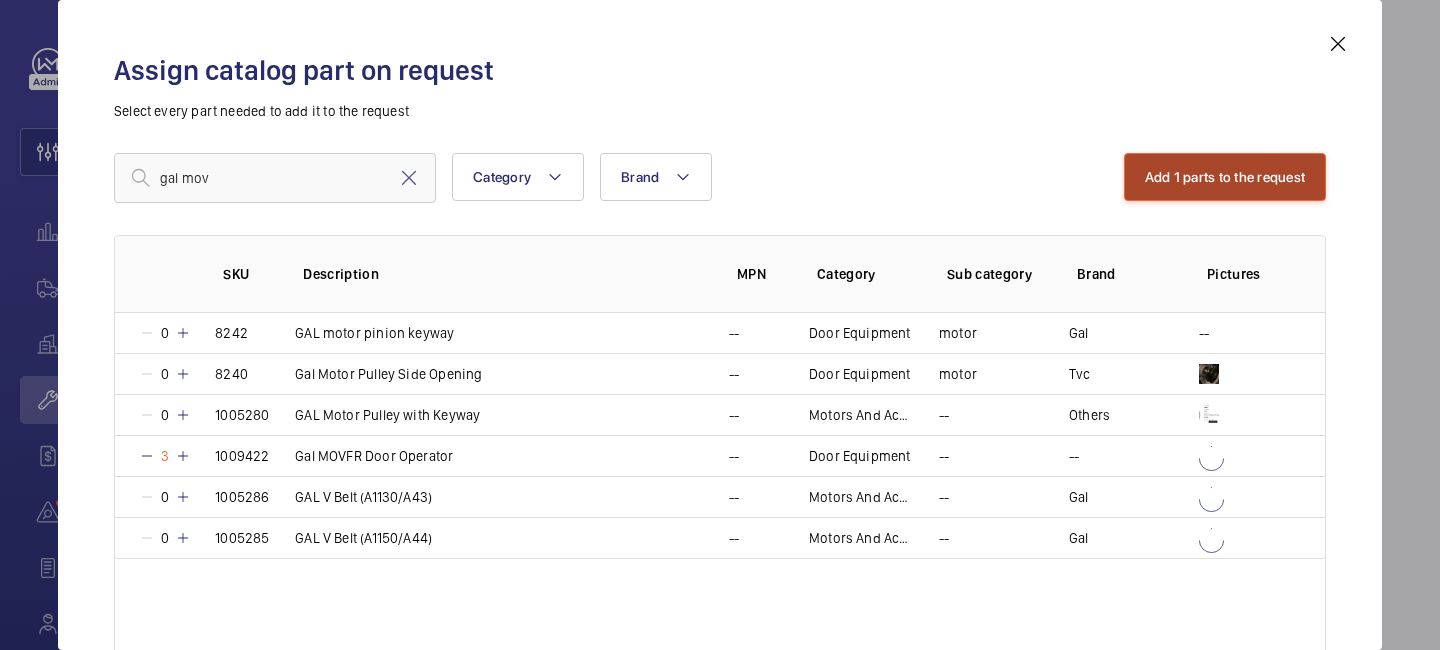 click on "Add 1 parts to the request" at bounding box center (1225, 177) 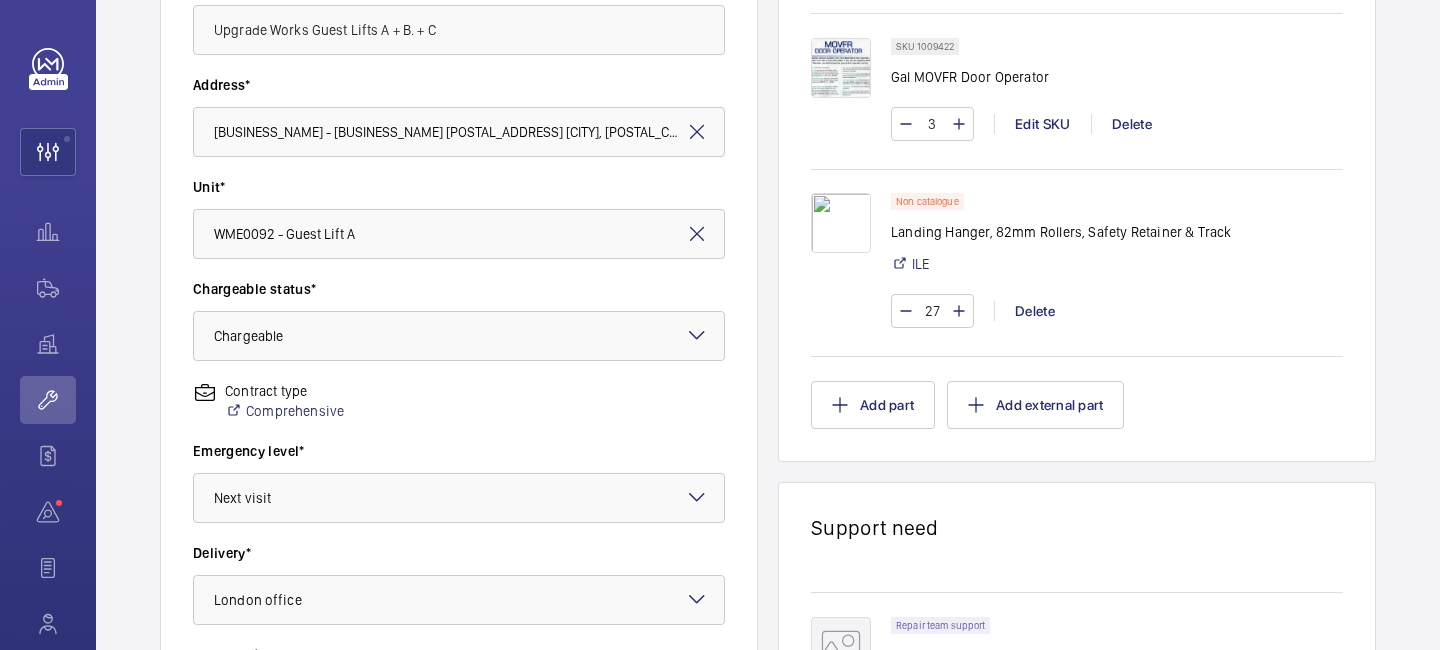scroll, scrollTop: 289, scrollLeft: 0, axis: vertical 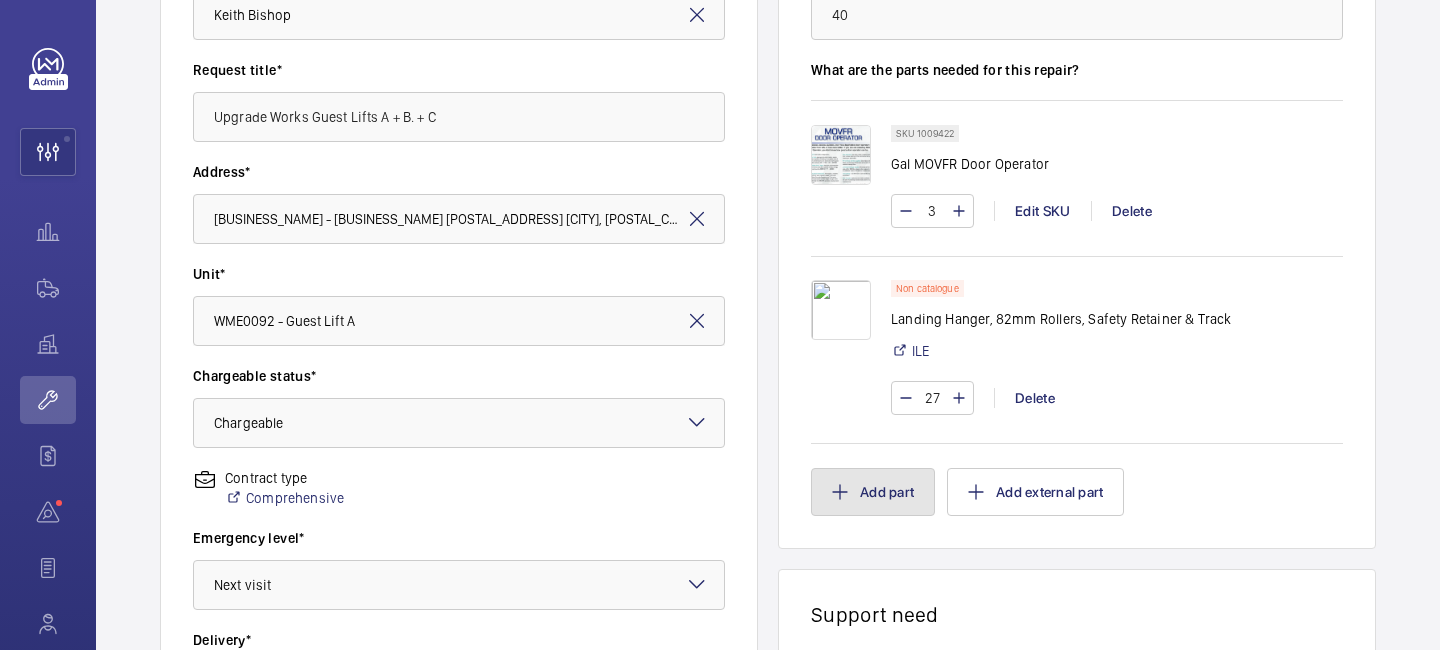 click on "Add part" 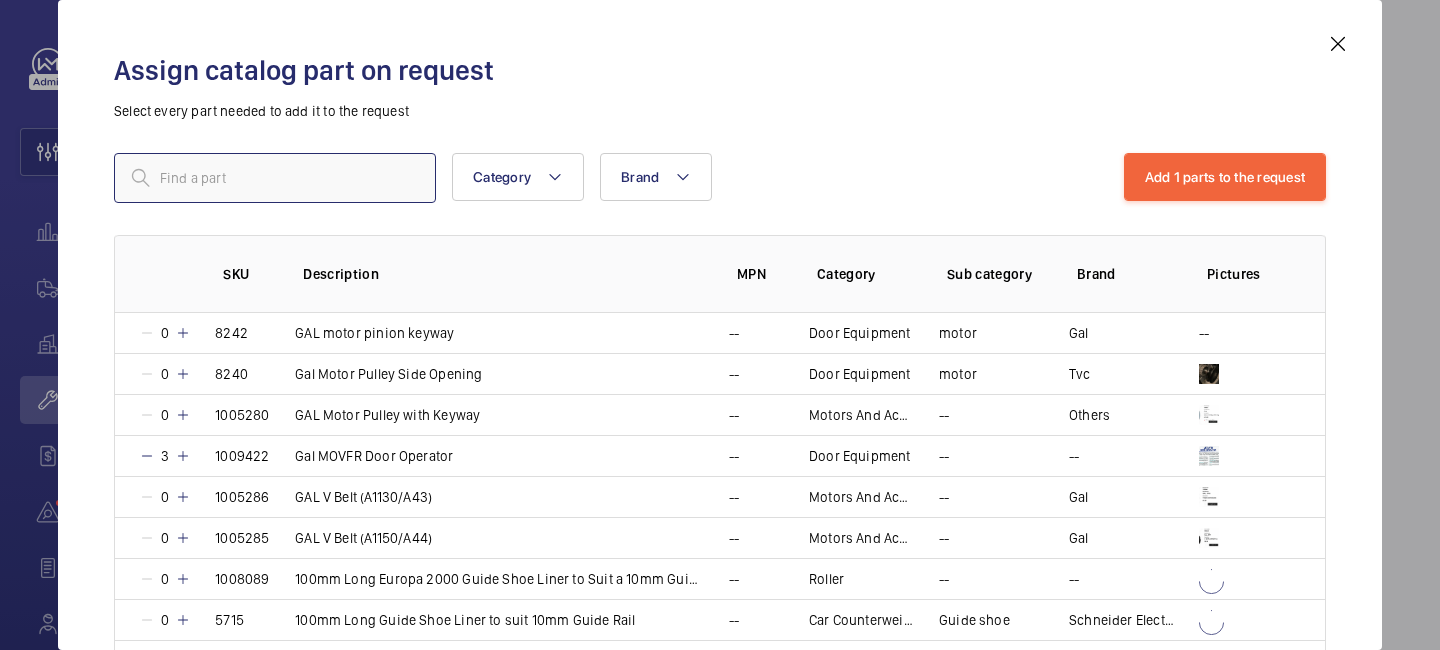 click at bounding box center [275, 178] 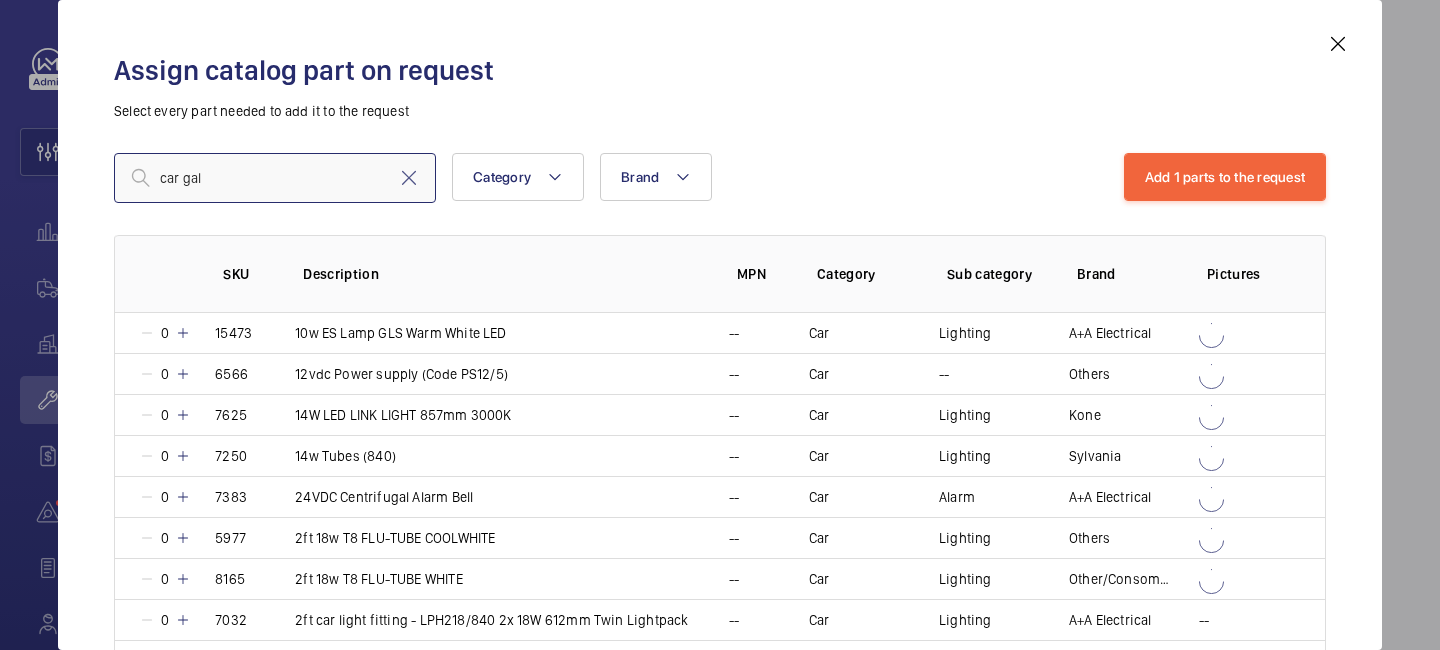 drag, startPoint x: 277, startPoint y: 186, endPoint x: 125, endPoint y: 176, distance: 152.3286 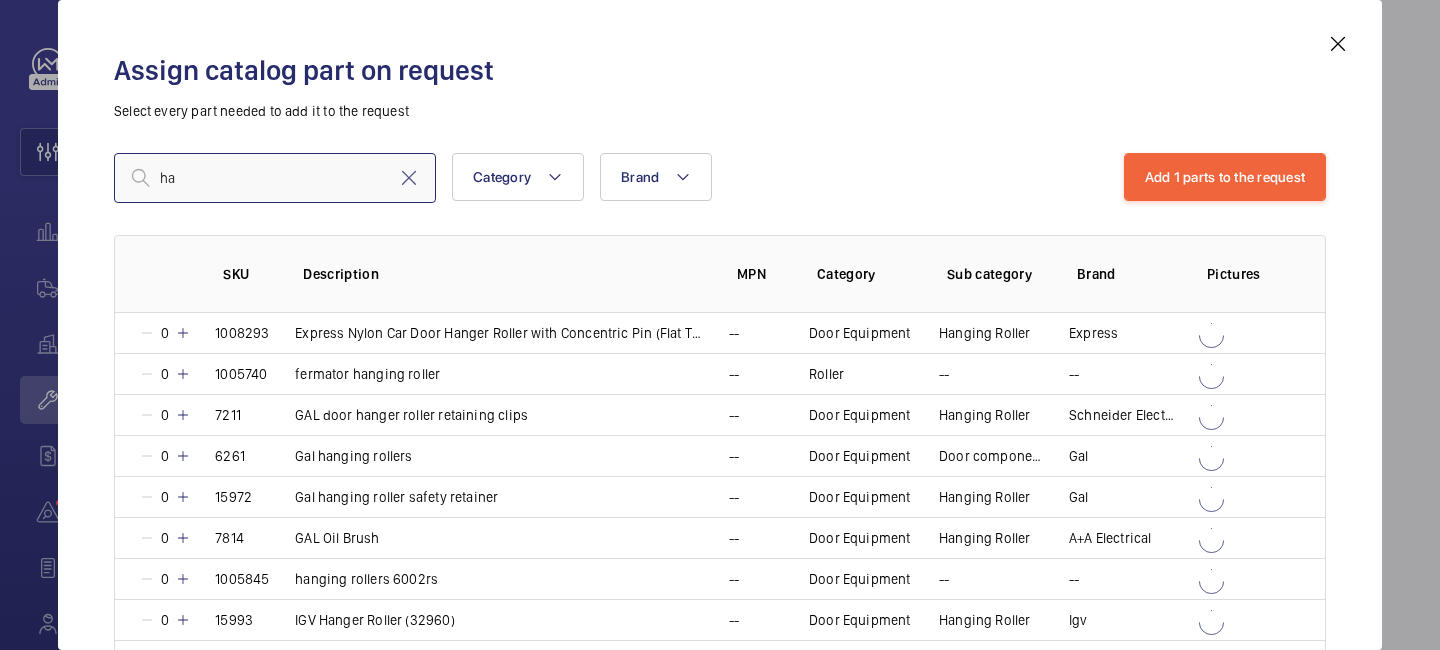 type on "h" 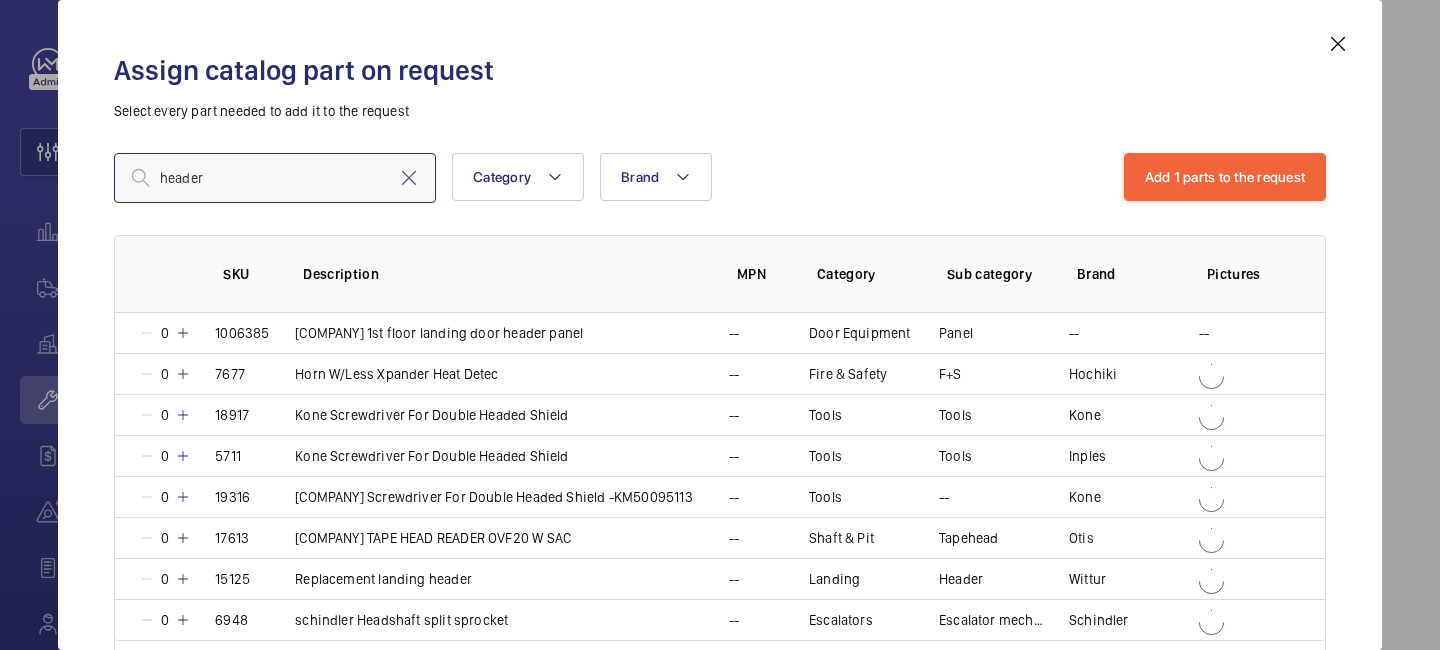 scroll, scrollTop: 98, scrollLeft: 0, axis: vertical 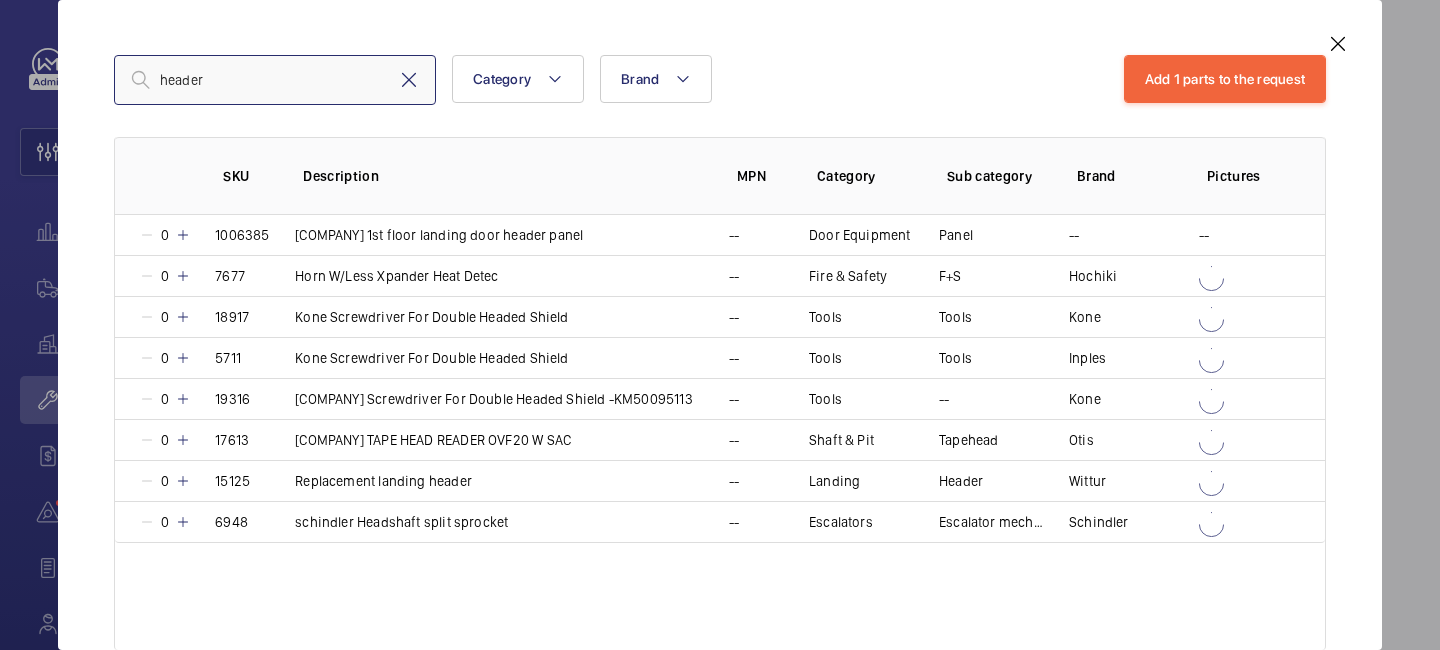 type on "header" 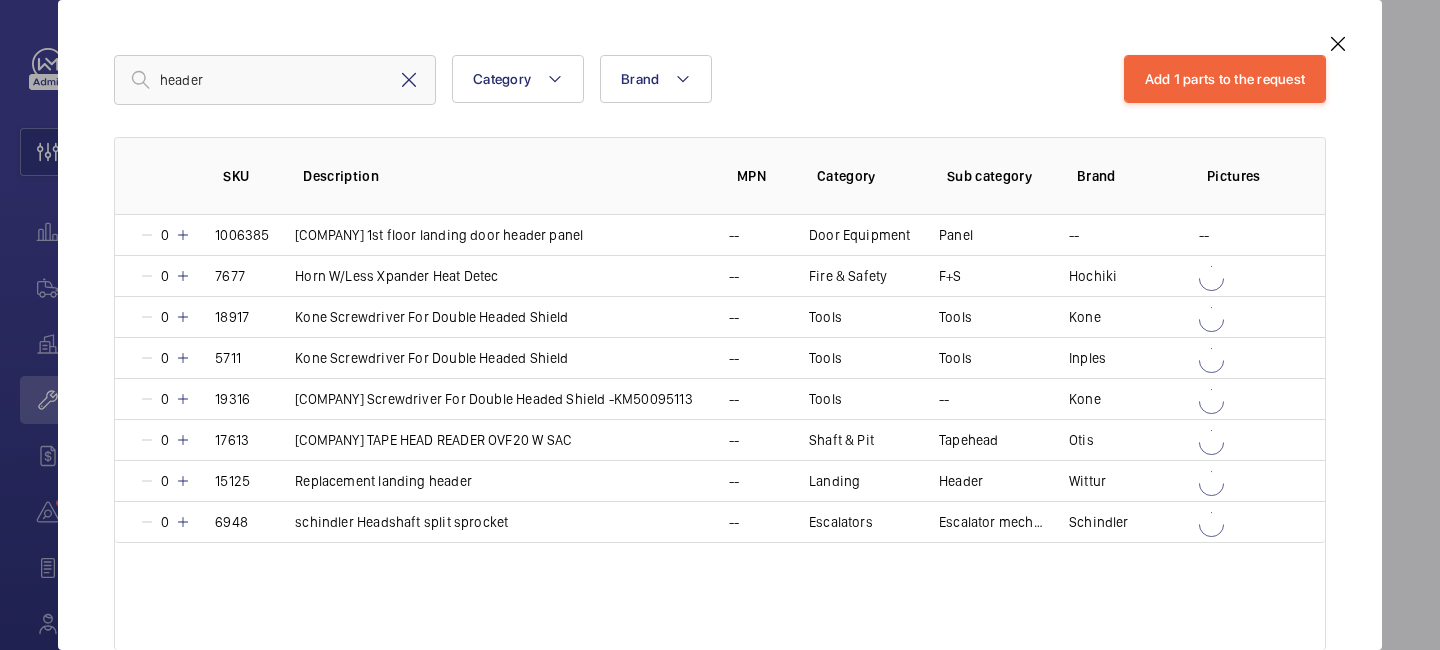 click at bounding box center (409, 80) 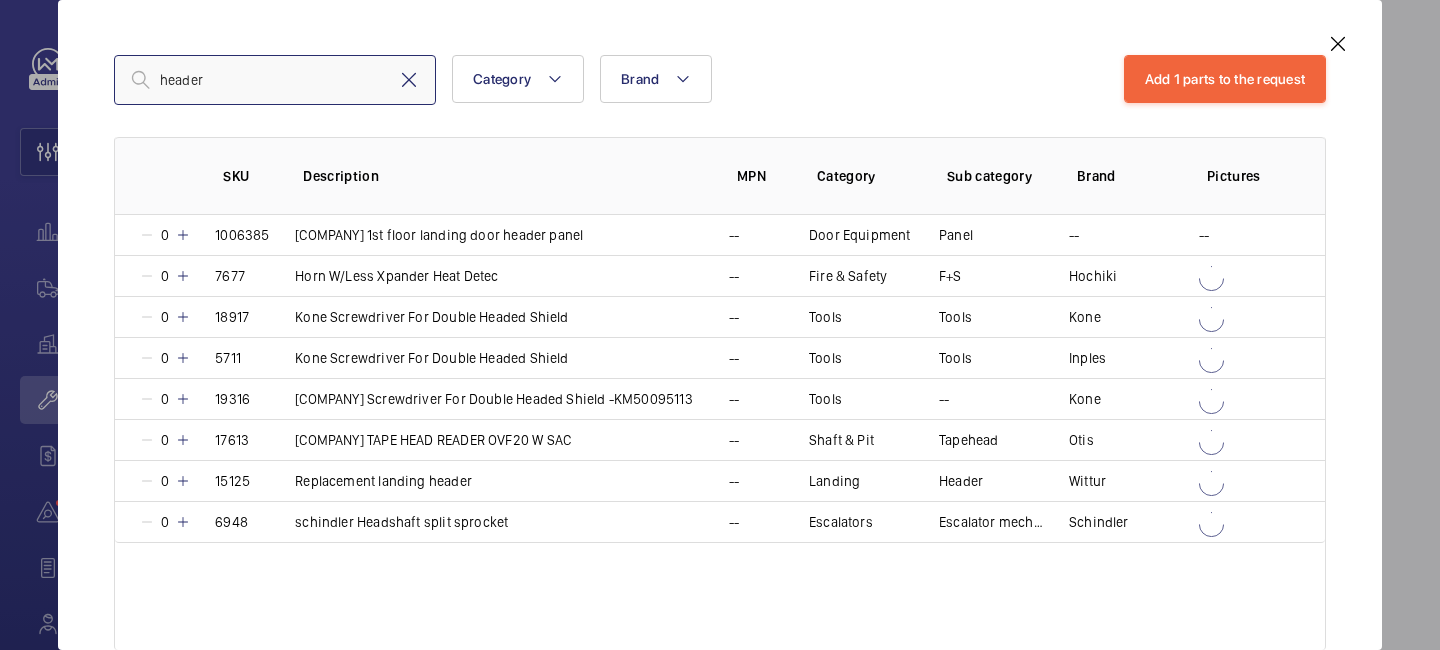 type 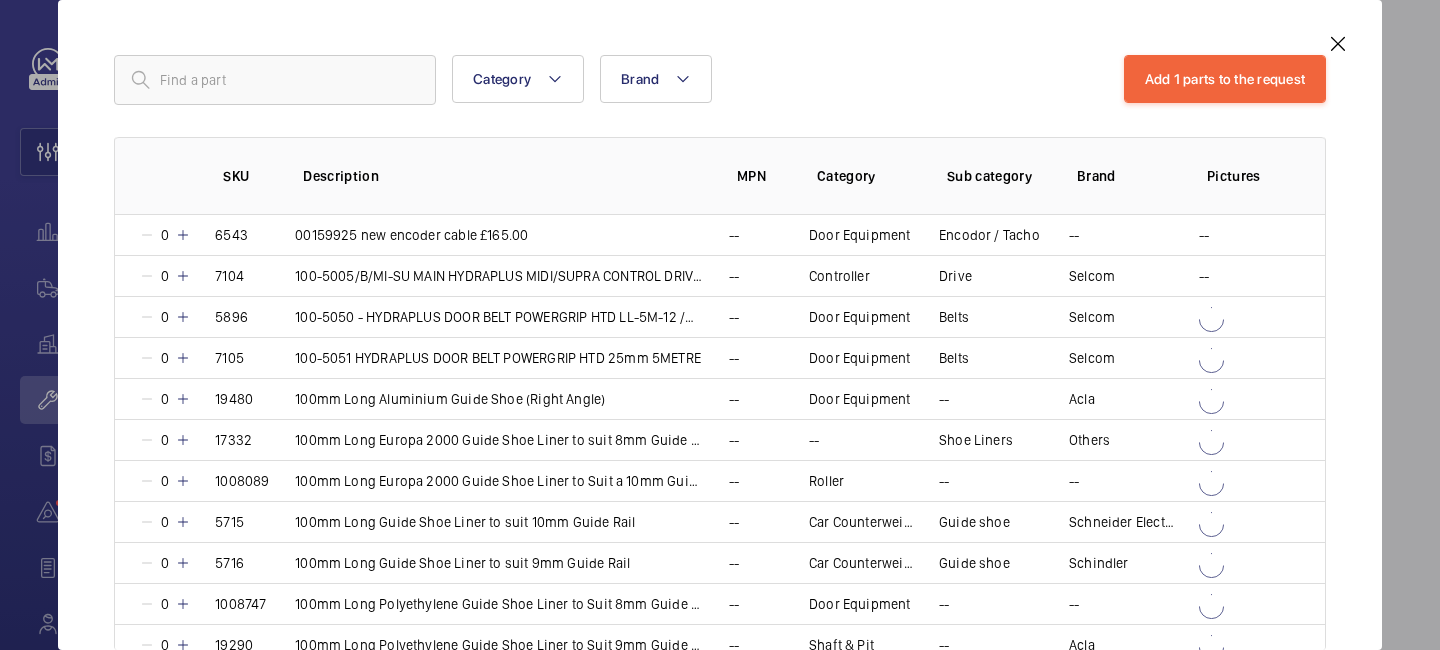 click at bounding box center [1338, 44] 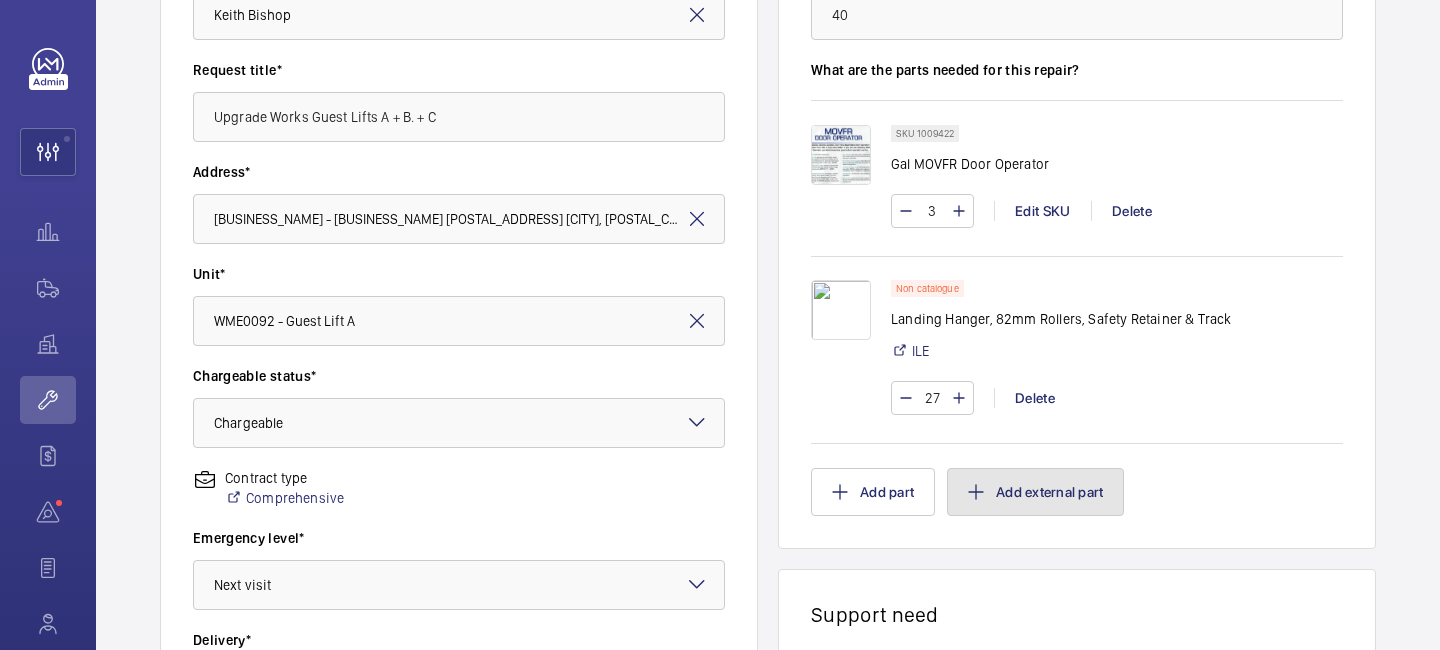 click on "Add external part" 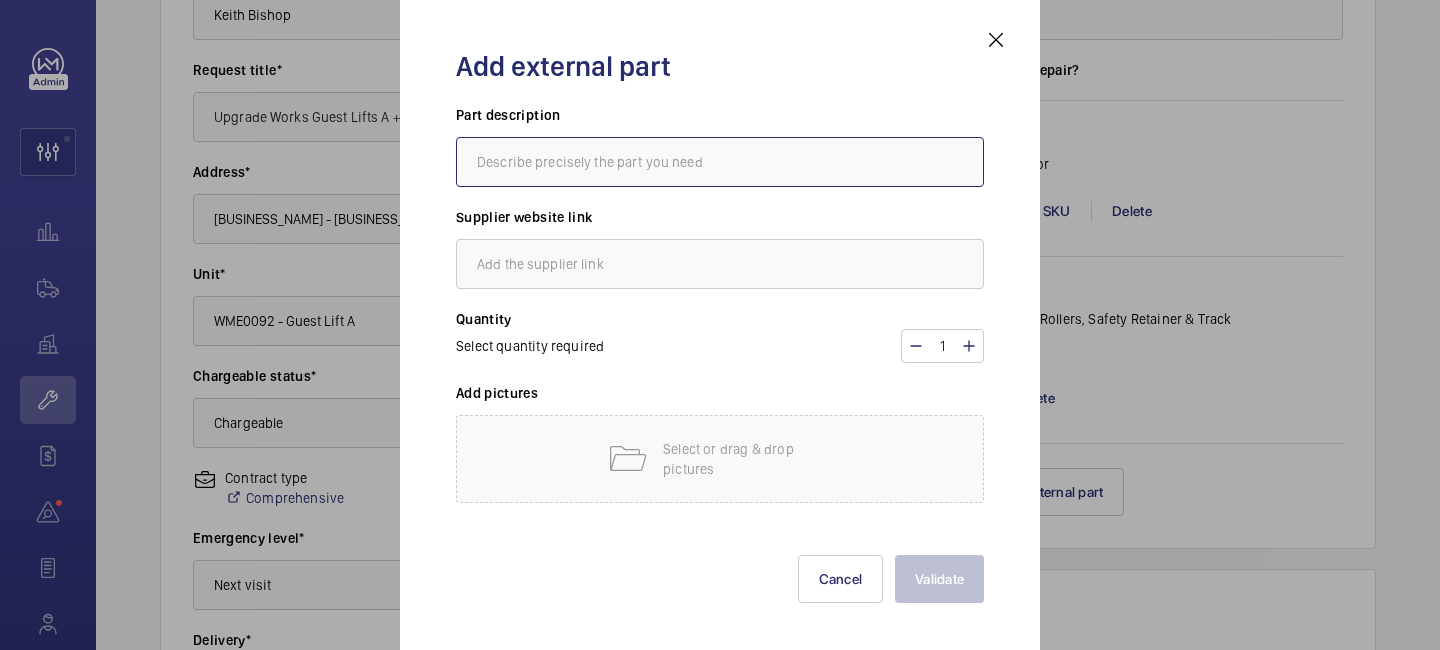 click at bounding box center (720, 162) 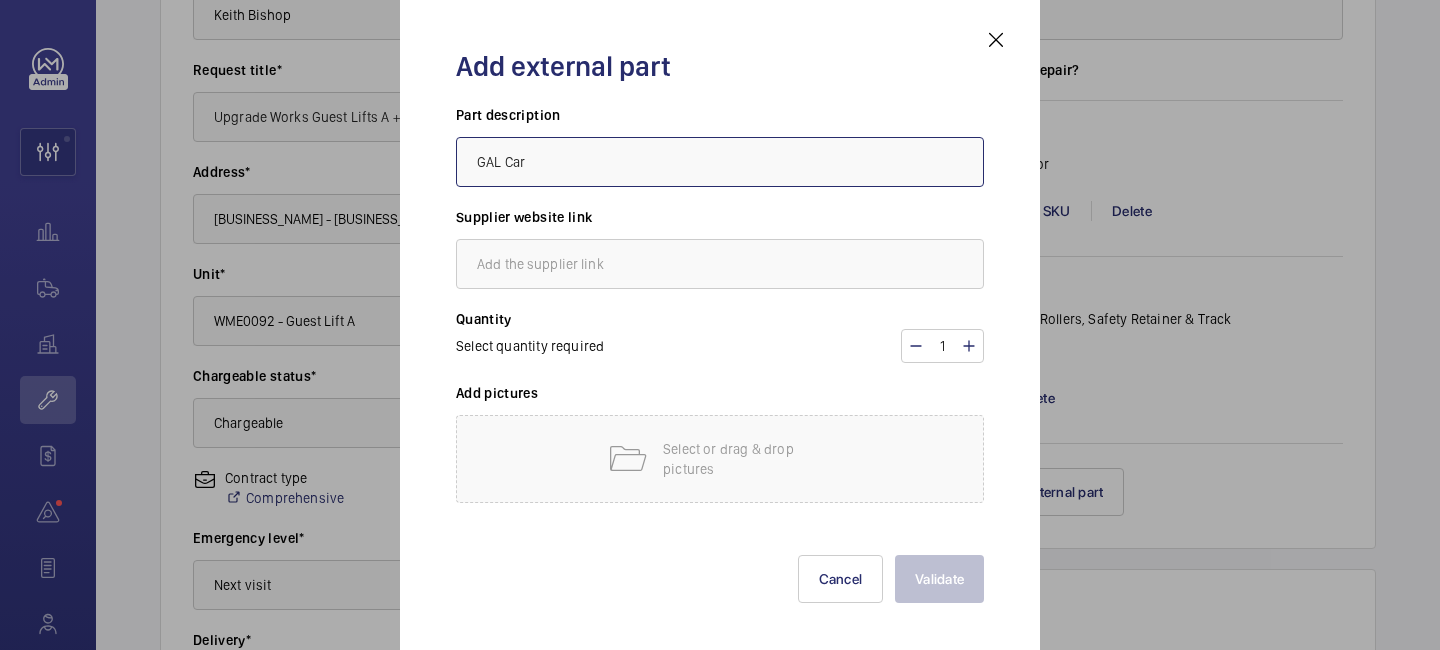 paste on "Car Hanger, Rollers, Header" 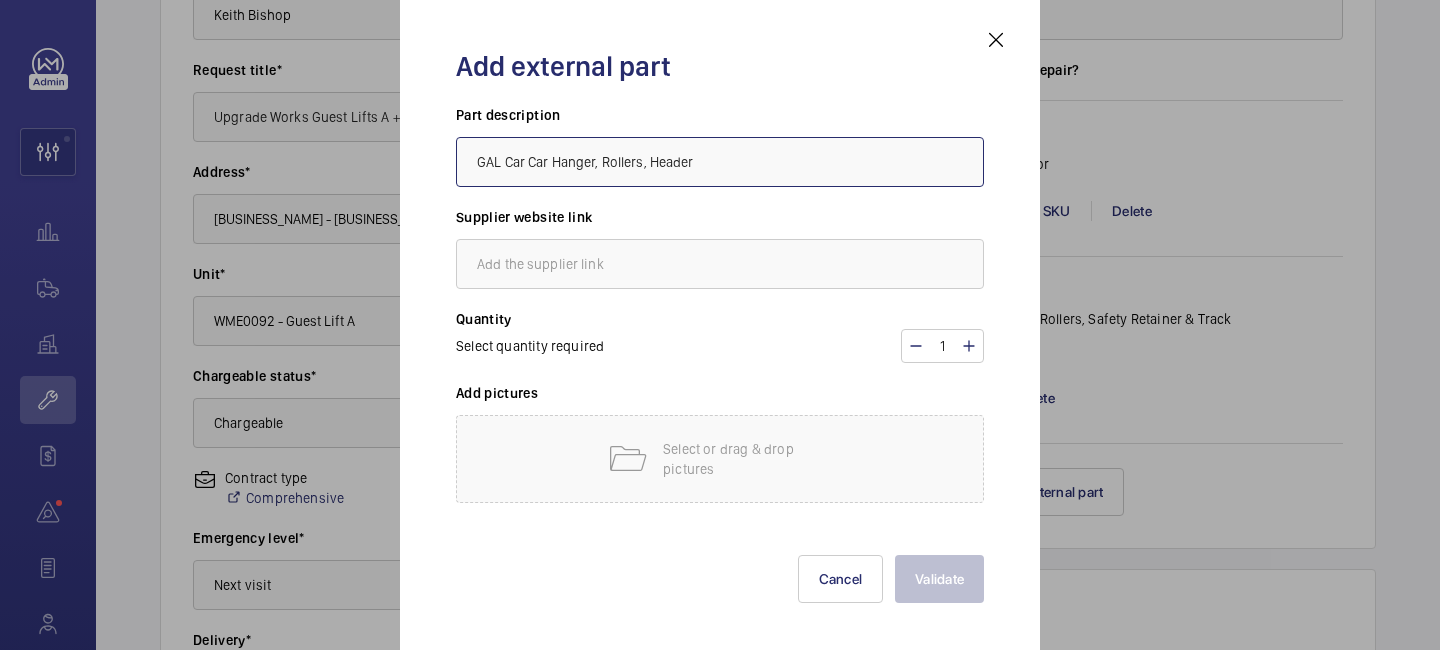click on "GAL Car Car Hanger, Rollers, Header" at bounding box center [720, 162] 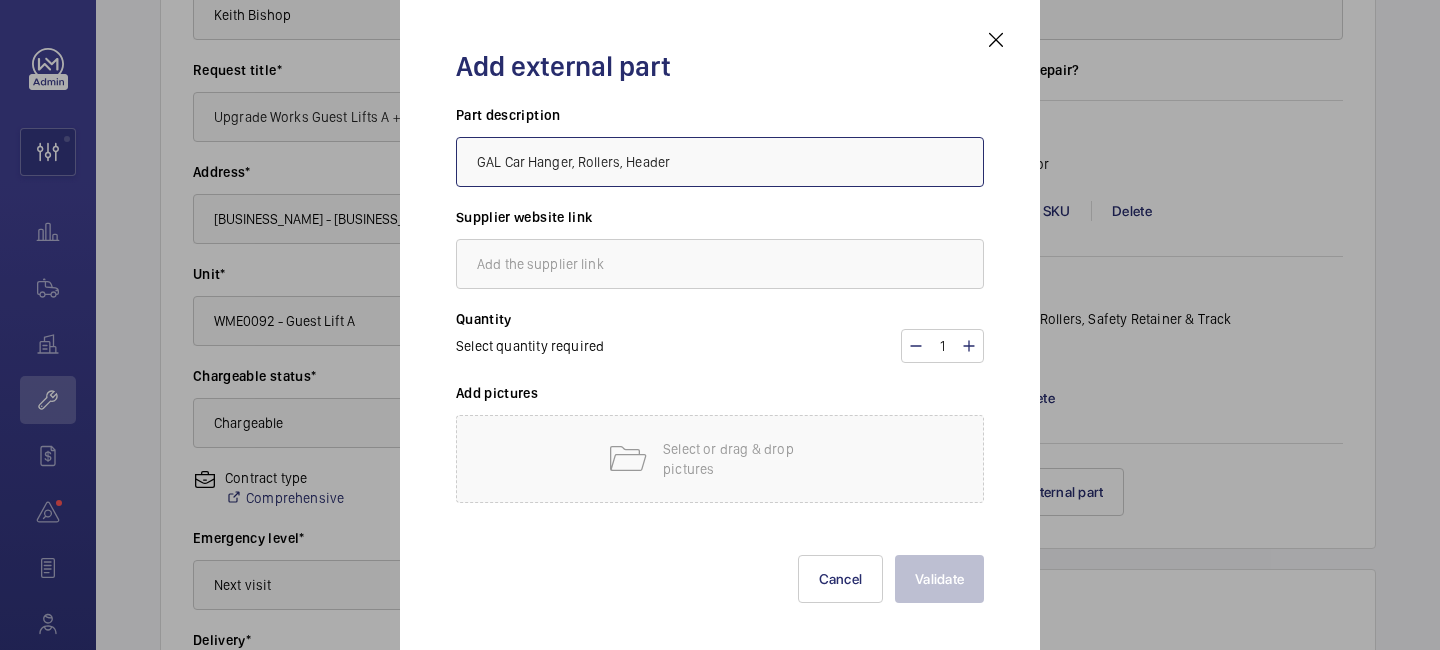 type on "GAL Car Hanger, Rollers, Header" 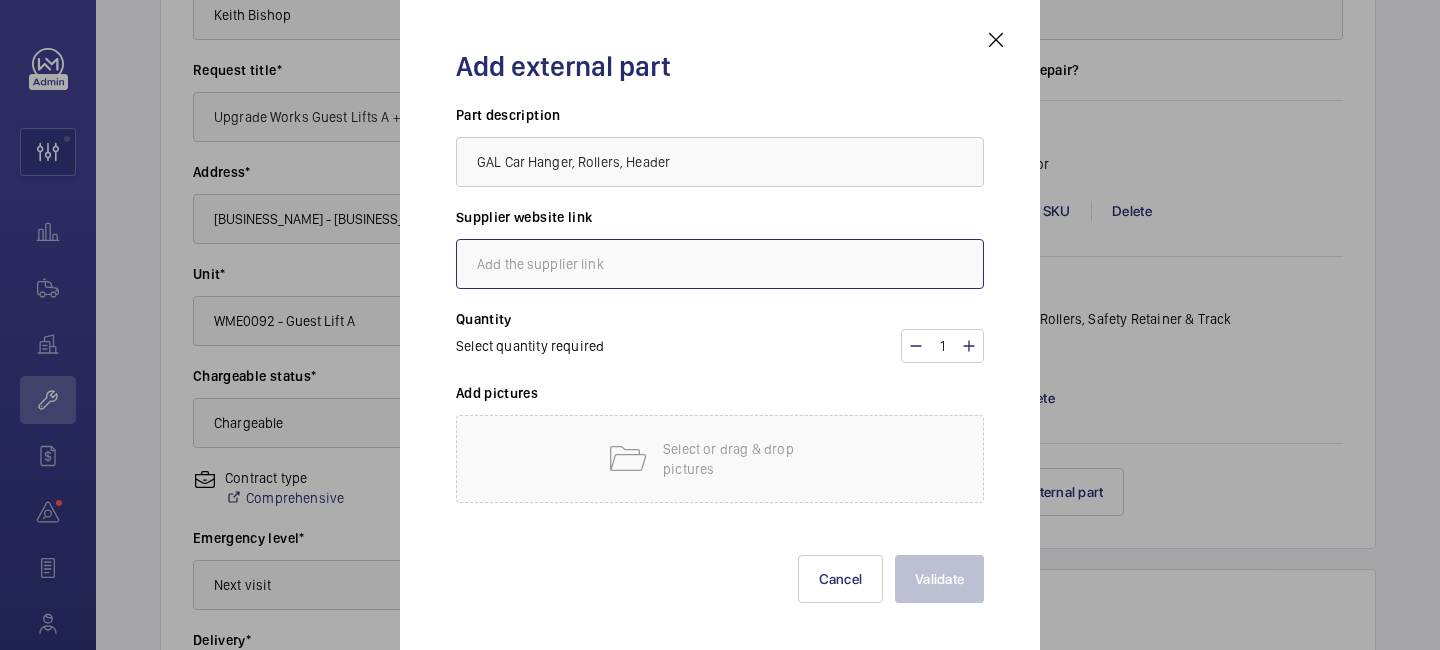 click at bounding box center [720, 264] 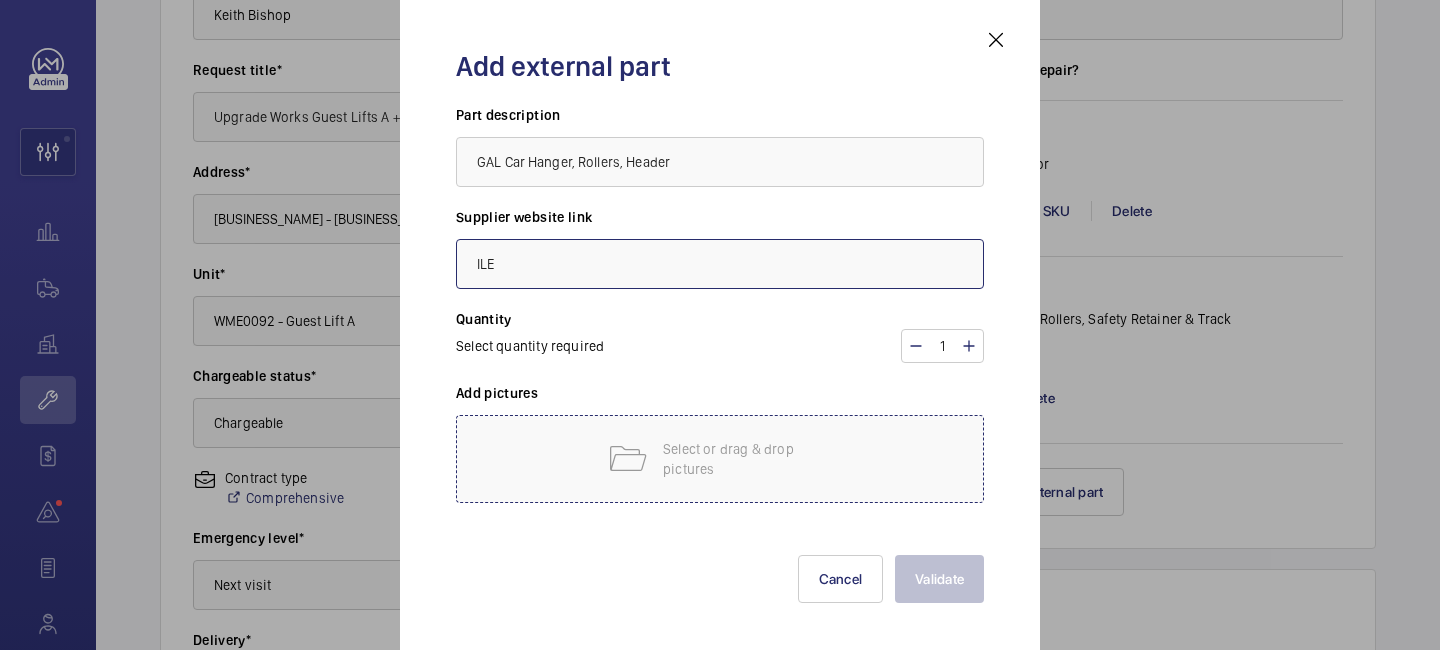 type on "ILE" 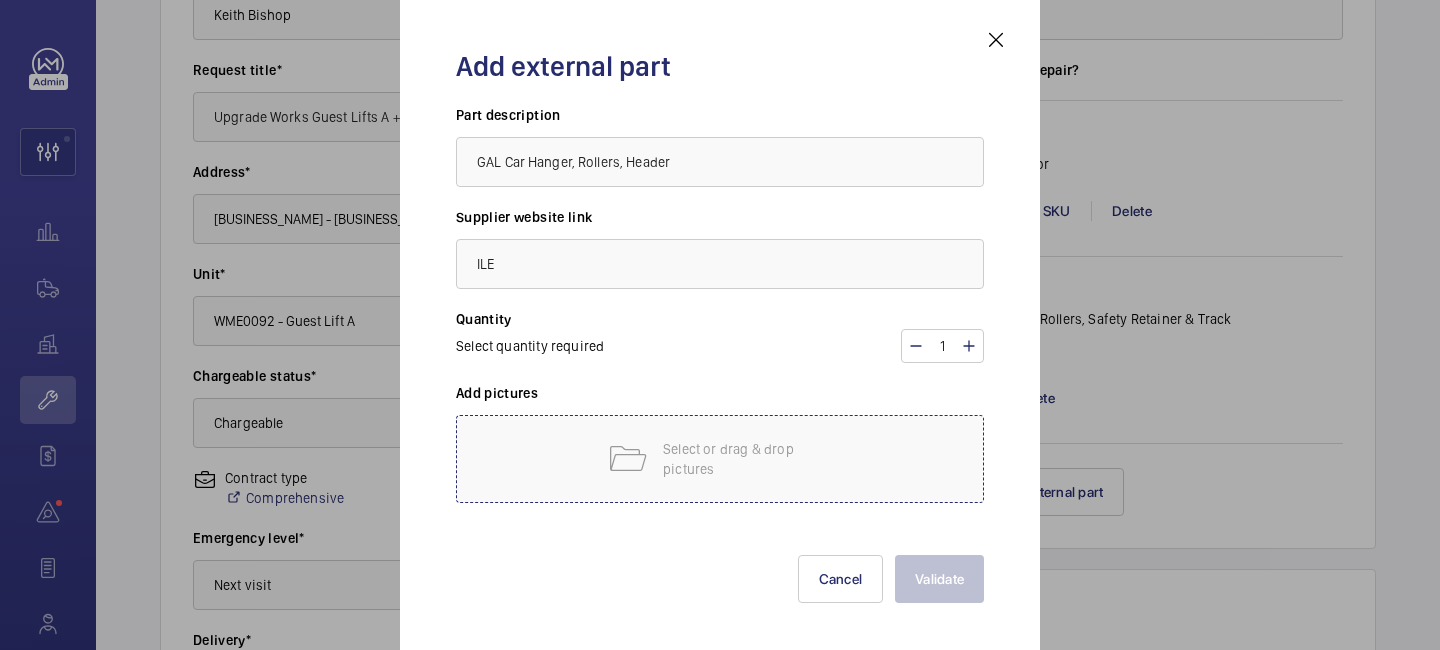 click on "Select or drag & drop pictures" at bounding box center [748, 459] 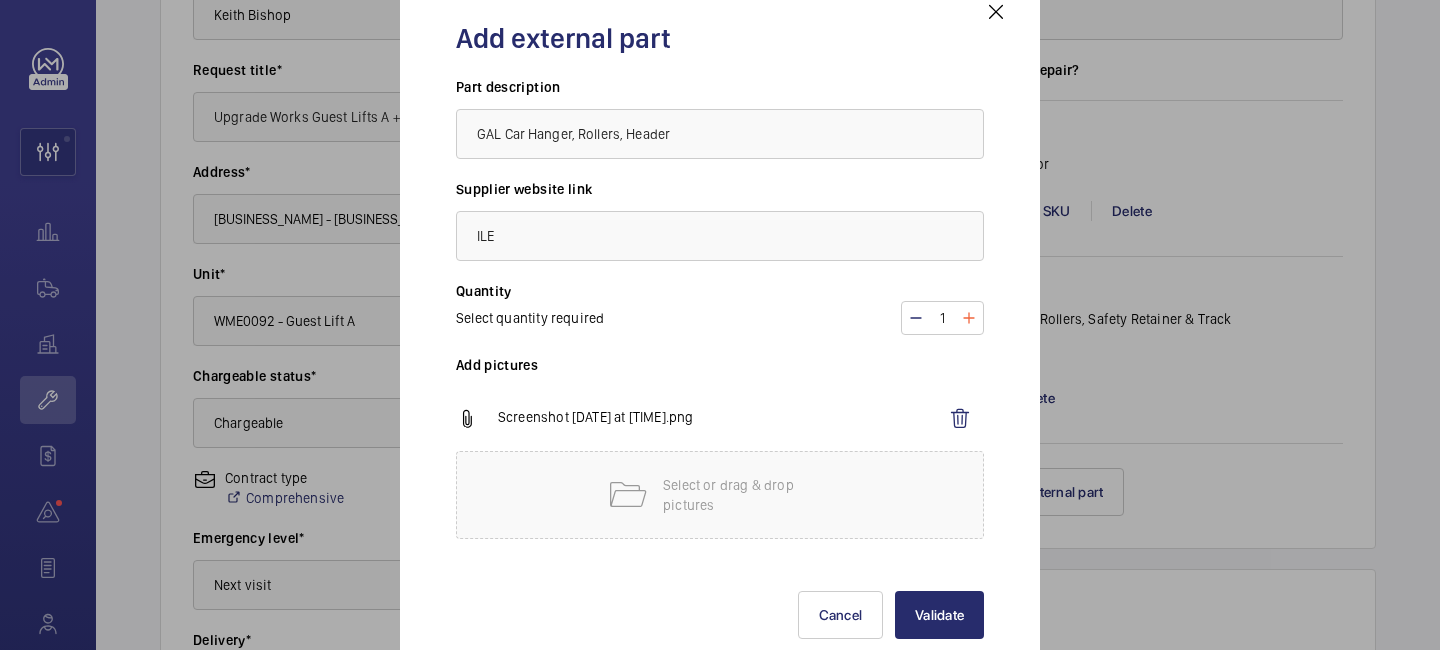 click at bounding box center (969, 318) 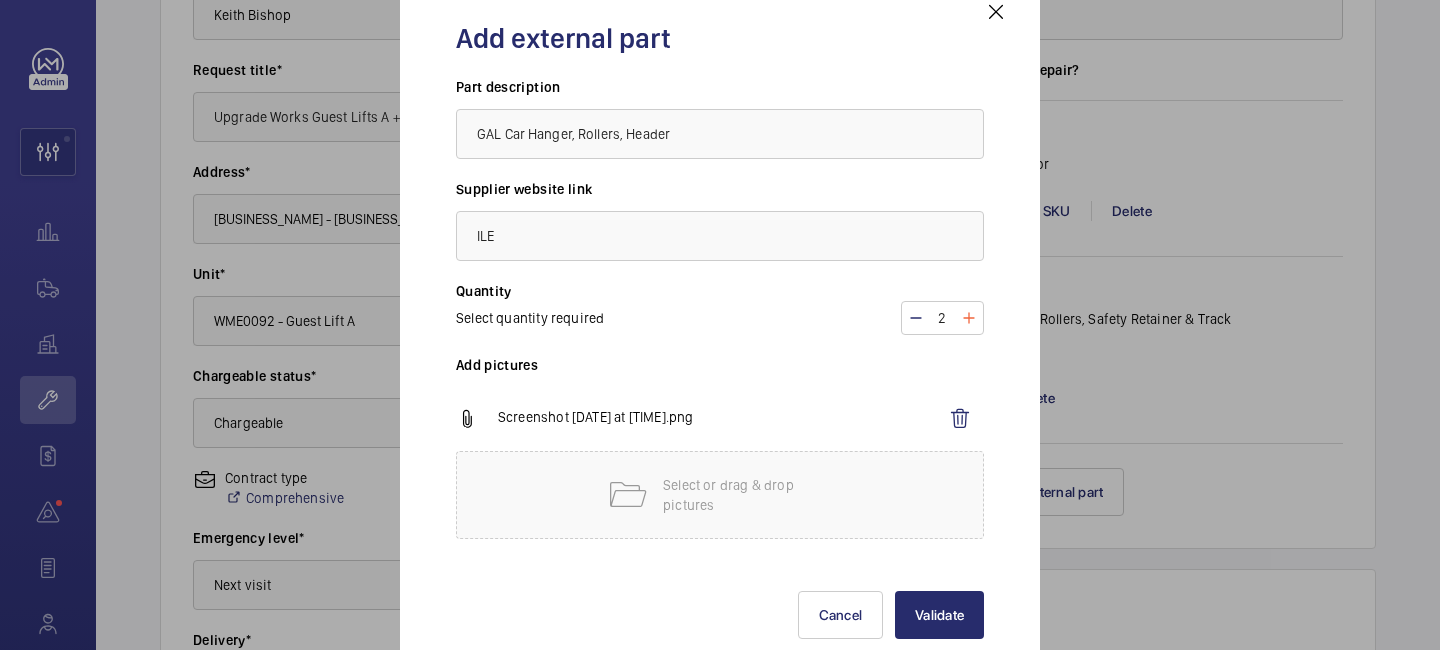click at bounding box center (969, 318) 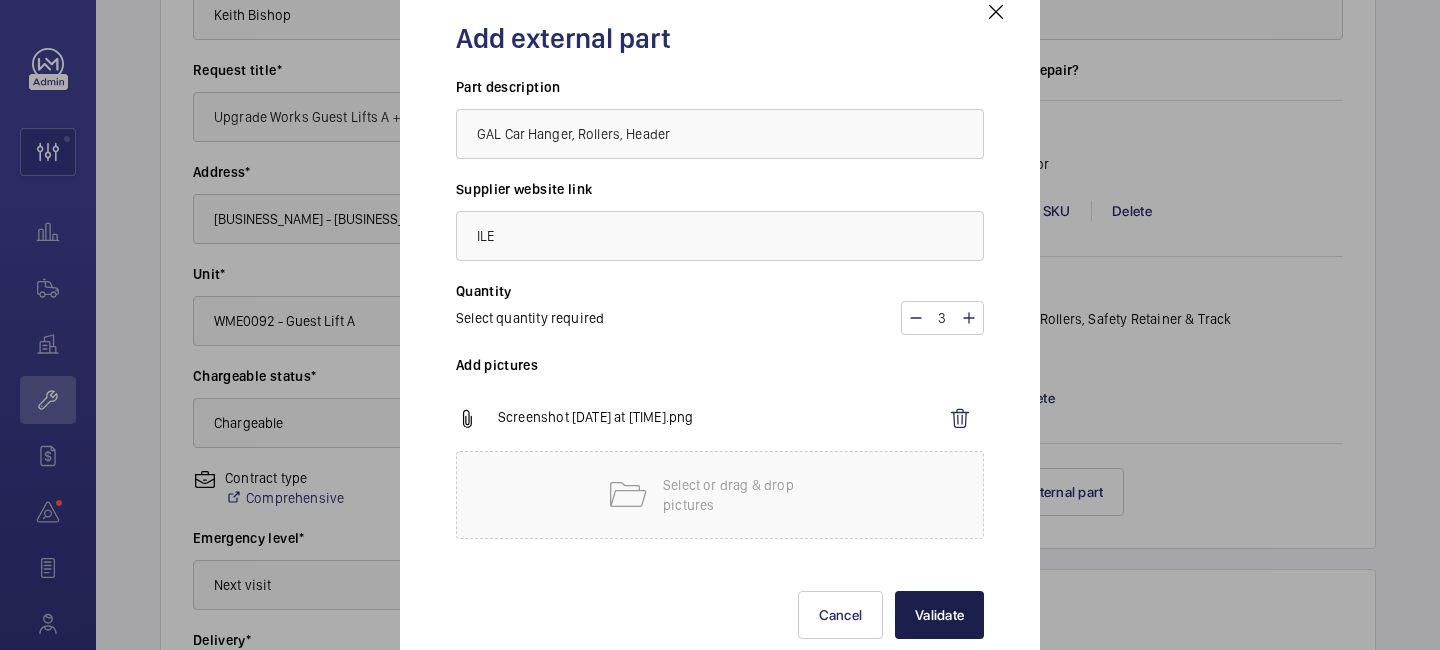 click on "Validate" at bounding box center [939, 615] 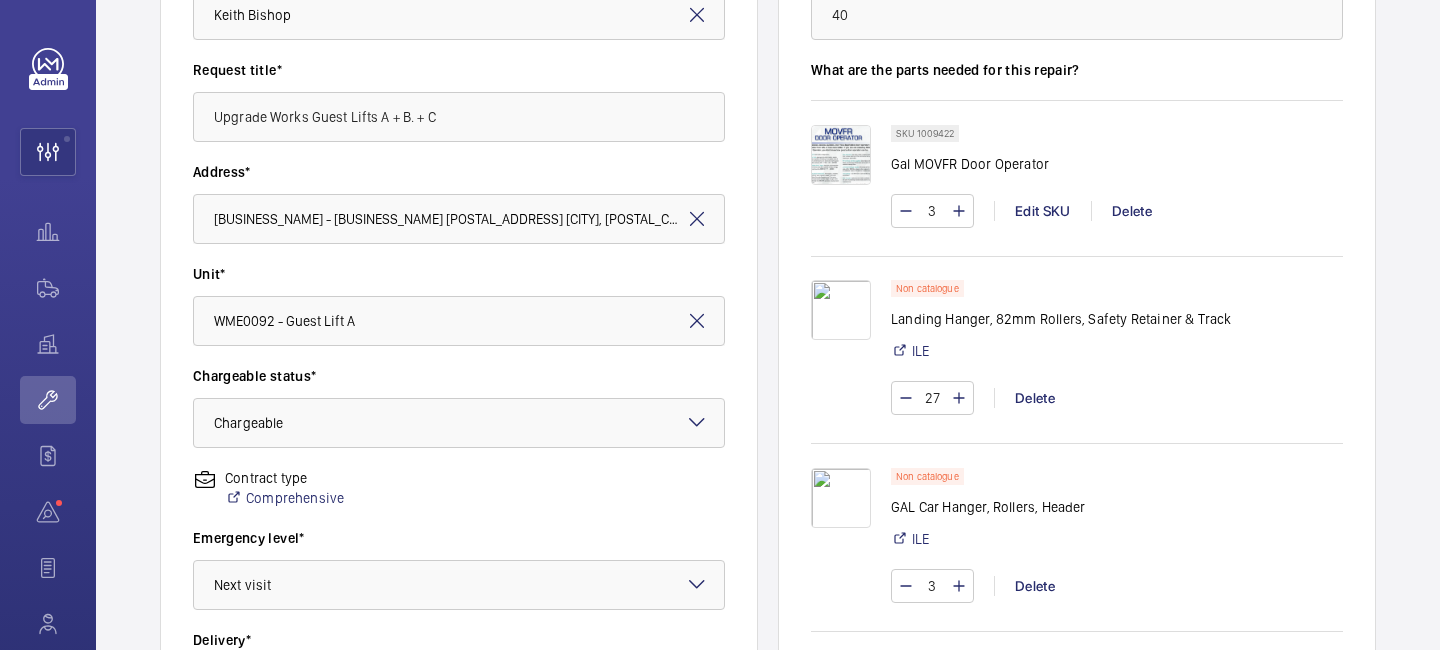 scroll, scrollTop: 375, scrollLeft: 0, axis: vertical 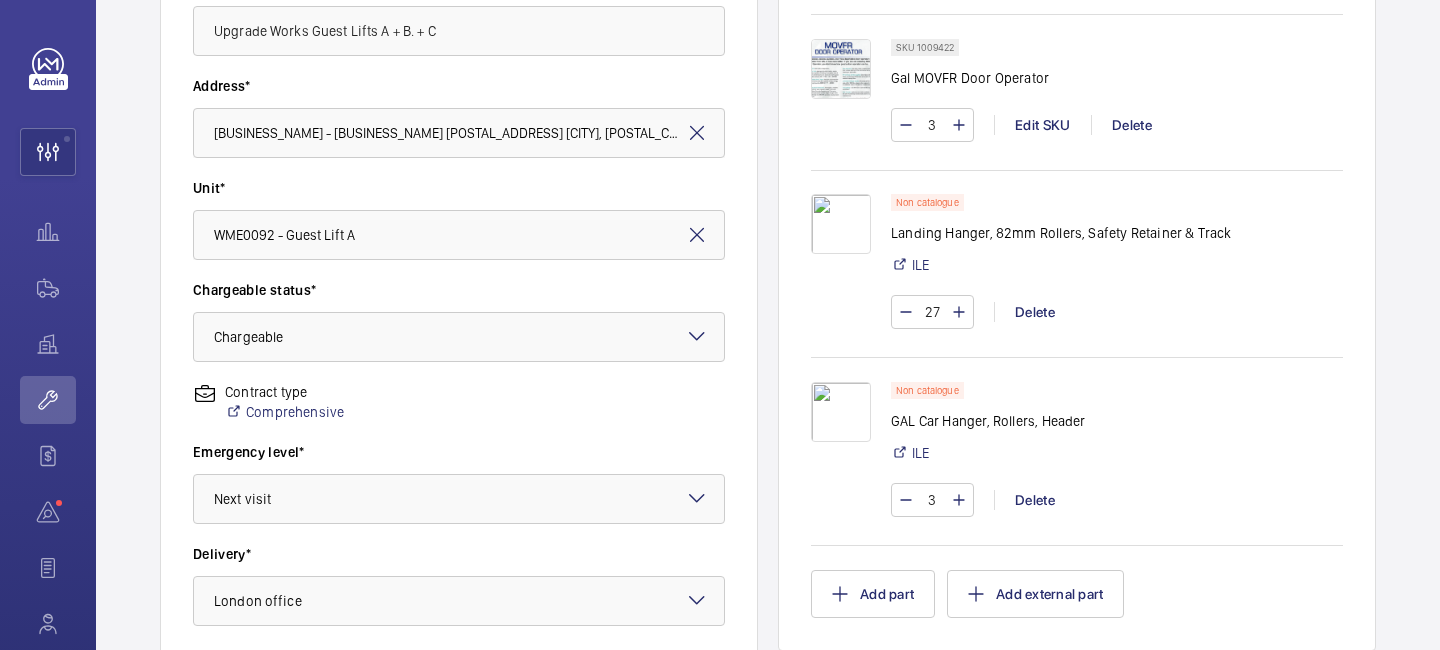 drag, startPoint x: 1231, startPoint y: 233, endPoint x: 880, endPoint y: 238, distance: 351.0356 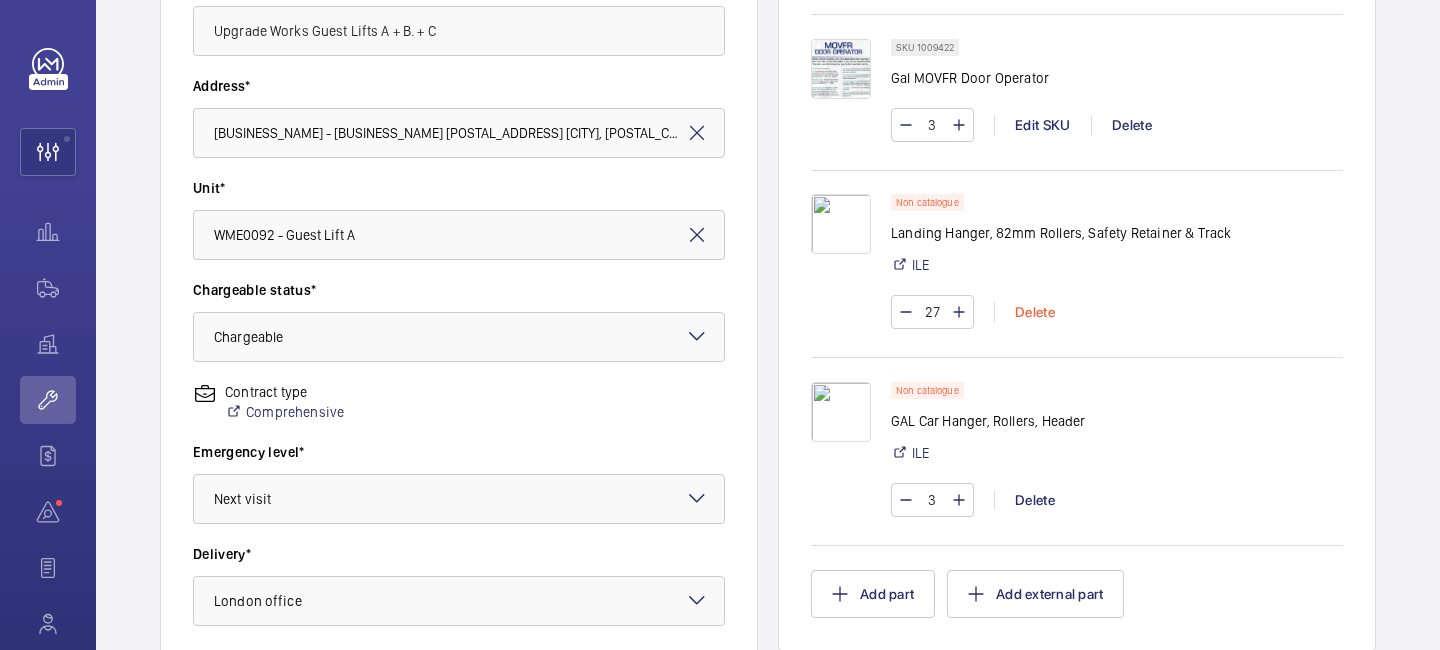 click on "Delete" 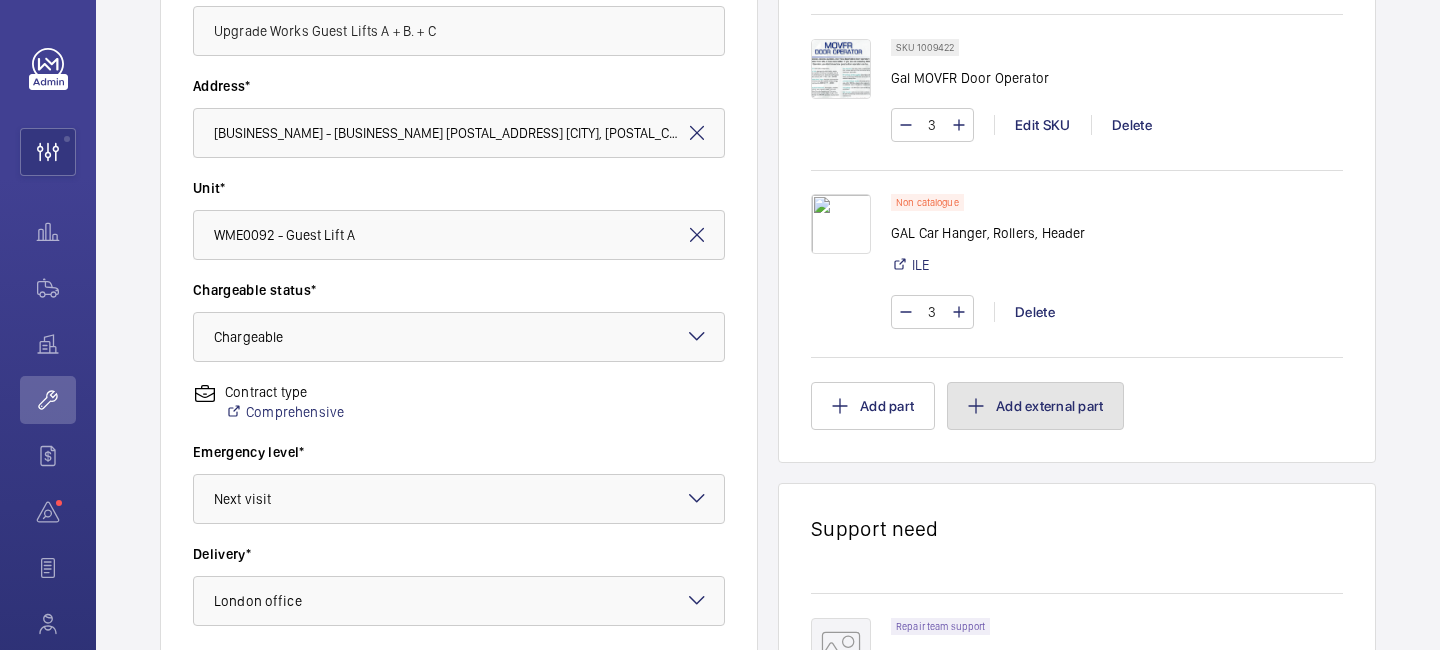 click on "Add external part" 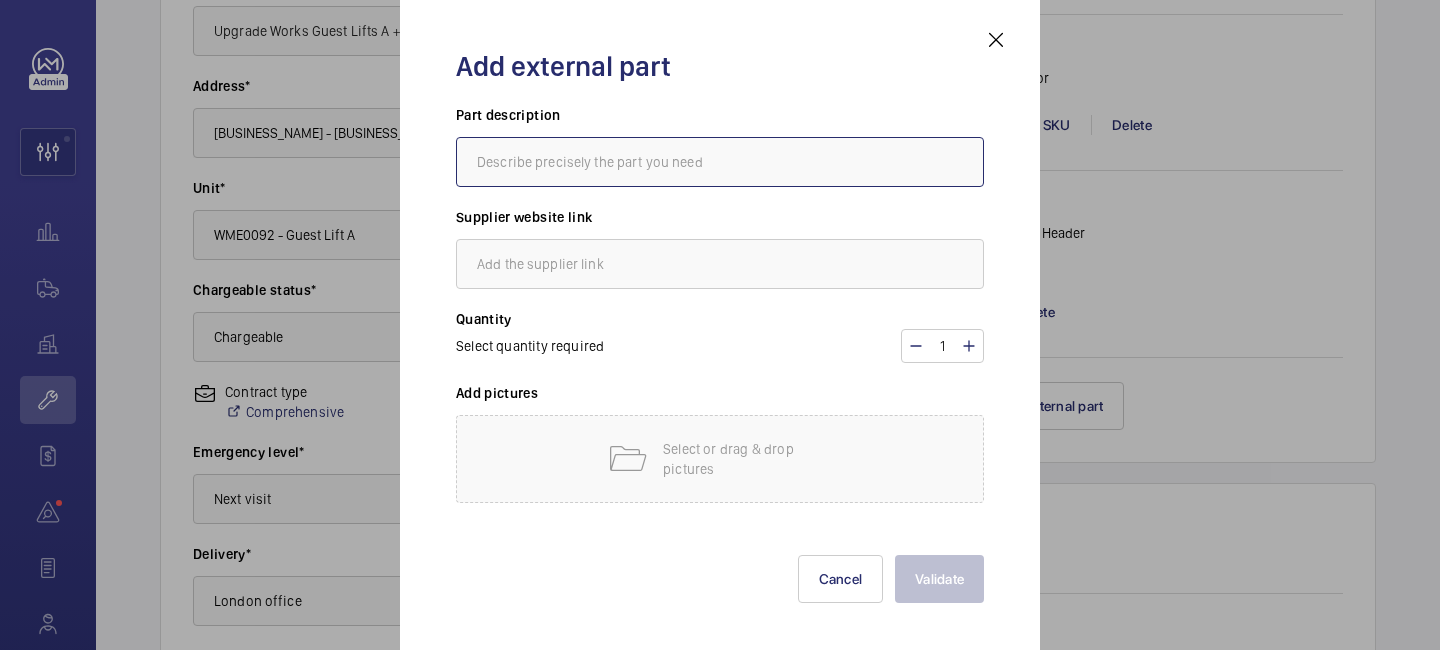 click at bounding box center [720, 162] 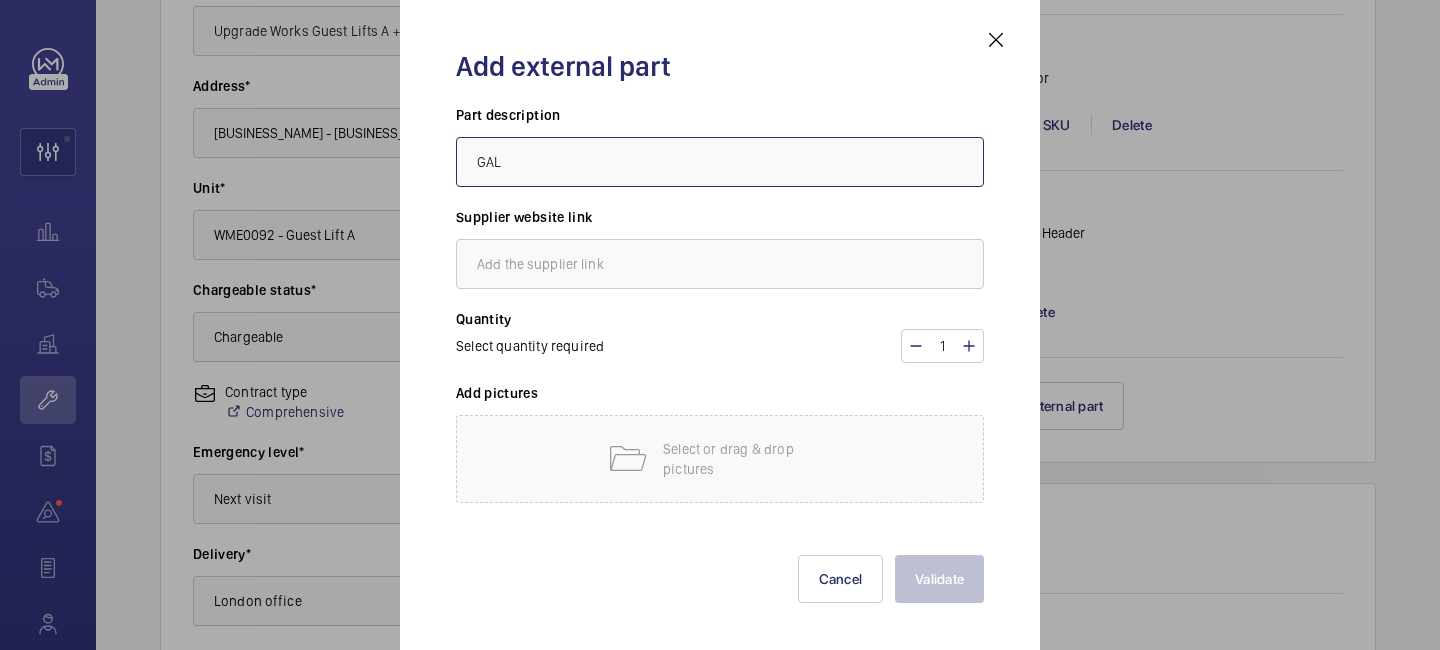 paste on "Car Hanger, Rollers, Header" 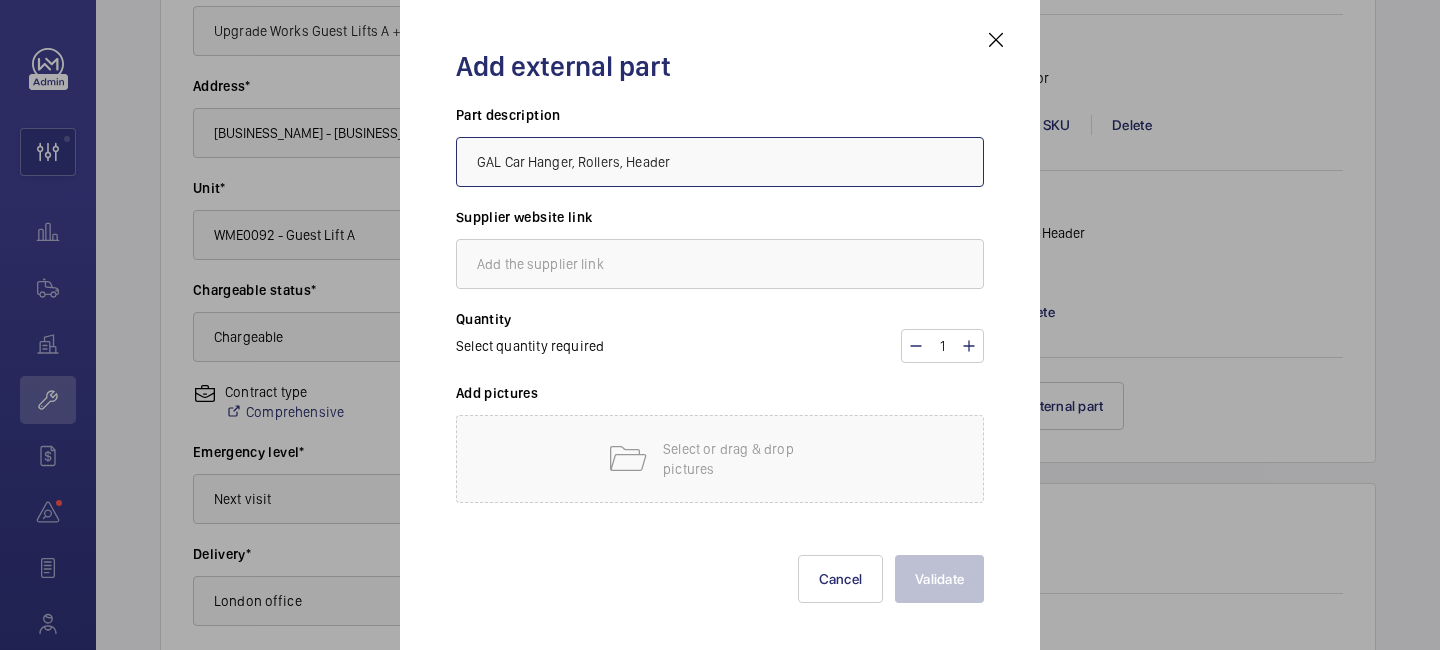 type on "GAL Car Hanger, Rollers, Header" 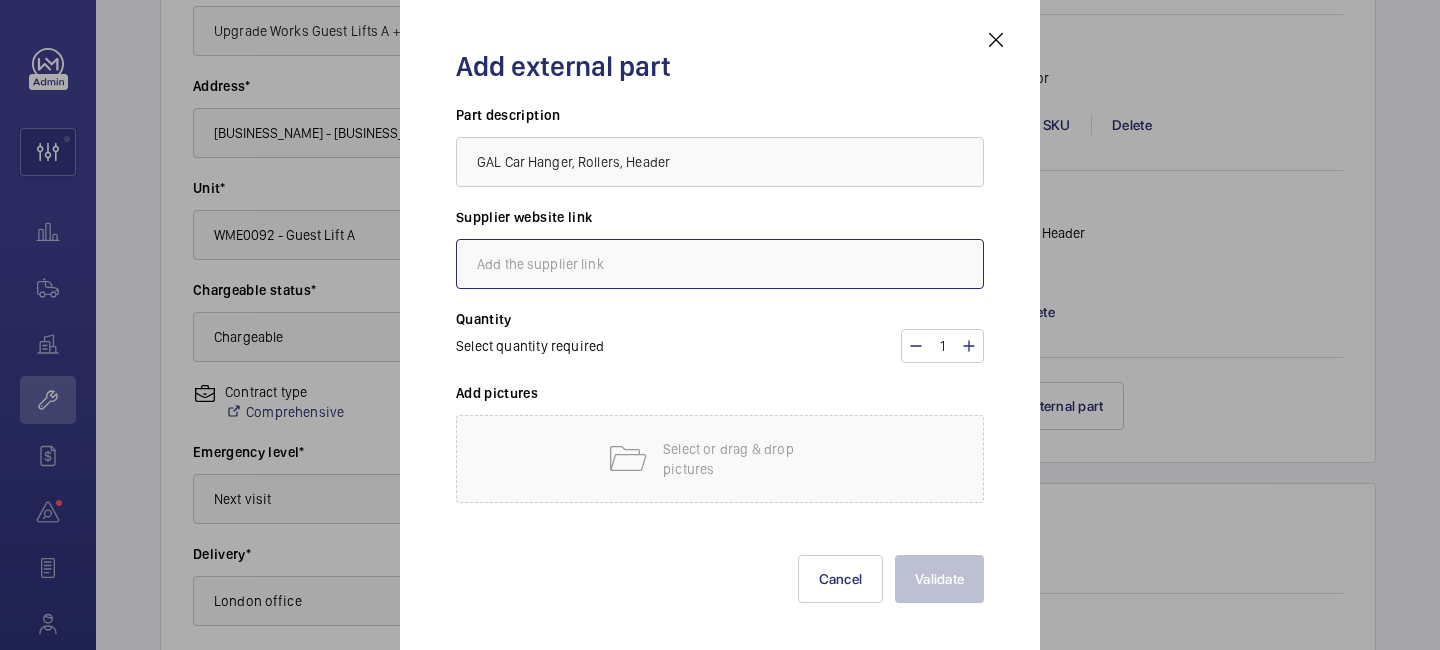 click at bounding box center (720, 264) 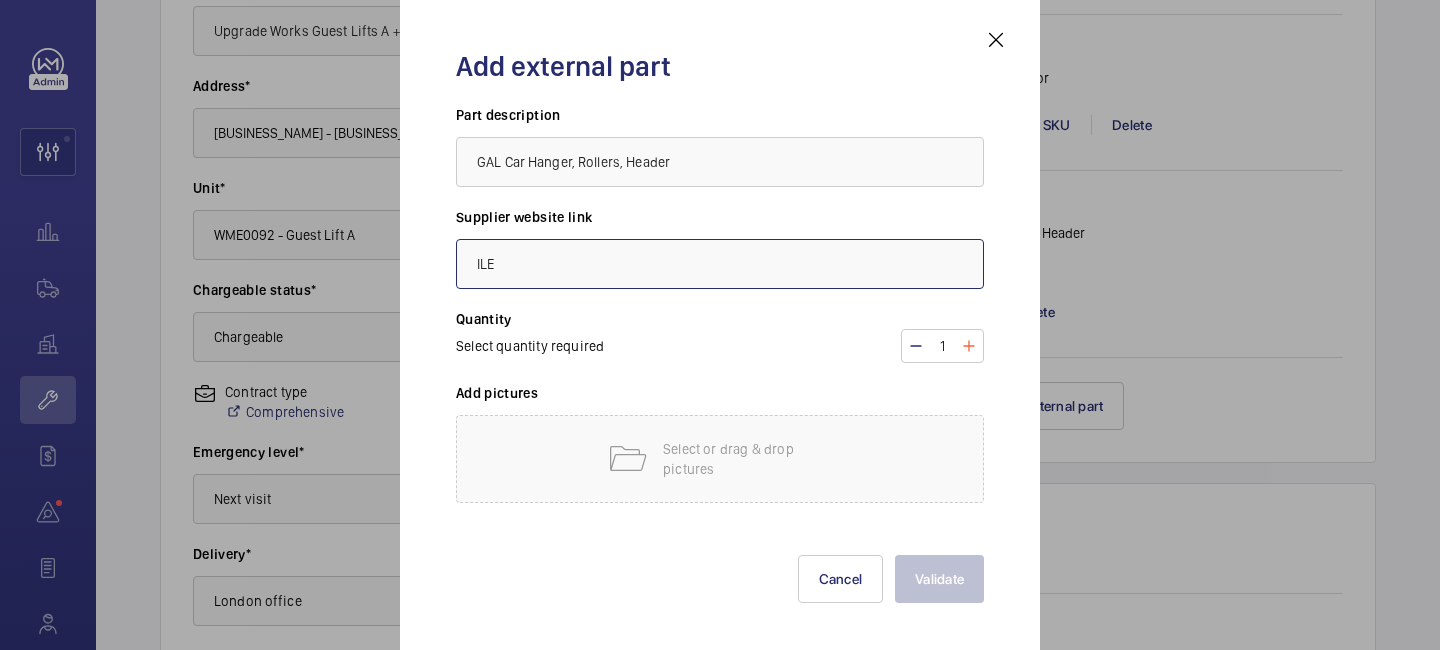 type on "ILE" 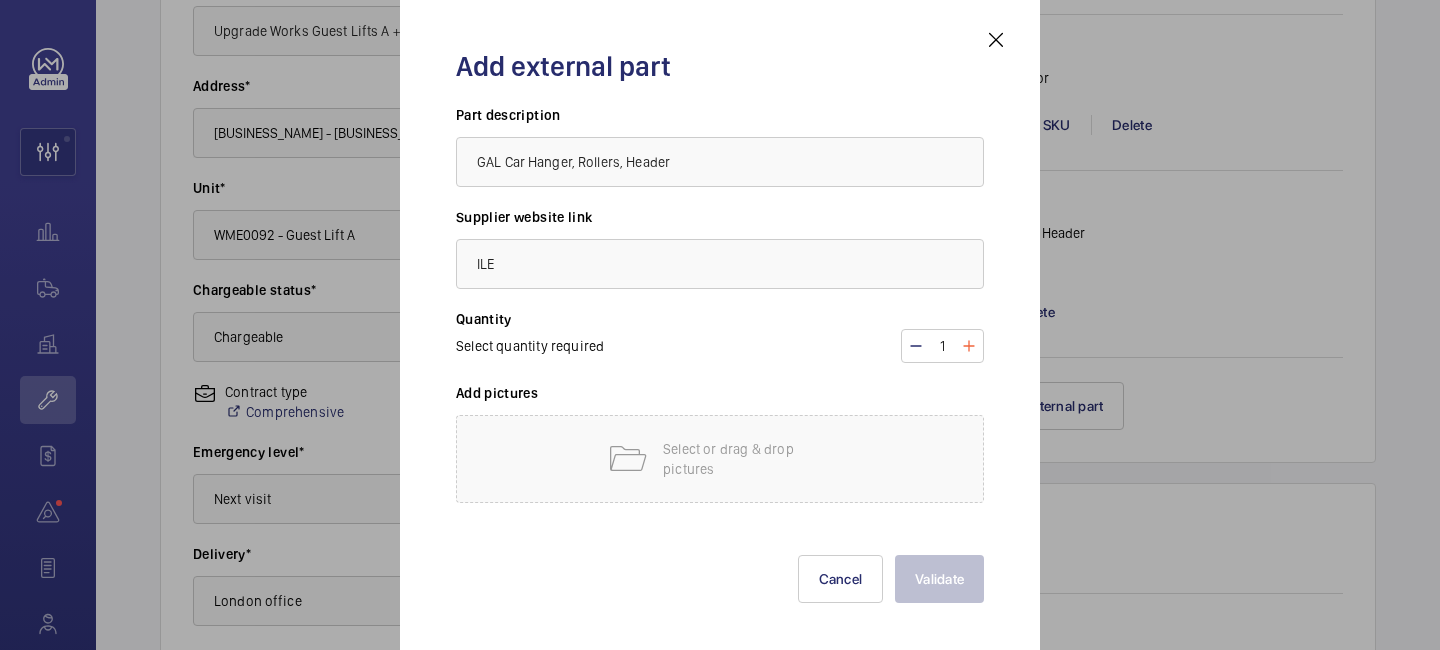 click at bounding box center (969, 346) 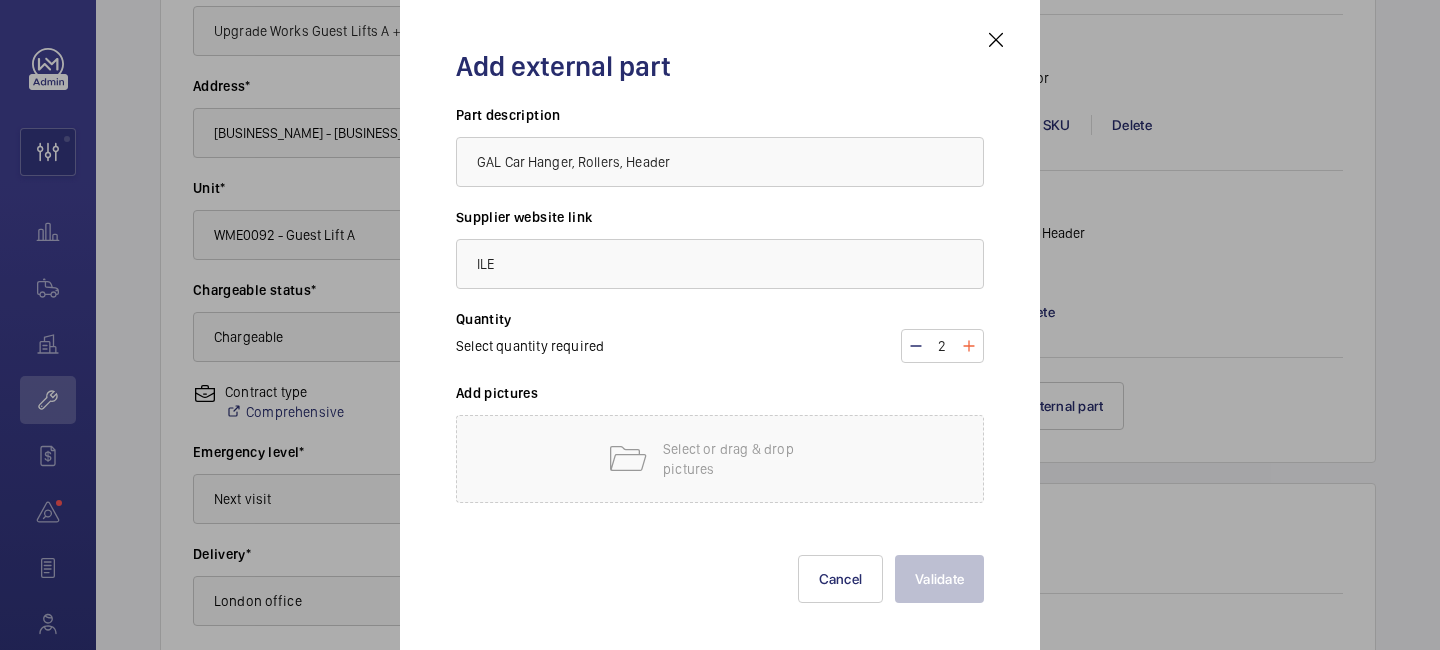 click at bounding box center [969, 346] 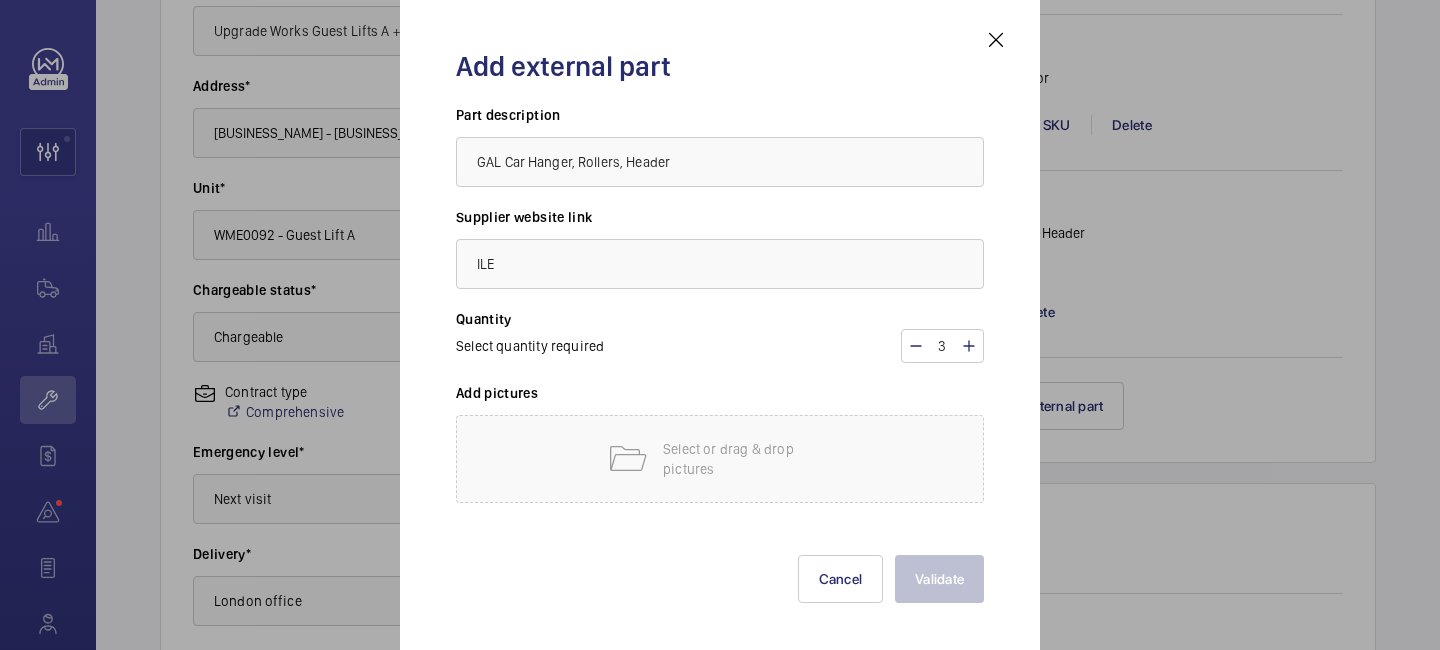 click on "3" at bounding box center (942, 346) 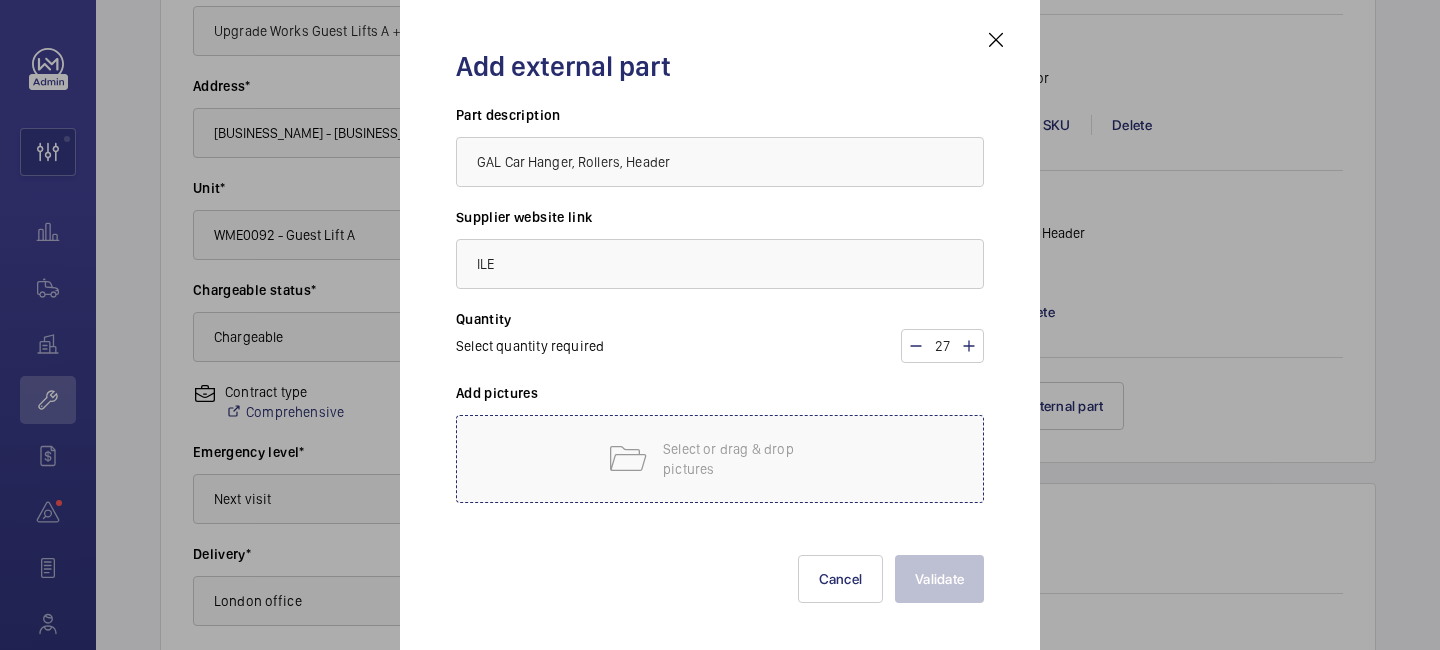 type on "27" 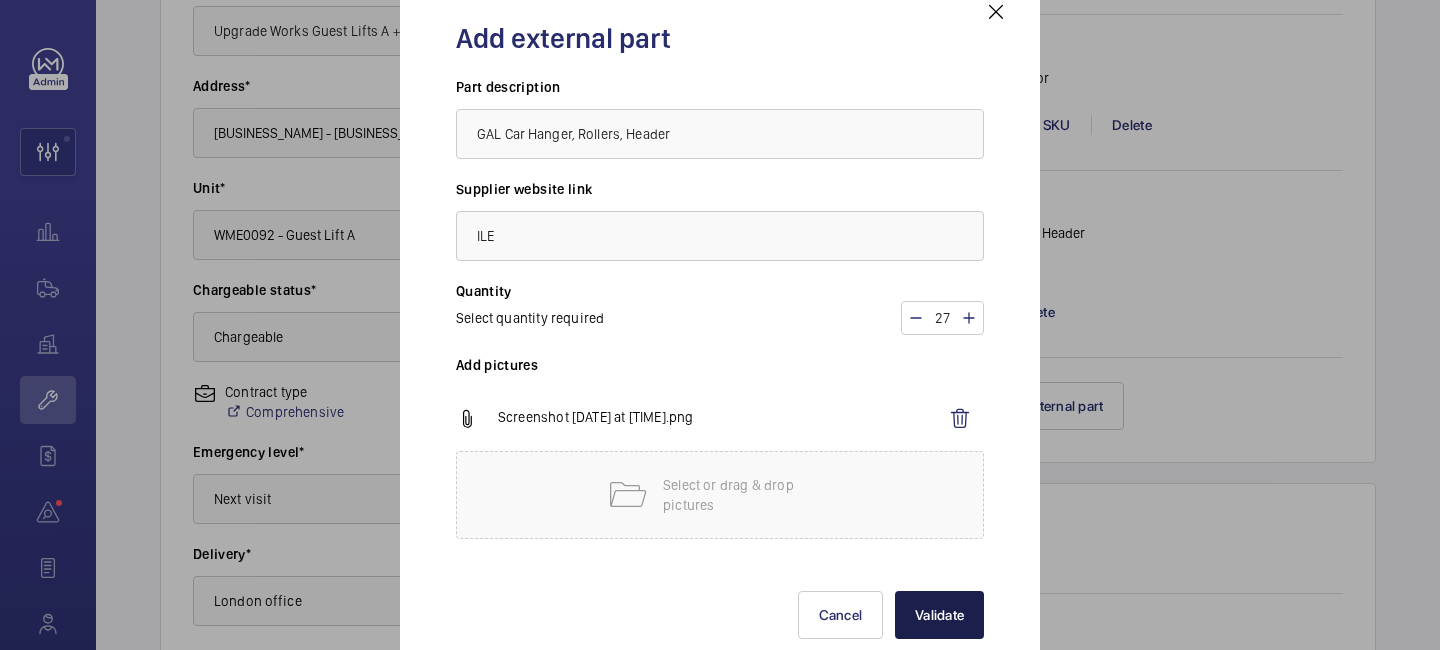 click on "Validate" at bounding box center (939, 615) 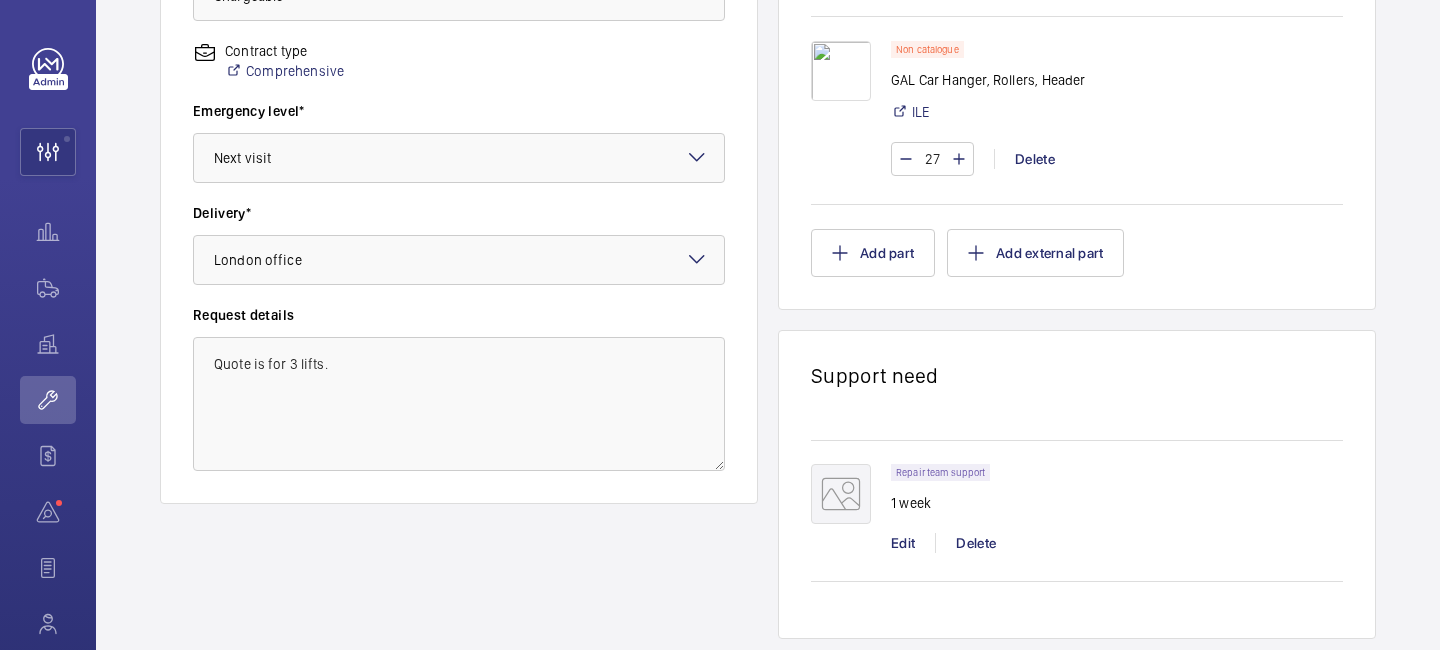 scroll, scrollTop: 766, scrollLeft: 0, axis: vertical 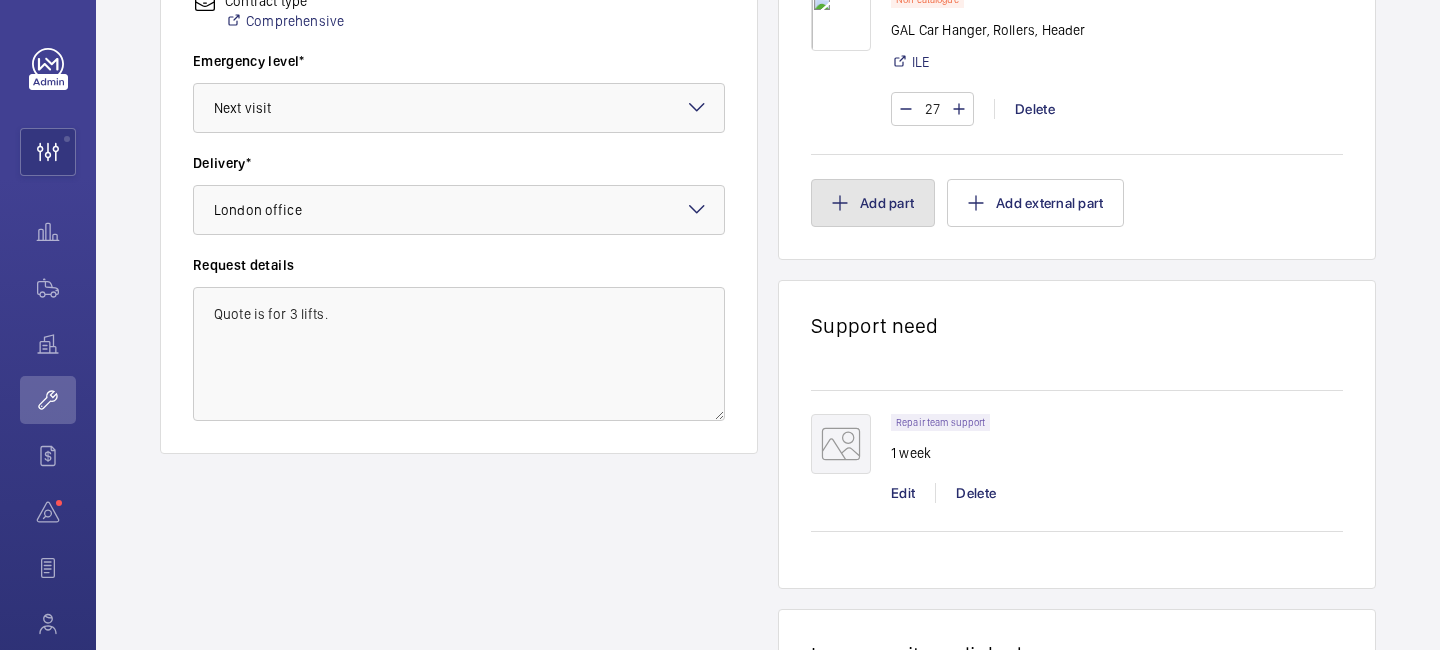 click on "Add part" 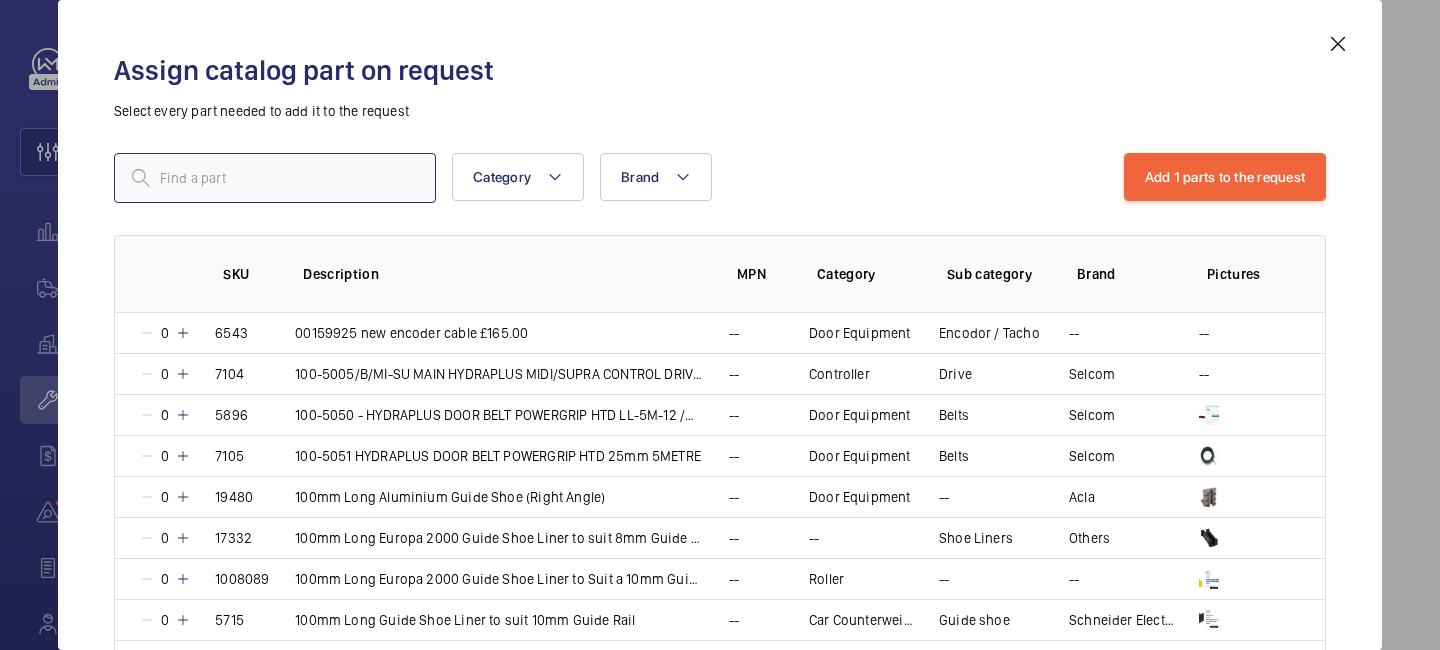 click at bounding box center [275, 178] 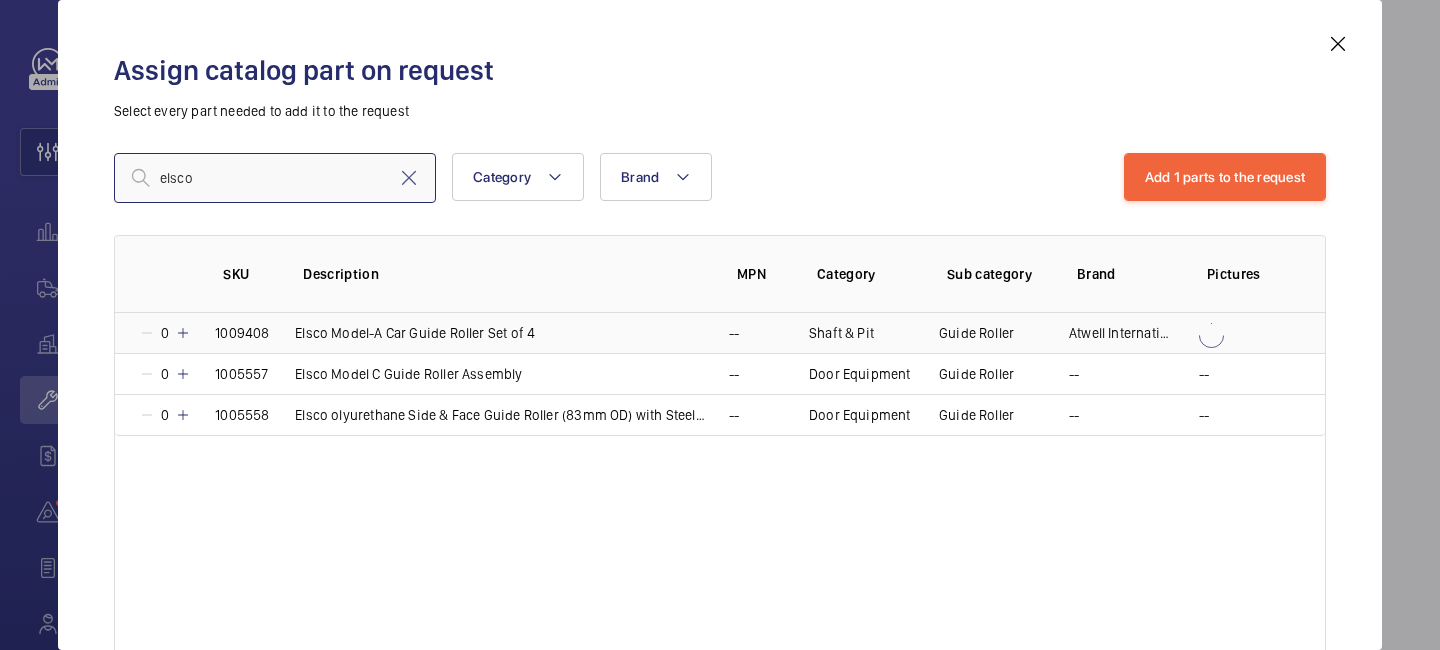 type on "elsco" 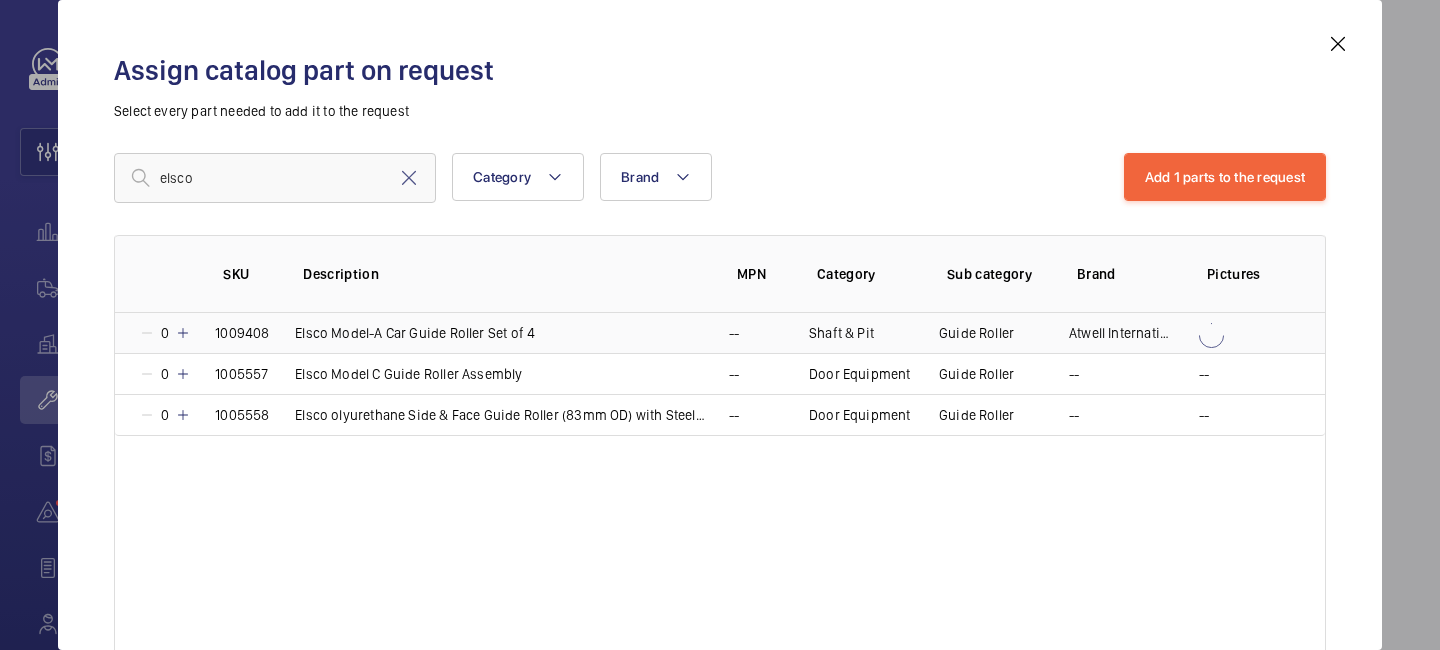 click at bounding box center [183, 333] 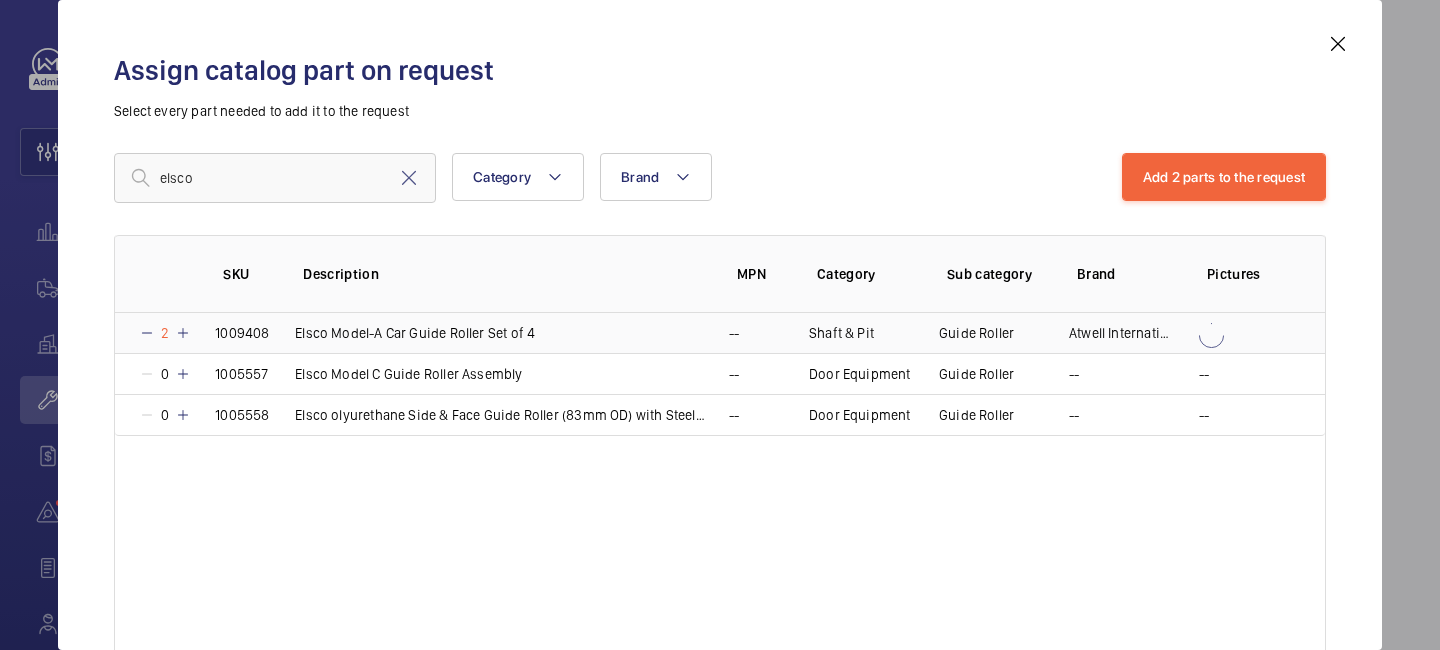 click at bounding box center (183, 333) 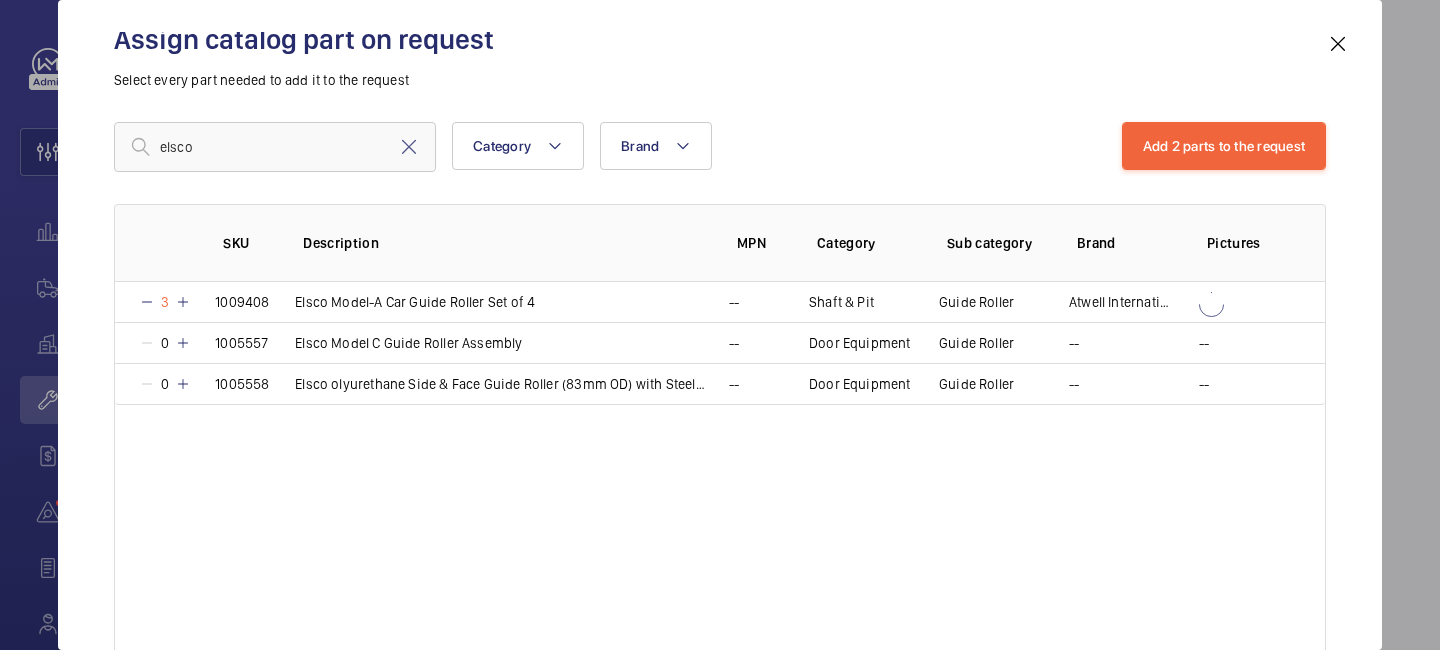 scroll, scrollTop: 98, scrollLeft: 0, axis: vertical 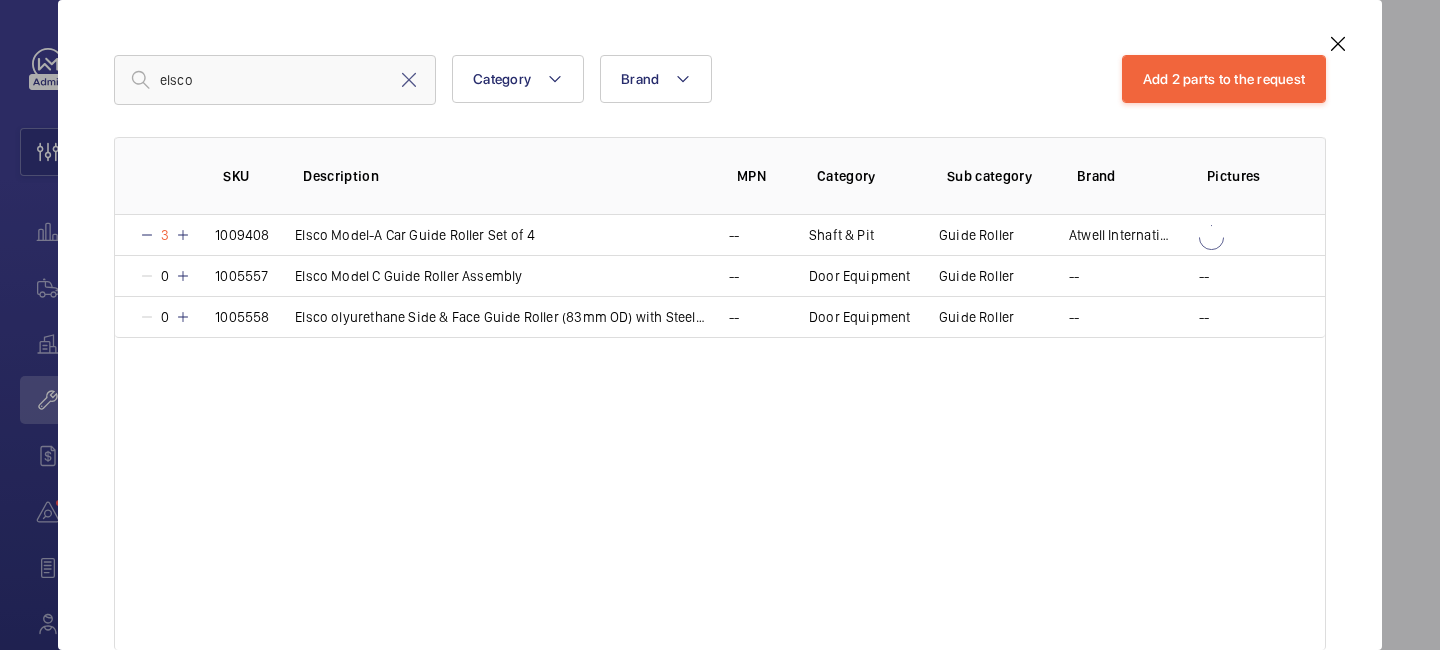 click on "elsco Category Brand More filters Reset all filters  Add 2 parts to the request  SKU Description  MPN   Category Sub category Brand Pictures  3   1009408   Elsco Model-A Car Guide Roller Set of 4  --  Shaft & Pit   Guide Roller   Atwell International   0   1005557   Elsco Model C Guide Roller Assembly  --  Door Equipment   Guide Roller  -- --  0   1005558   Elsco olyurethane Side & Face Guide Roller (83mm OD) with Steel Core  --  Door Equipment   Guide Roller  -- --" at bounding box center [720, 305] 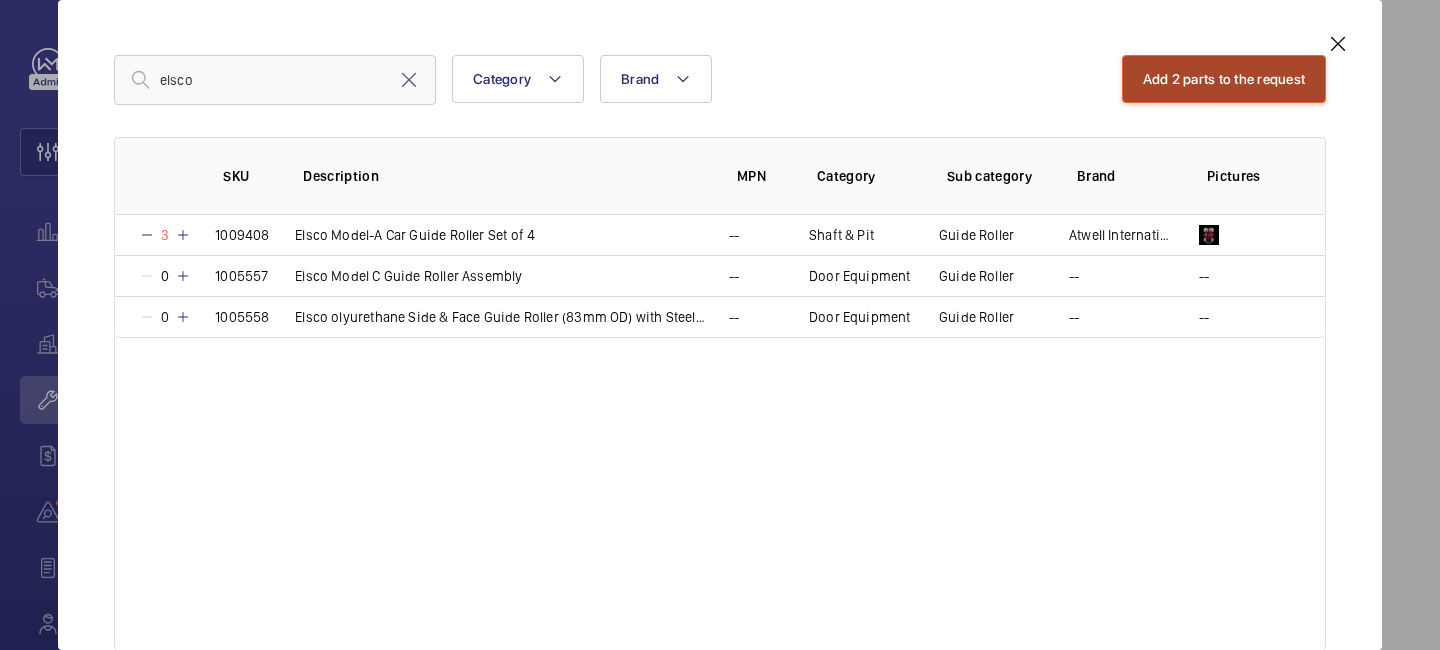 click on "Add 2 parts to the request" at bounding box center [1224, 79] 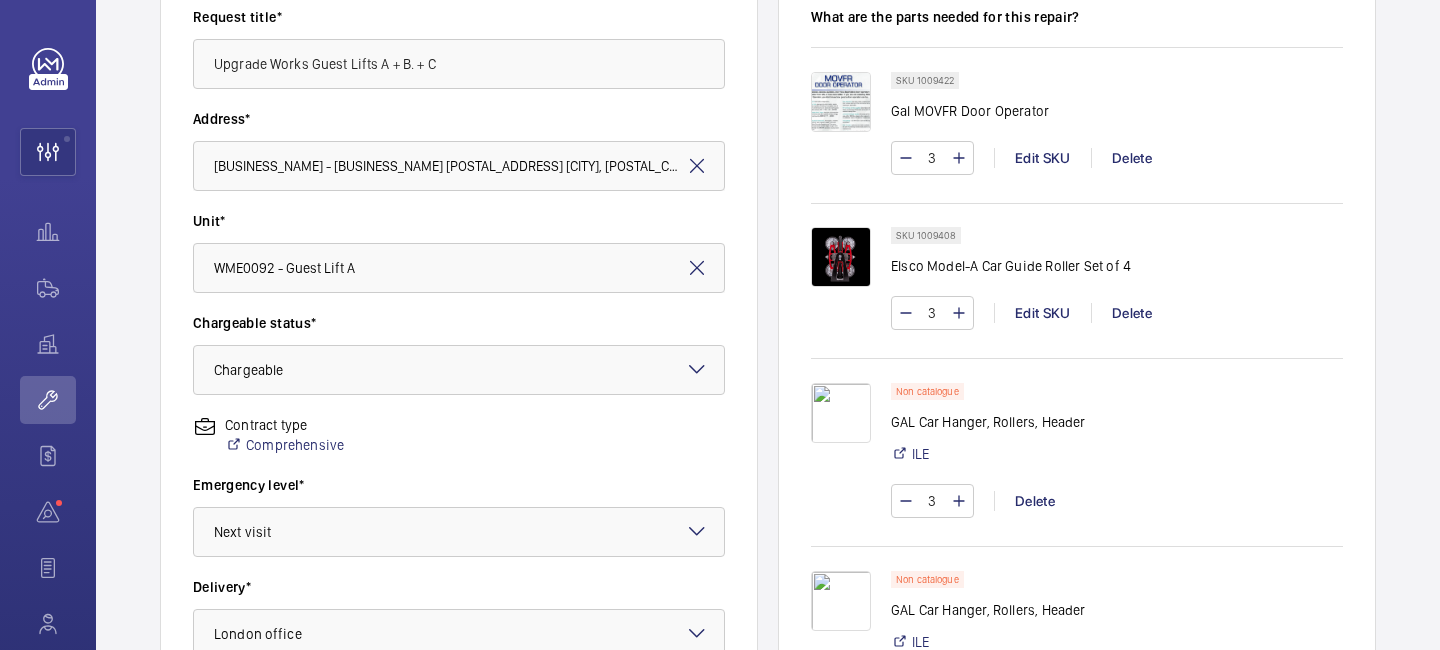 scroll, scrollTop: 597, scrollLeft: 0, axis: vertical 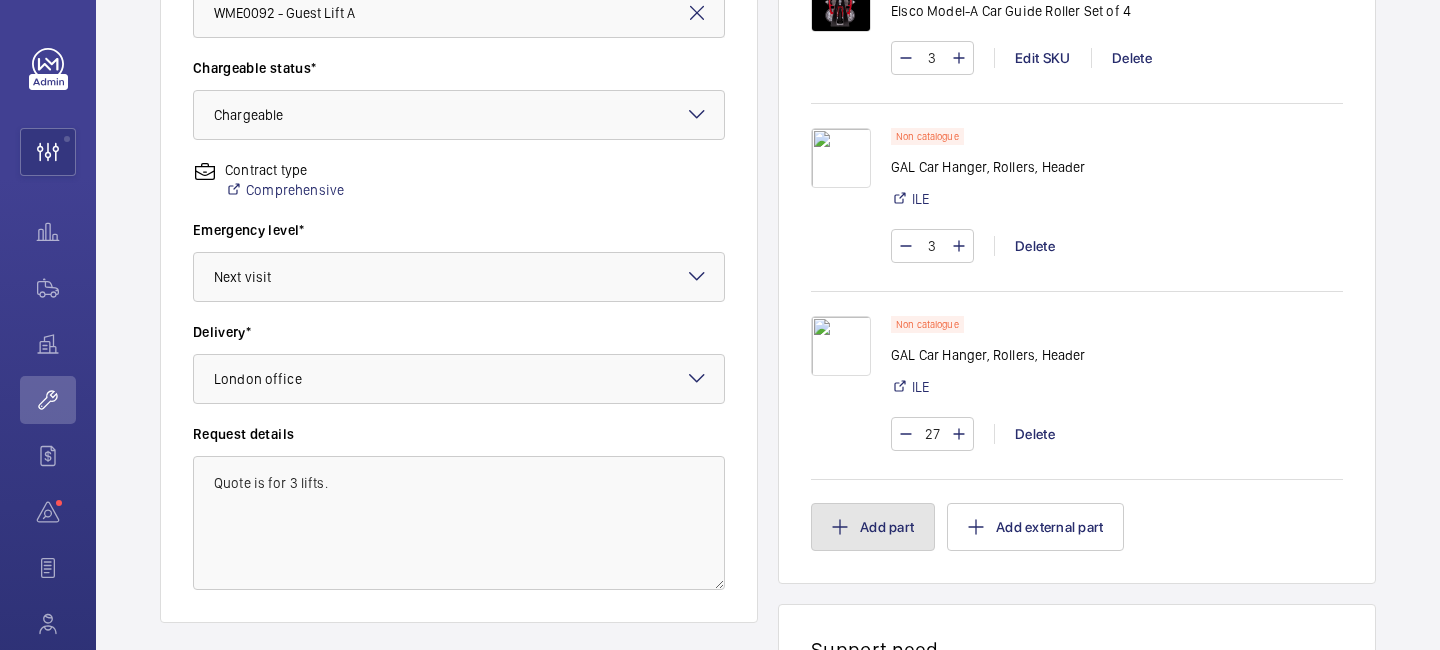 click on "Add part" 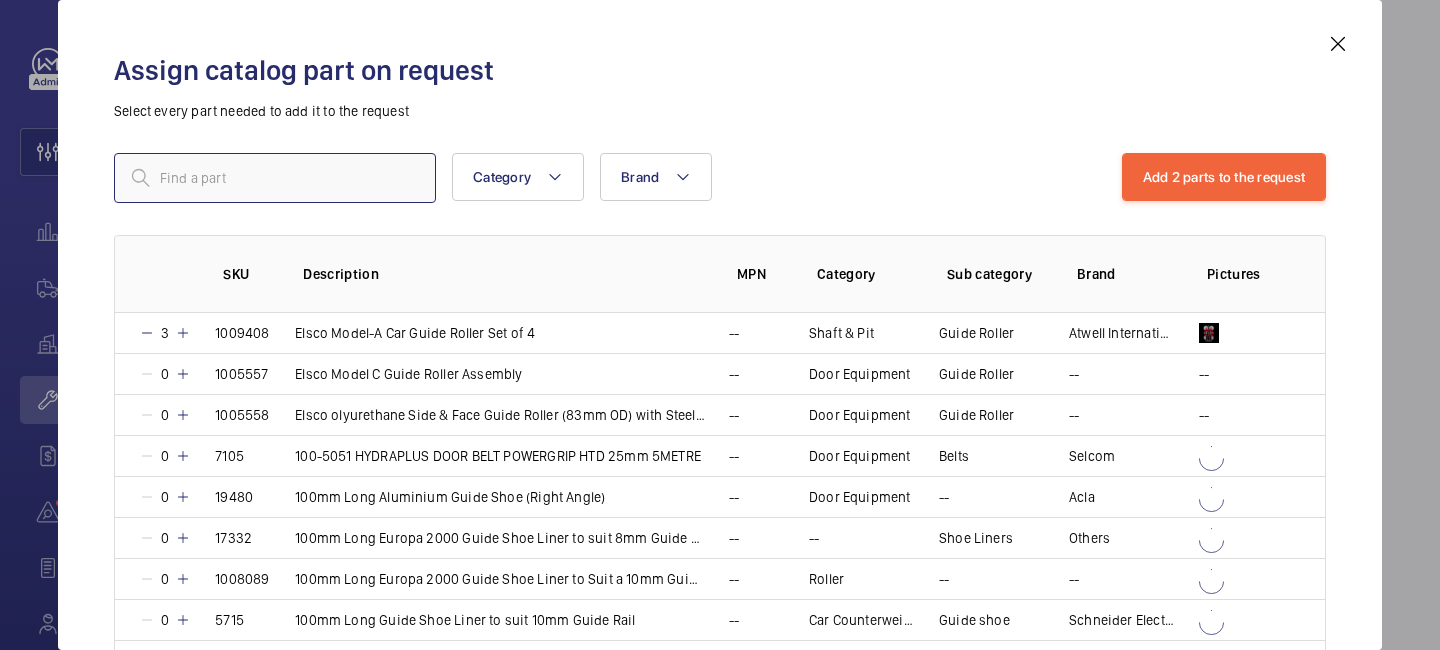 click at bounding box center (275, 178) 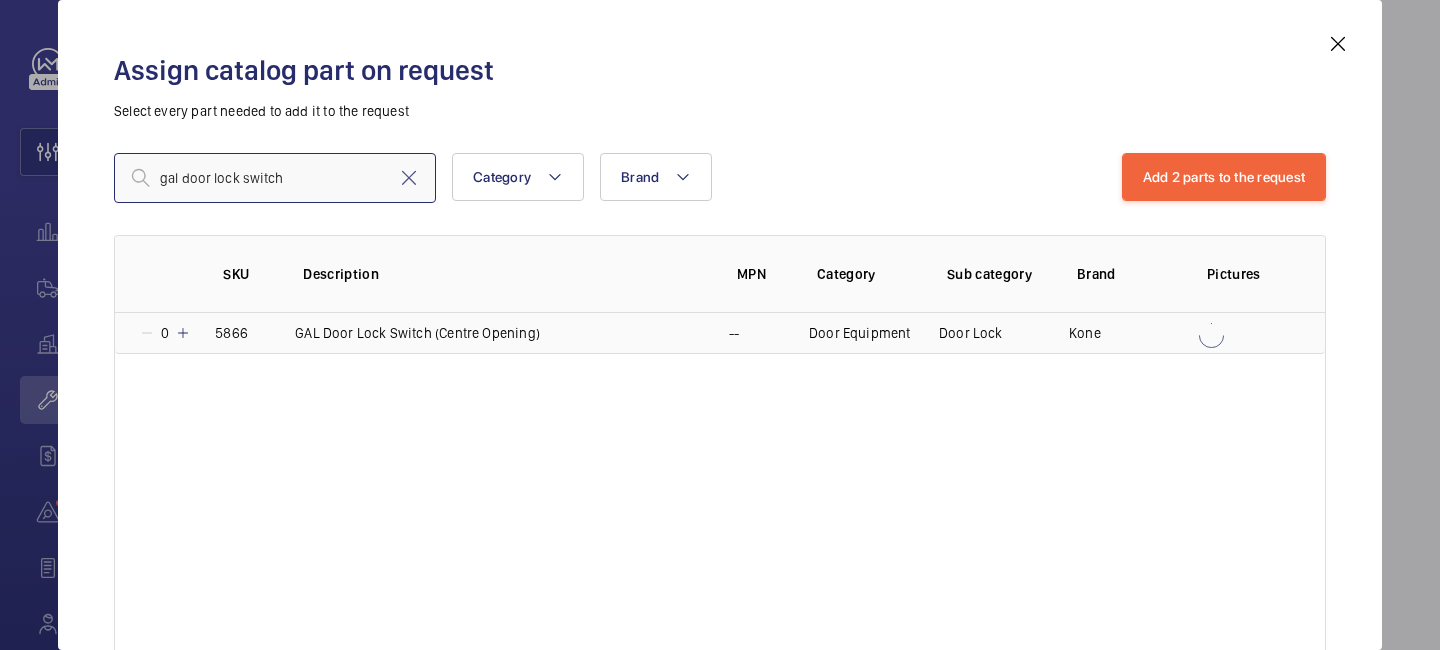 type on "gal door lock switch" 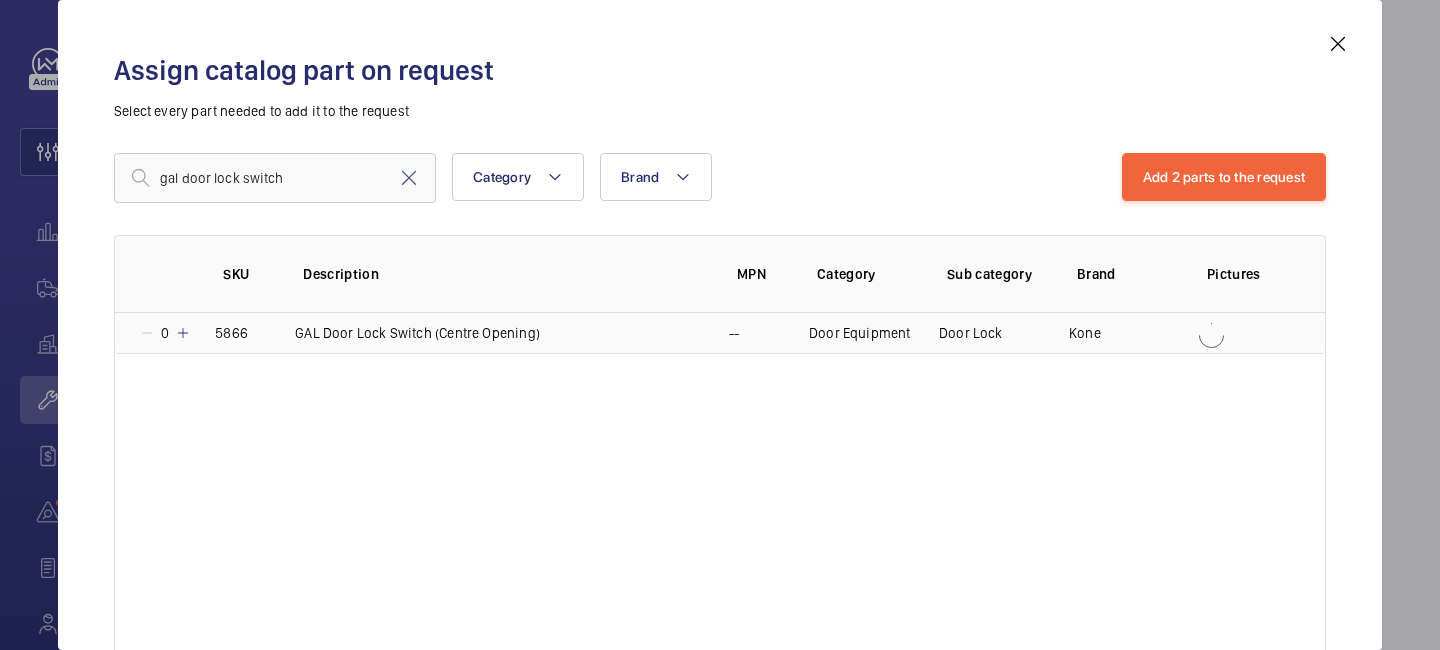click at bounding box center [183, 333] 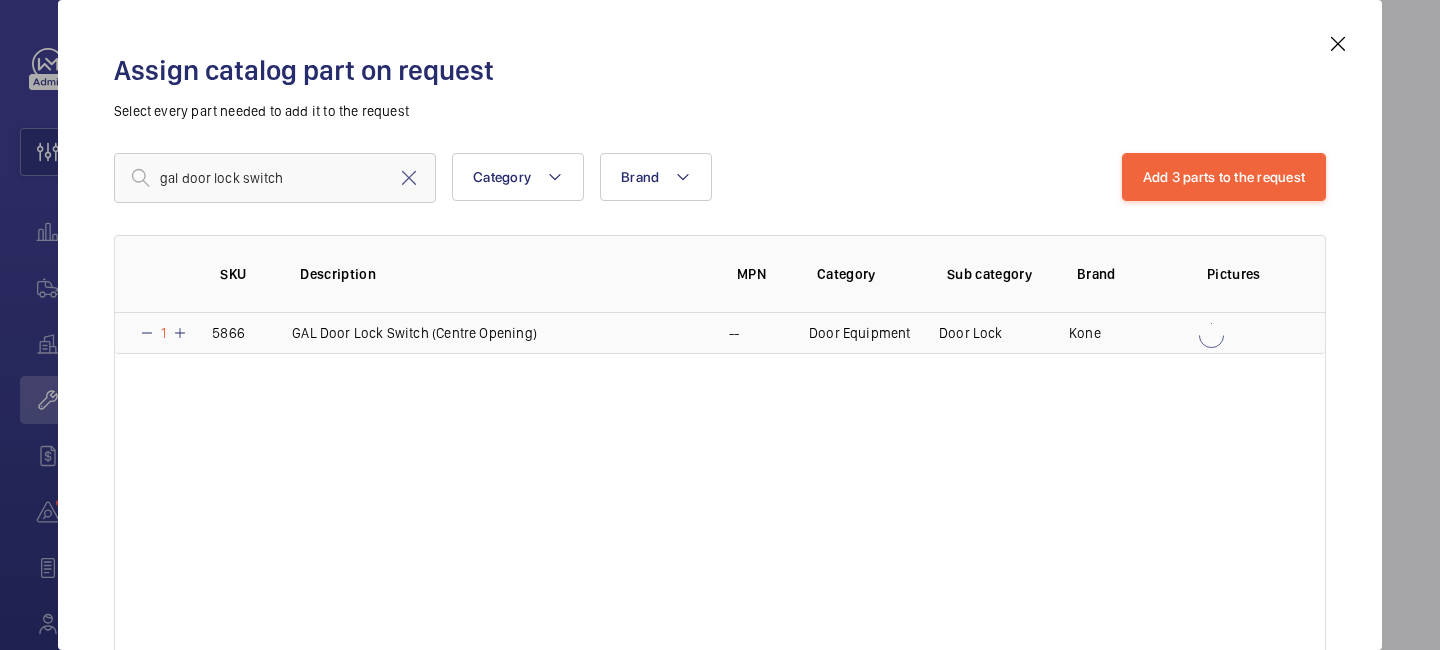 click at bounding box center (180, 333) 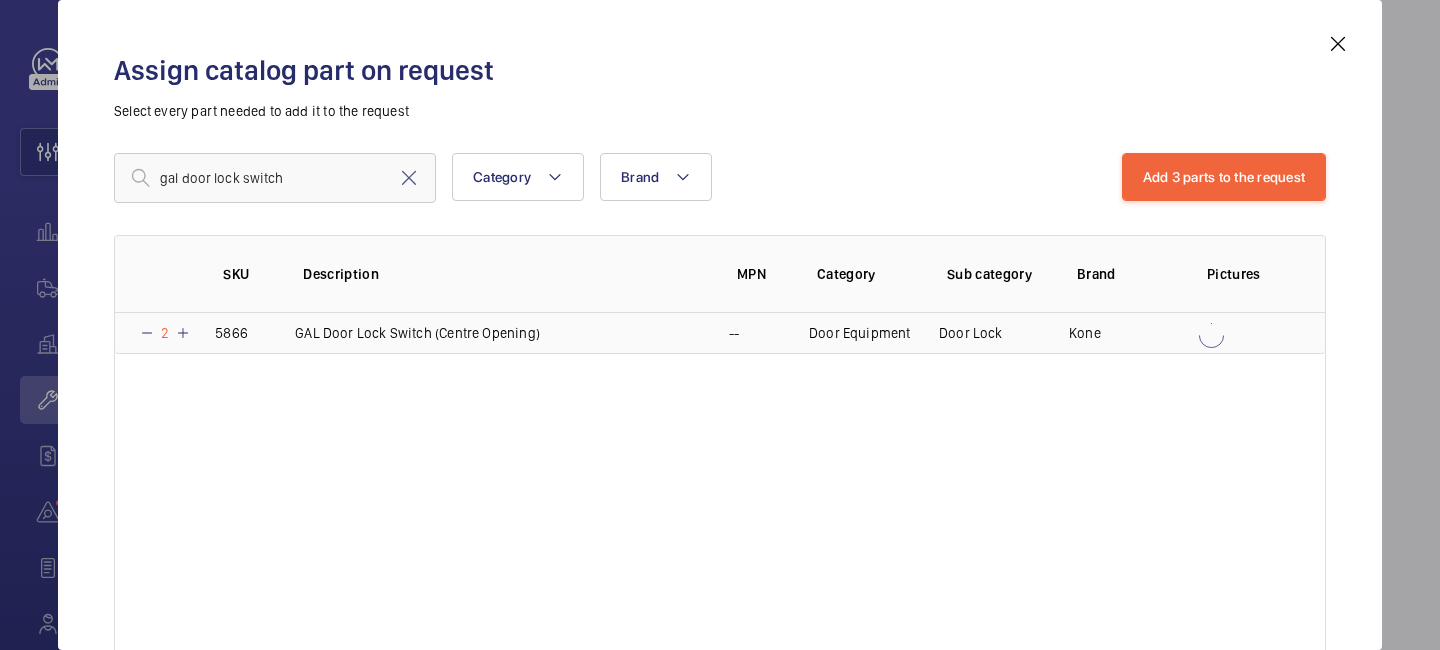 click at bounding box center [183, 333] 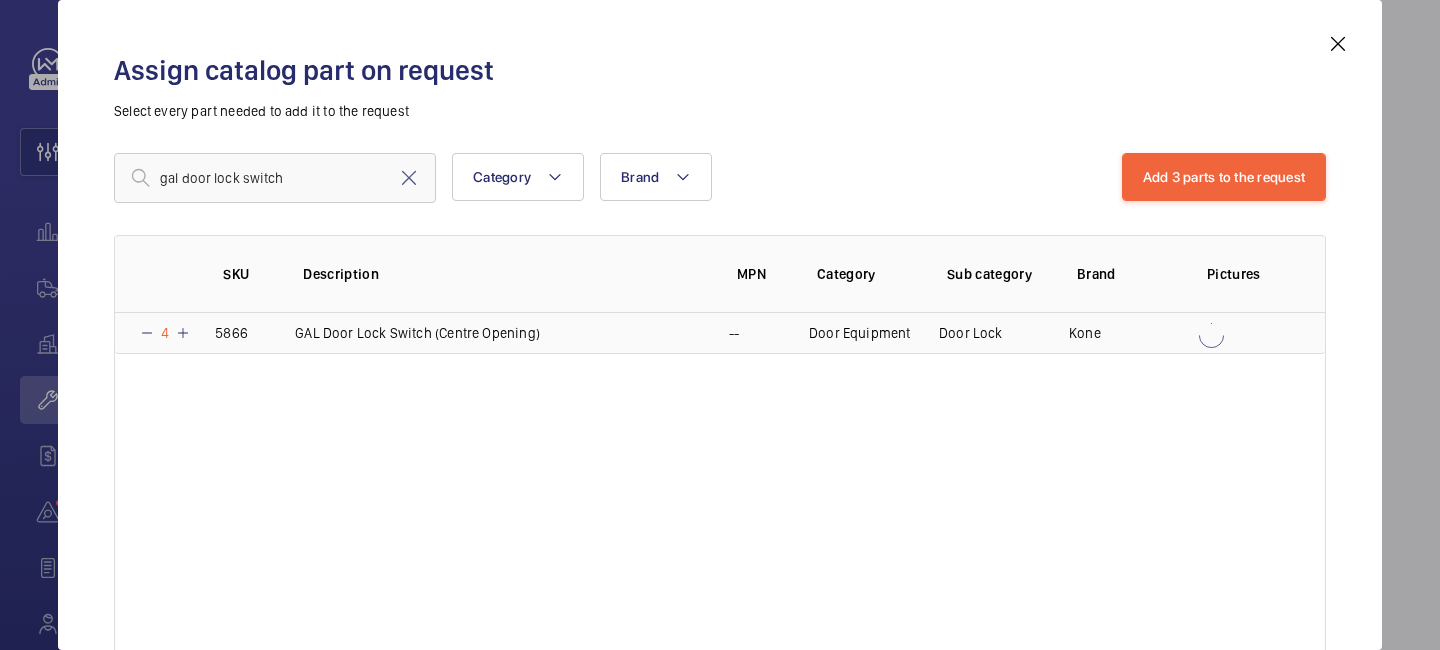 click at bounding box center (183, 333) 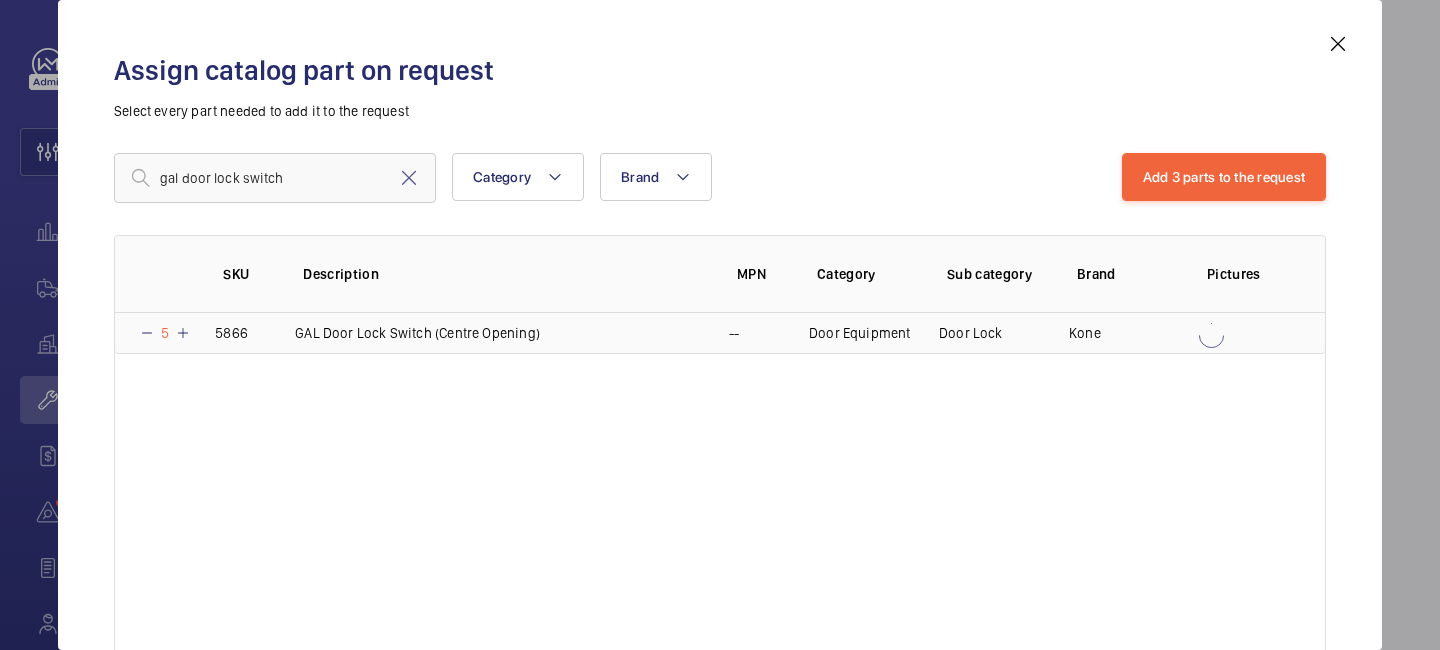 click at bounding box center [183, 333] 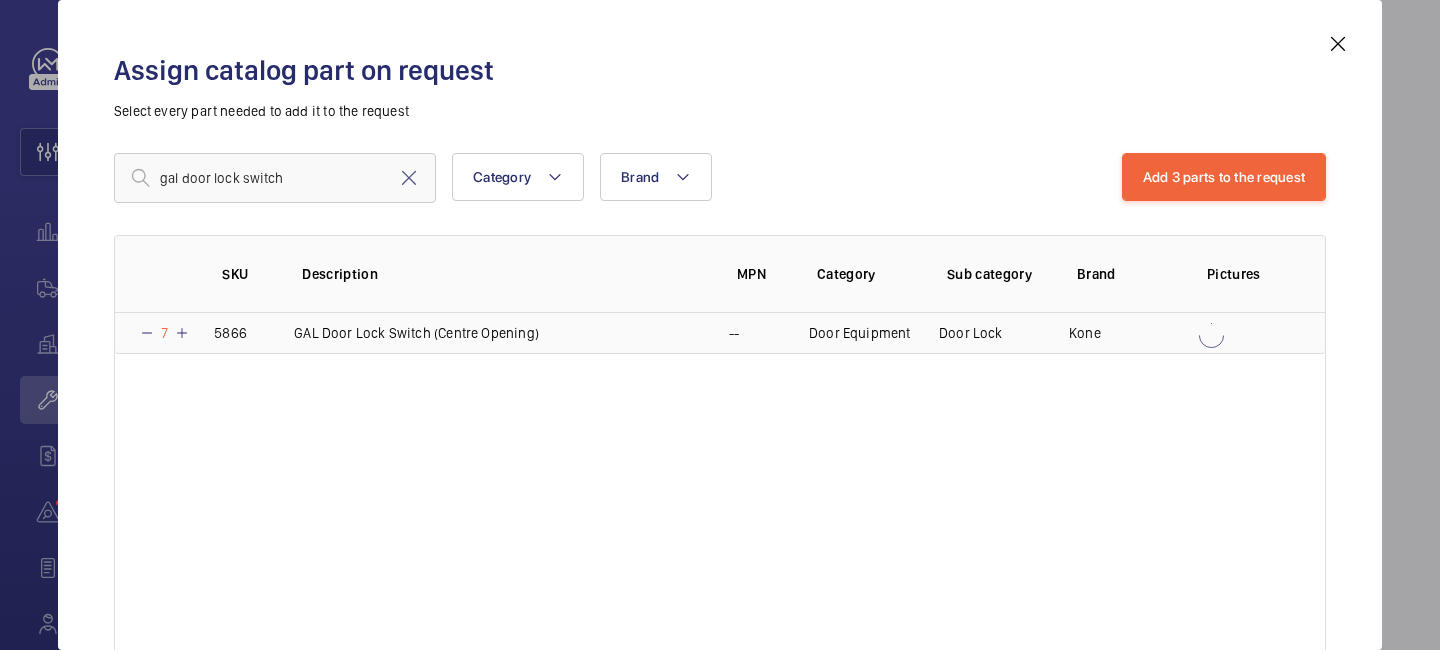 click at bounding box center (182, 333) 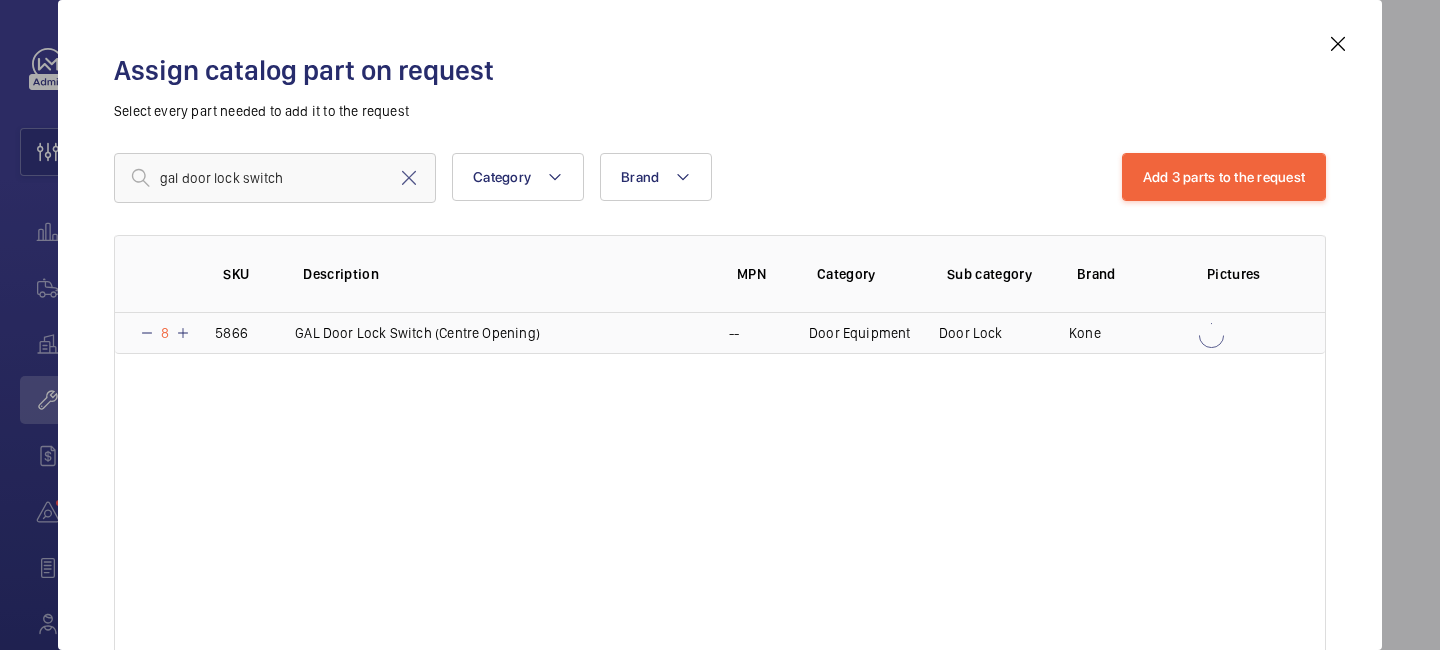 click at bounding box center (183, 333) 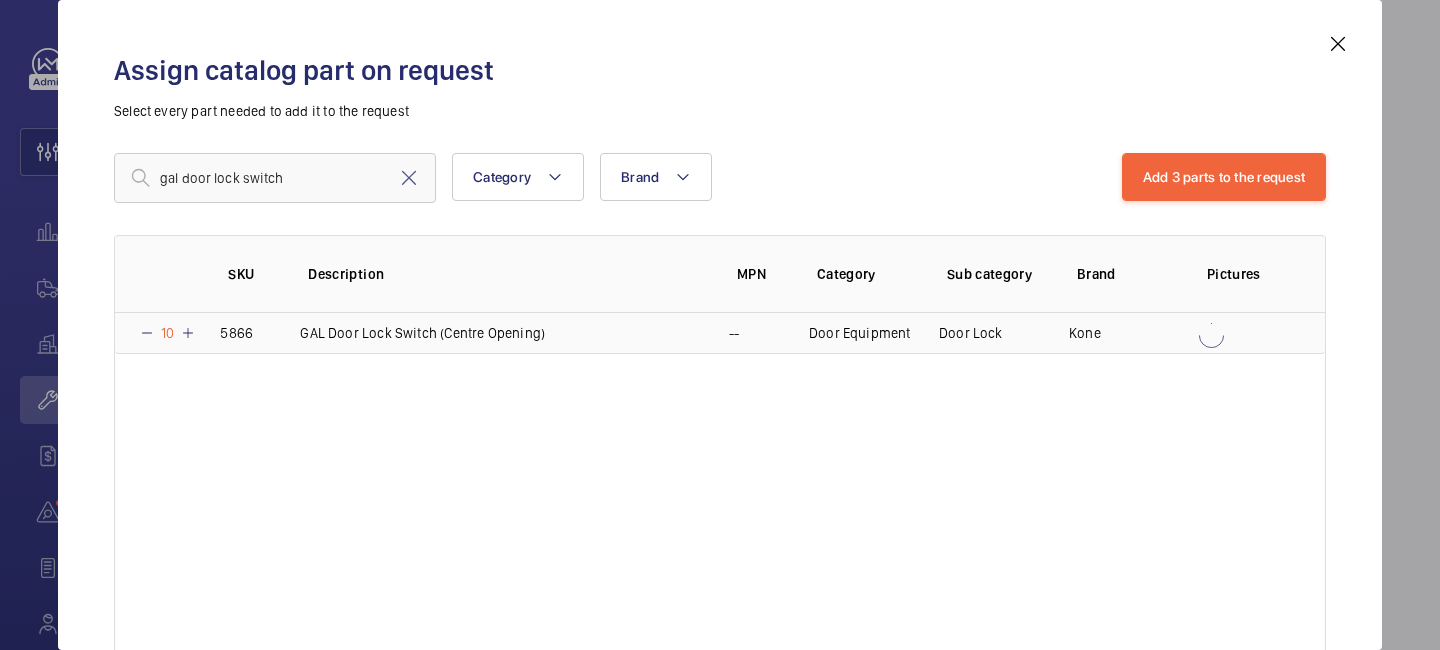 click at bounding box center [188, 333] 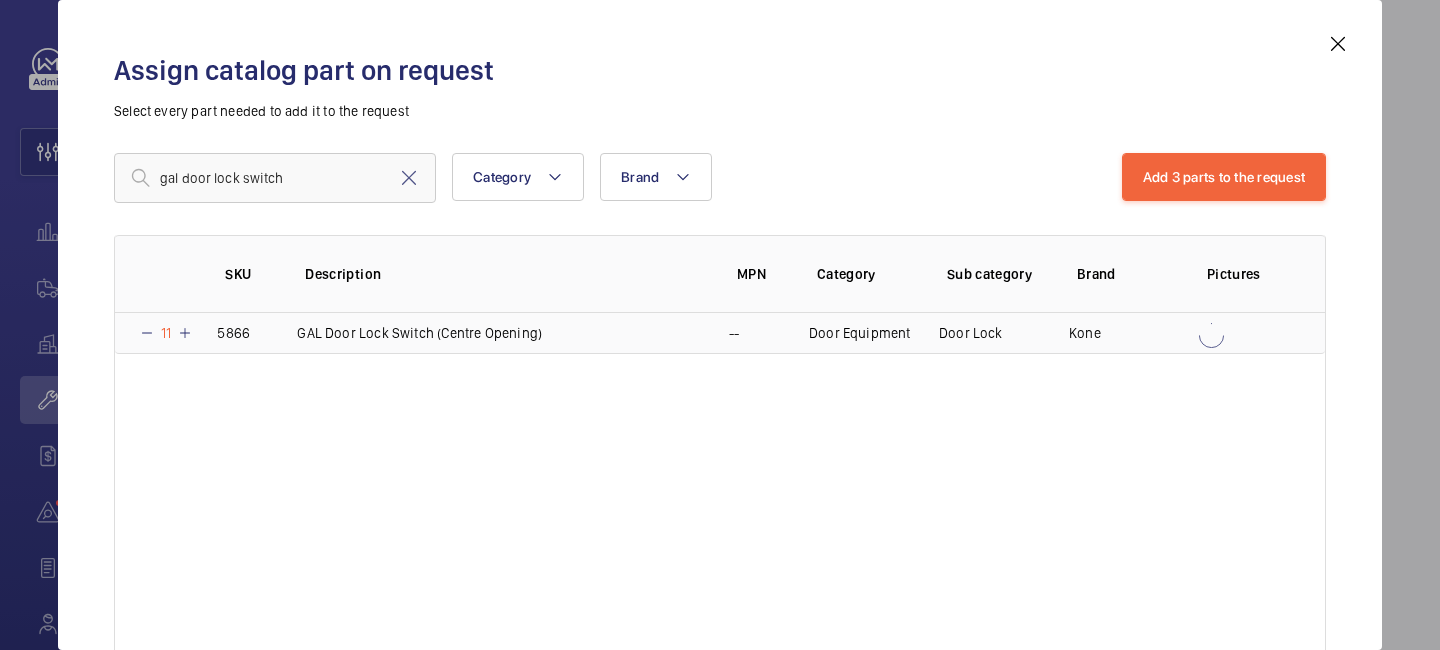 click at bounding box center [185, 333] 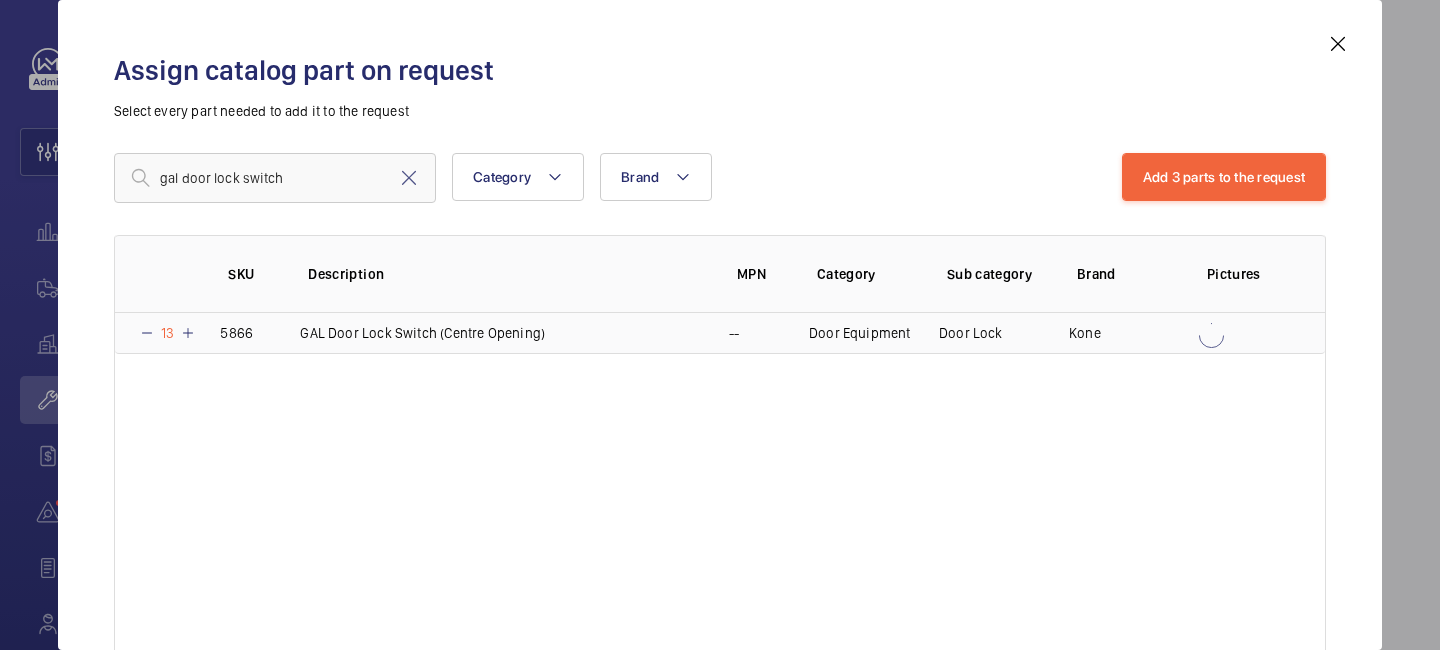 click at bounding box center [188, 333] 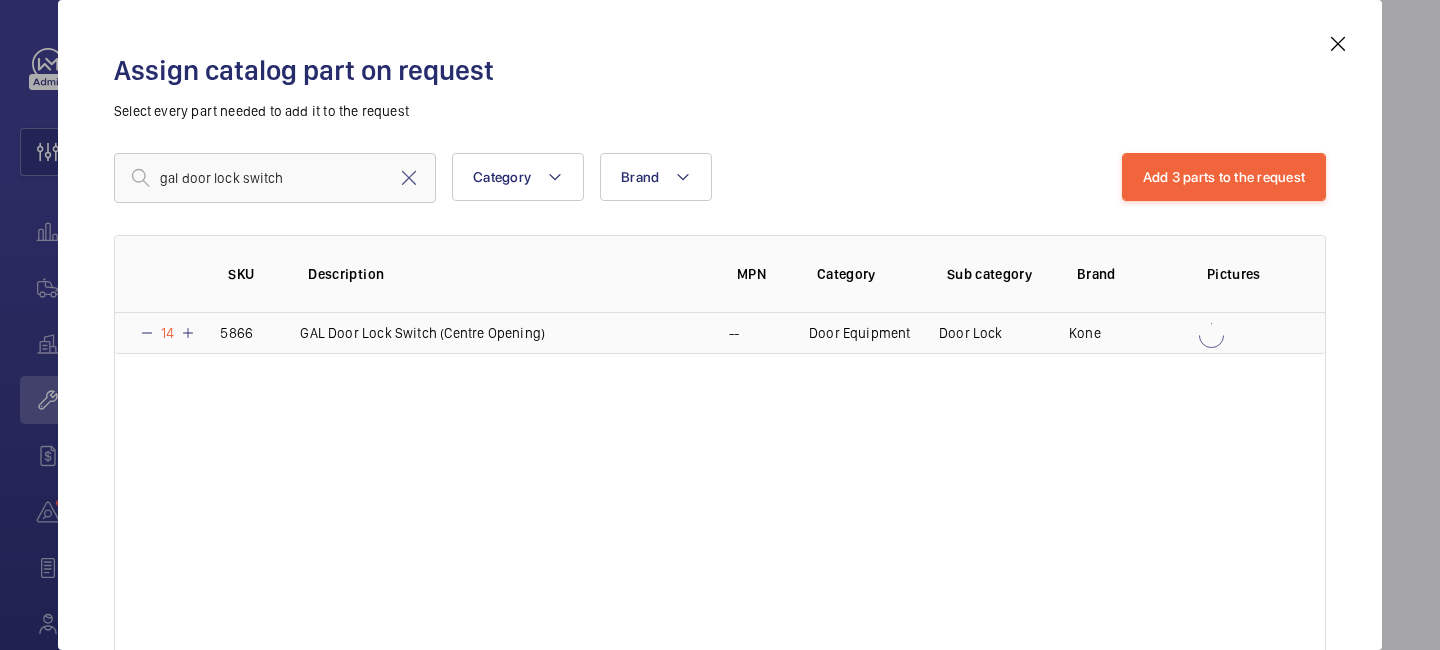 click at bounding box center [188, 333] 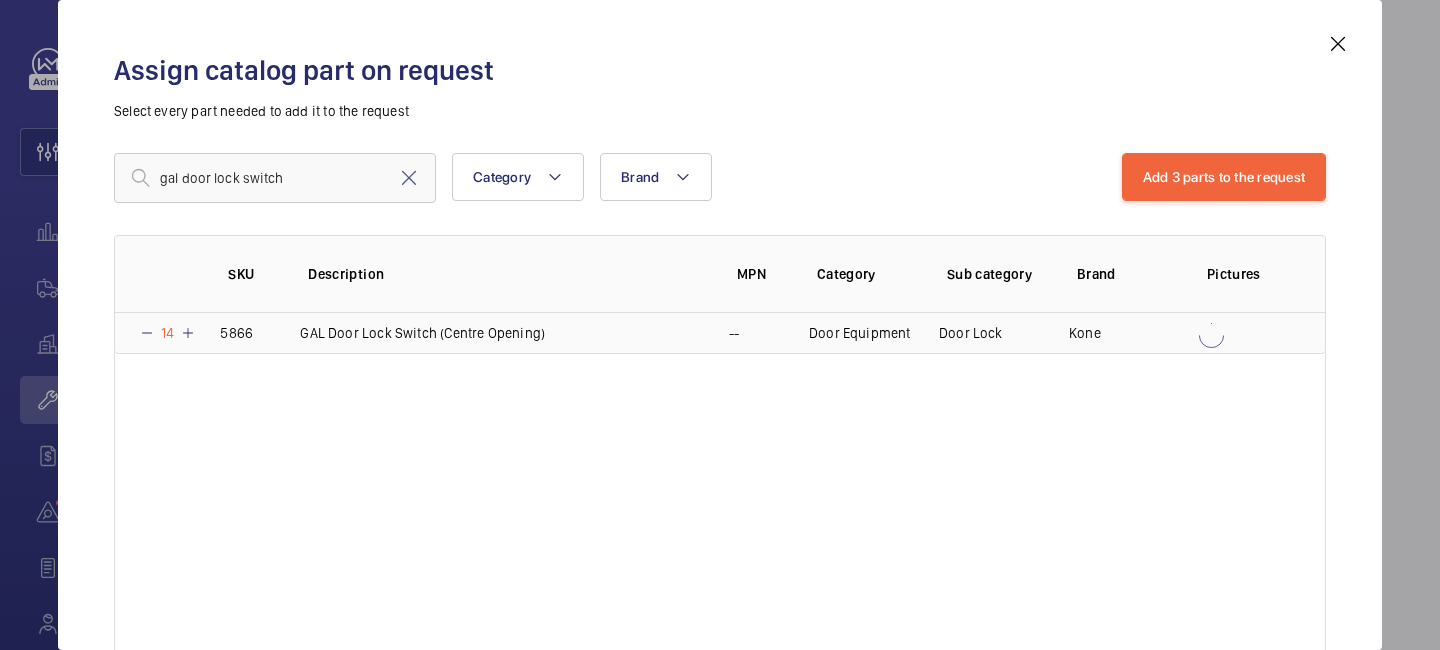 click at bounding box center [188, 333] 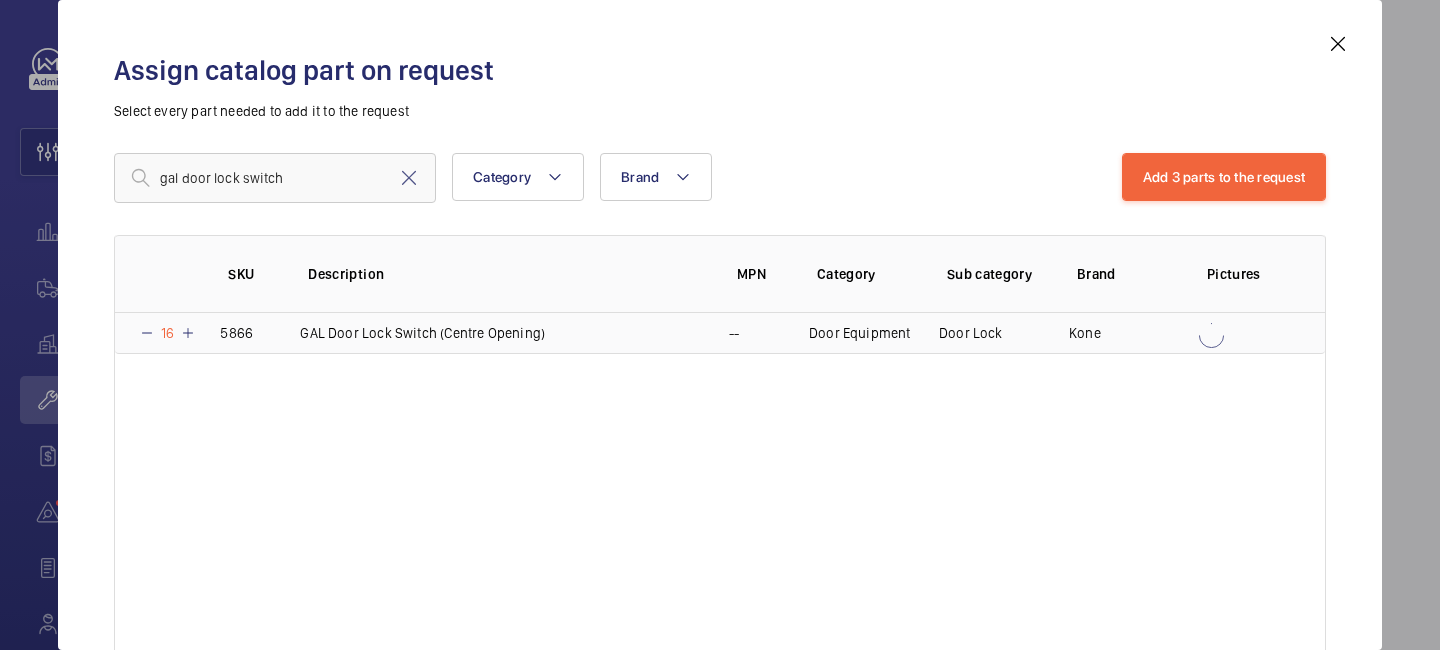 click at bounding box center (188, 333) 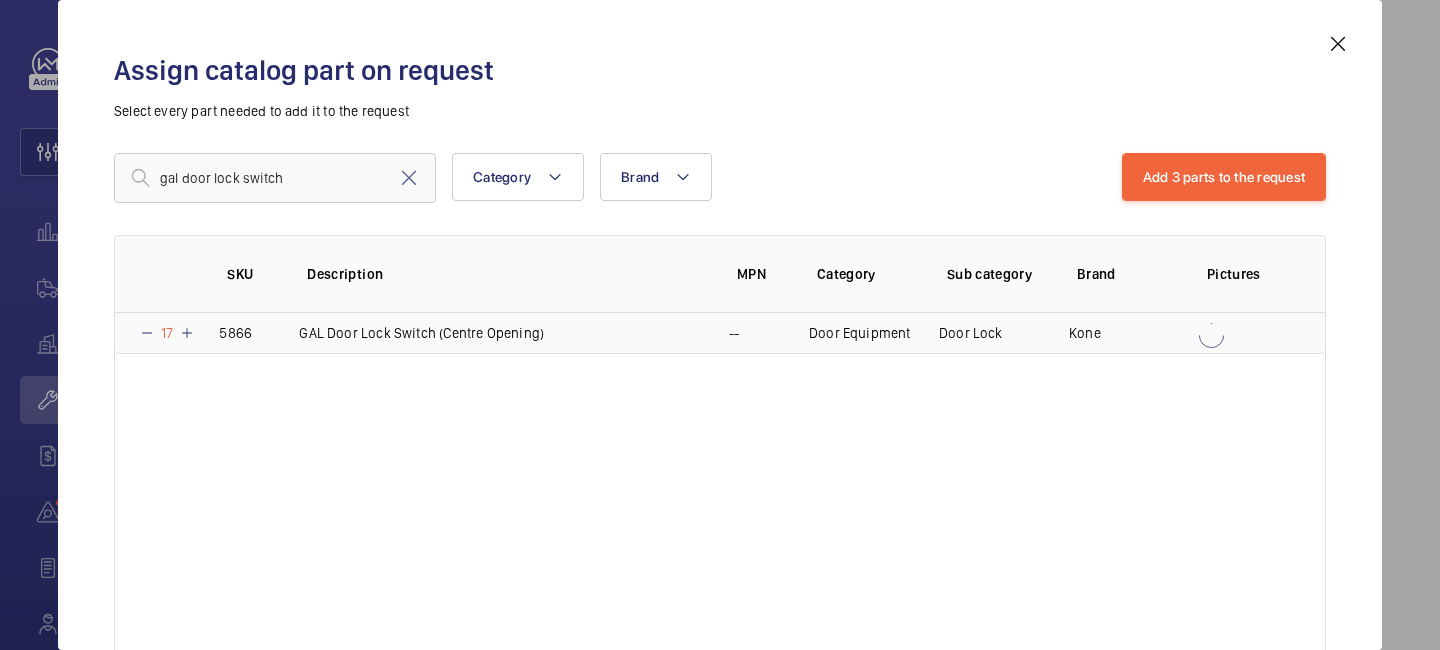 click at bounding box center [187, 333] 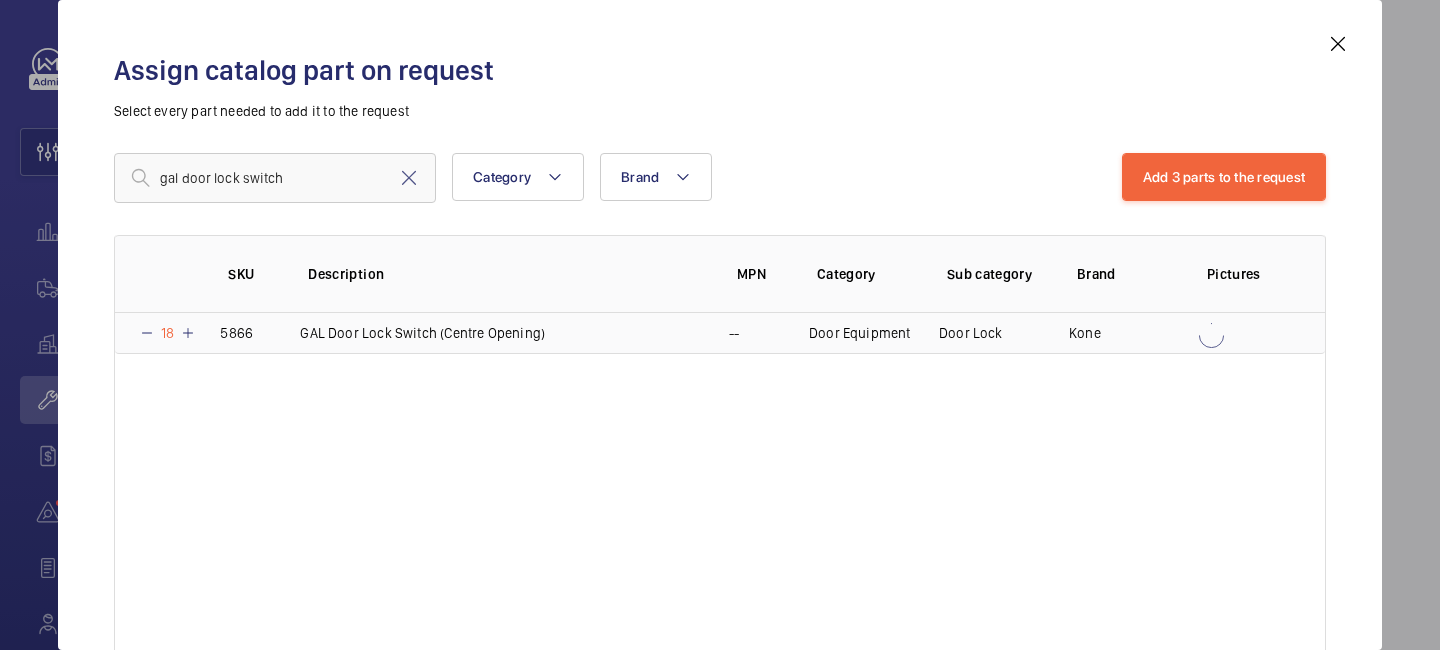 click at bounding box center [188, 333] 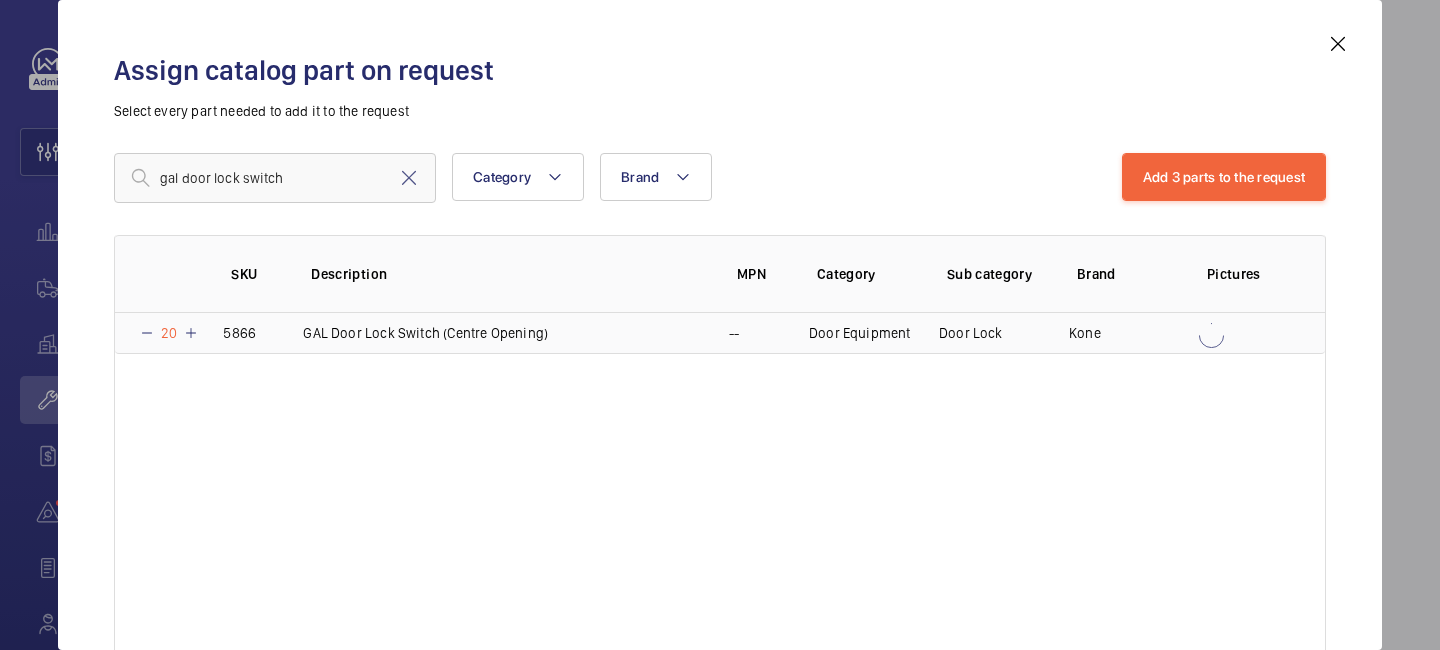 click on "20" at bounding box center [169, 333] 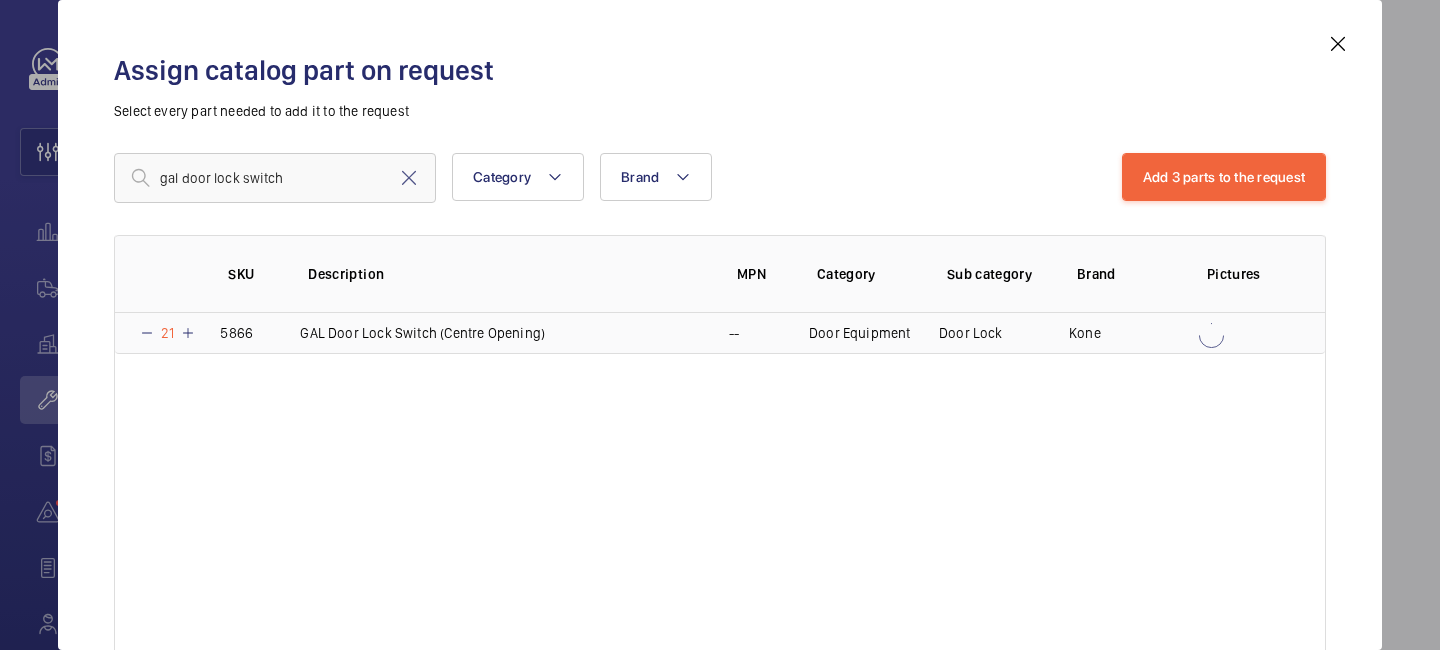 click at bounding box center (188, 333) 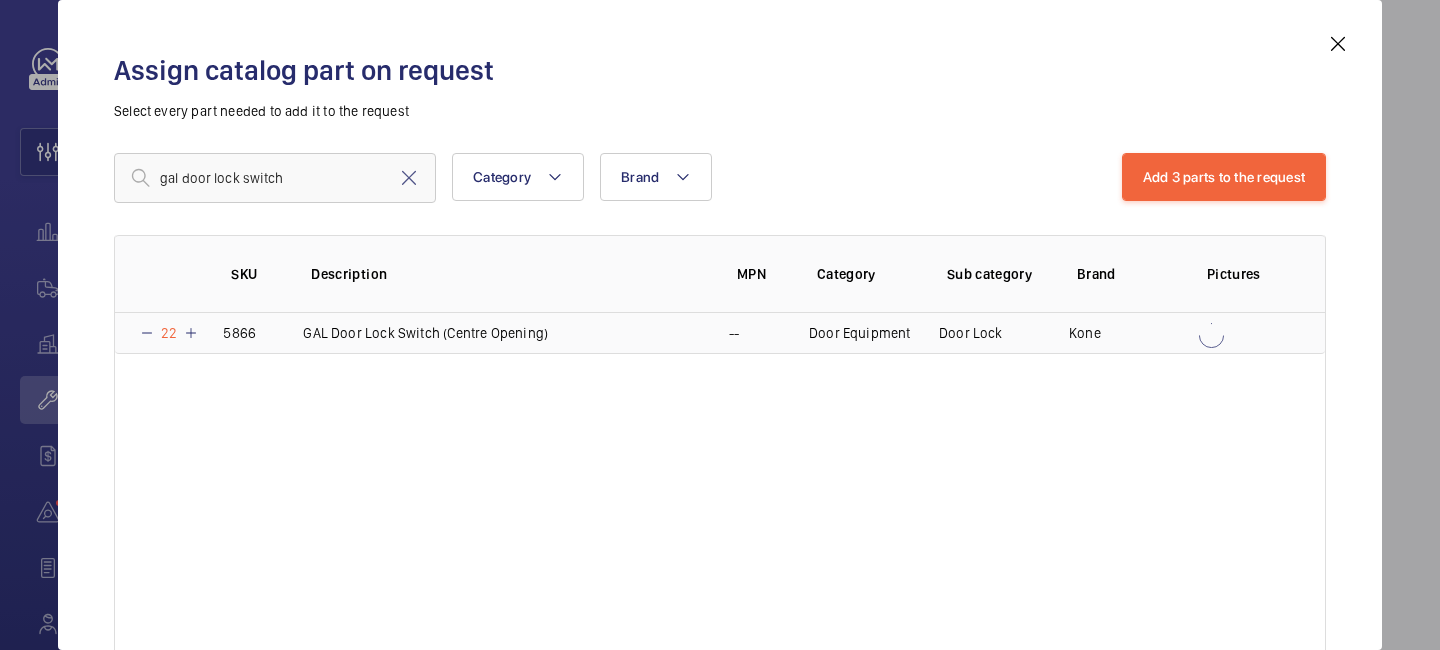 click on "22" at bounding box center [169, 333] 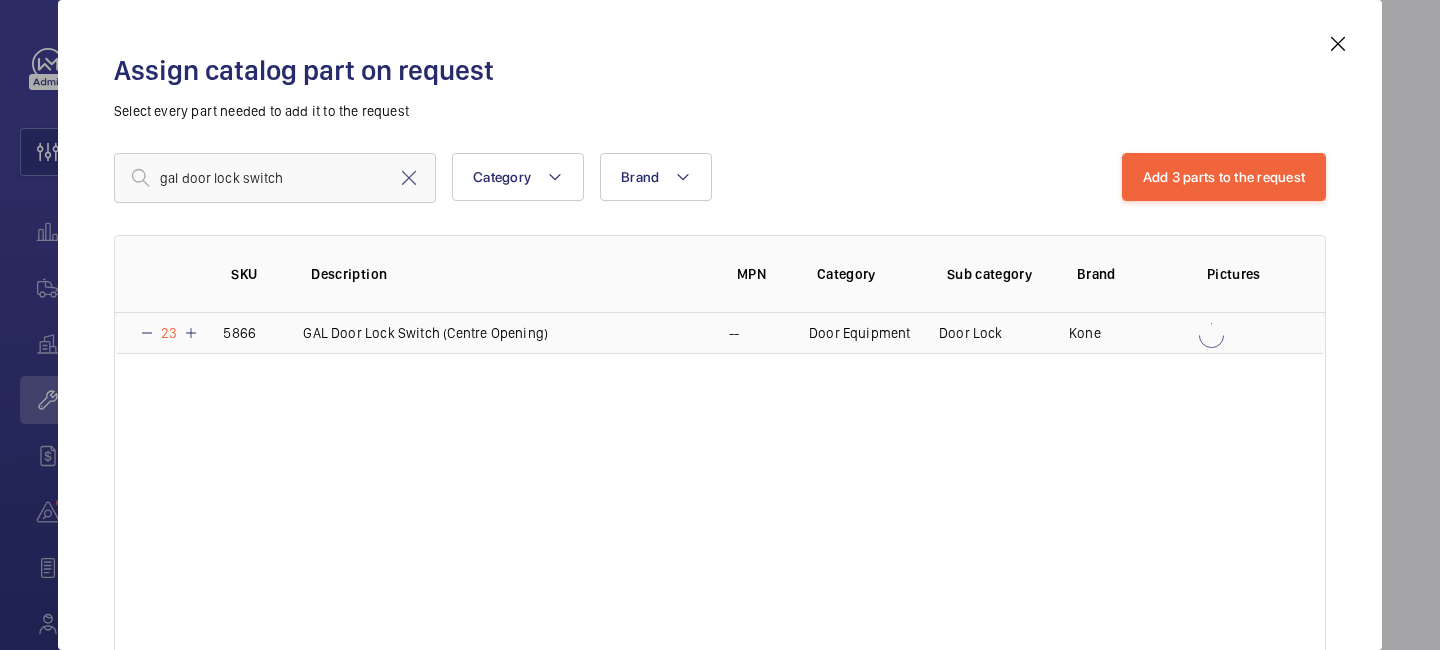 click on "23" at bounding box center (169, 333) 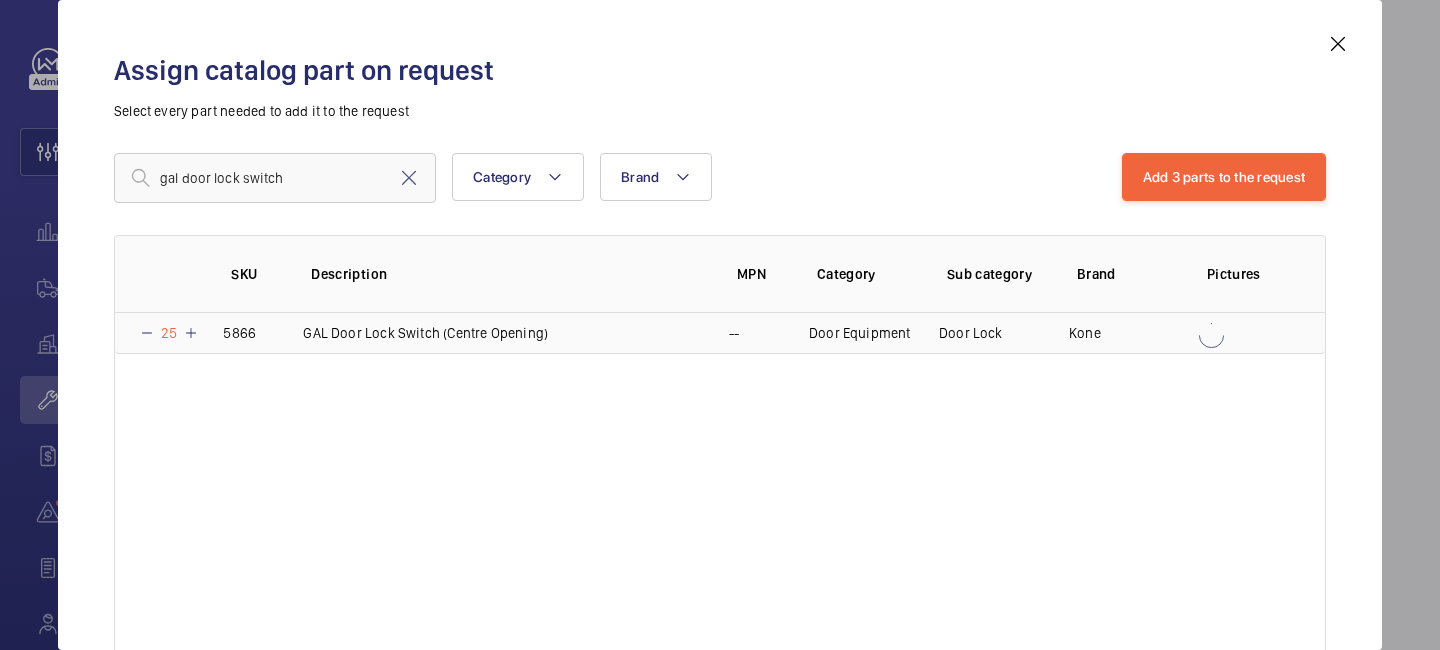 click on "25" at bounding box center [169, 333] 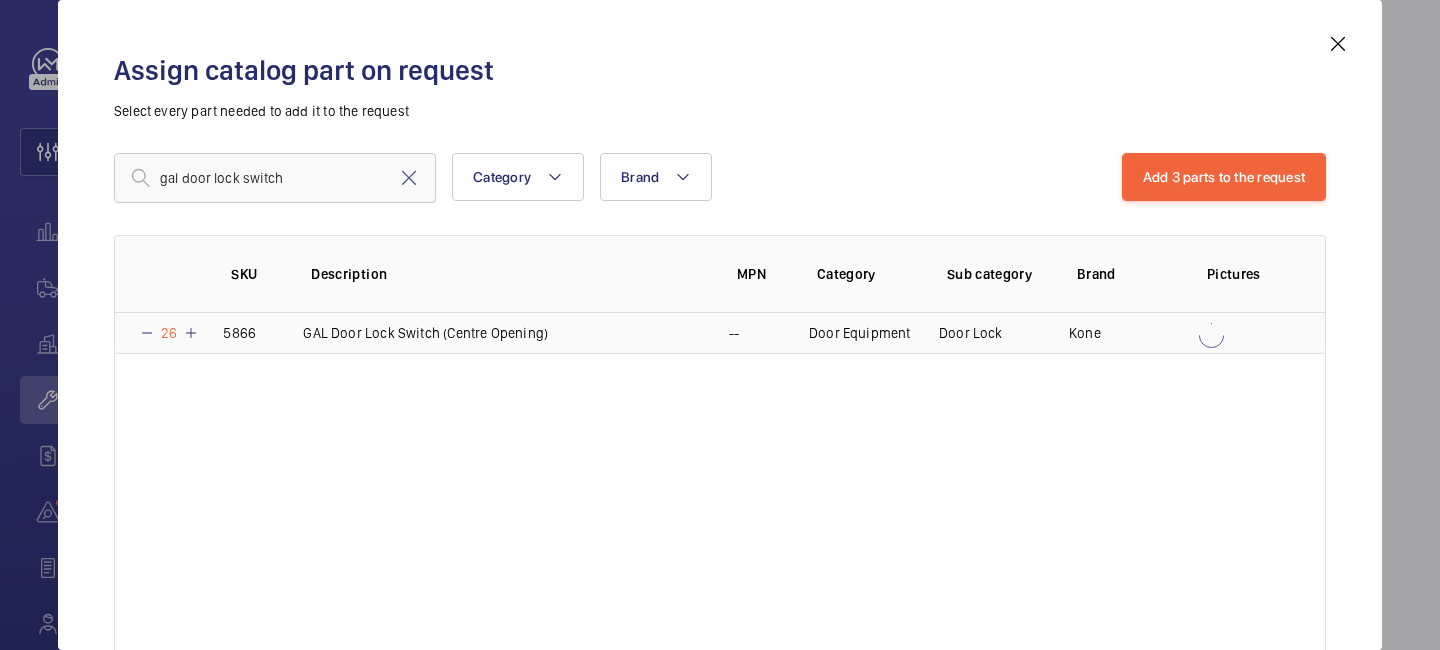 click on "26" at bounding box center (169, 333) 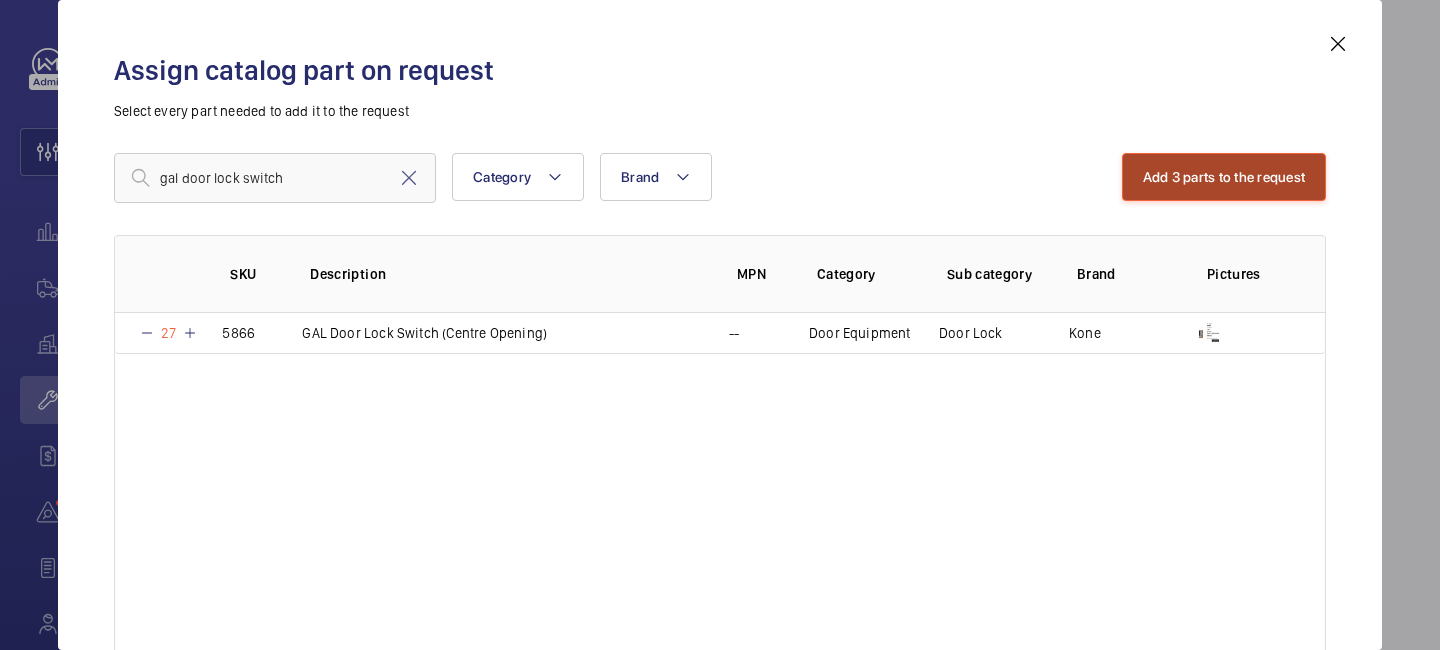 click on "Add 3 parts to the request" at bounding box center (1224, 177) 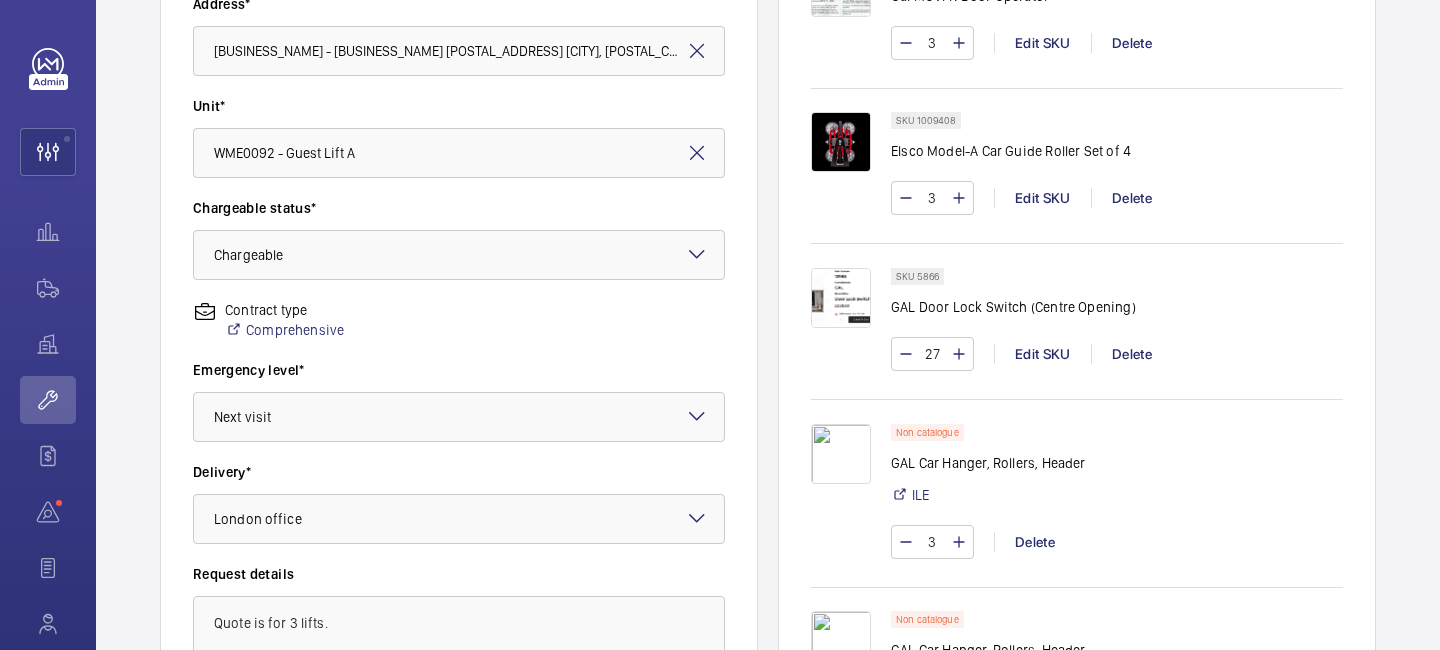 scroll, scrollTop: 641, scrollLeft: 0, axis: vertical 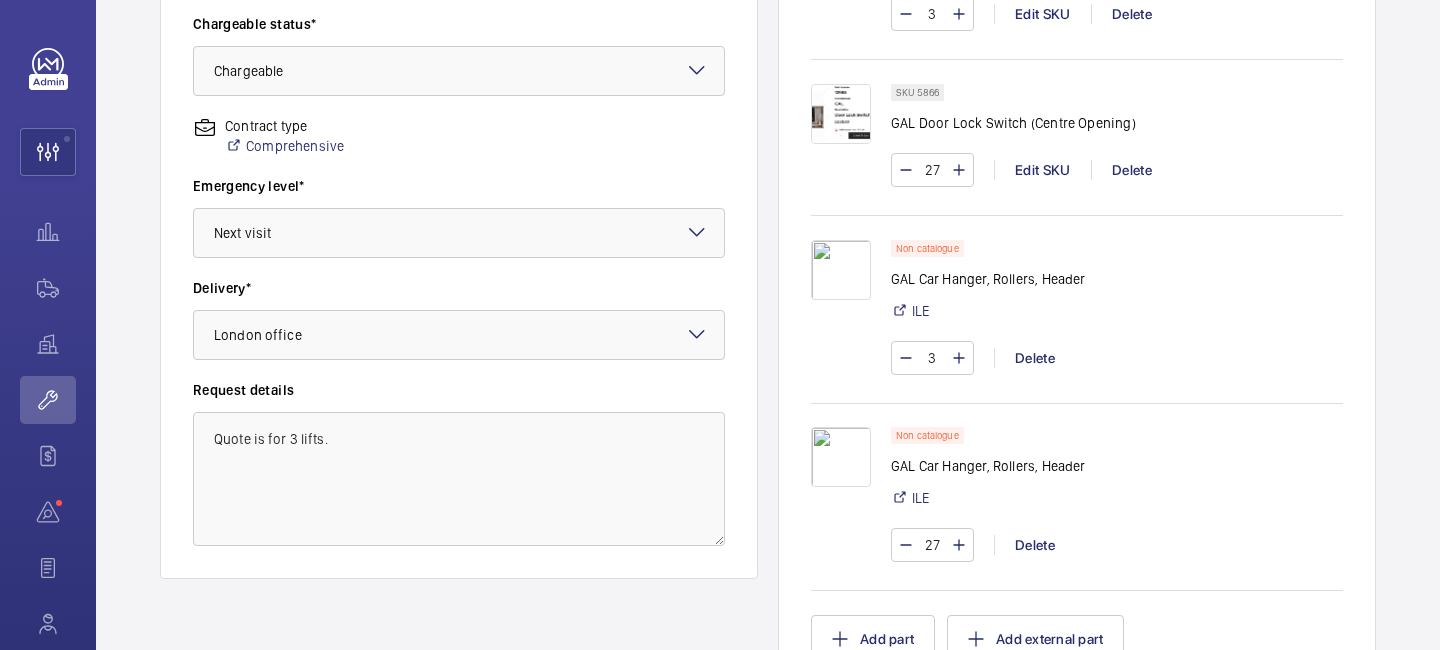 click 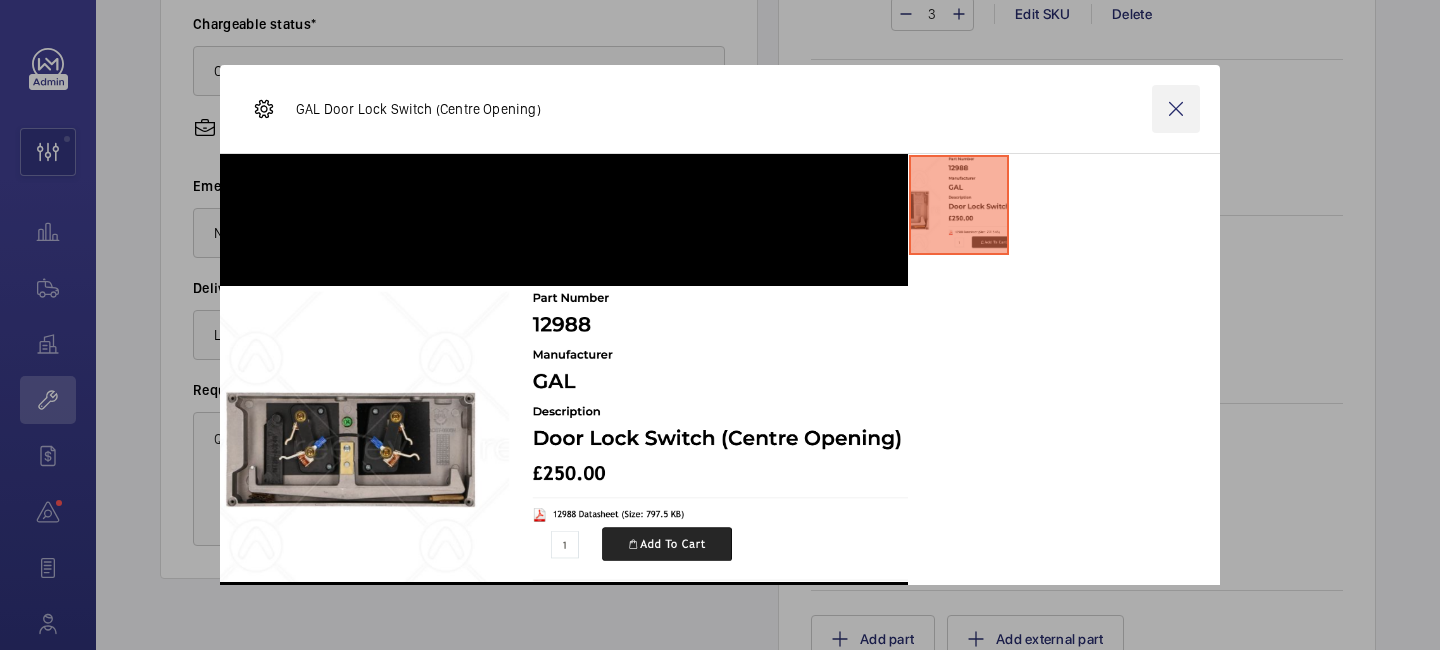 click at bounding box center (1176, 109) 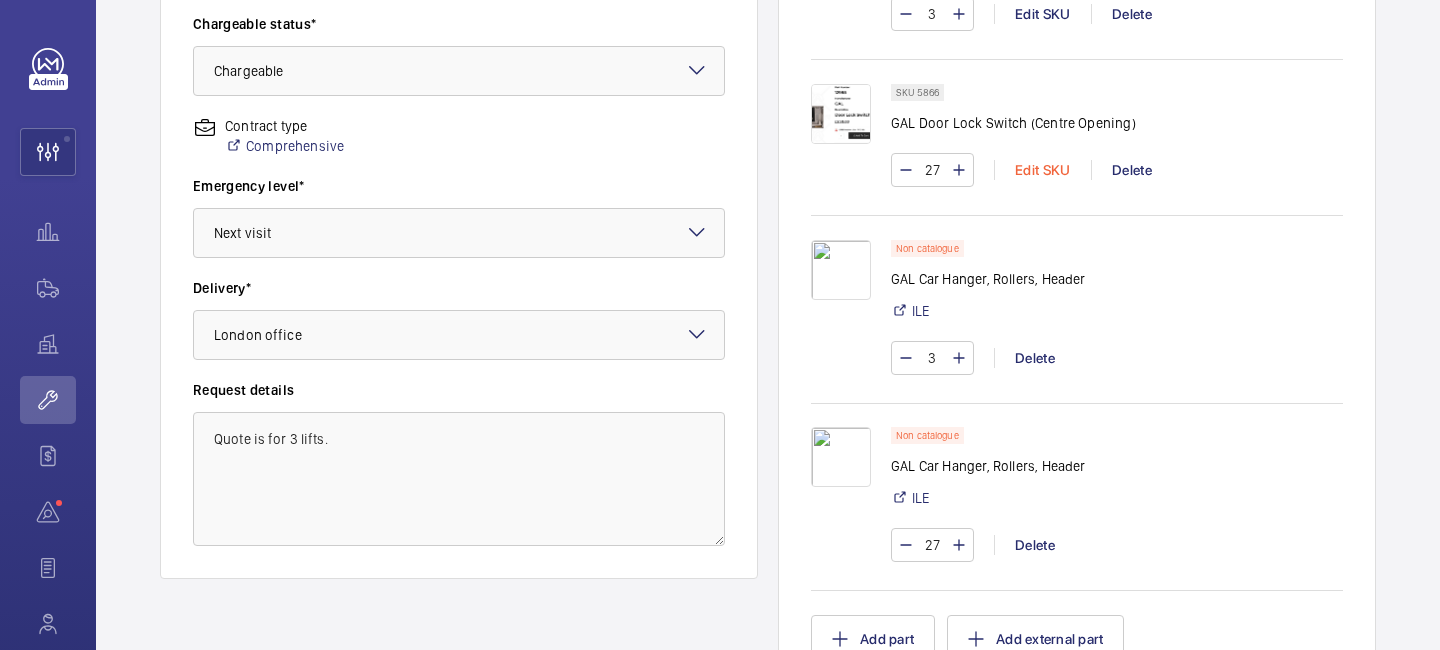 click on "Edit SKU" 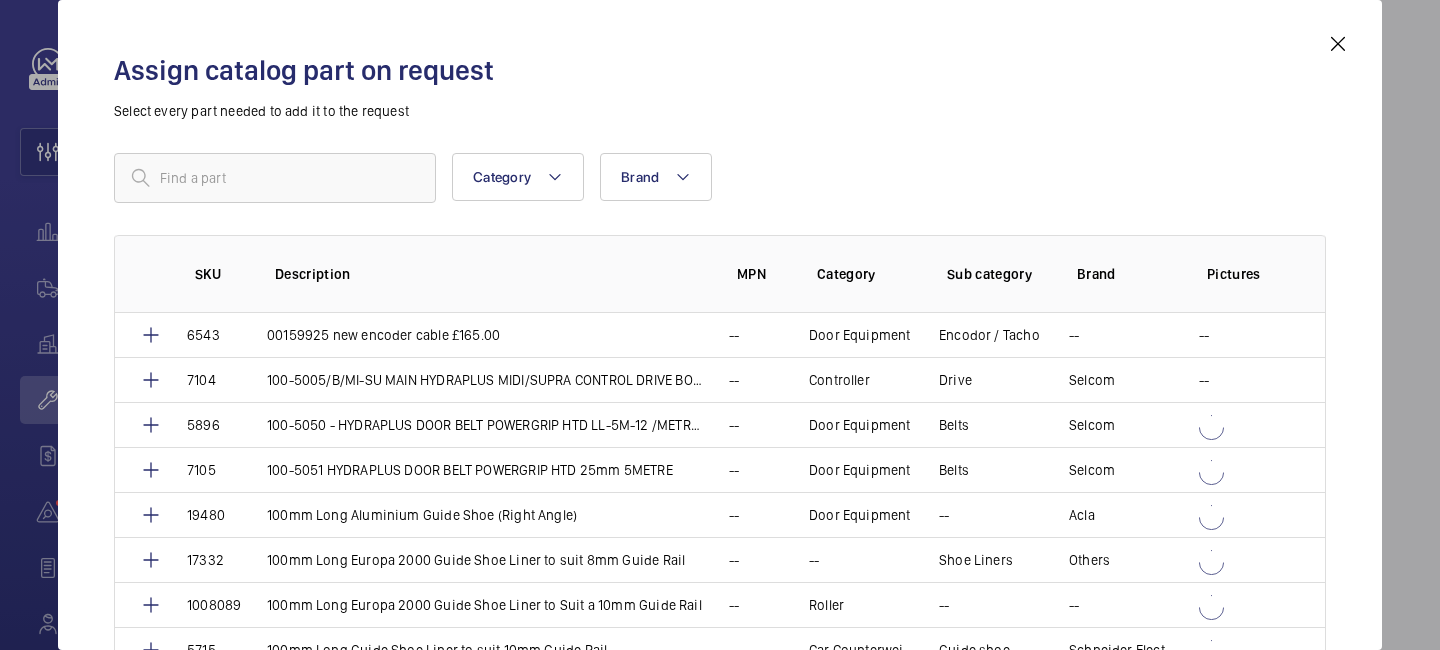 click at bounding box center (1338, 44) 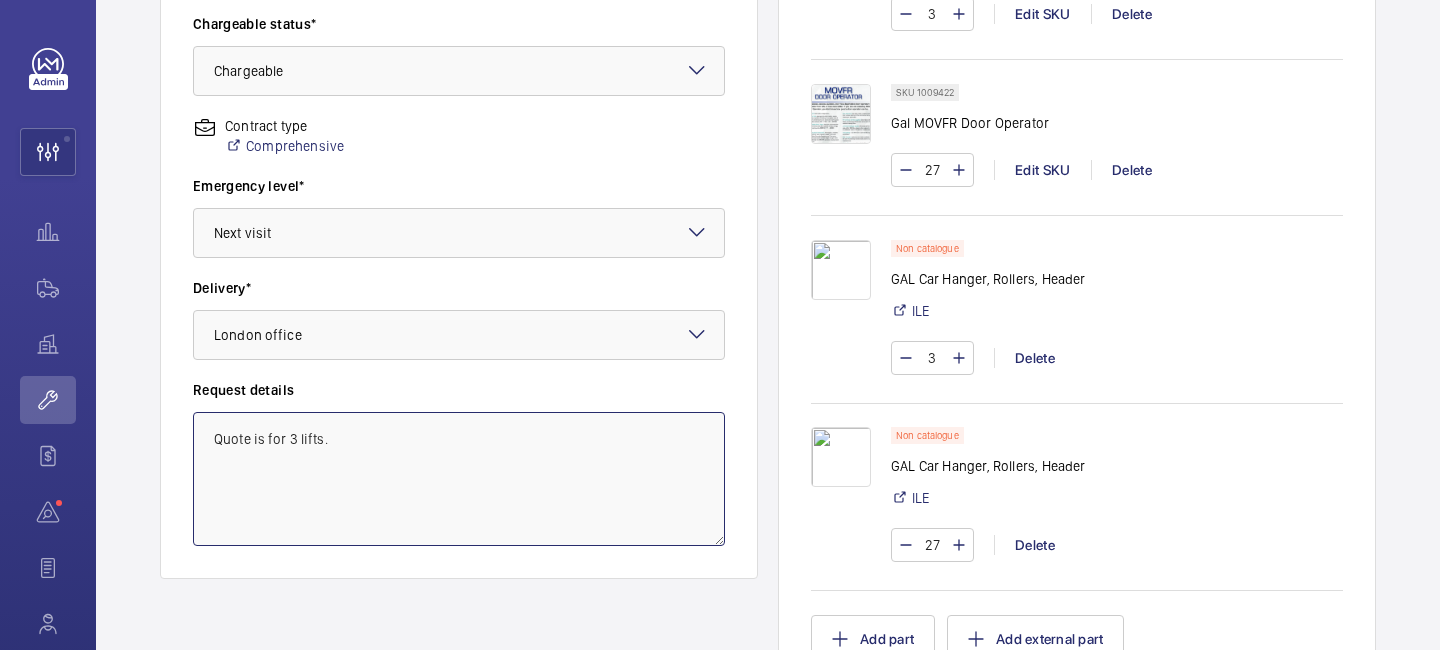 click on "Quote is for 3 lifts." at bounding box center (459, 479) 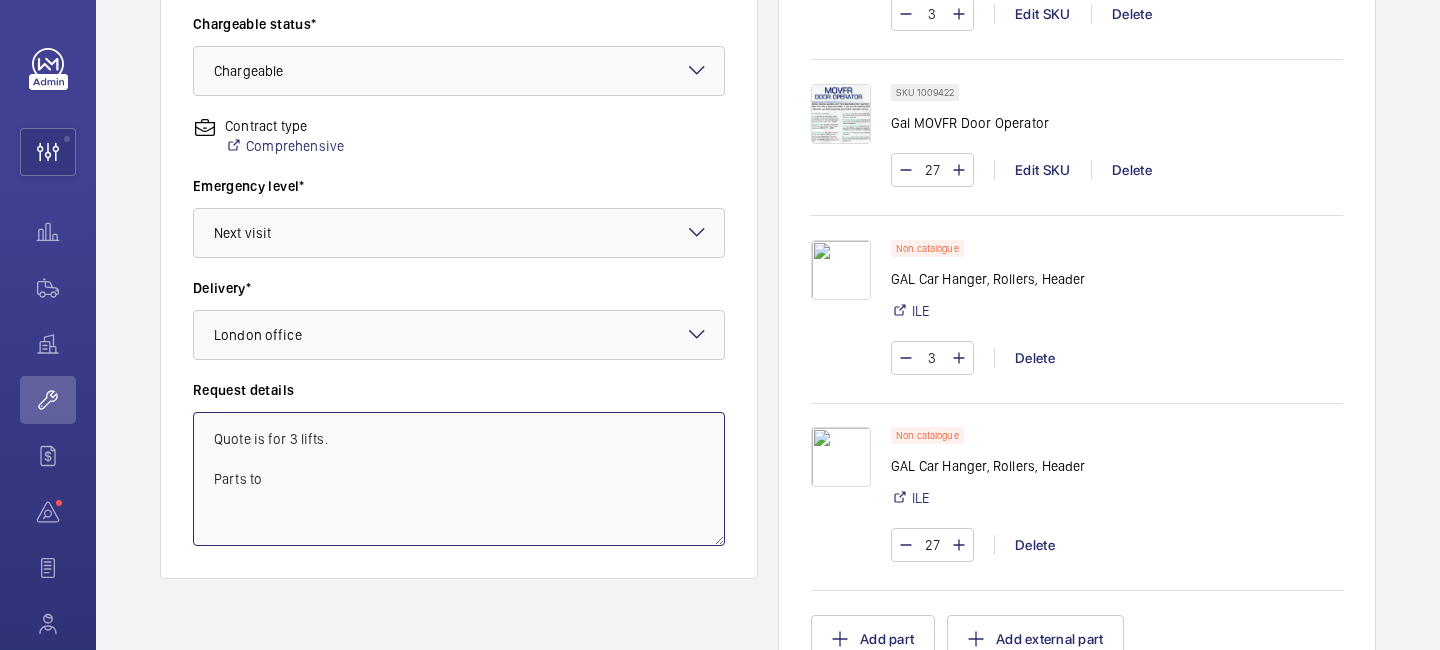 click on "Quote is for 3 lifts.
Parts to" at bounding box center (459, 479) 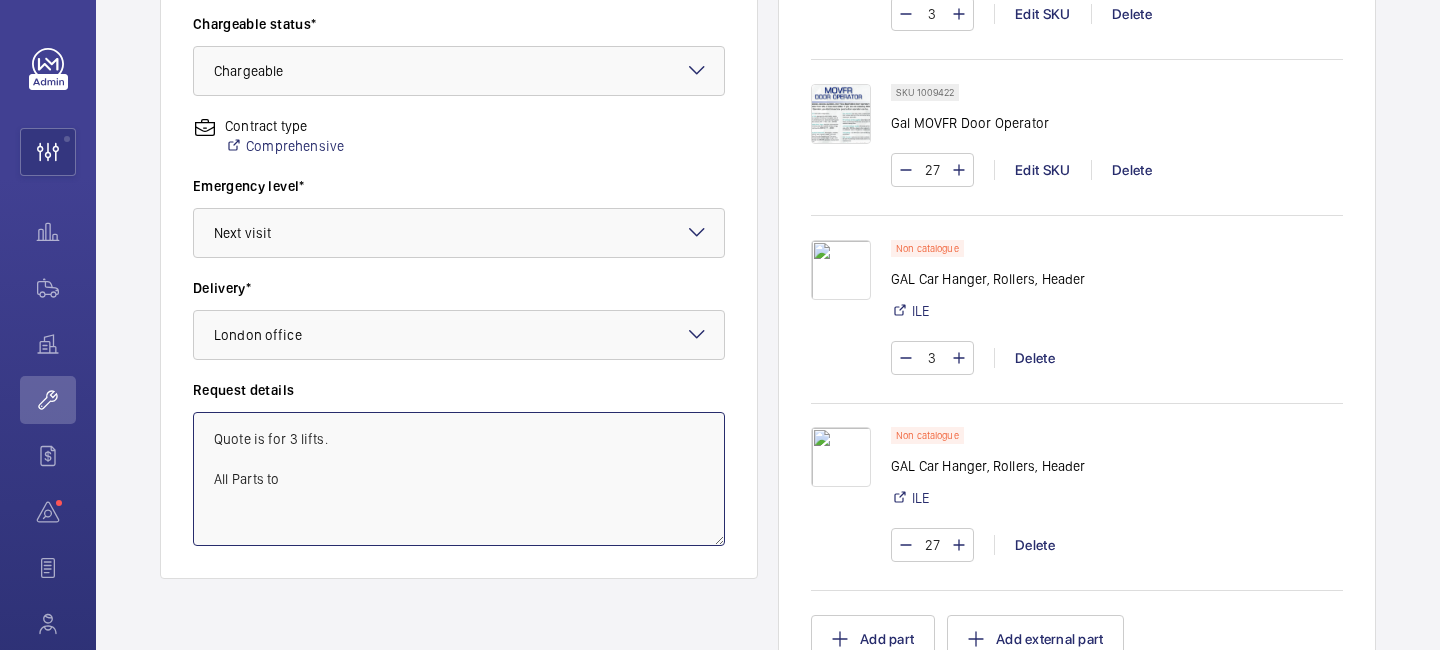 click on "Quote is for 3 lifts.
All Parts to" at bounding box center (459, 479) 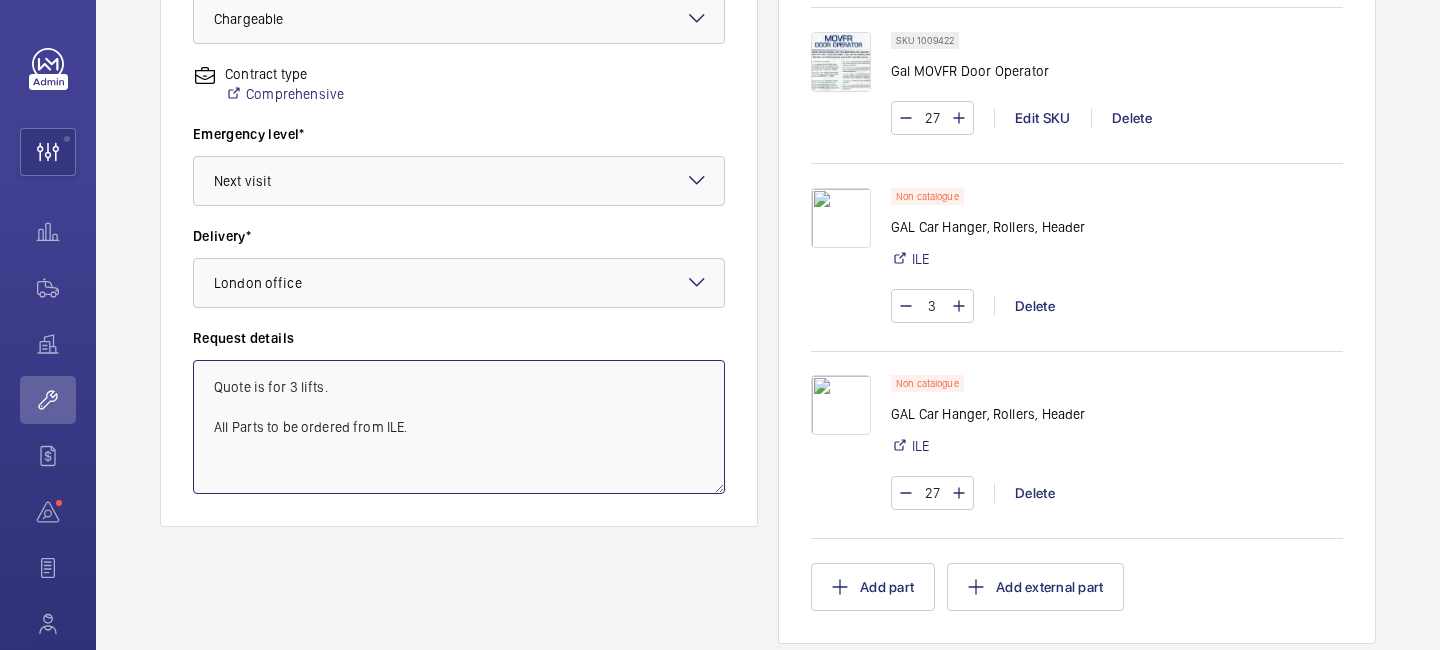 scroll, scrollTop: 711, scrollLeft: 0, axis: vertical 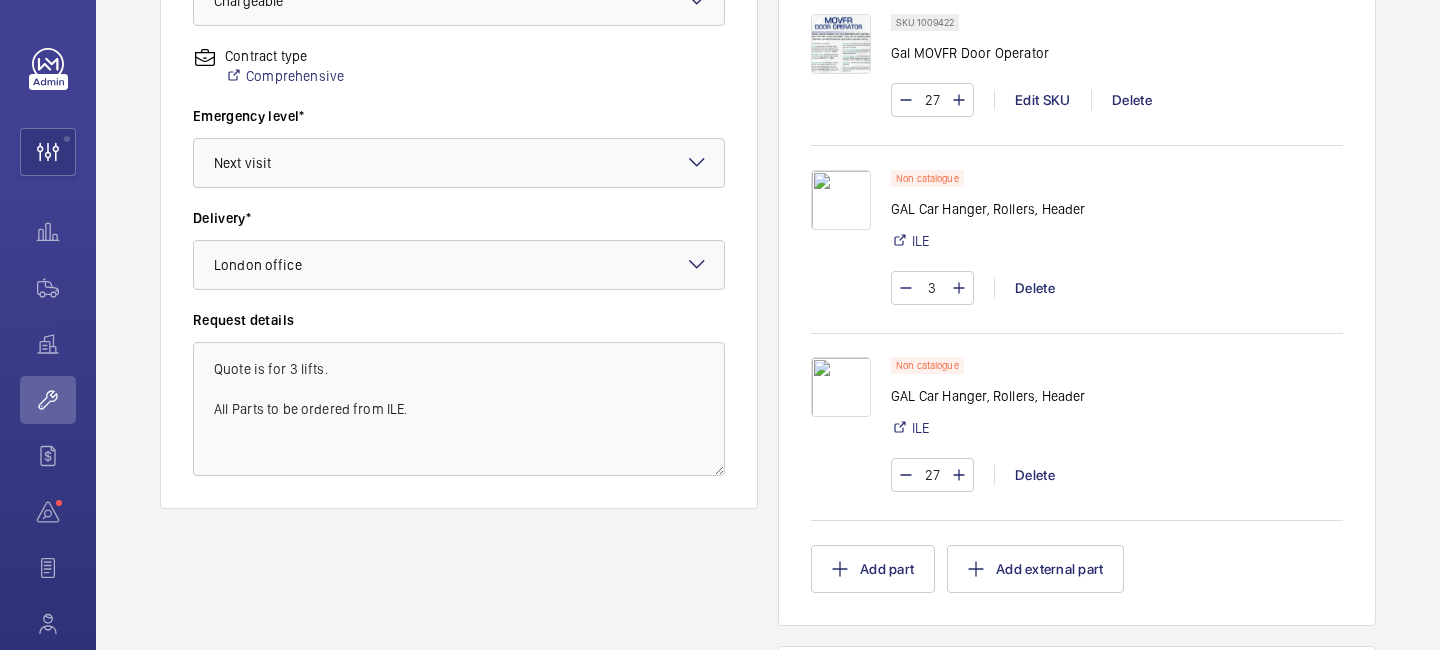 click on "Which engineer will do the repair? * Keith Bishop Request title* Upgrade Works Guest Lifts A + B. + C Address* Churchill Hotel - The Hyatt Regency London 30 Portman Square, W1H 7BH LONDON Unit* WME0092 - Guest Lift A Chargeable status* Choose chargeable status × Chargeable × Contract type  Comprehensive  Emergency level* Choose level of emergency × Next visit × Delivery* Select a delivery option × London office × Request details Quote is for 3 lifts.
All Parts to be ordered from ILE." 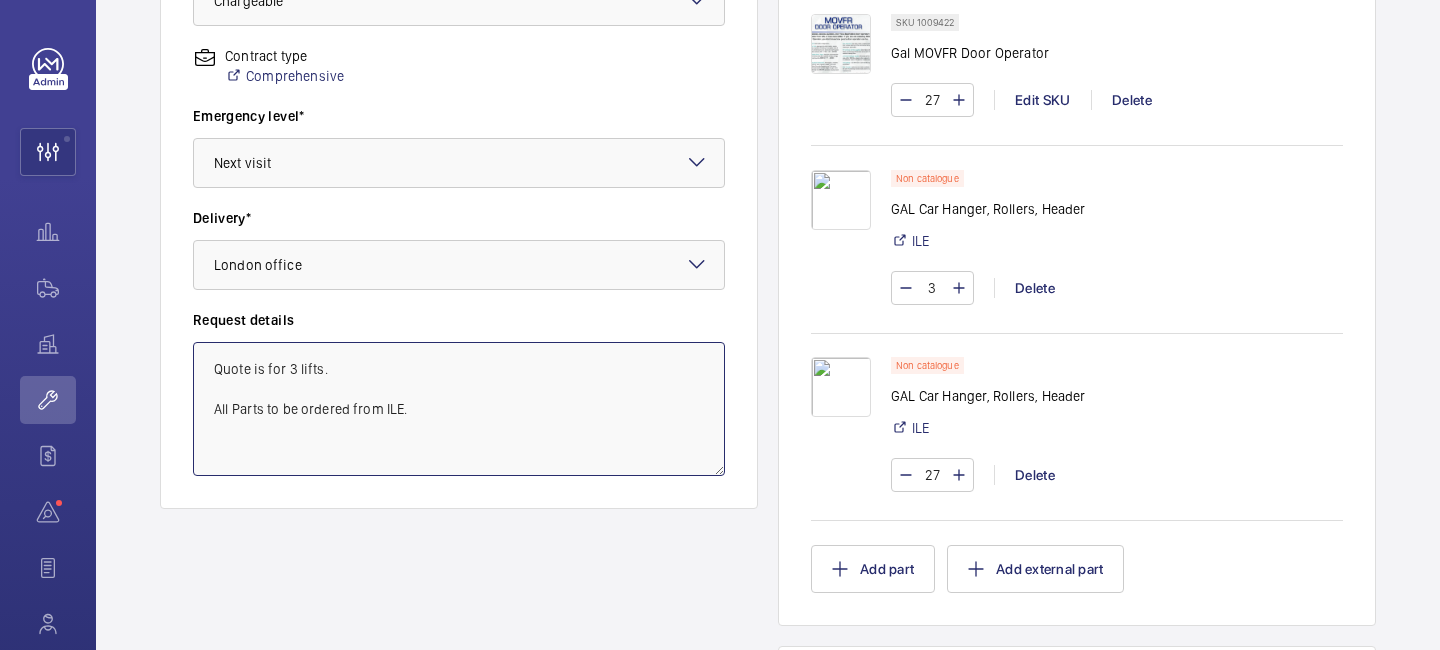 click on "Quote is for 3 lifts.
All Parts to be ordered from ILE." at bounding box center [459, 409] 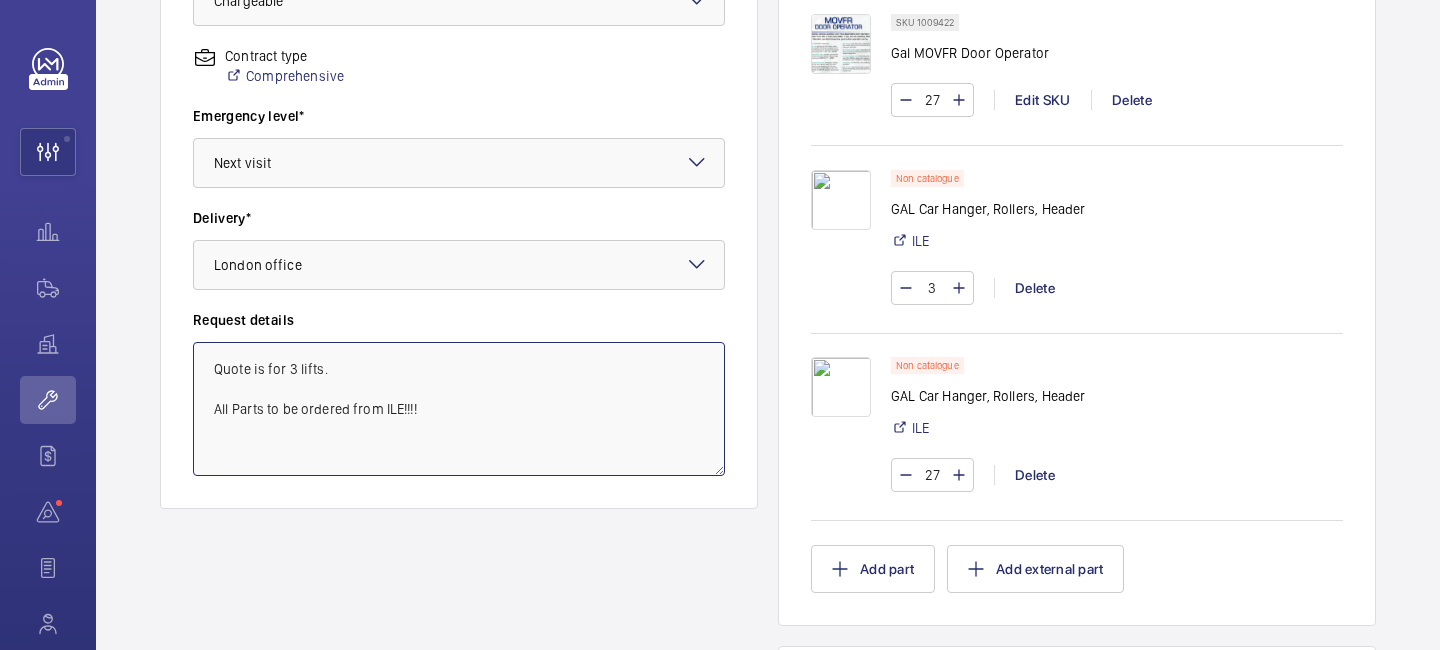 type on "Quote is for 3 lifts.
All Parts to be ordered from ILE!!!!" 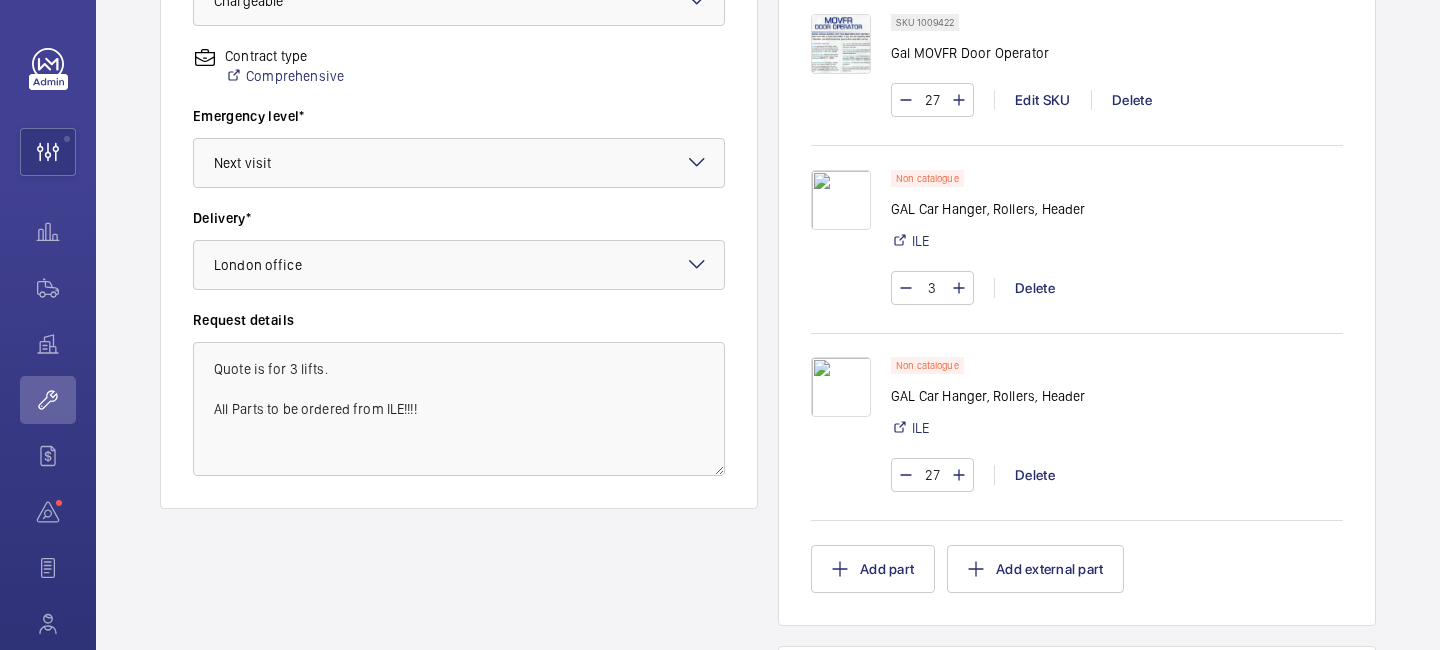 click on "Request information  Which engineer will do the repair? * Keith Bishop Request title* Upgrade Works Guest Lifts A + B. + C Address* Churchill Hotel - The Hyatt Regency London 30 Portman Square, W1H 7BH LONDON Unit* WME0092 - Guest Lift A Chargeable status* Choose chargeable status × Chargeable × Contract type  Comprehensive  Emergency level* Choose level of emergency × Next visit × Delivery* Select a delivery option × London office × Request details Quote is for 3 lifts.
All Parts to be ordered from ILE!!!!" 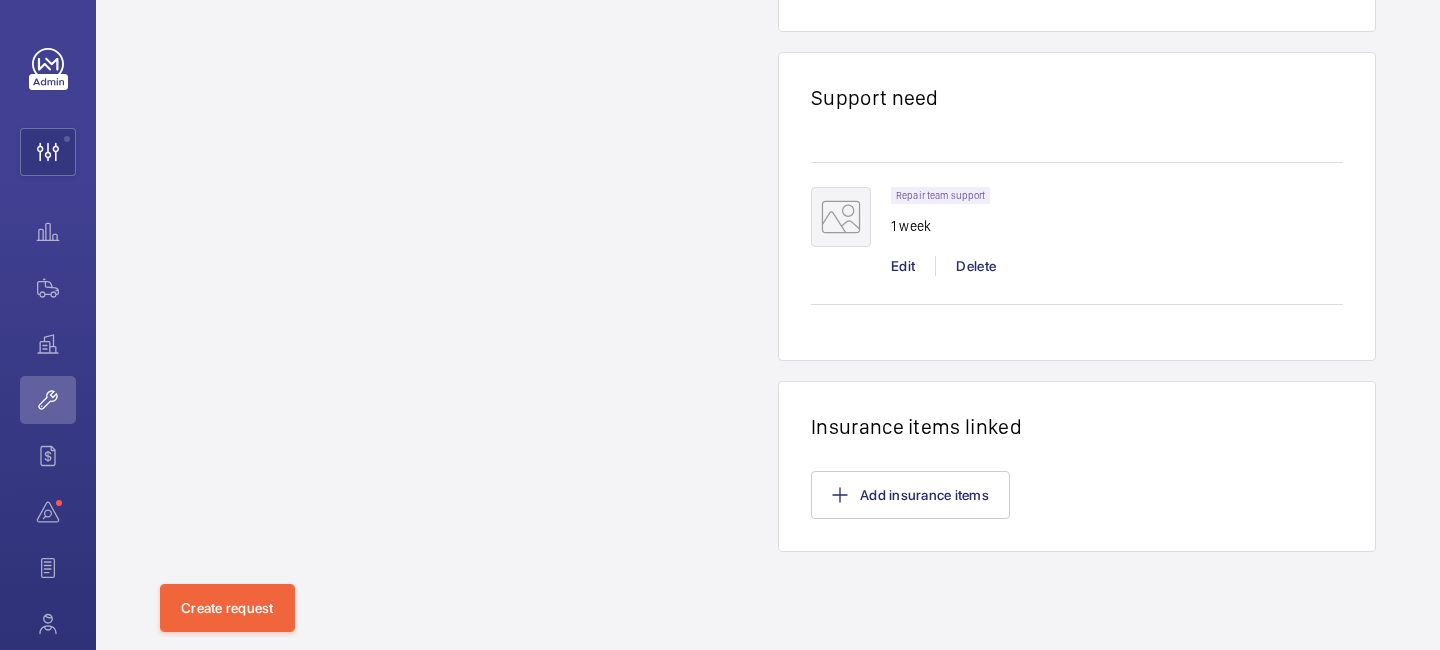 scroll, scrollTop: 1338, scrollLeft: 0, axis: vertical 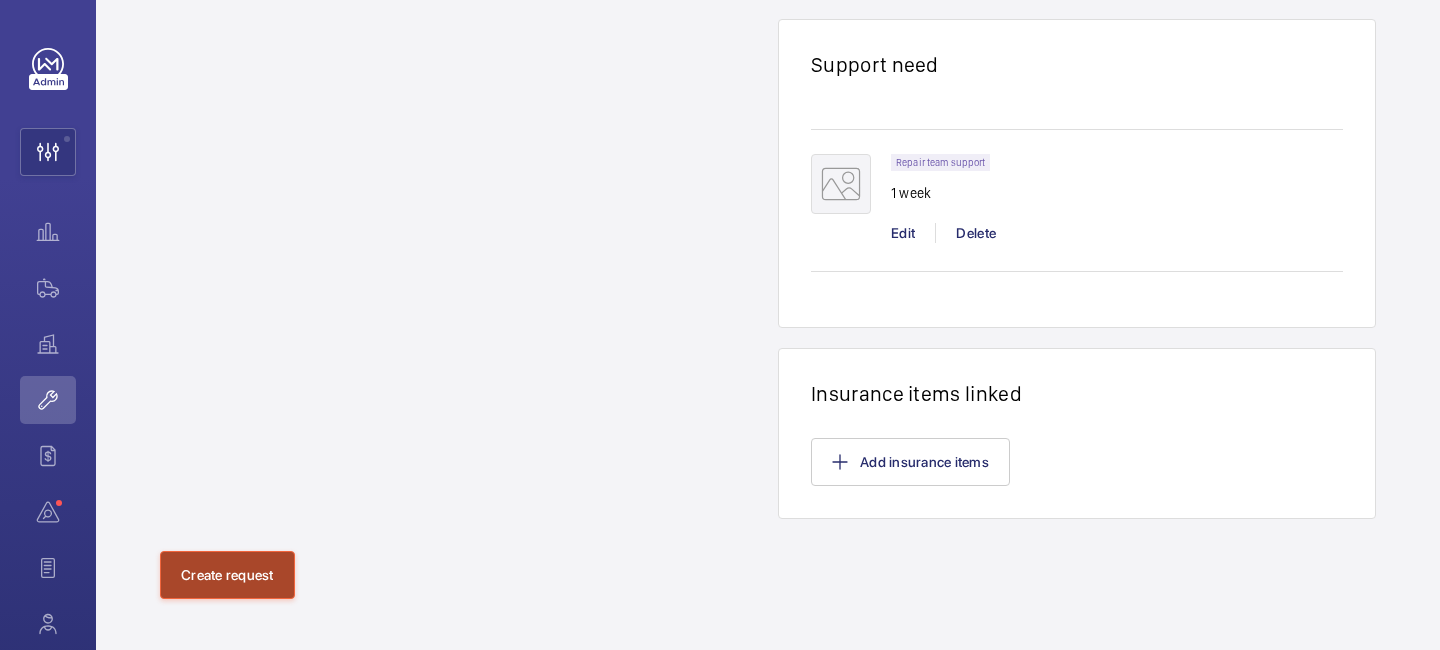 click on "Create request" 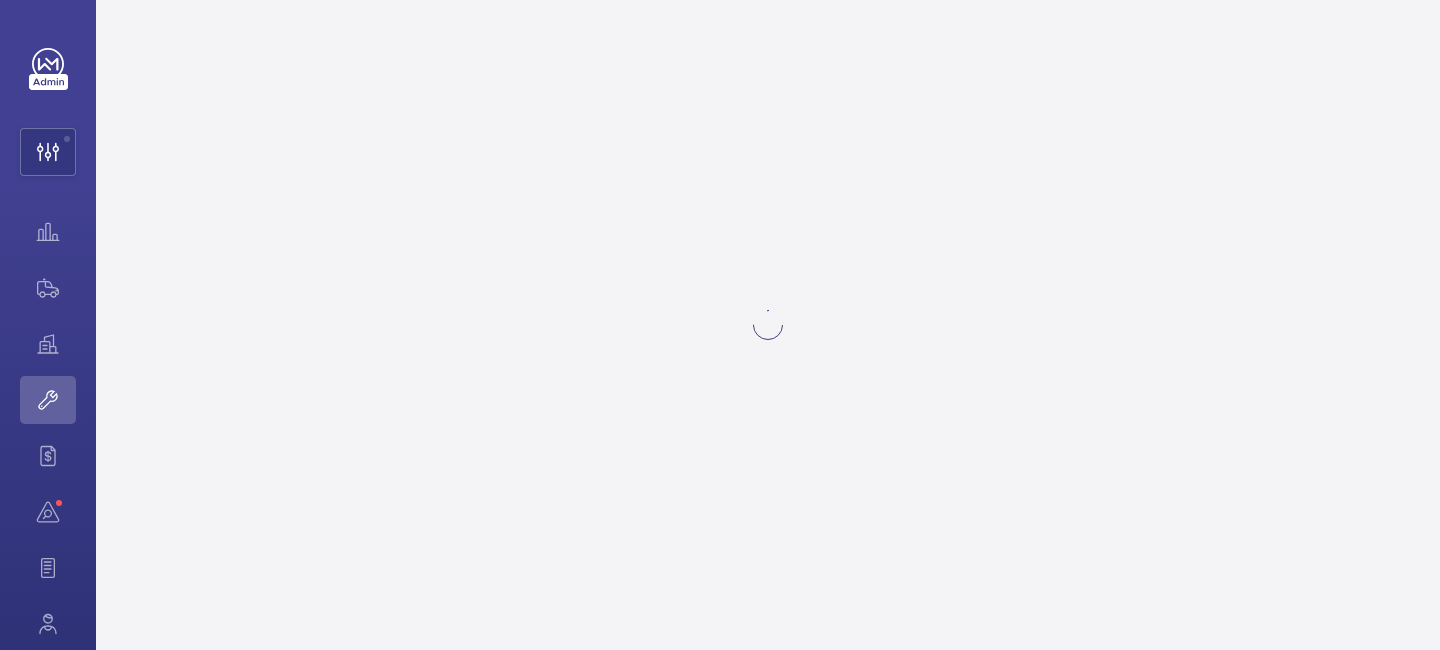 scroll, scrollTop: 0, scrollLeft: 0, axis: both 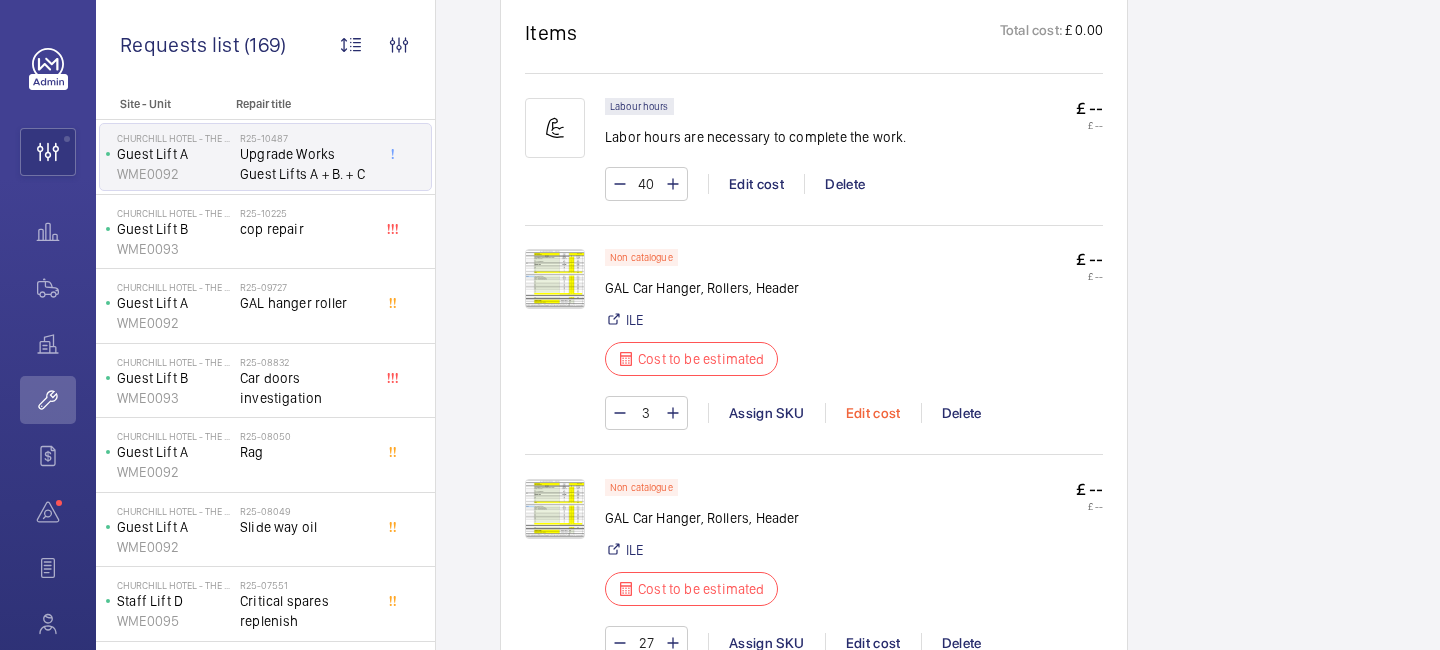 click on "Edit cost" 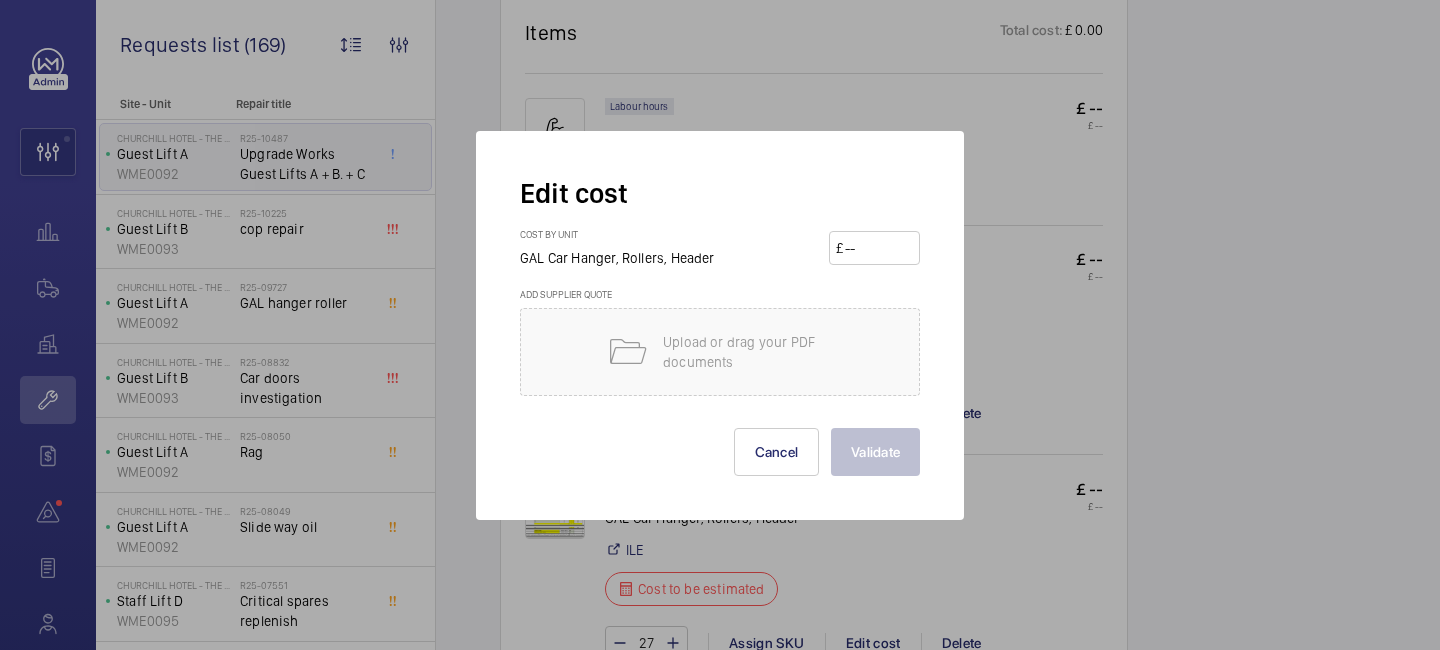 click at bounding box center (878, 248) 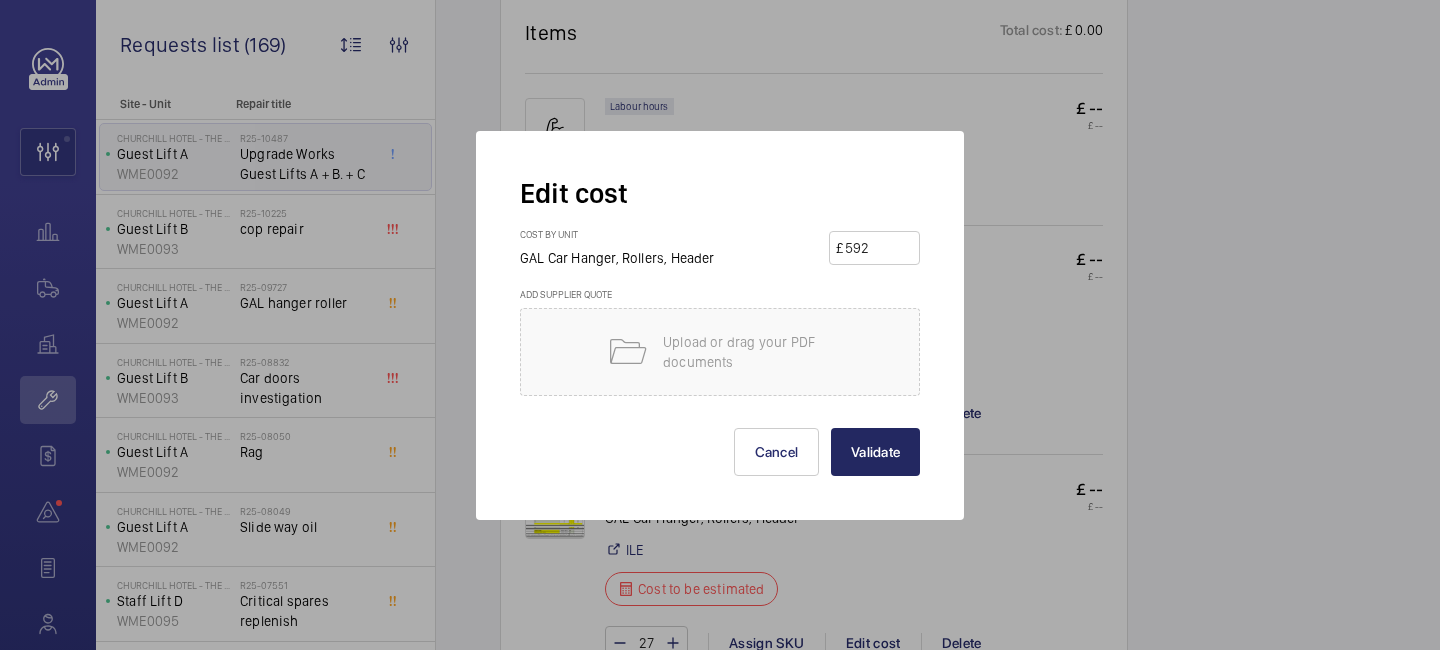 type on "592" 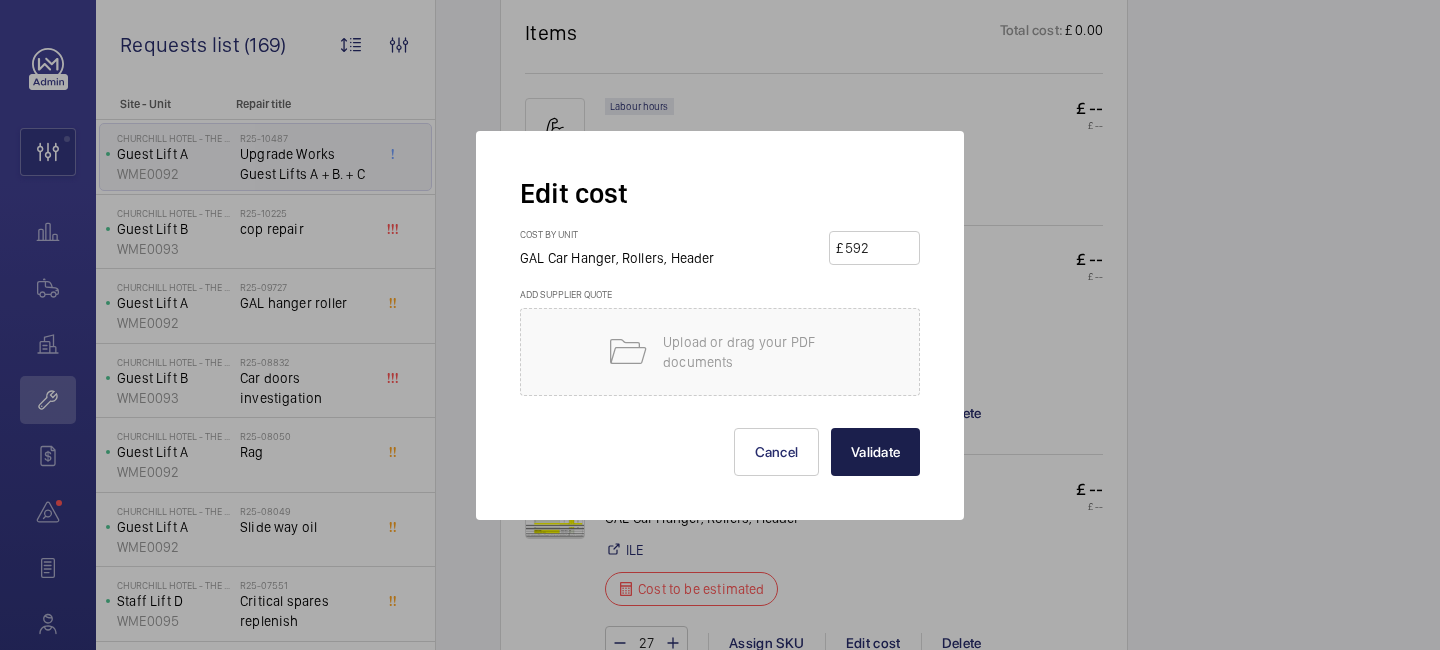 click on "Validate" at bounding box center (875, 452) 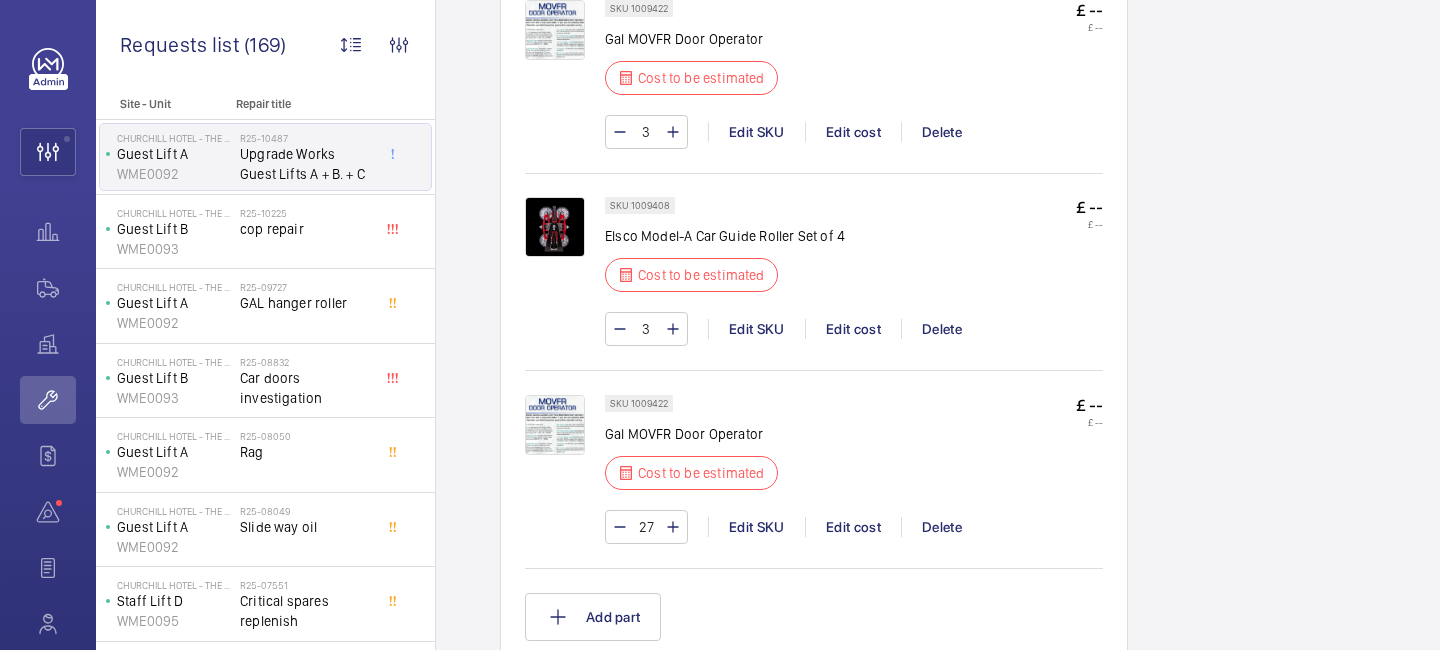 scroll, scrollTop: 1504, scrollLeft: 0, axis: vertical 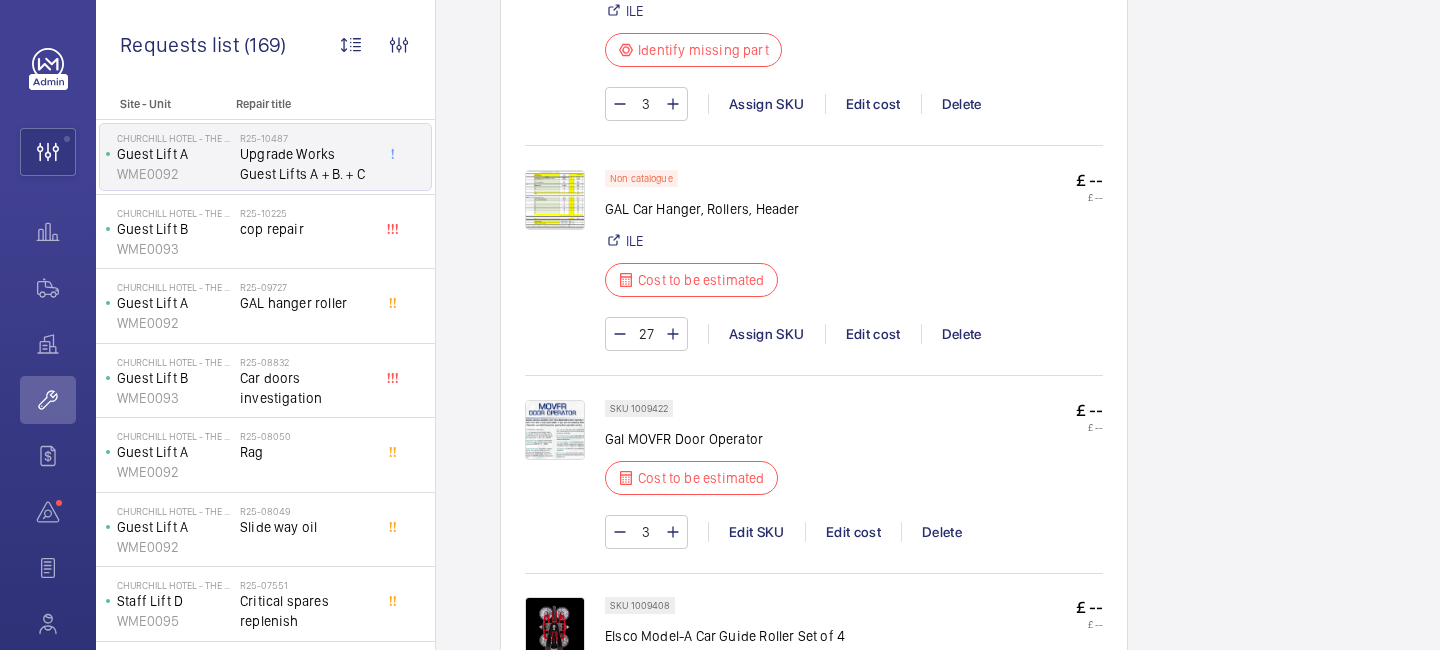 drag, startPoint x: 797, startPoint y: 213, endPoint x: 603, endPoint y: 203, distance: 194.25757 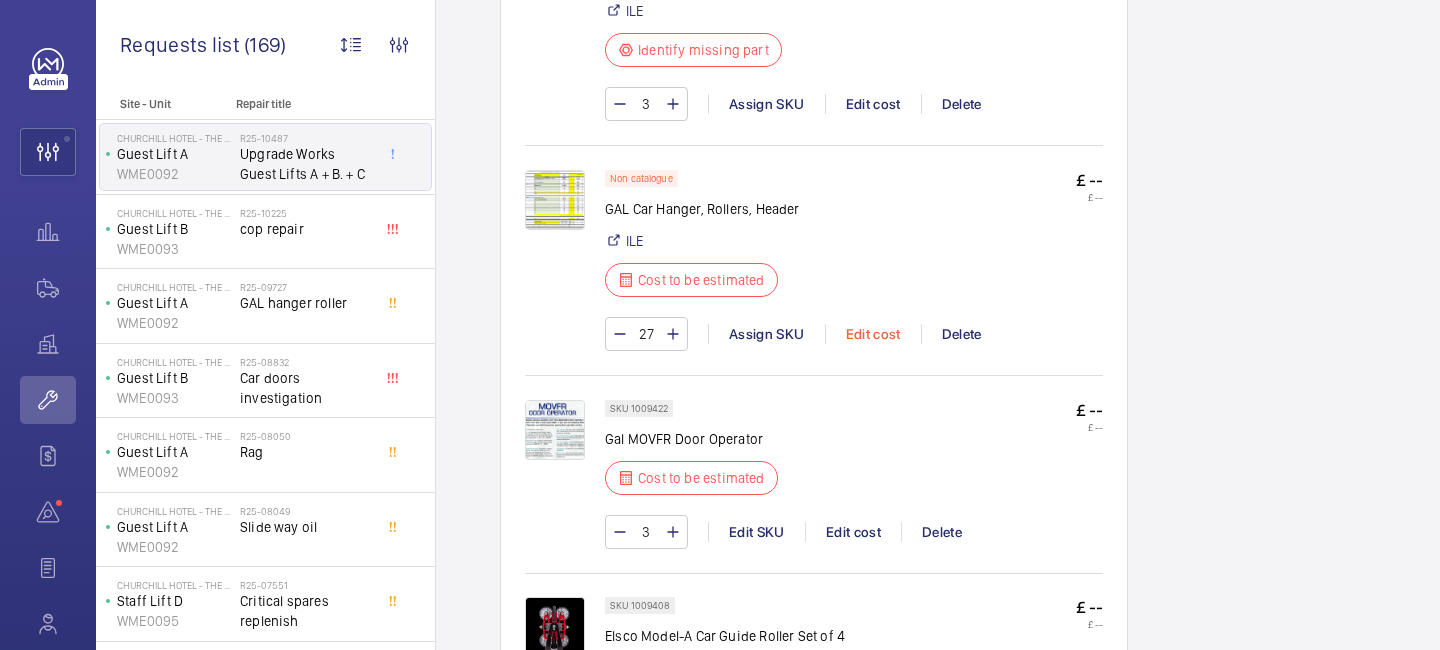 click on "Edit cost" 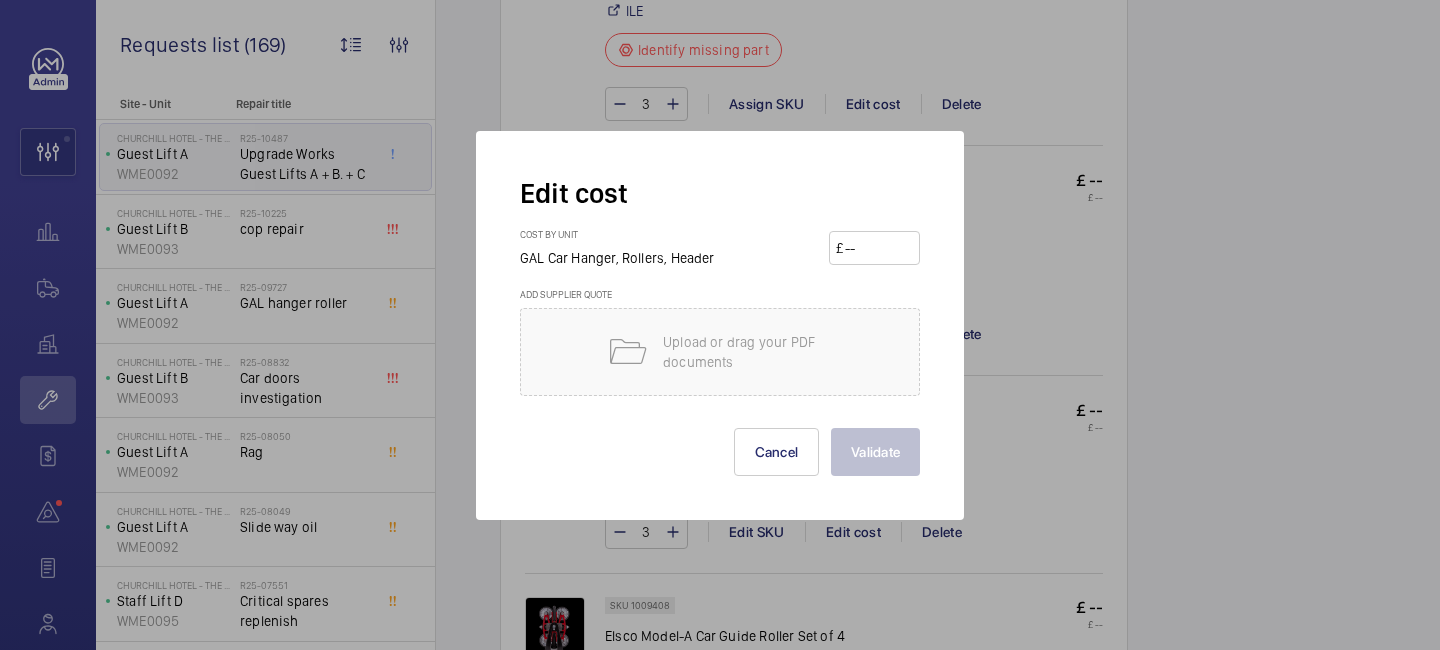 click on "GAL Car Hanger, Rollers, Header" at bounding box center [617, 258] 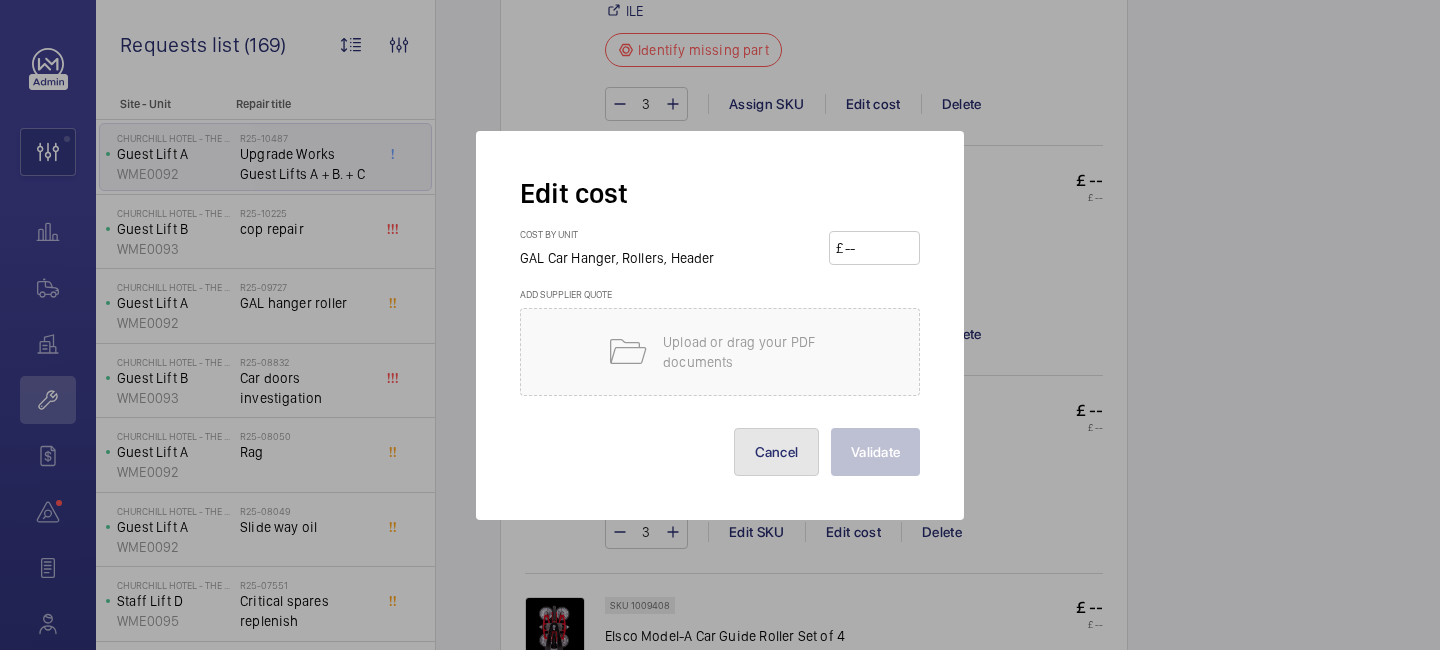 click on "Cancel" at bounding box center (777, 452) 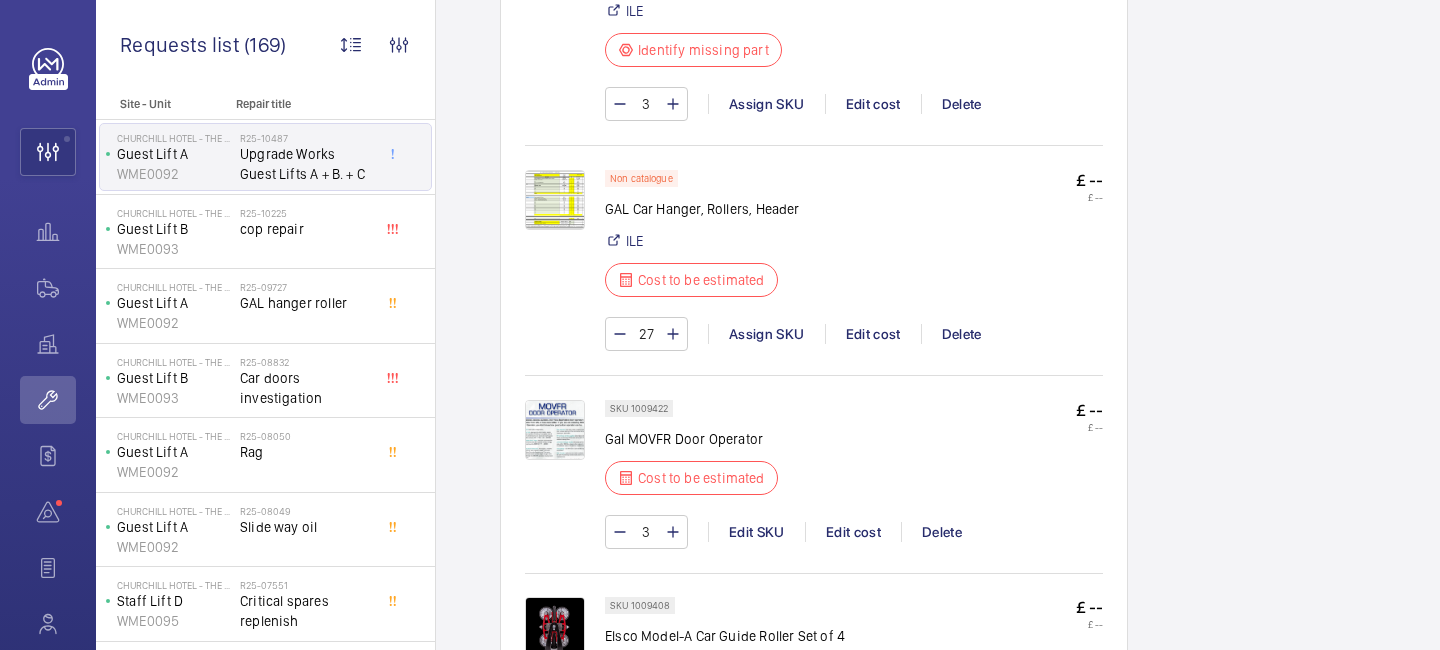 drag, startPoint x: 807, startPoint y: 213, endPoint x: 607, endPoint y: 208, distance: 200.06248 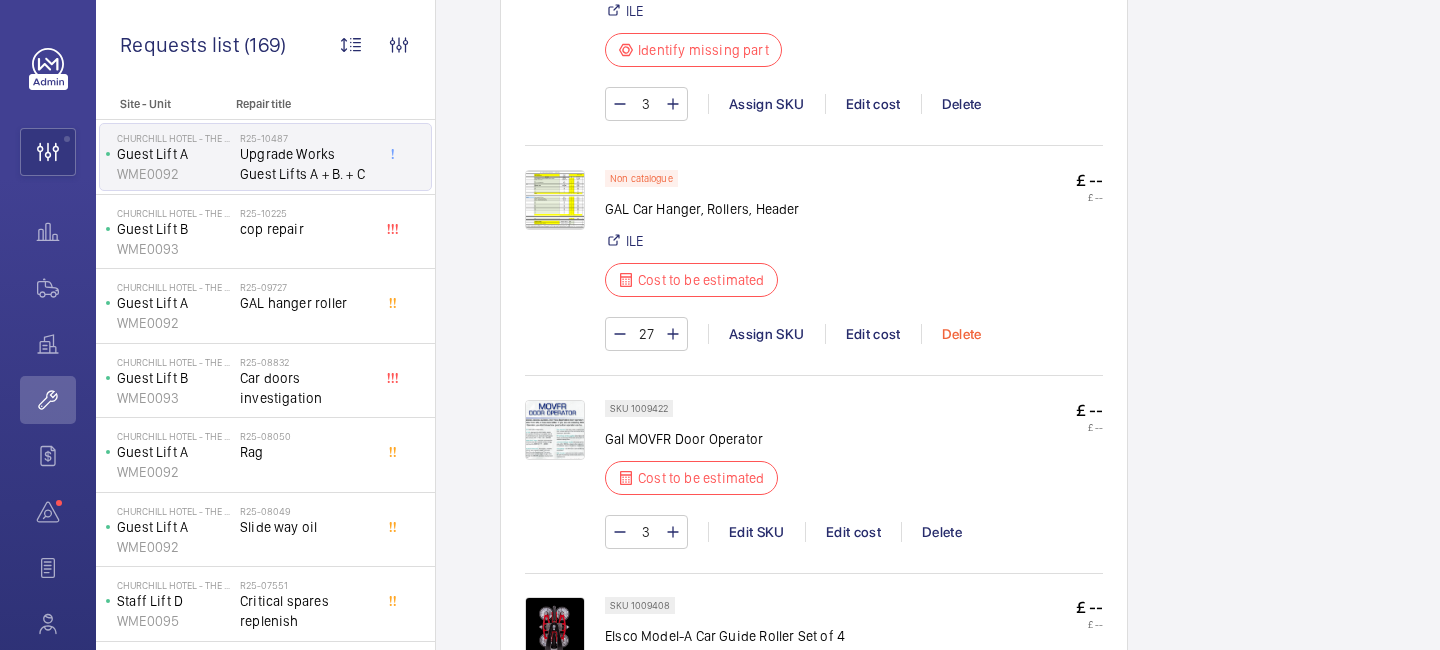 click on "Delete" 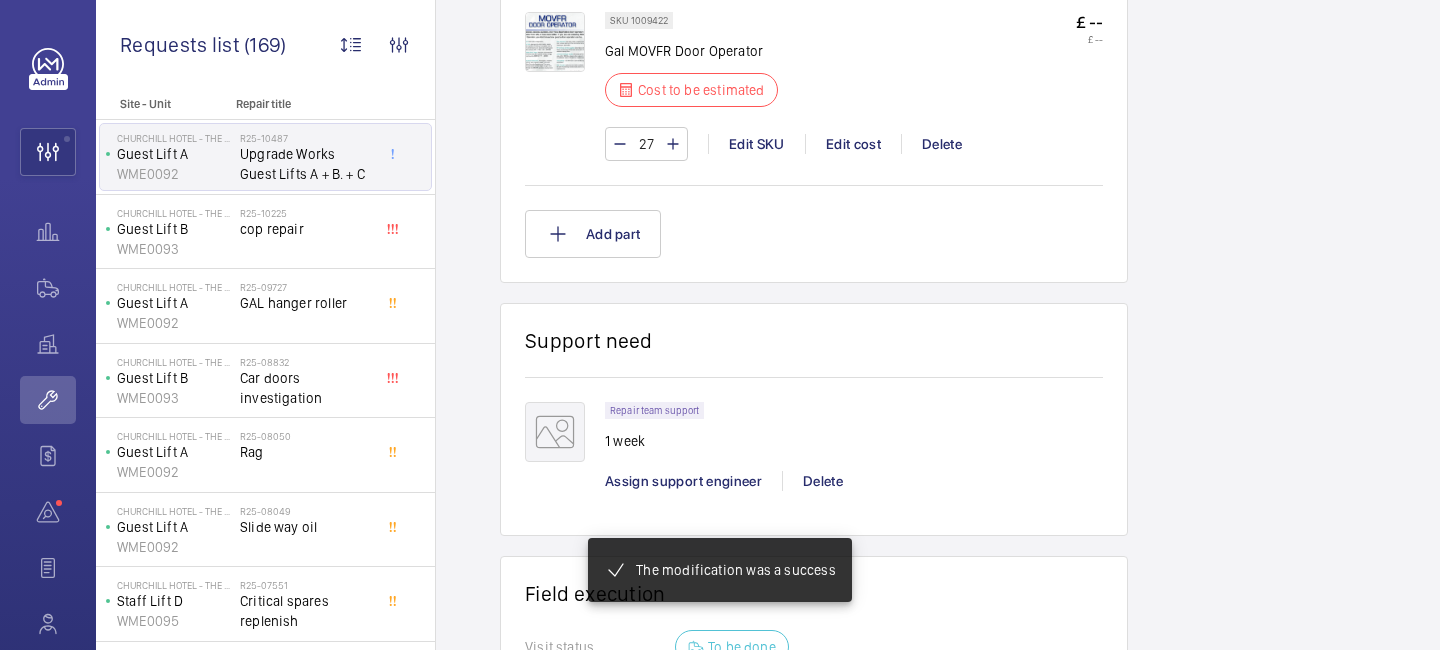 scroll, scrollTop: 2057, scrollLeft: 0, axis: vertical 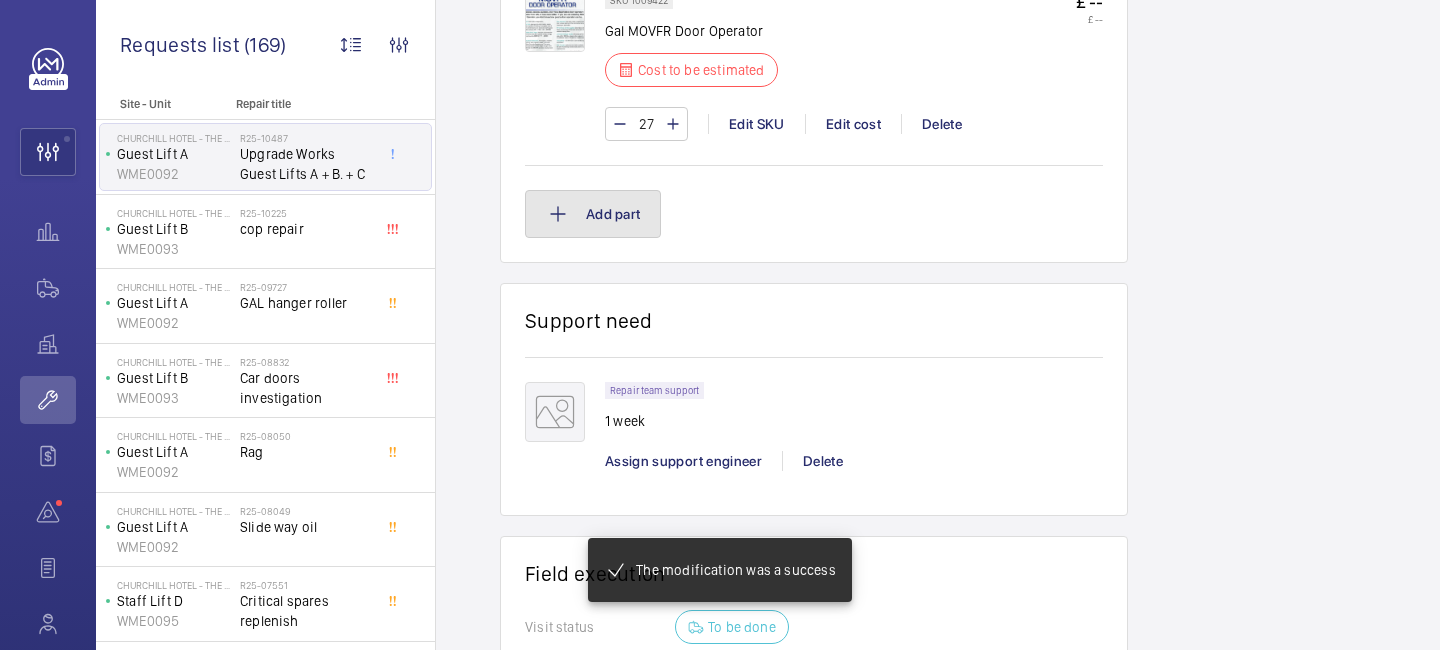 click on "Add part" 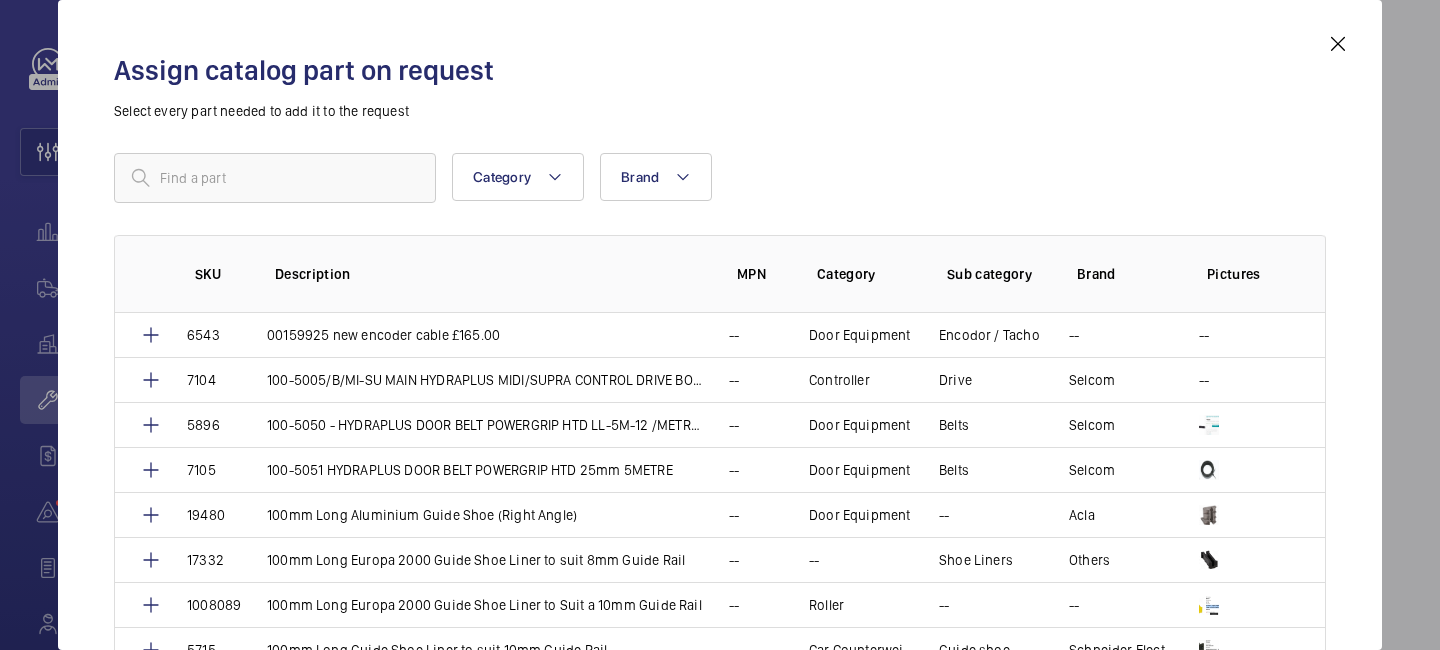 click at bounding box center [1338, 44] 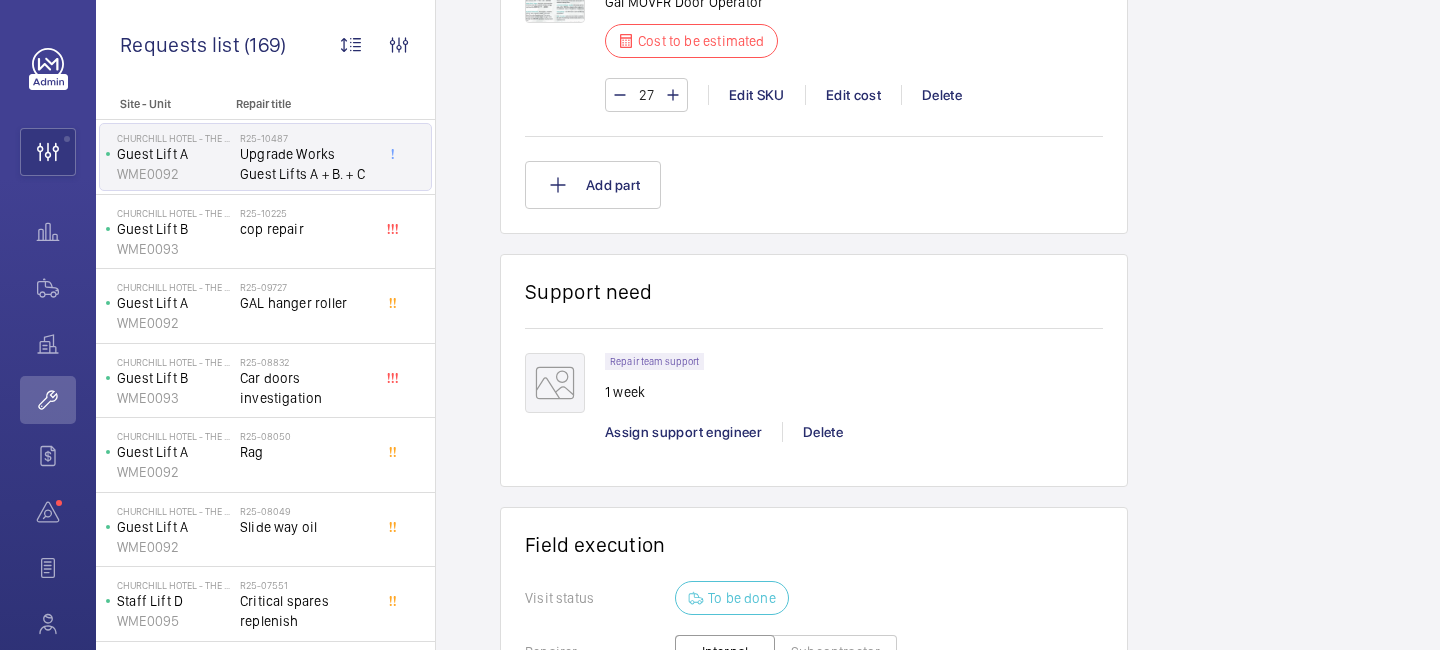 scroll, scrollTop: 2089, scrollLeft: 0, axis: vertical 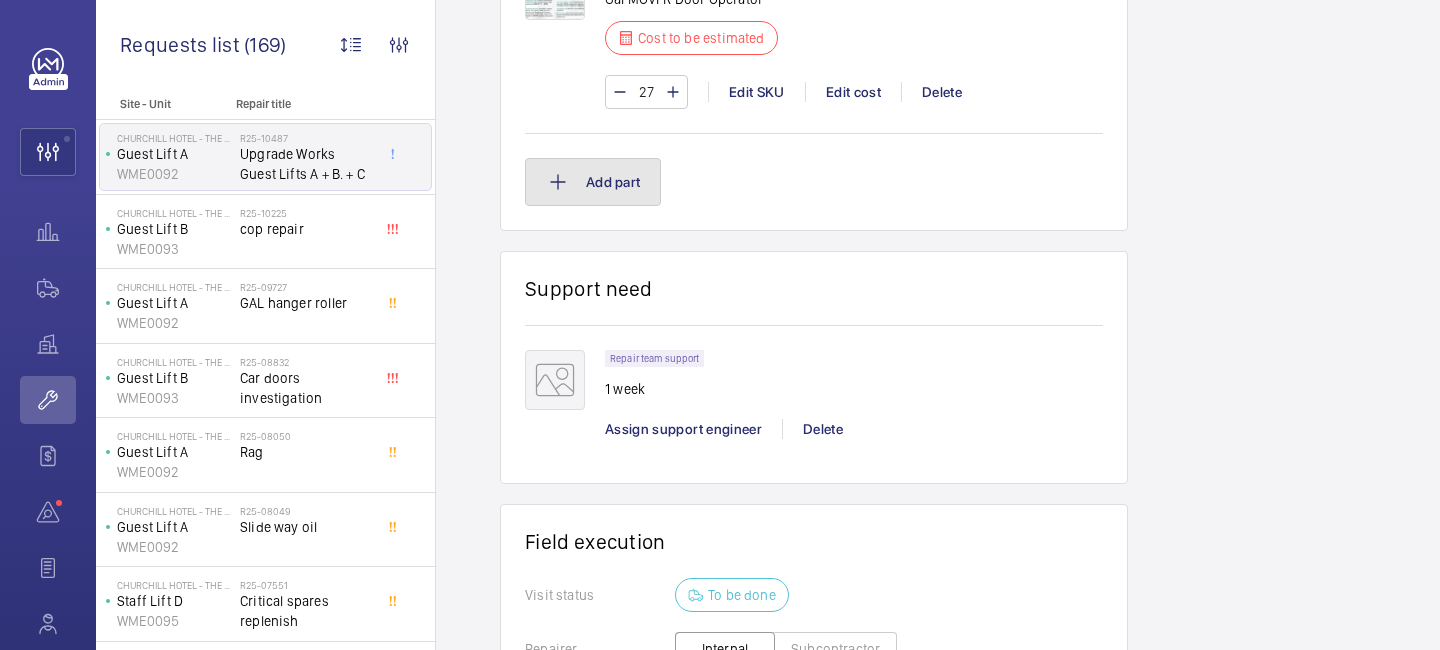 click on "Add part" 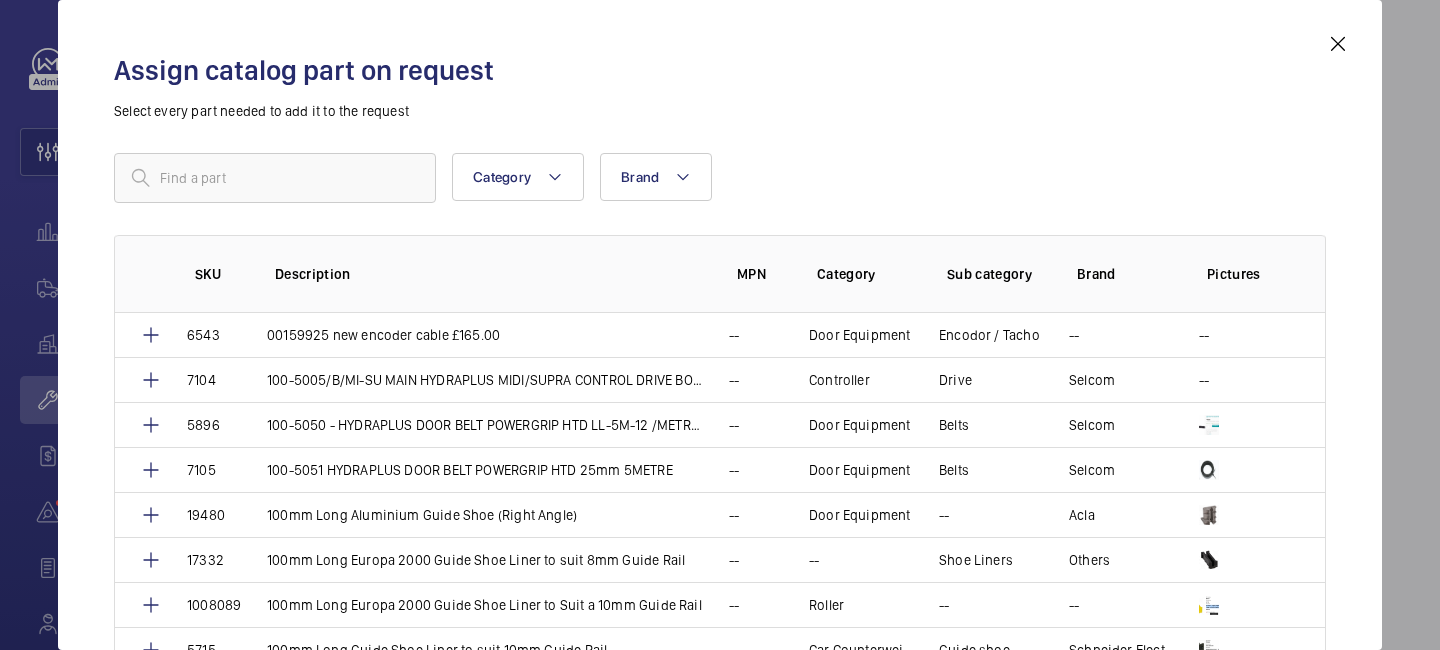 scroll, scrollTop: 98, scrollLeft: 0, axis: vertical 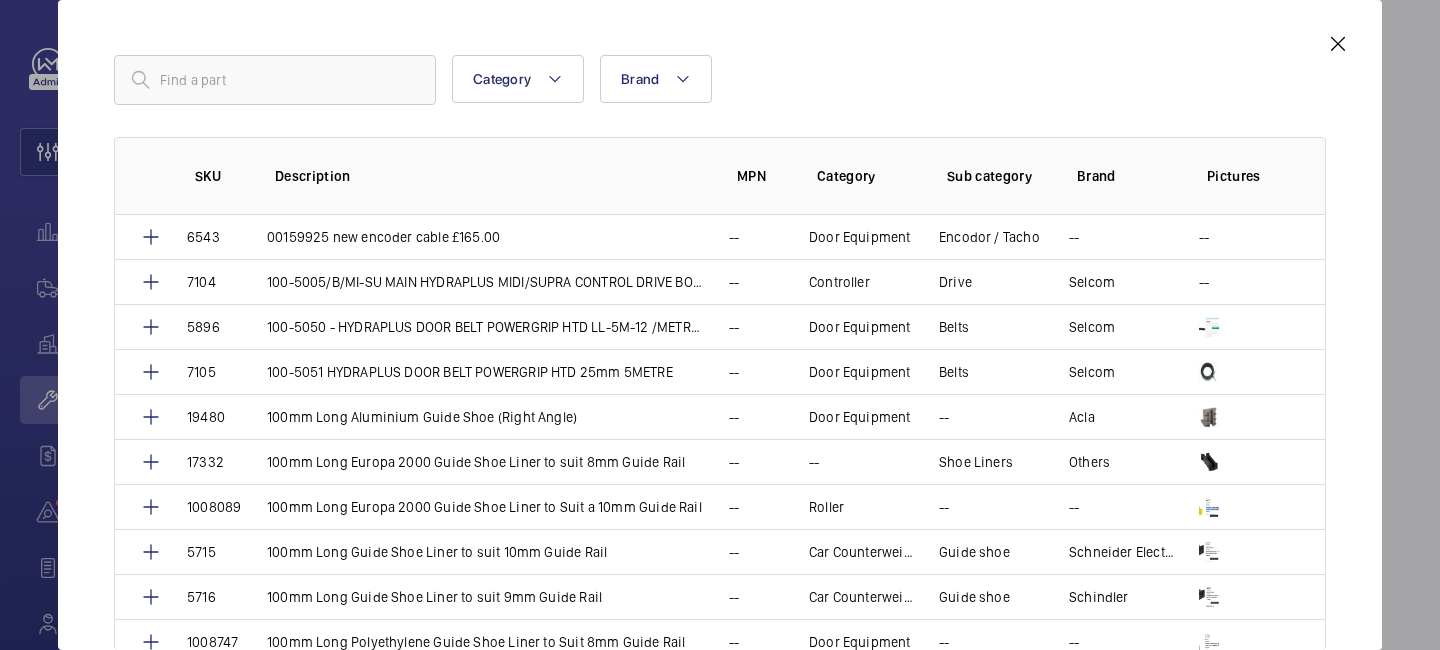 click at bounding box center [1338, 44] 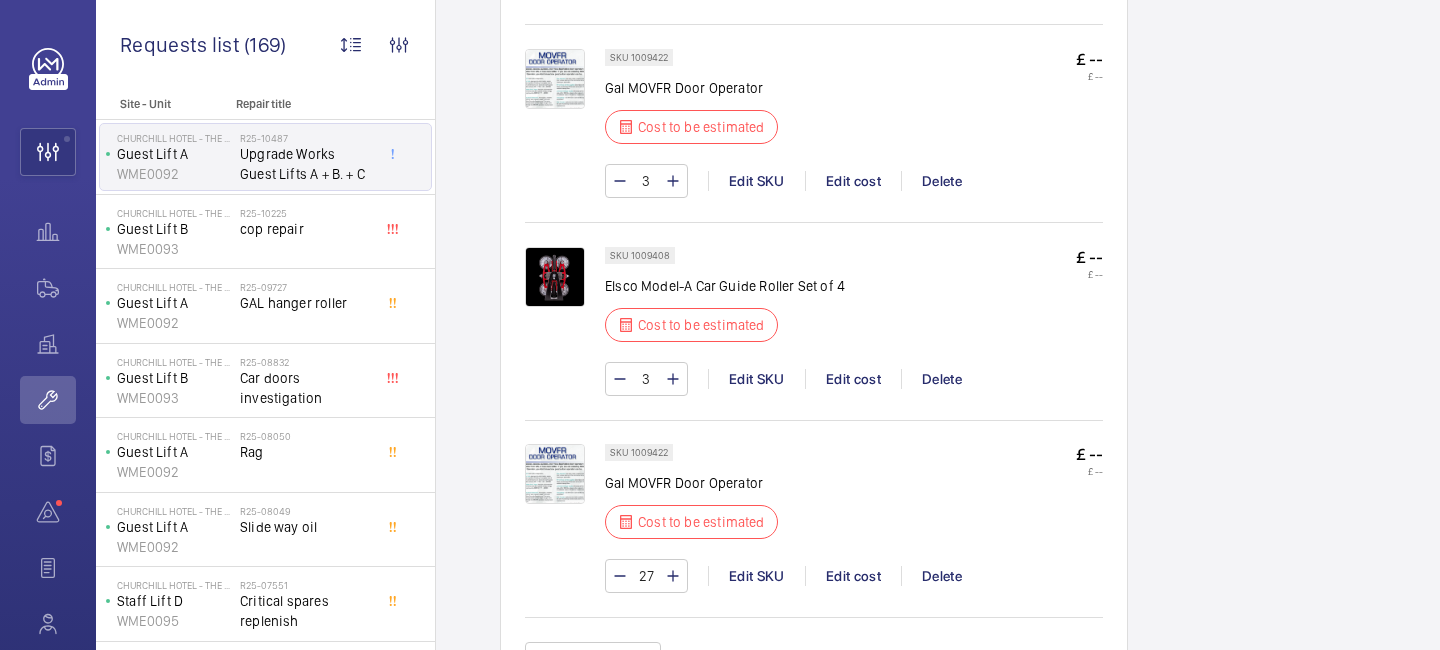 scroll, scrollTop: 1805, scrollLeft: 0, axis: vertical 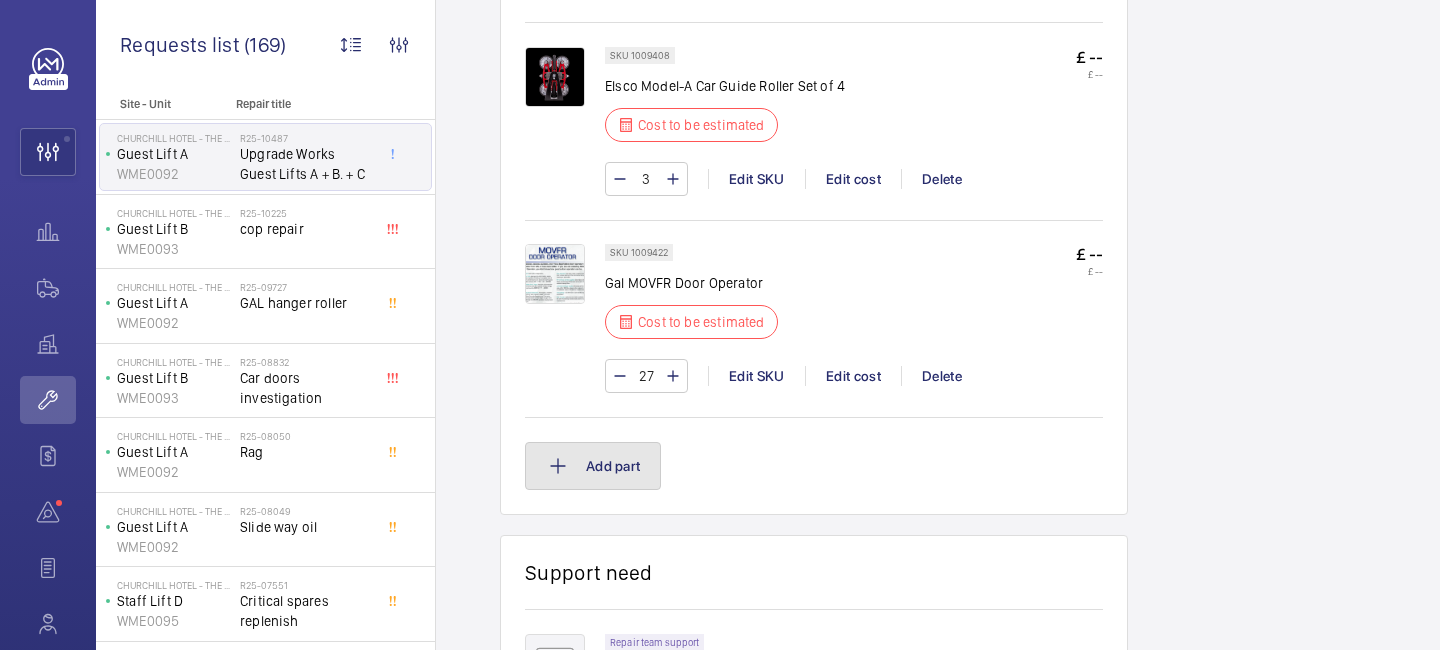 click on "Add part" 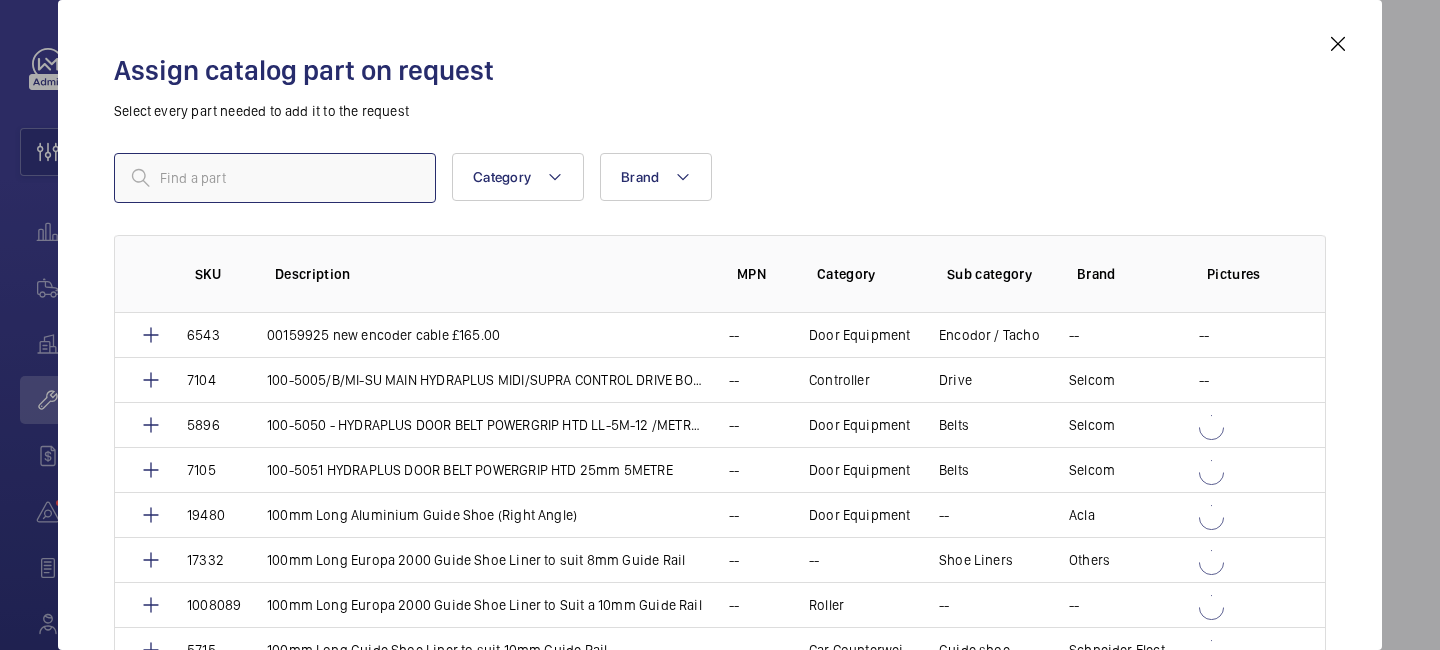 click at bounding box center (275, 178) 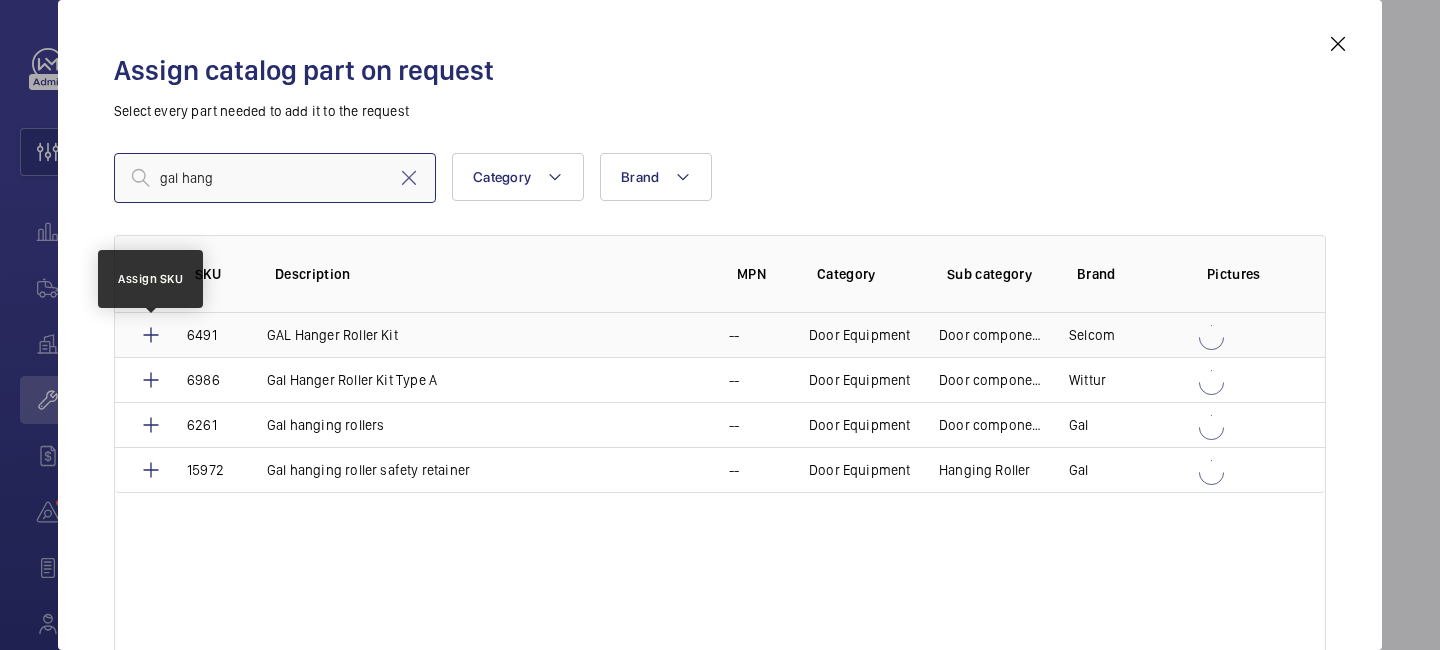 type on "gal hang" 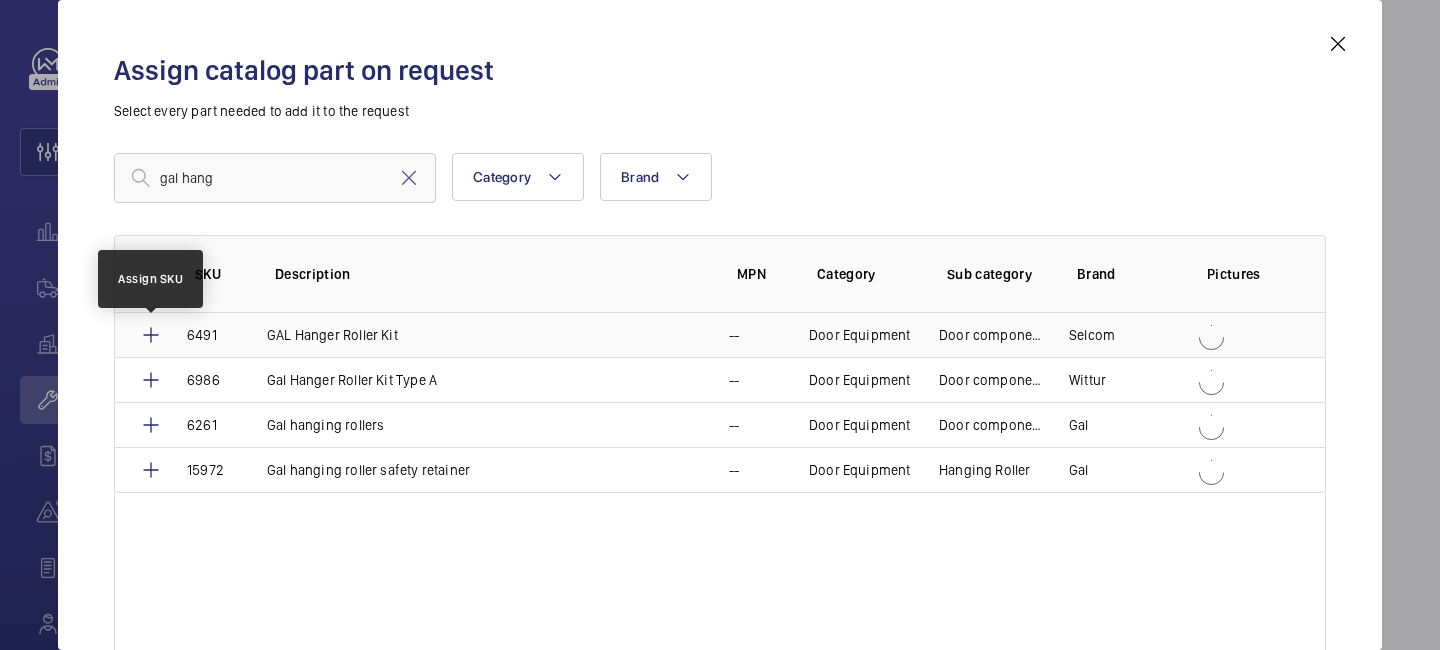 click at bounding box center (151, 335) 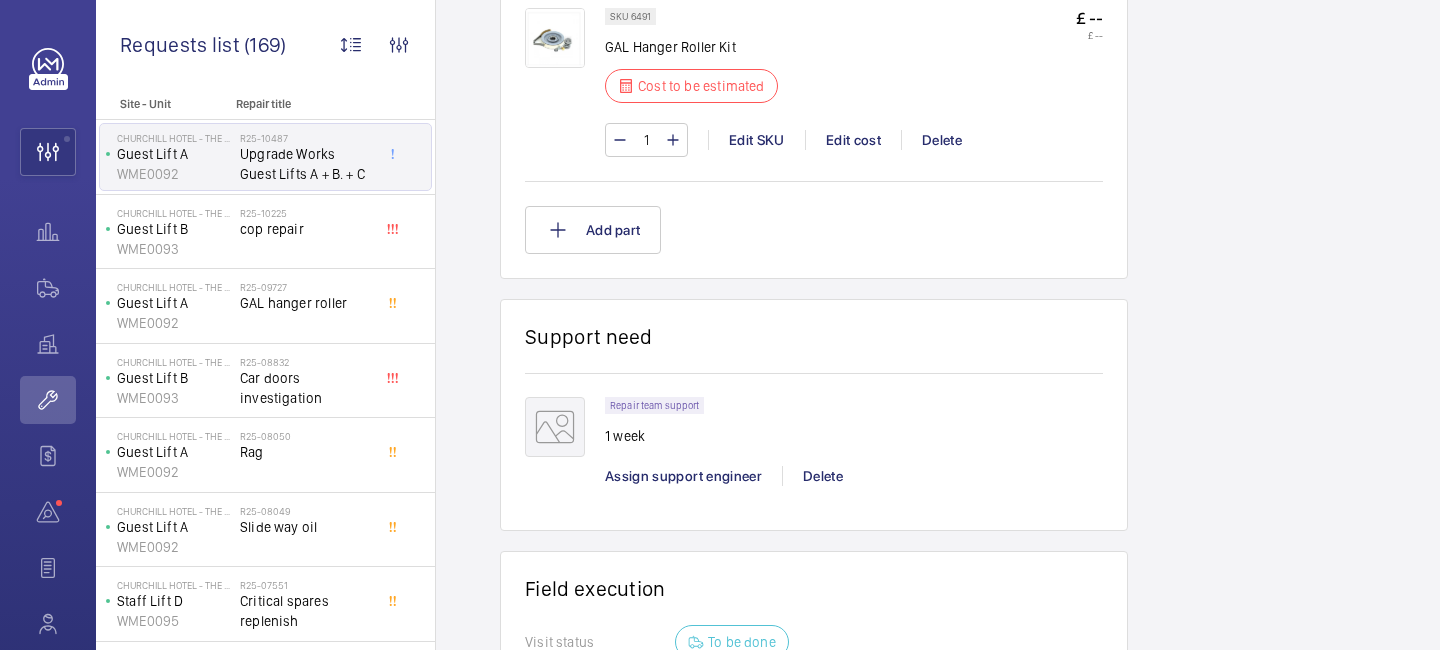scroll, scrollTop: 2184, scrollLeft: 0, axis: vertical 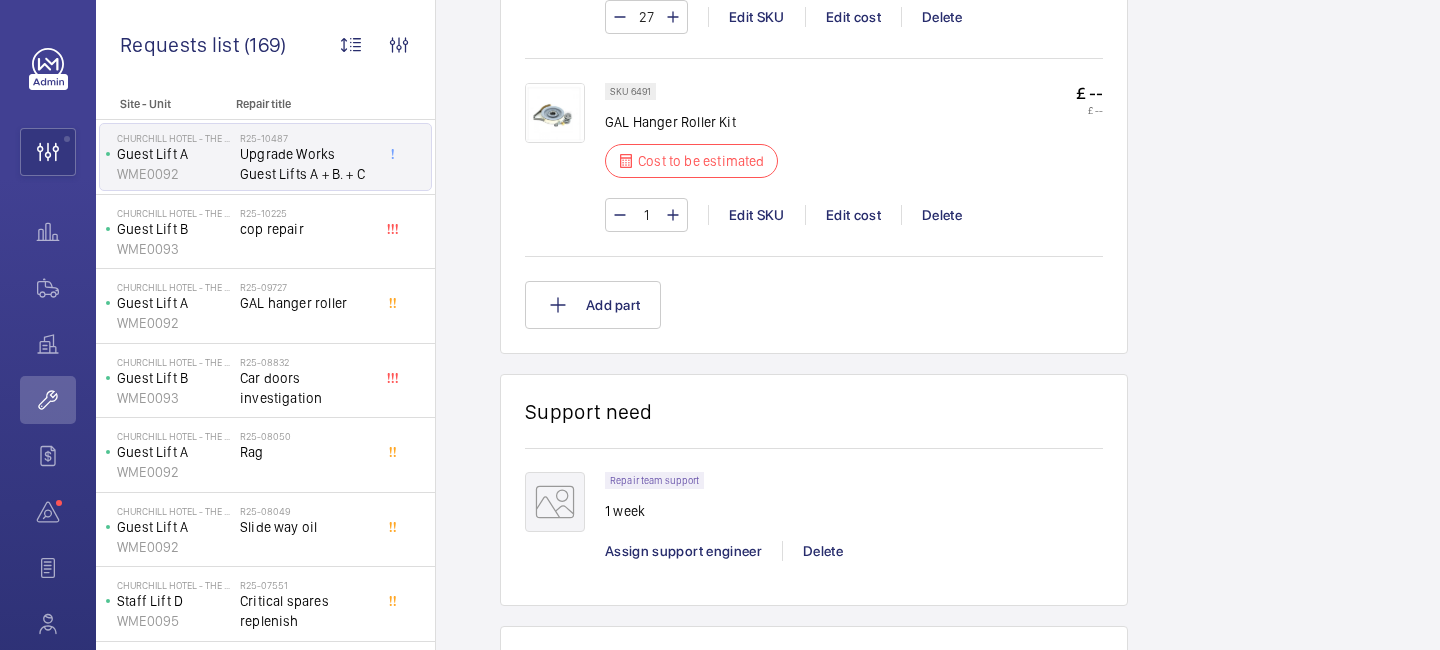 click on "1" 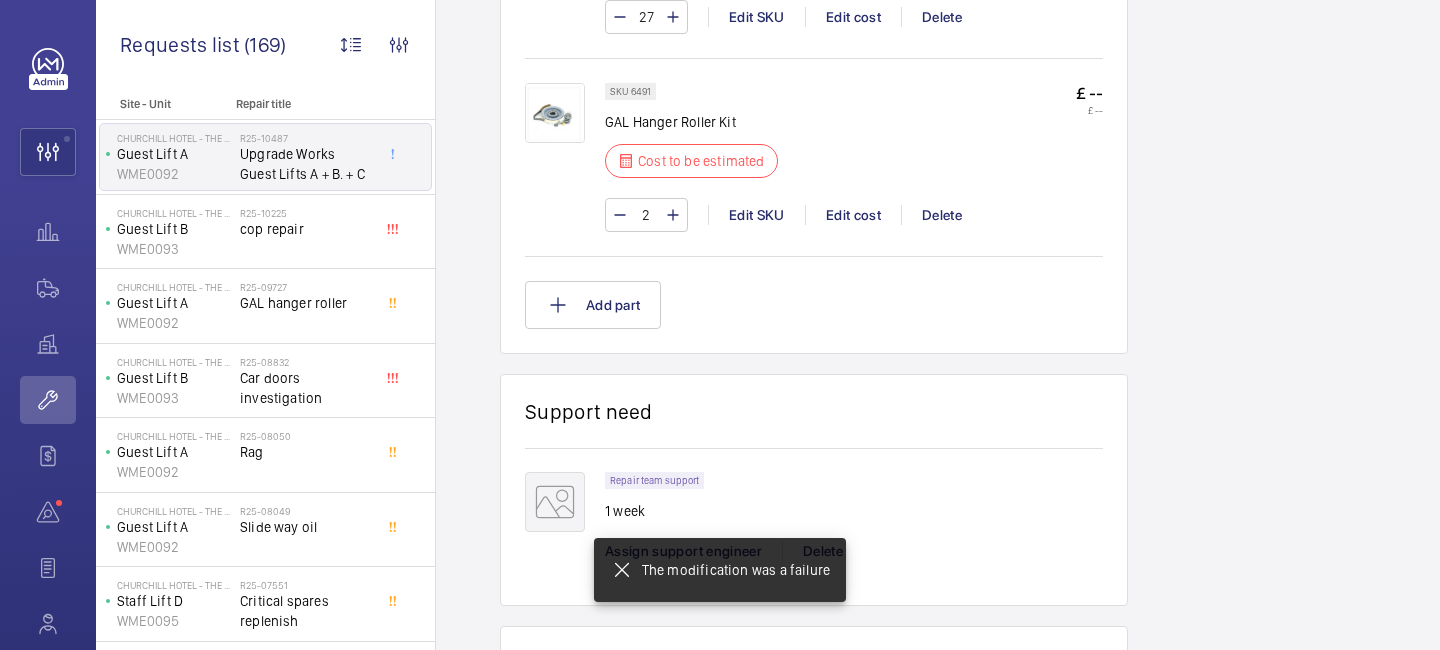 type on "27" 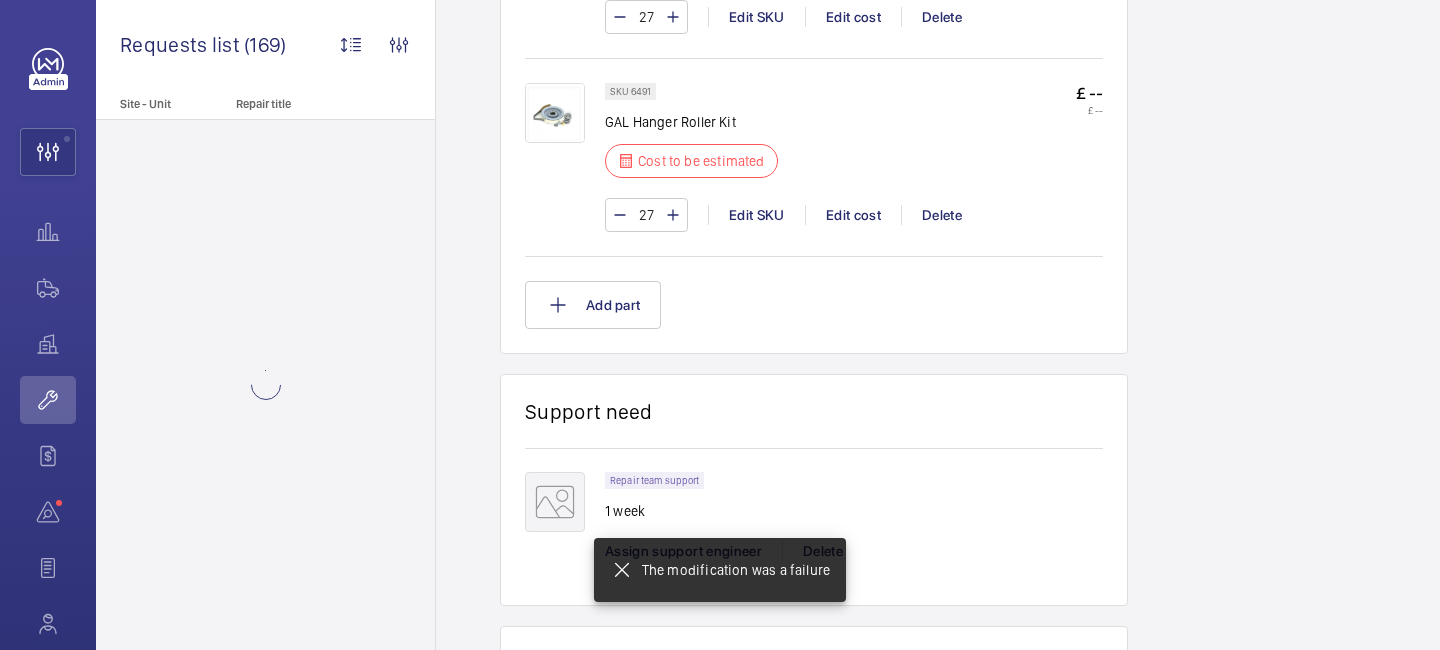 click on "SKU 6491 GAL Hanger Roller Kit Cost to be estimated  £ --   £ --" 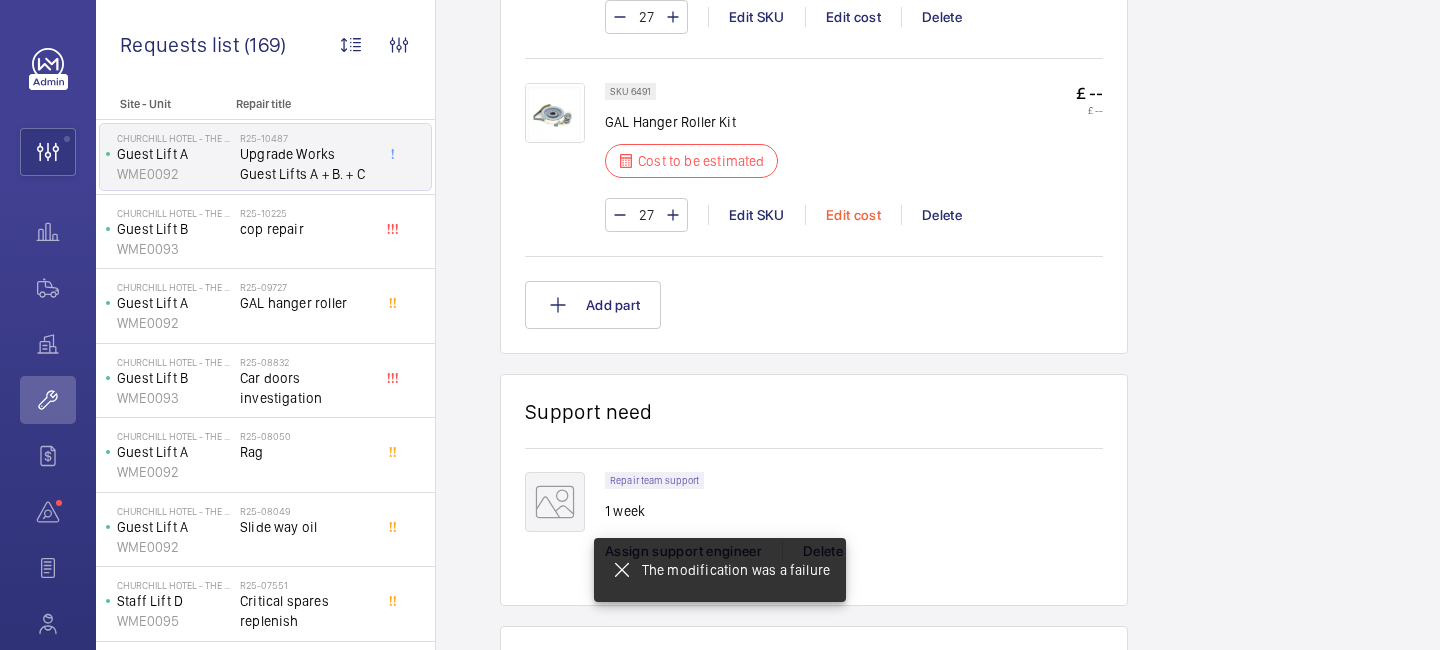 click on "Edit cost" 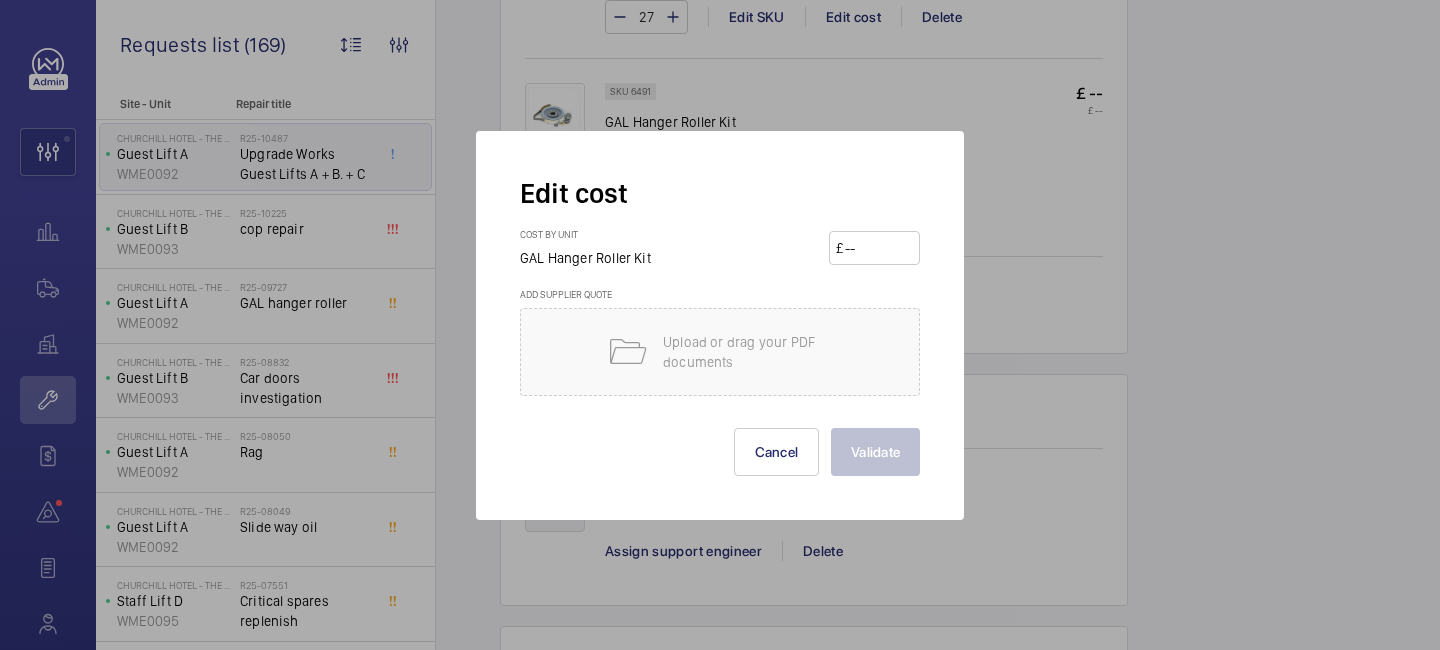 click at bounding box center (878, 248) 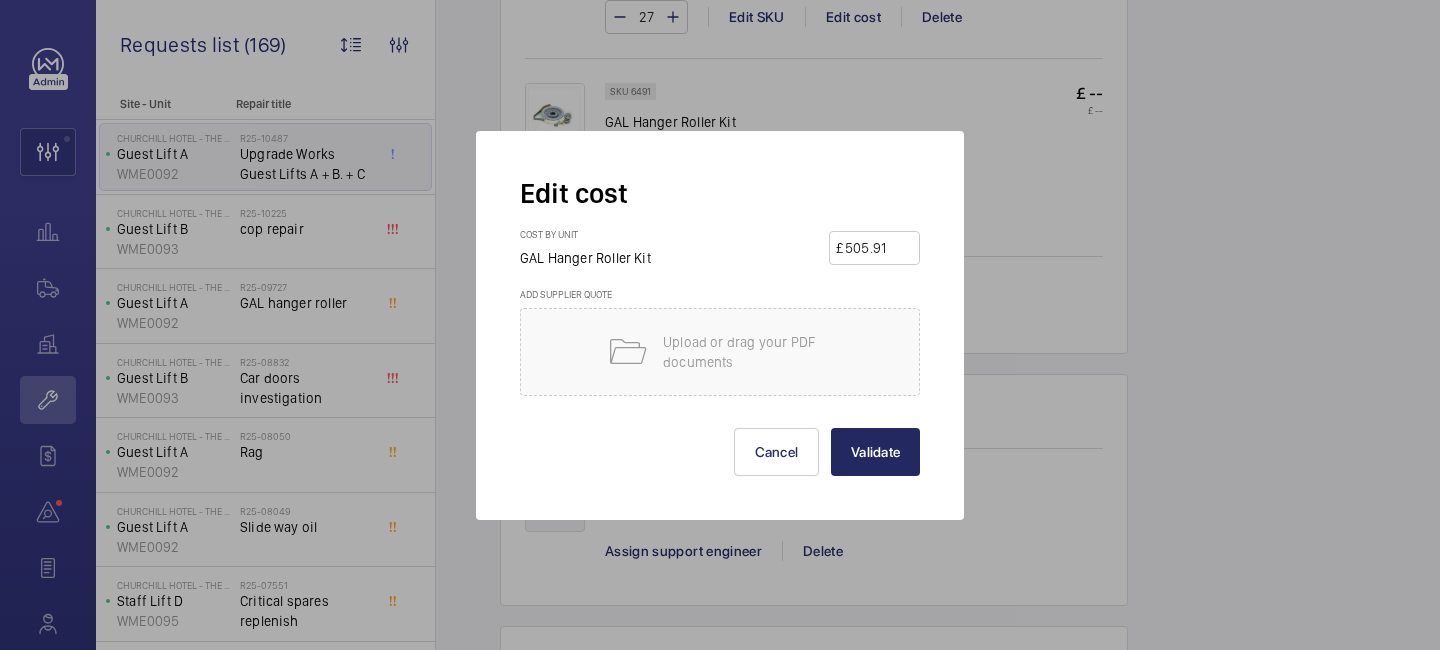 type on "505.91" 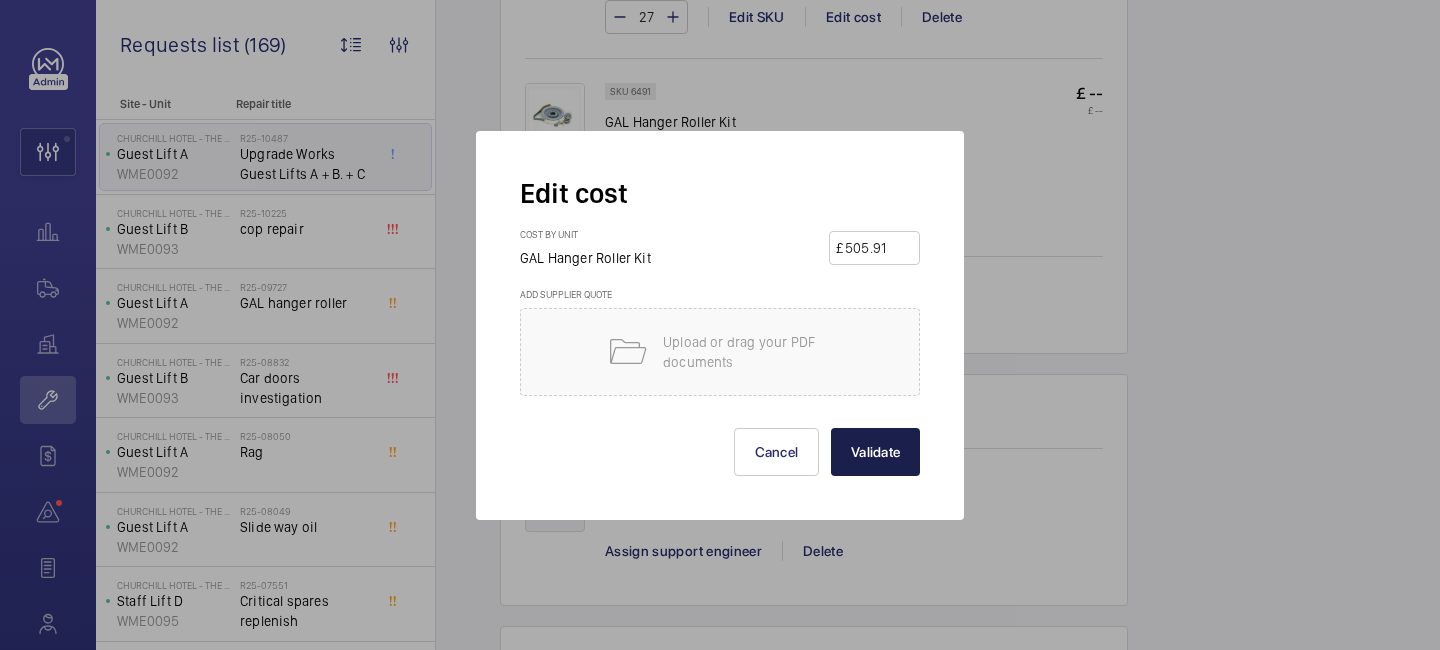 click on "Validate" at bounding box center [875, 452] 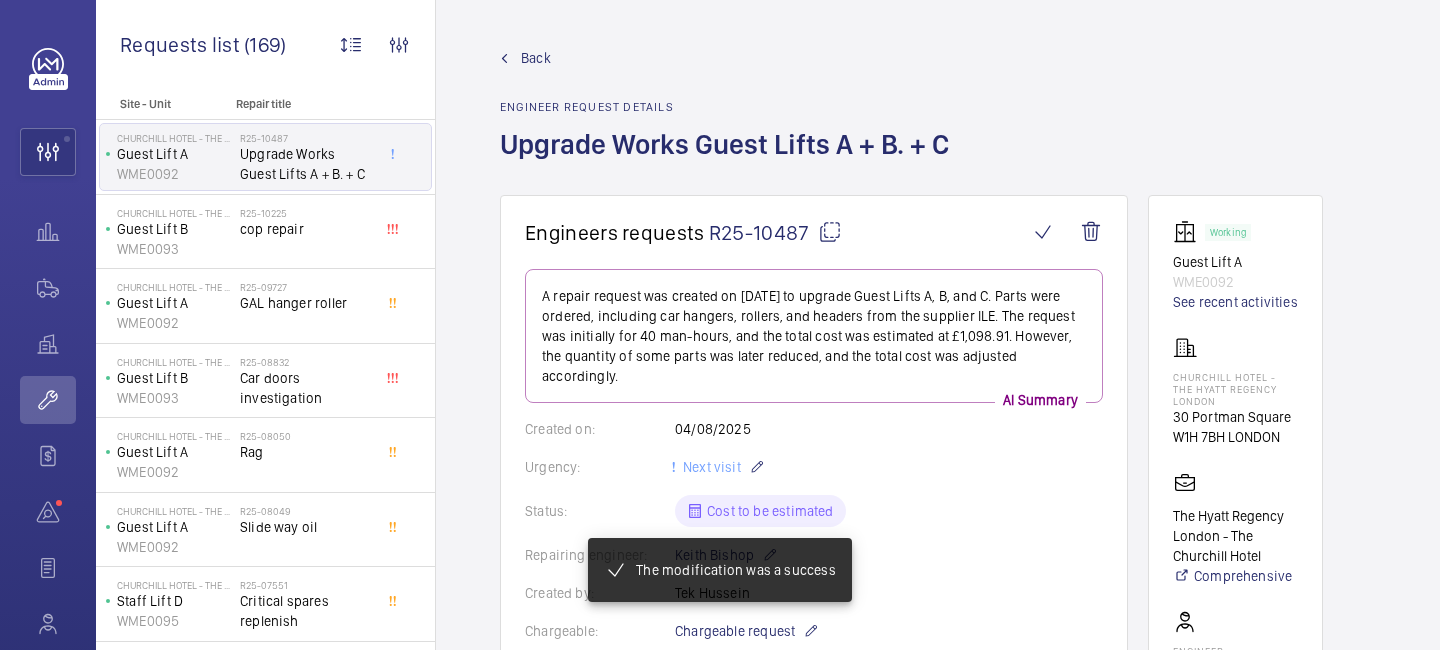 scroll, scrollTop: 1676, scrollLeft: 0, axis: vertical 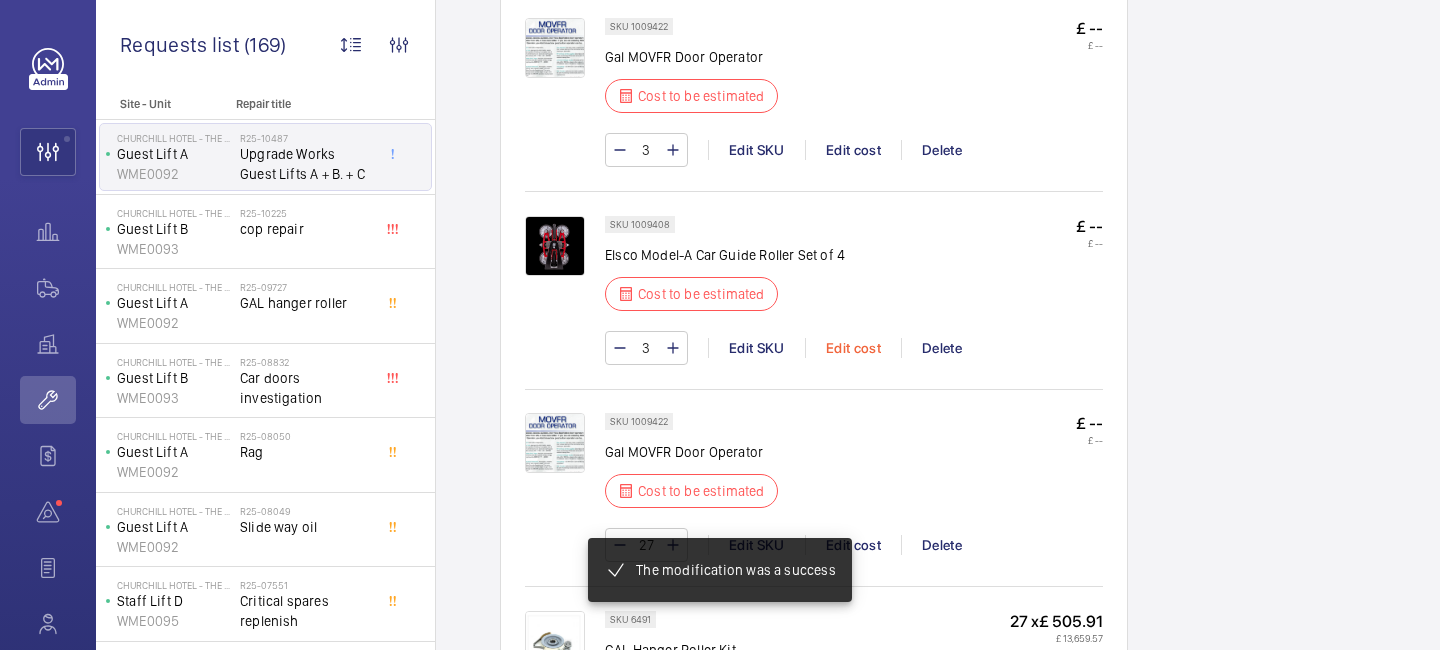 click on "Edit cost" 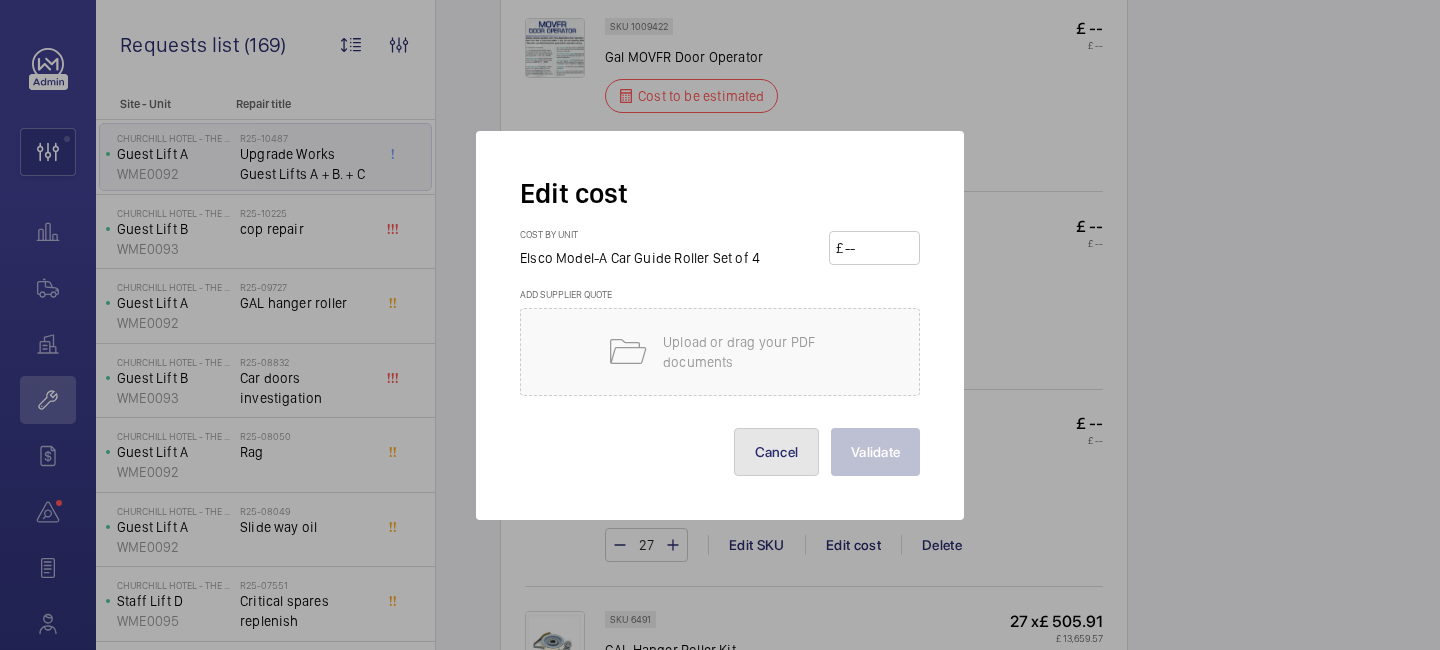click on "Cancel" at bounding box center (777, 452) 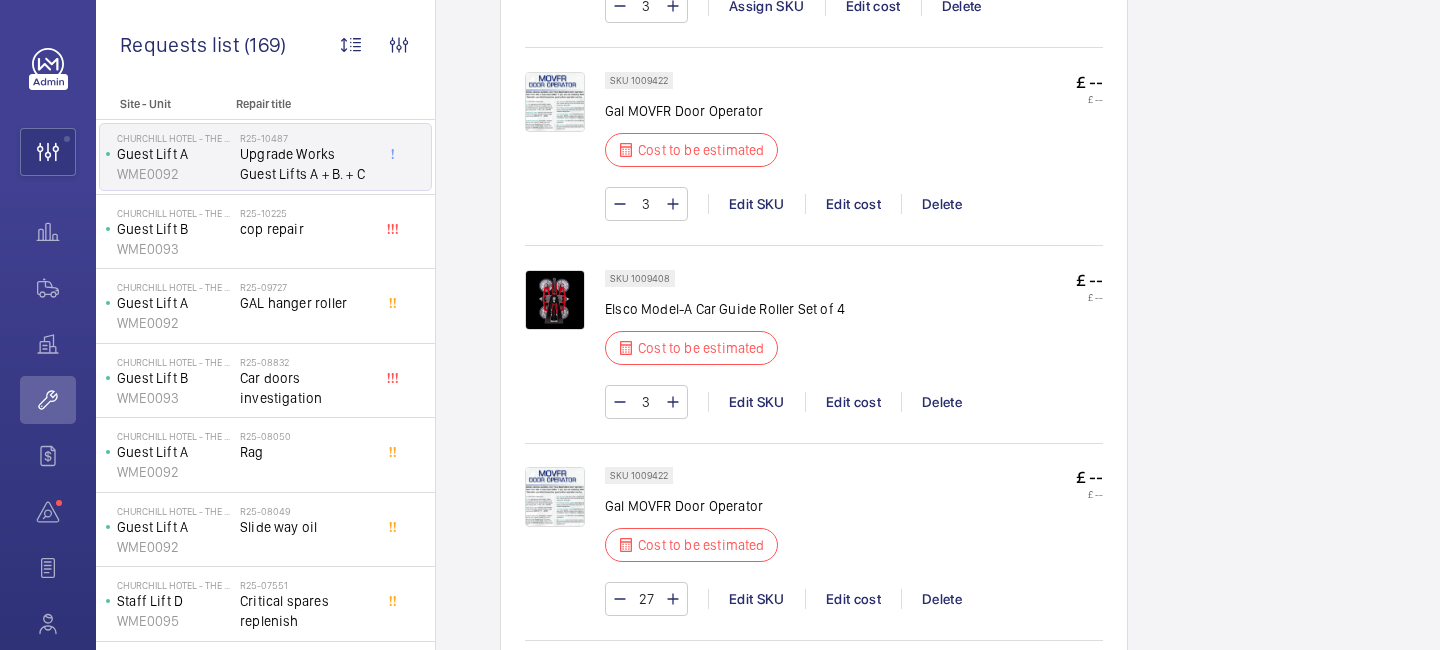 scroll, scrollTop: 1570, scrollLeft: 0, axis: vertical 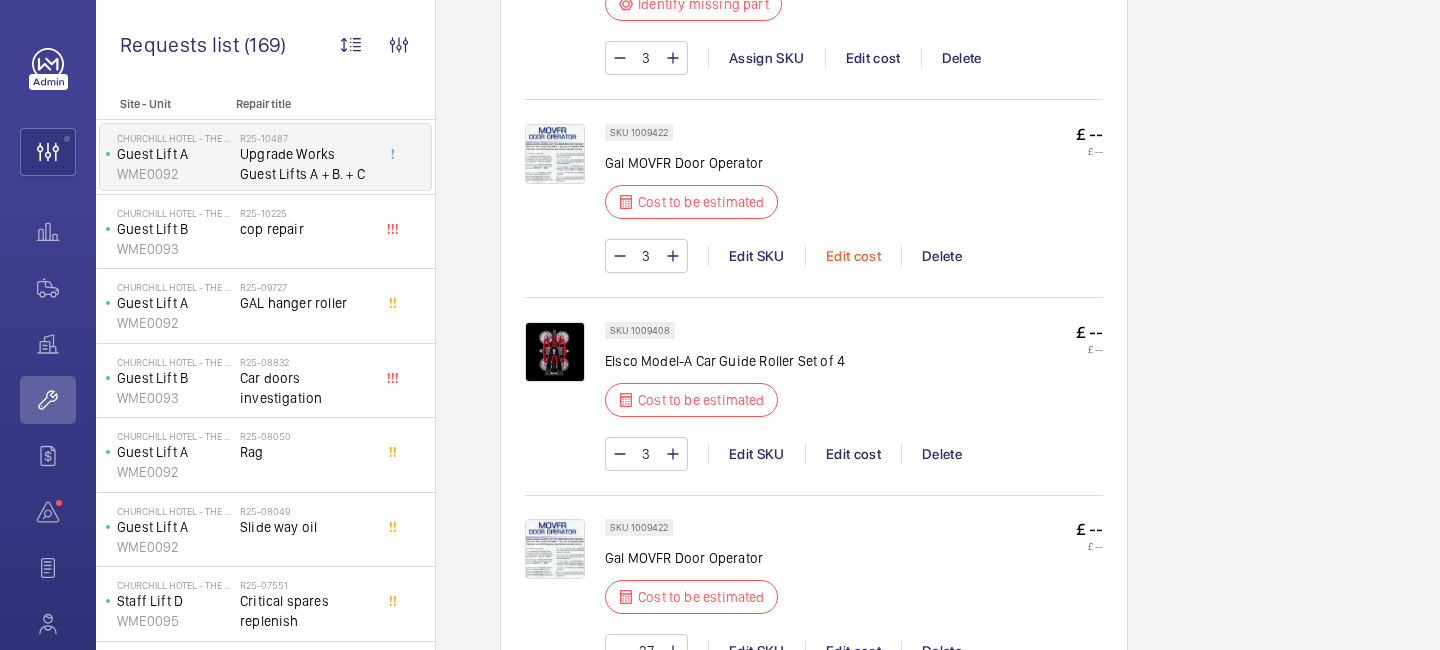 click on "Edit cost" 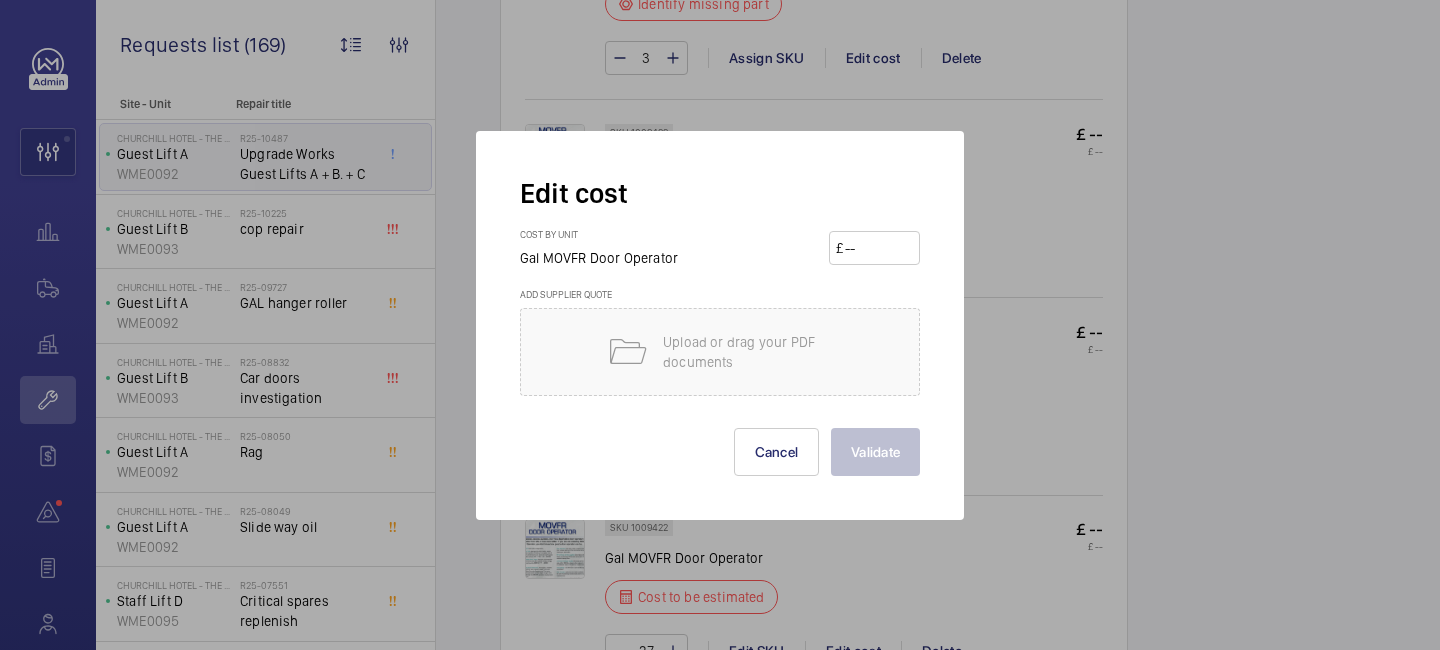 drag, startPoint x: 873, startPoint y: 241, endPoint x: 873, endPoint y: 228, distance: 13 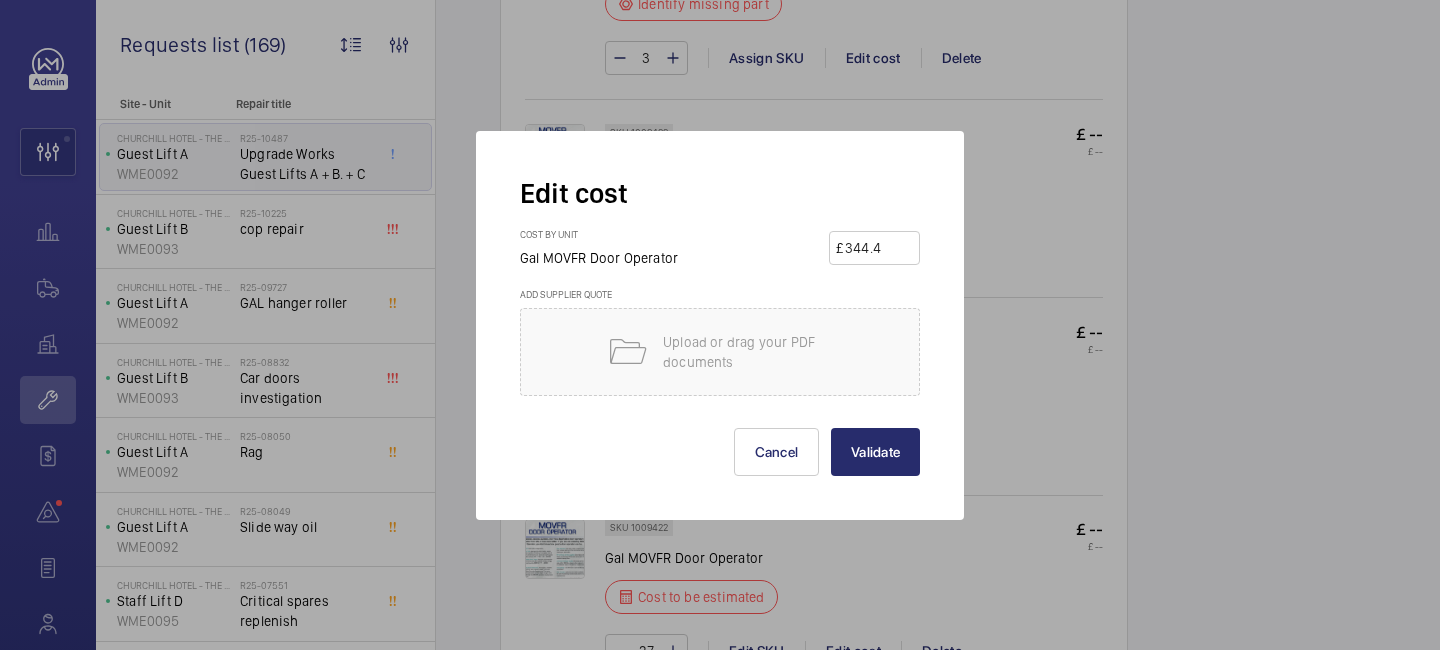type on "344.48" 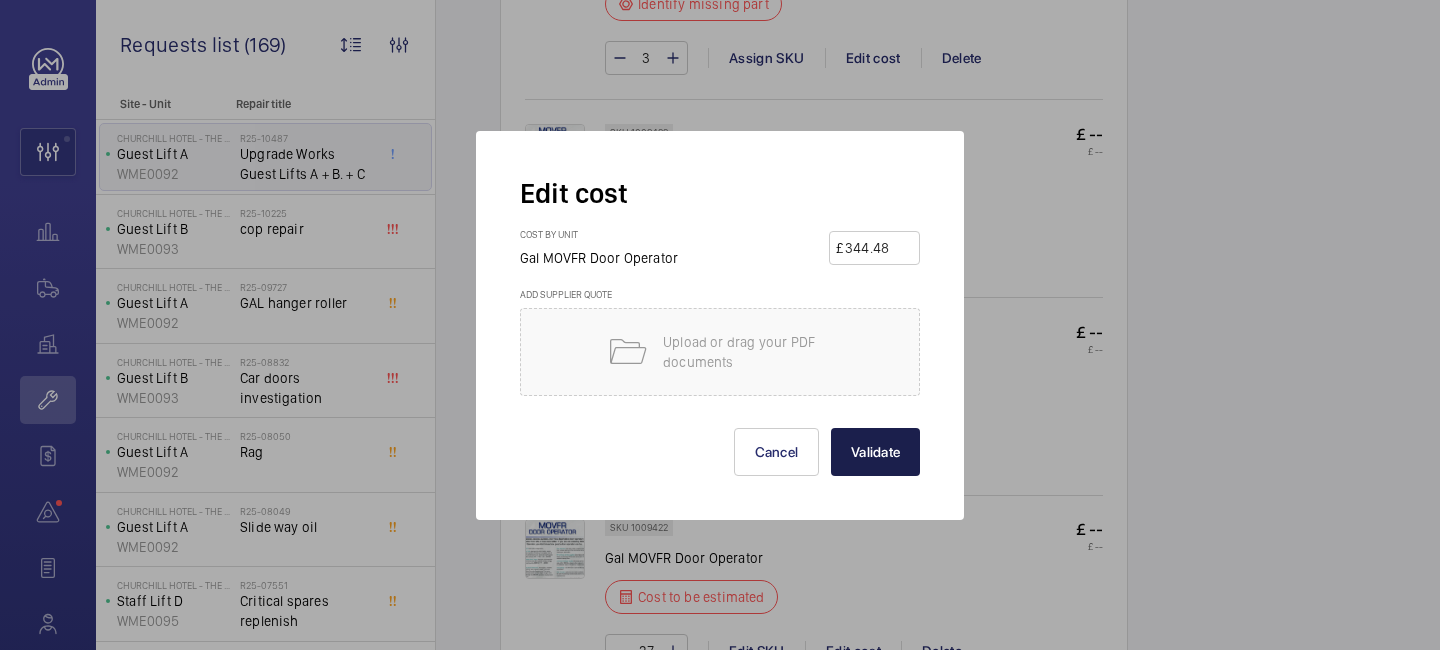 click on "Validate" at bounding box center (875, 452) 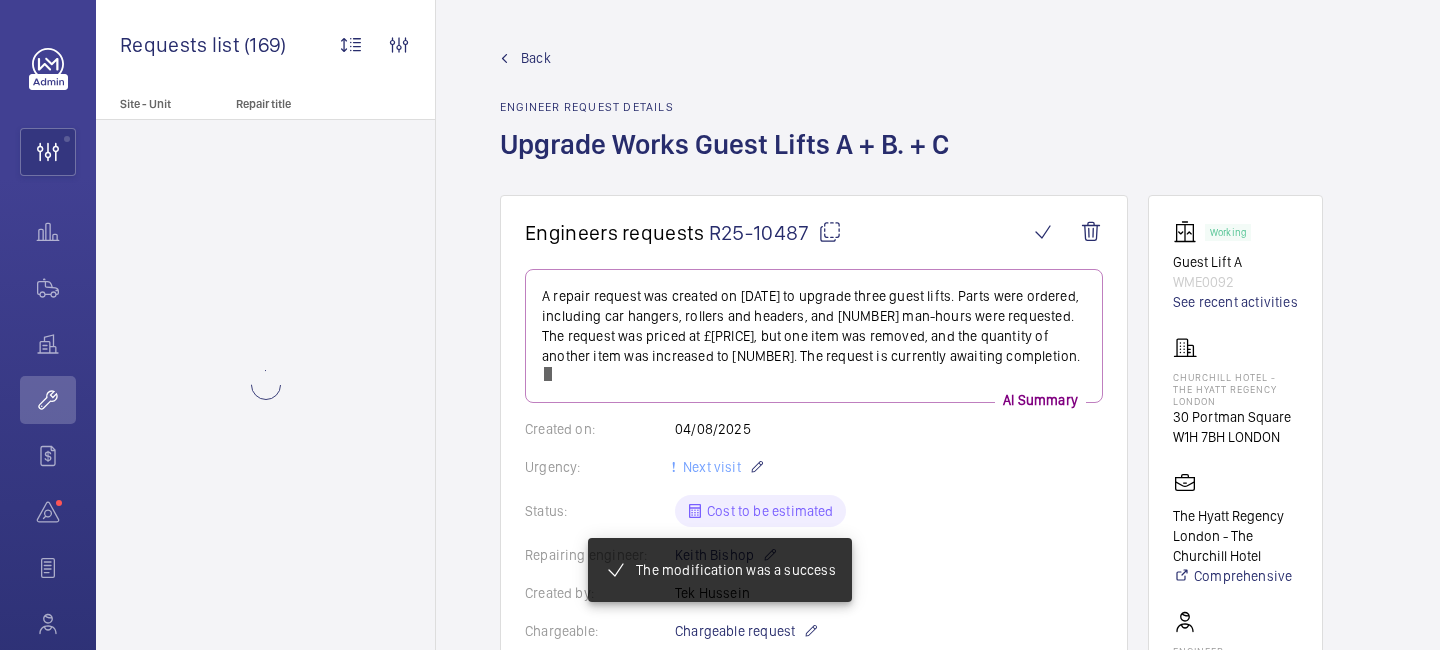 click on "Edit cost" 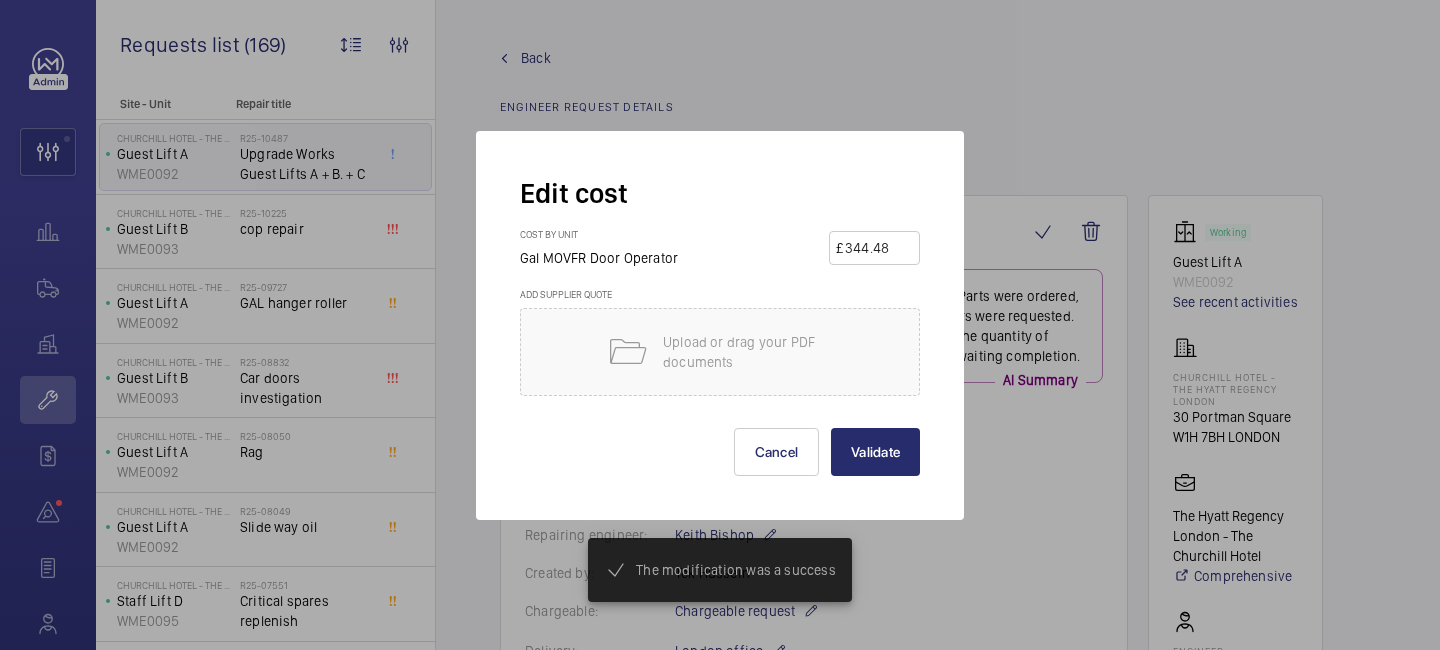 scroll, scrollTop: 1630, scrollLeft: 0, axis: vertical 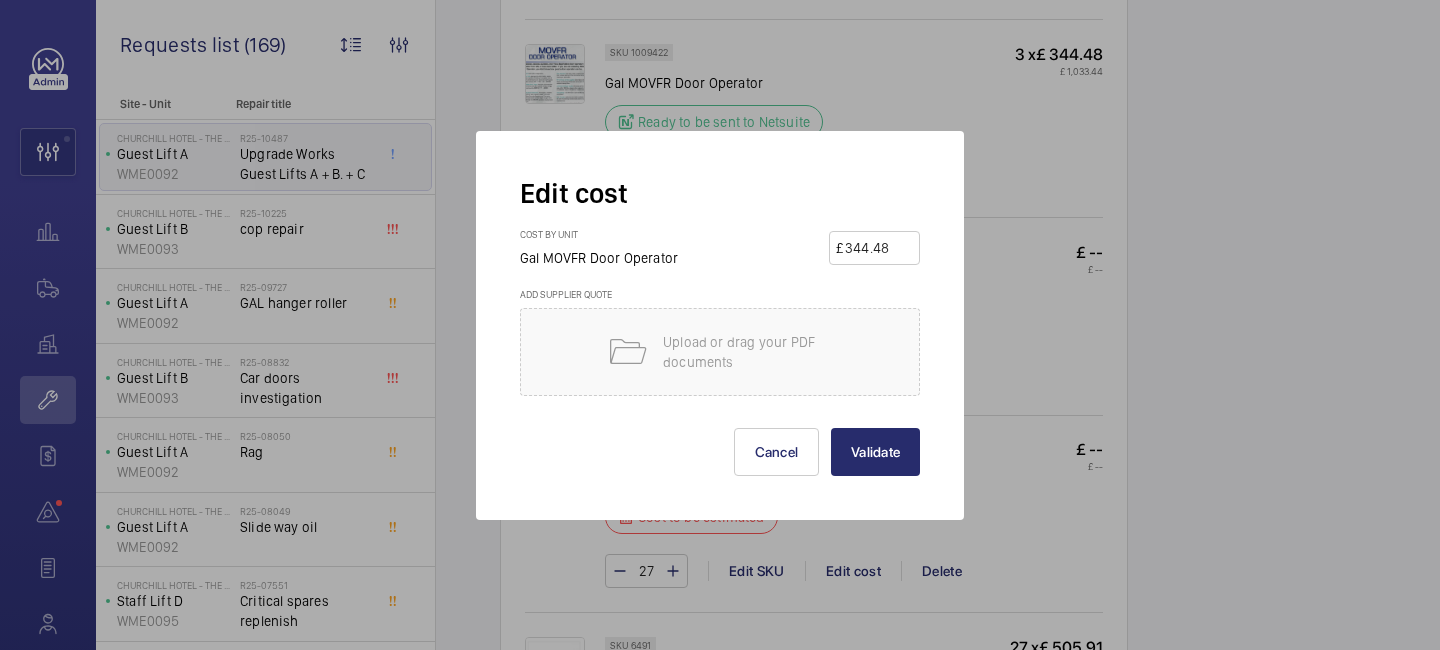 click on "344.48" at bounding box center (878, 248) 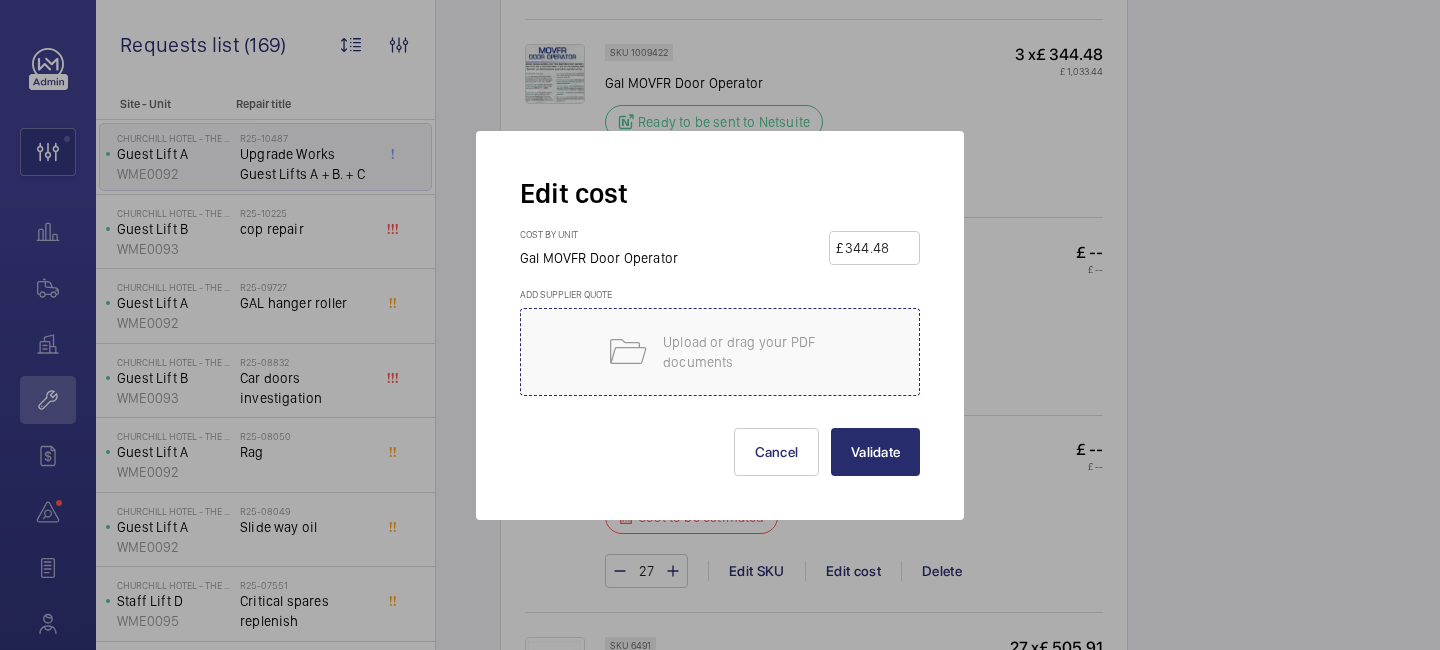 type on "3444.48" 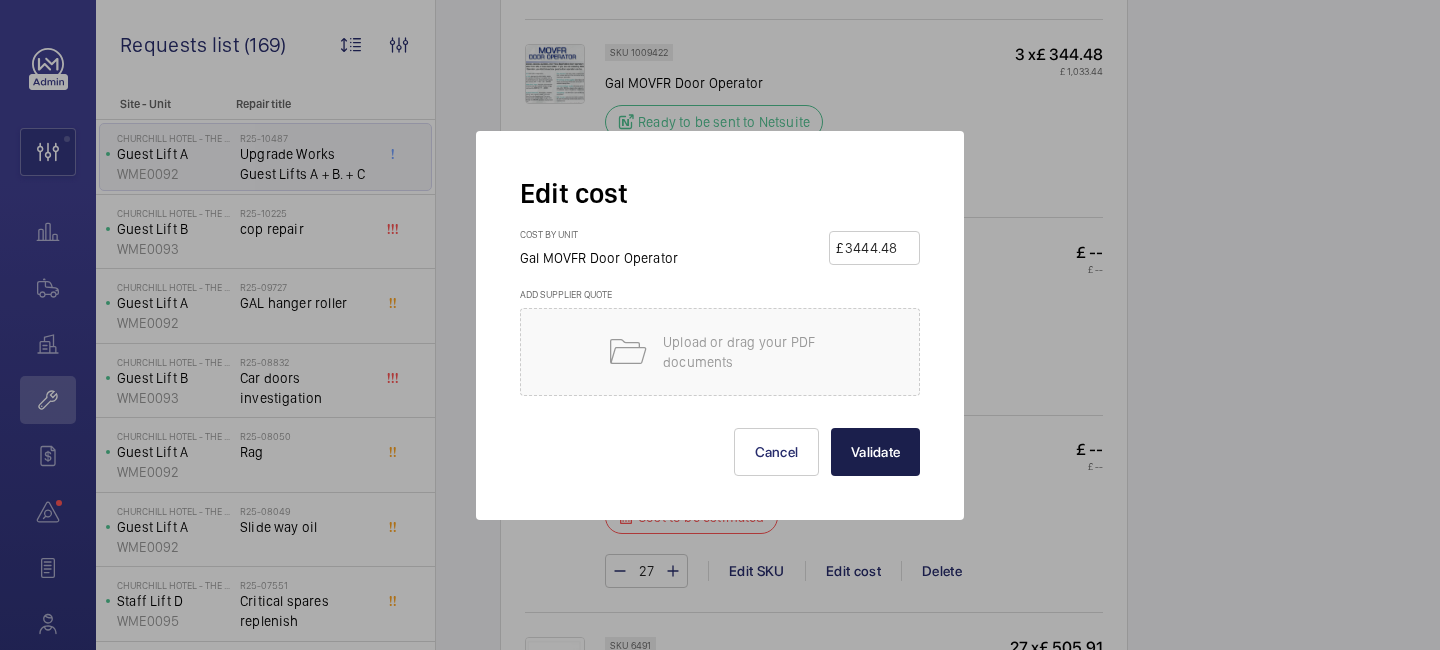 click on "Validate" at bounding box center (875, 452) 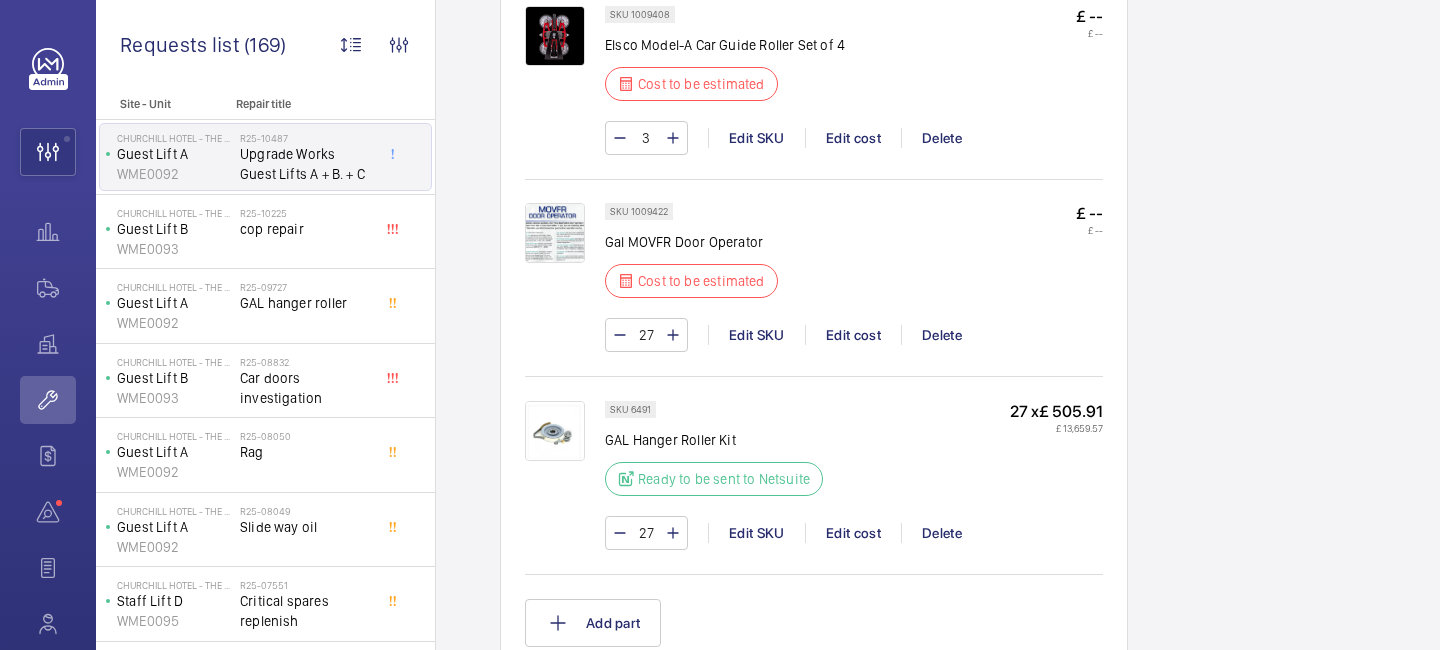 scroll, scrollTop: 1836, scrollLeft: 0, axis: vertical 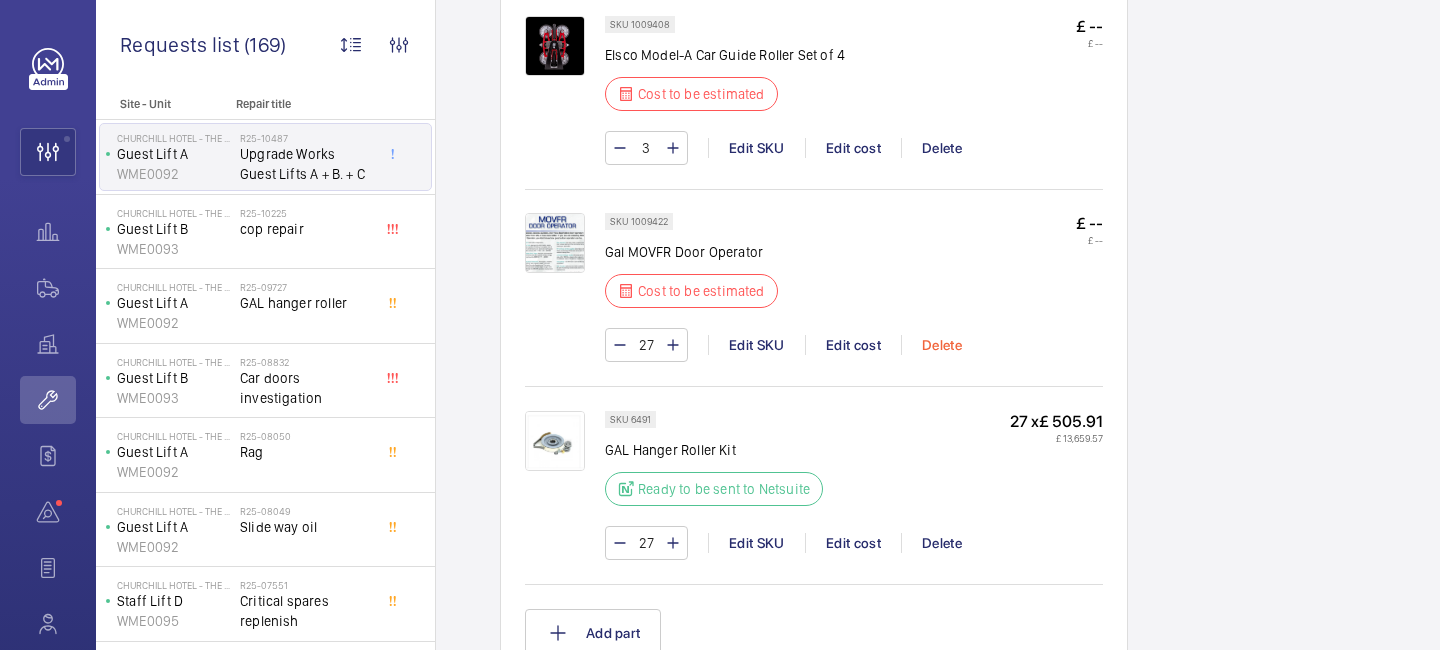 click on "Delete" 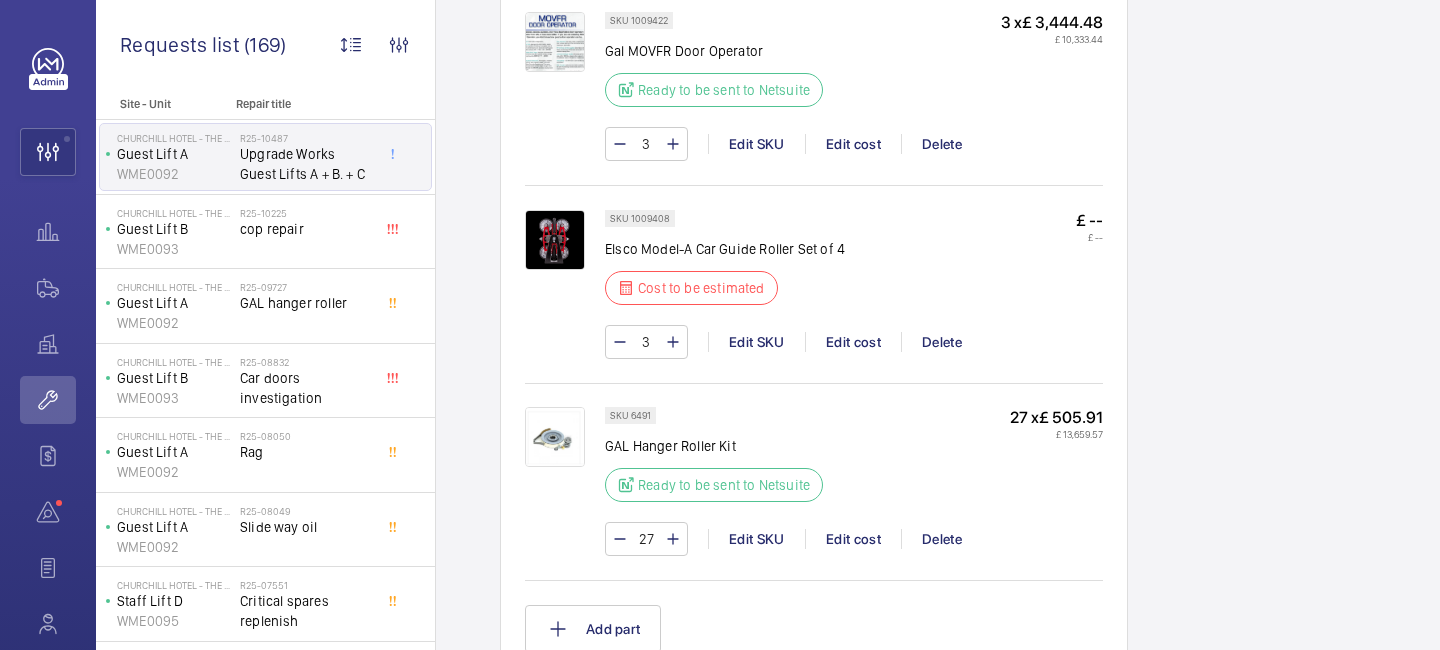 scroll, scrollTop: 1735, scrollLeft: 0, axis: vertical 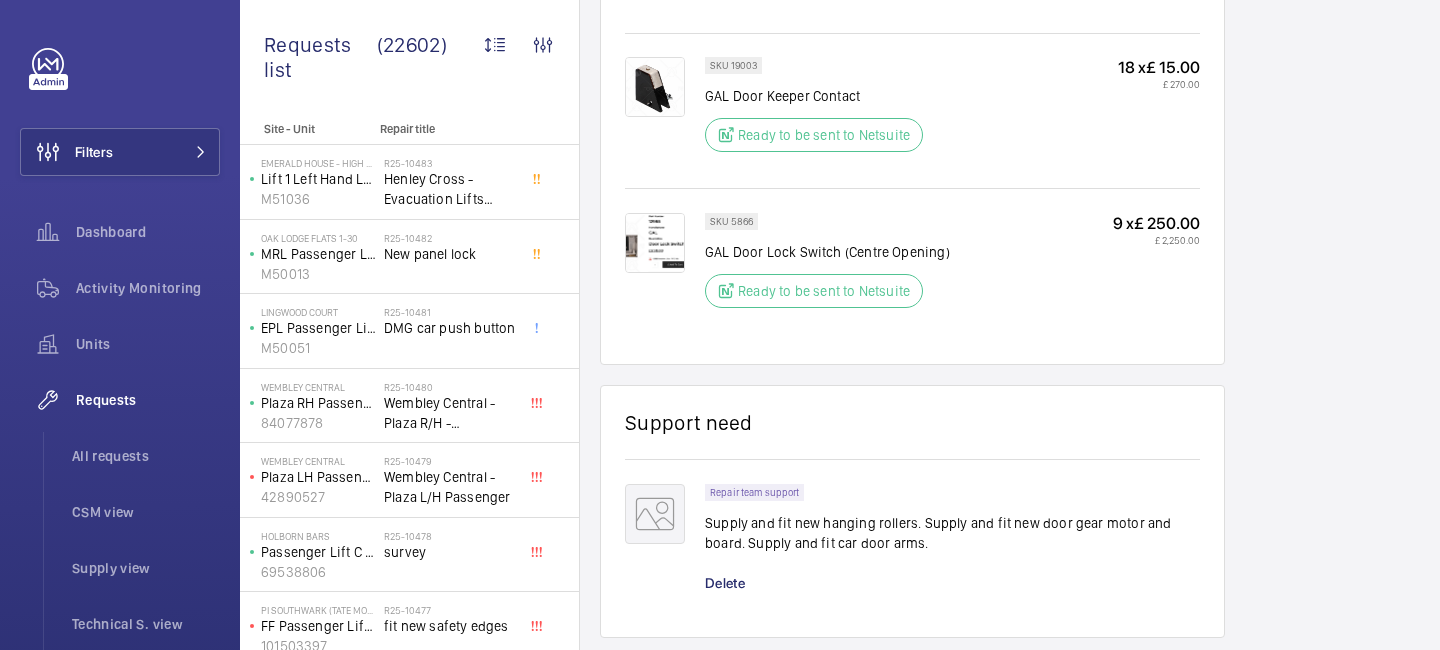 click 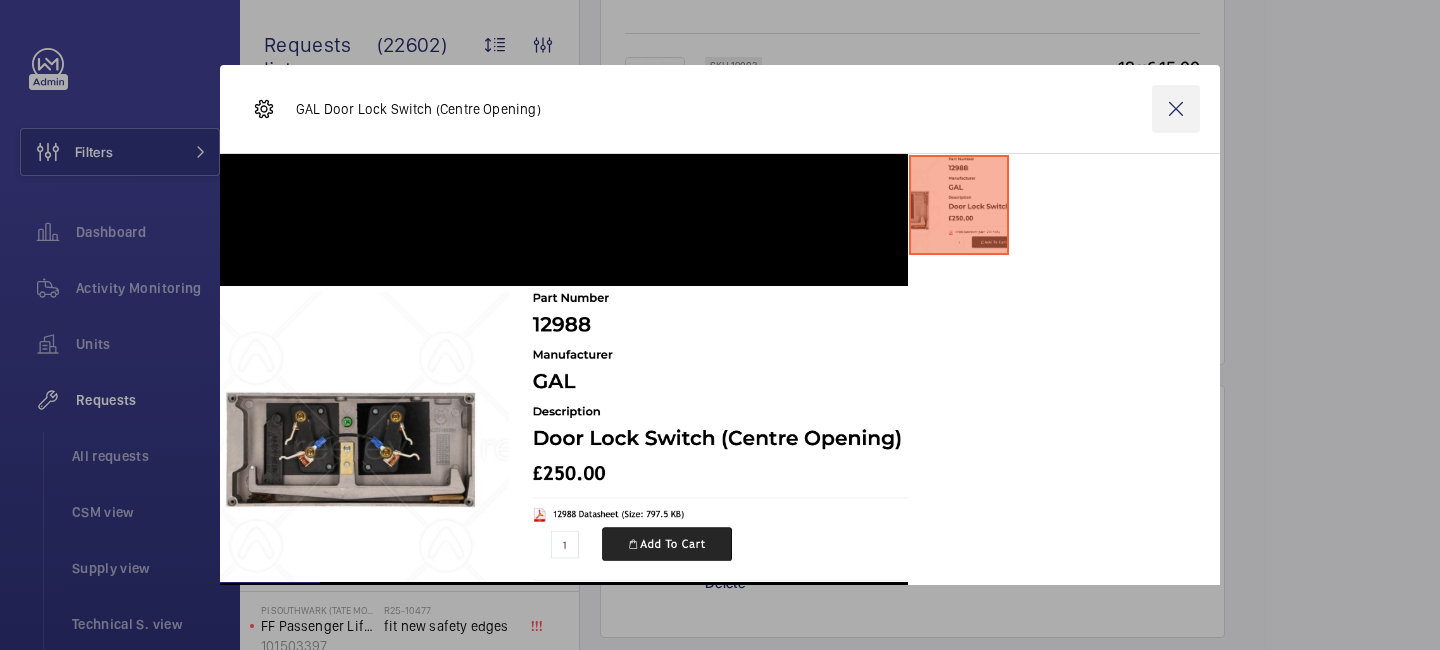 click at bounding box center [1176, 109] 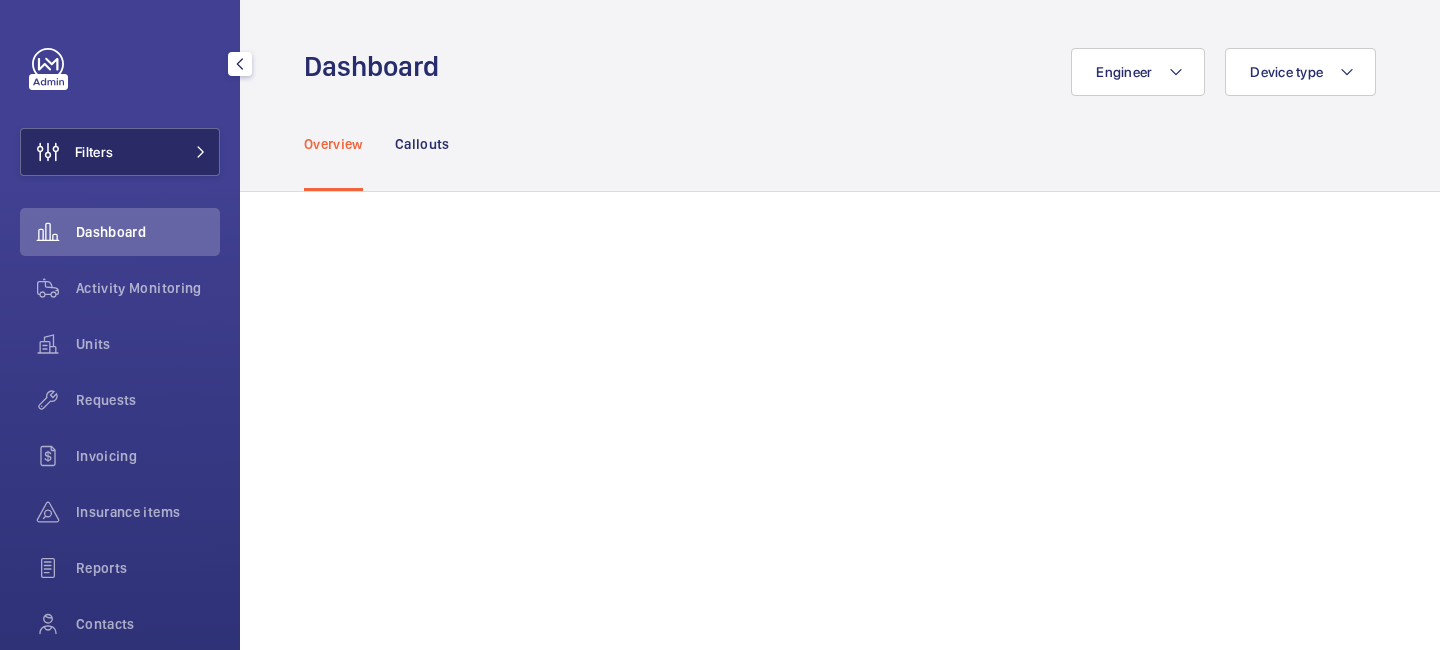 scroll, scrollTop: 0, scrollLeft: 0, axis: both 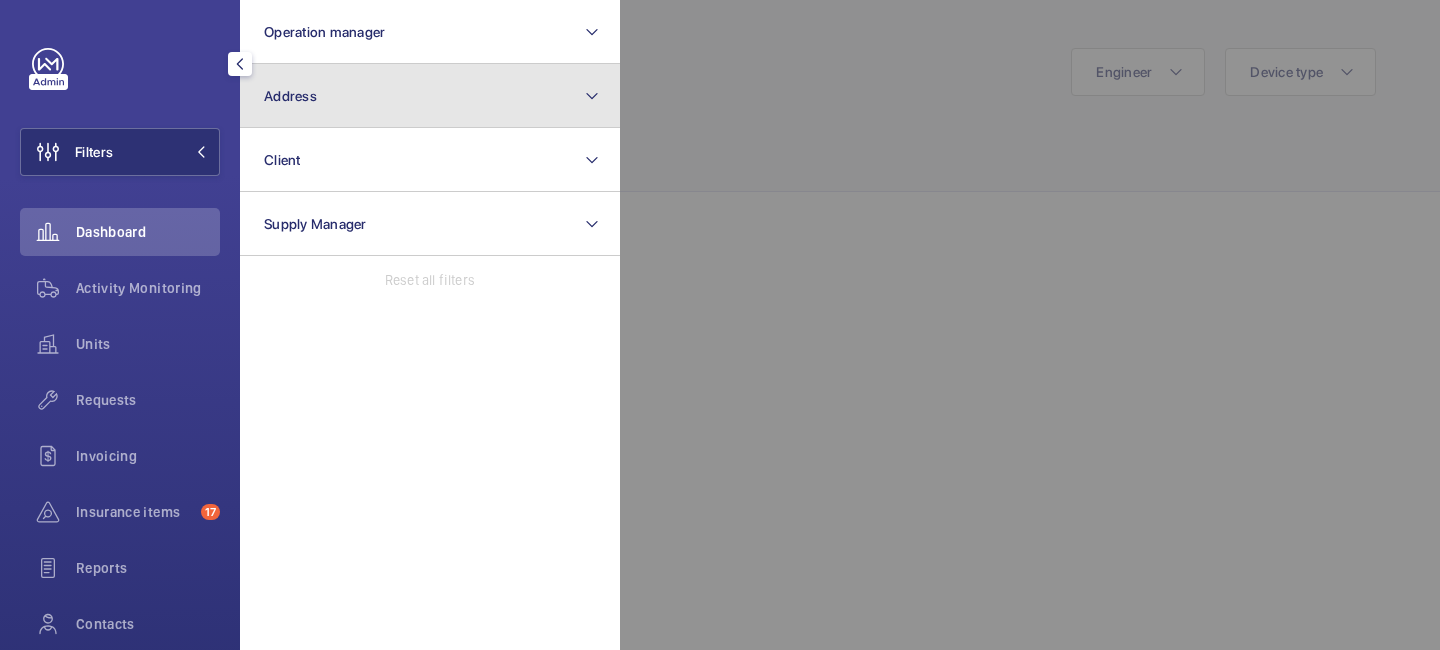 click on "Address" 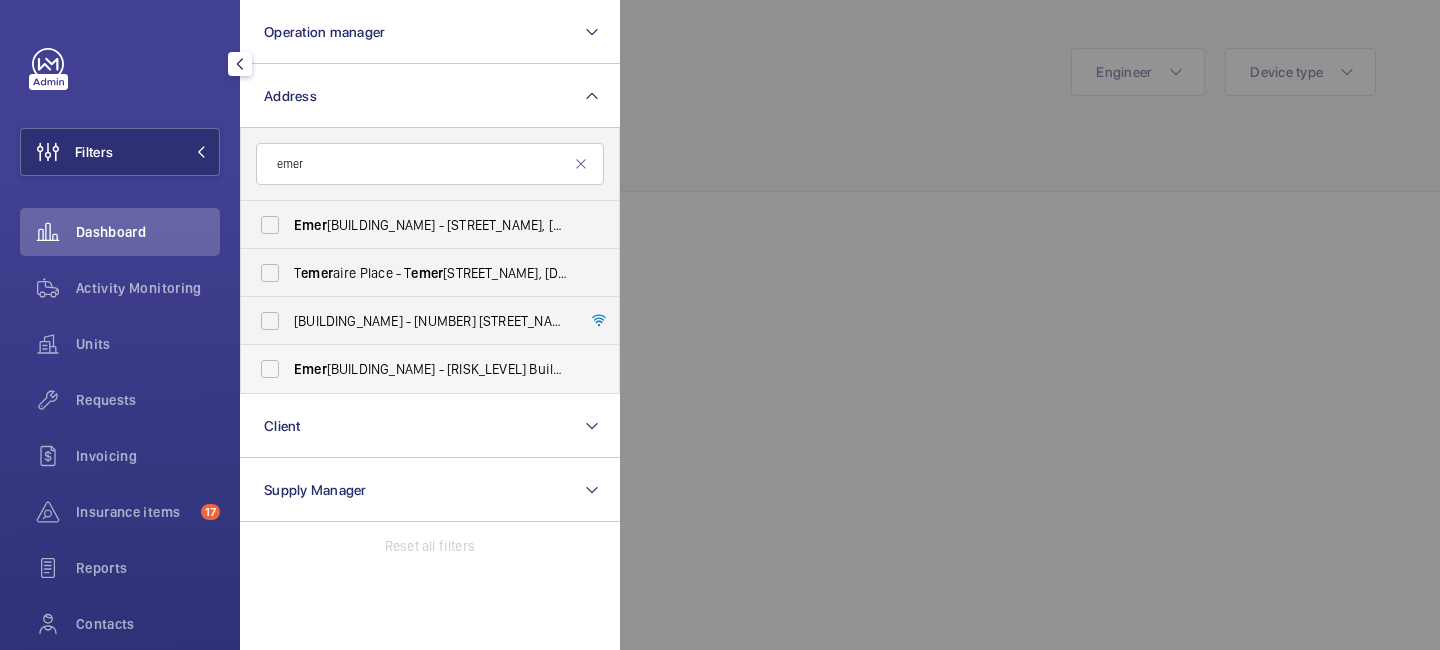 type on "emer" 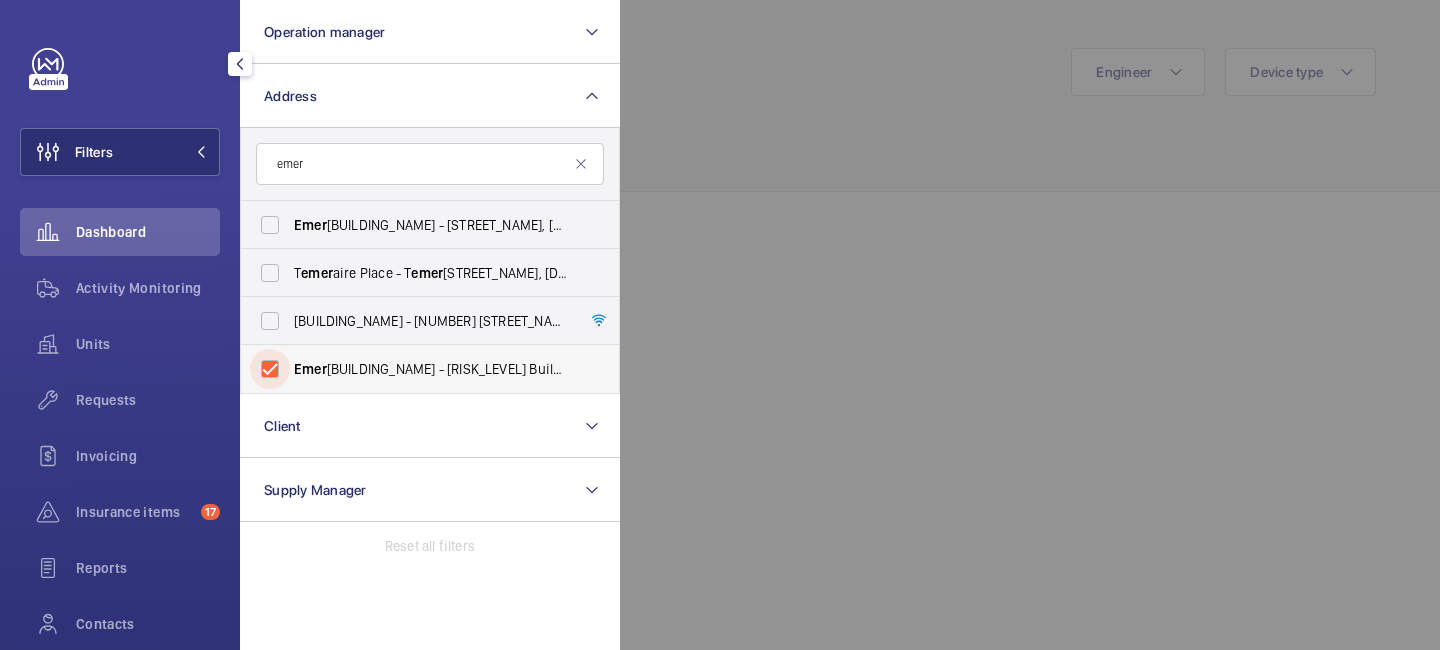 checkbox on "true" 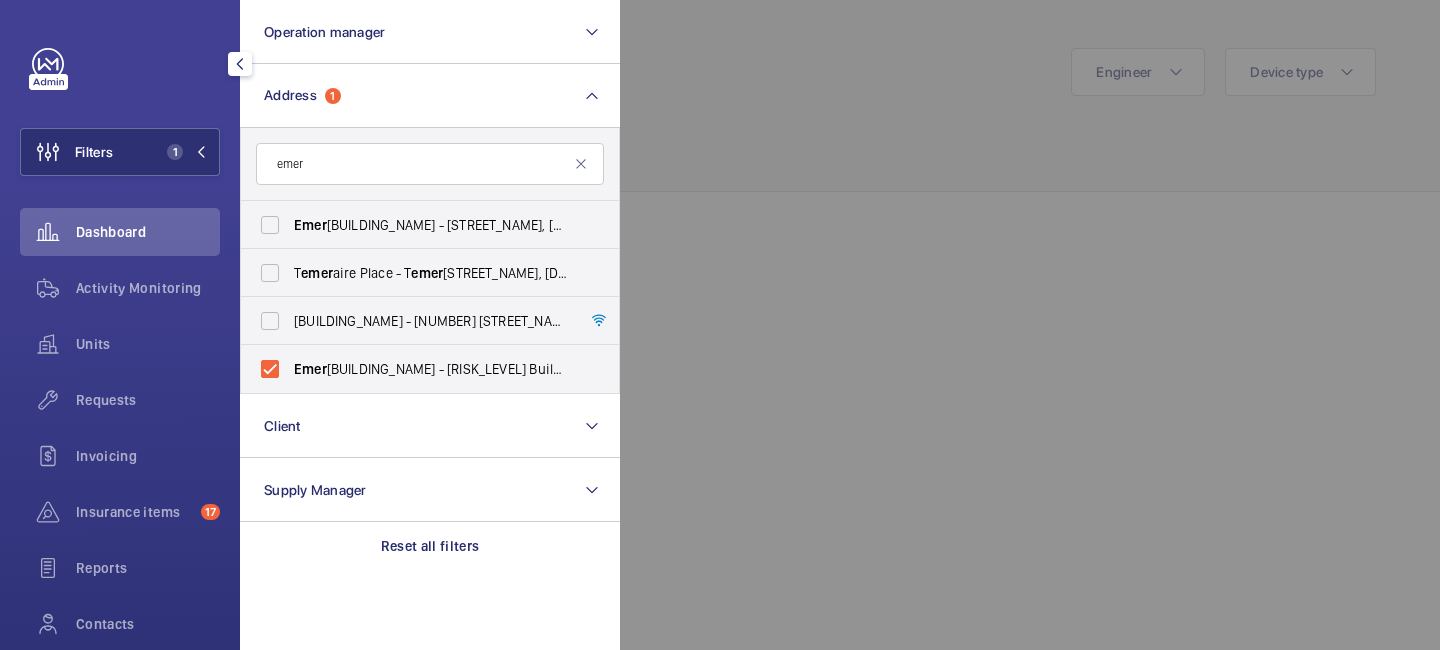 click 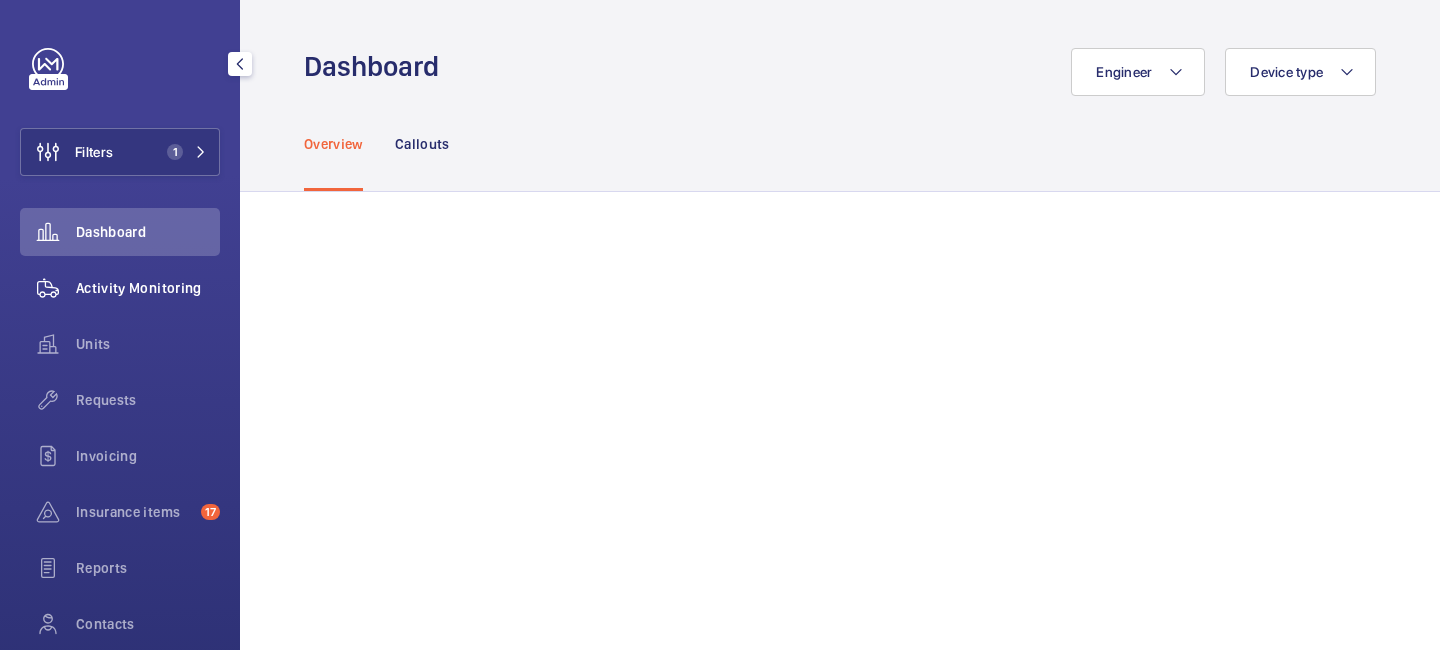 click on "Activity Monitoring" 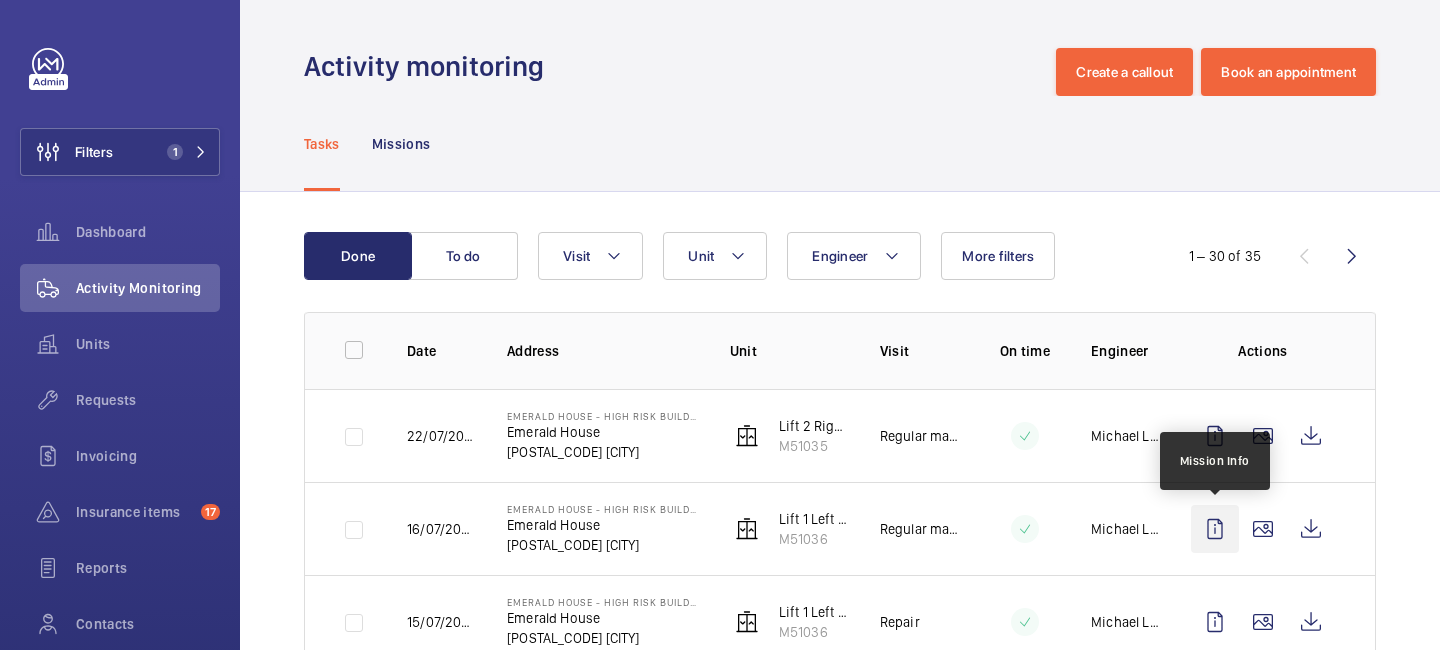 scroll, scrollTop: 39, scrollLeft: 0, axis: vertical 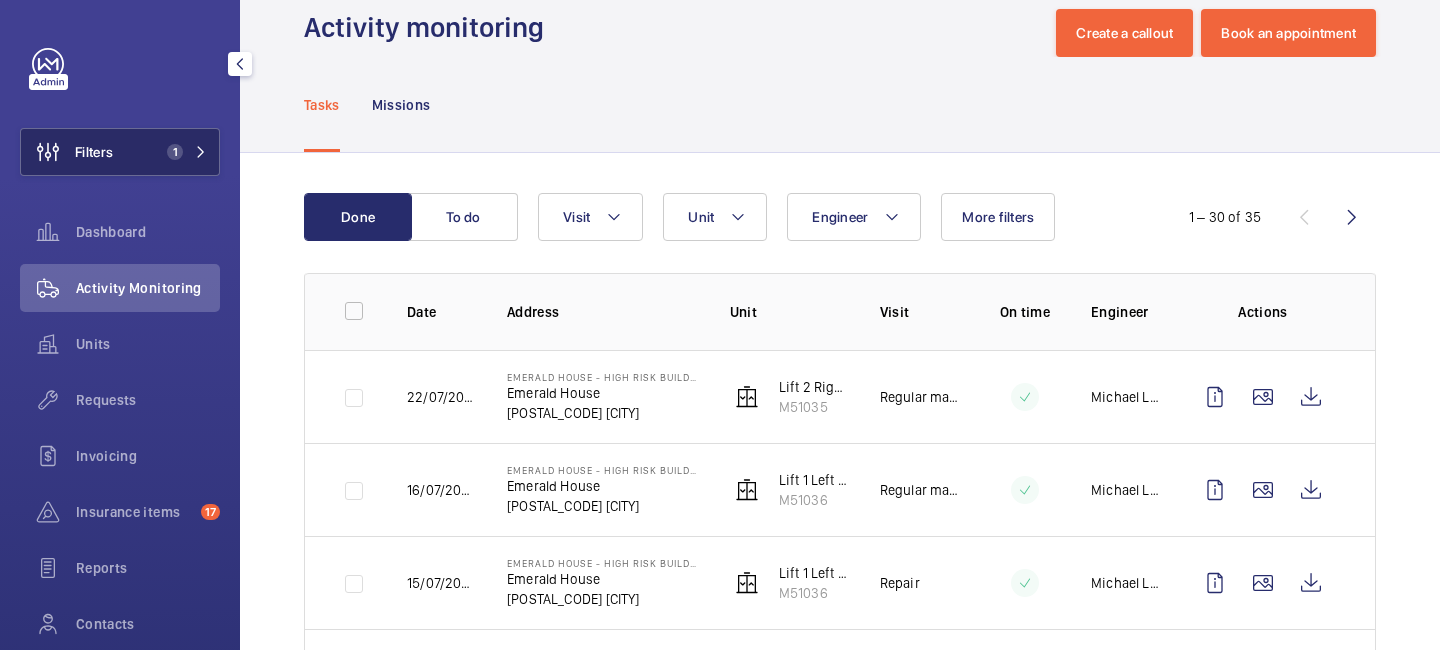 click on "1" 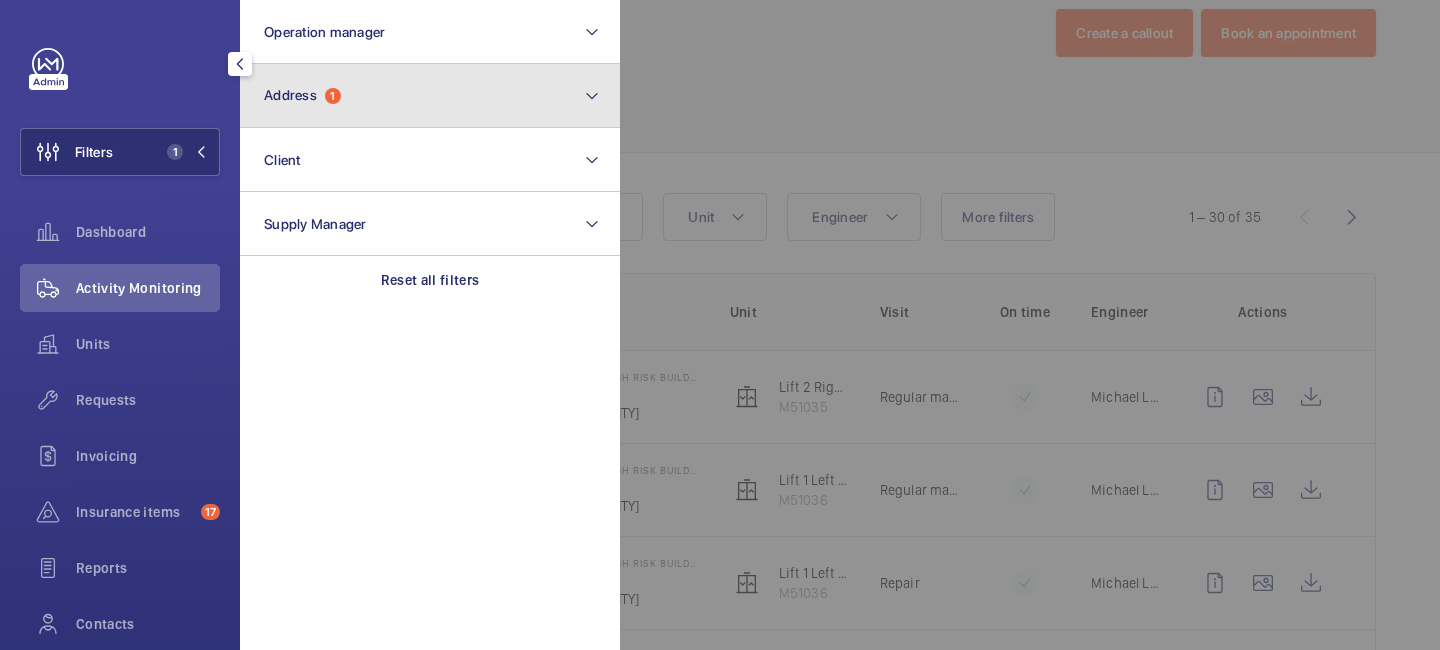 click on "Address  1" 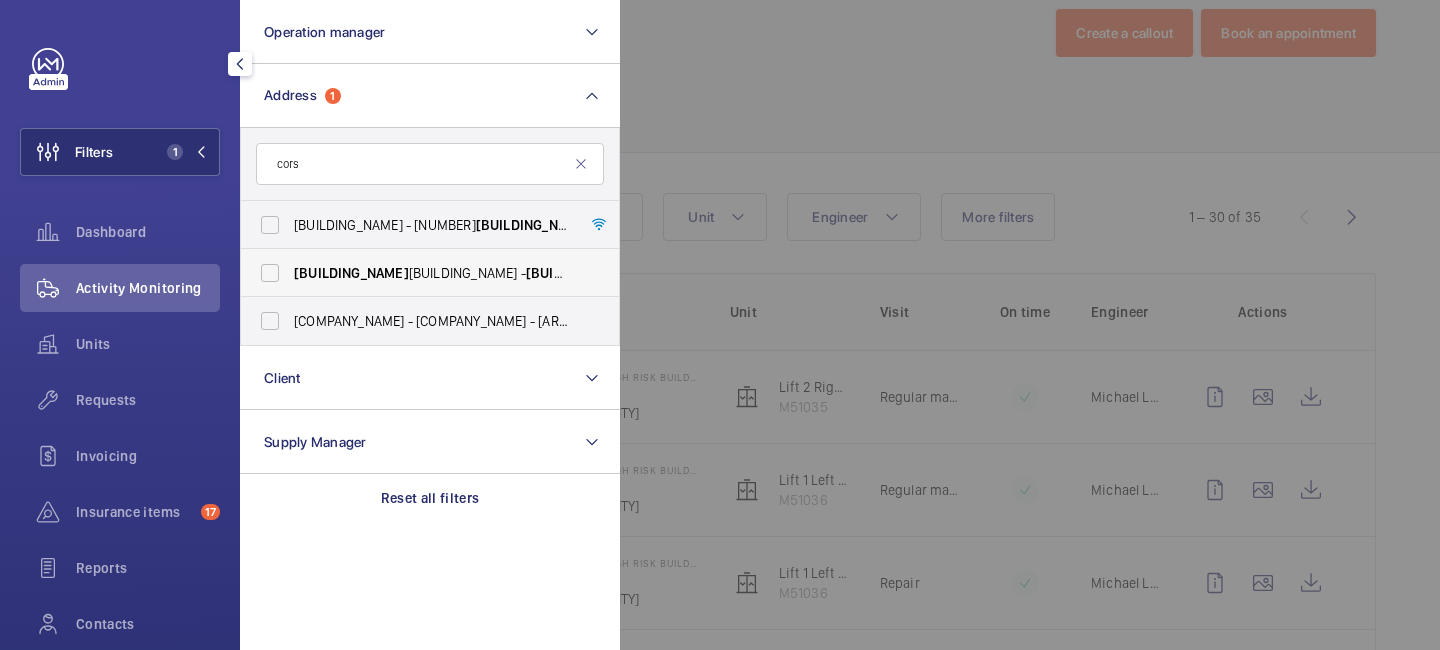 type on "cors" 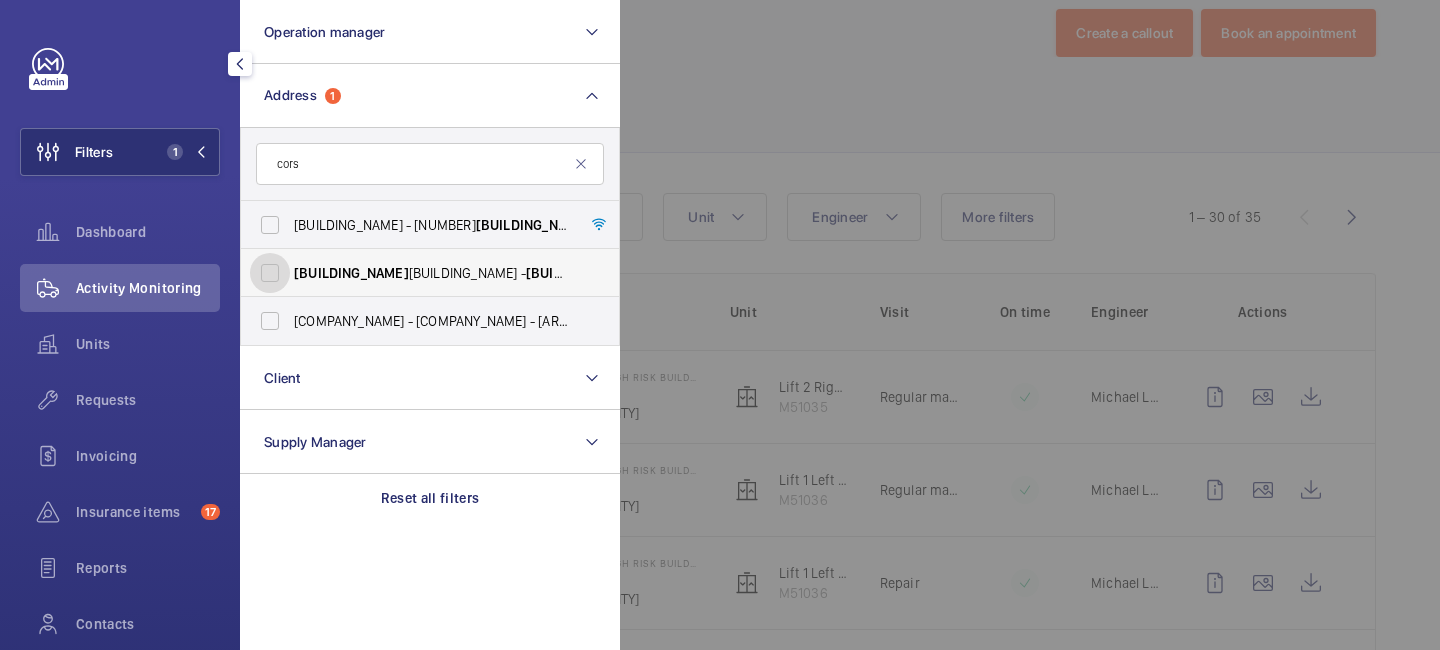 click on "[BUILDING_NAME] - [BUILDING_NAME], [CITY] [POSTAL_CODE]" at bounding box center (270, 273) 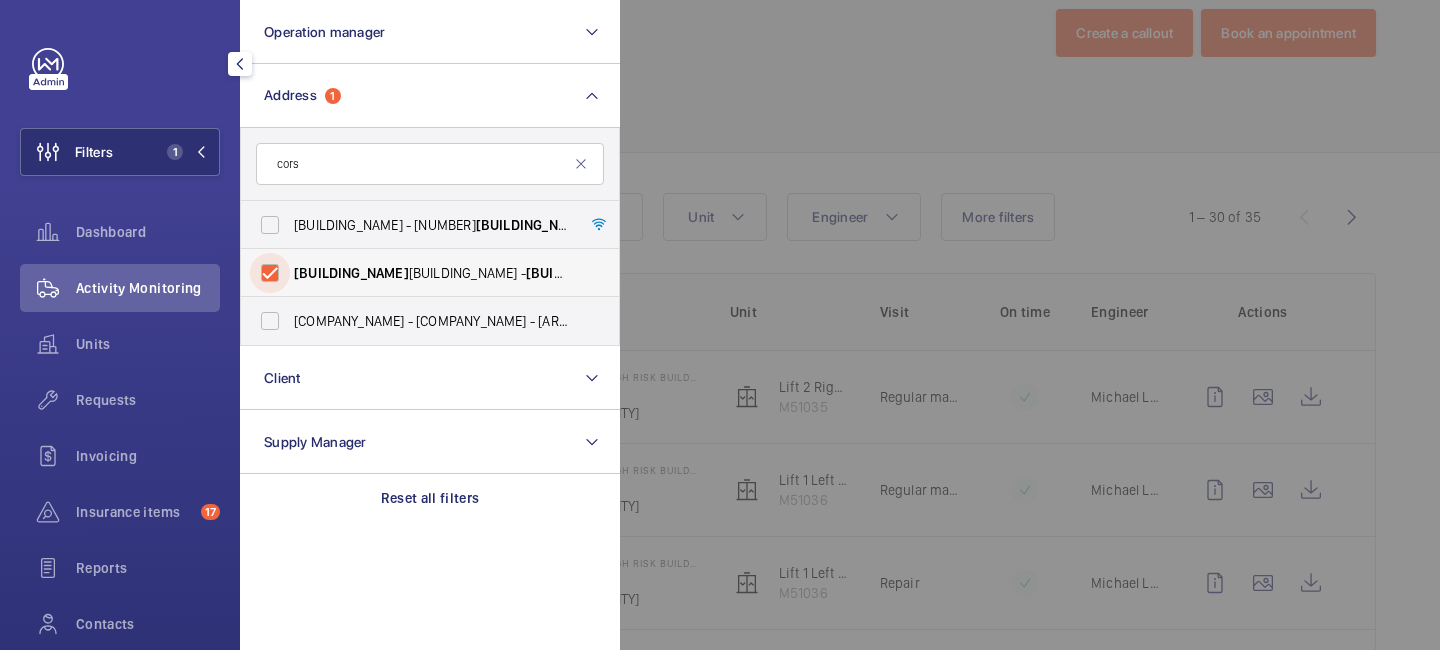 checkbox on "true" 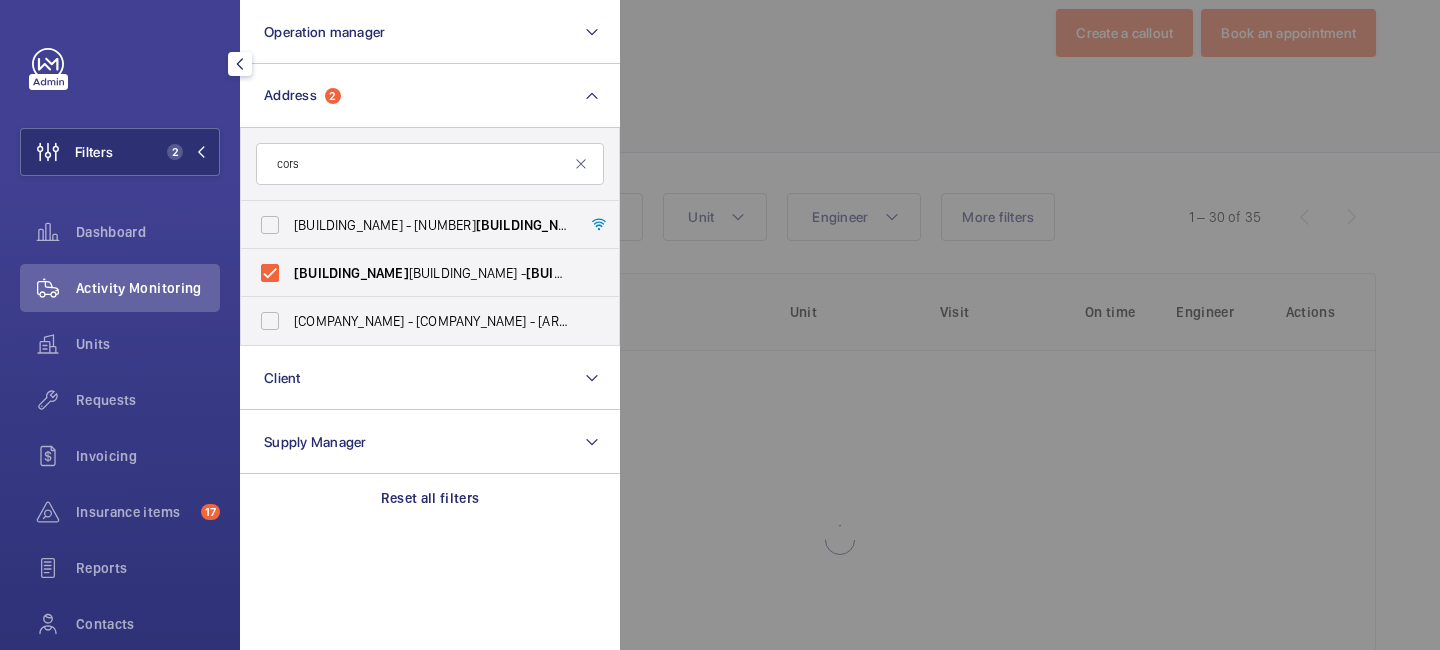 click 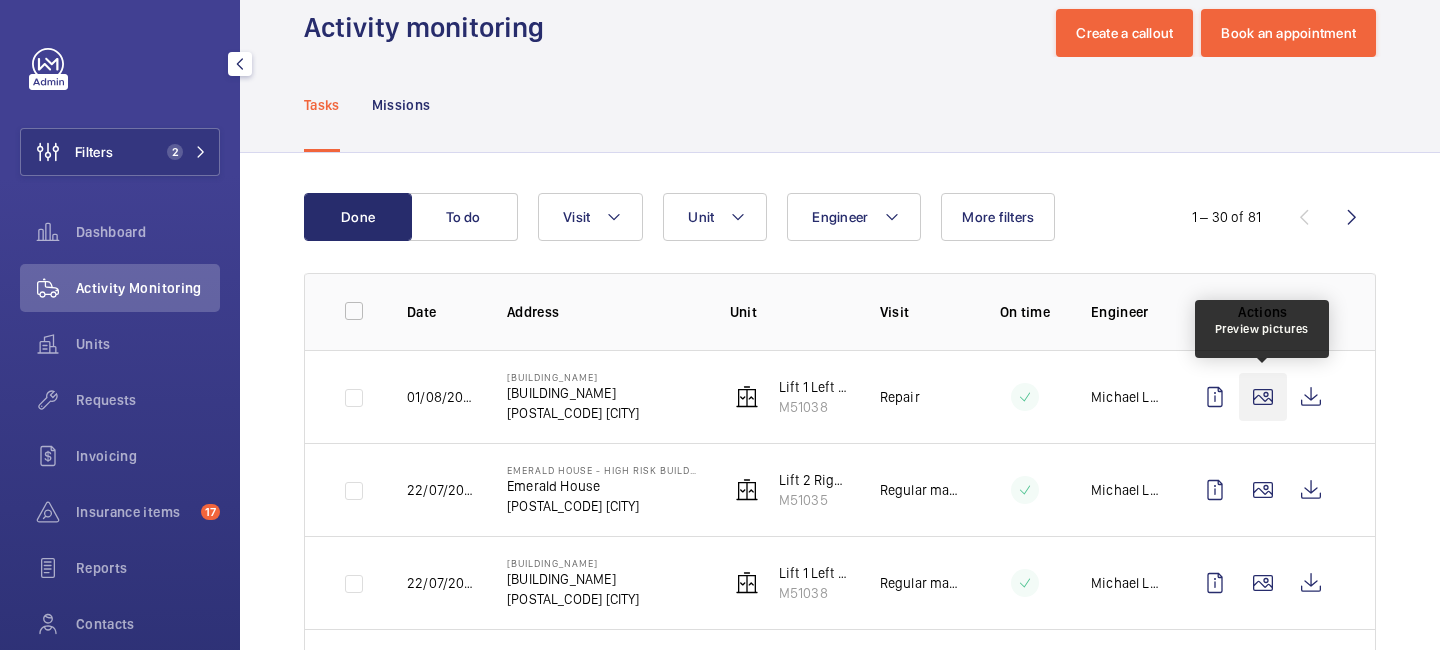 click 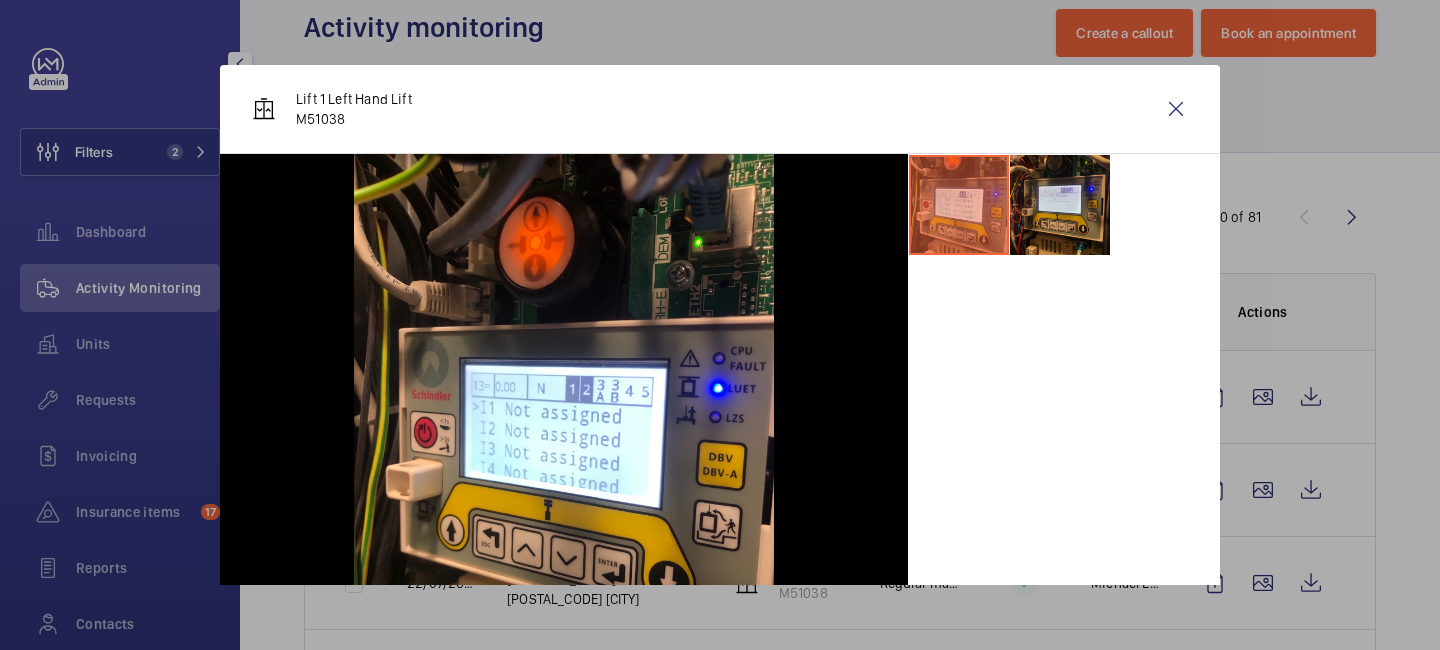 click at bounding box center (1060, 205) 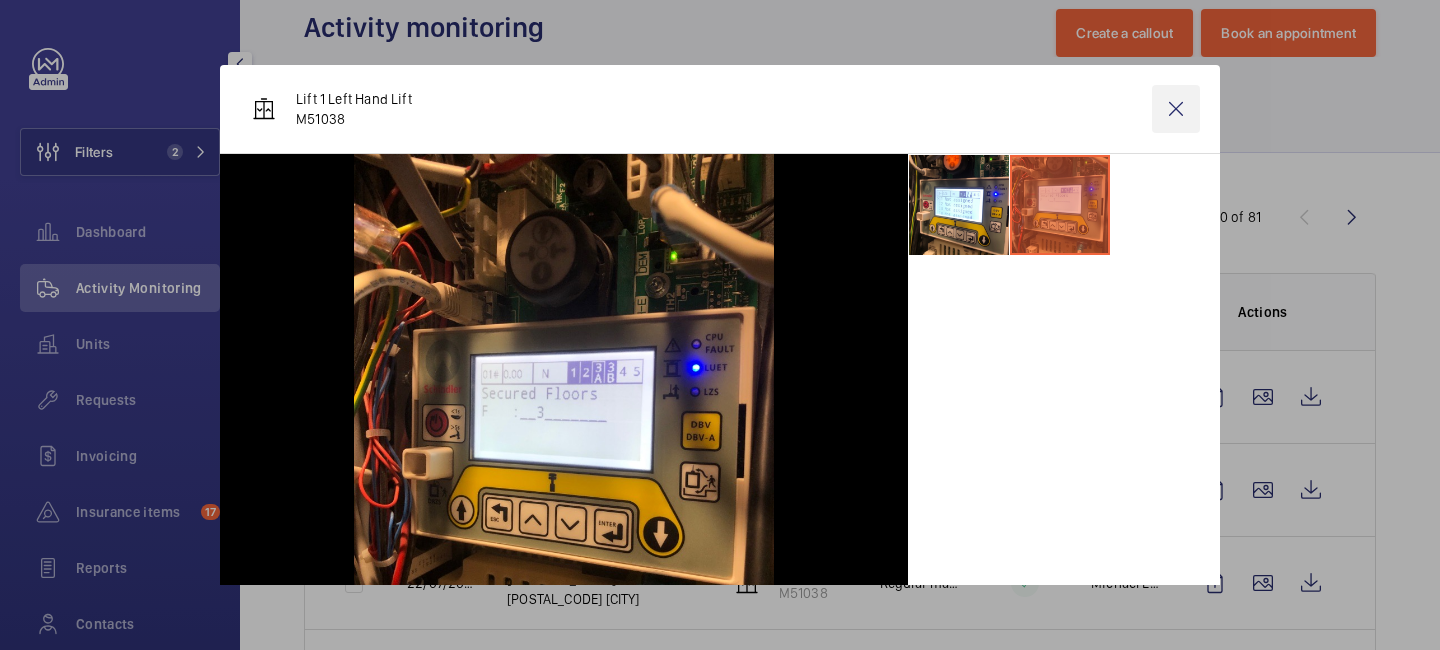 click at bounding box center [1176, 109] 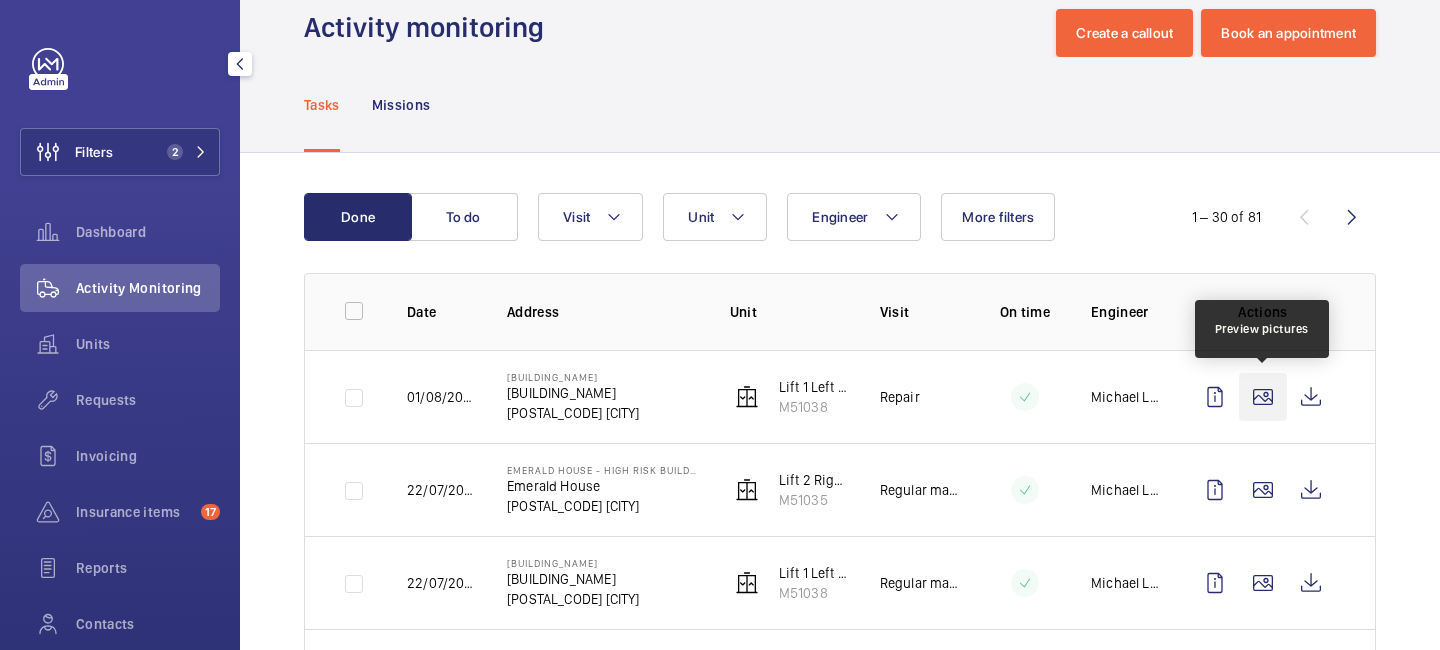 click 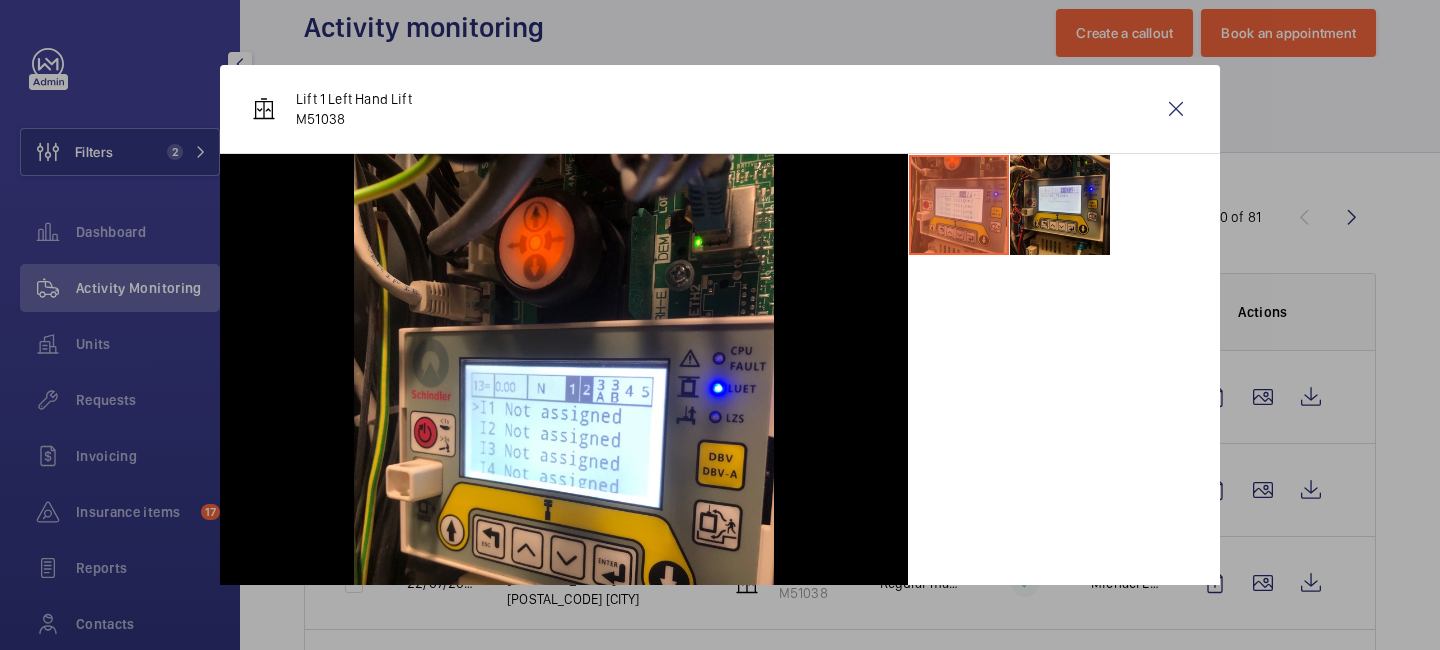 click at bounding box center [1060, 205] 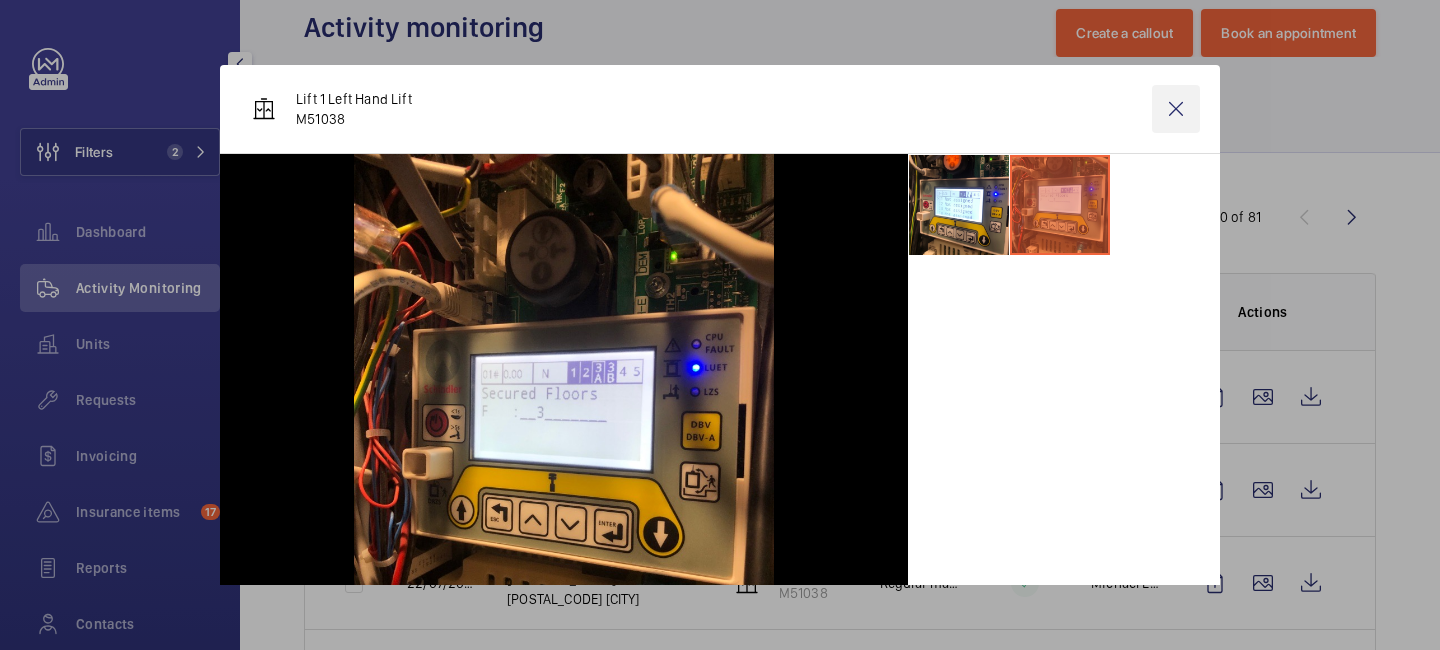 click at bounding box center (1176, 109) 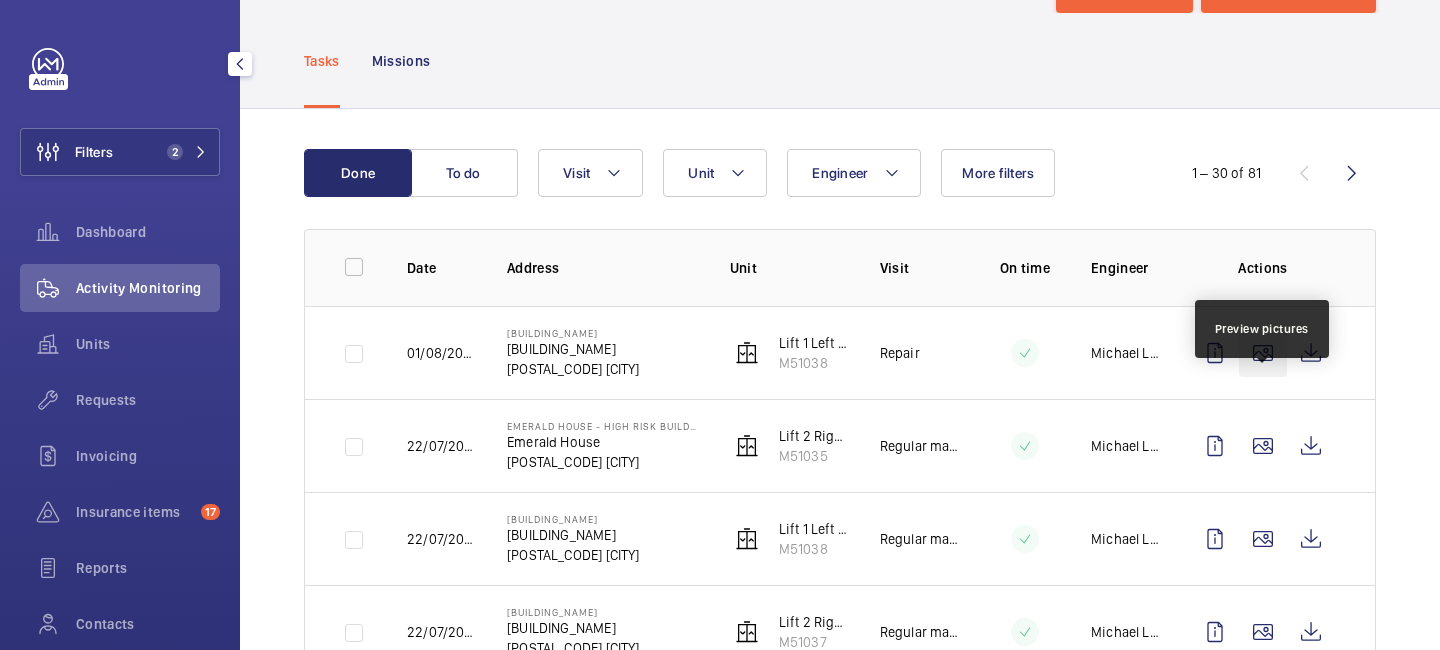 scroll, scrollTop: 90, scrollLeft: 0, axis: vertical 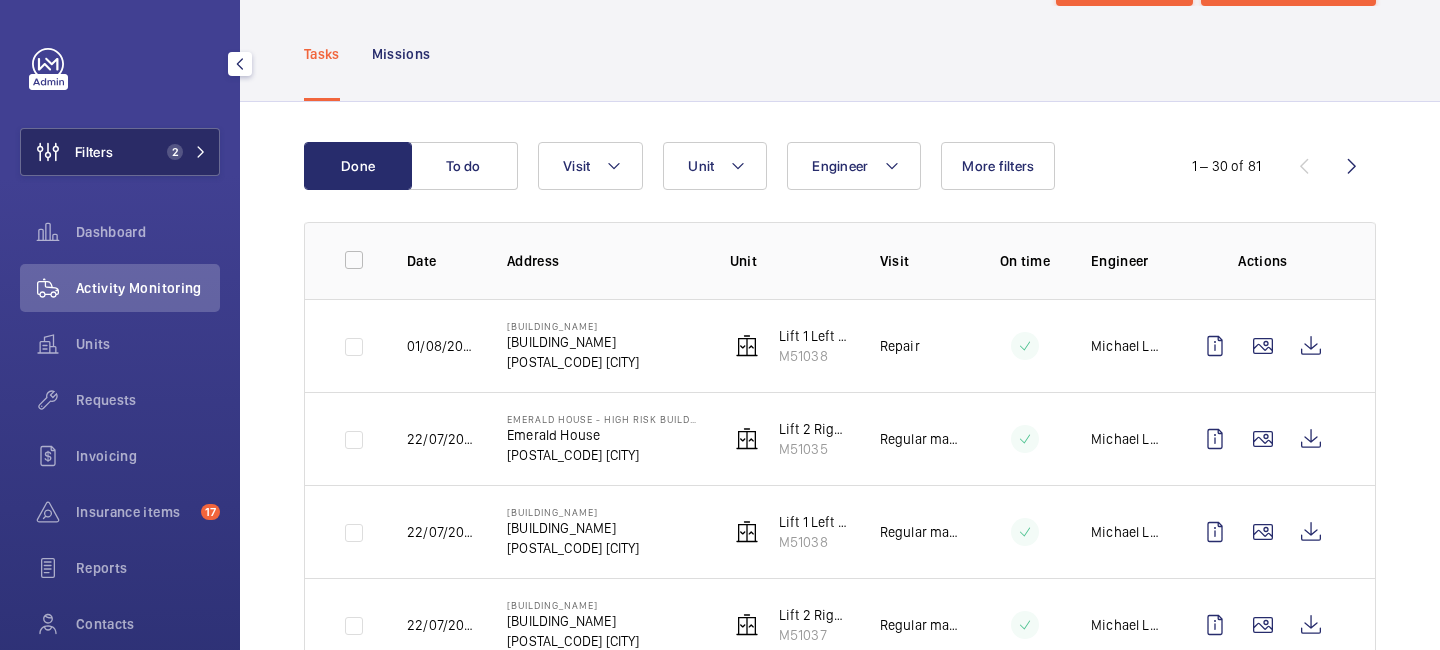 click 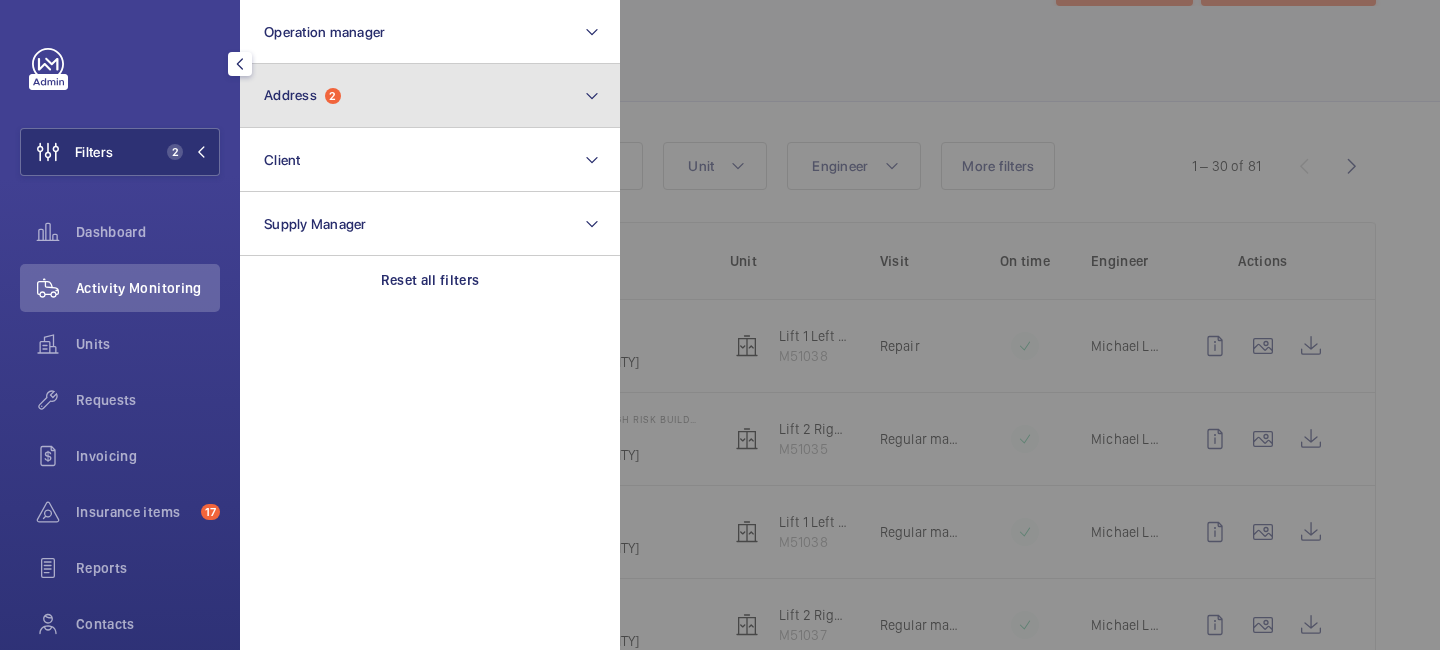 click on "Address  2" 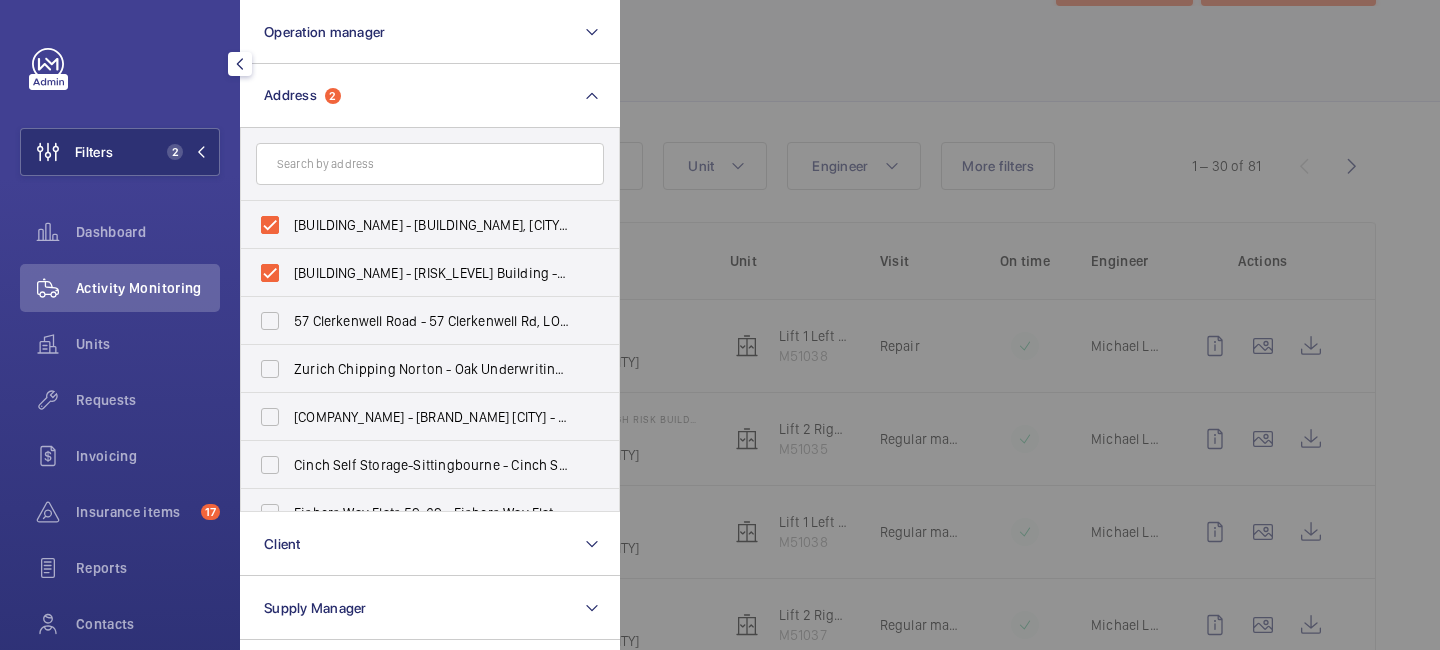 click 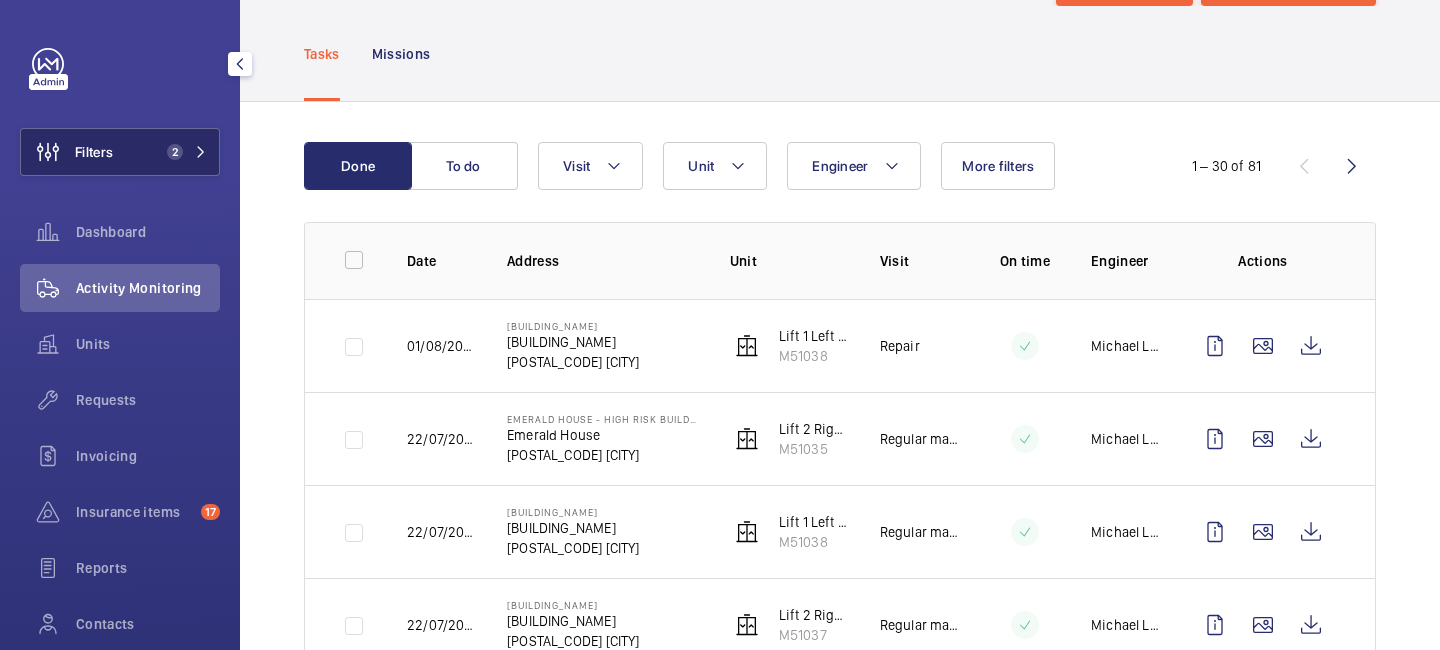 click on "Filters 2" 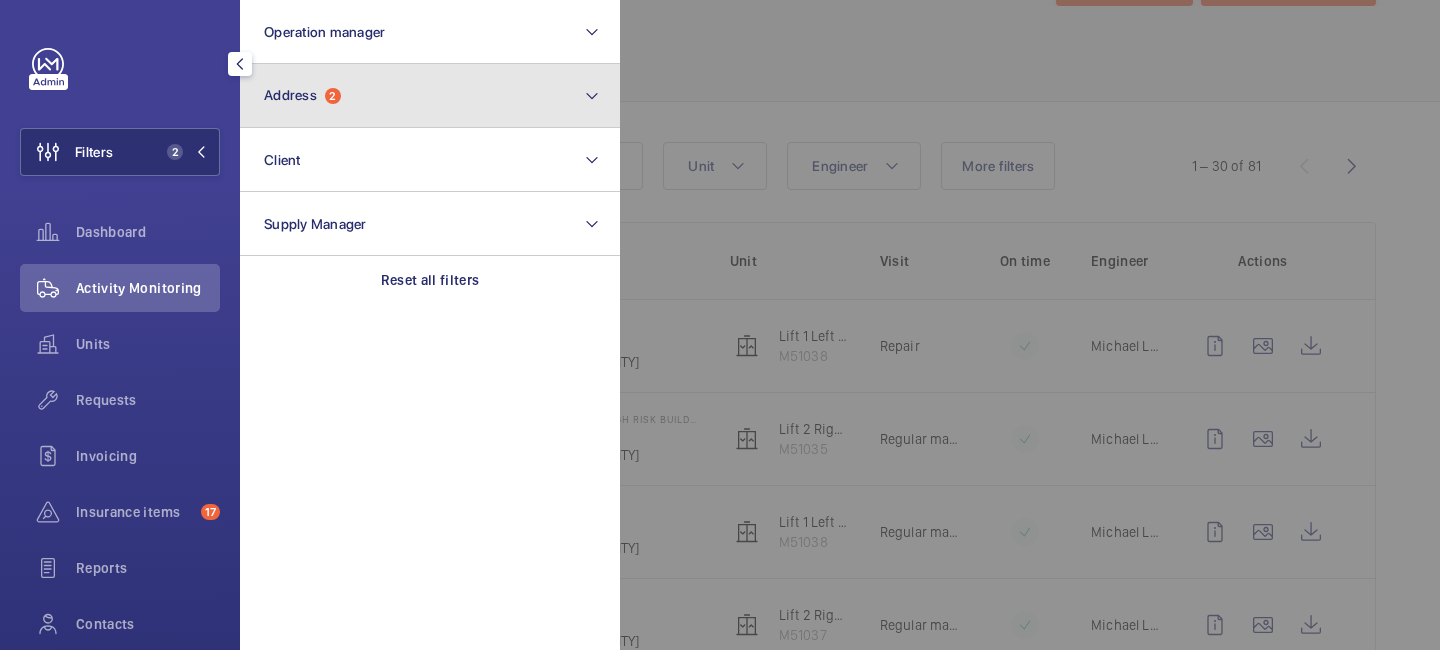 click on "Address  2" 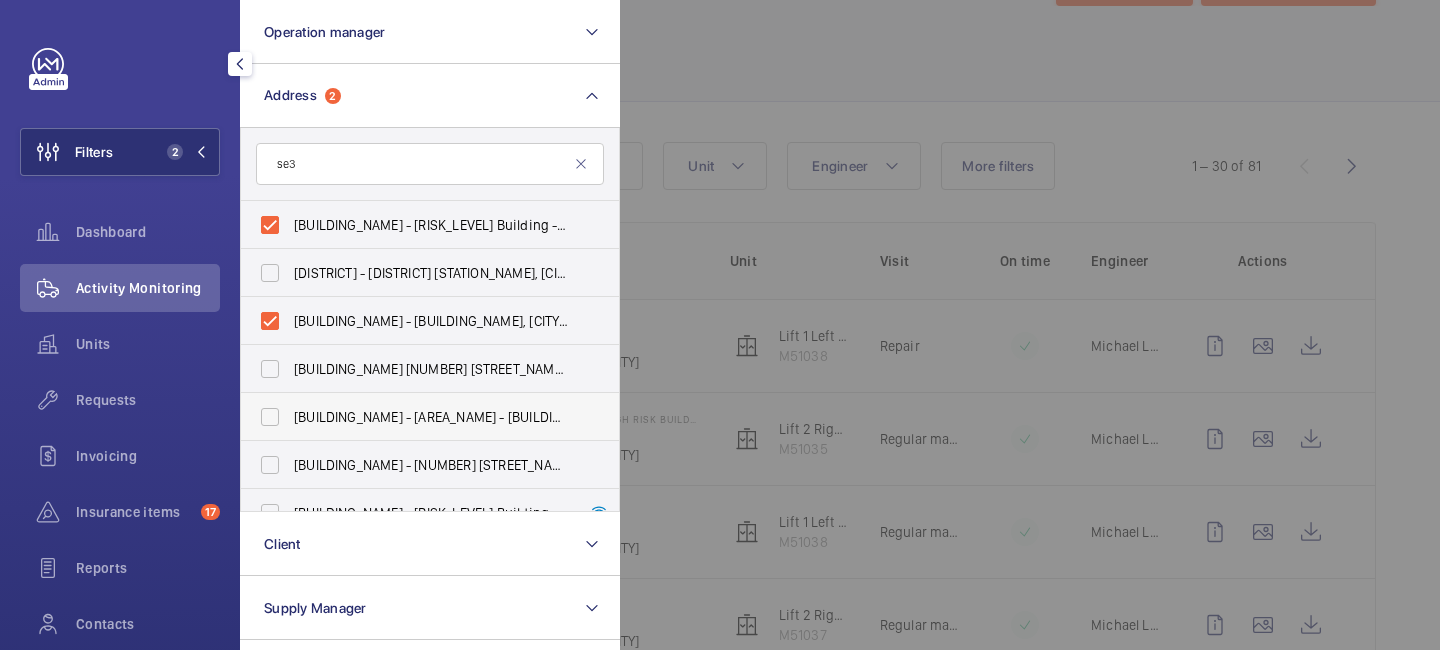 type on "se3" 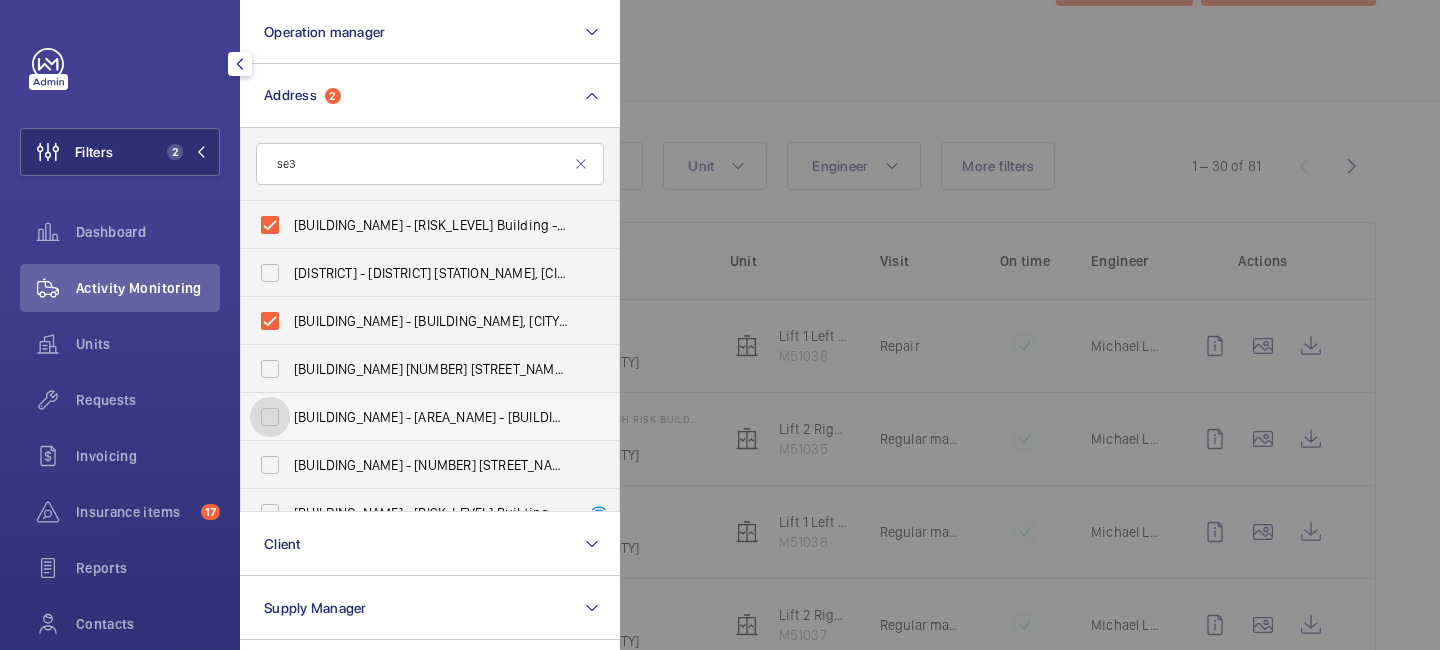 click on "[BUILDING_NAME] - [AREA_NAME] - [BUILDING_NAME], [DISTRICT], [CITY] [POSTAL_CODE]" at bounding box center [270, 417] 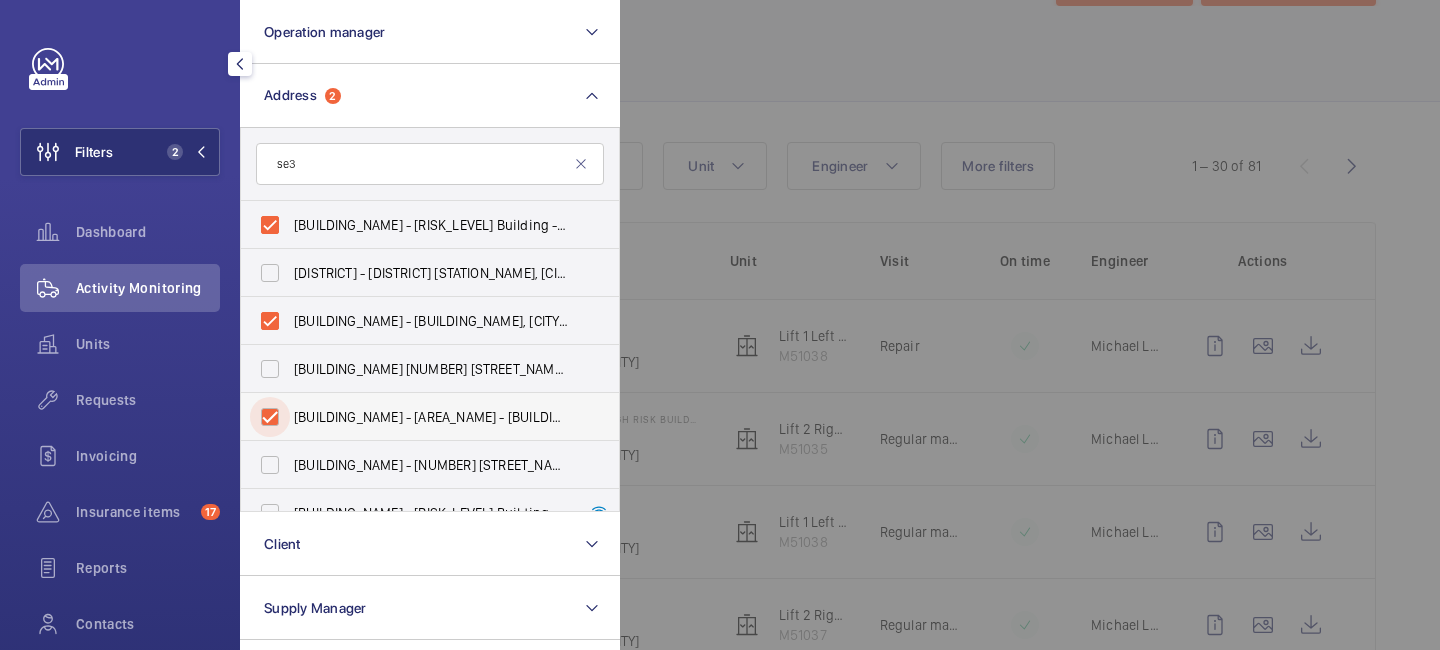 checkbox on "true" 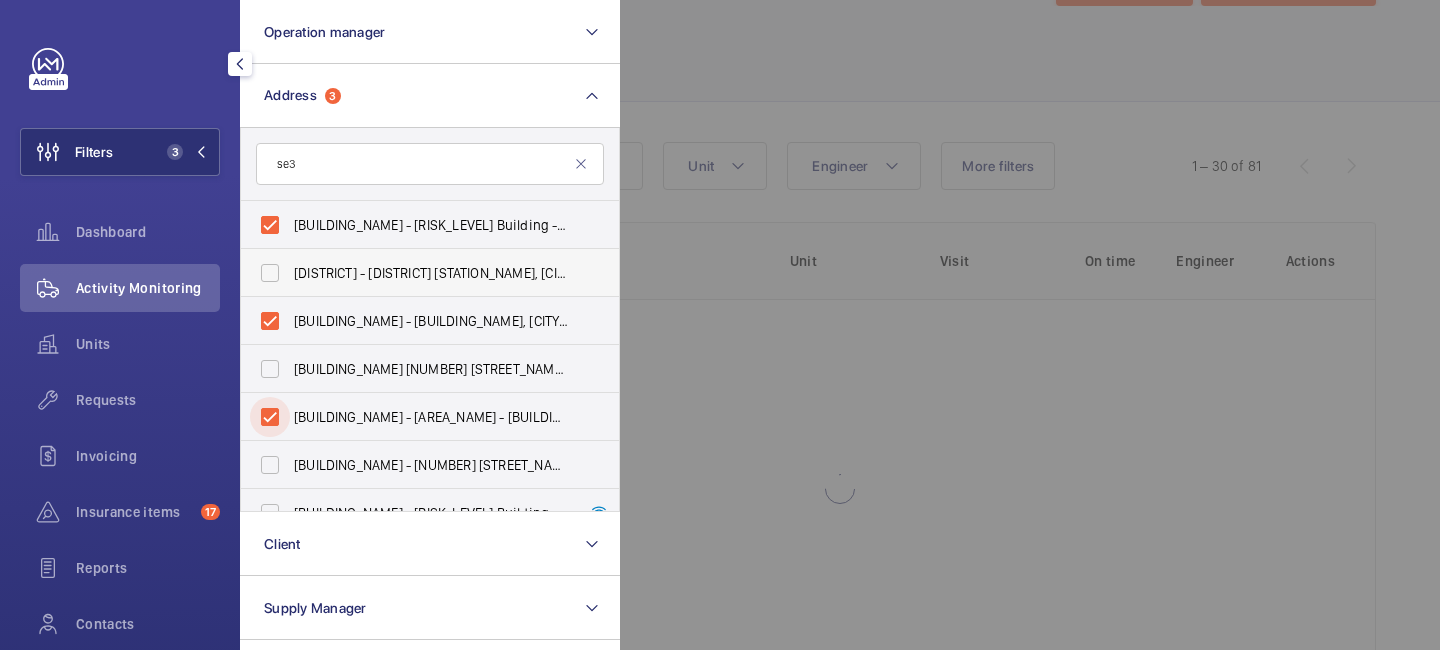 scroll, scrollTop: 0, scrollLeft: 0, axis: both 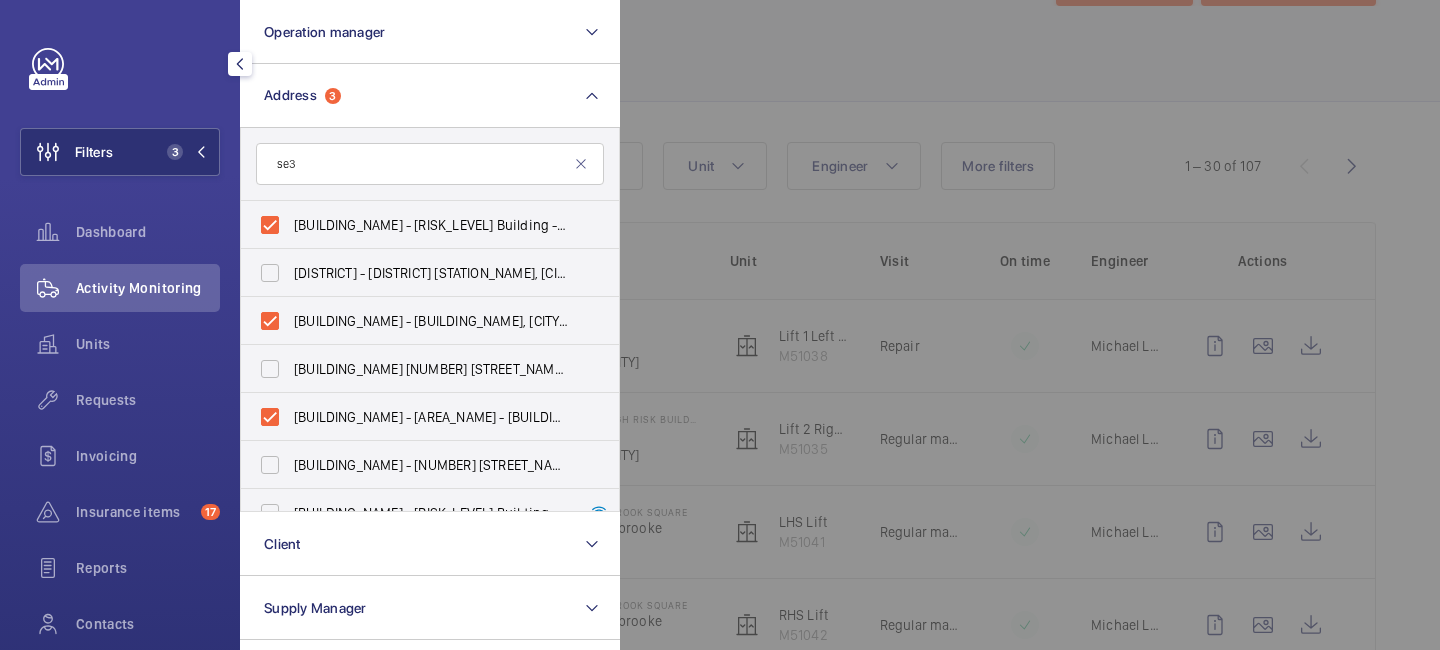click 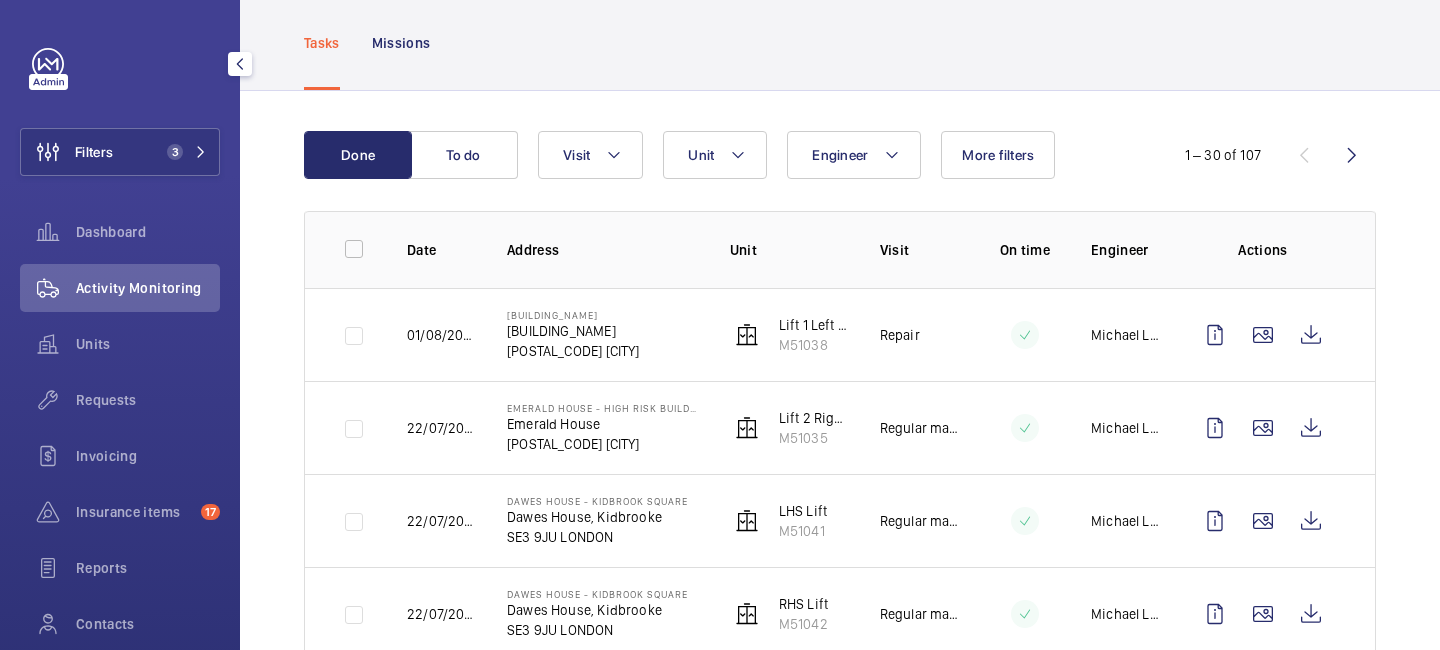scroll, scrollTop: 119, scrollLeft: 0, axis: vertical 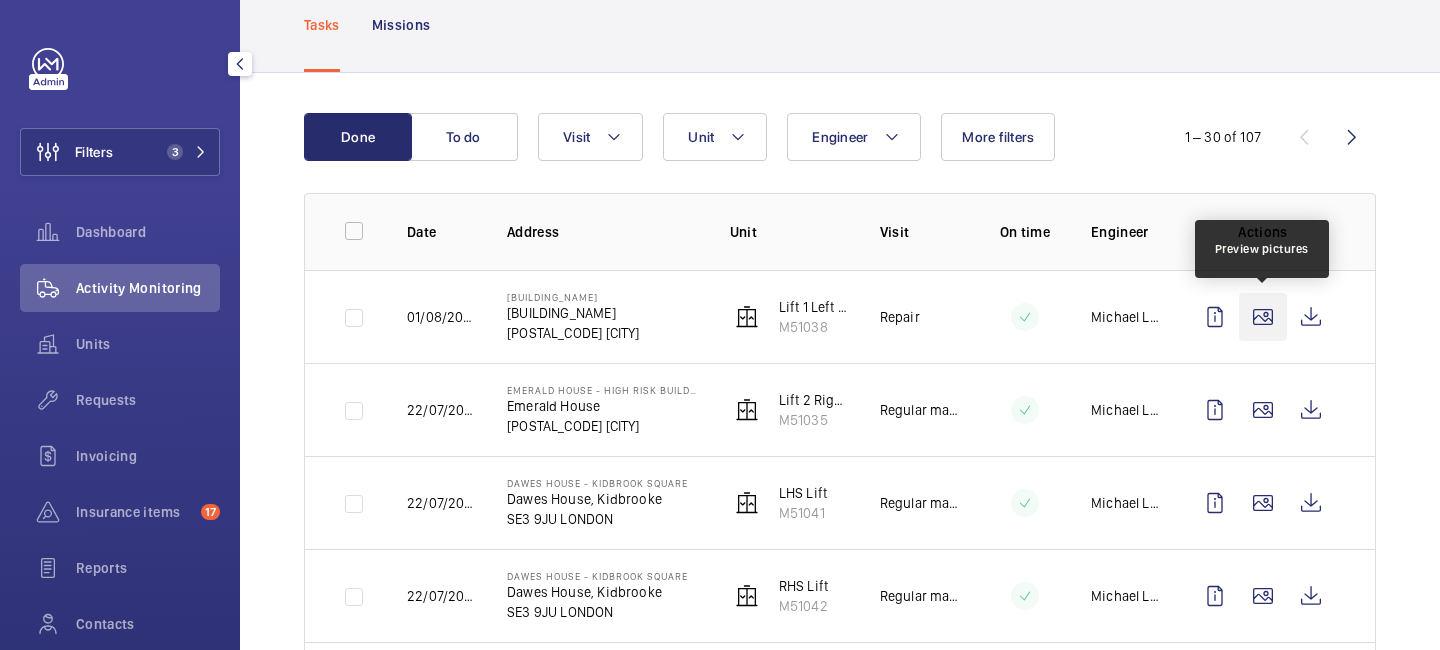 click 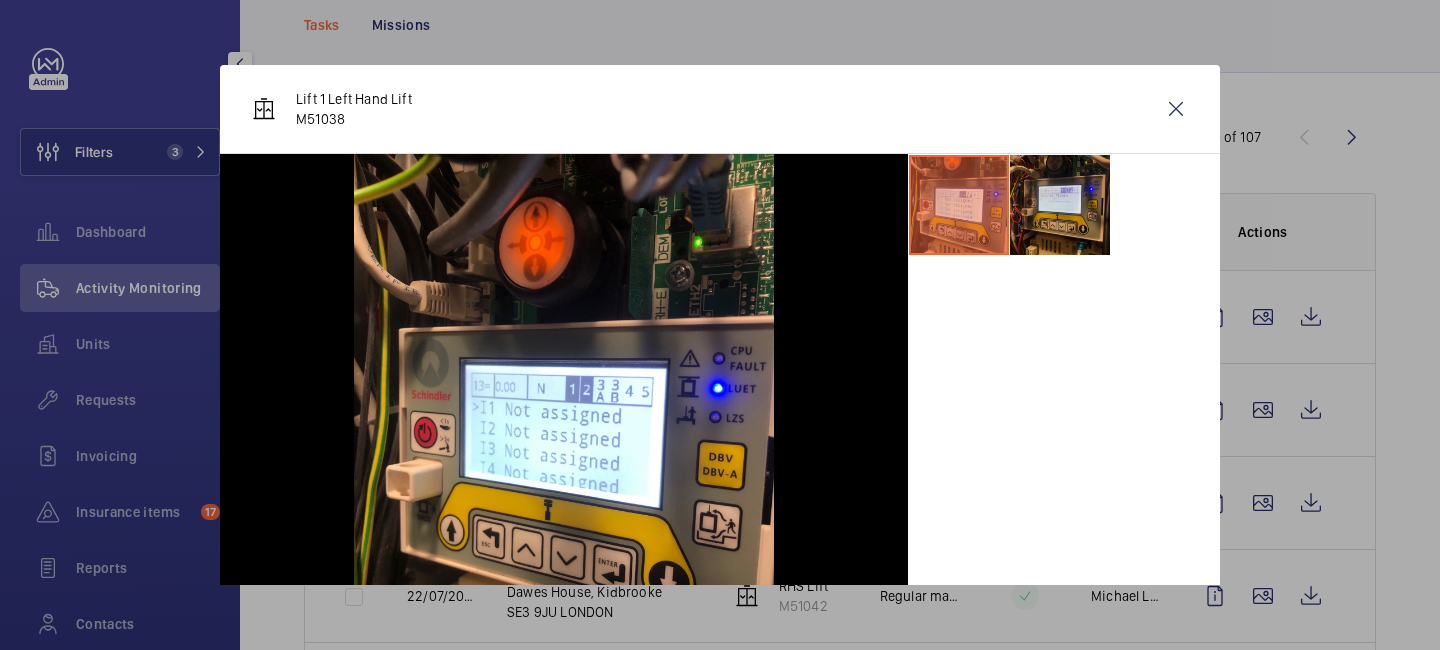 click at bounding box center (1060, 205) 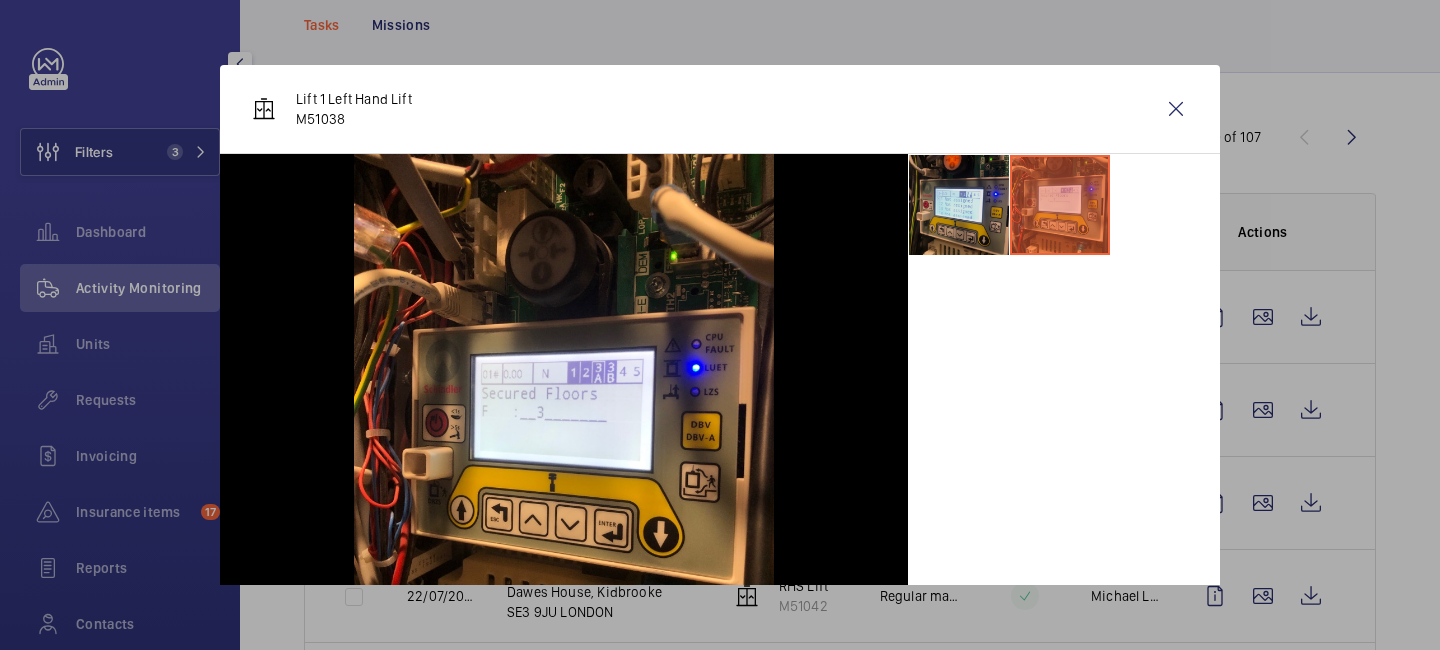 click at bounding box center (959, 205) 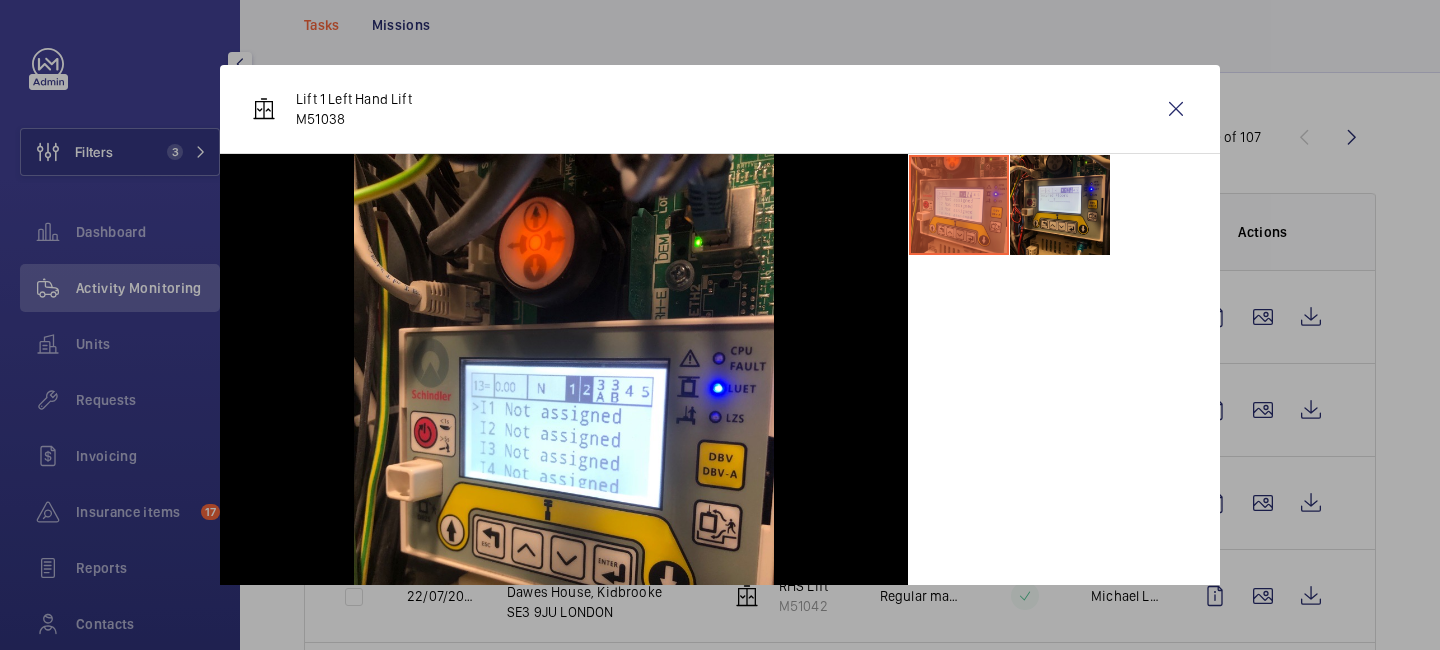 click at bounding box center [1060, 205] 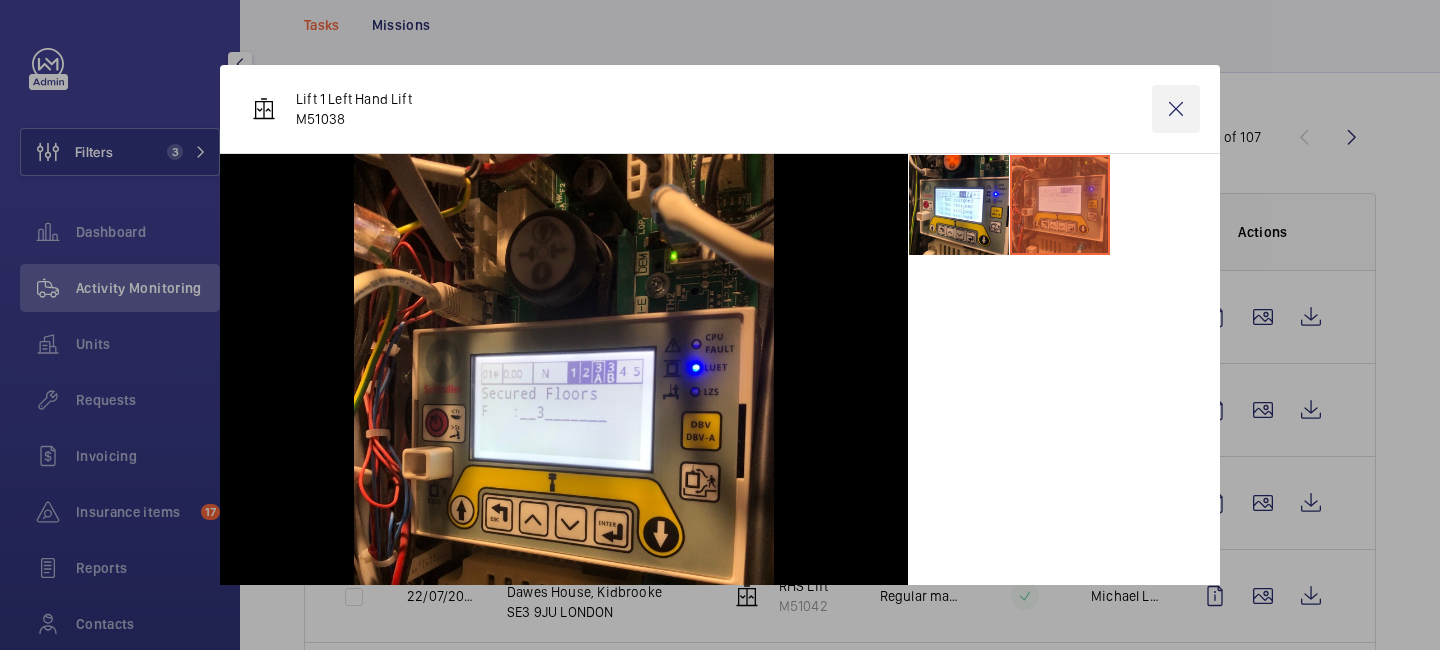 click at bounding box center (1176, 109) 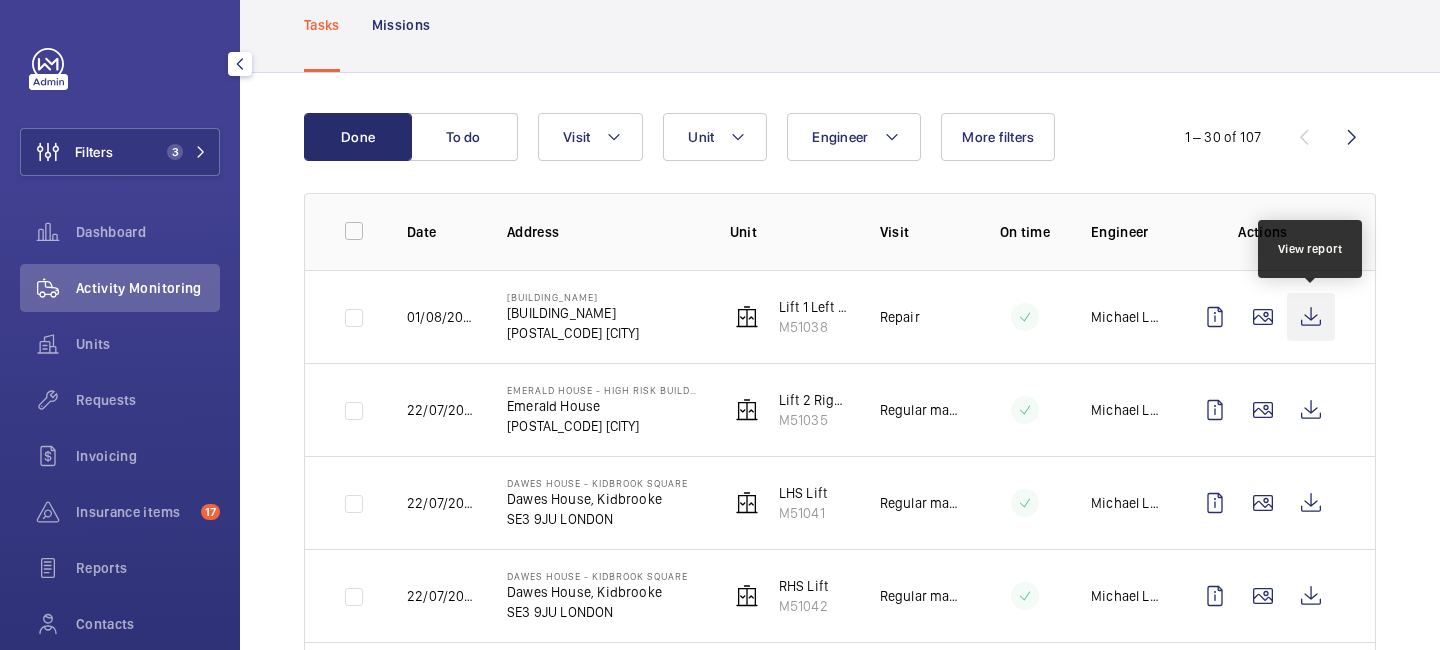 click 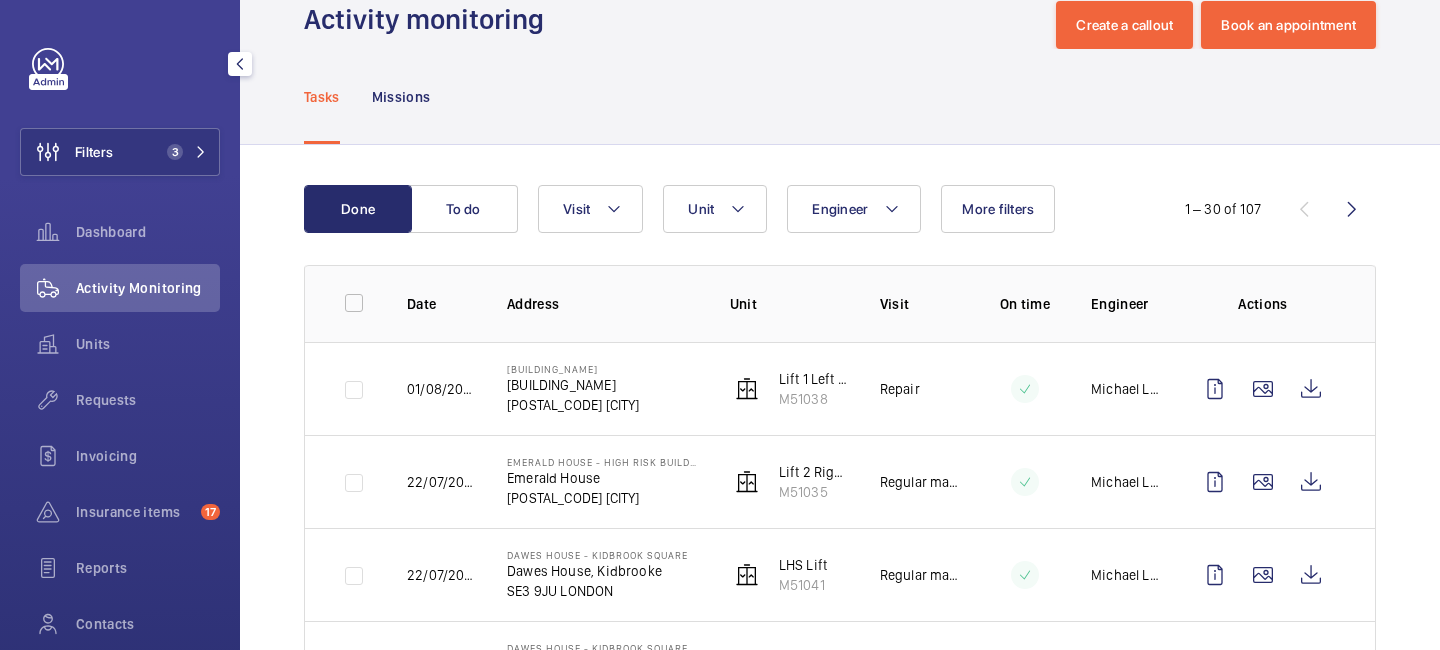 scroll, scrollTop: 0, scrollLeft: 0, axis: both 